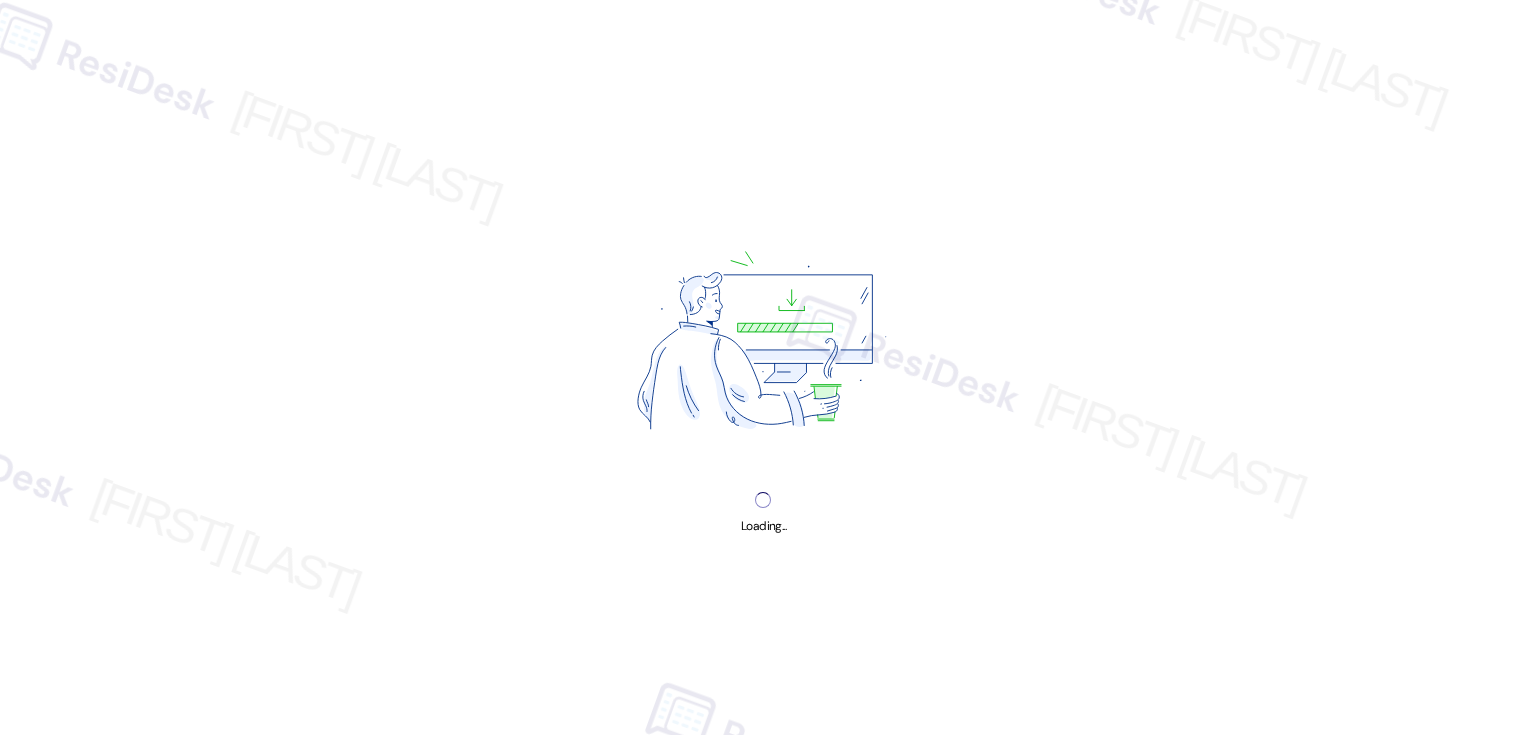 scroll, scrollTop: 0, scrollLeft: 0, axis: both 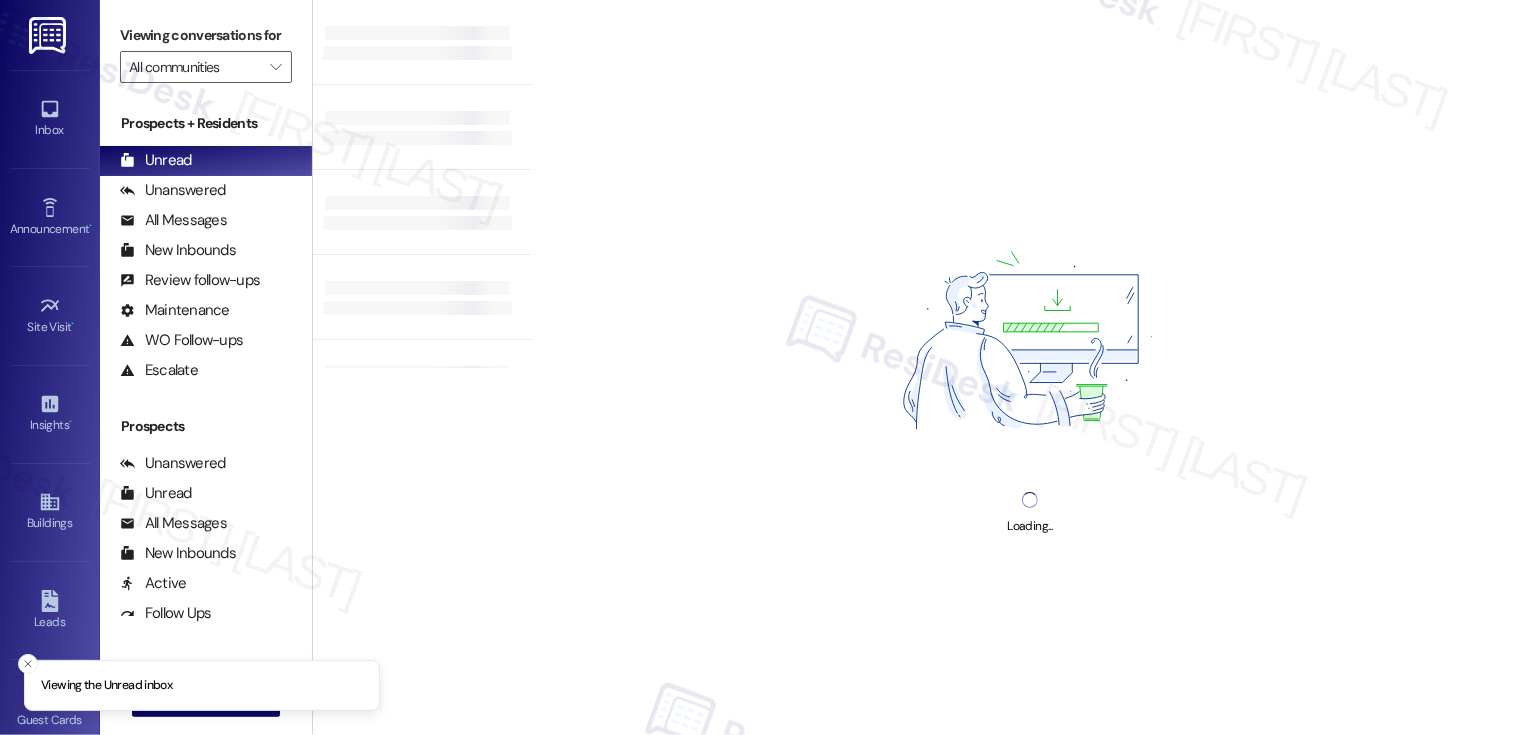 type on "Madison Farms" 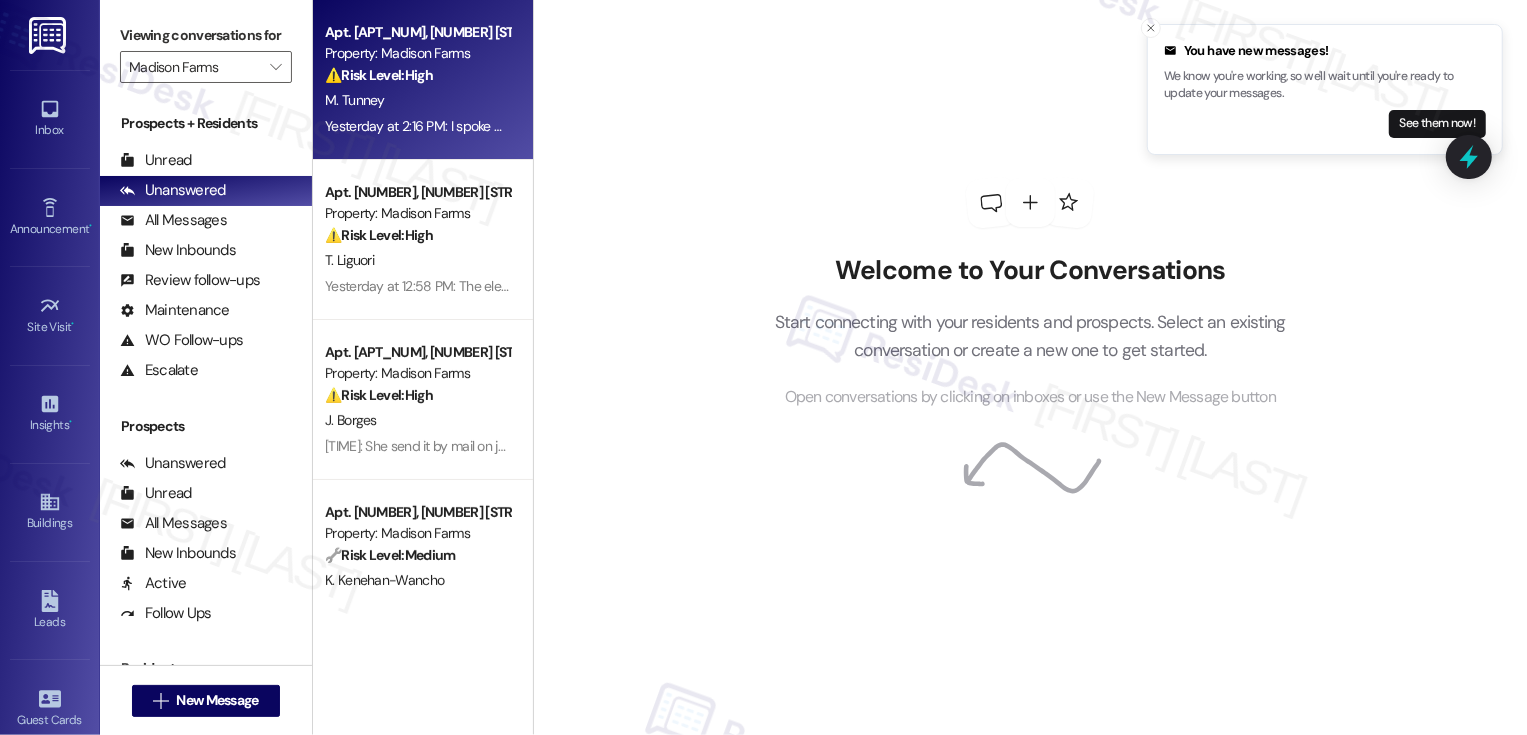 click on "⚠️  Risk Level:  High The resident initially reported brown water, then said to disregard, but later clarified the issue persists after running the water for two hours. They are now seeking reimbursement for excess water usage. This indicates a potential plumbing issue and a financial concern, escalating the situation to Tier 2. The resident also spoke with someone named Nelson who gave incorrect advice." at bounding box center [417, 75] 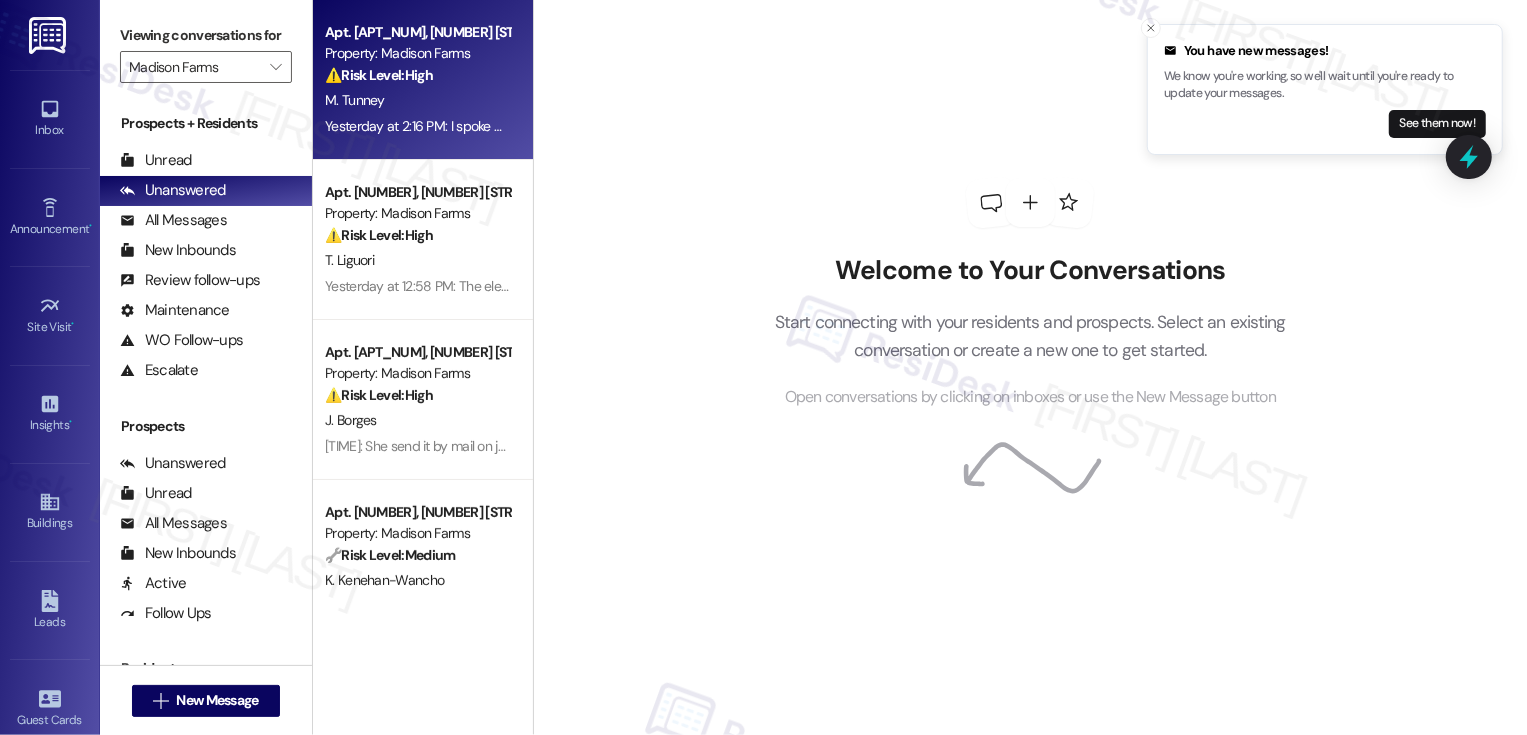 click on "⚠️  Risk Level:  High The resident initially reported brown water, then said to disregard, but later clarified the issue persists after running the water for two hours. They are now seeking reimbursement for excess water usage. This indicates a potential plumbing issue and a financial concern, escalating the situation to Tier 2. The resident also spoke with someone named Nelson who gave incorrect advice." at bounding box center [417, 75] 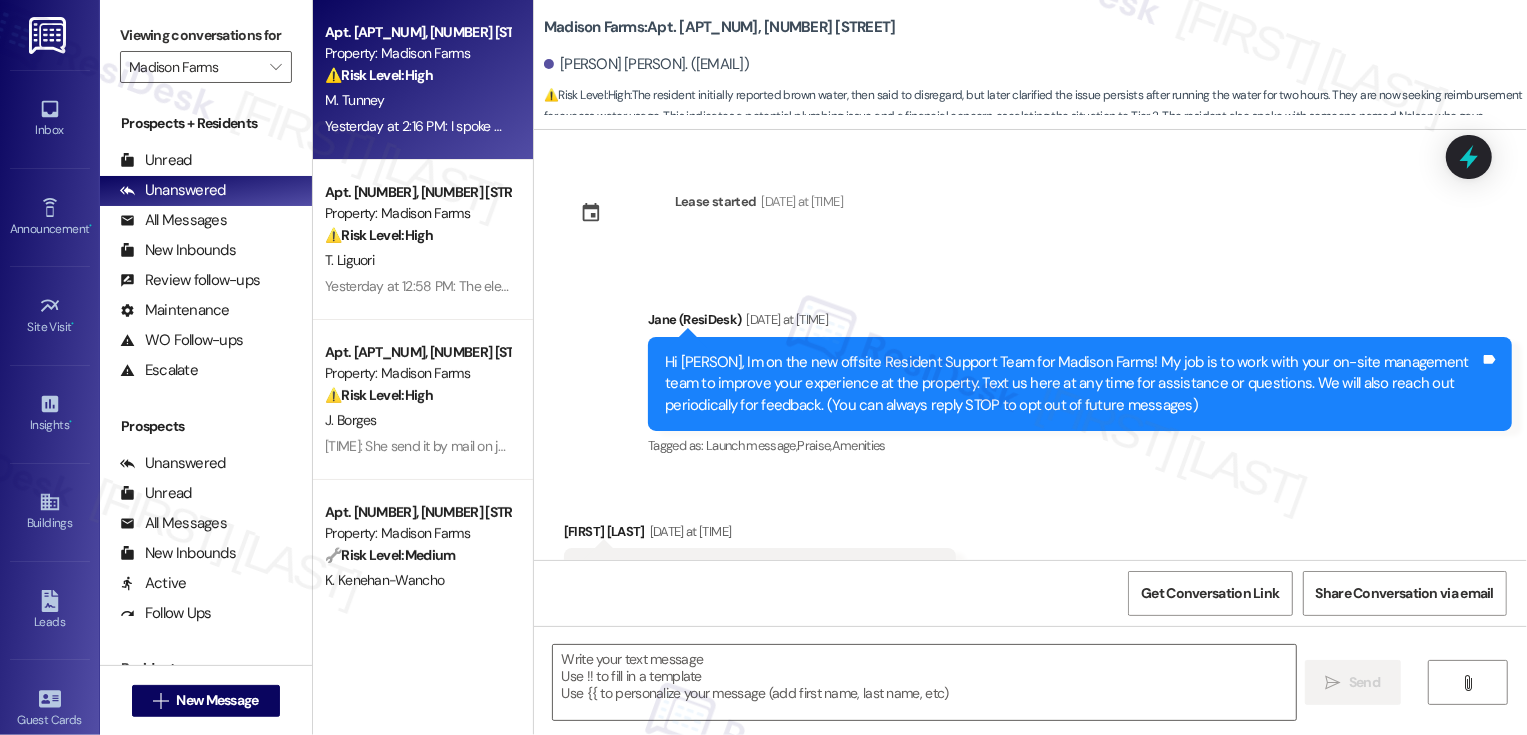 click on "⚠️  Risk Level:  High The resident initially reported brown water, then said to disregard, but later clarified the issue persists after running the water for two hours. They are now seeking reimbursement for excess water usage. This indicates a potential plumbing issue and a financial concern, escalating the situation to Tier 2. The resident also spoke with someone named Nelson who gave incorrect advice." at bounding box center [417, 75] 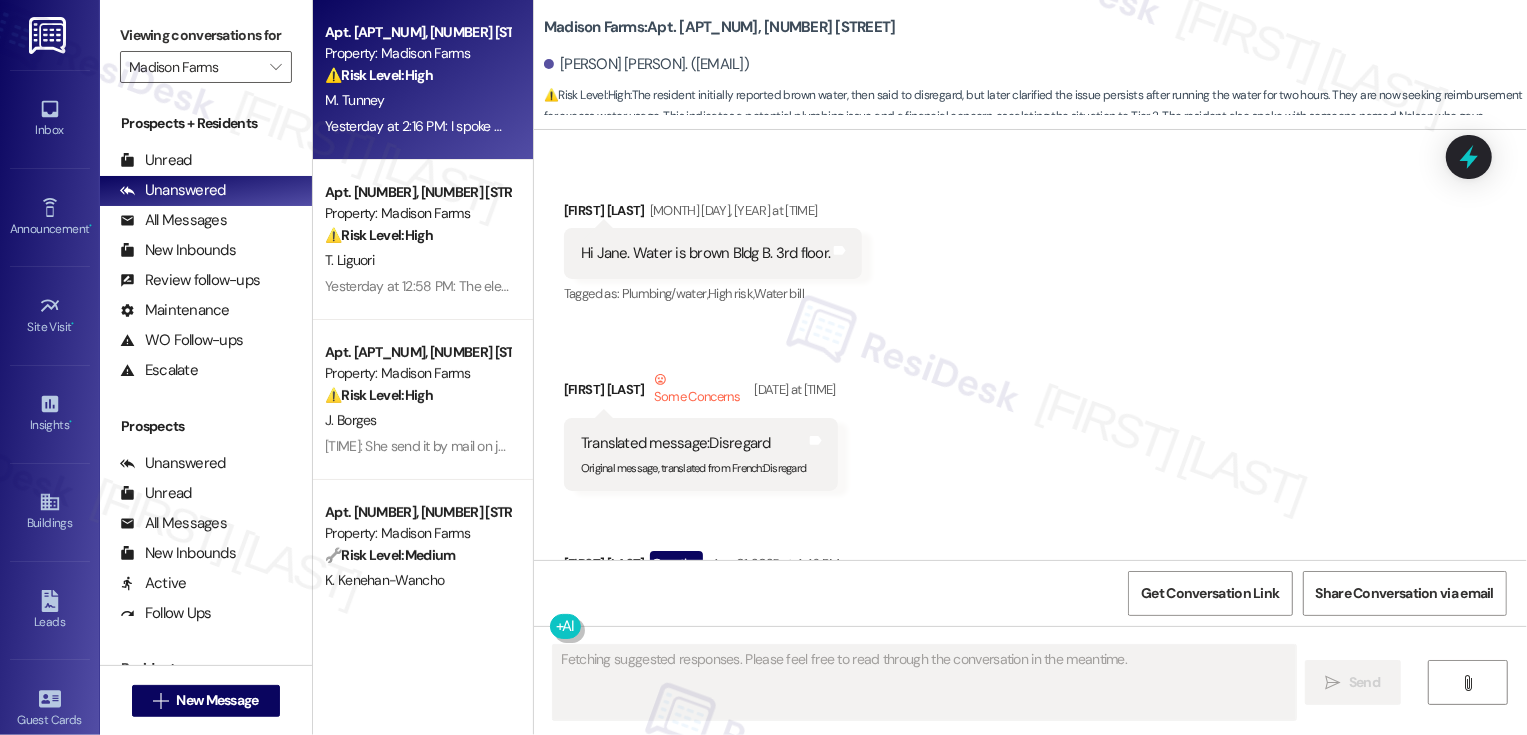 scroll, scrollTop: 5733, scrollLeft: 0, axis: vertical 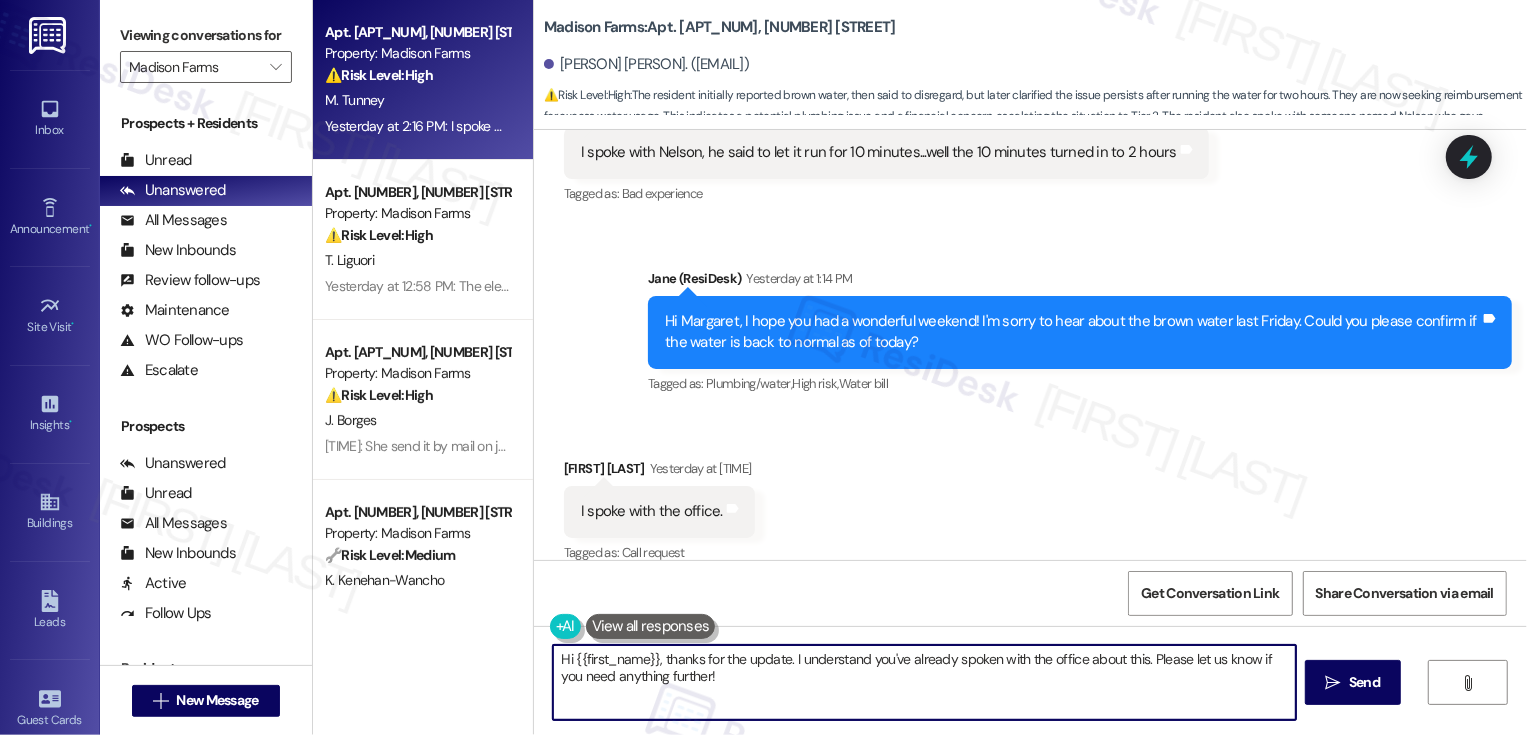drag, startPoint x: 659, startPoint y: 657, endPoint x: 527, endPoint y: 662, distance: 132.09467 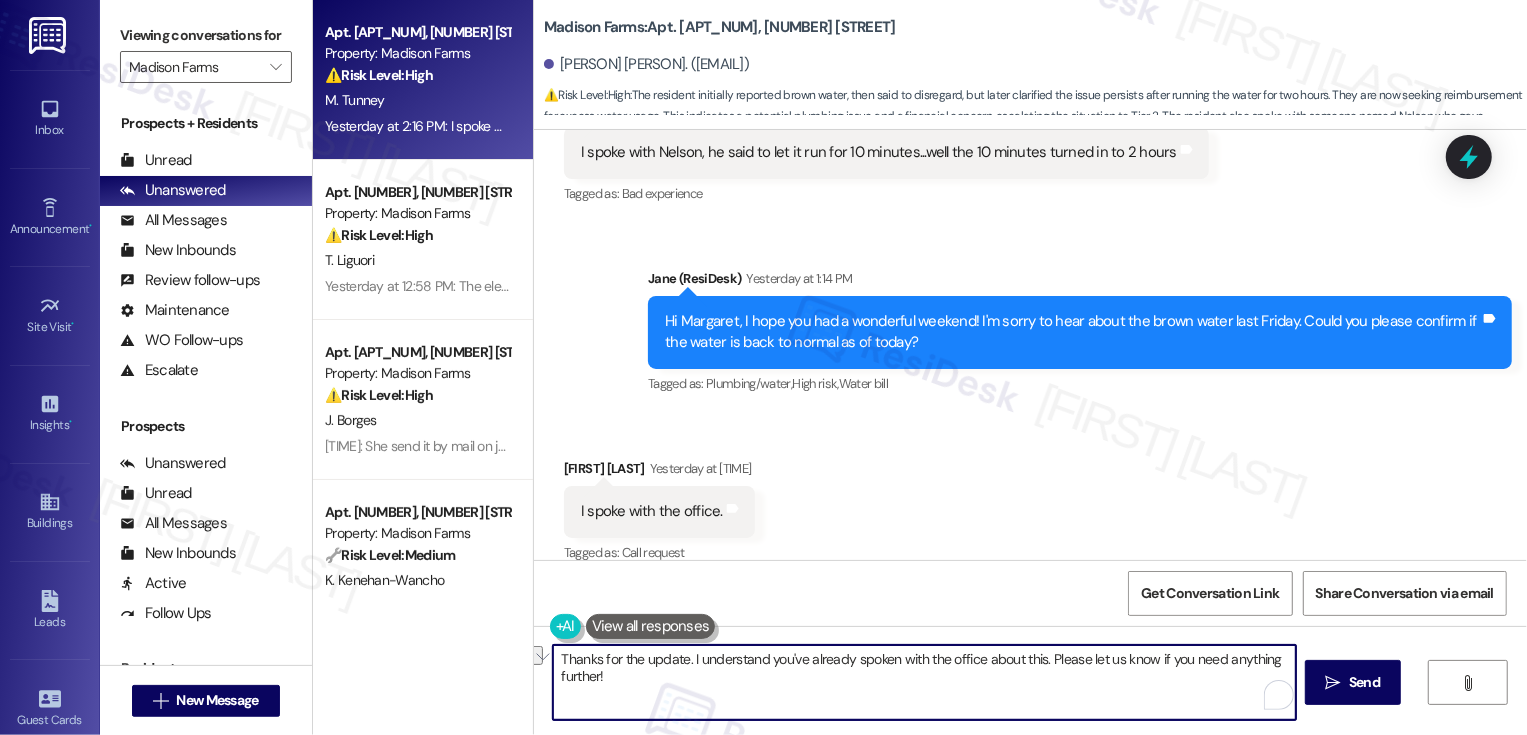 drag, startPoint x: 679, startPoint y: 658, endPoint x: 1038, endPoint y: 667, distance: 359.1128 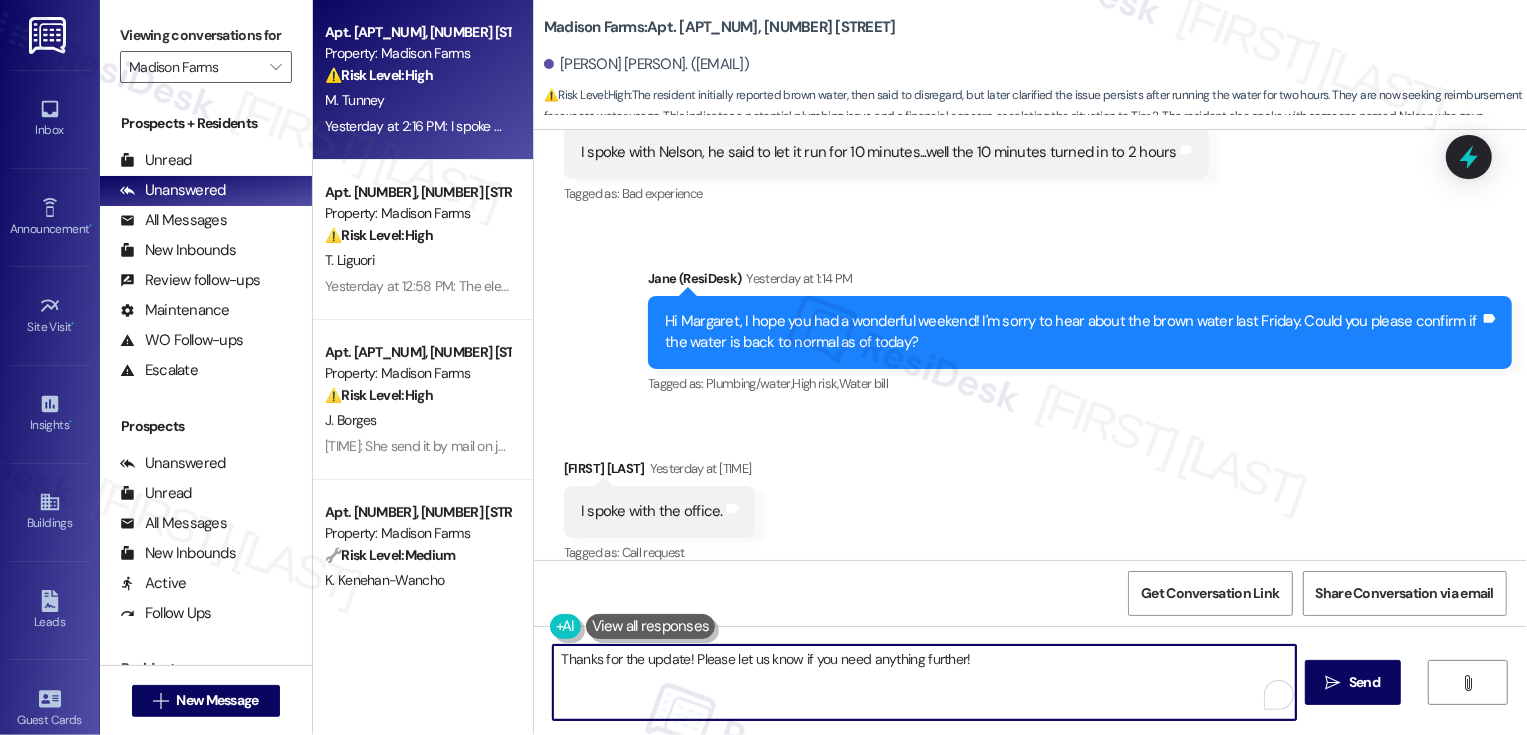 click on "[PERSON] [LAST NAME] [TIME]" at bounding box center (659, 472) 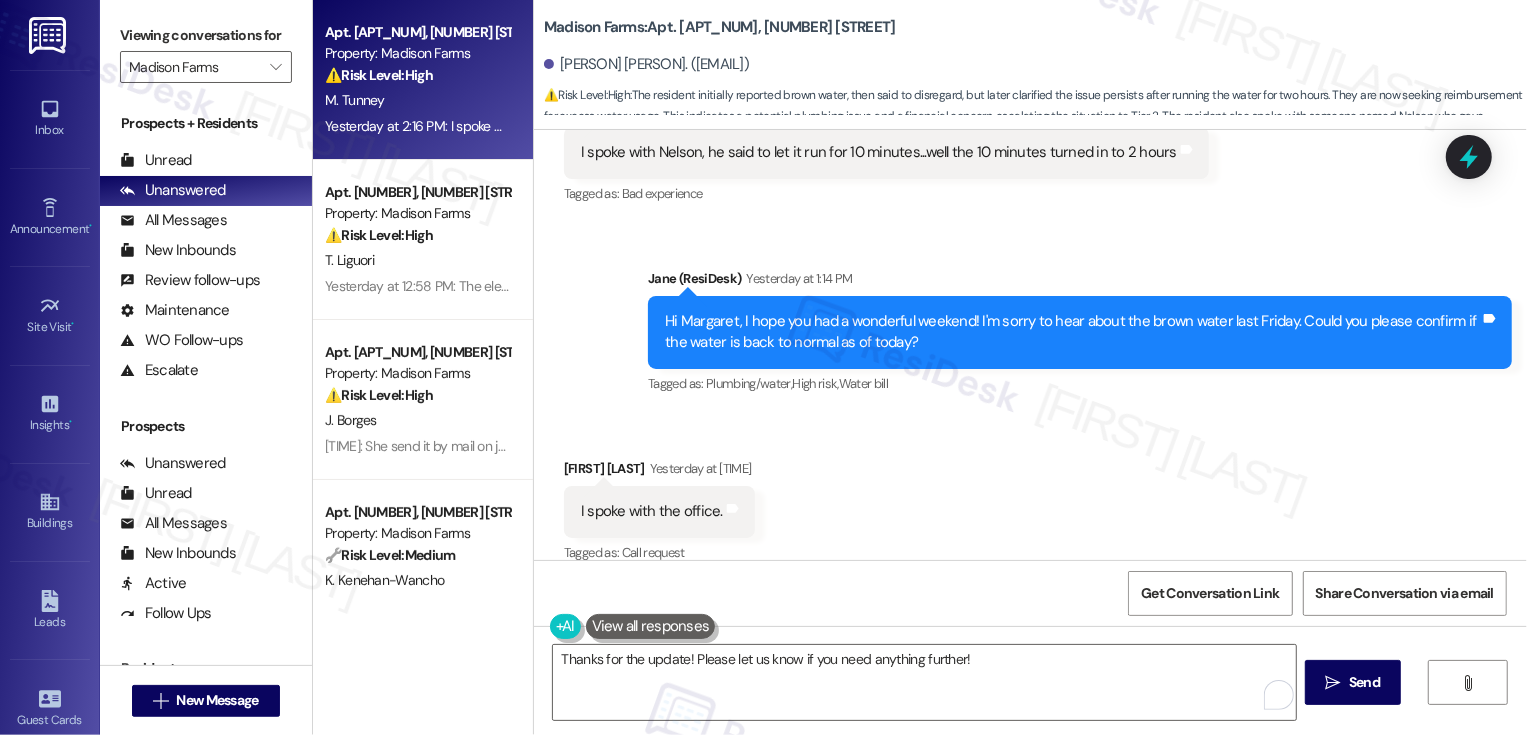 click on "[PERSON] [LAST NAME] [TIME]" at bounding box center (659, 472) 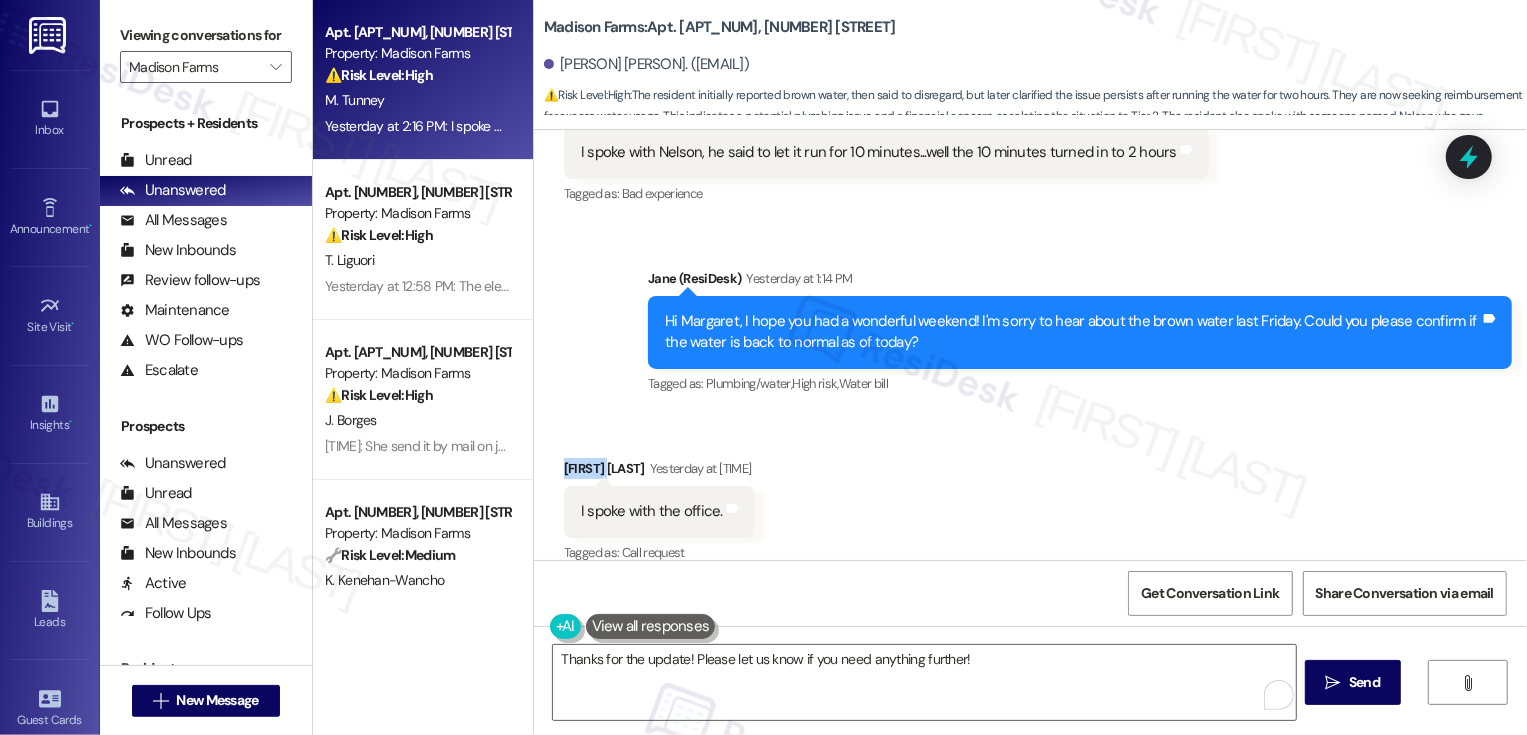 copy on "[FIRST]" 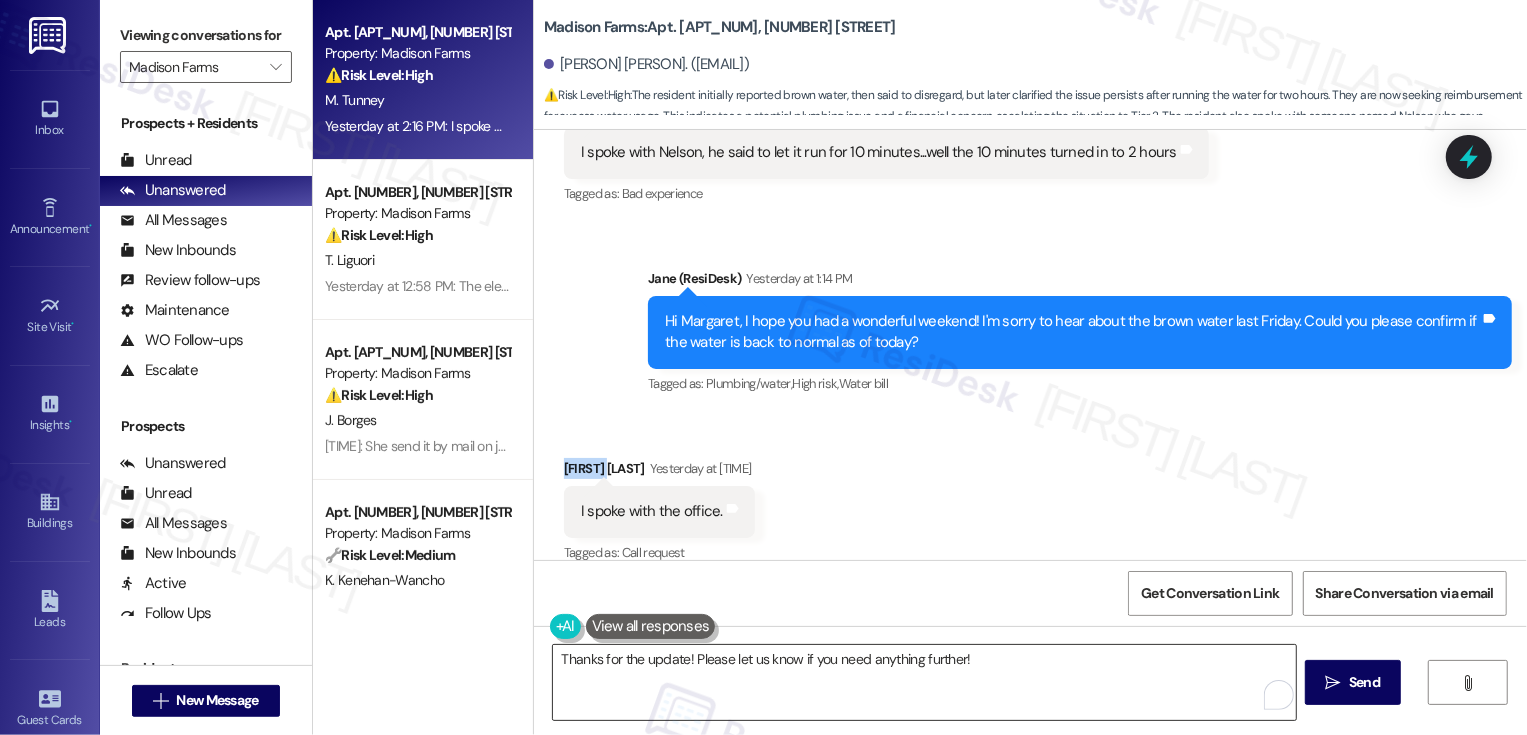 click on "Thanks for the update! Please let us know if you need anything further!" at bounding box center [924, 682] 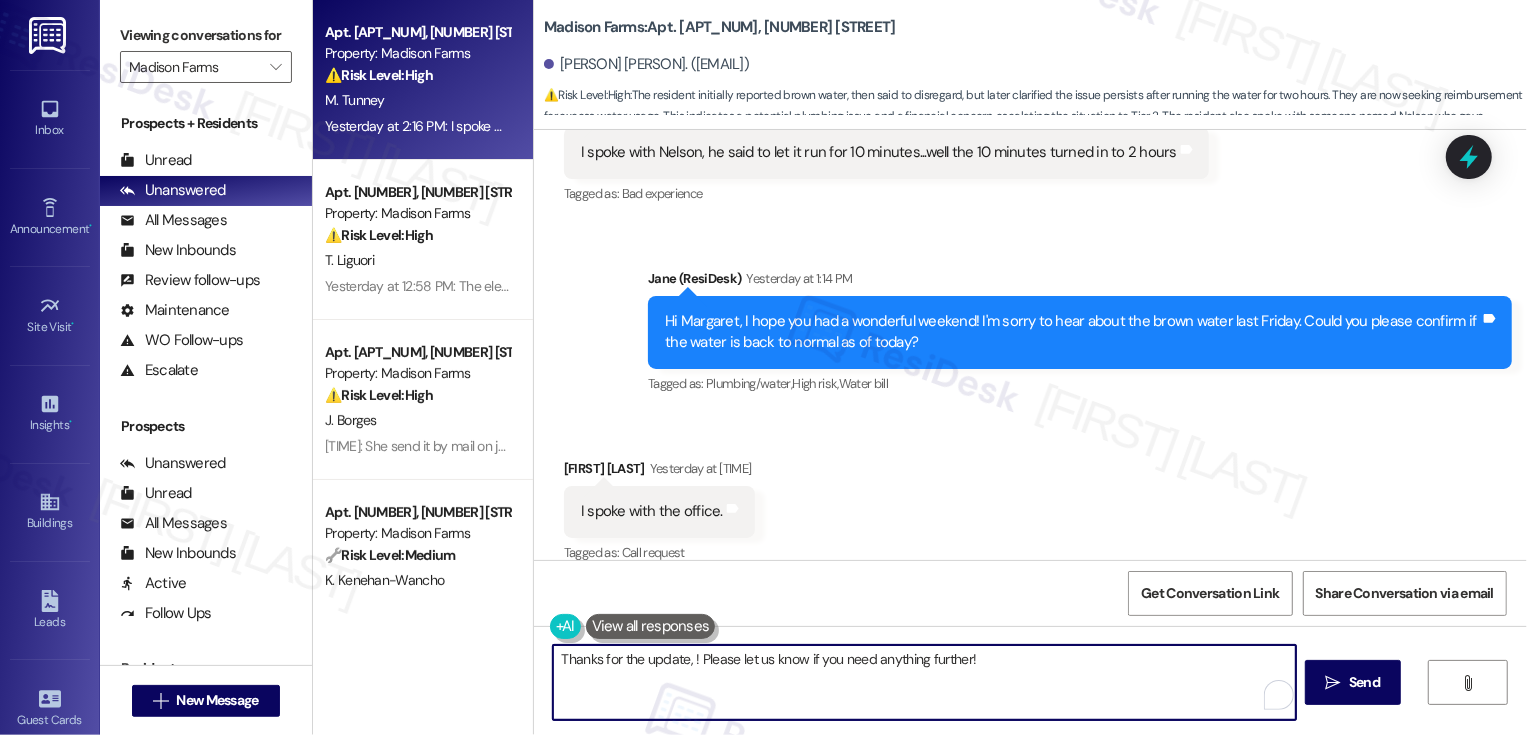 paste on "[FIRST]" 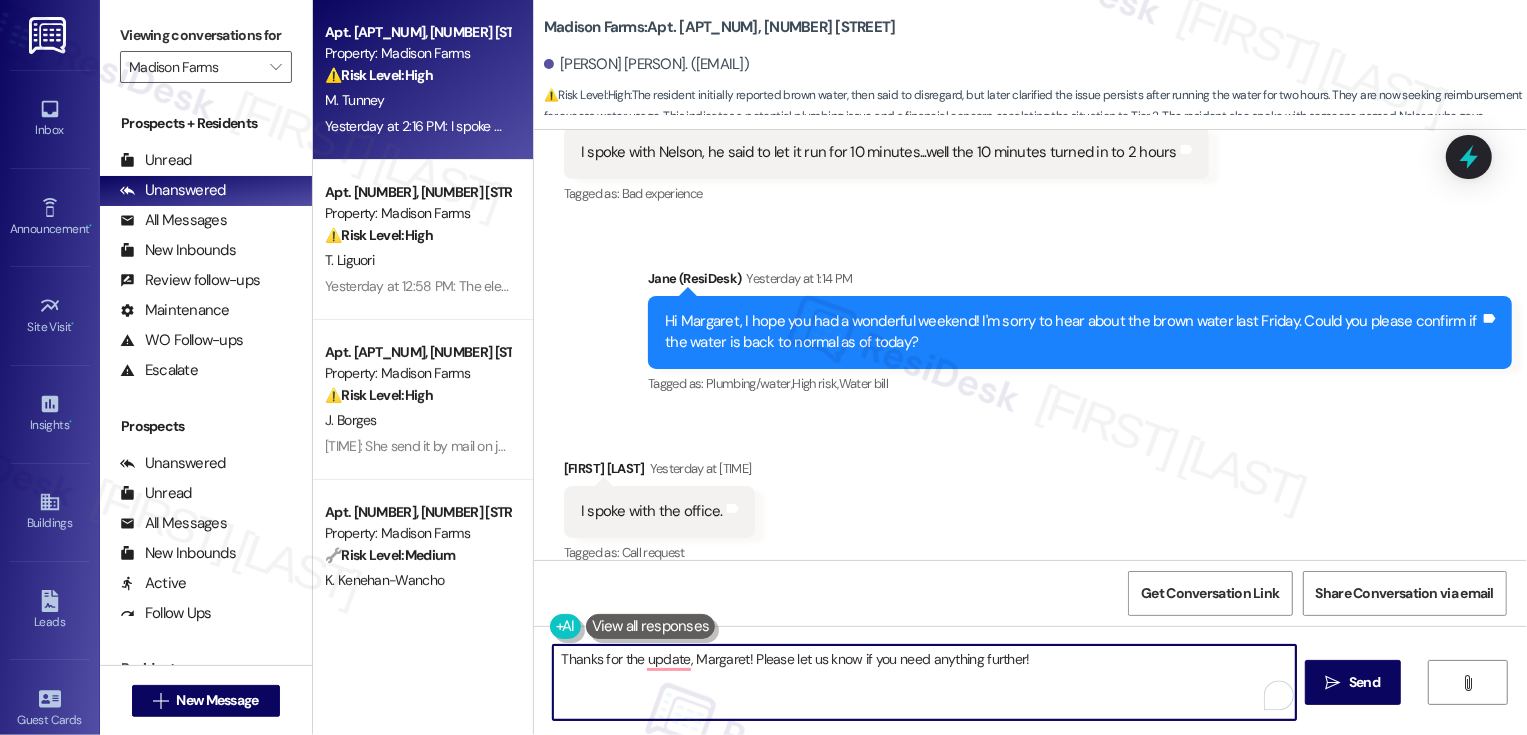 click on "Thanks for the update, Margaret! Please let us know if you need anything further!" at bounding box center (924, 682) 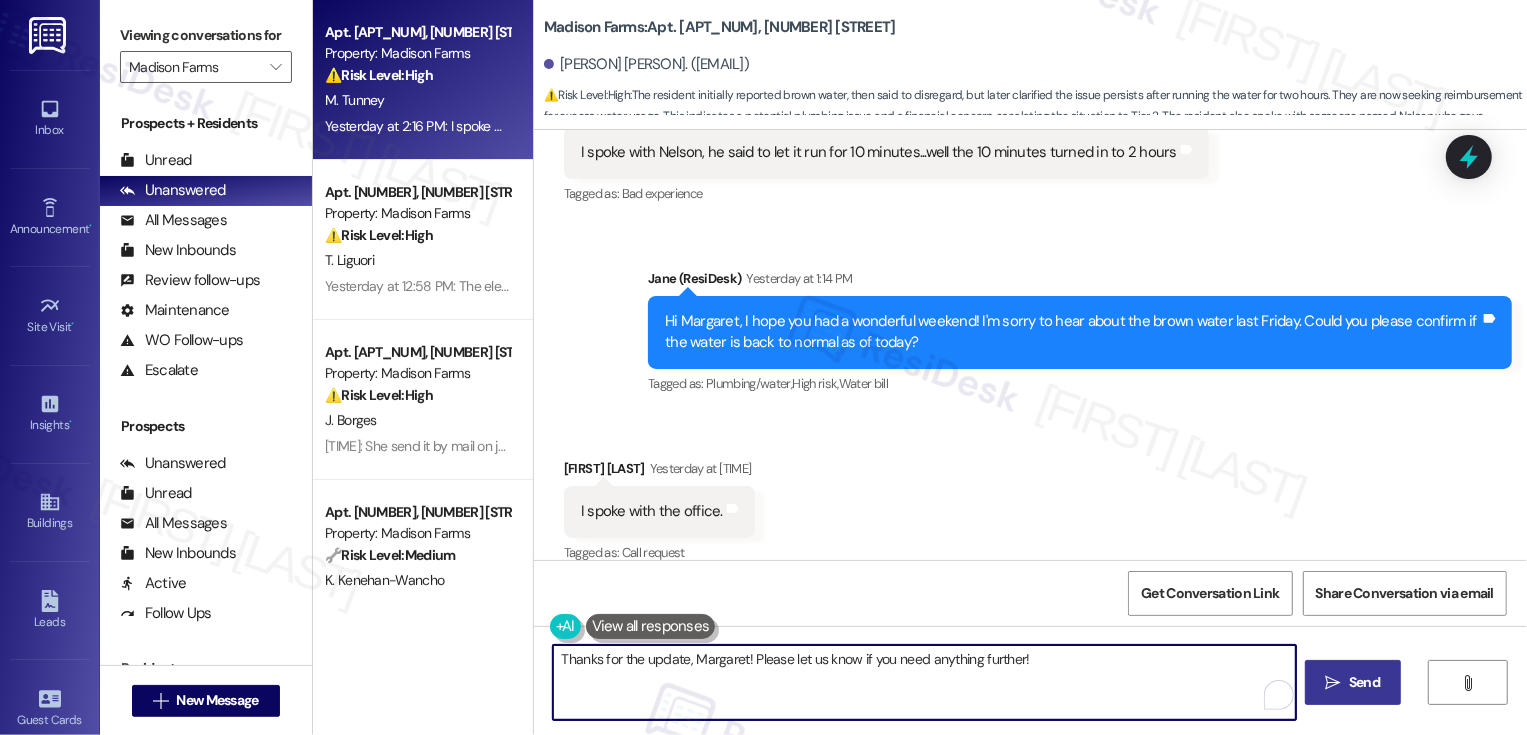 type on "Thanks for the update, Margaret! Please let us know if you need anything further!" 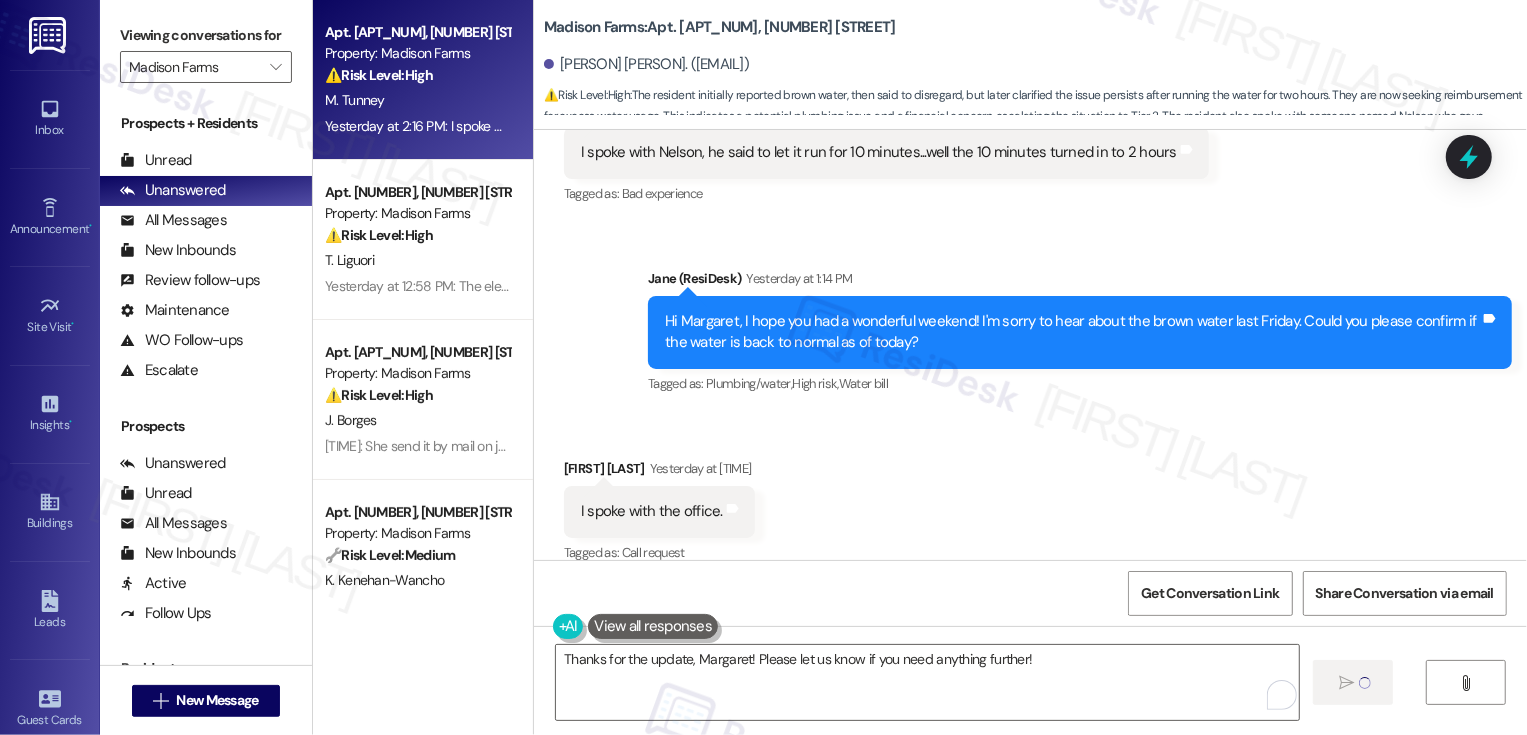 type 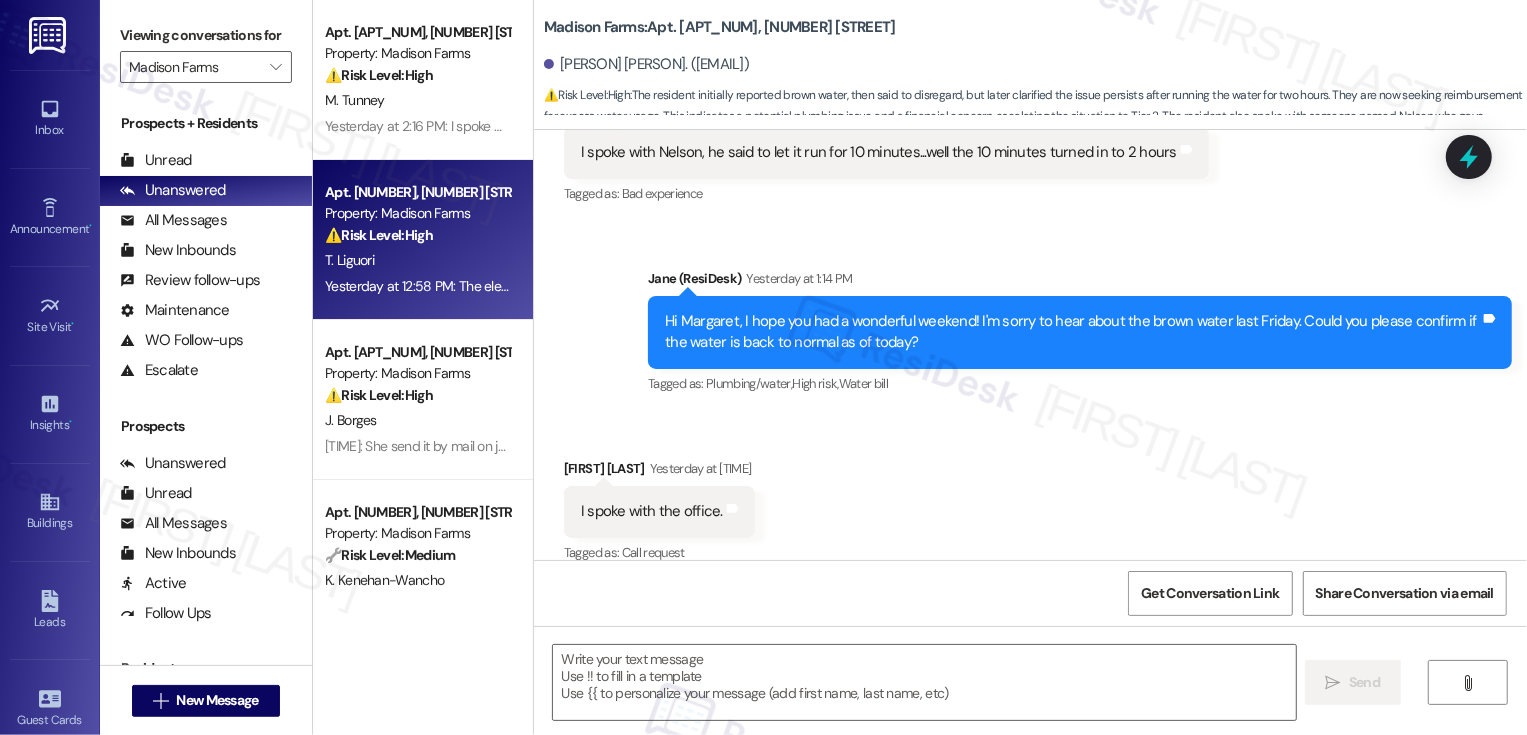 type on "Fetching suggested responses. Please feel free to read through the conversation in the meantime." 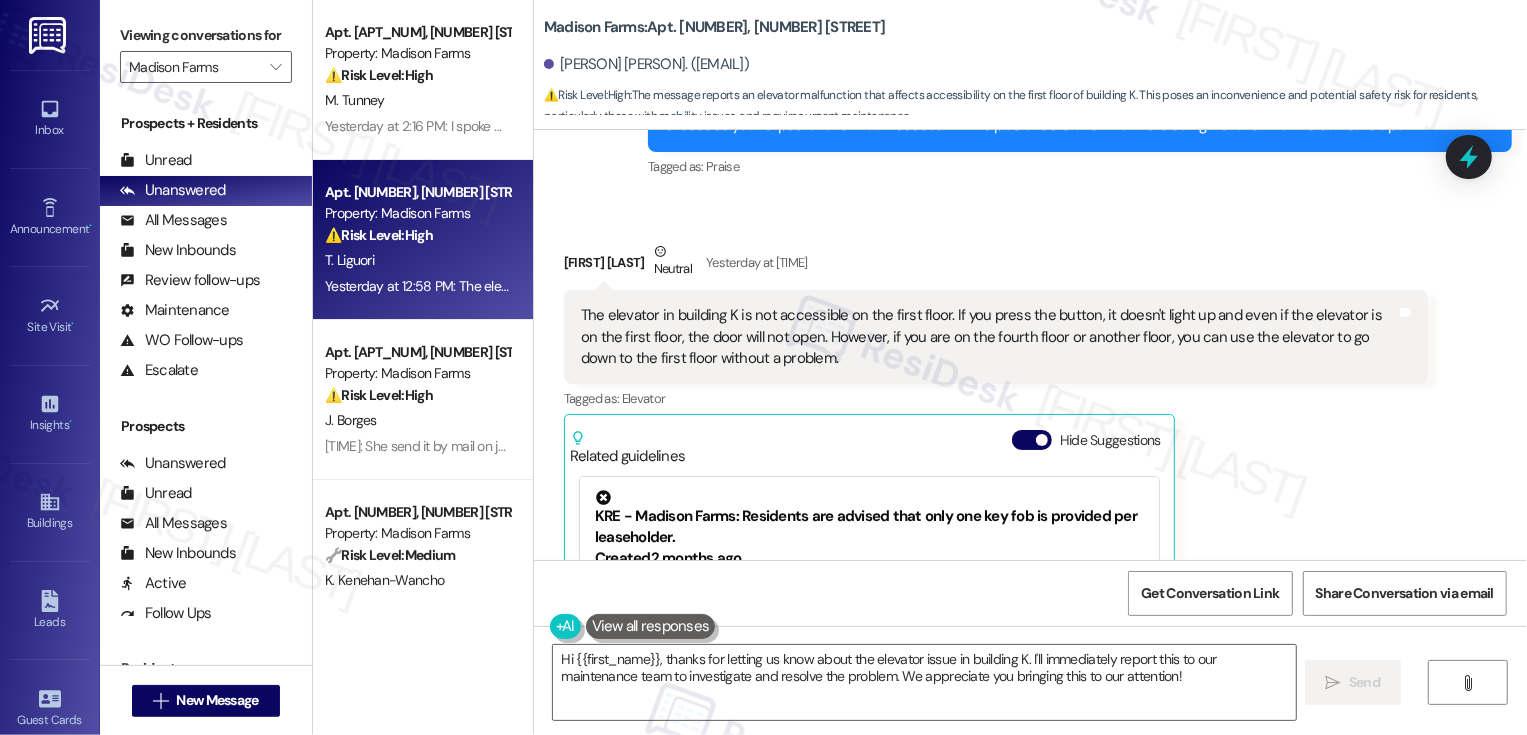 scroll, scrollTop: 2314, scrollLeft: 0, axis: vertical 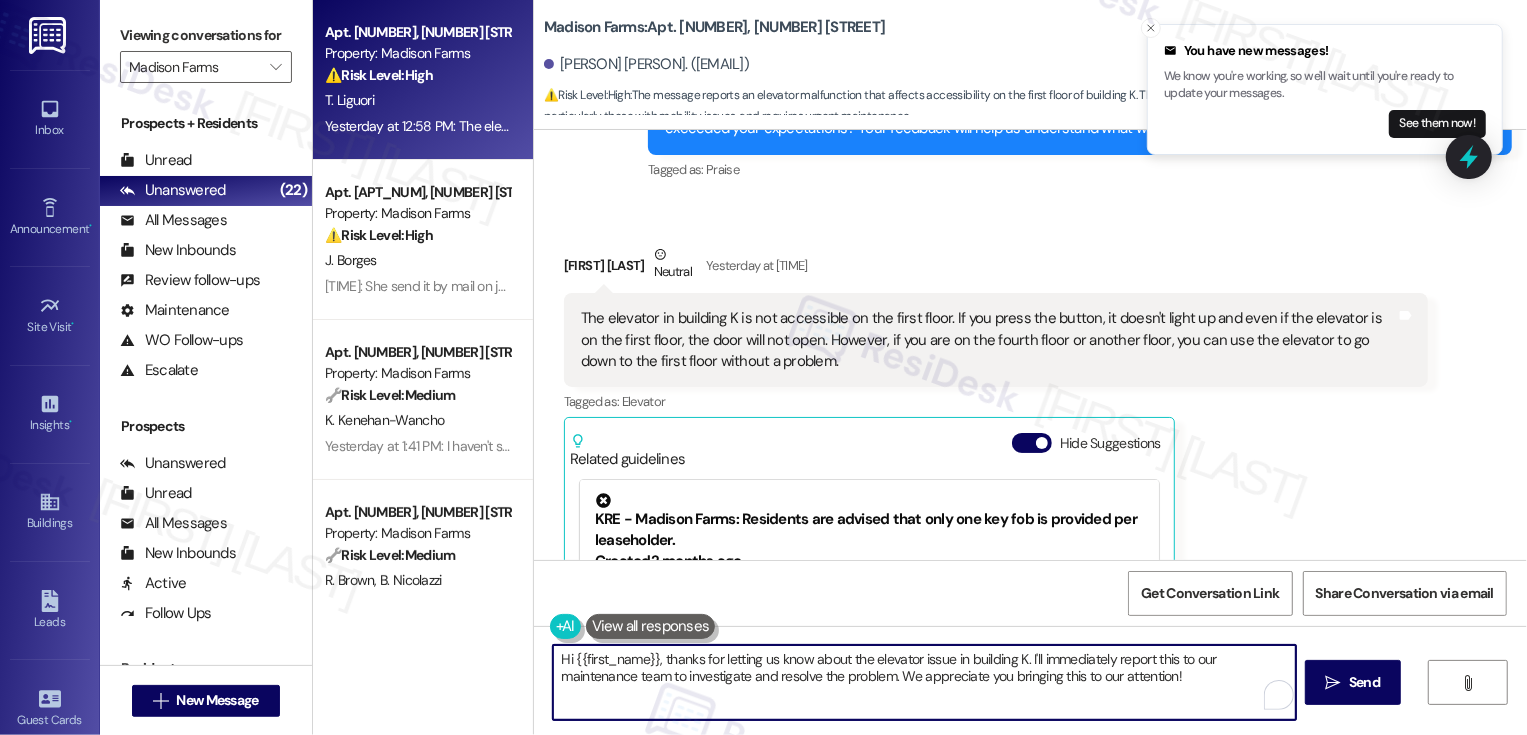 drag, startPoint x: 1019, startPoint y: 660, endPoint x: 1241, endPoint y: 709, distance: 227.34335 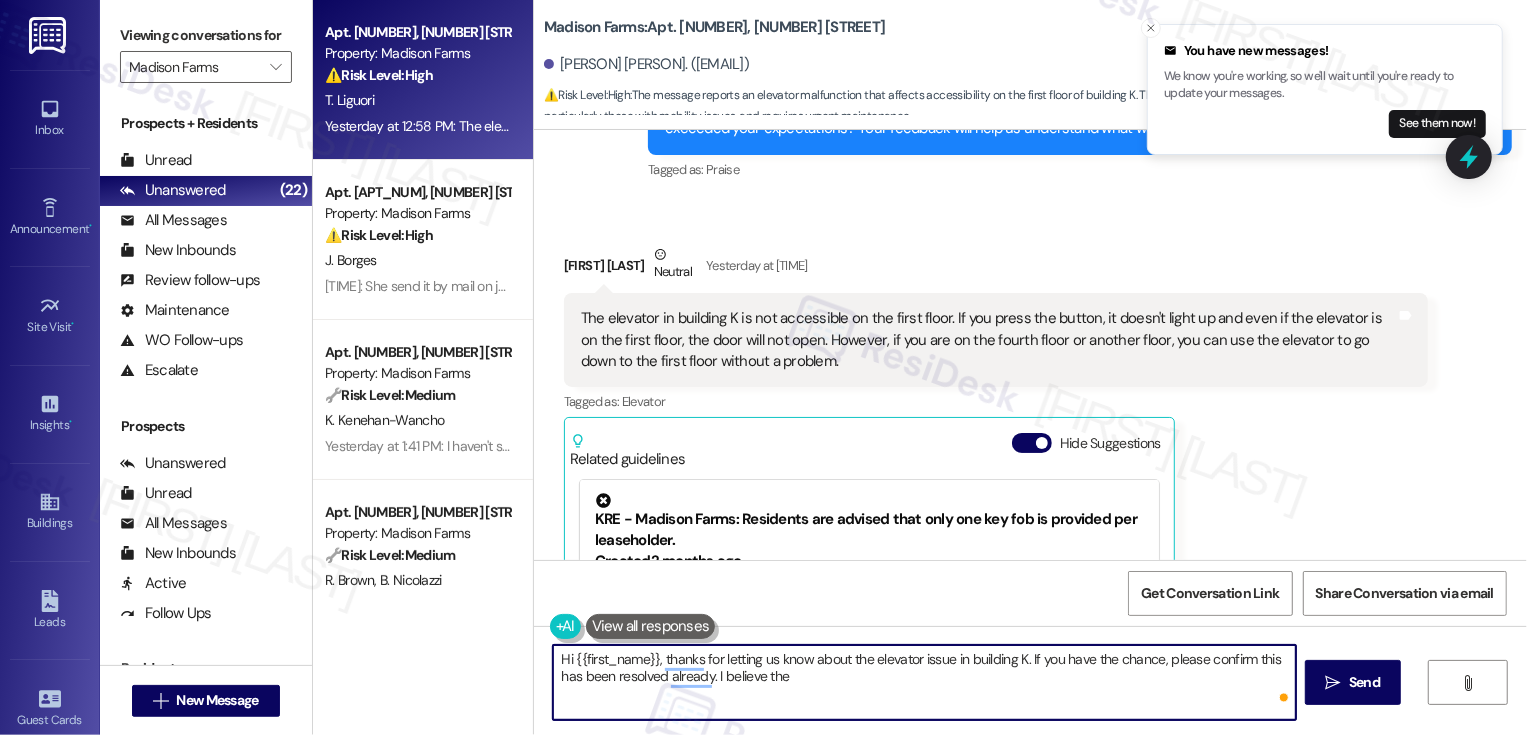 paste on "elevator company came out and fixed call button on first floo" 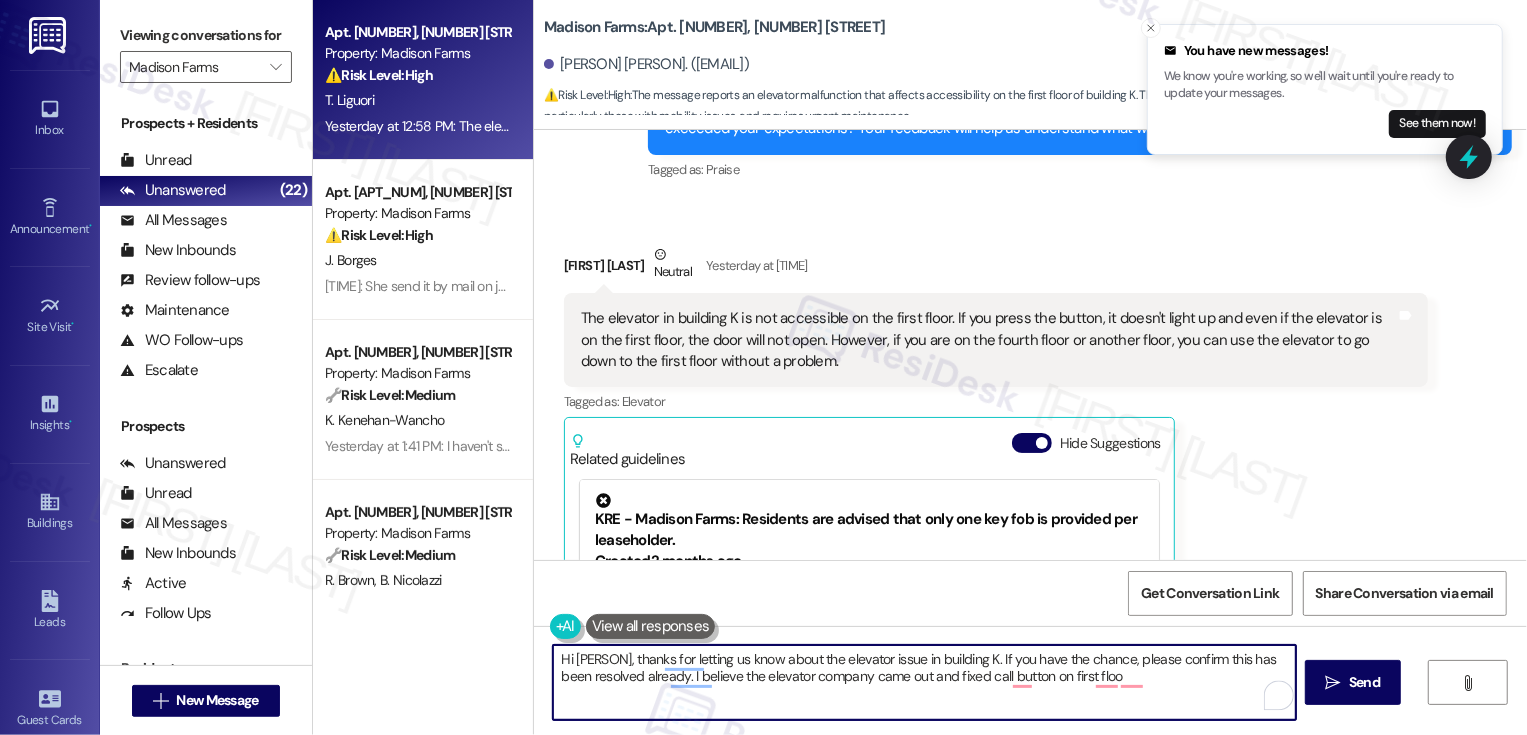 click on "Hi [PERSON], thanks for letting us know about the elevator issue in building K. If you have the chance, please confirm this has been resolved already. I believe the elevator company came out and fixed call button on first floo" at bounding box center (924, 682) 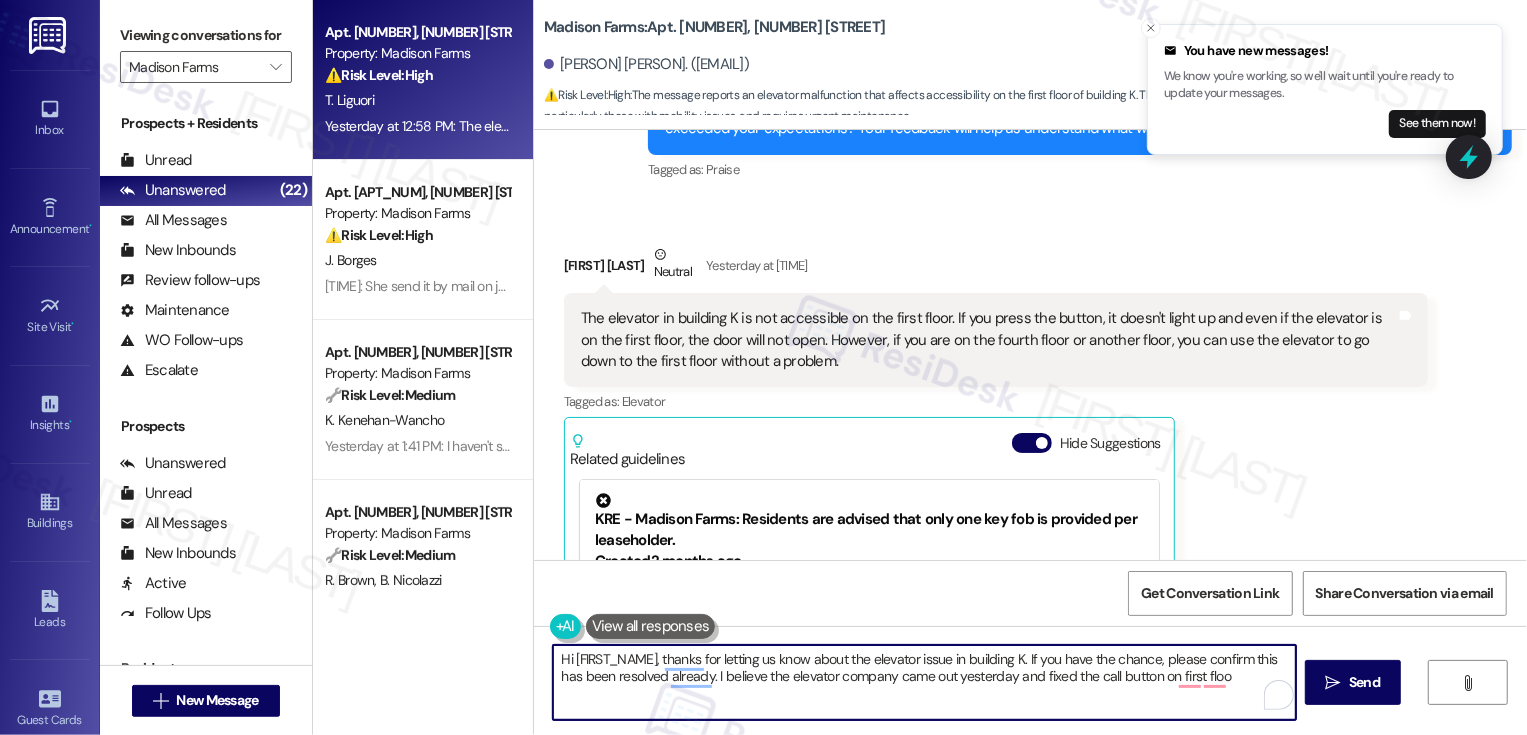 click on "Hi [FIRST_NAME], thanks for letting us know about the elevator issue in building K. If you have the chance, please confirm this has been resolved already. I believe the elevator company came out yesterday and fixed the call button on first floo" at bounding box center [924, 682] 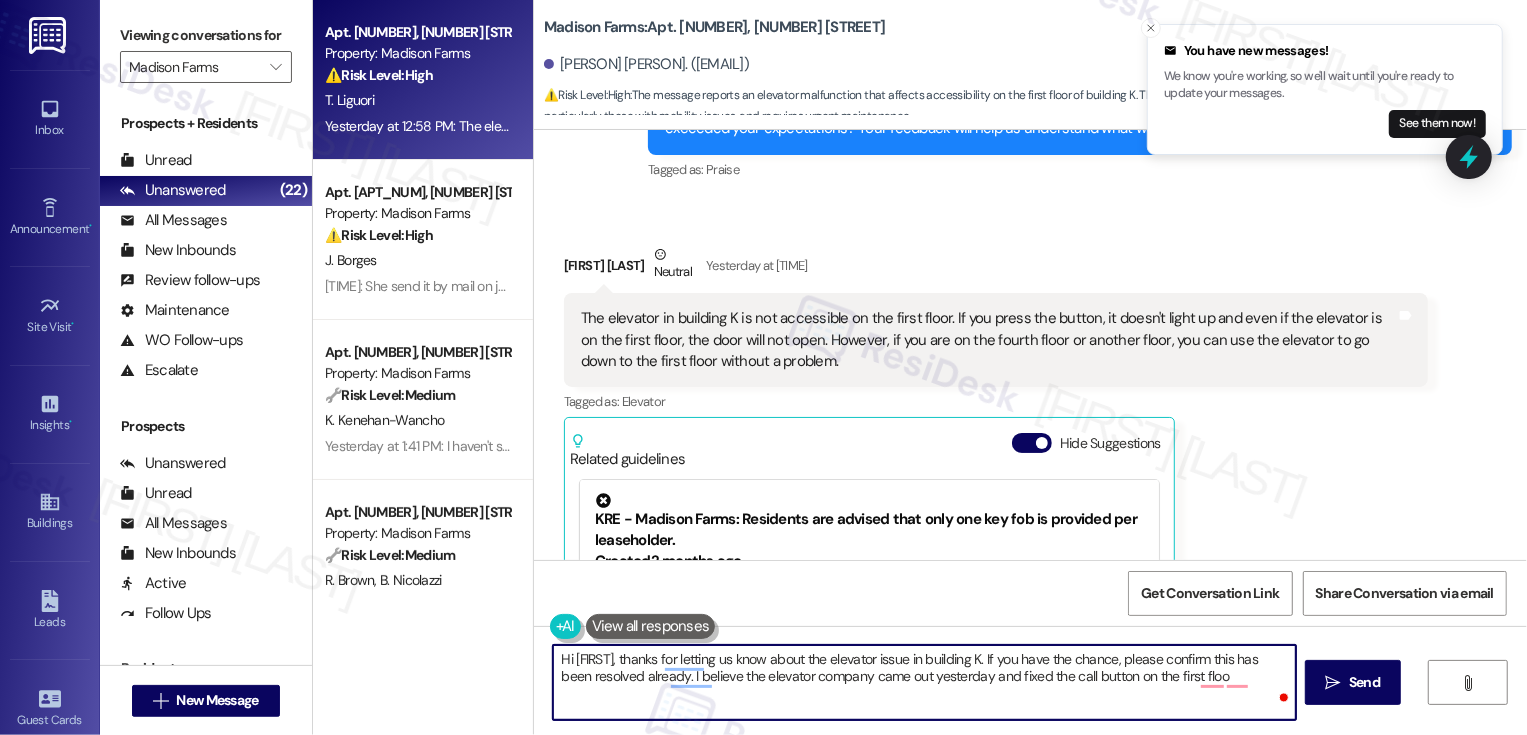 click on "Hi [FIRST], thanks for letting us know about the elevator issue in building K. If you have the chance, please confirm this has been resolved already. I believe the elevator company came out yesterday and fixed the call button on the first floo" at bounding box center (924, 682) 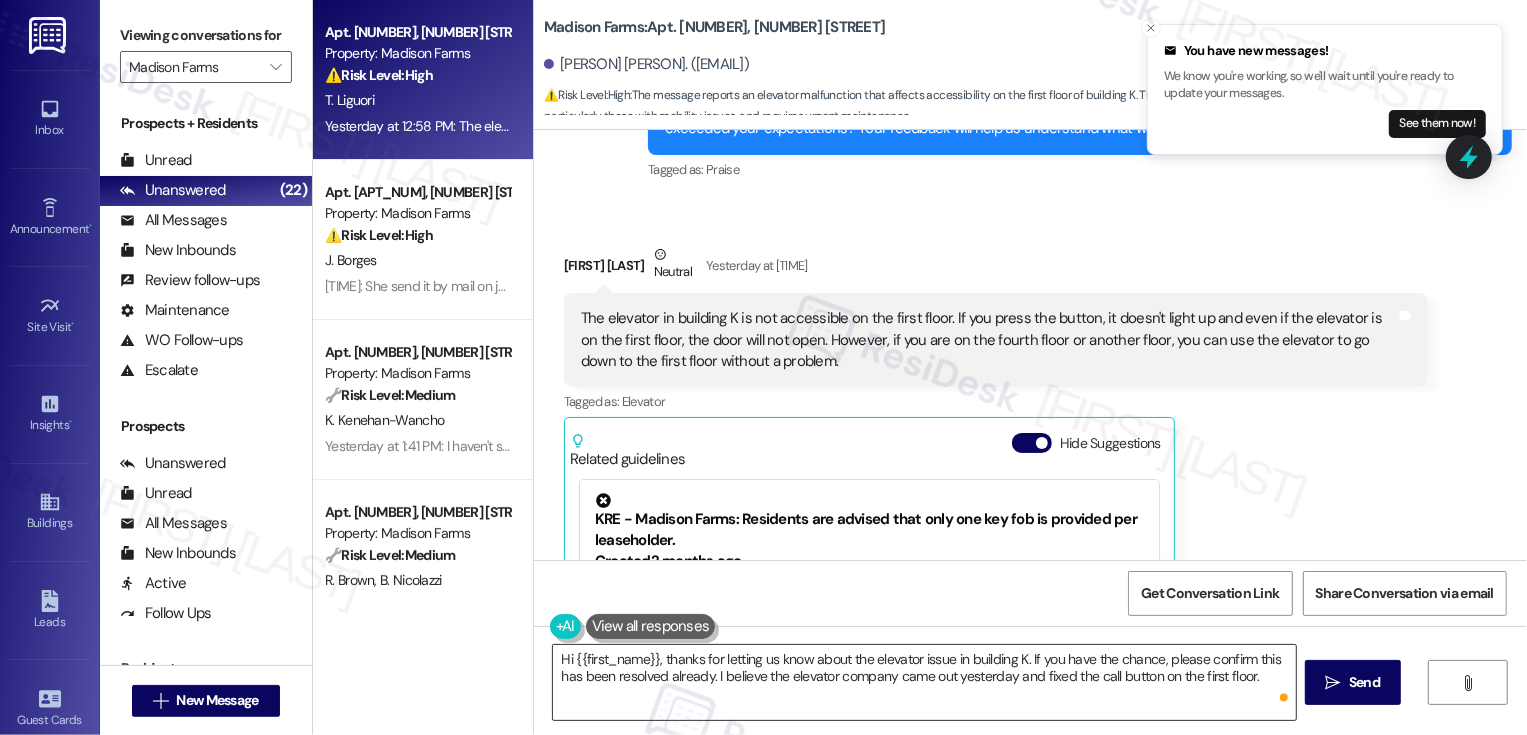 click on "Hi {{first_name}}, thanks for letting us know about the elevator issue in building K. If you have the chance, please confirm this has been resolved already. I believe the elevator company came out yesterday and fixed the call button on the first floor." at bounding box center (924, 682) 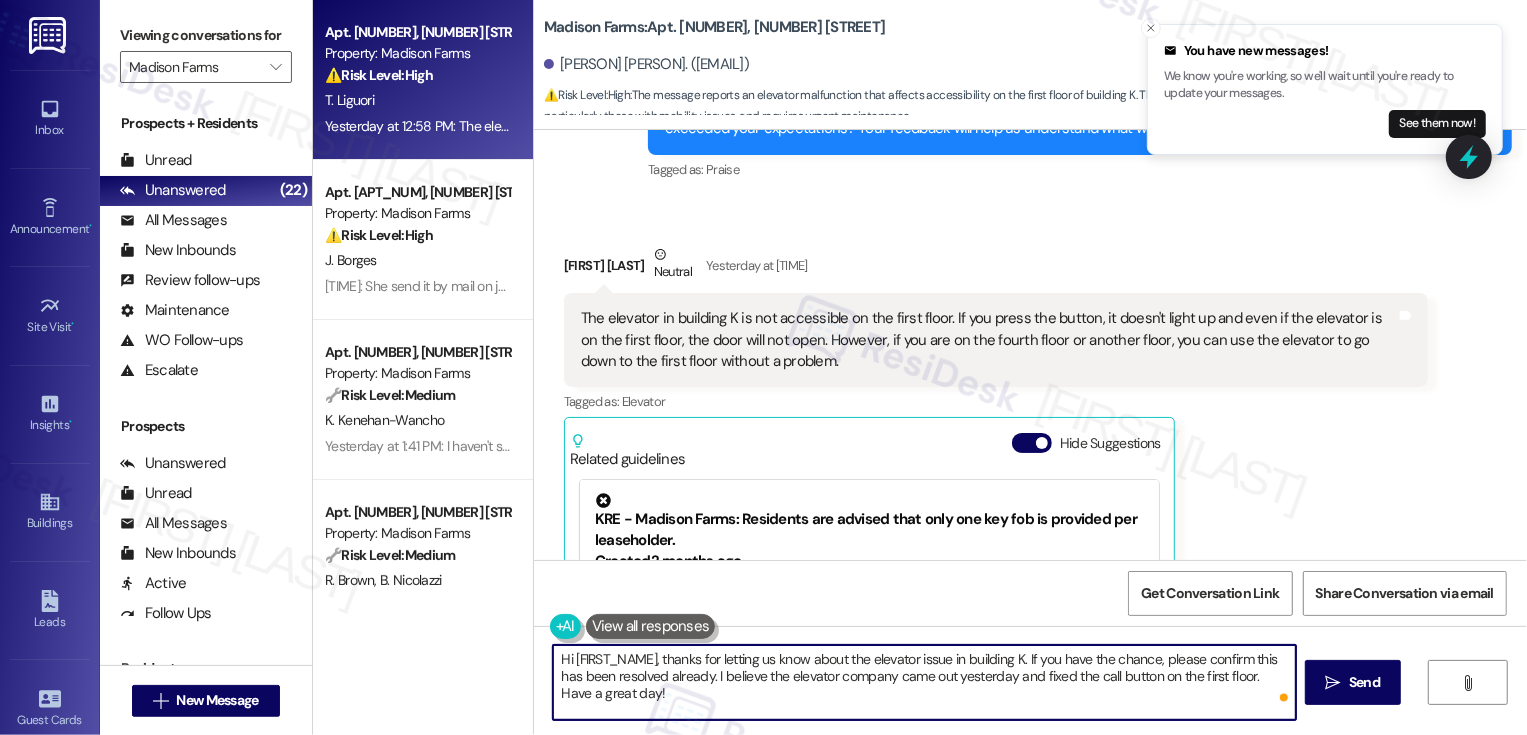 click on "Hi [FIRST_NAME], thanks for letting us know about the elevator issue in building K. If you have the chance, please confirm this has been resolved already. I believe the elevator company came out yesterday and fixed the call button on the first floor. Have a great day!" at bounding box center [924, 682] 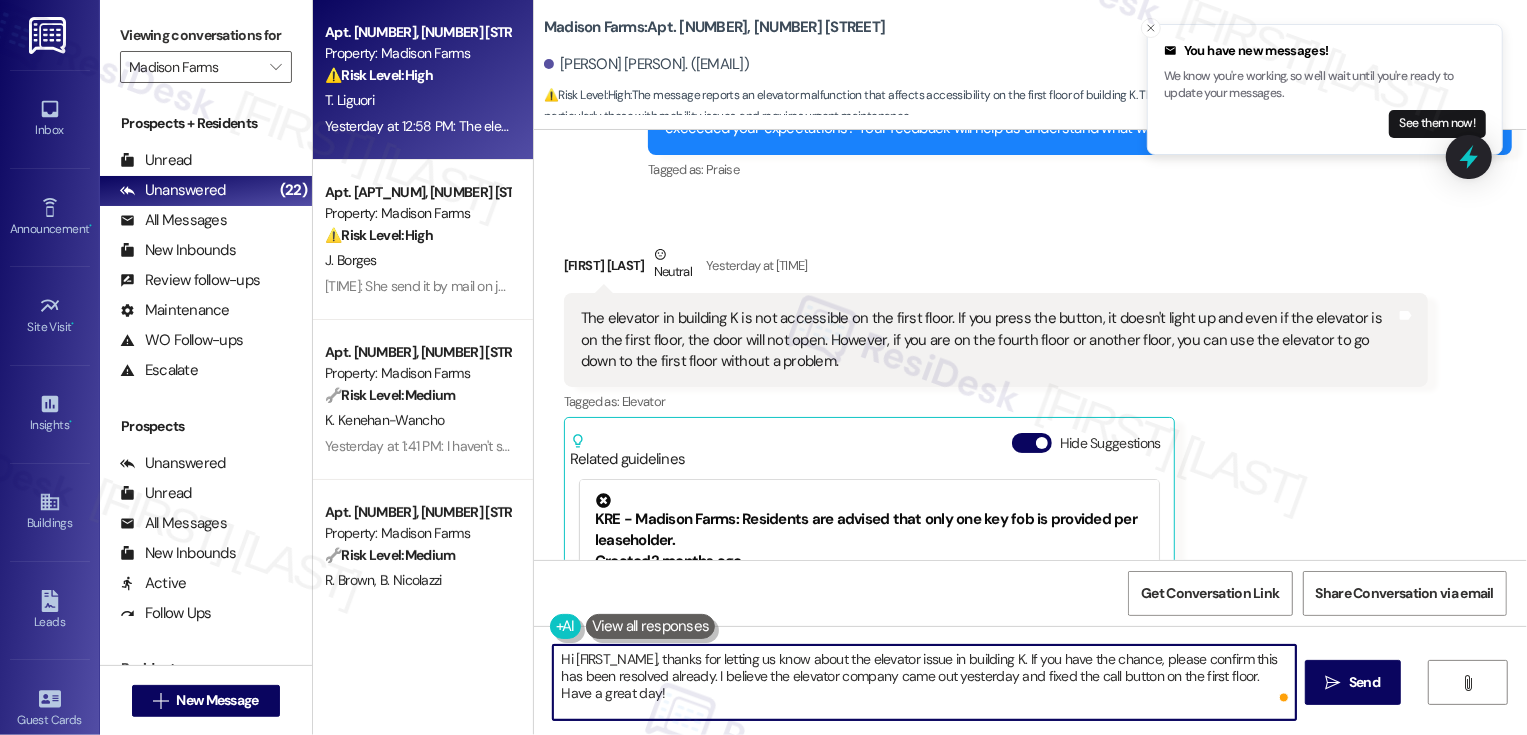 click on "Hi [FIRST_NAME], thanks for letting us know about the elevator issue in building K. If you have the chance, please confirm this has been resolved already. I believe the elevator company came out yesterday and fixed the call button on the first floor. Have a great day!" at bounding box center [924, 682] 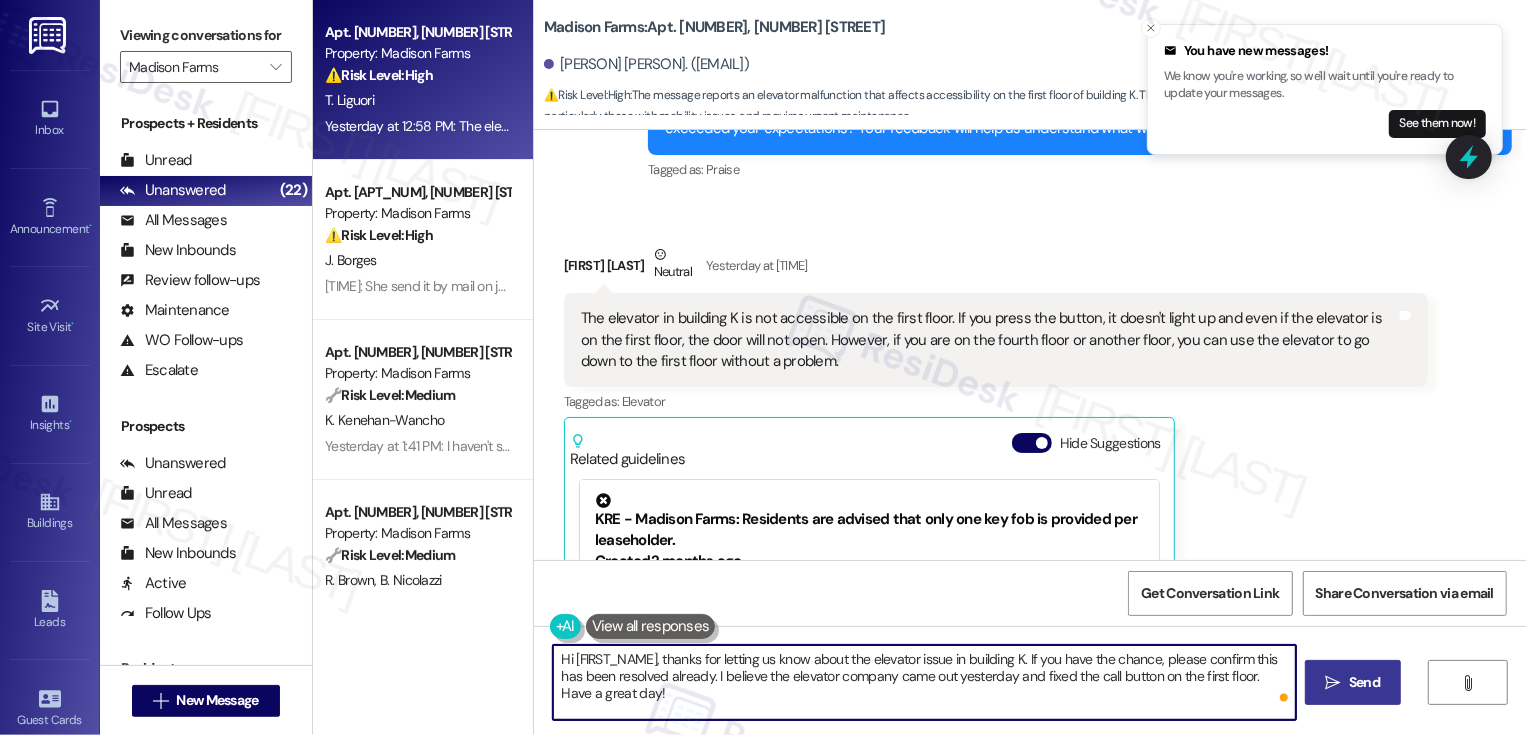 type on "Hi [FIRST_NAME], thanks for letting us know about the elevator issue in building K. If you have the chance, please confirm this has been resolved already. I believe the elevator company came out yesterday and fixed the call button on the first floor. Have a great day!" 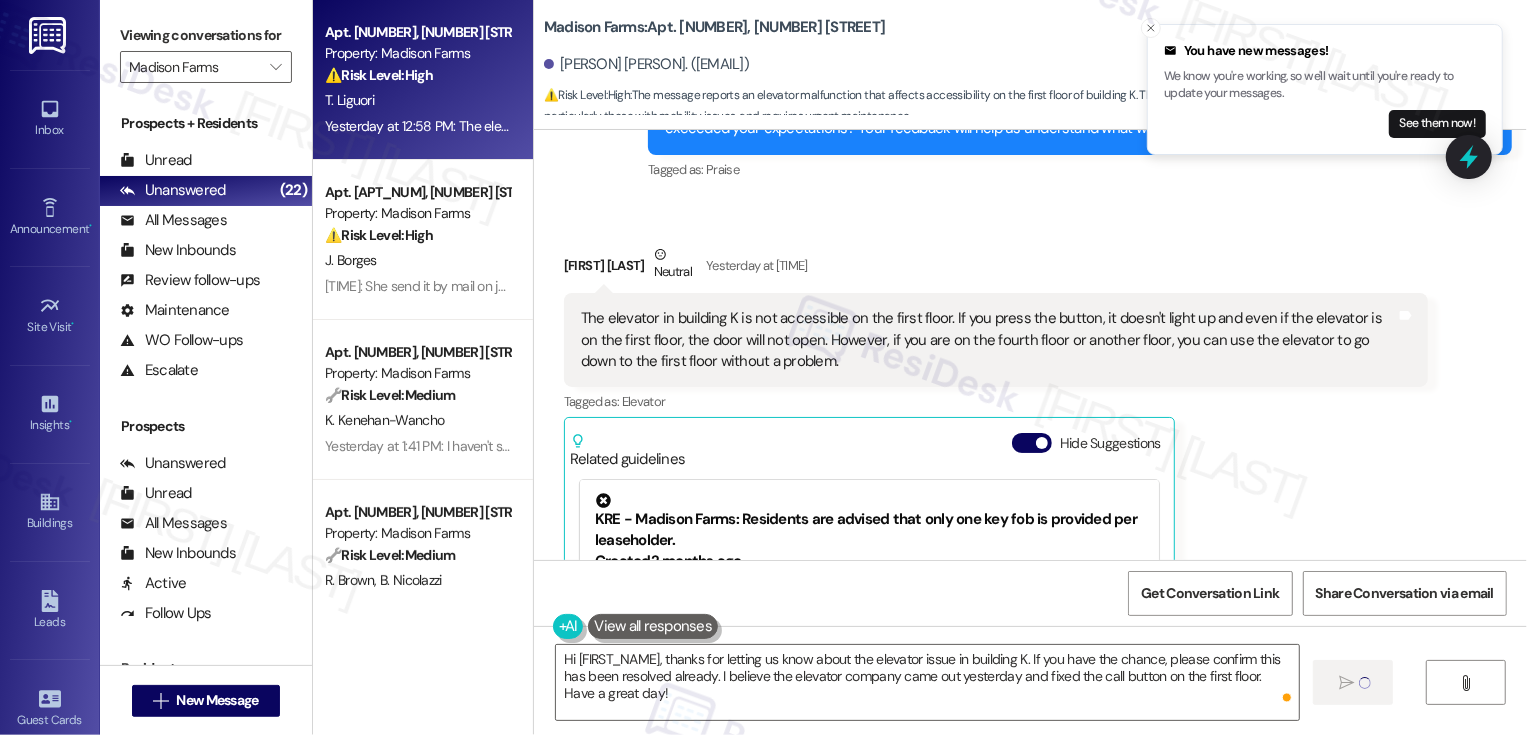 type 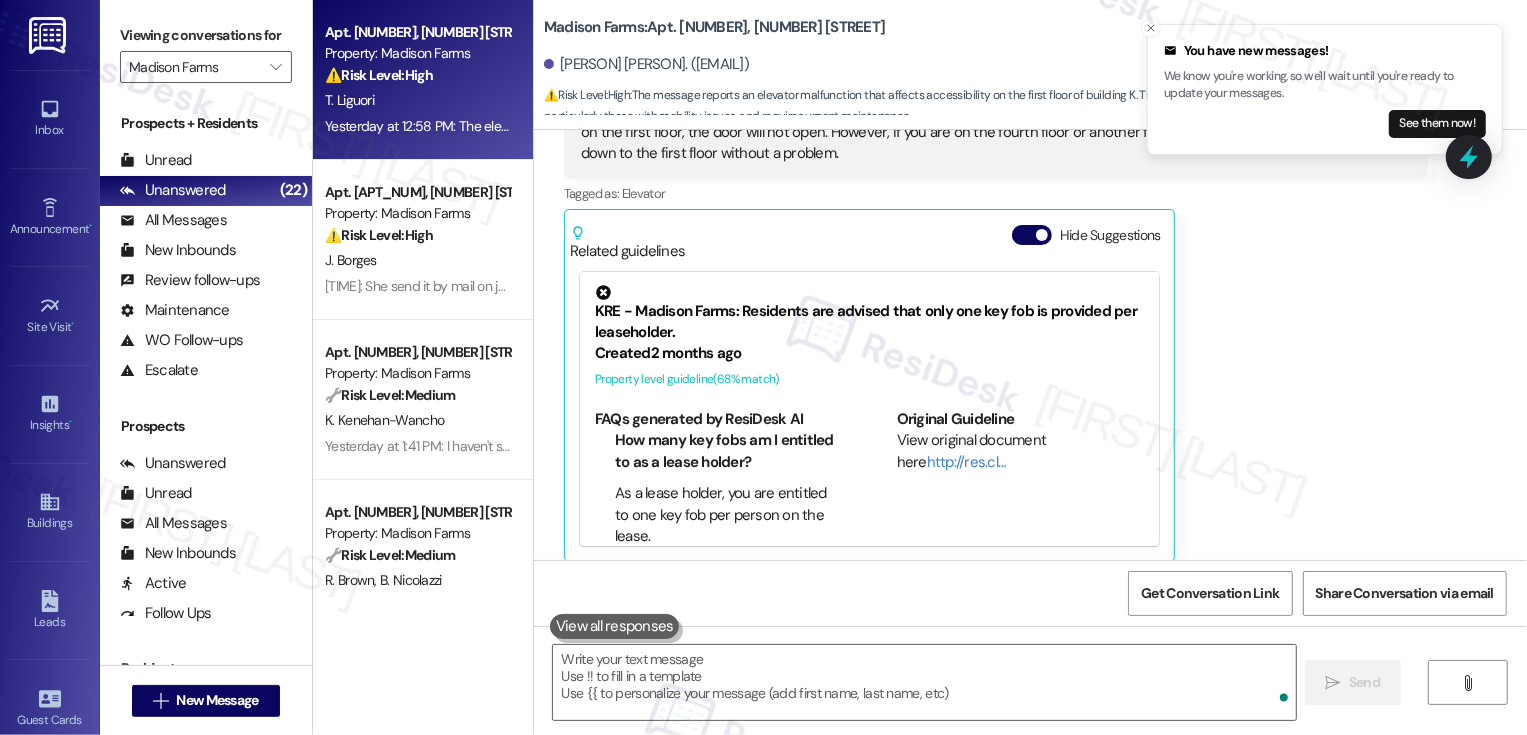 scroll, scrollTop: 2539, scrollLeft: 0, axis: vertical 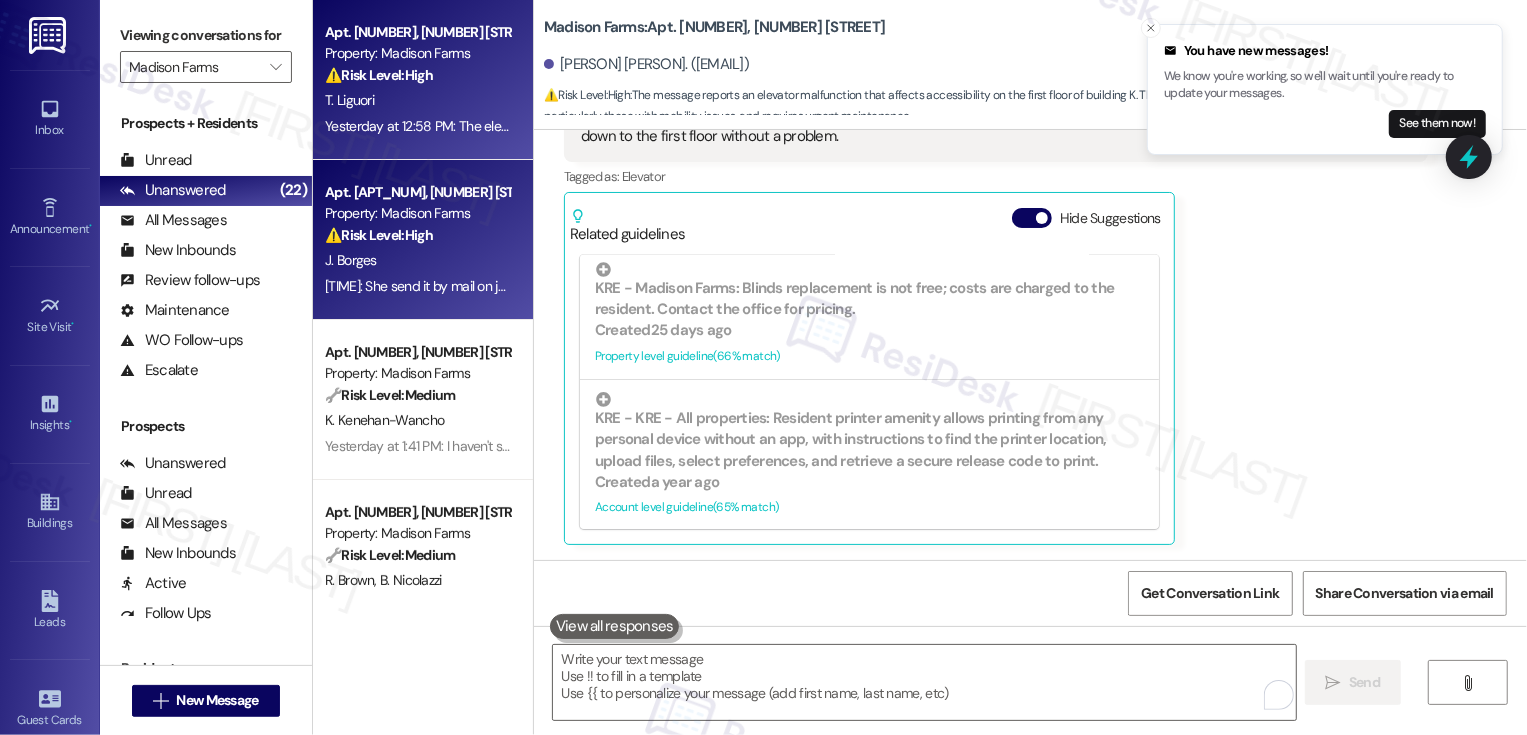 click on "Property: Madison Farms" at bounding box center (417, 213) 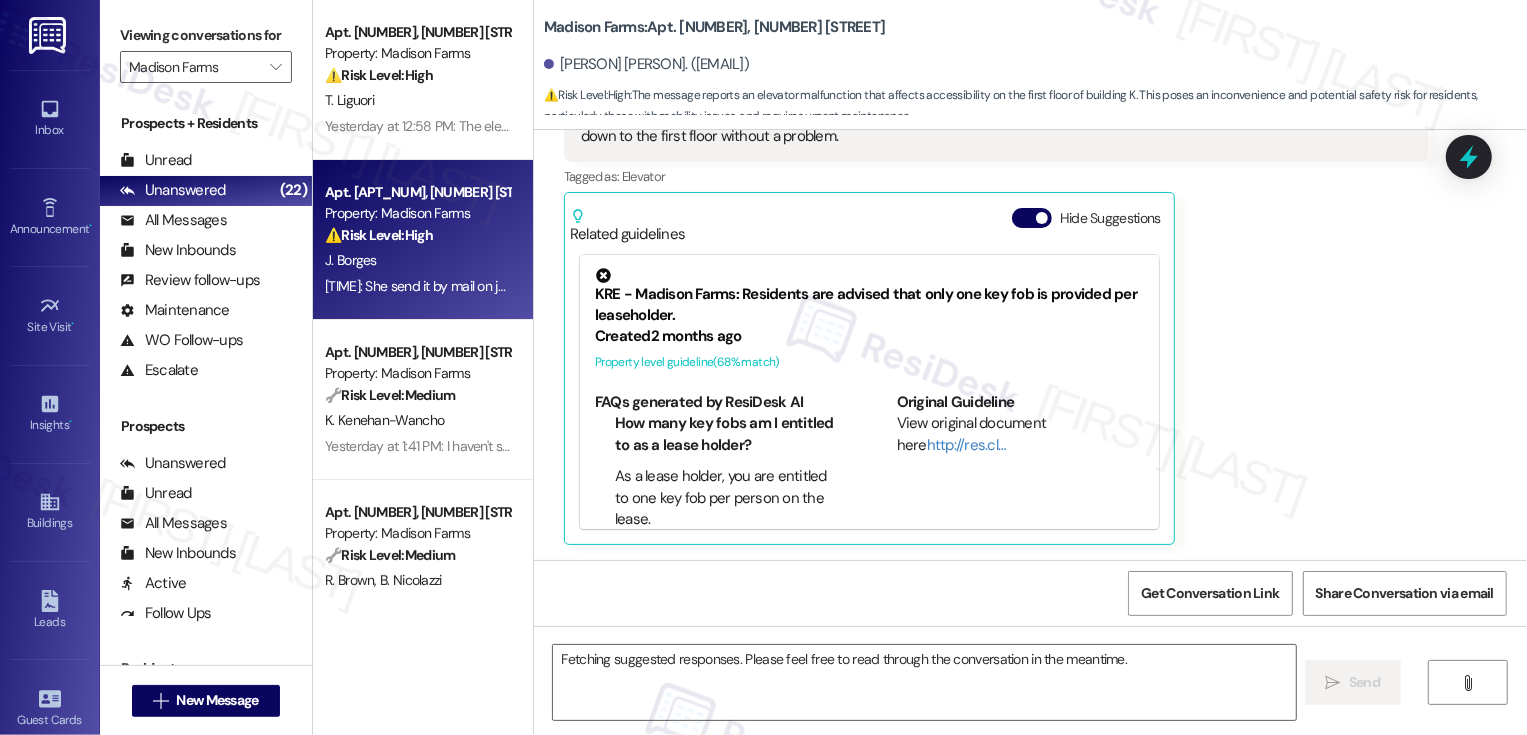 click on "Property: Madison Farms" at bounding box center (417, 213) 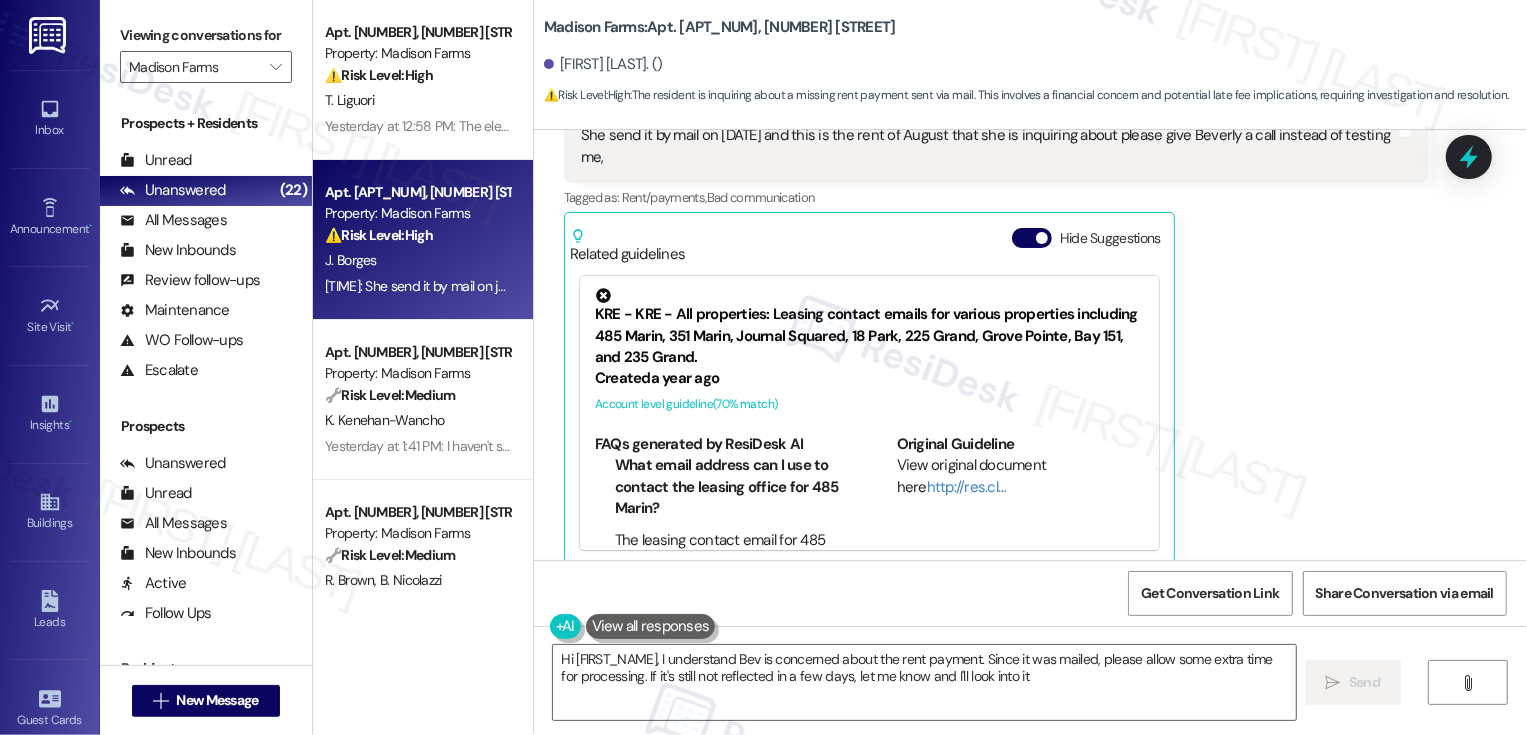 type on "Hi [FIRST], I understand Bev is concerned about the rent payment. Since it was mailed, please allow some extra time for processing. If it's still not reflected in a few days, let me know and I'll look into it!" 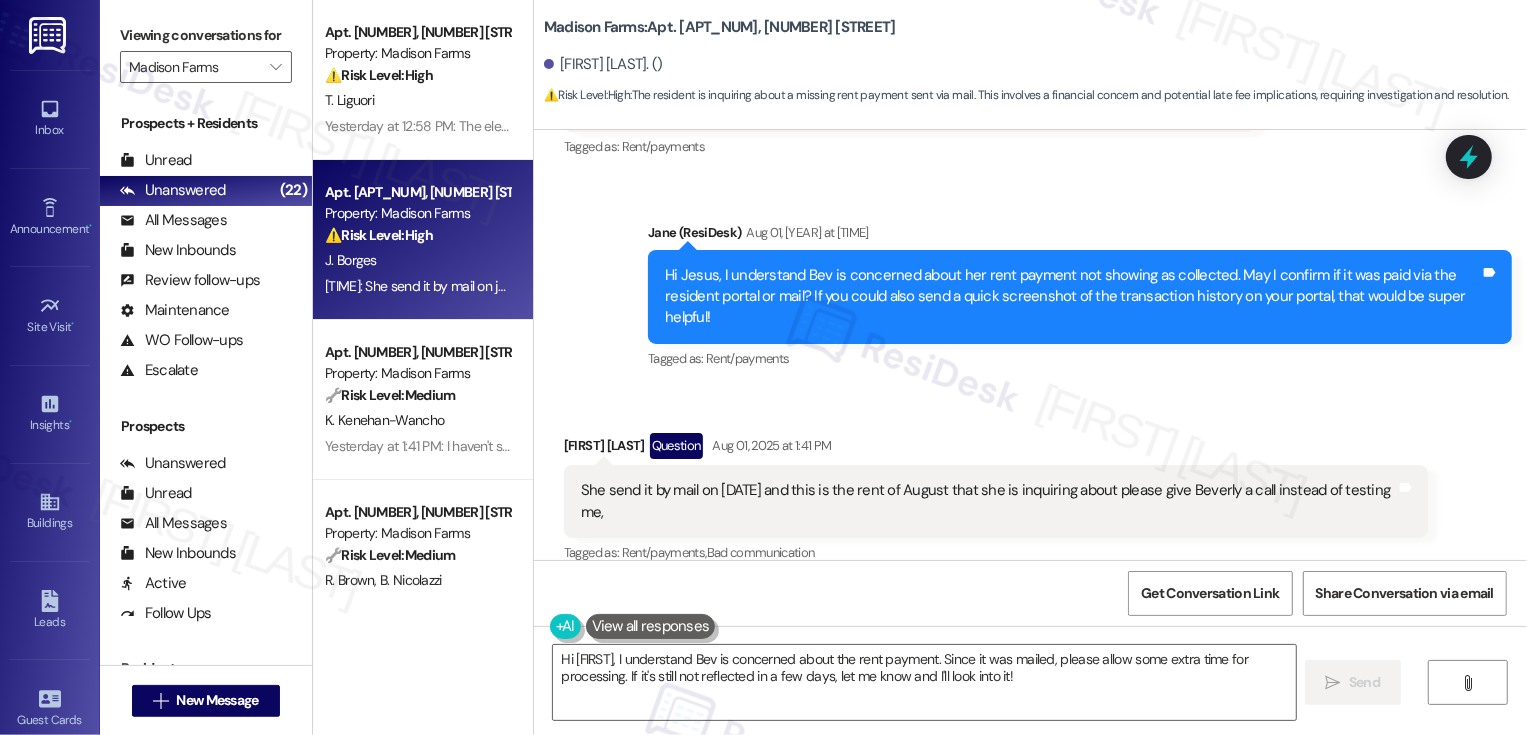 scroll, scrollTop: 250, scrollLeft: 0, axis: vertical 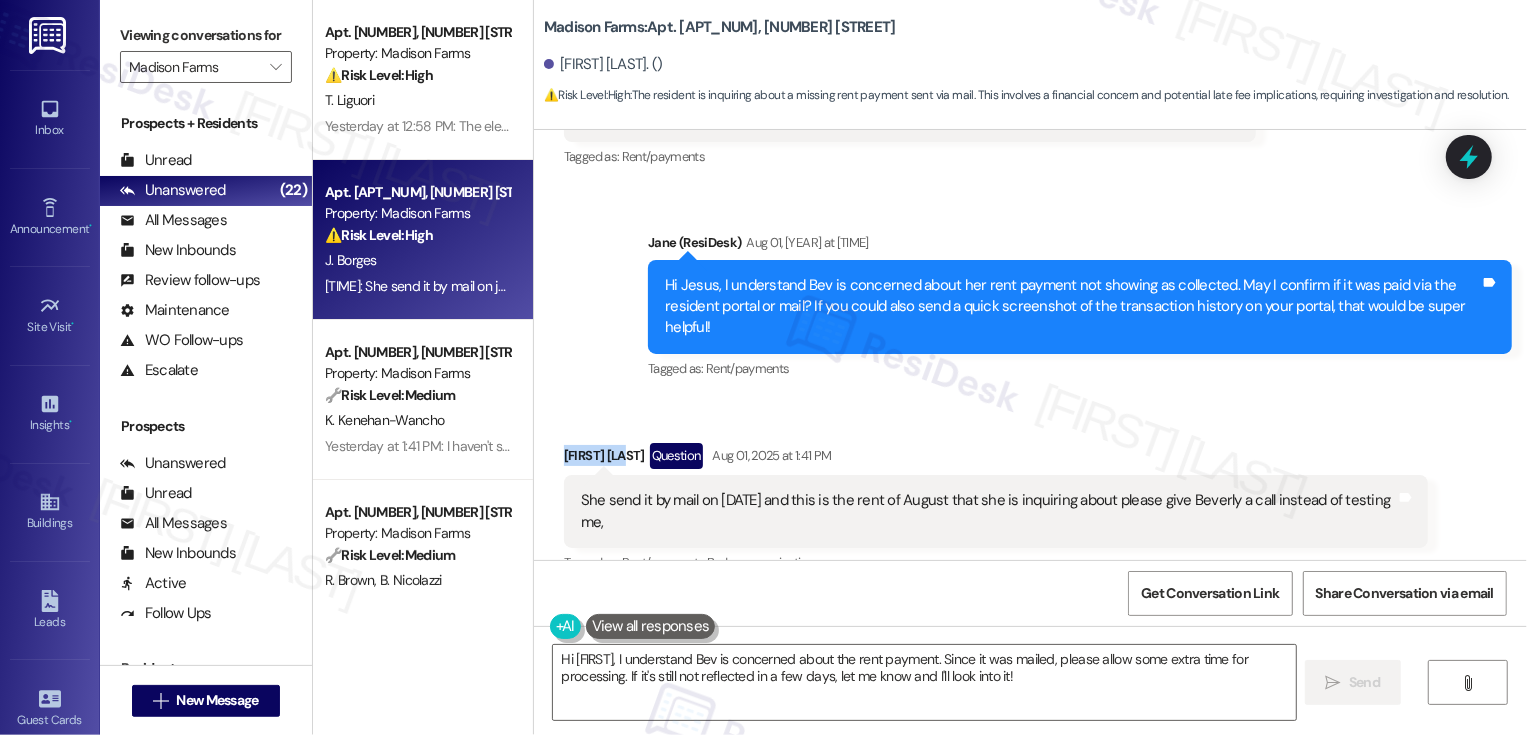 drag, startPoint x: 550, startPoint y: 455, endPoint x: 620, endPoint y: 457, distance: 70.028564 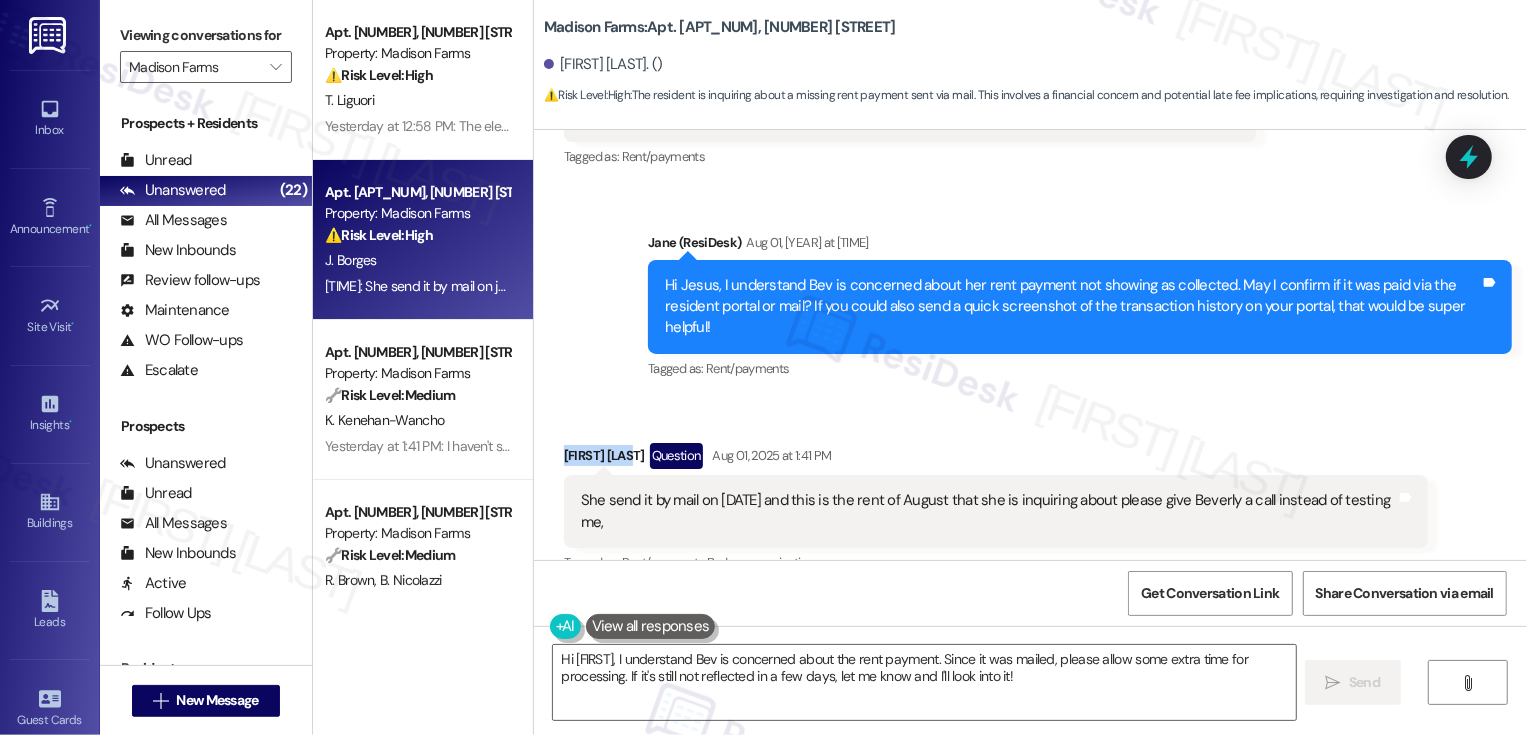 drag, startPoint x: 548, startPoint y: 458, endPoint x: 626, endPoint y: 460, distance: 78.025635 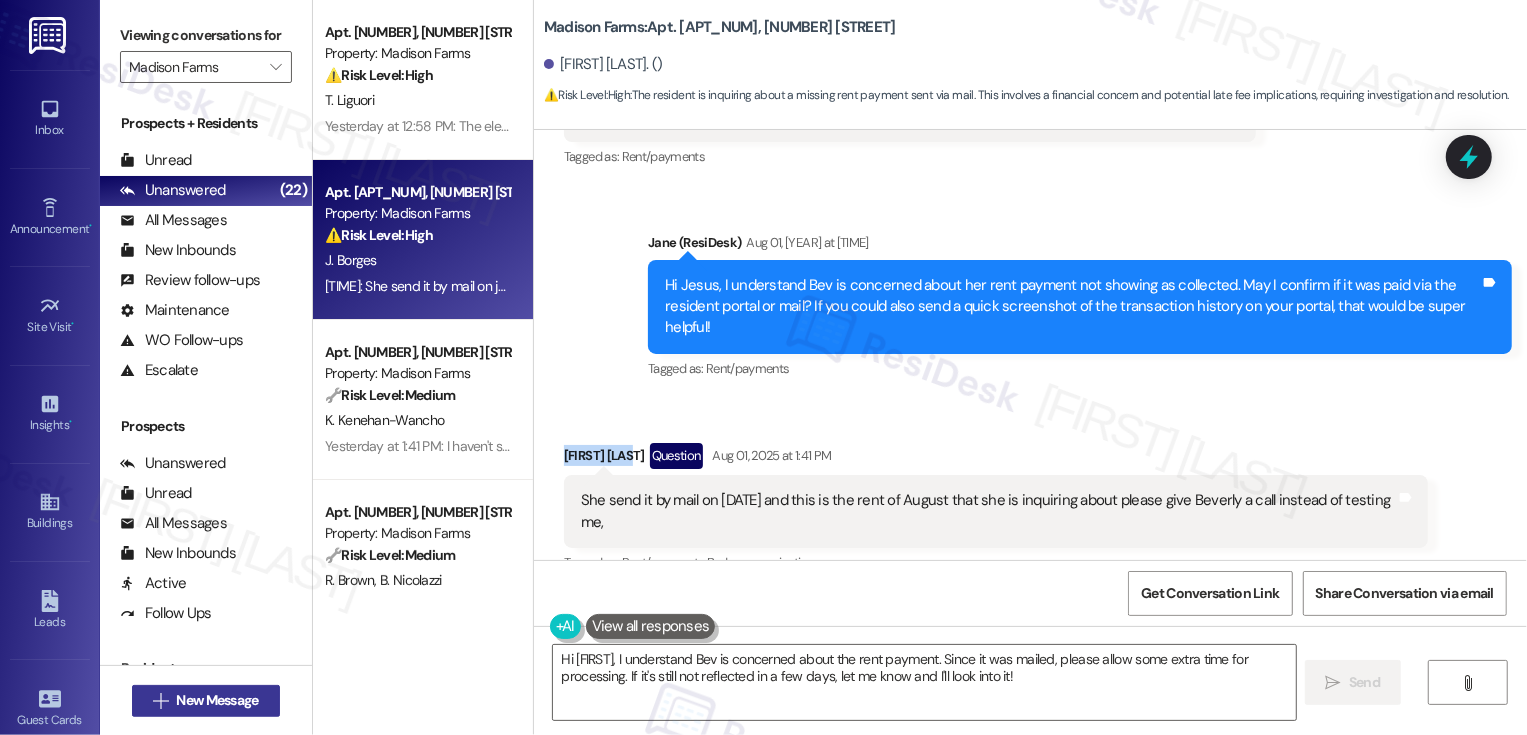 click on "New Message" at bounding box center (217, 700) 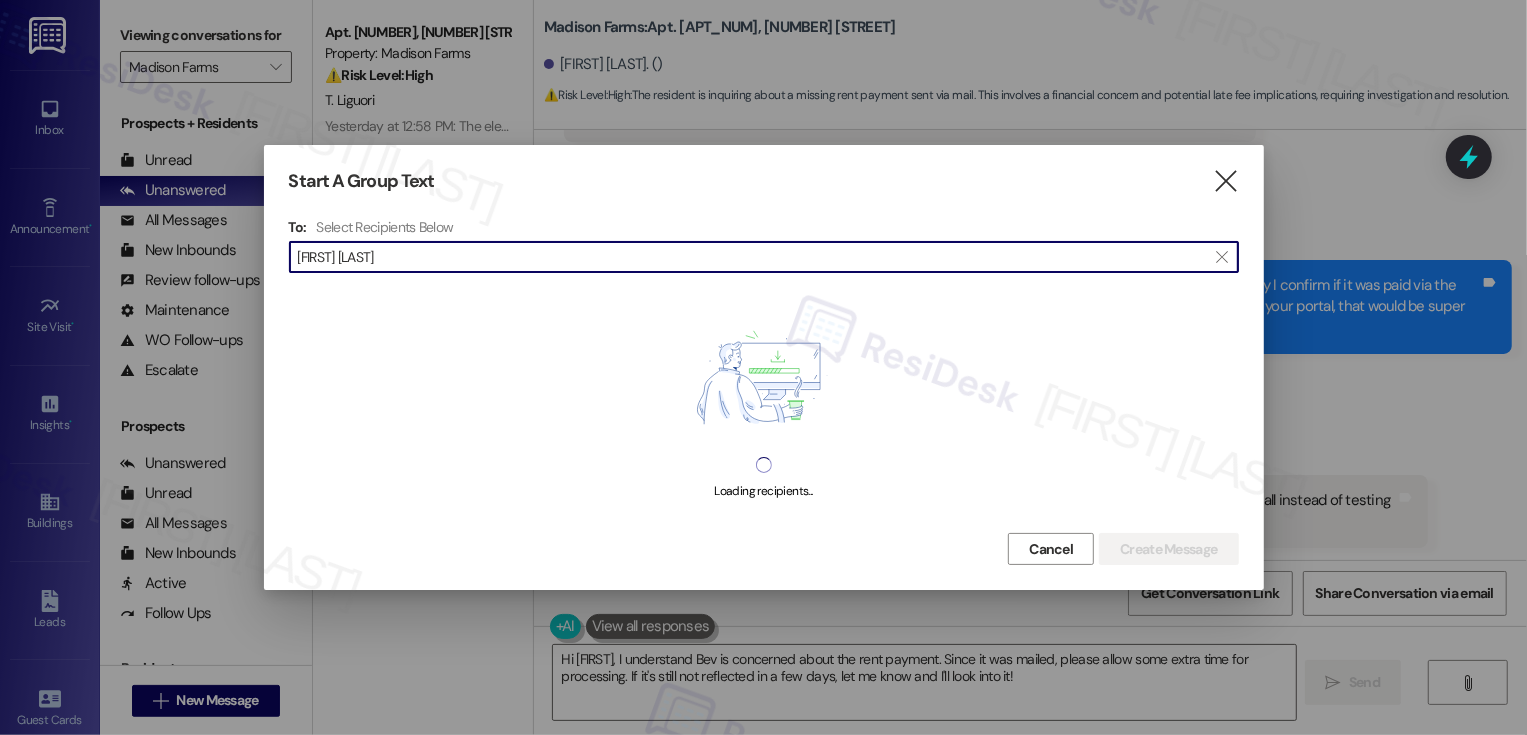 type on "[FIRST] [LAST]" 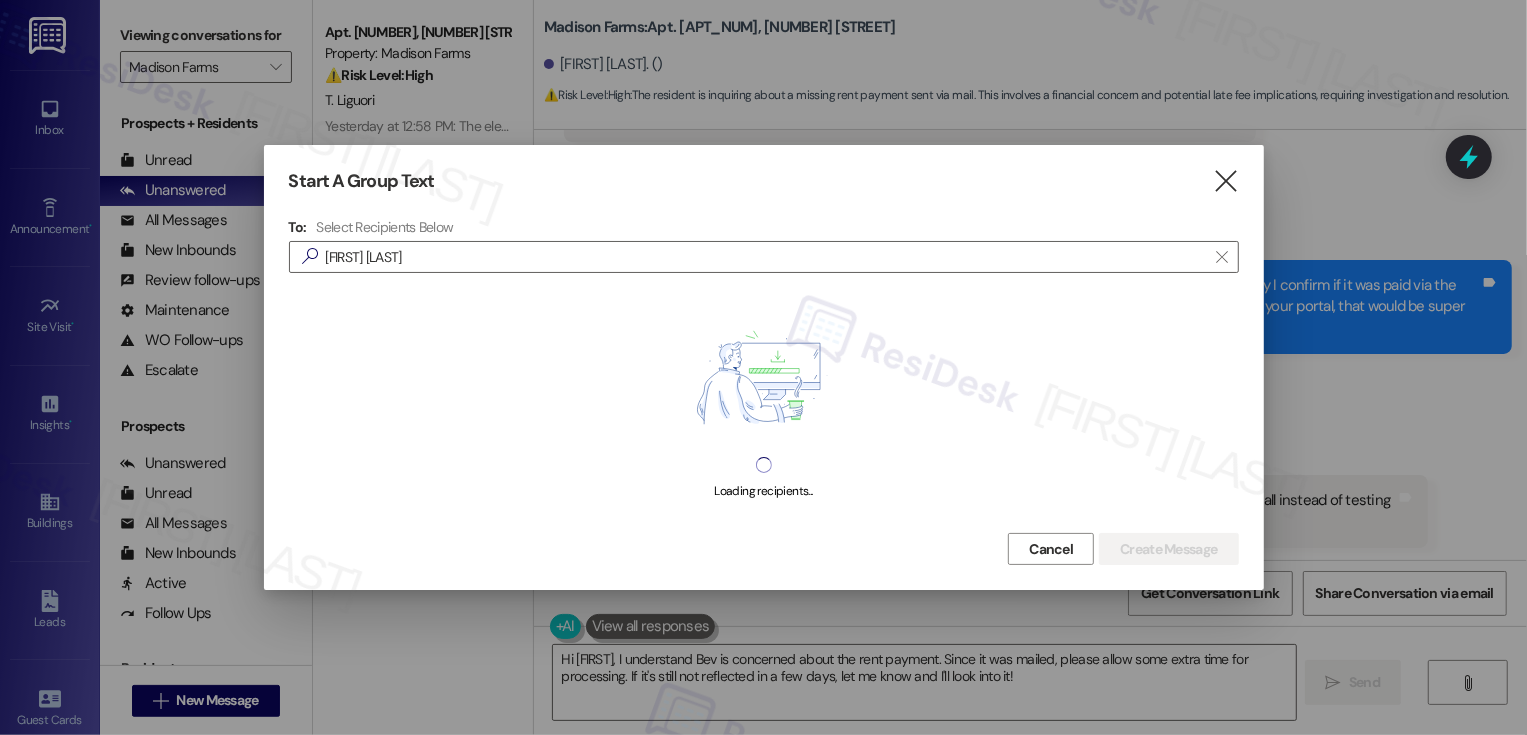 click on "Start A Group Text  To: Select Recipients Below  [PERSON] [LAST]  Loading recipients... Cancel Create Message" at bounding box center [764, 367] 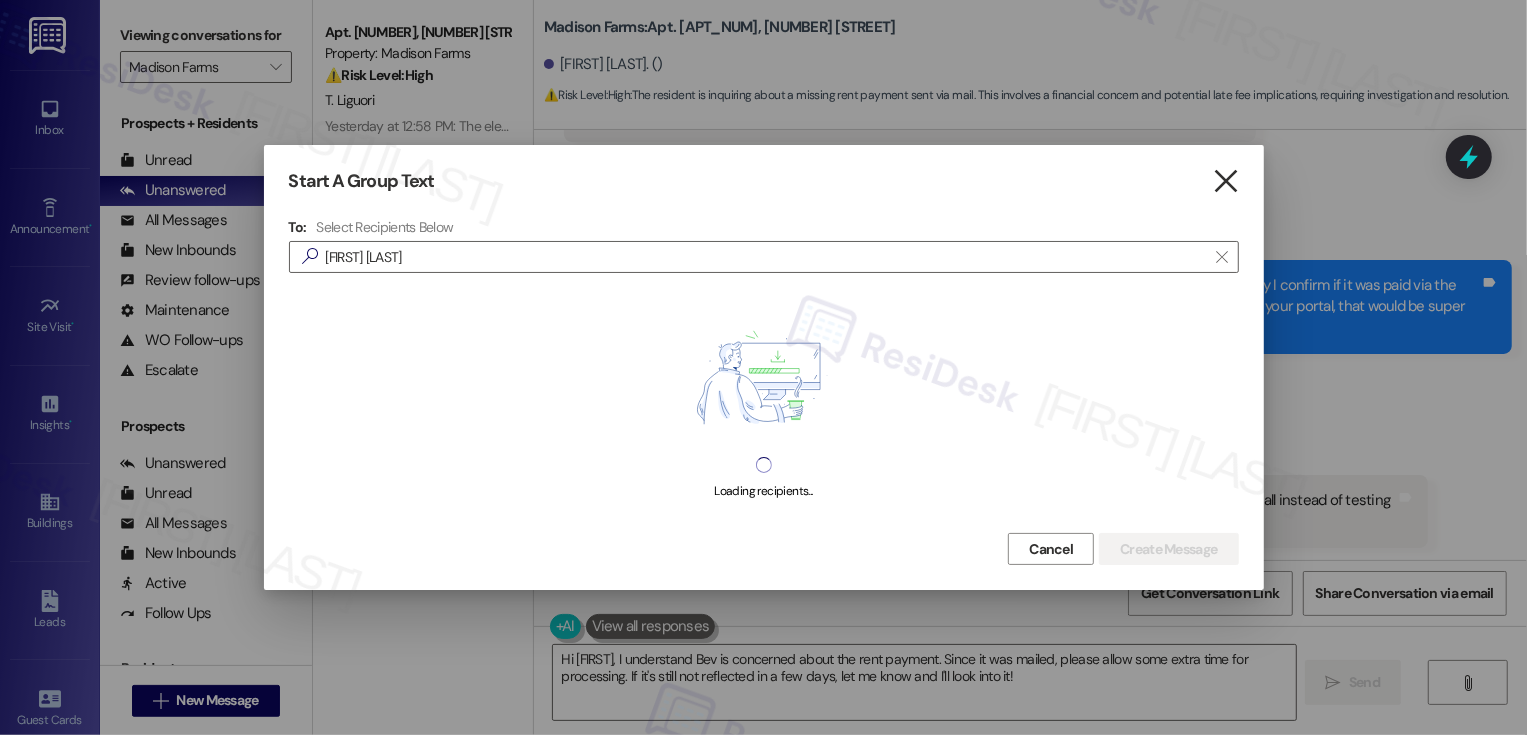 click on "" at bounding box center (1225, 181) 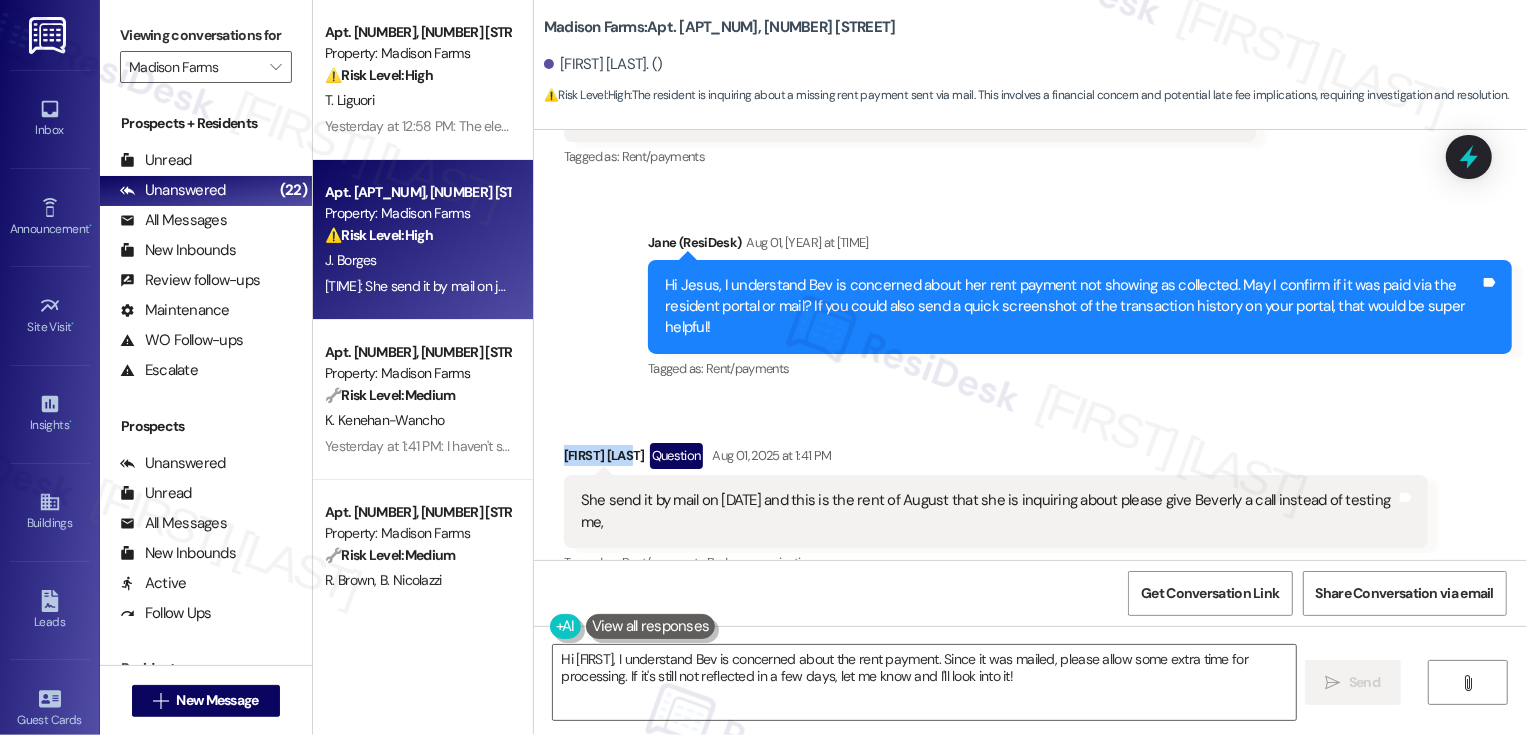 drag, startPoint x: 551, startPoint y: 455, endPoint x: 626, endPoint y: 456, distance: 75.00667 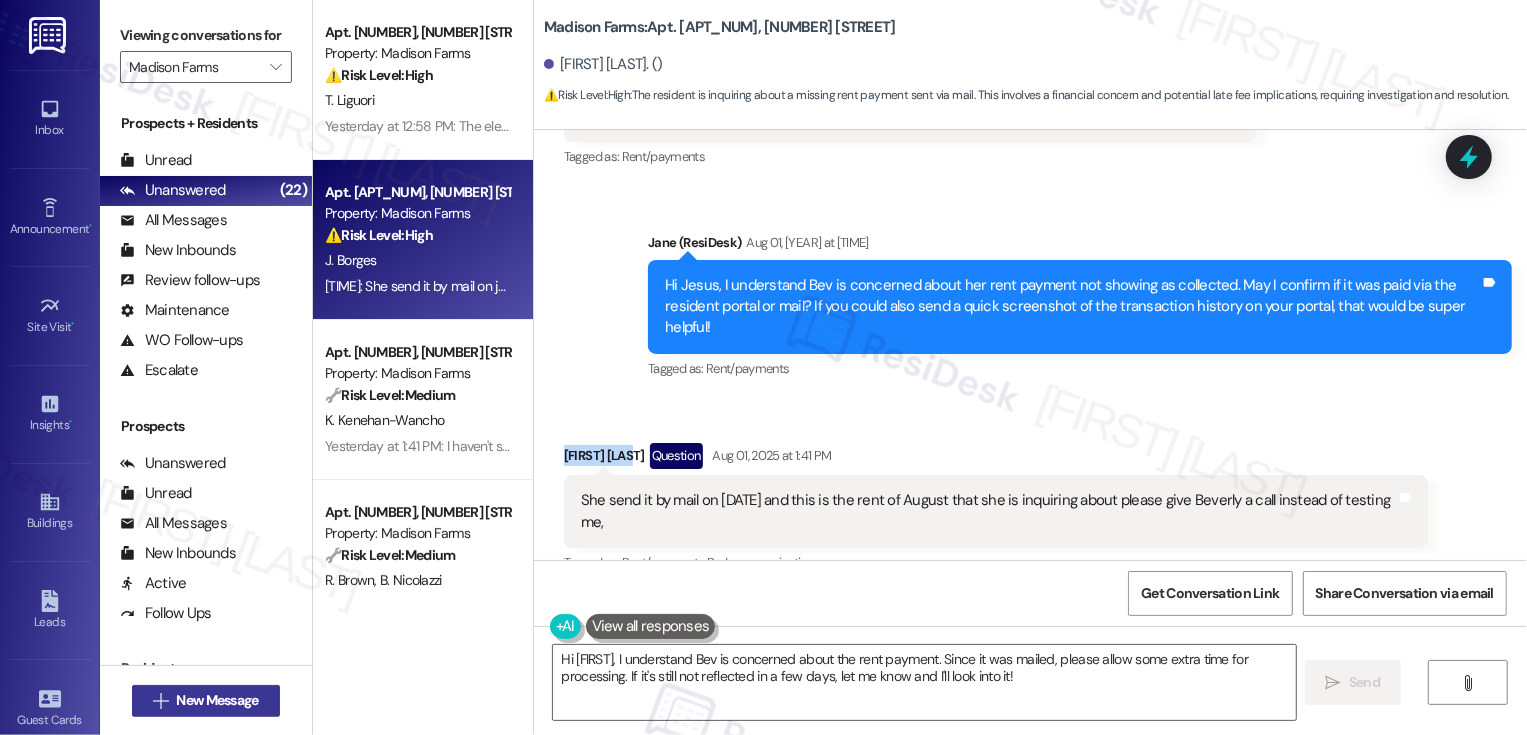 click on "New Message" at bounding box center [217, 700] 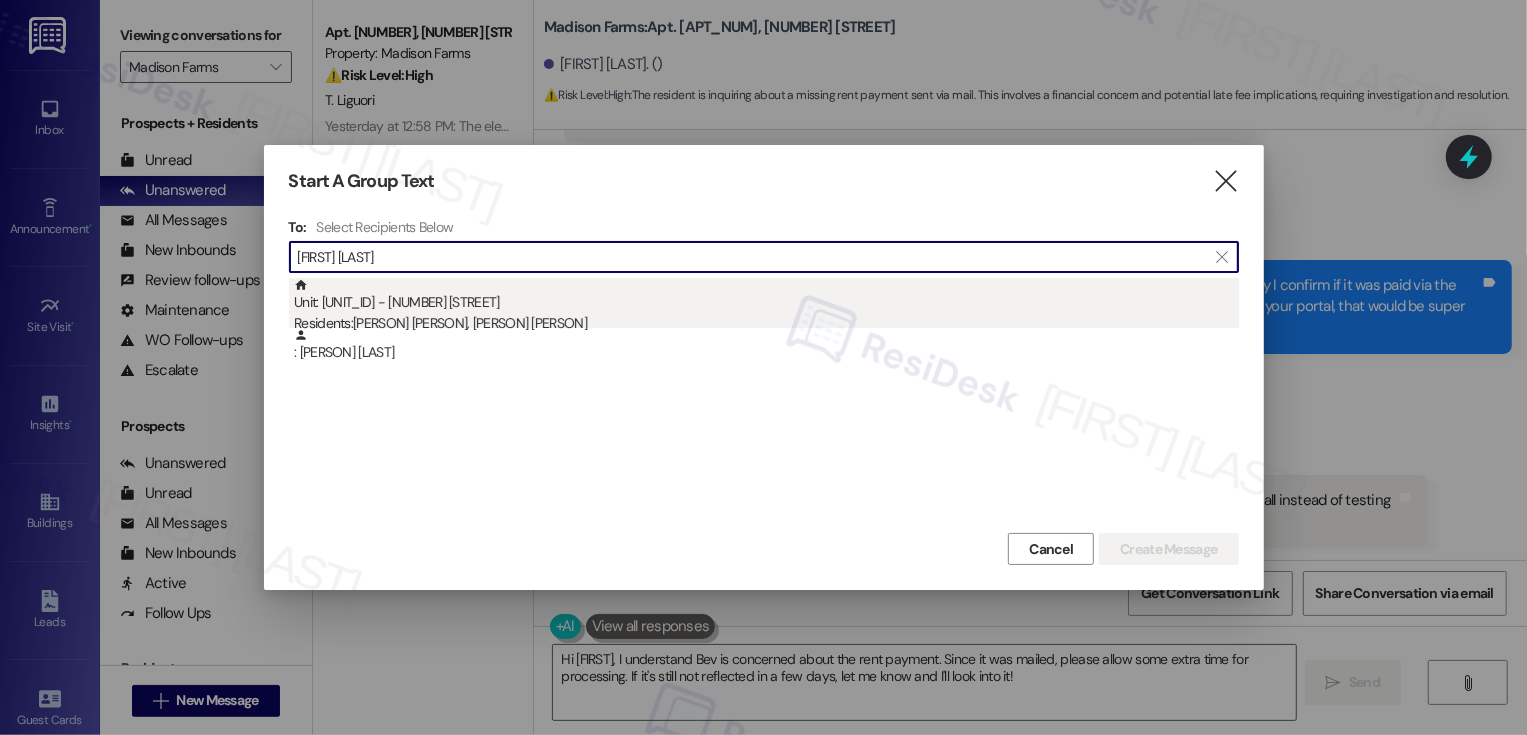 type on "[FIRST] [LAST]" 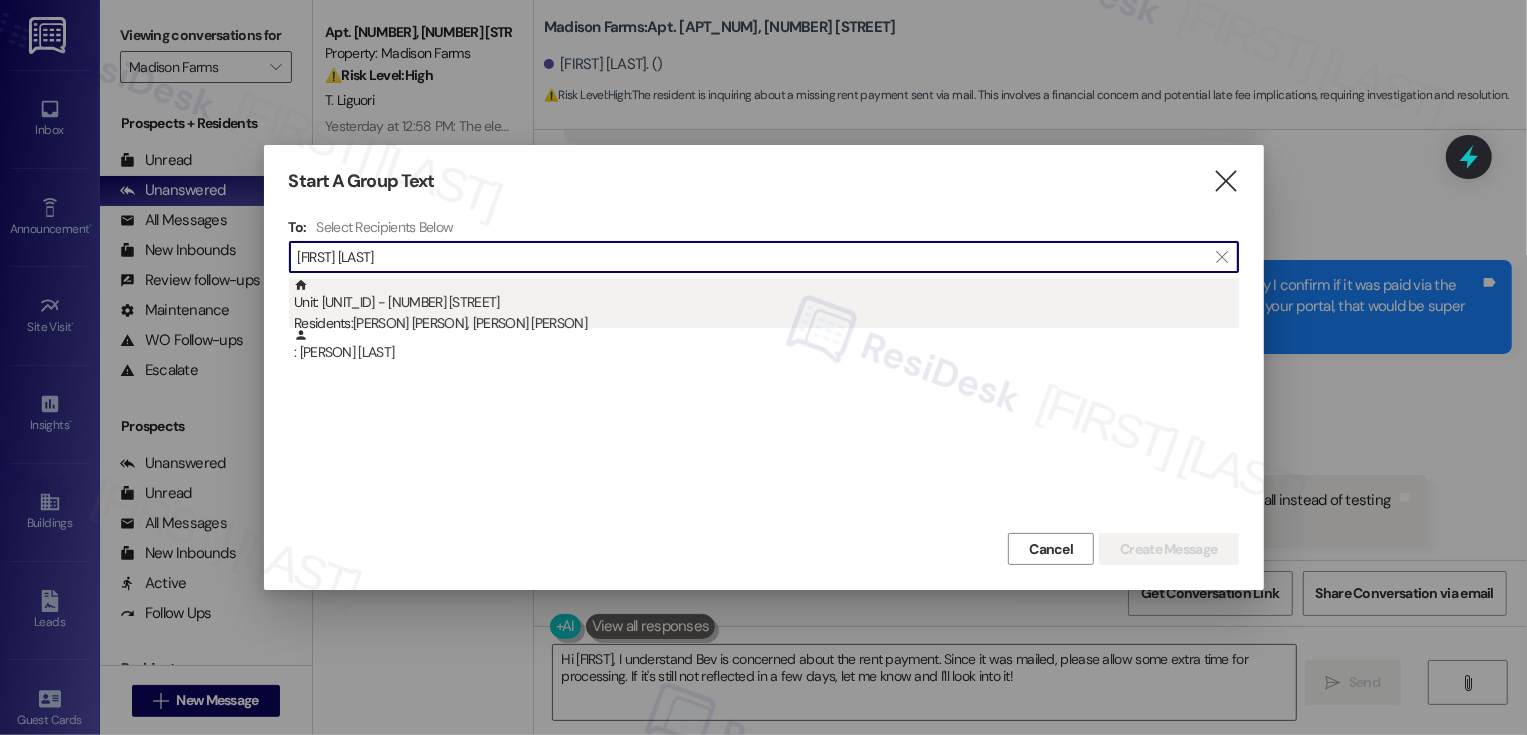 click on "Unit: [UNIT_NUMBER] - [NUMBER] [STREET] Residents: [PERSON], [PERSON]" at bounding box center [766, 306] 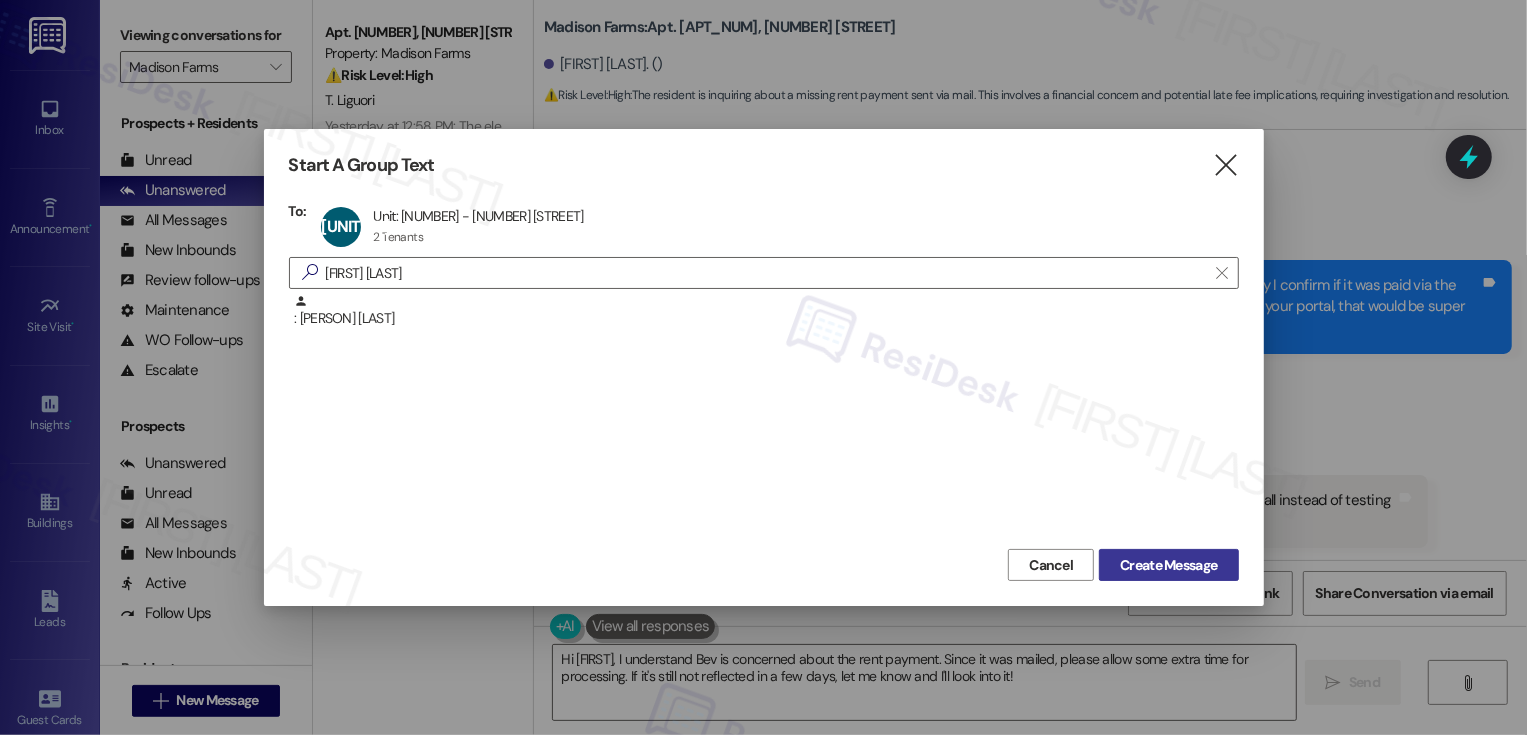 click on "Create Message" at bounding box center [1168, 565] 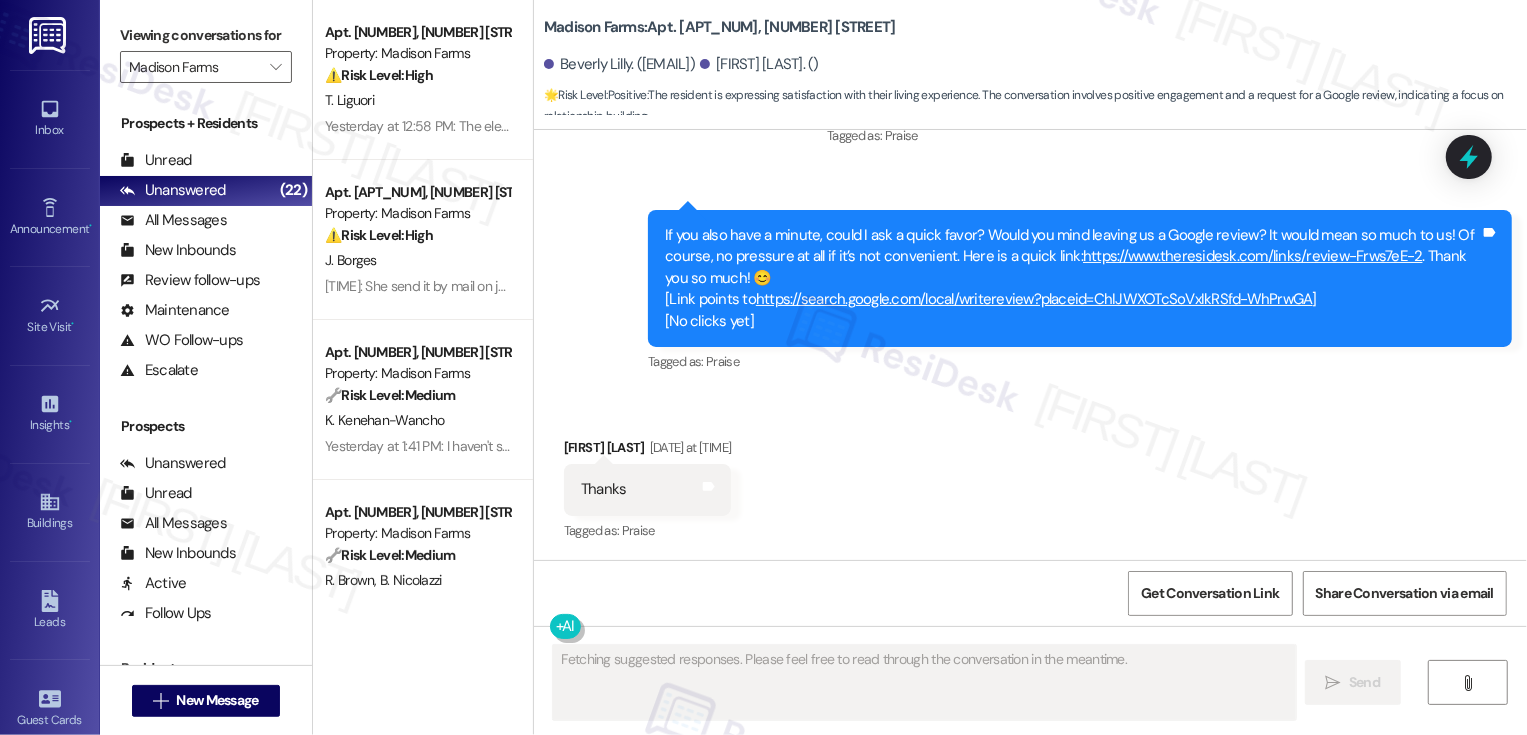 scroll, scrollTop: 3587, scrollLeft: 0, axis: vertical 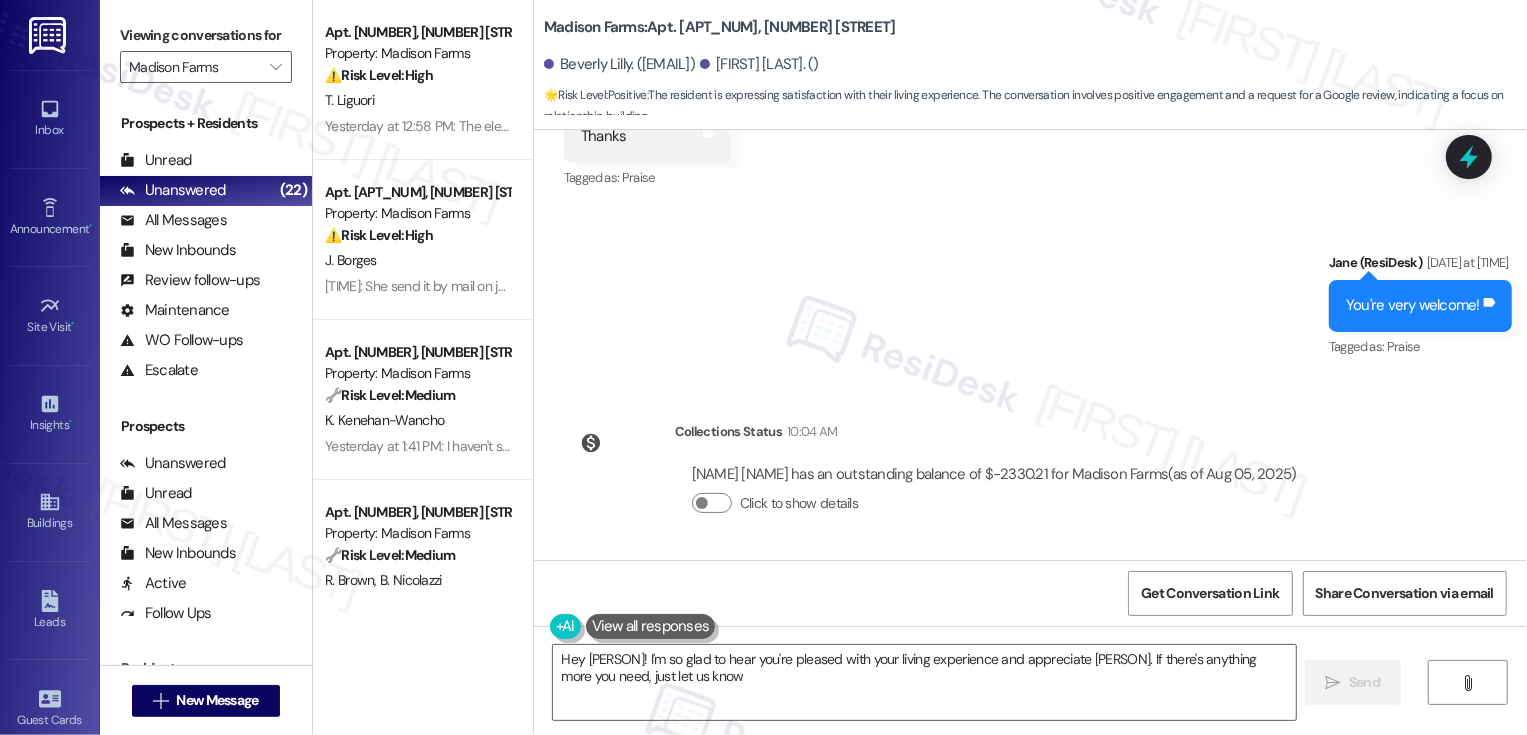 type on "Hey [PERSON]! I'm so glad to hear you're pleased with your living experience and appreciate [PERSON]. If there's anything more you need, just let us know!" 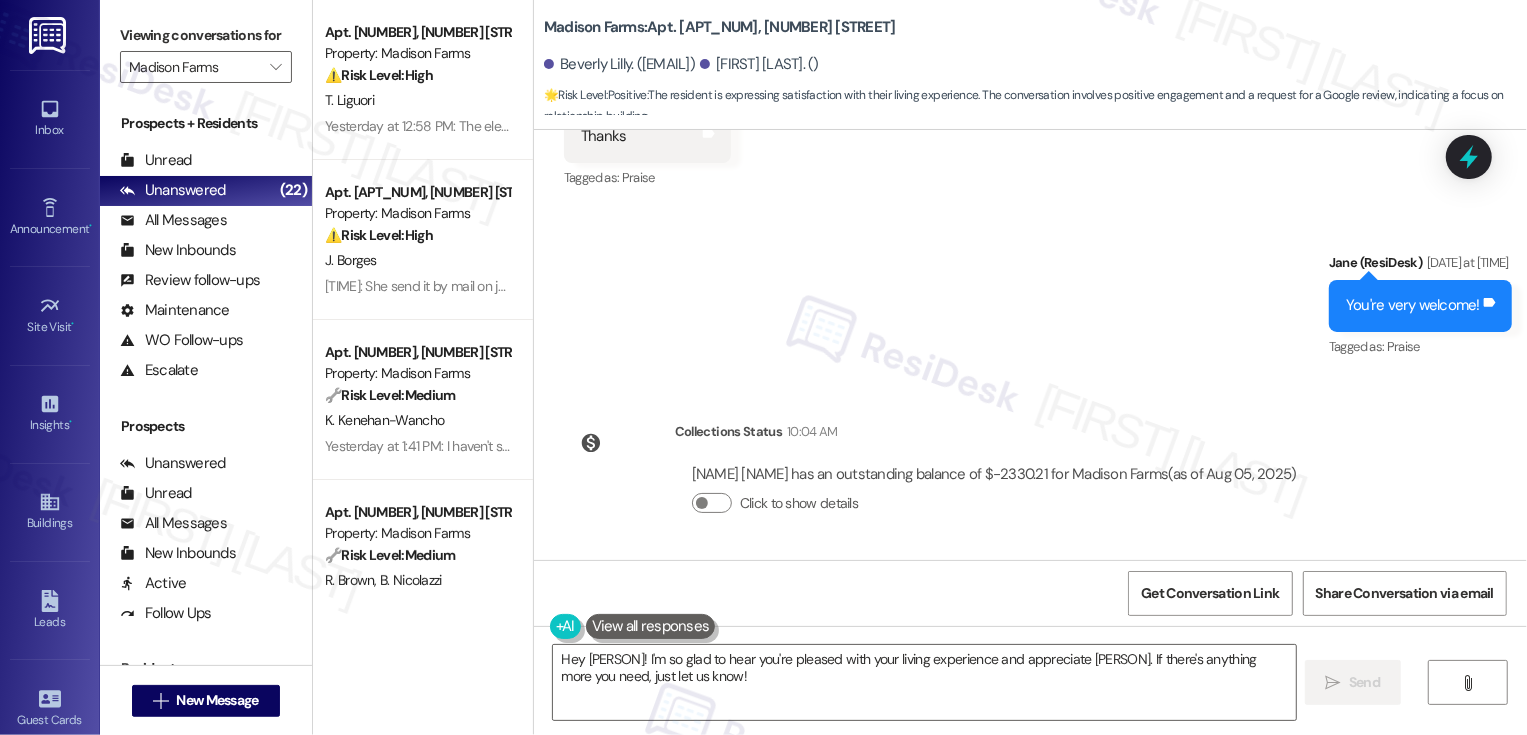 click on "[PERSON] has an outstanding balance of $-[AMOUNT] for Madison Farms  (as of [DATE])" at bounding box center (994, 474) 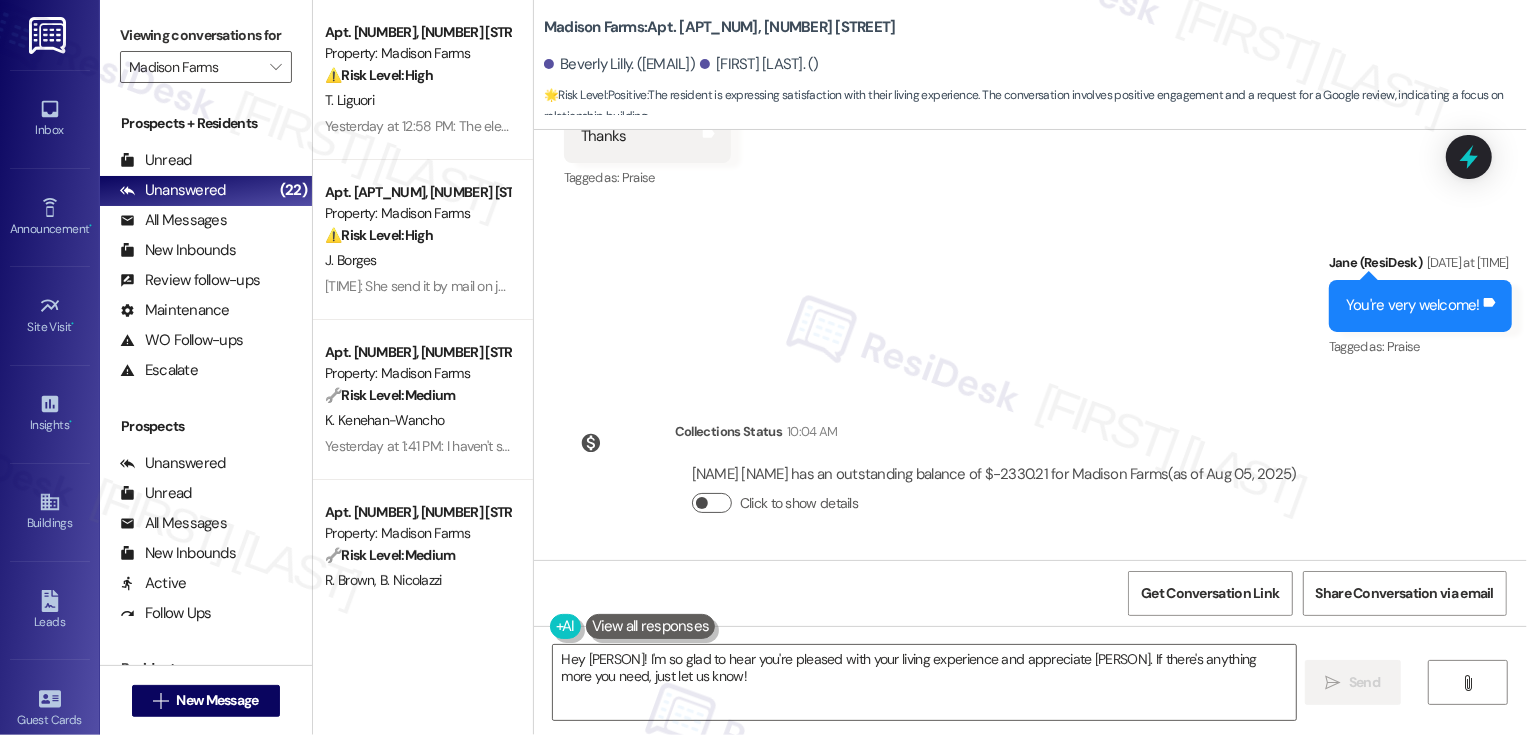 click on "Click to show details" at bounding box center [712, 503] 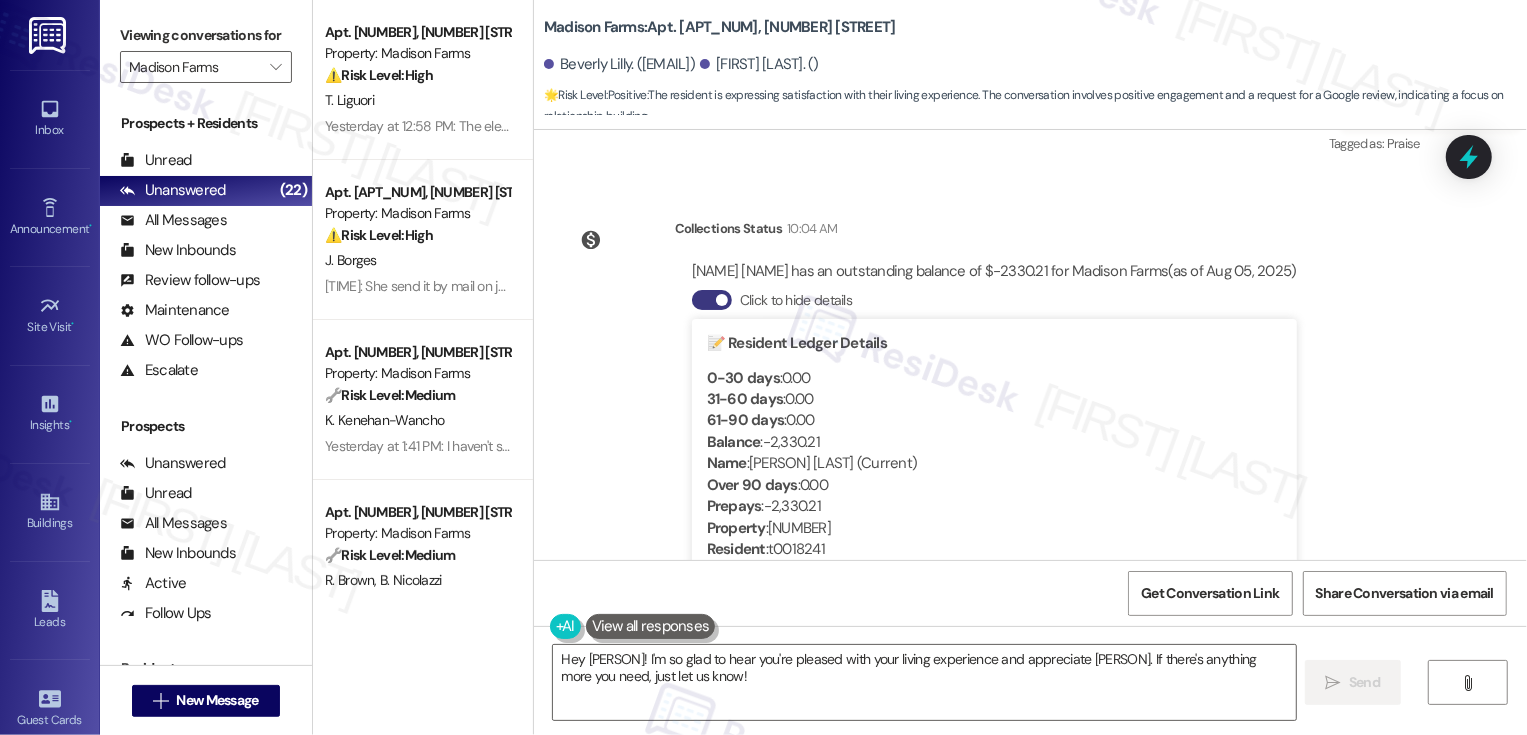 scroll, scrollTop: 3887, scrollLeft: 0, axis: vertical 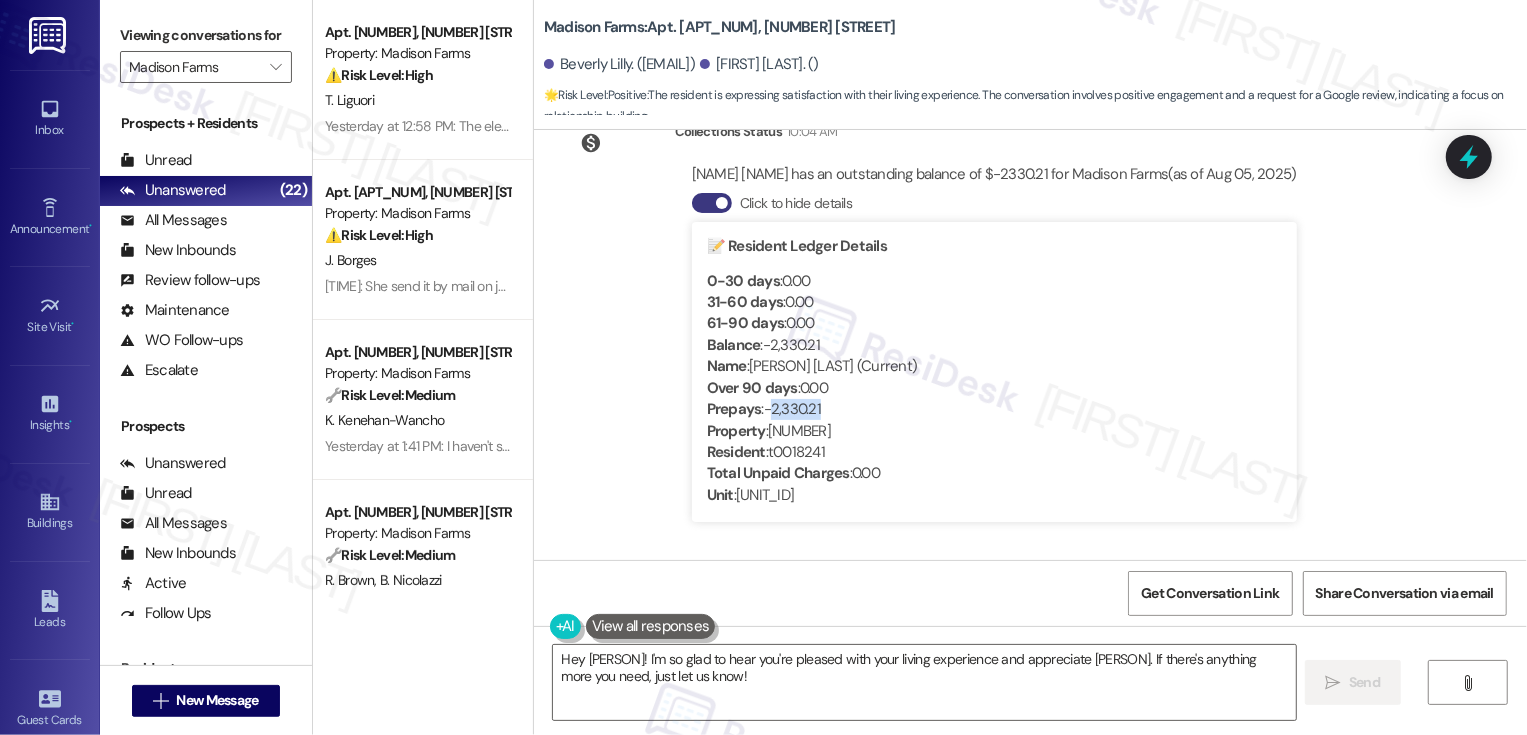 drag, startPoint x: 764, startPoint y: 406, endPoint x: 853, endPoint y: 408, distance: 89.02247 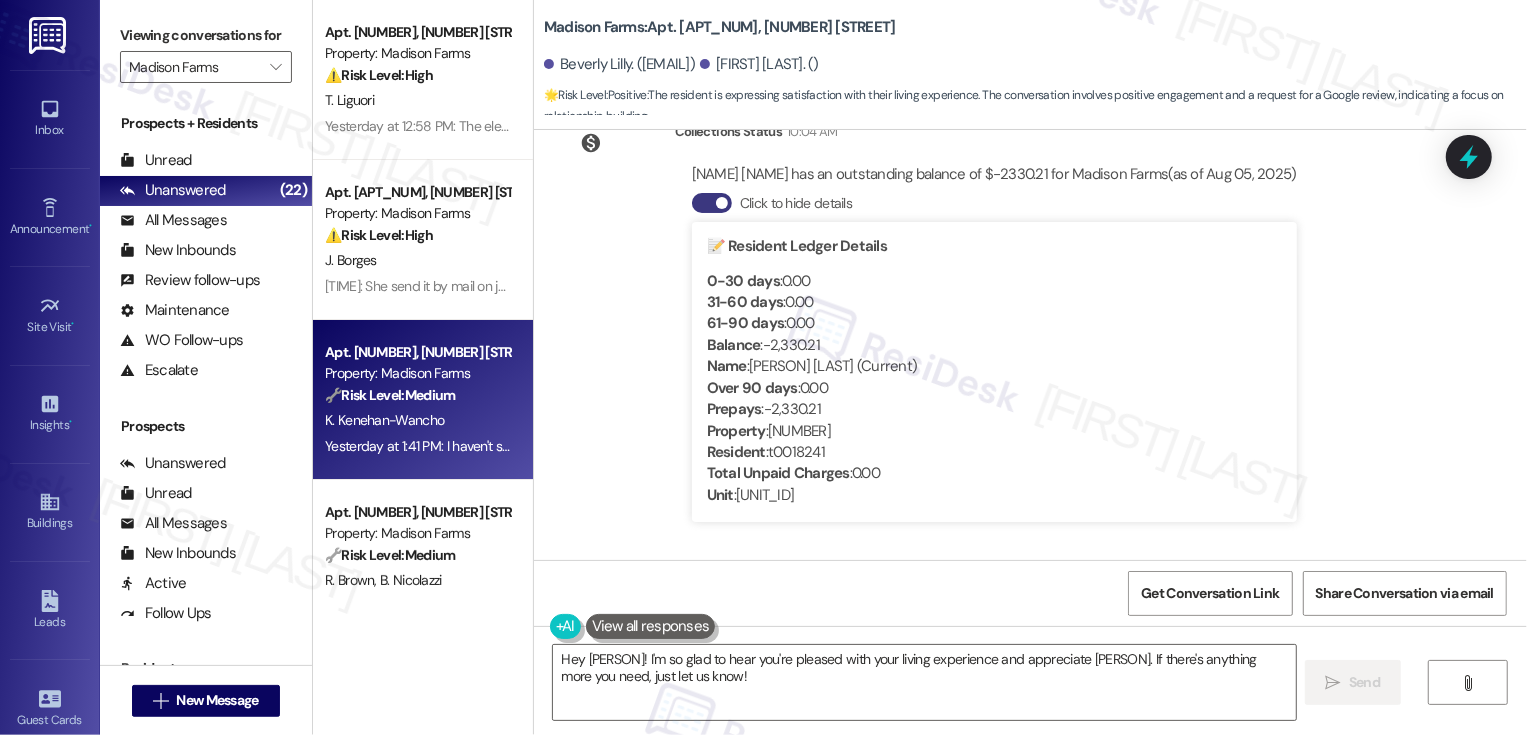 click on "K. Kenehan-Wancho" at bounding box center (417, 420) 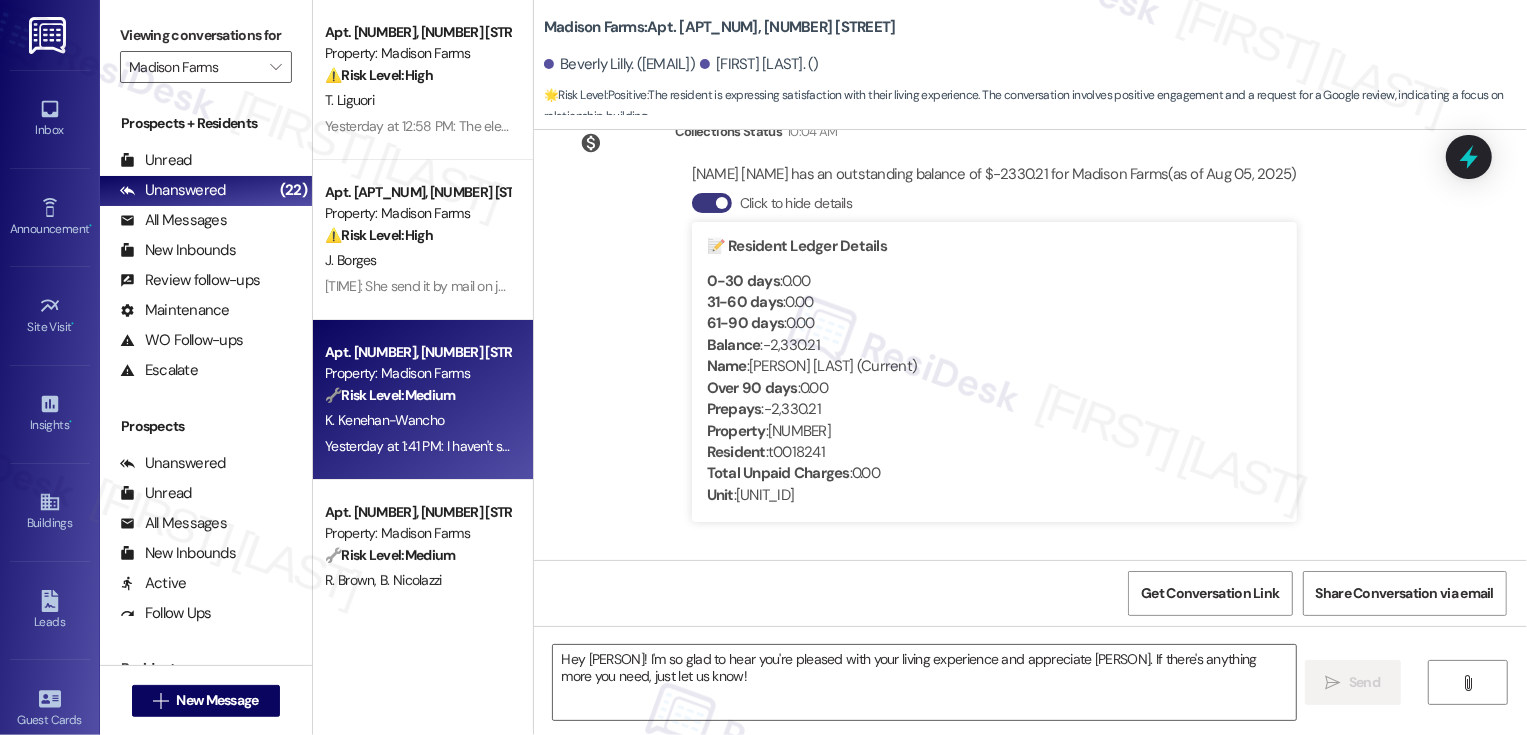 type on "Fetching suggested responses. Please feel free to read through the conversation in the meantime." 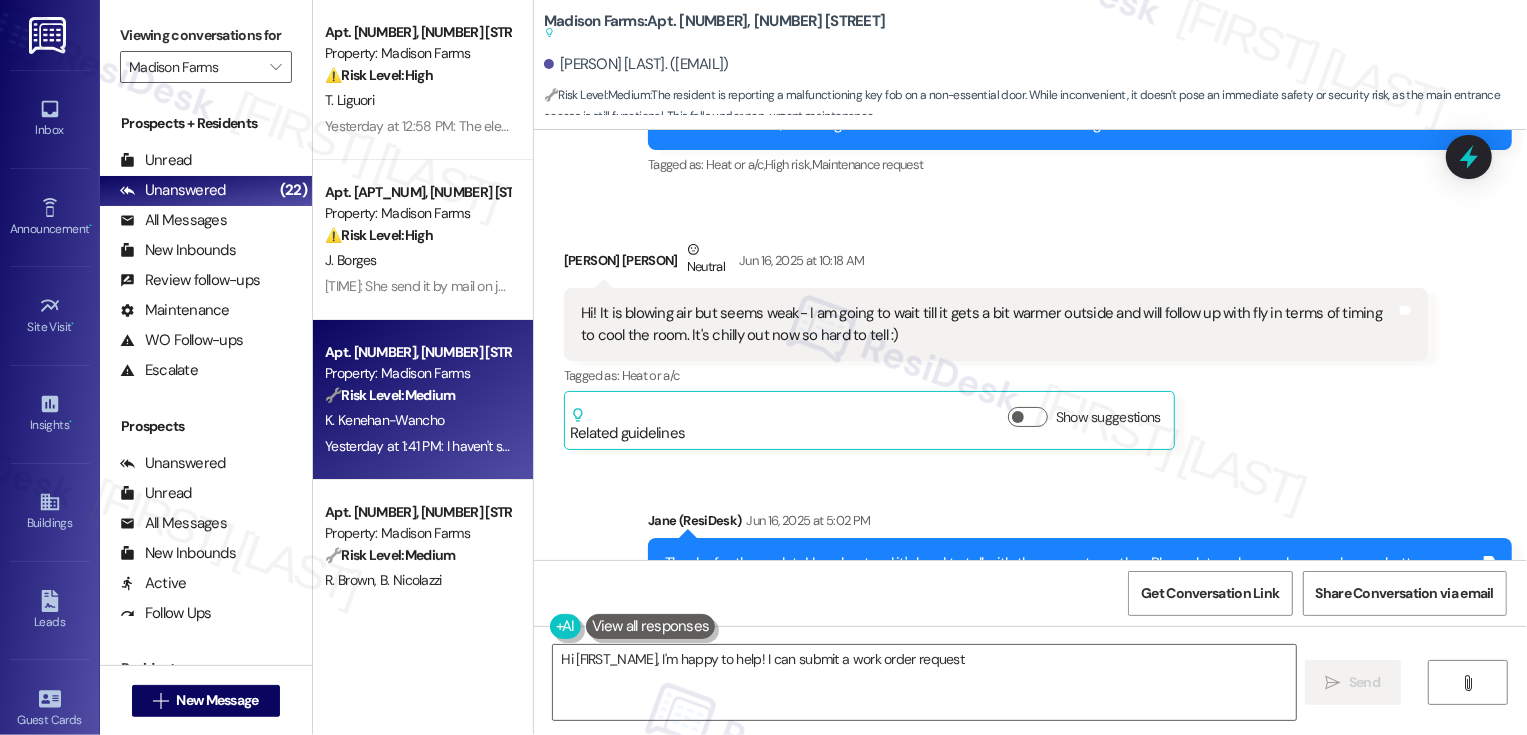 scroll, scrollTop: 3880, scrollLeft: 0, axis: vertical 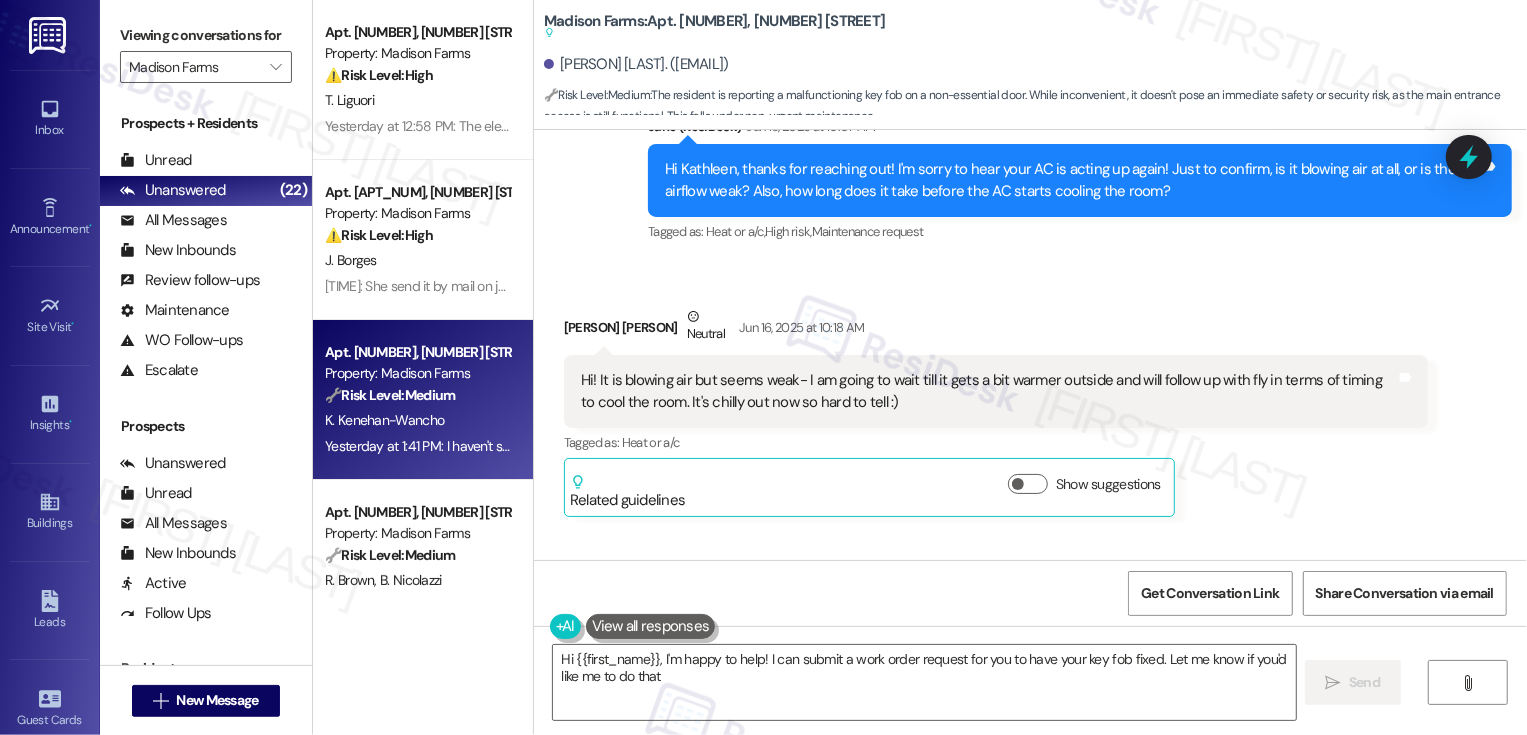 type on "Hi [PERSON], I'm happy to help! I can submit a work order request for you to have your key fob fixed. Let me know if you'd like me to do that!" 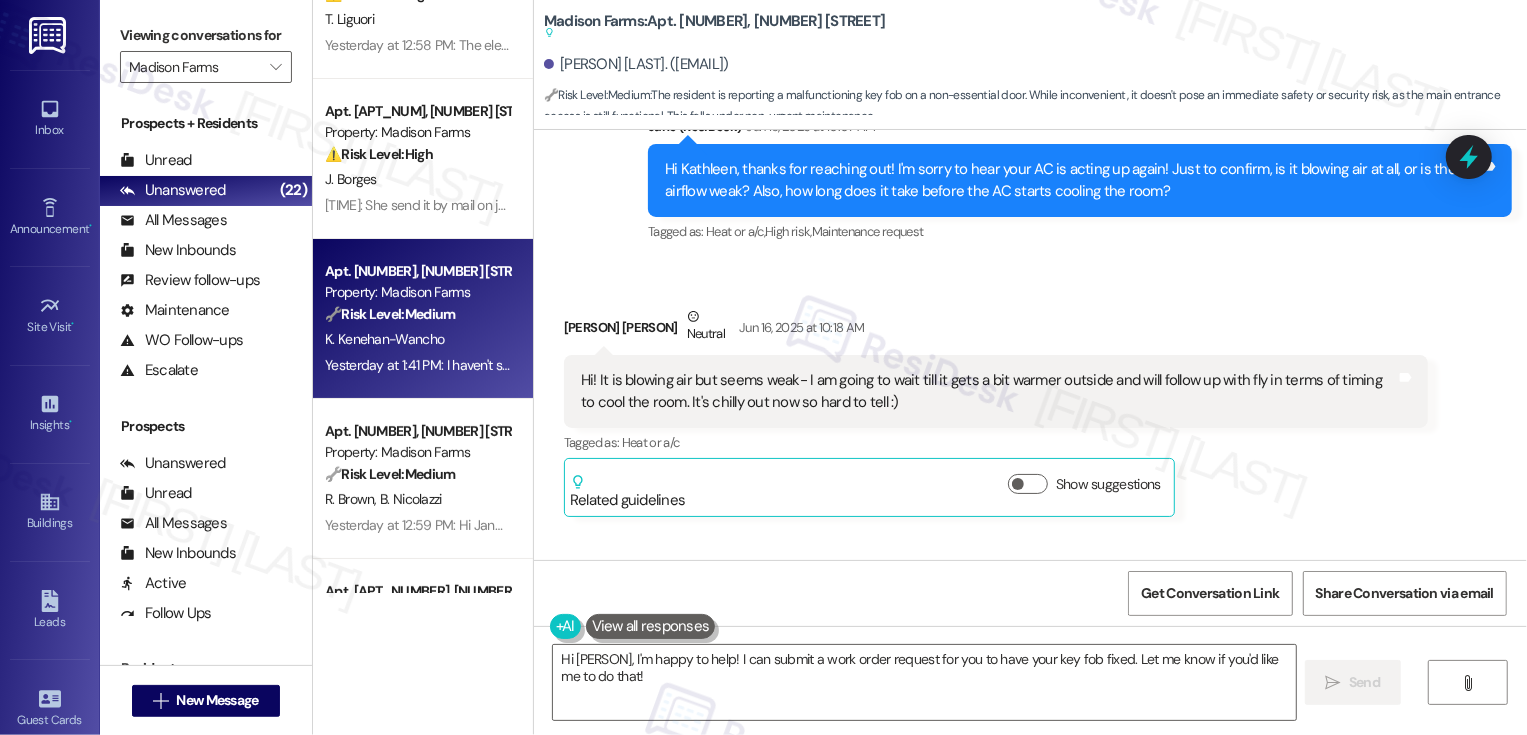 scroll, scrollTop: 170, scrollLeft: 0, axis: vertical 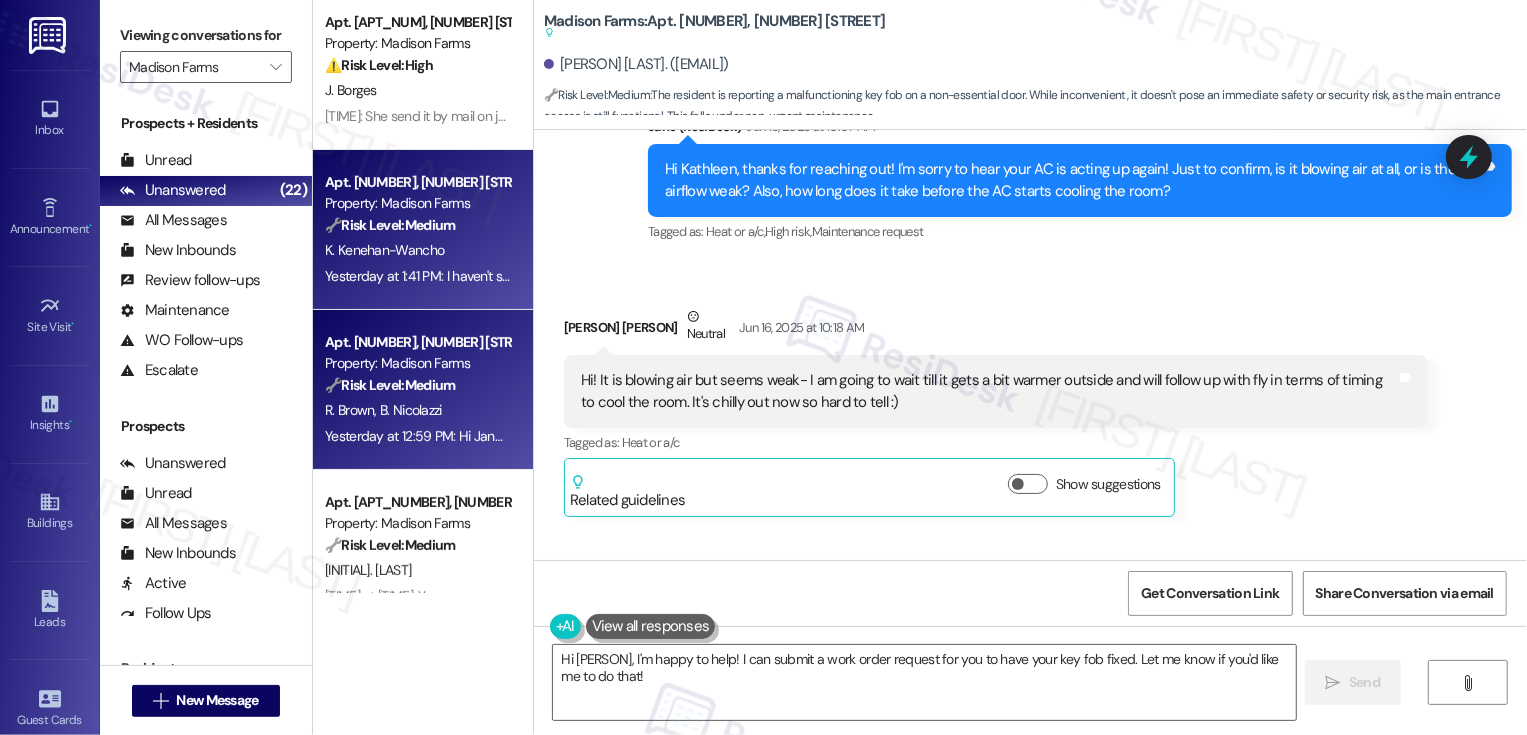 click on "🔧 Risk Level: Medium The resident is asking for clarification about the work order being referenced. This indicates a potential communication issue or misunderstanding, but does not represent an urgent maintenance or safety concern." at bounding box center [417, 385] 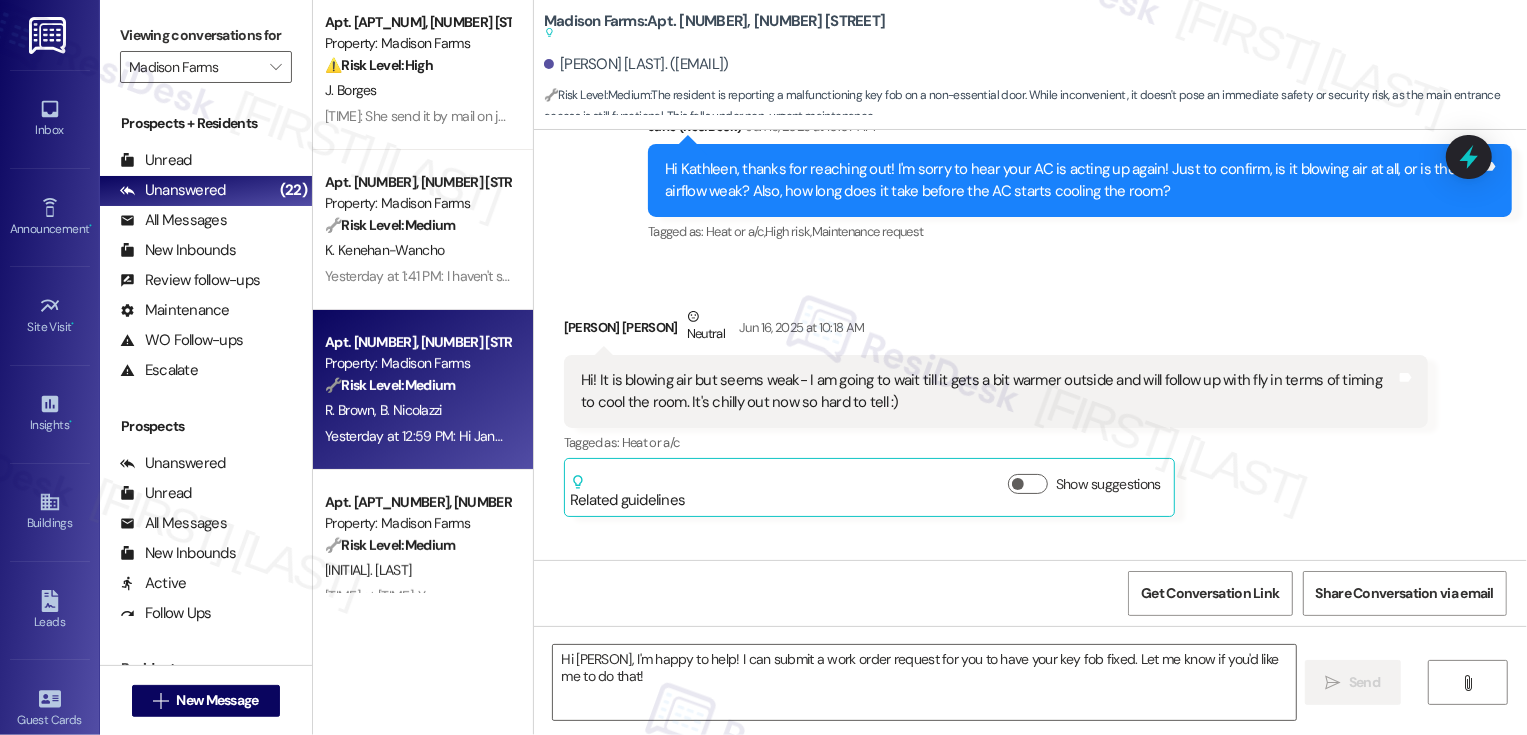 type on "Fetching suggested responses. Please feel free to read through the conversation in the meantime." 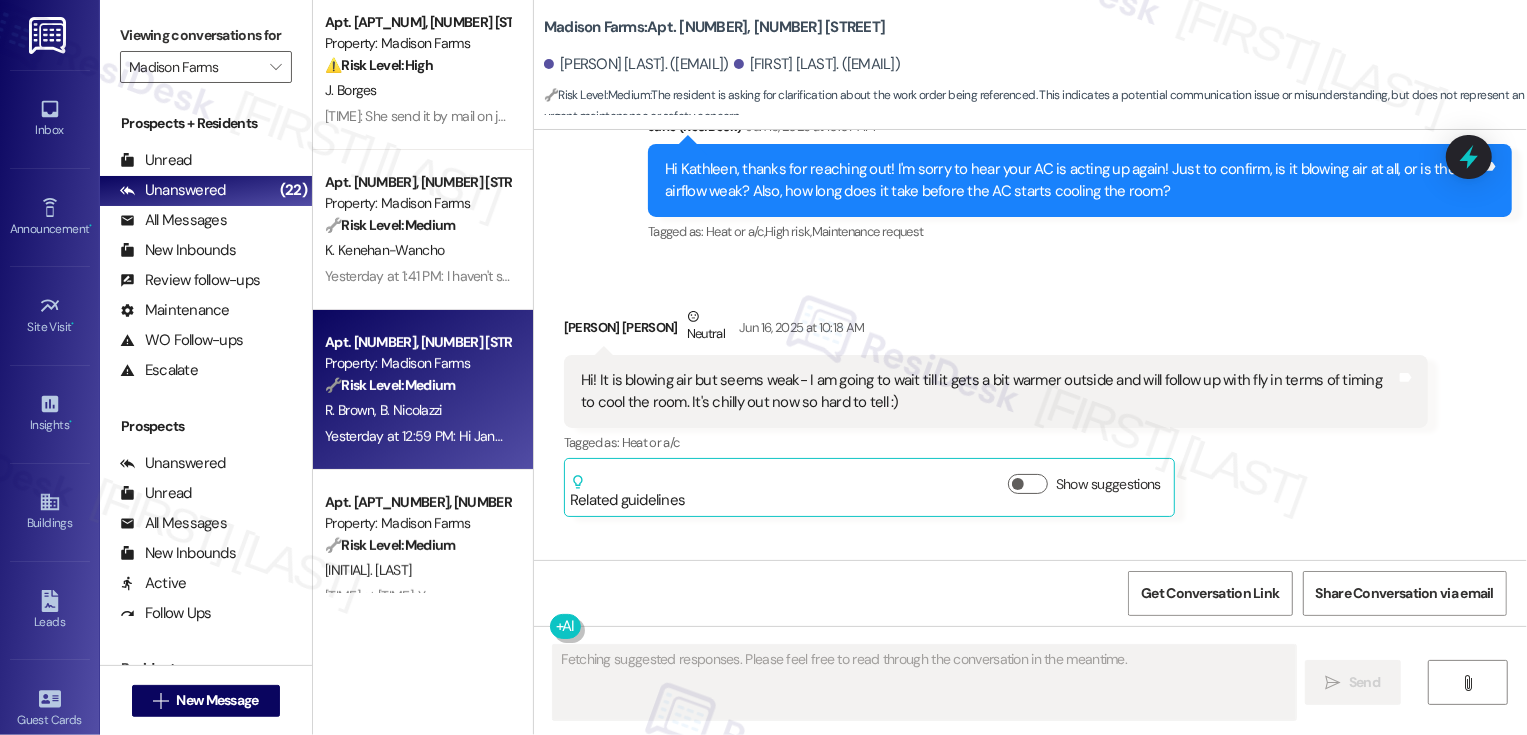 scroll, scrollTop: 1168, scrollLeft: 0, axis: vertical 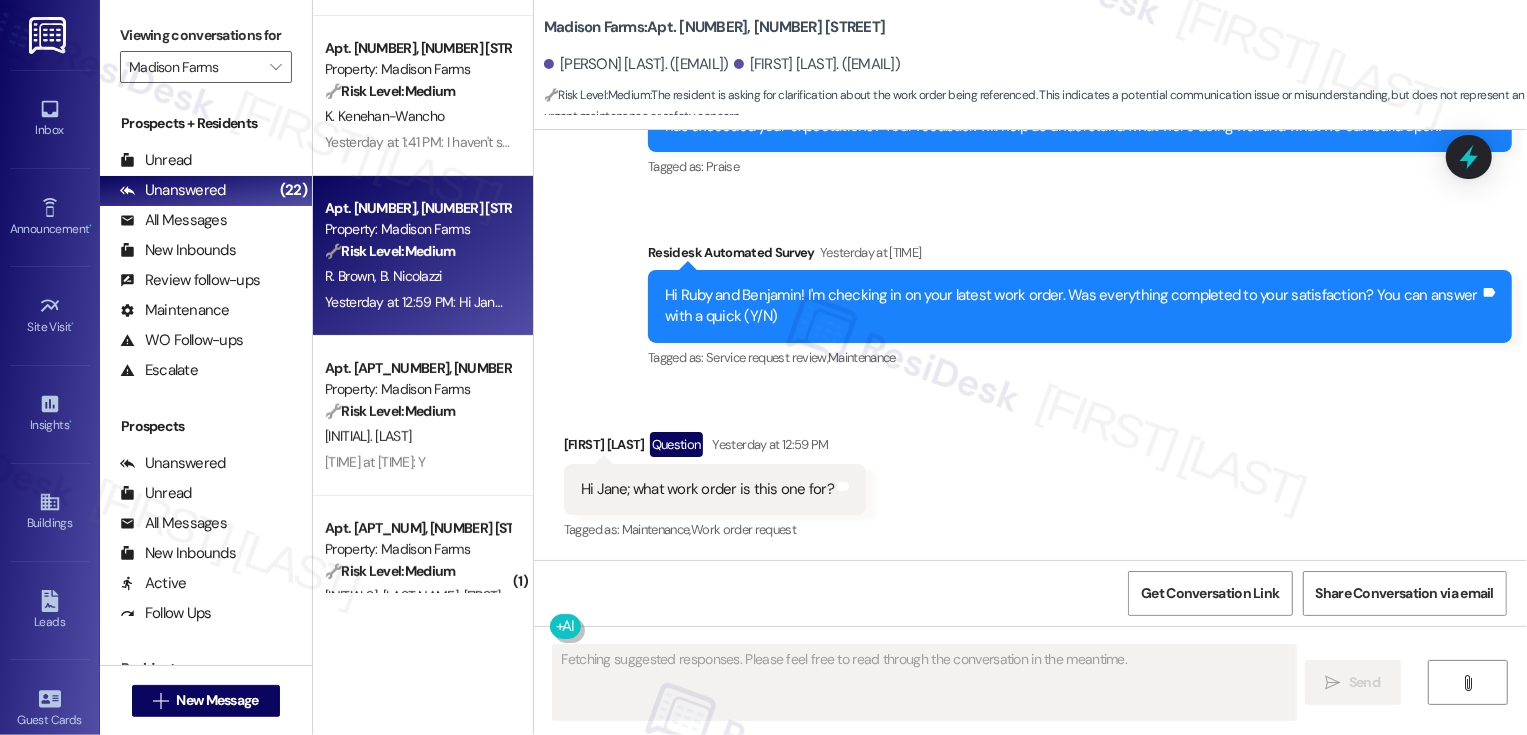 click on "🔧  Risk Level:  Medium The resident confirmed the completion of a work order. This is a routine follow-up and confirmation, indicating satisfactory resolution." at bounding box center (417, 411) 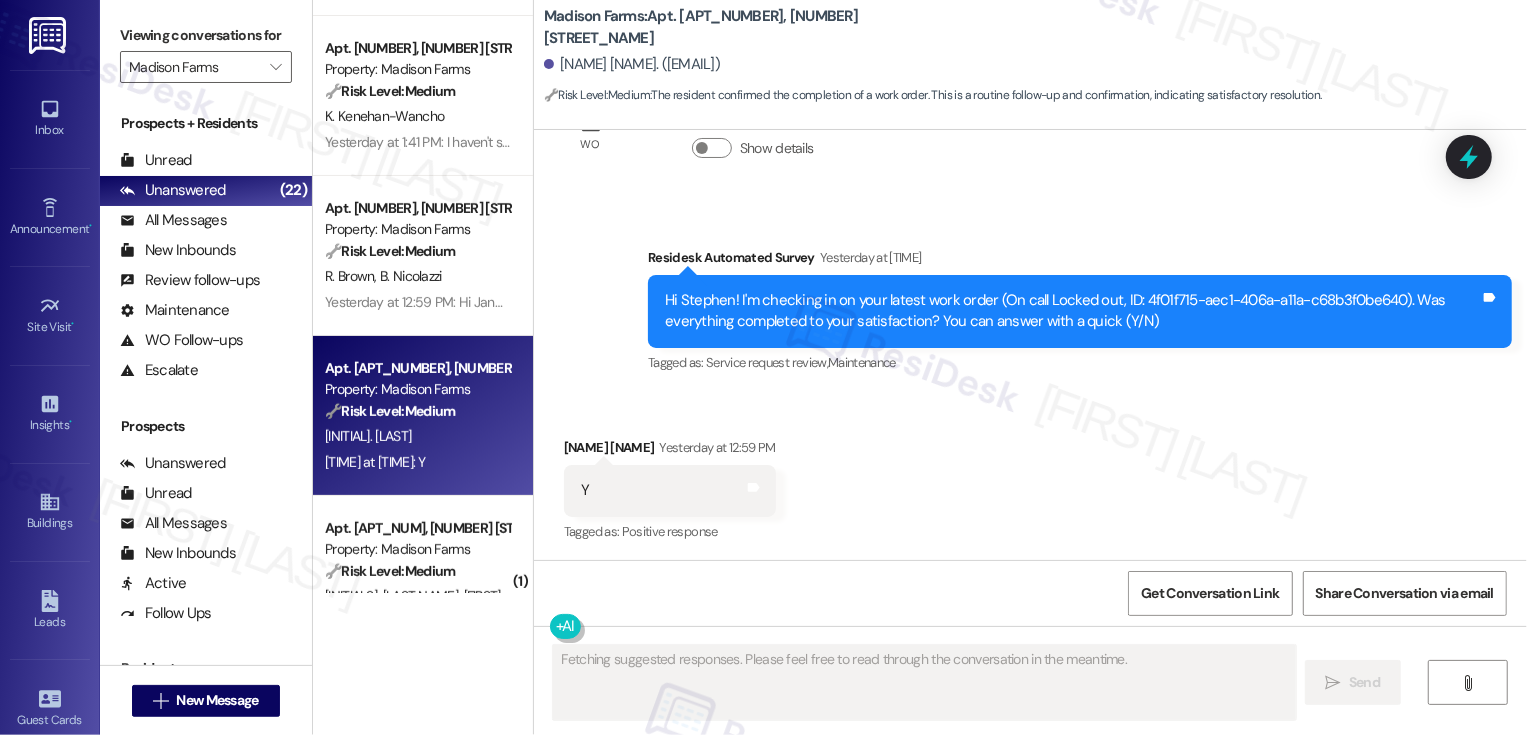 type 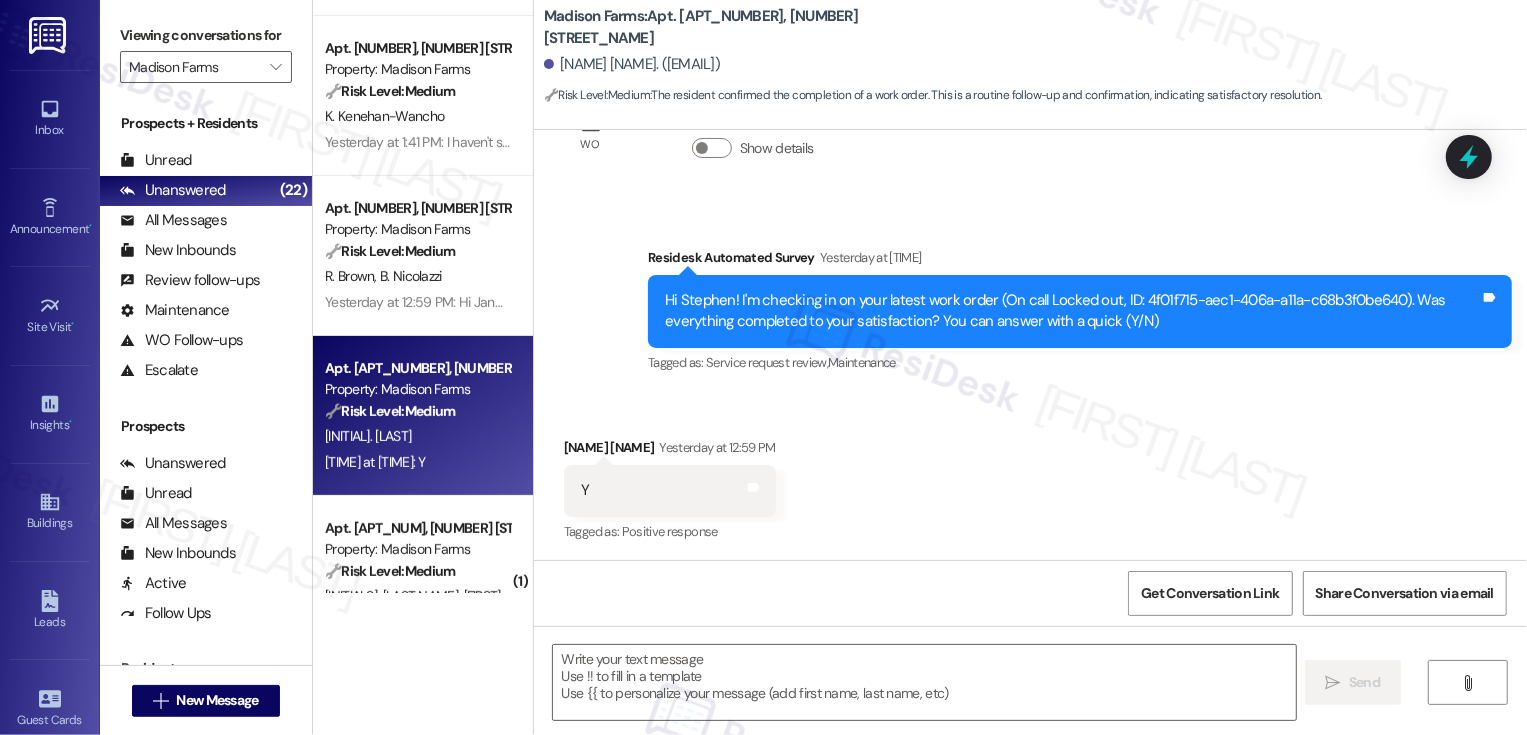 scroll, scrollTop: 2422, scrollLeft: 0, axis: vertical 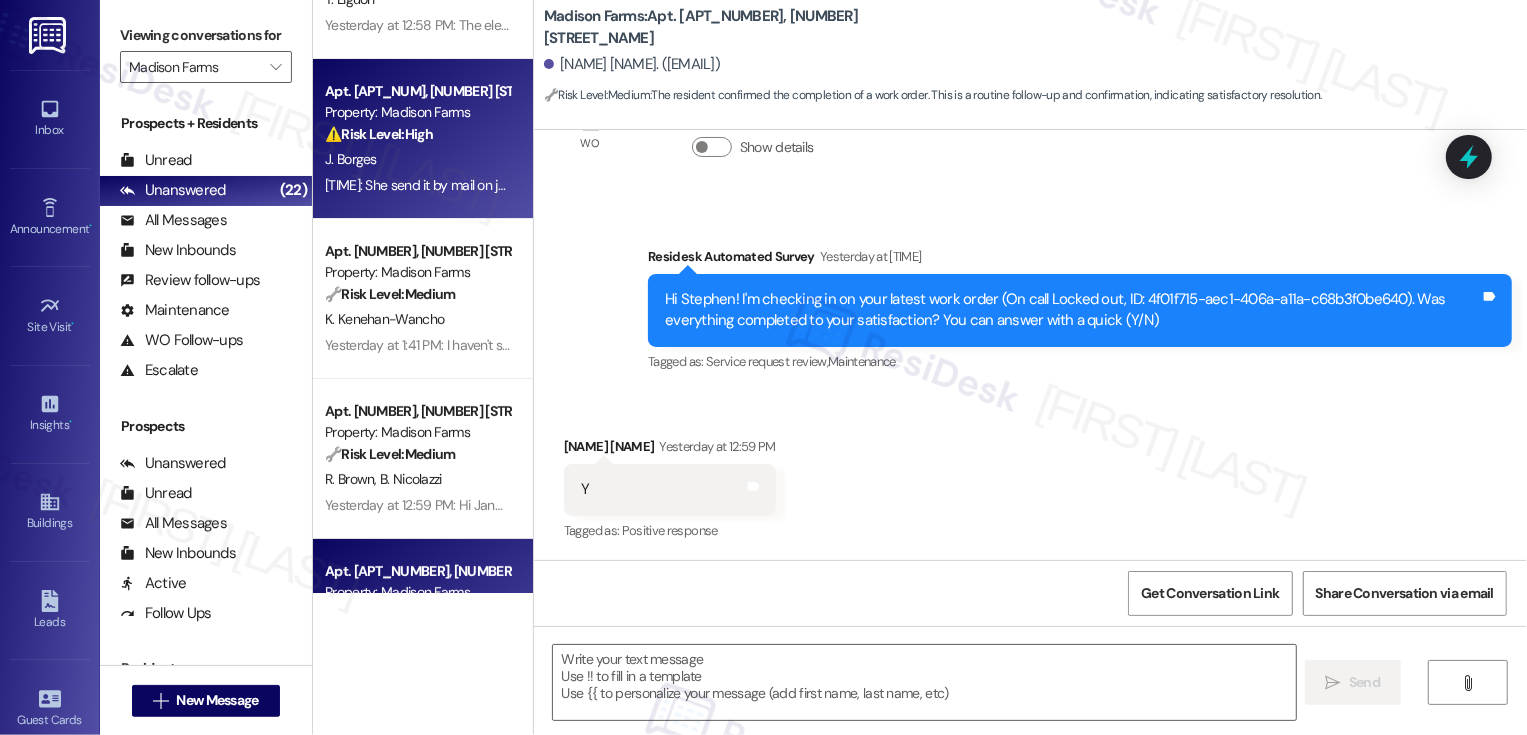 click on "J. Borges" at bounding box center (417, 159) 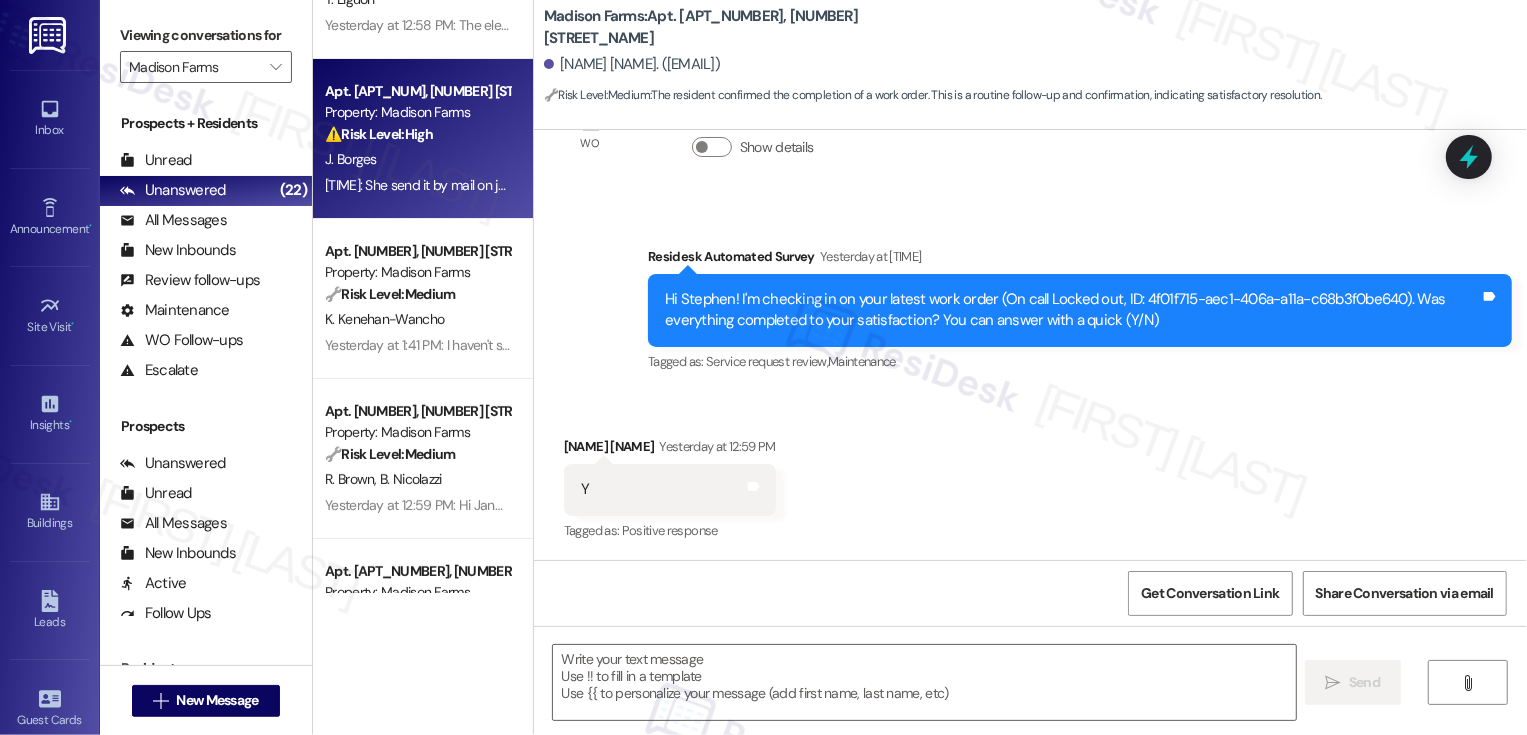 type on "Fetching suggested responses. Please feel free to read through the conversation in the meantime." 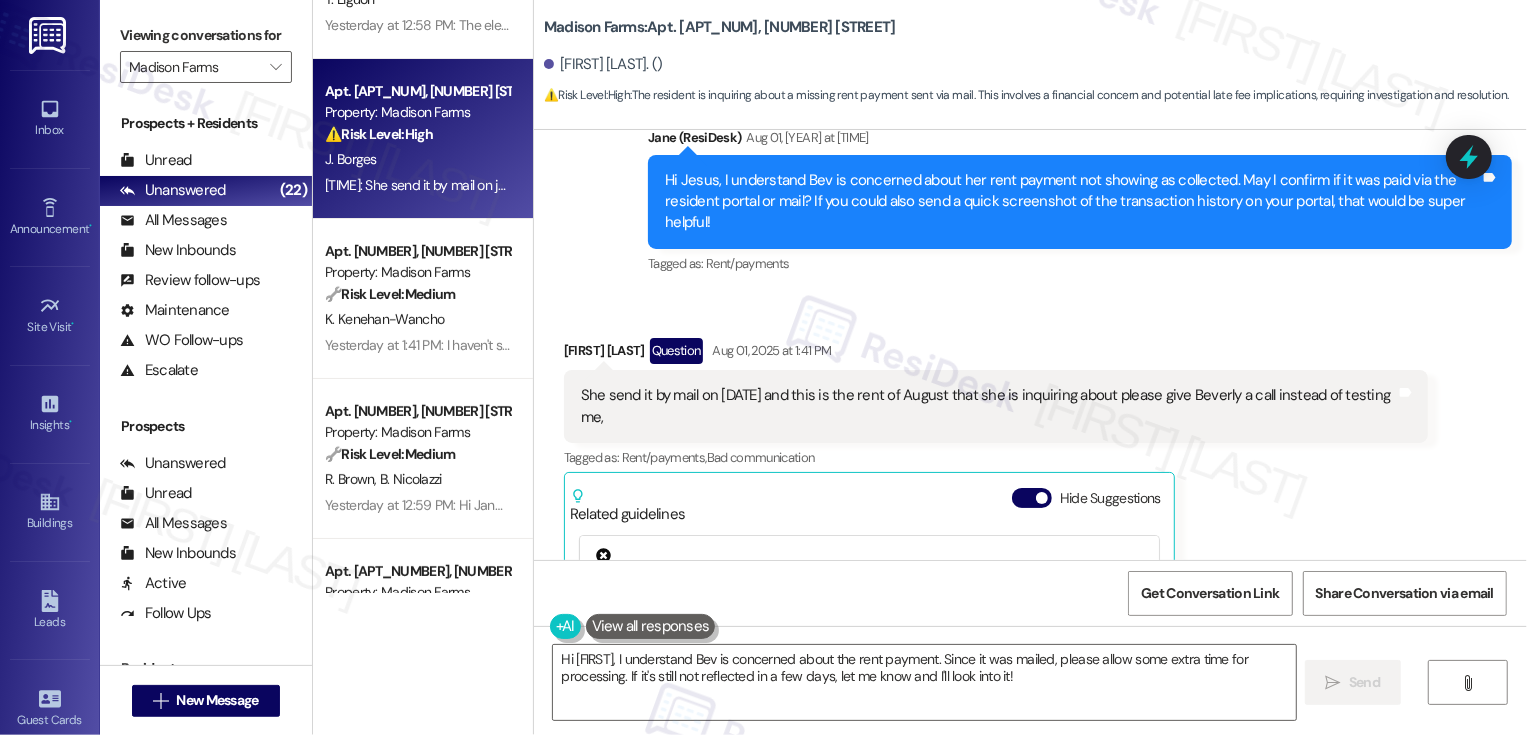 scroll, scrollTop: 349, scrollLeft: 0, axis: vertical 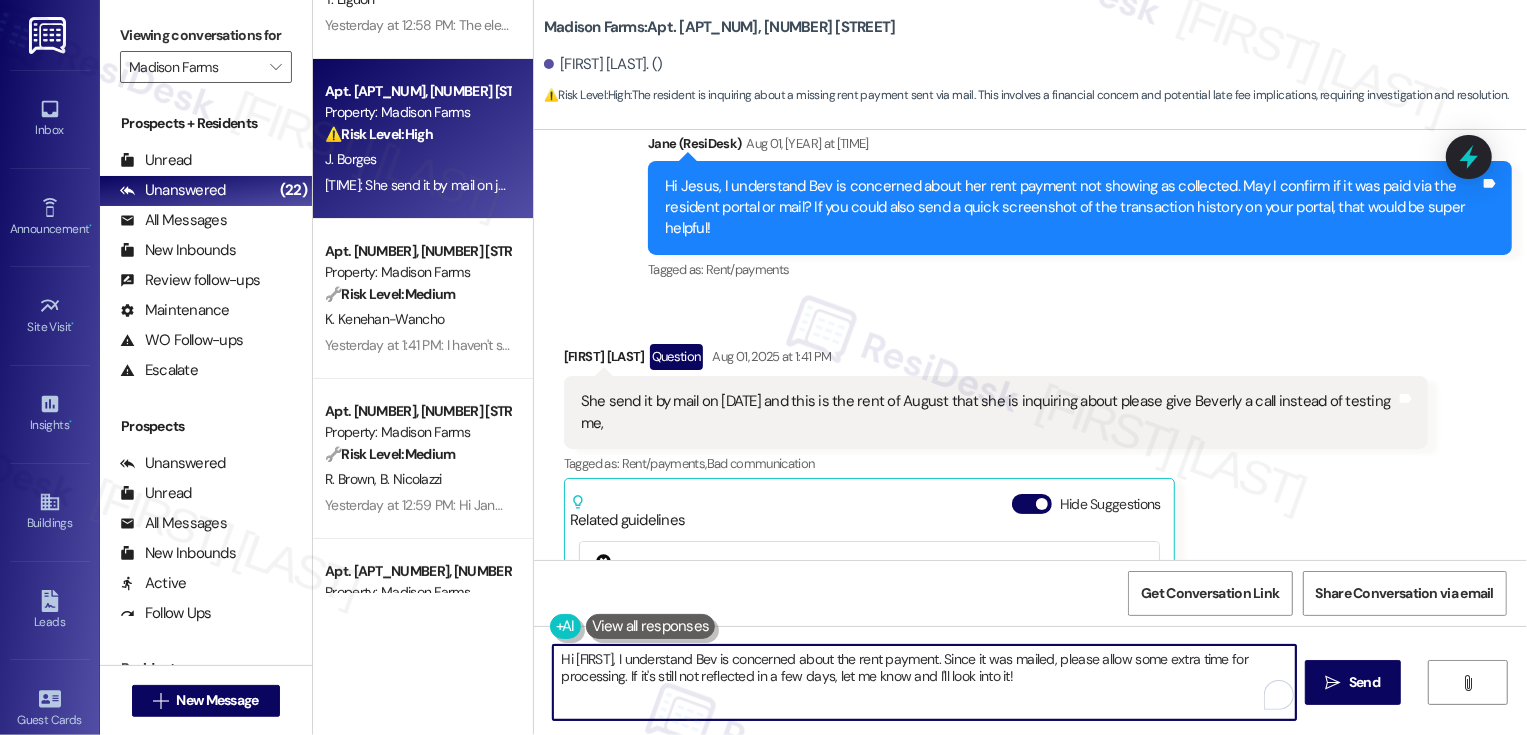 drag, startPoint x: 596, startPoint y: 659, endPoint x: 551, endPoint y: 659, distance: 45 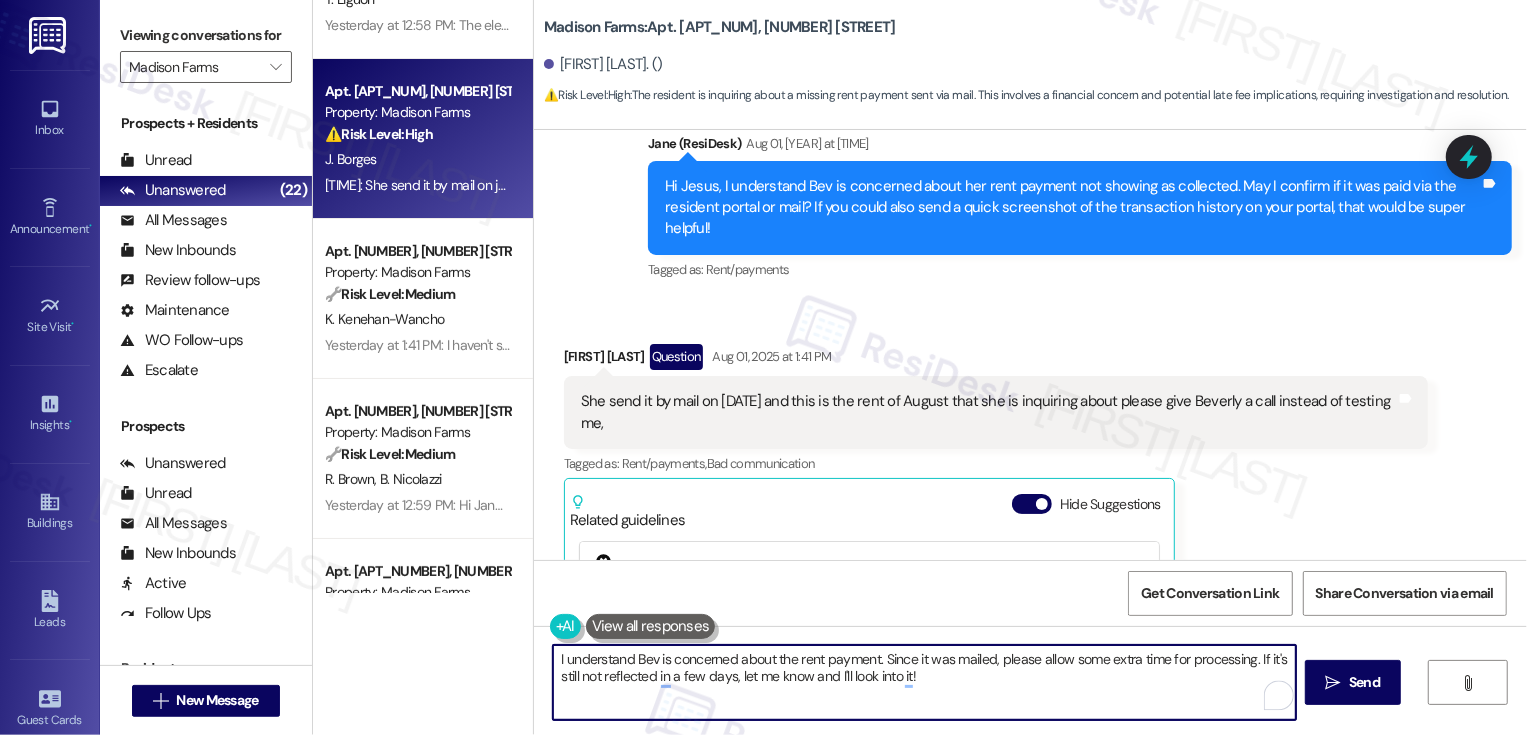 click on "Jesus Borges Question [DATE] at [TIME]" at bounding box center (996, 360) 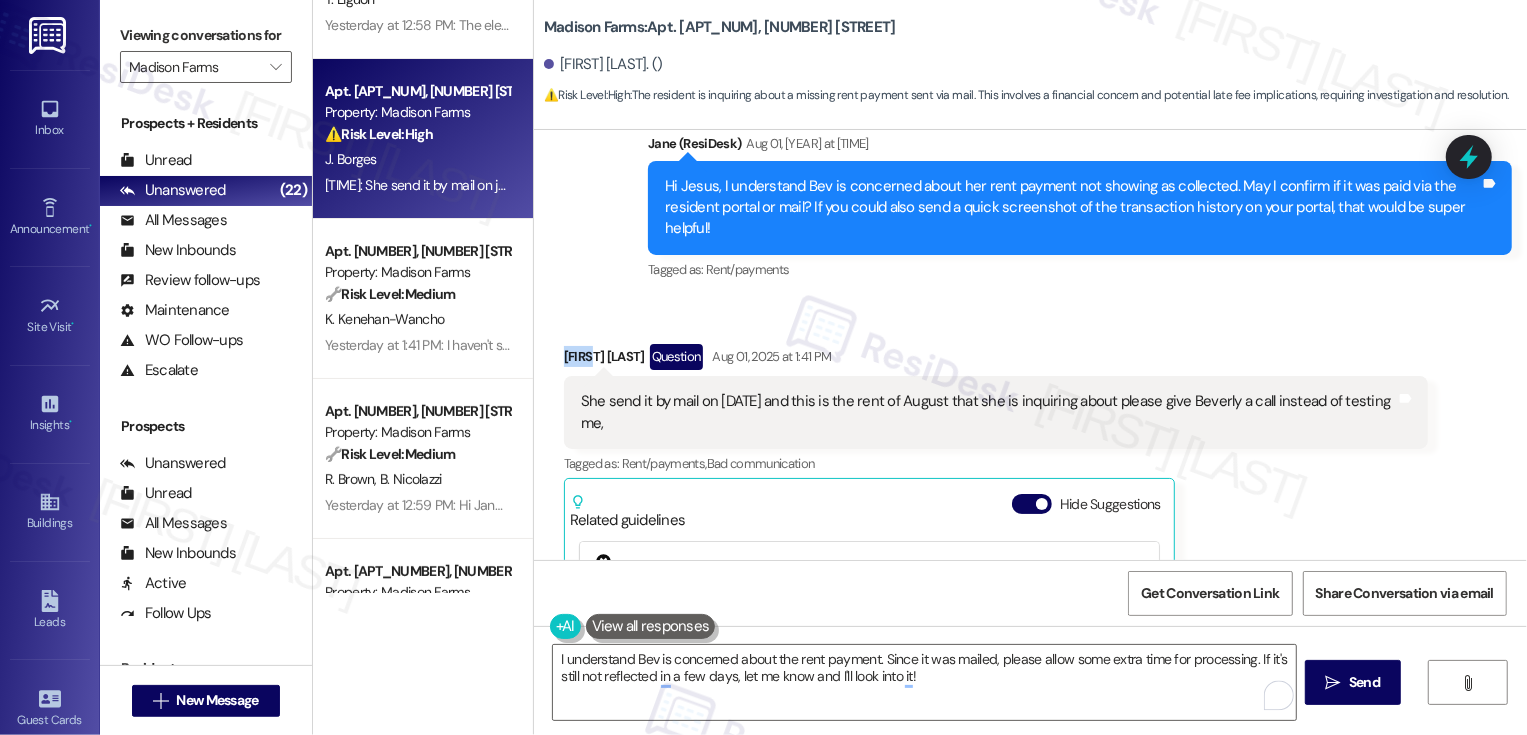 click on "Jesus Borges Question [DATE] at [TIME]" at bounding box center [996, 360] 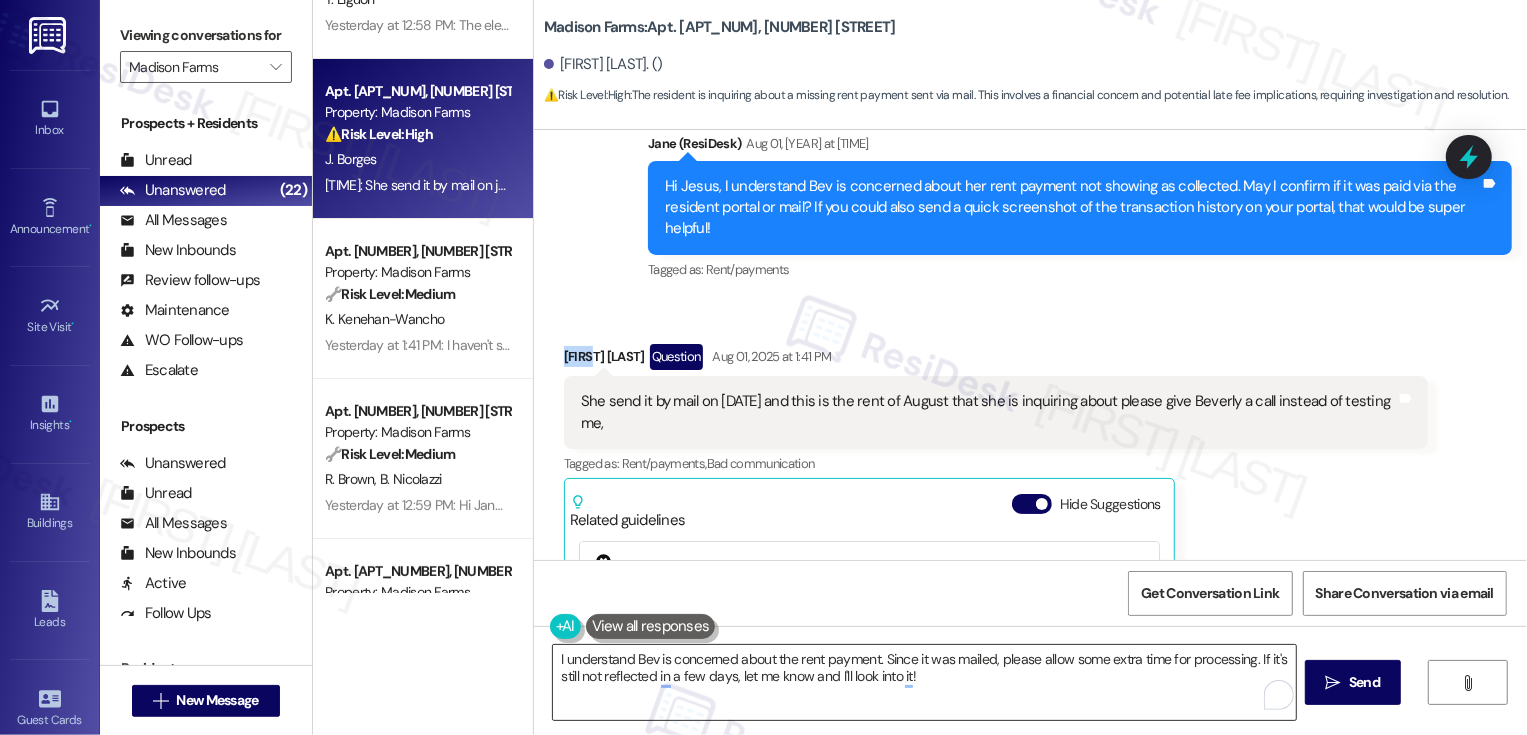 click on "I understand Bev is concerned about the rent payment. Since it was mailed, please allow some extra time for processing. If it's still not reflected in a few days, let me know and I'll look into it!" at bounding box center [924, 682] 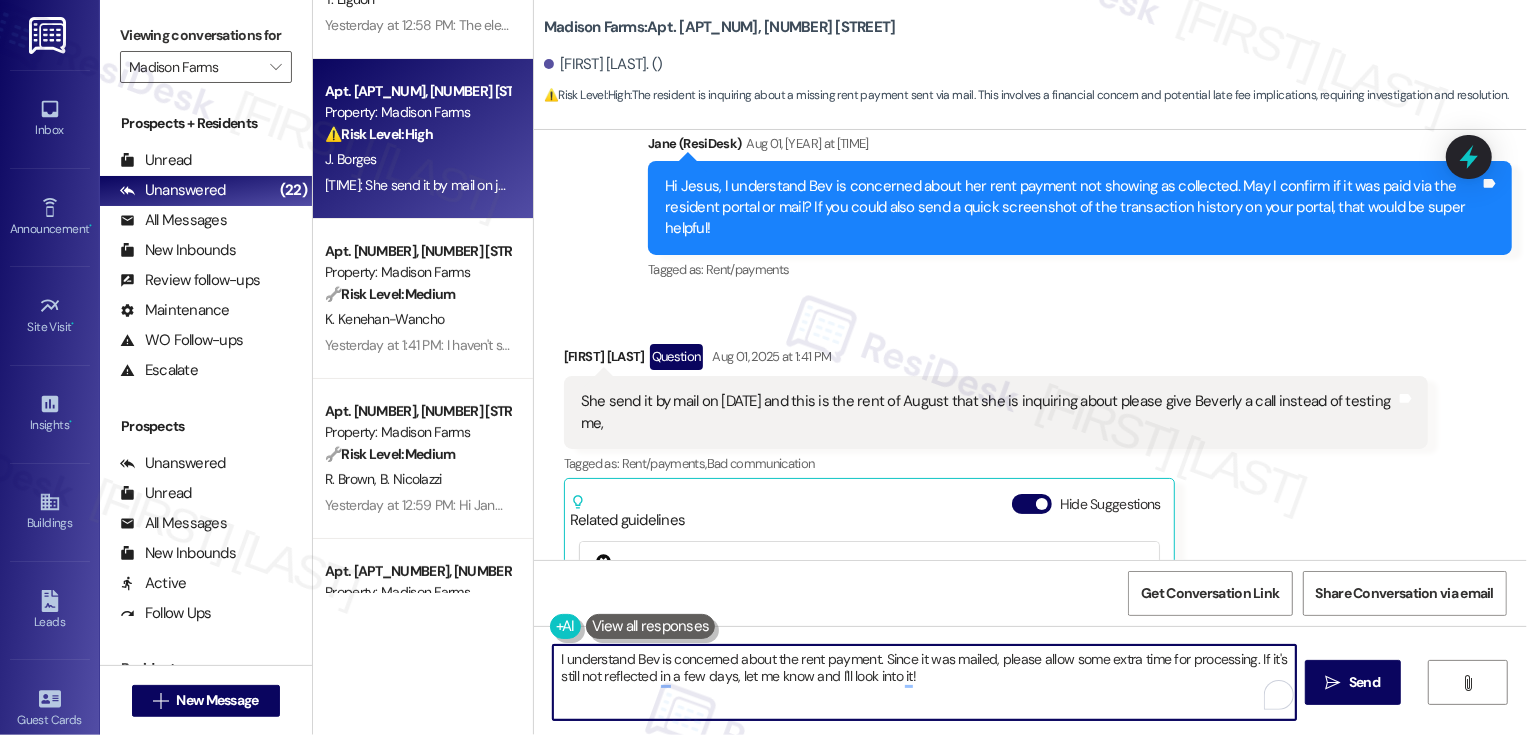 click on "I understand Bev is concerned about the rent payment. Since it was mailed, please allow some extra time for processing. If it's still not reflected in a few days, let me know and I'll look into it!" at bounding box center (924, 682) 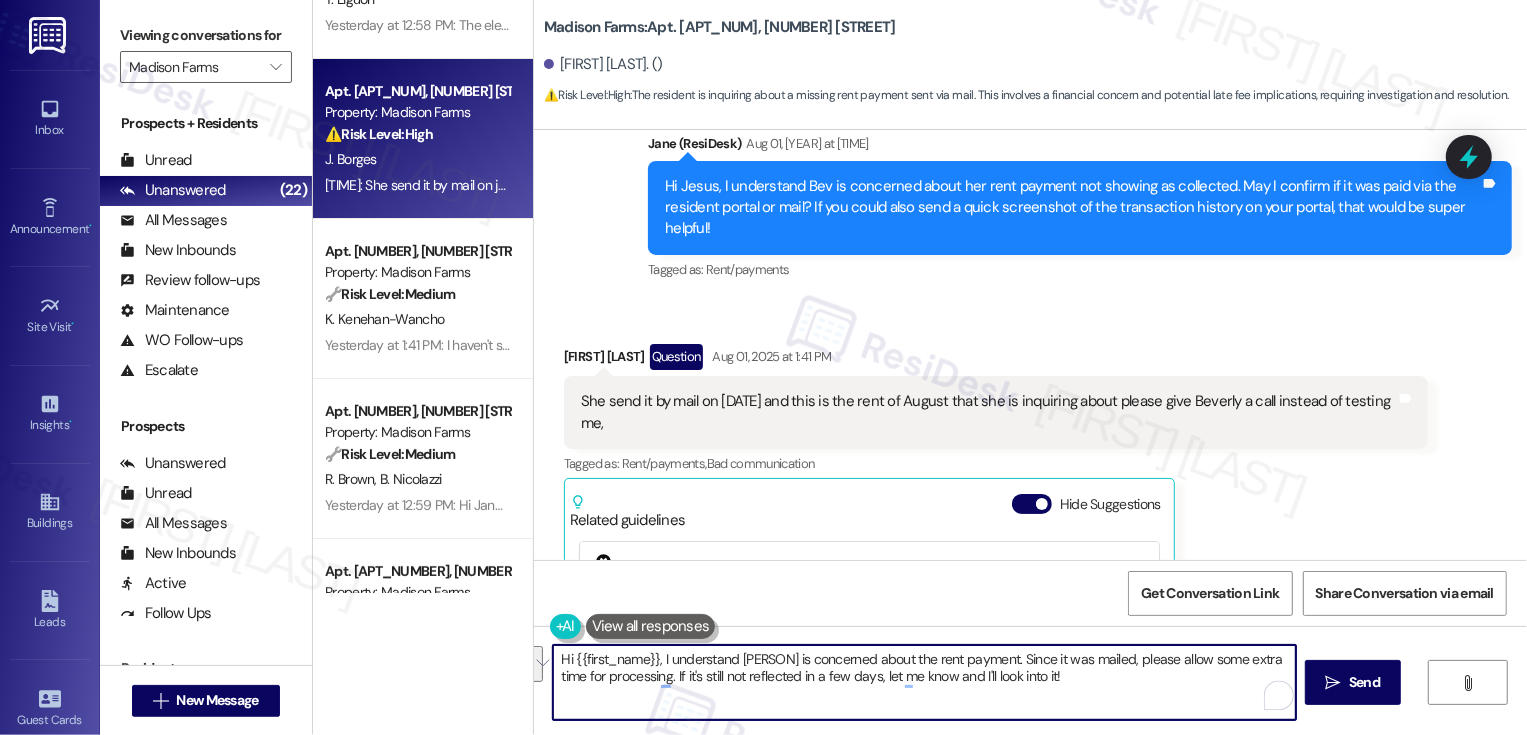 drag, startPoint x: 662, startPoint y: 661, endPoint x: 1047, endPoint y: 712, distance: 388.36322 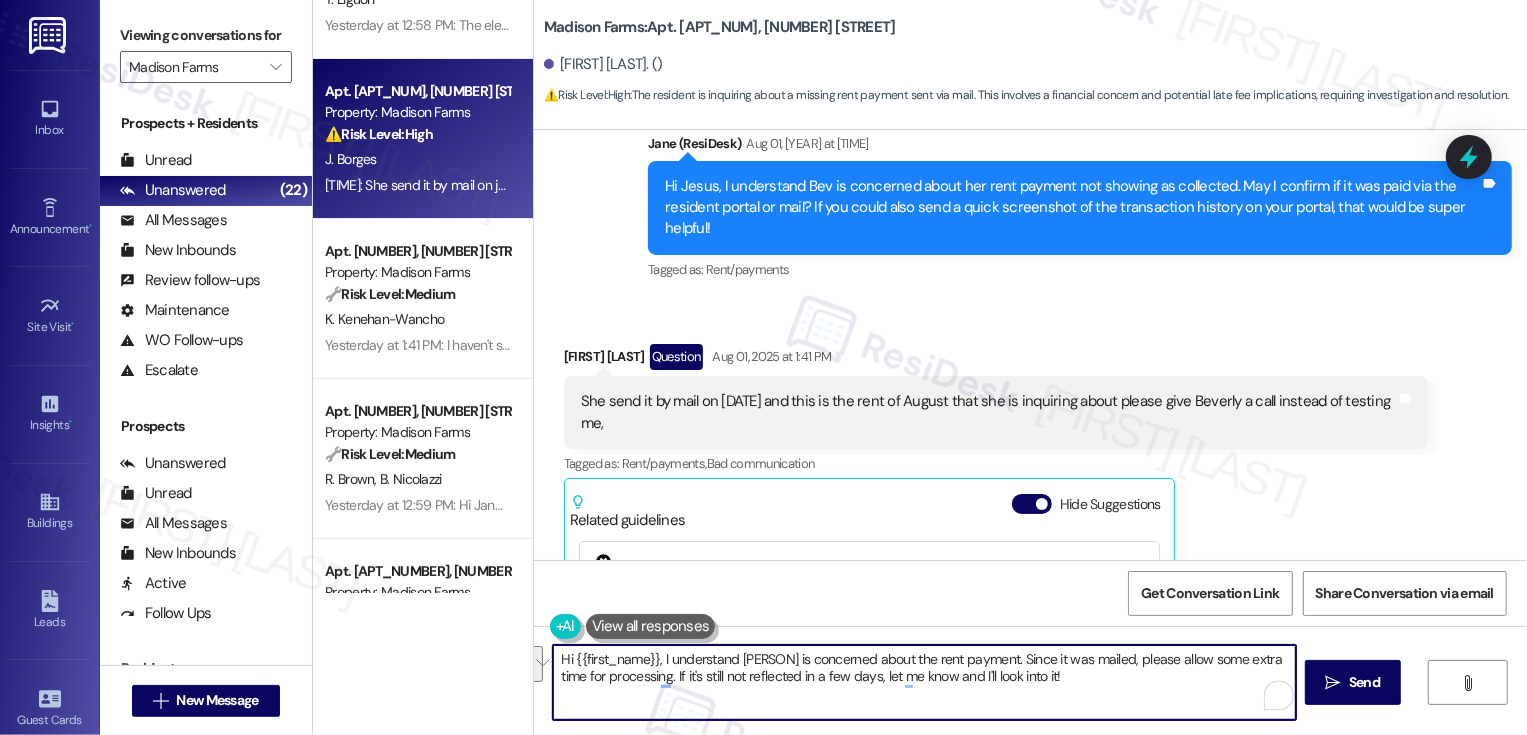 click on "Hi {{first_name}}, I understand [PERSON] is concerned about the rent payment. Since it was mailed, please allow some extra time for processing. If it's still not reflected in a few days, let me know and I'll look into it!" at bounding box center [924, 682] 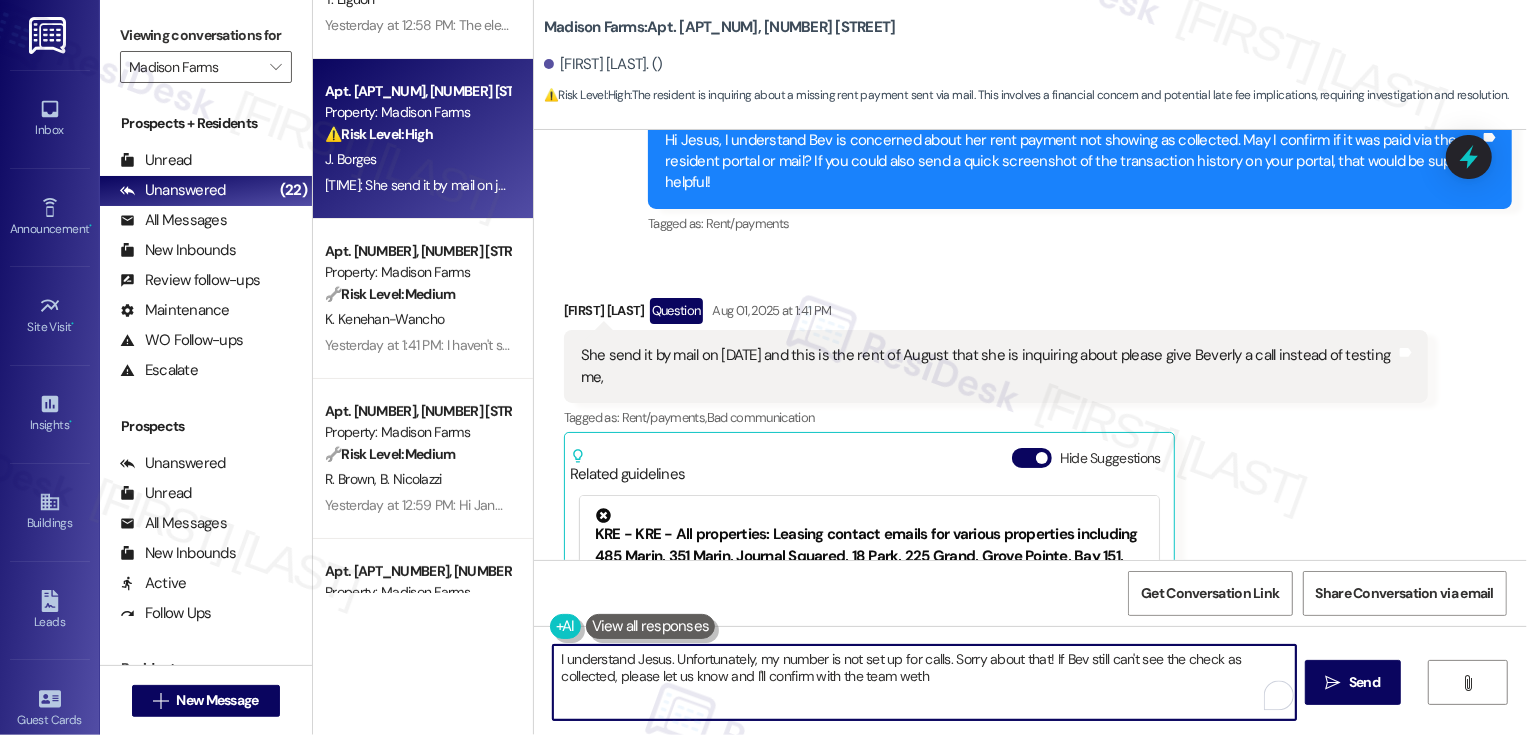 scroll, scrollTop: 615, scrollLeft: 0, axis: vertical 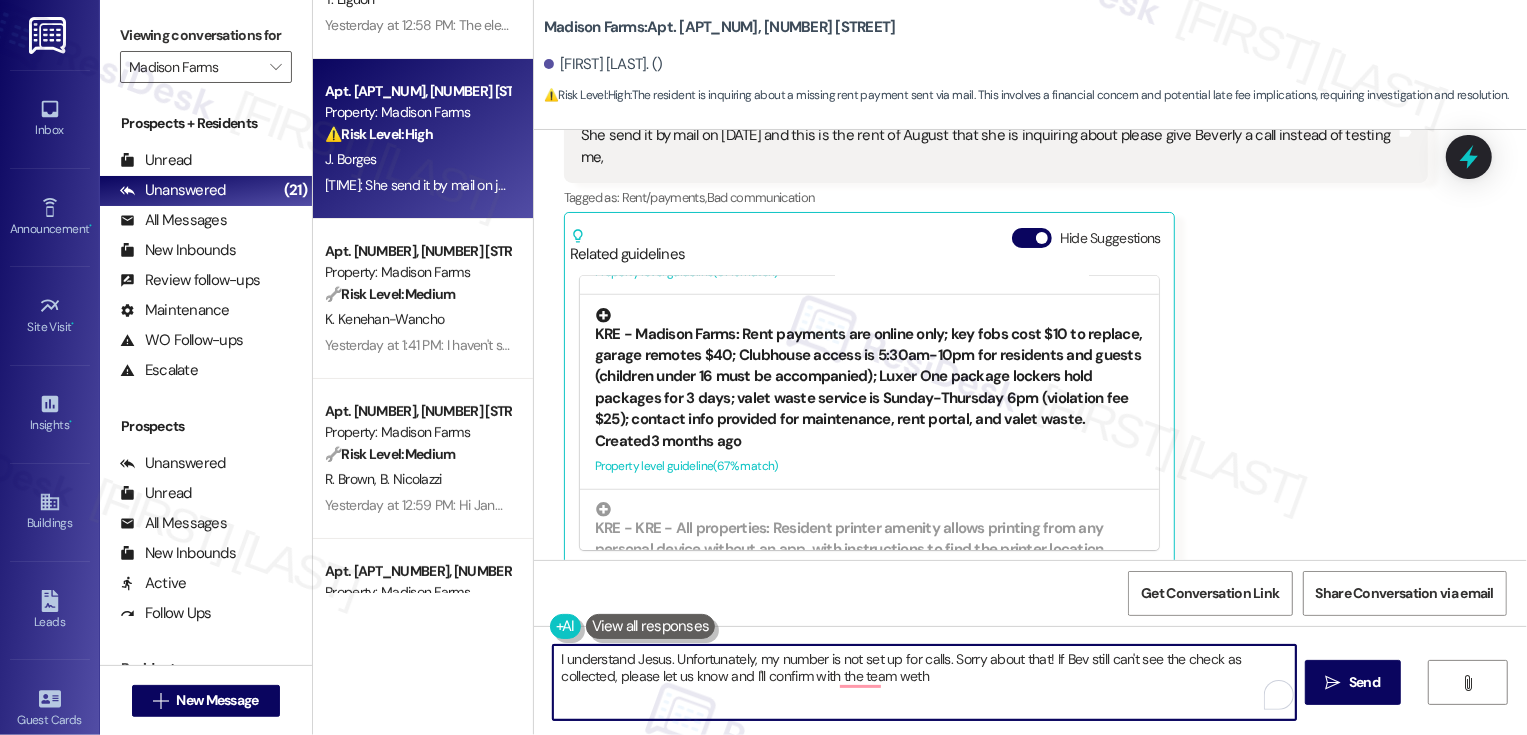 click on "Property level guideline  ( 67 % match)" at bounding box center (869, 466) 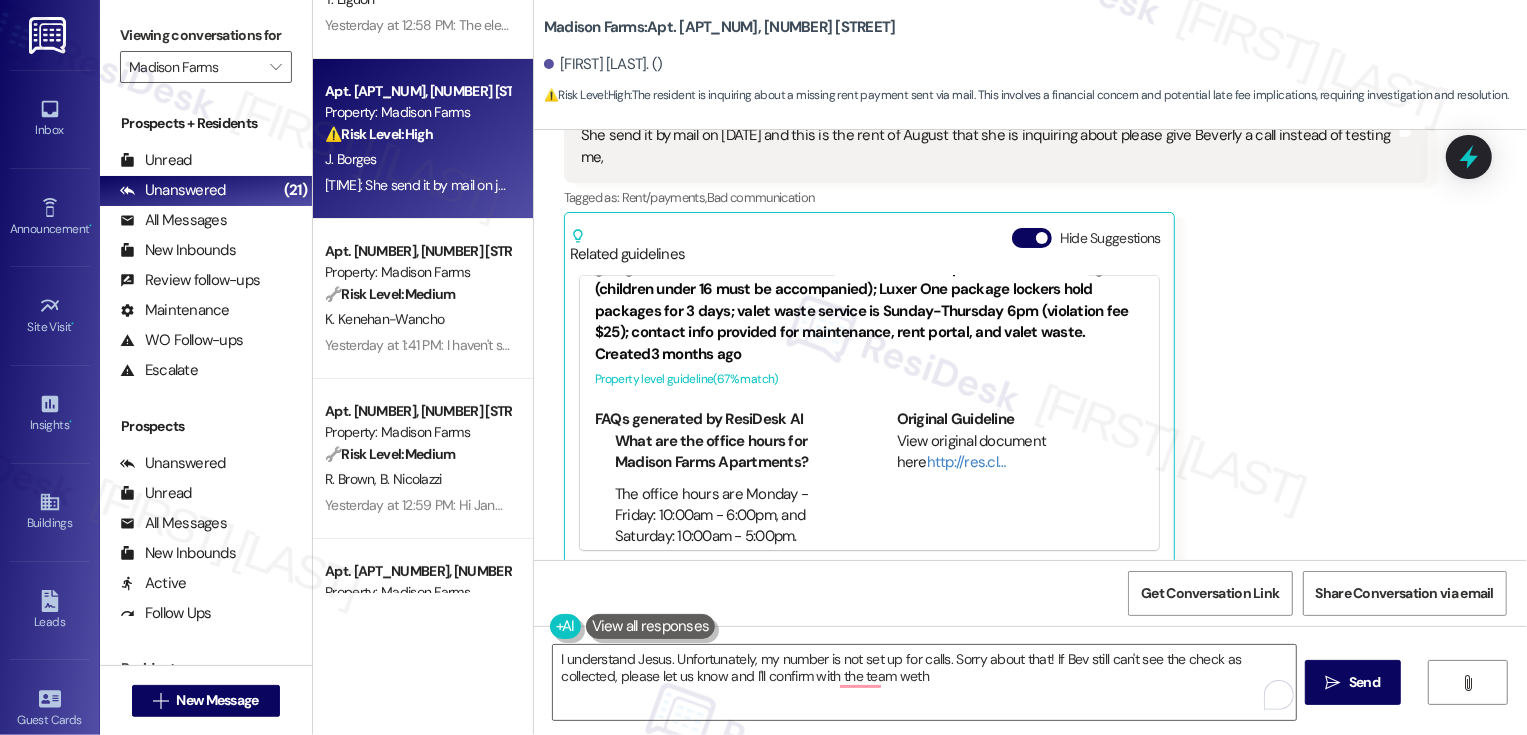 scroll, scrollTop: 932, scrollLeft: 0, axis: vertical 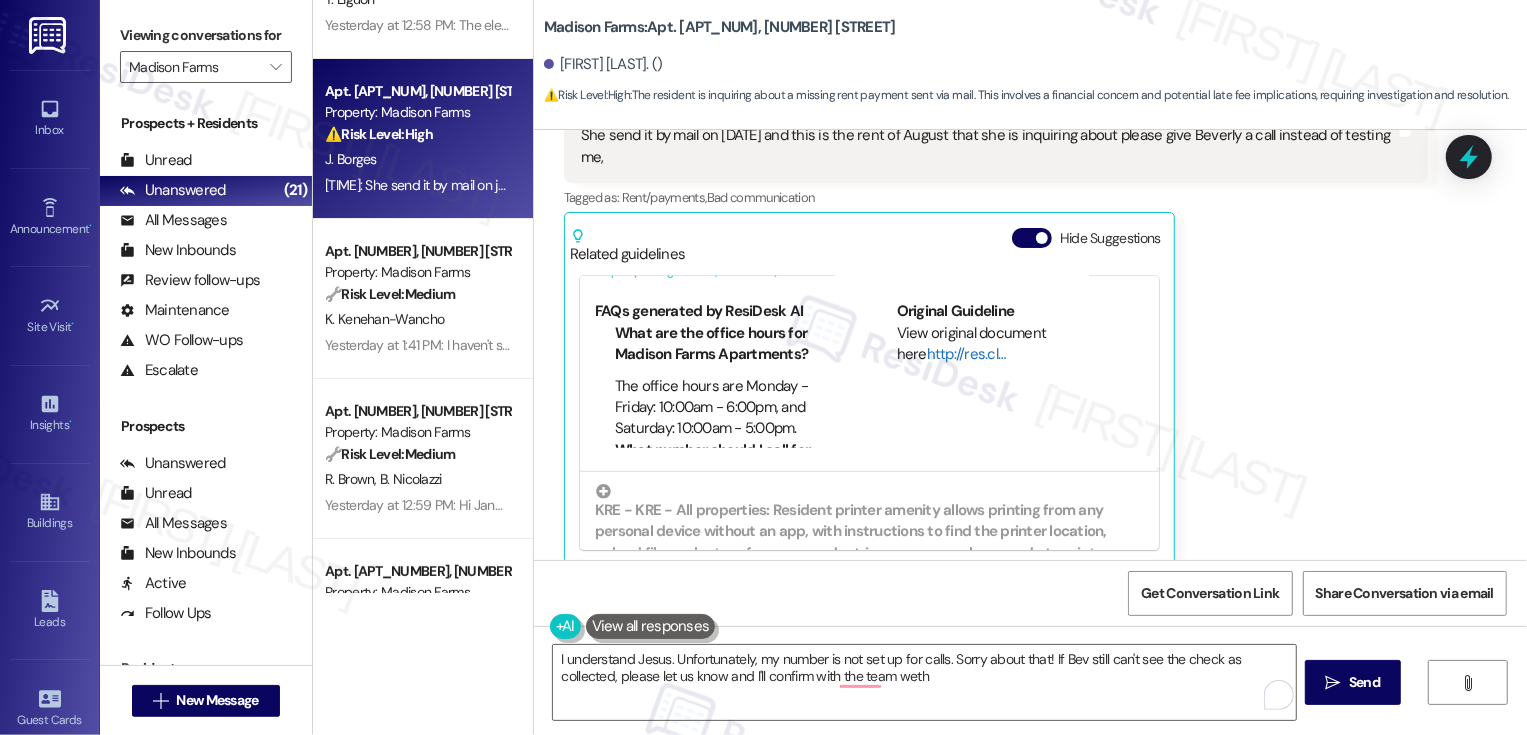 click on "http://res.cl…" at bounding box center [966, 354] 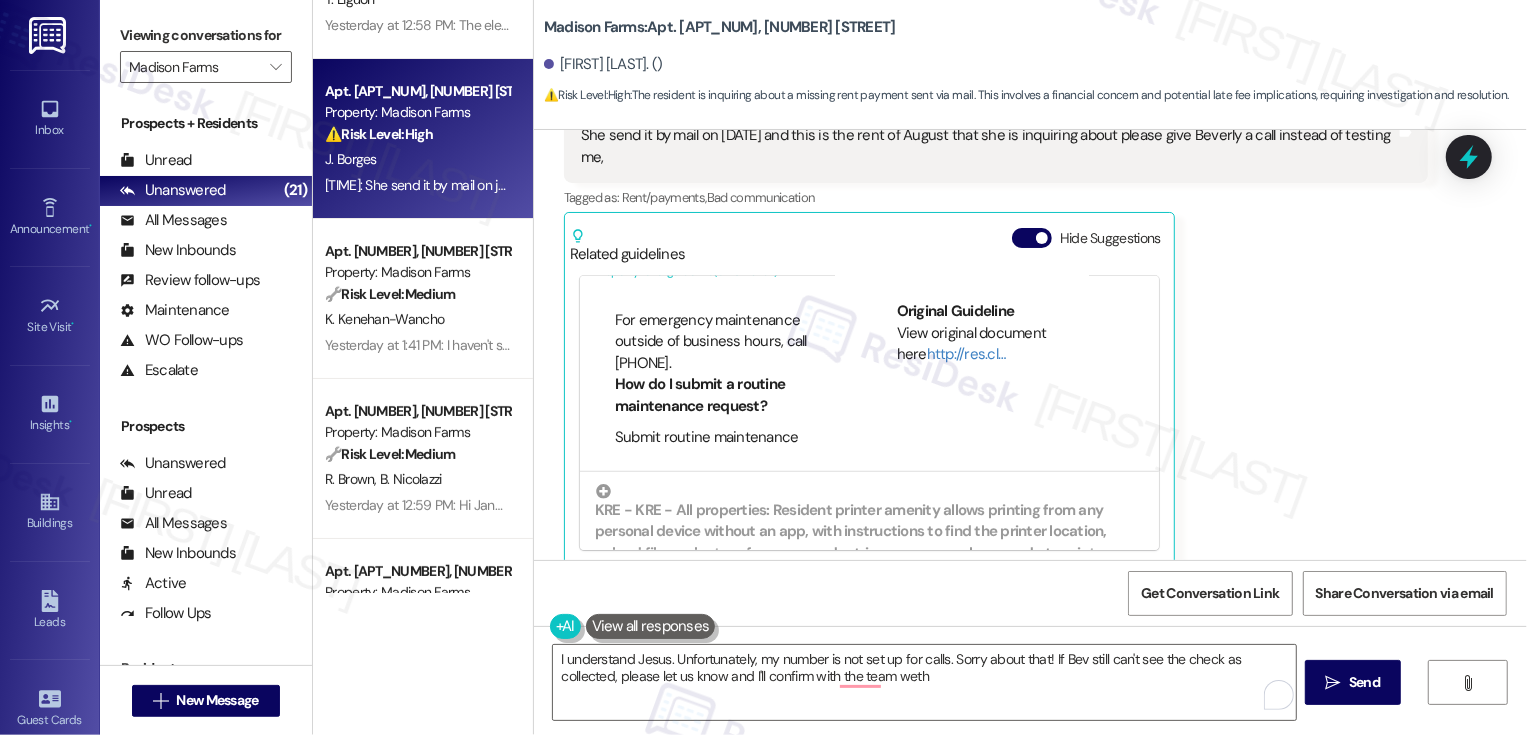 scroll, scrollTop: 213, scrollLeft: 0, axis: vertical 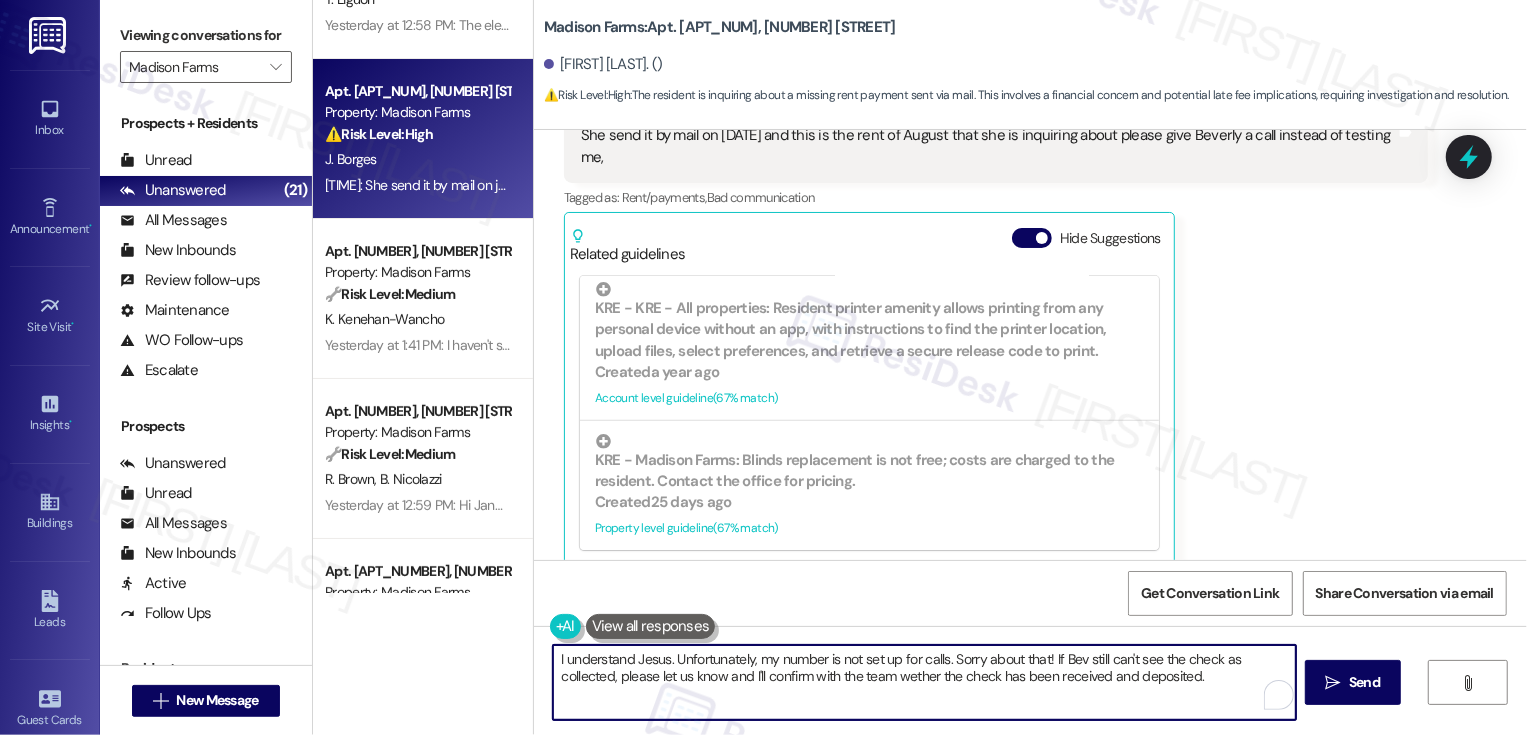 click on "I understand Jesus. Unfortunately, my number is not set up for calls. Sorry about that! If Bev still can't see the check as collected, please let us know and I'll confirm with the team wether the check has been received and deposited." at bounding box center [924, 682] 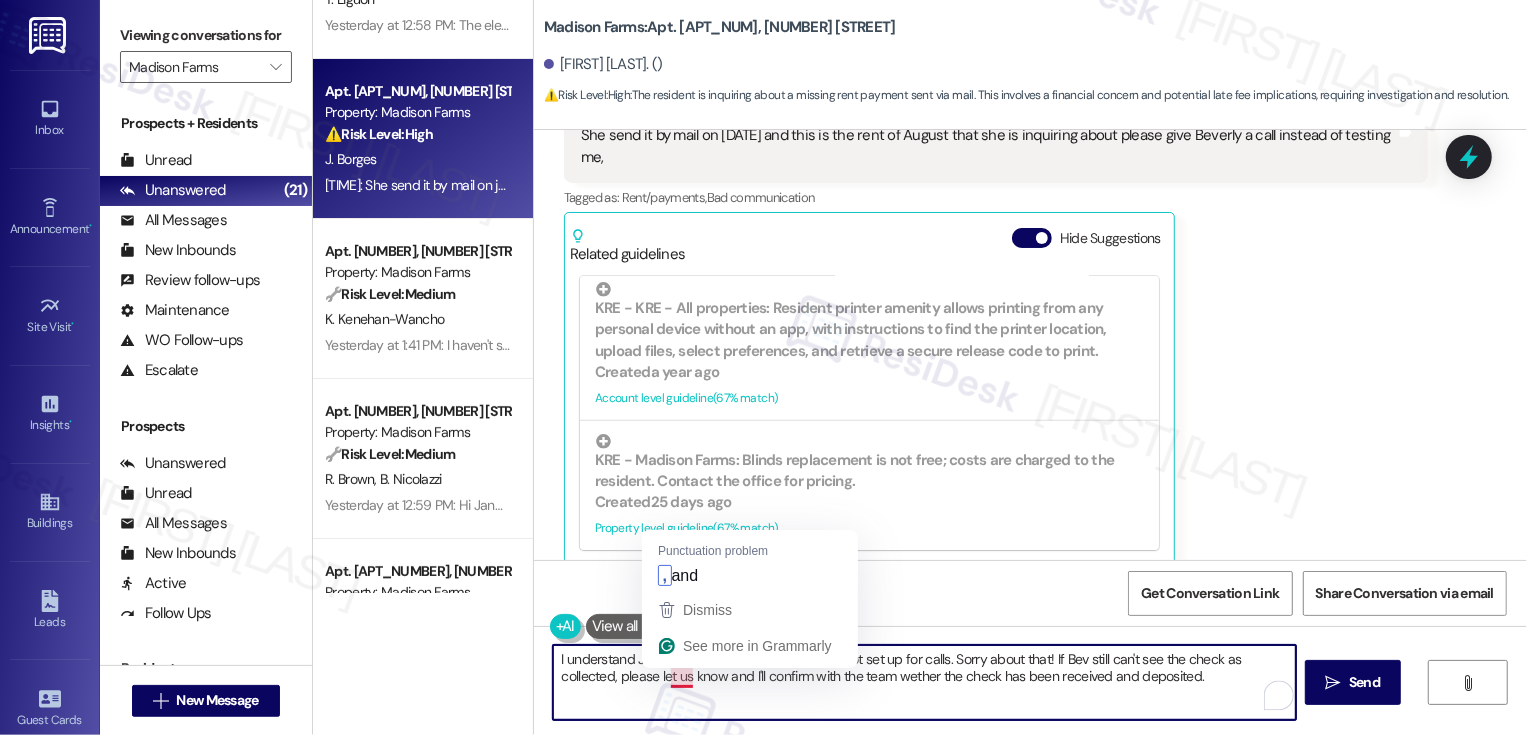 click on "I understand Jesus. Unfortunately, my number is not set up for calls. Sorry about that! If Bev still can't see the check as collected, please let us know and I'll confirm with the team wether the check has been received and deposited." at bounding box center [924, 682] 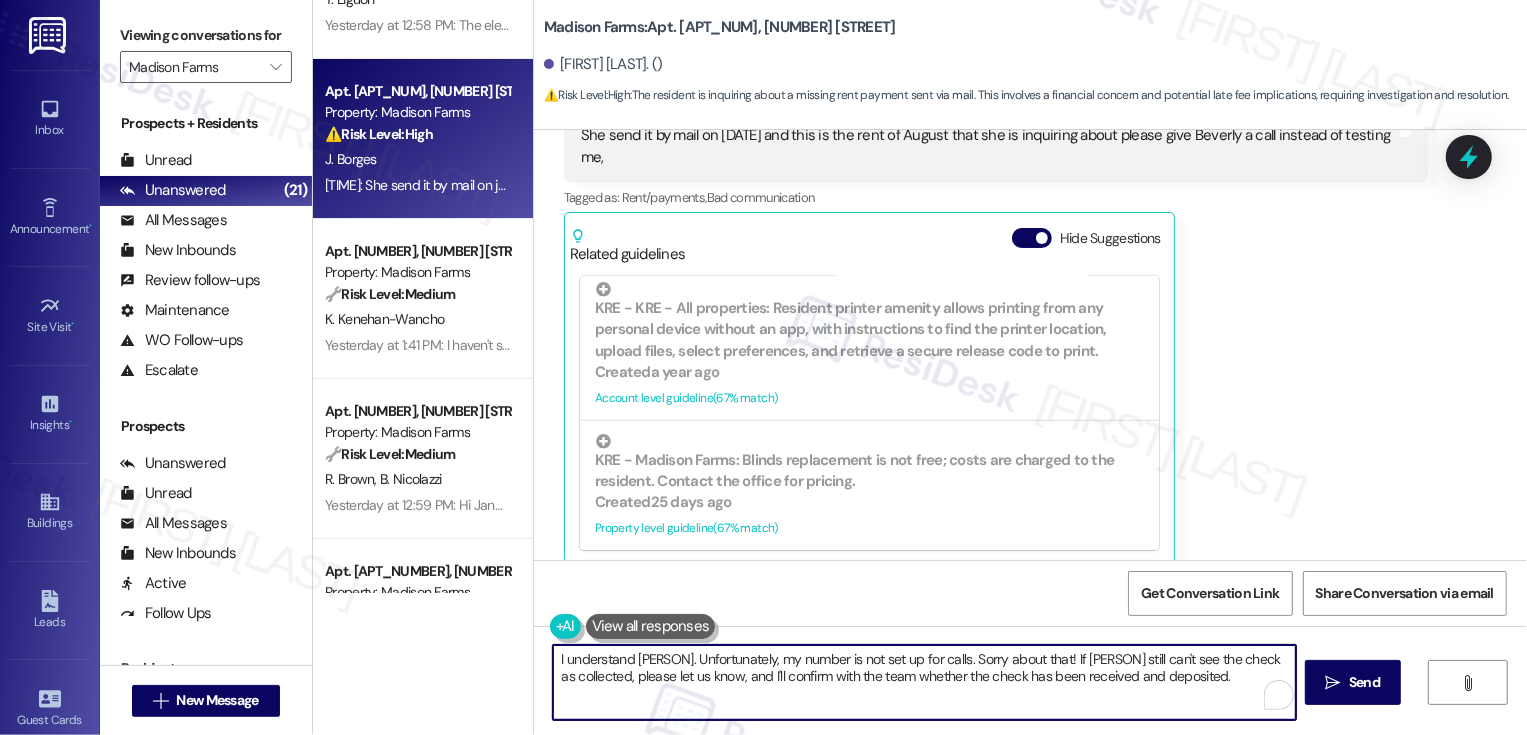 click on "I understand [PERSON]. Unfortunately, my number is not set up for calls. Sorry about that! If [PERSON] still can't see the check as collected, please let us know, and I'll confirm with the team whether the check has been received and deposited." at bounding box center [924, 682] 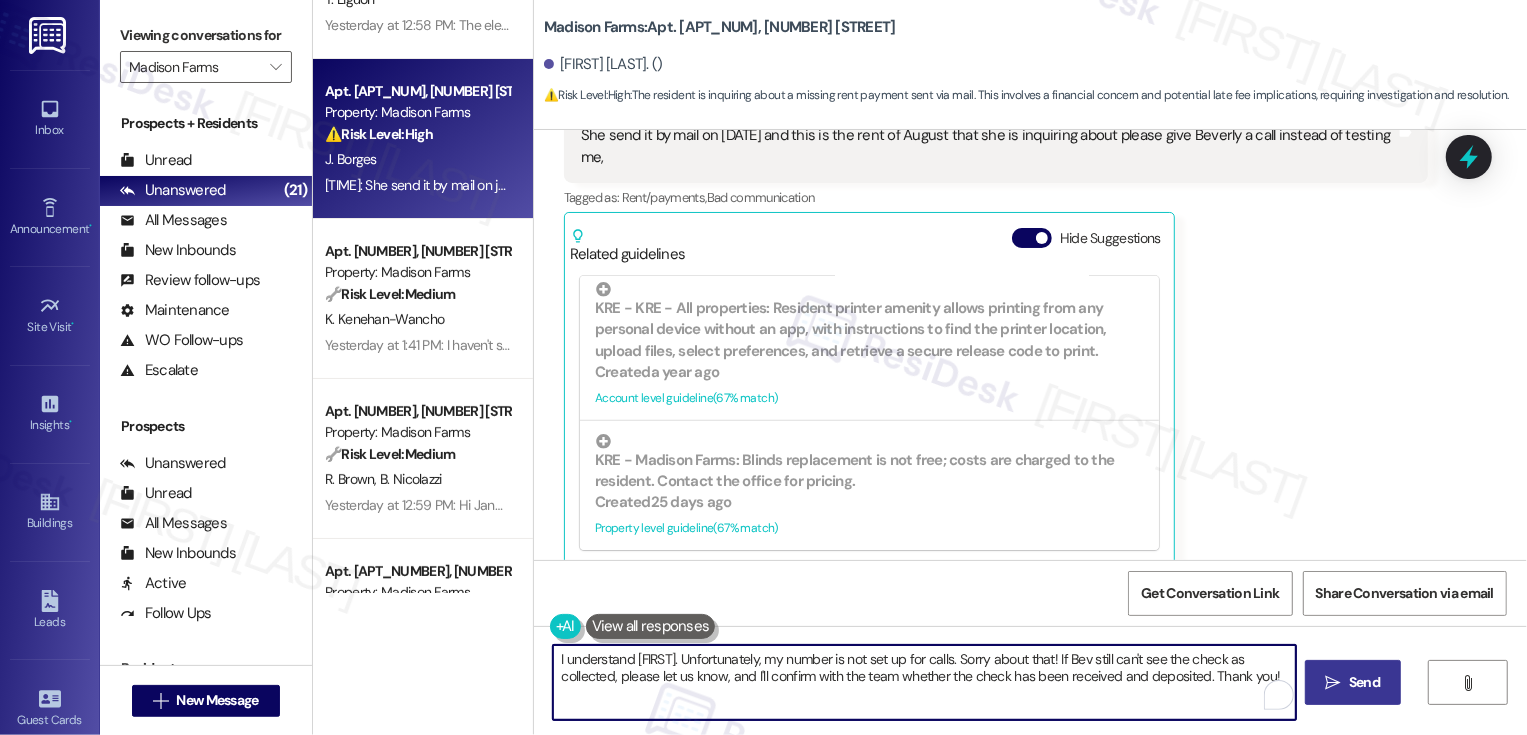click on "" at bounding box center [1333, 683] 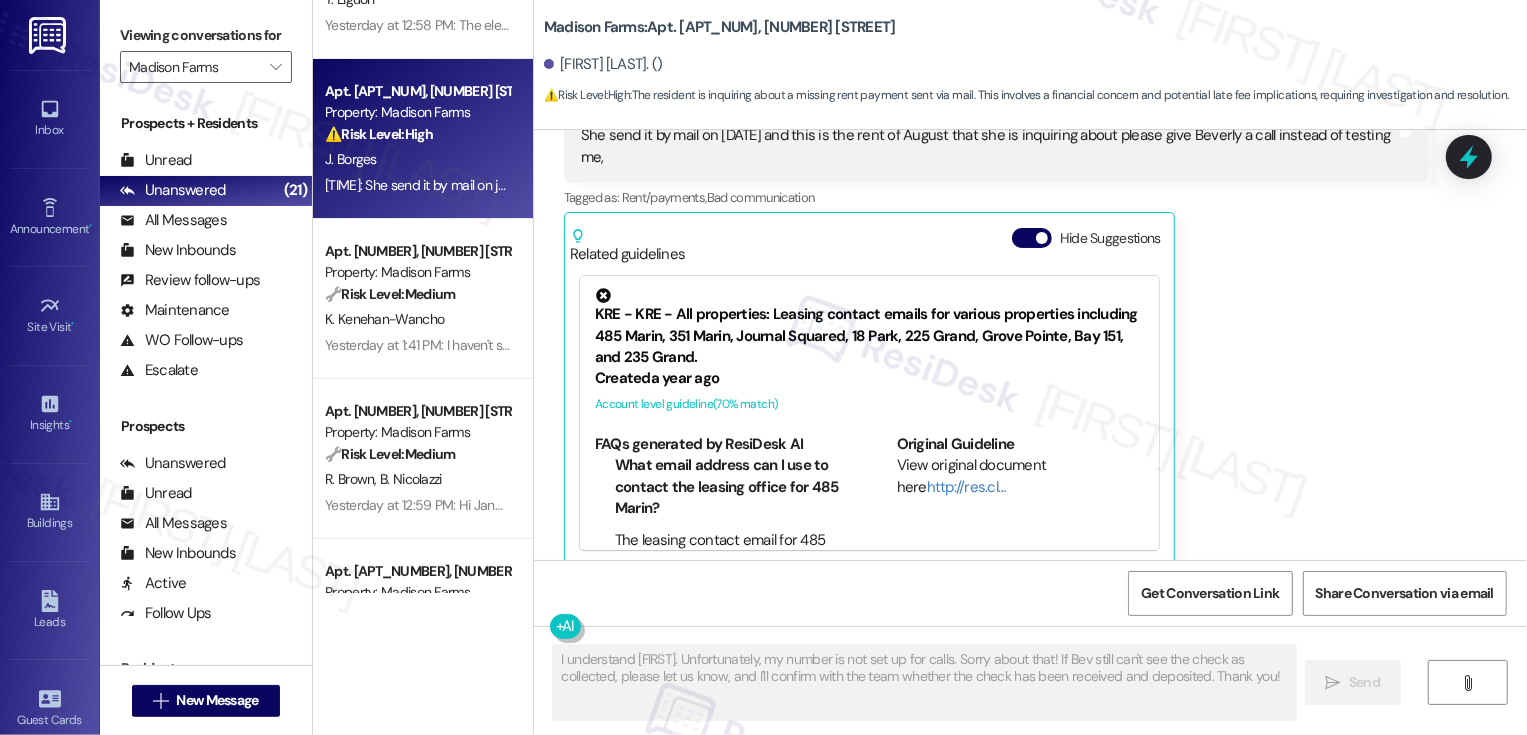 type on "Fetching suggested responses. Please feel free to read through the conversation in the meantime." 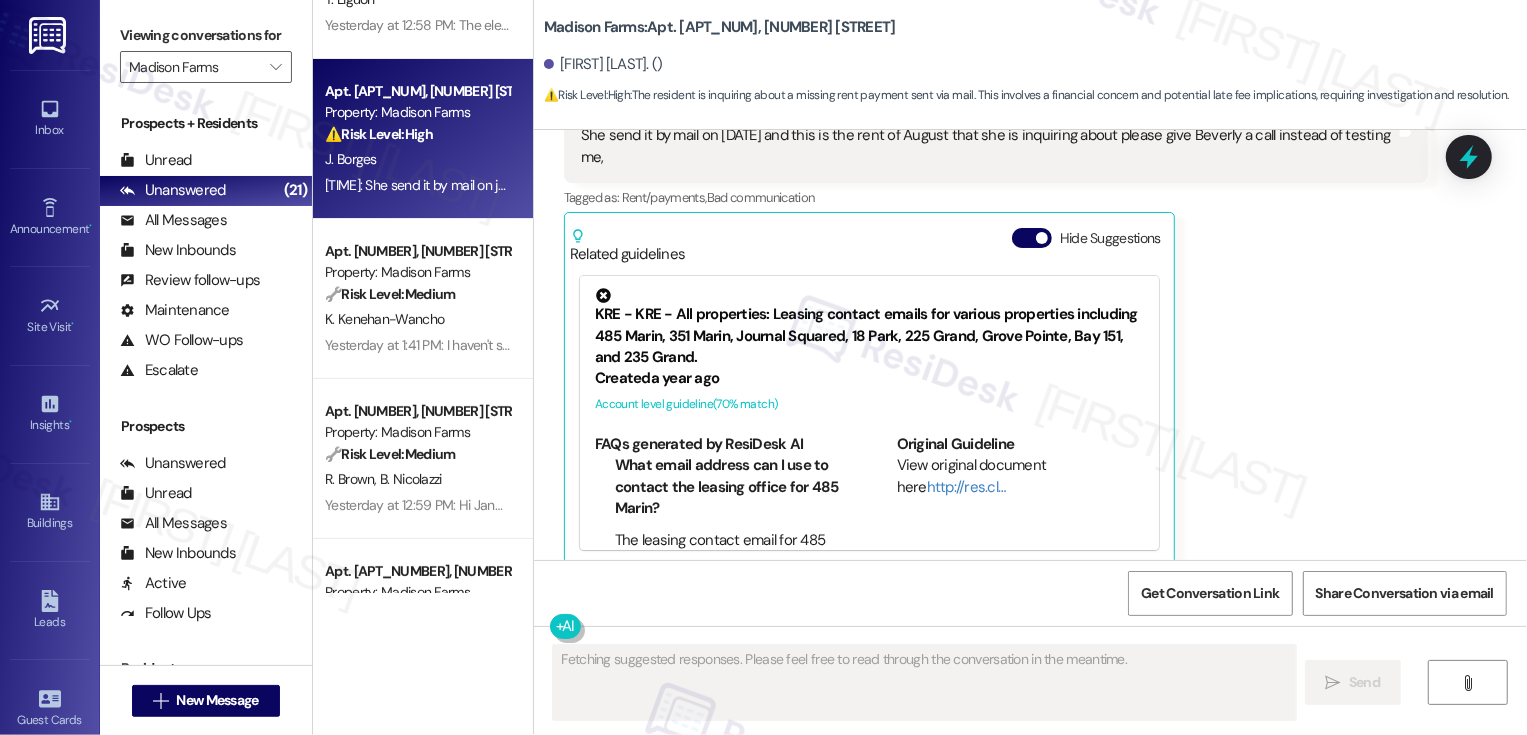 scroll, scrollTop: 614, scrollLeft: 0, axis: vertical 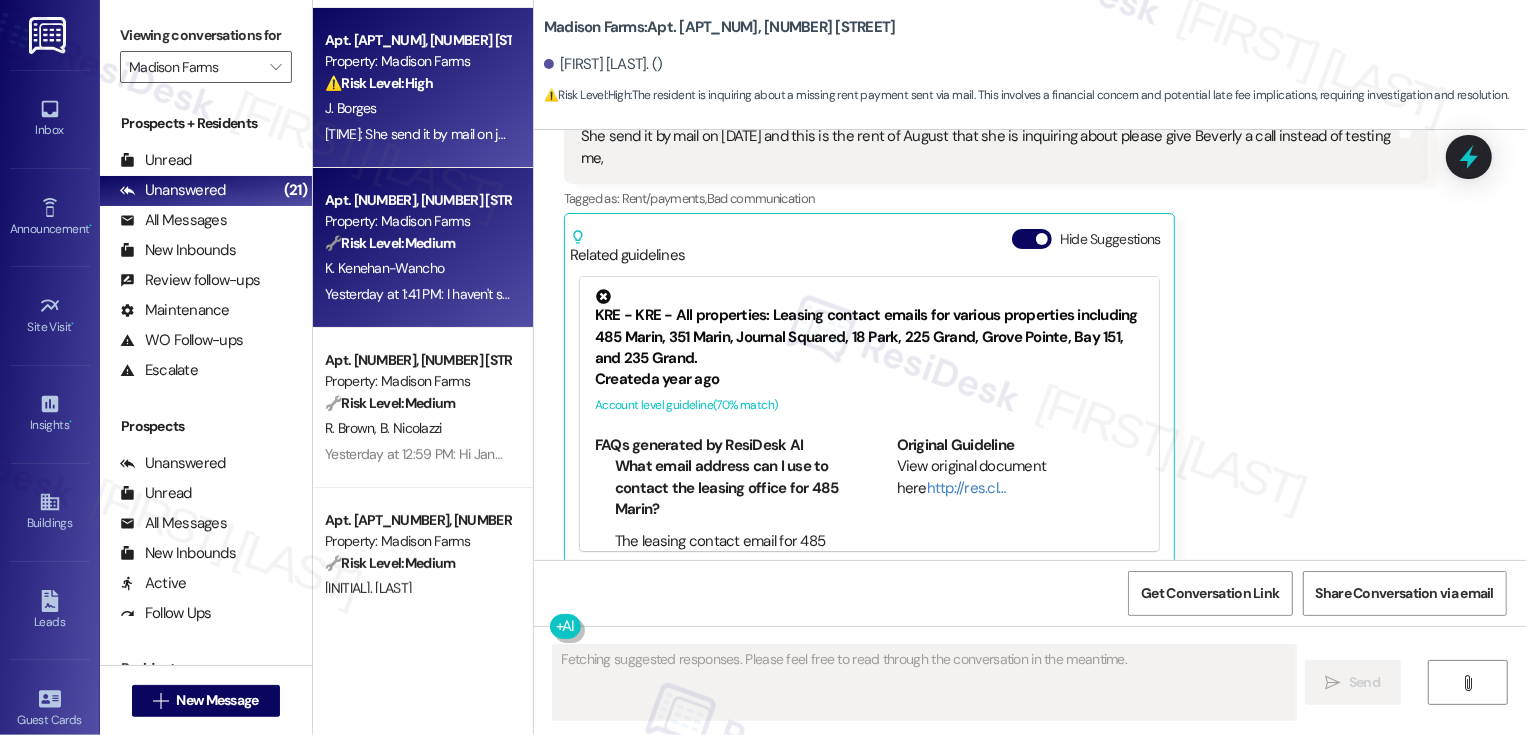 click on "Property: Madison Farms" at bounding box center [417, 221] 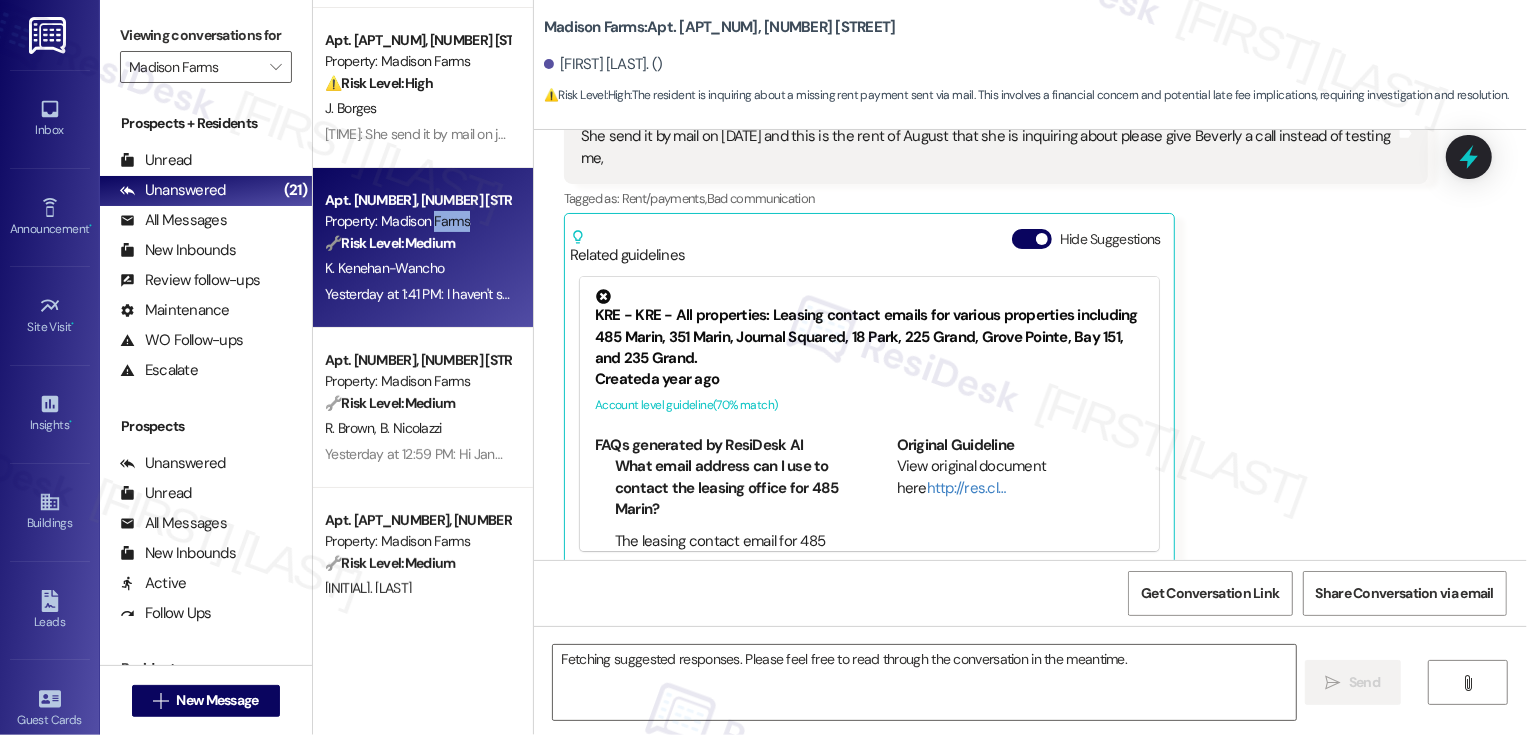 click on "Property: Madison Farms" at bounding box center [417, 221] 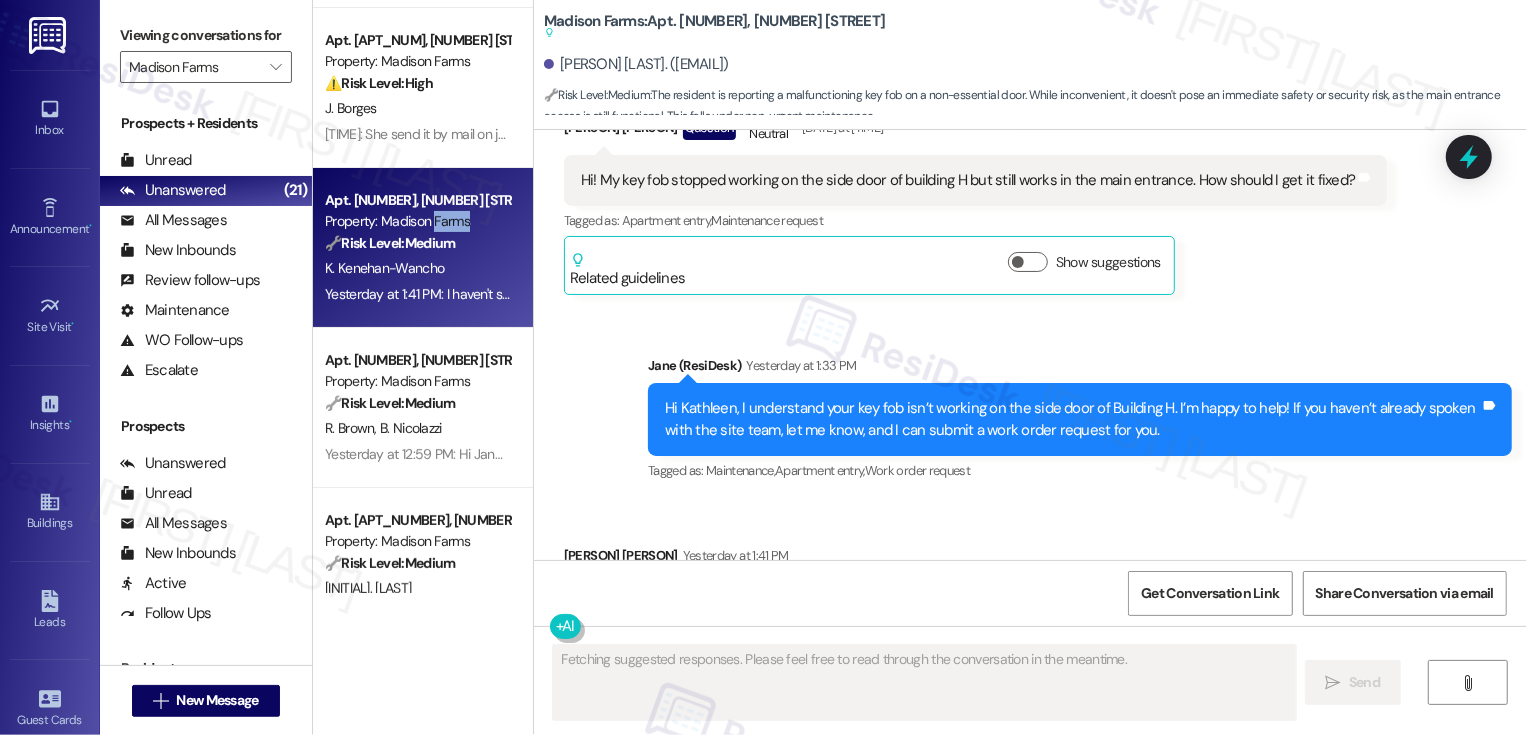 scroll, scrollTop: 4788, scrollLeft: 0, axis: vertical 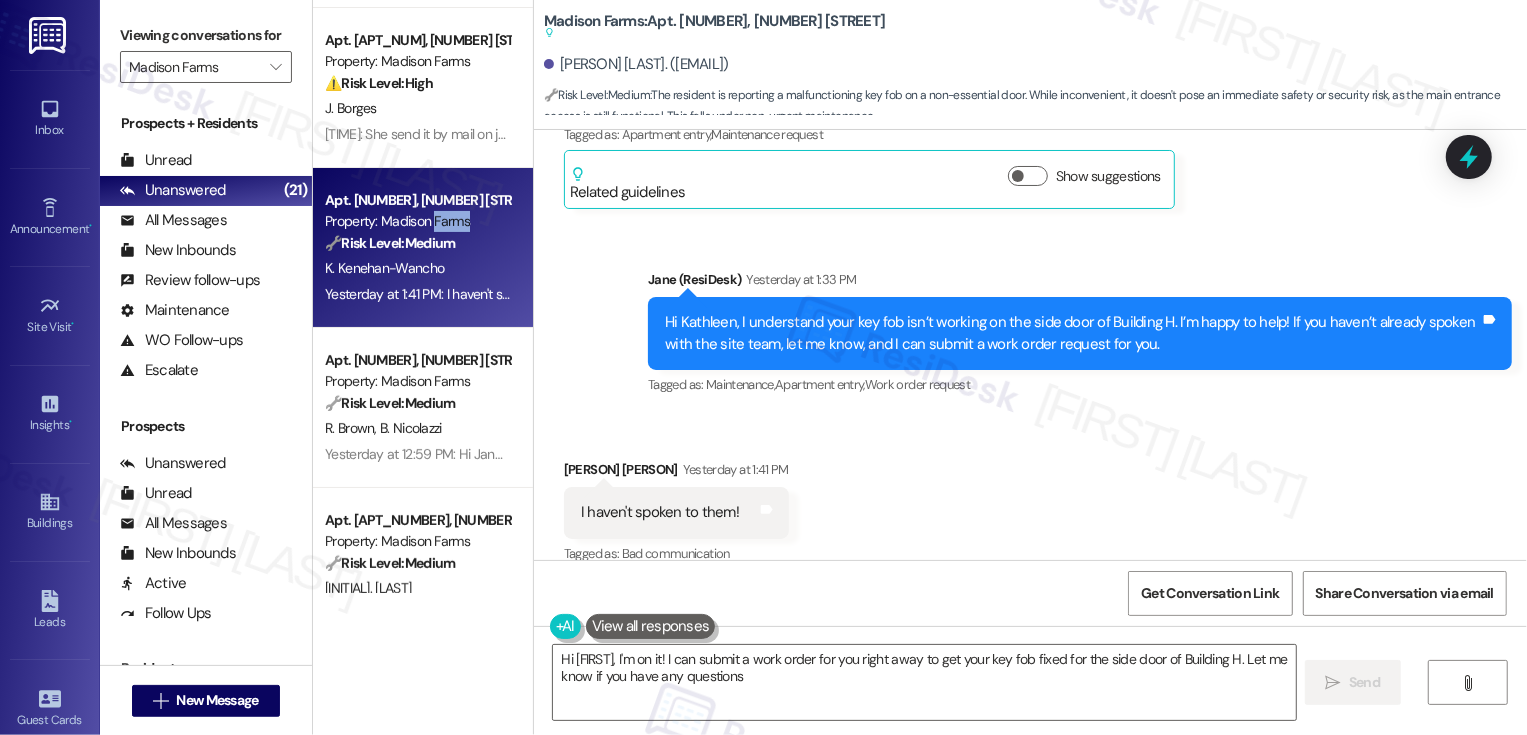 type on "Hi {{first_name}}, I'm on it! I can submit a work order for you right away to get your key fob fixed for the side door of Building H. Let me know if you have any questions!" 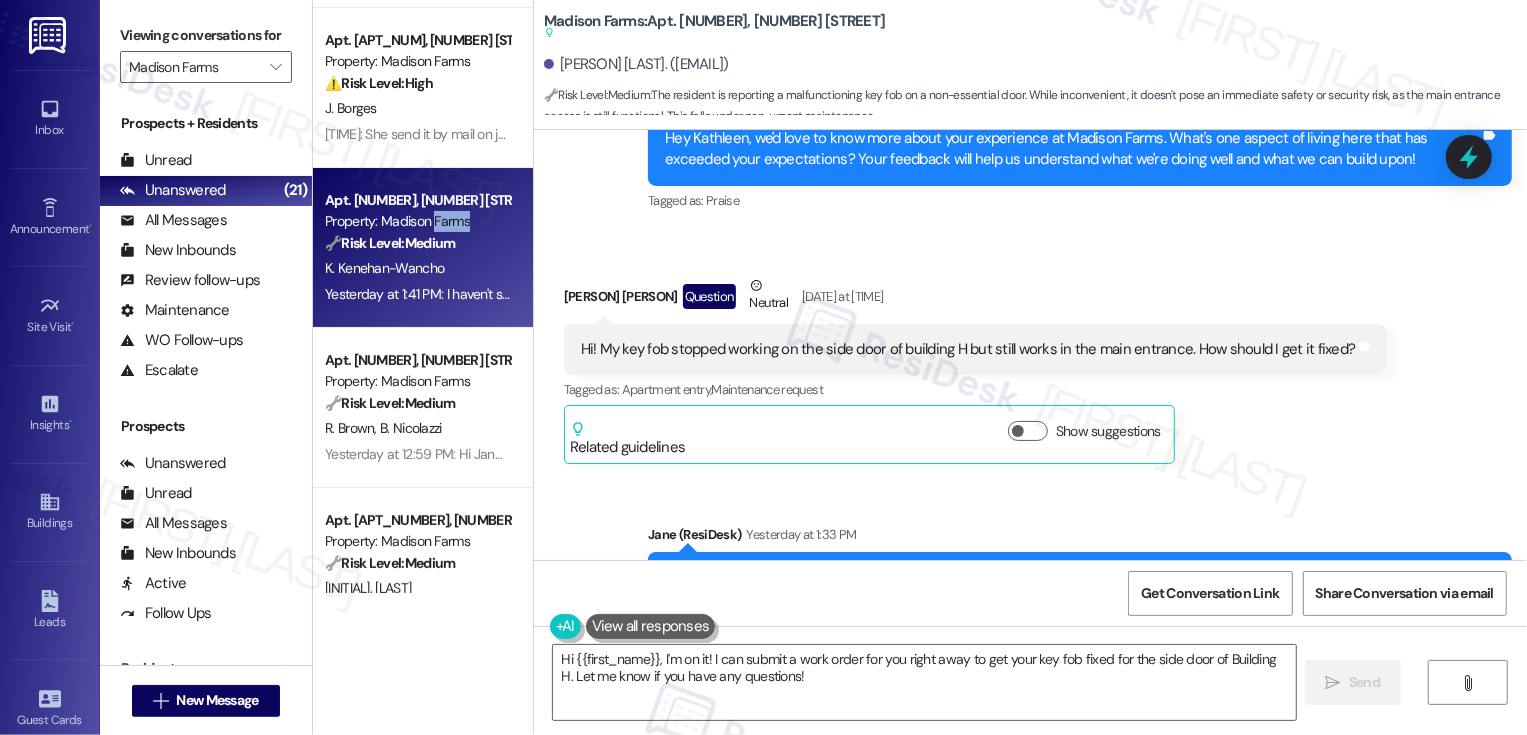 scroll, scrollTop: 4530, scrollLeft: 0, axis: vertical 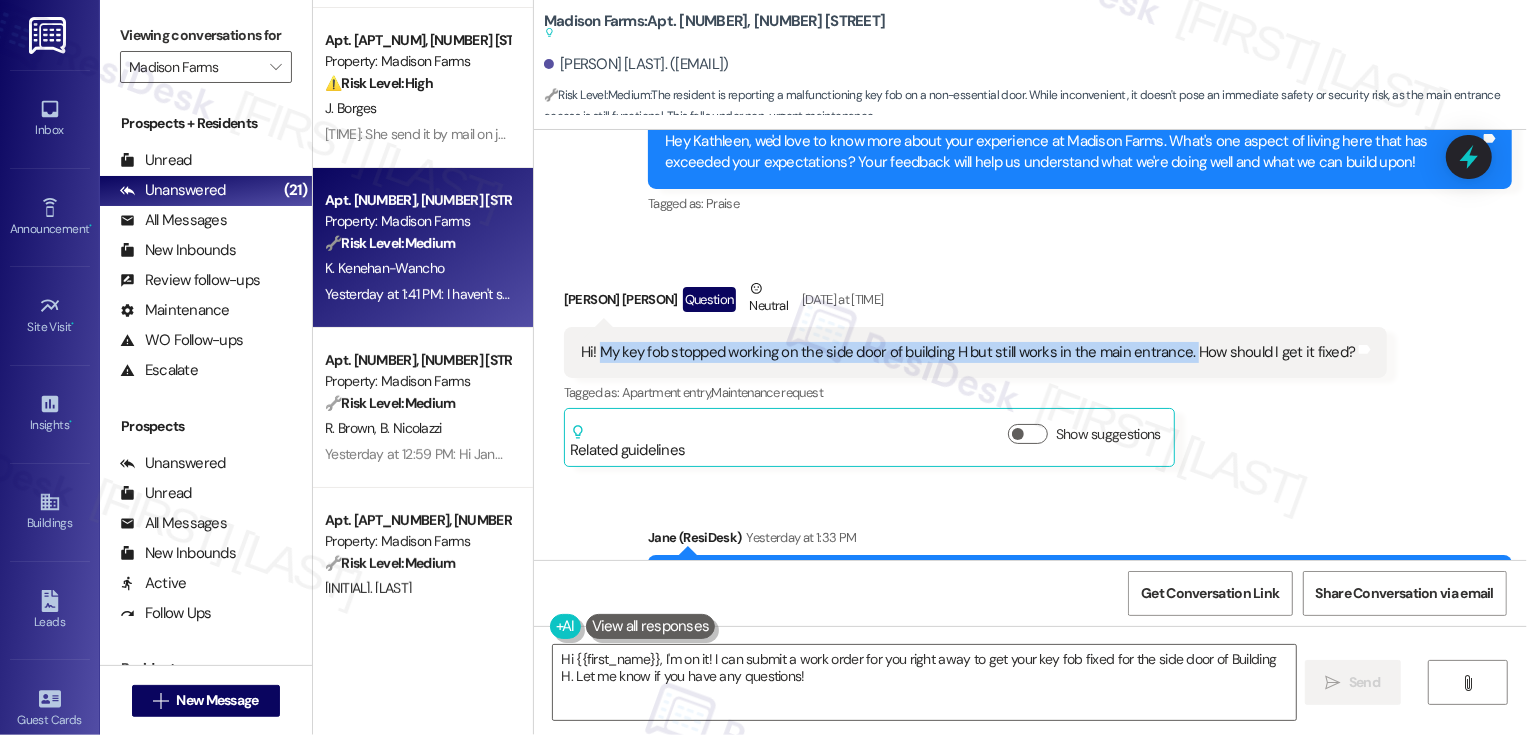 drag, startPoint x: 591, startPoint y: 326, endPoint x: 1175, endPoint y: 329, distance: 584.0077 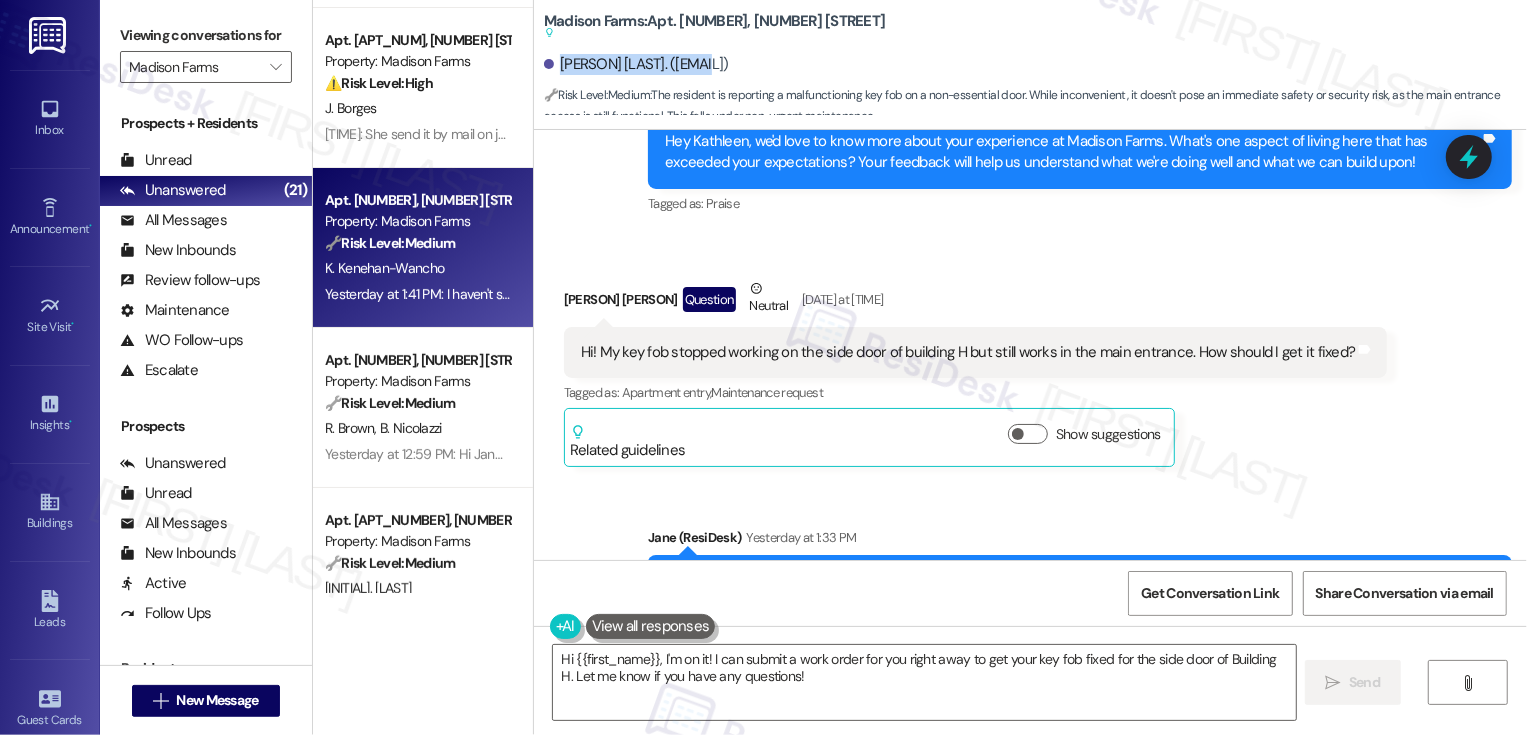 drag, startPoint x: 548, startPoint y: 61, endPoint x: 716, endPoint y: 66, distance: 168.07439 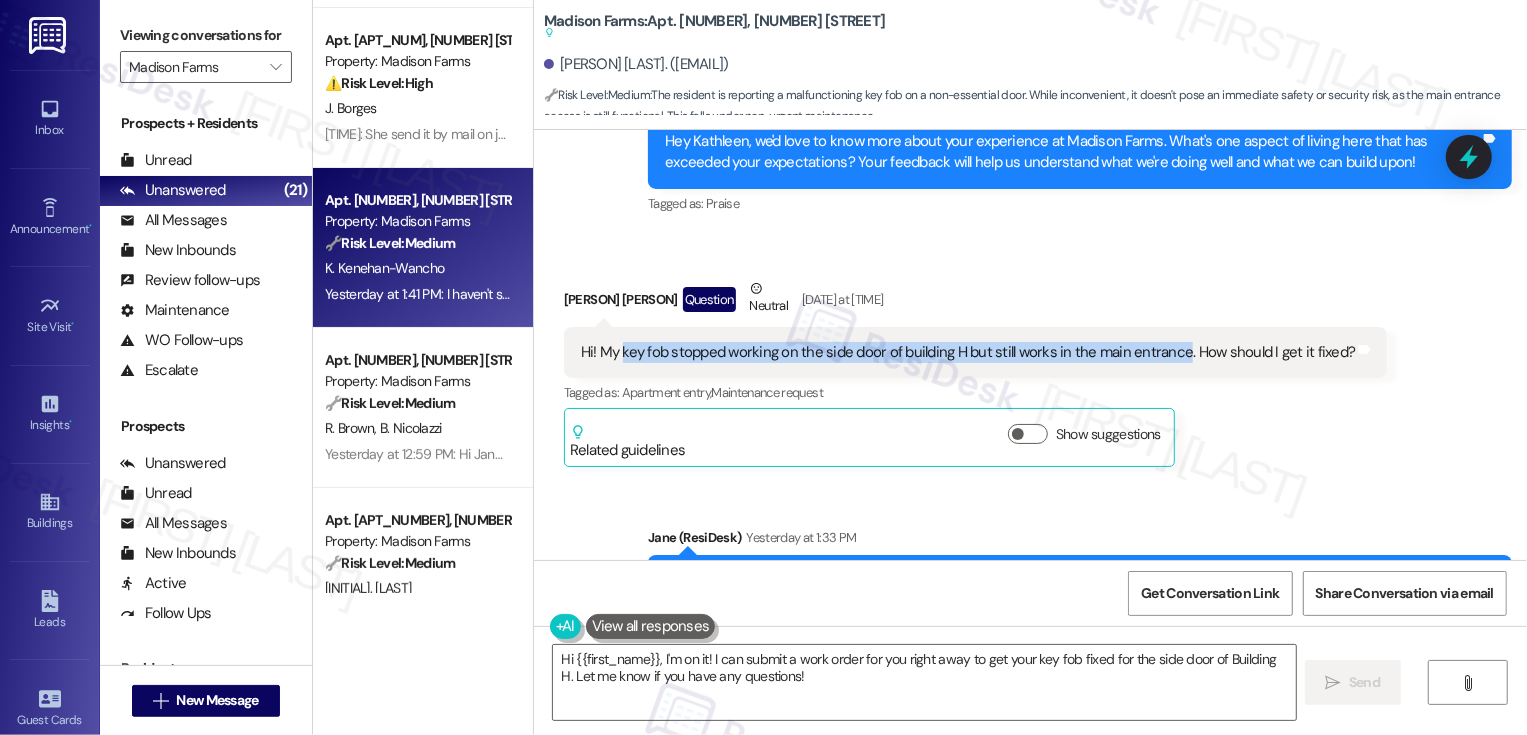 drag, startPoint x: 608, startPoint y: 330, endPoint x: 1168, endPoint y: 330, distance: 560 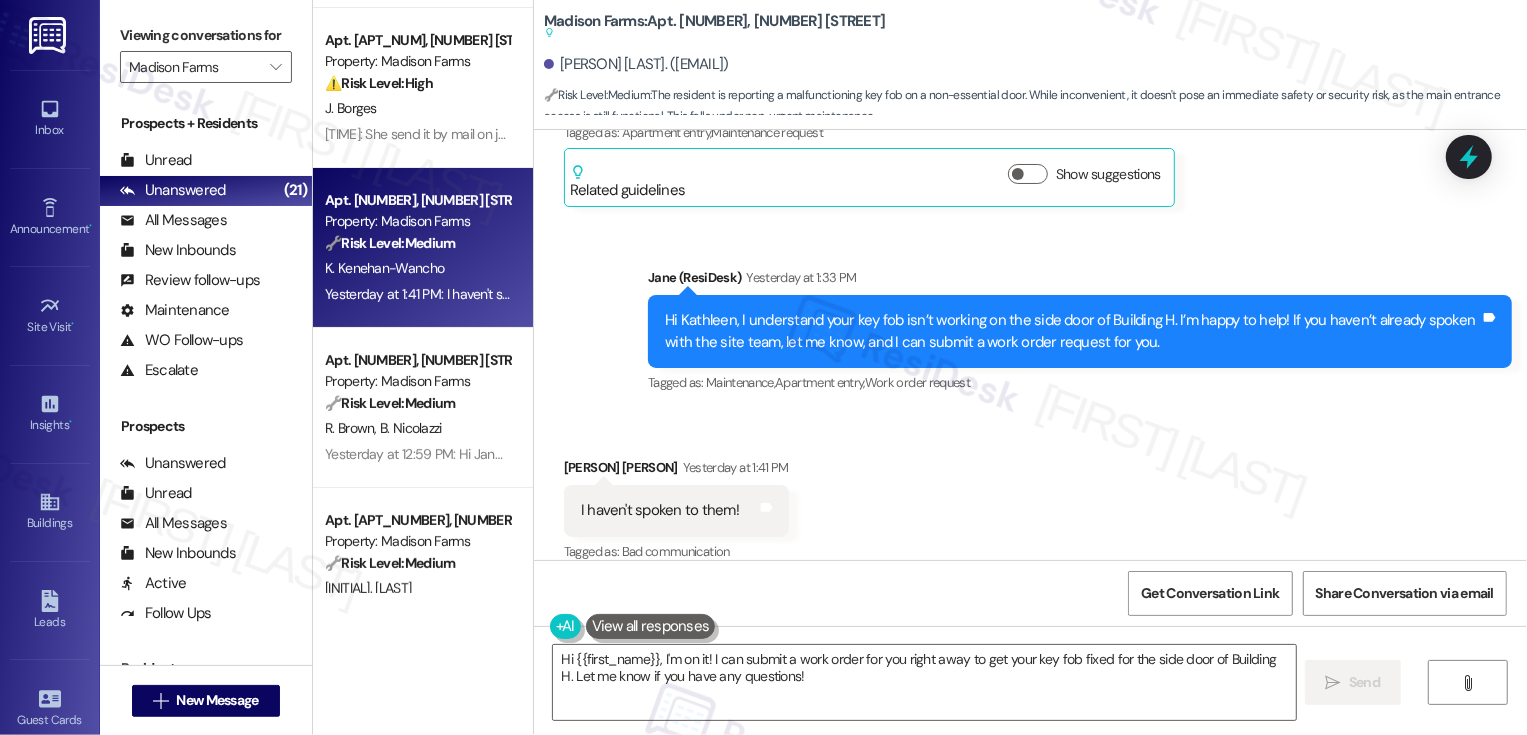 click on "Received via SMS [PERSON] Yesterday at [TIME] I haven't spoken to them! Tags and notes Tagged as:   Bad communication Click to highlight conversations about Bad communication" at bounding box center [1030, 496] 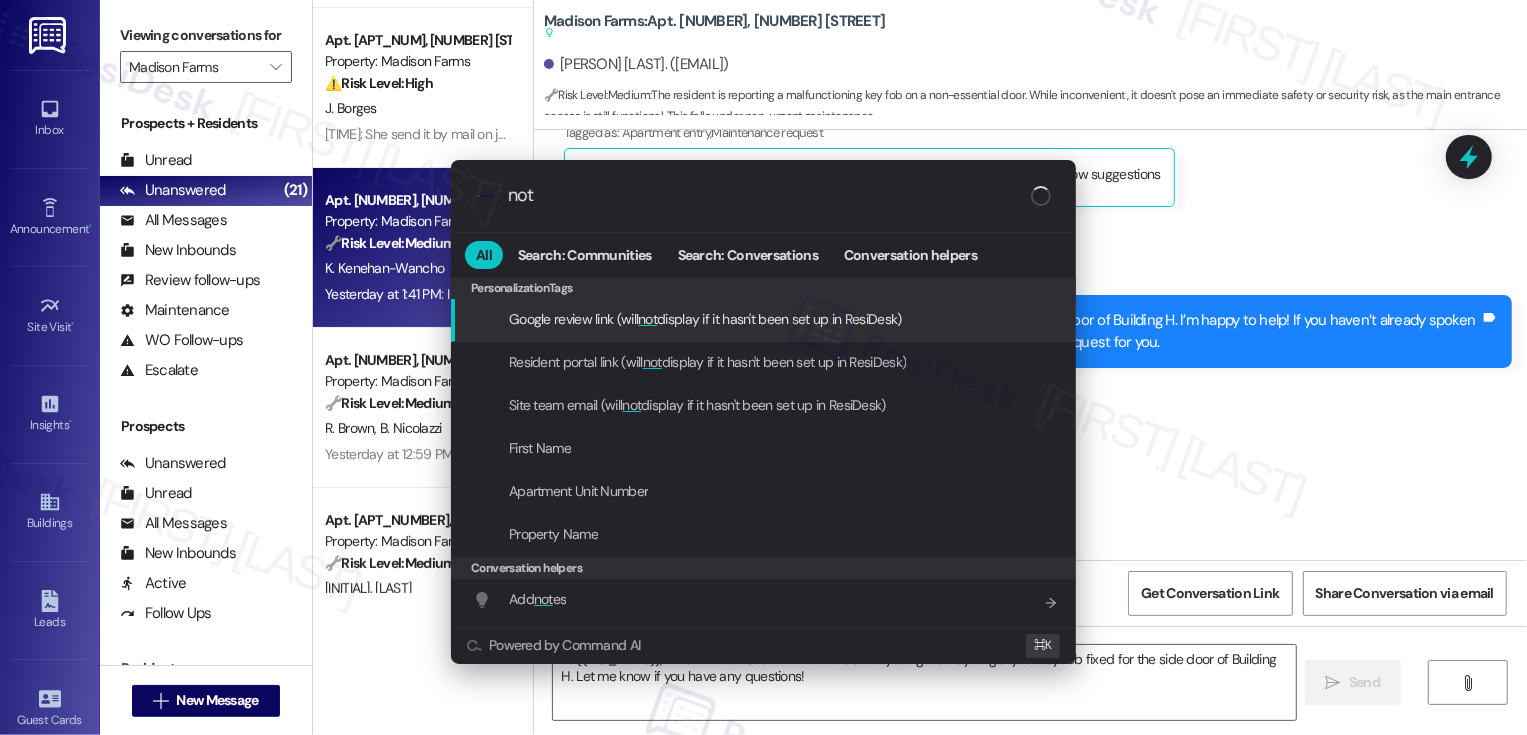 type on "note" 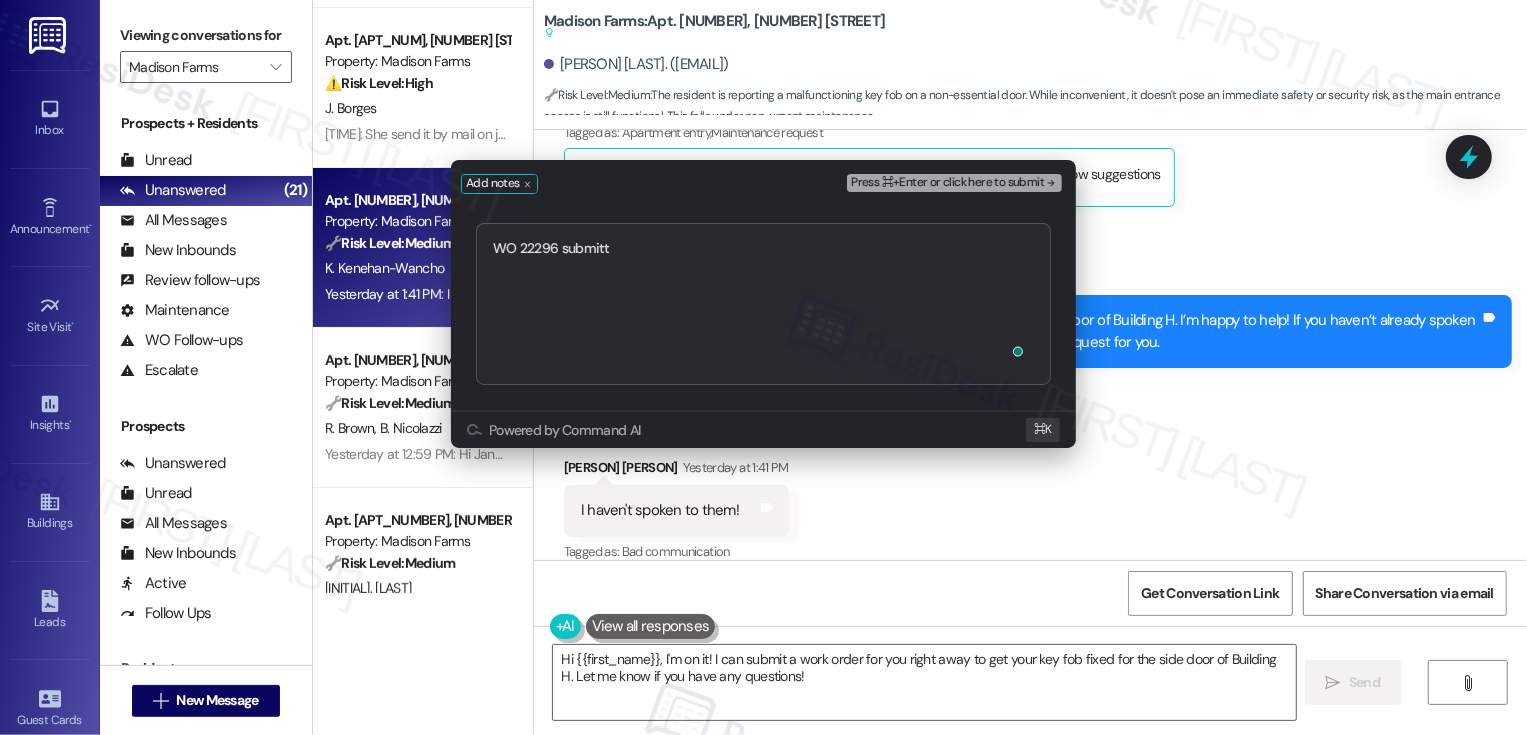 type on "WO 22296 submitted" 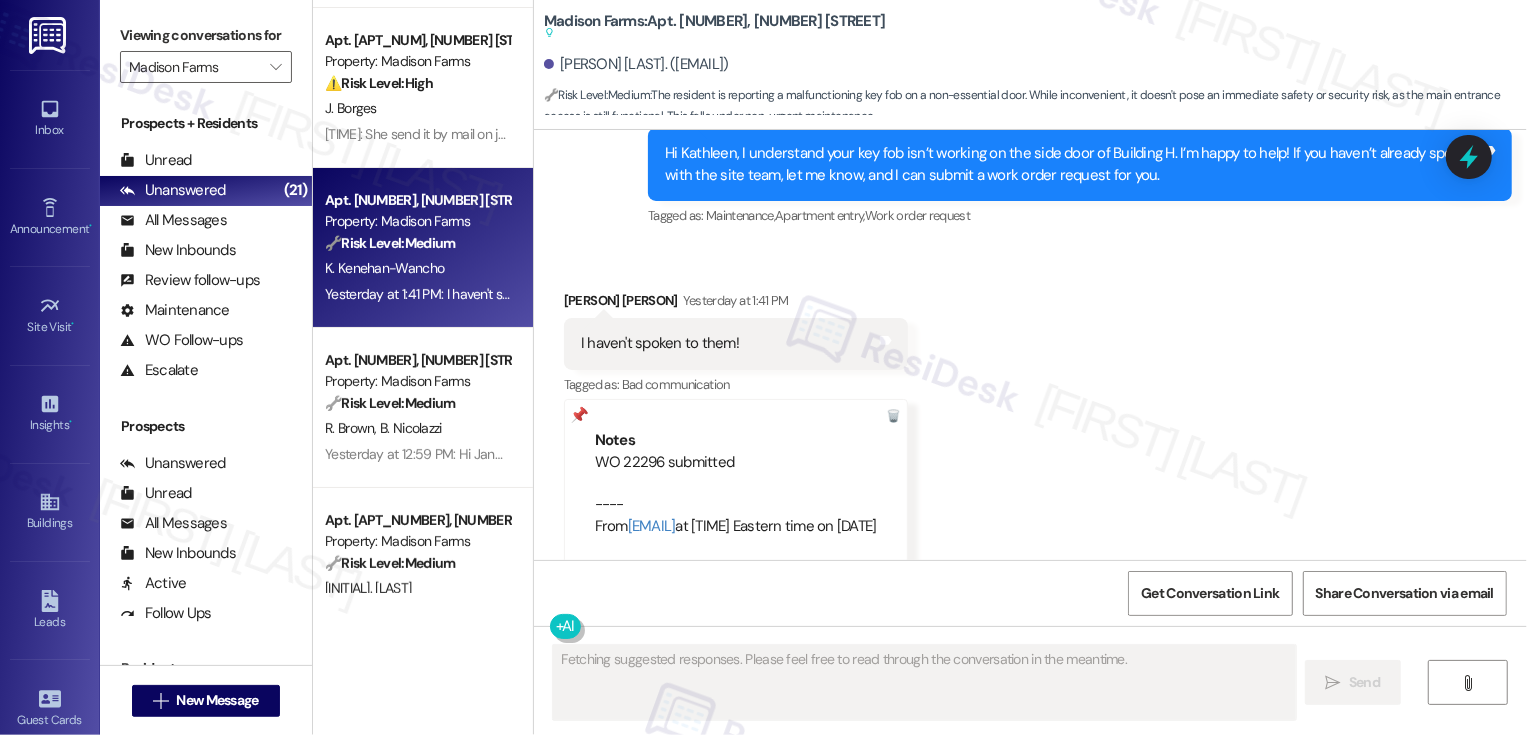 scroll, scrollTop: 4958, scrollLeft: 0, axis: vertical 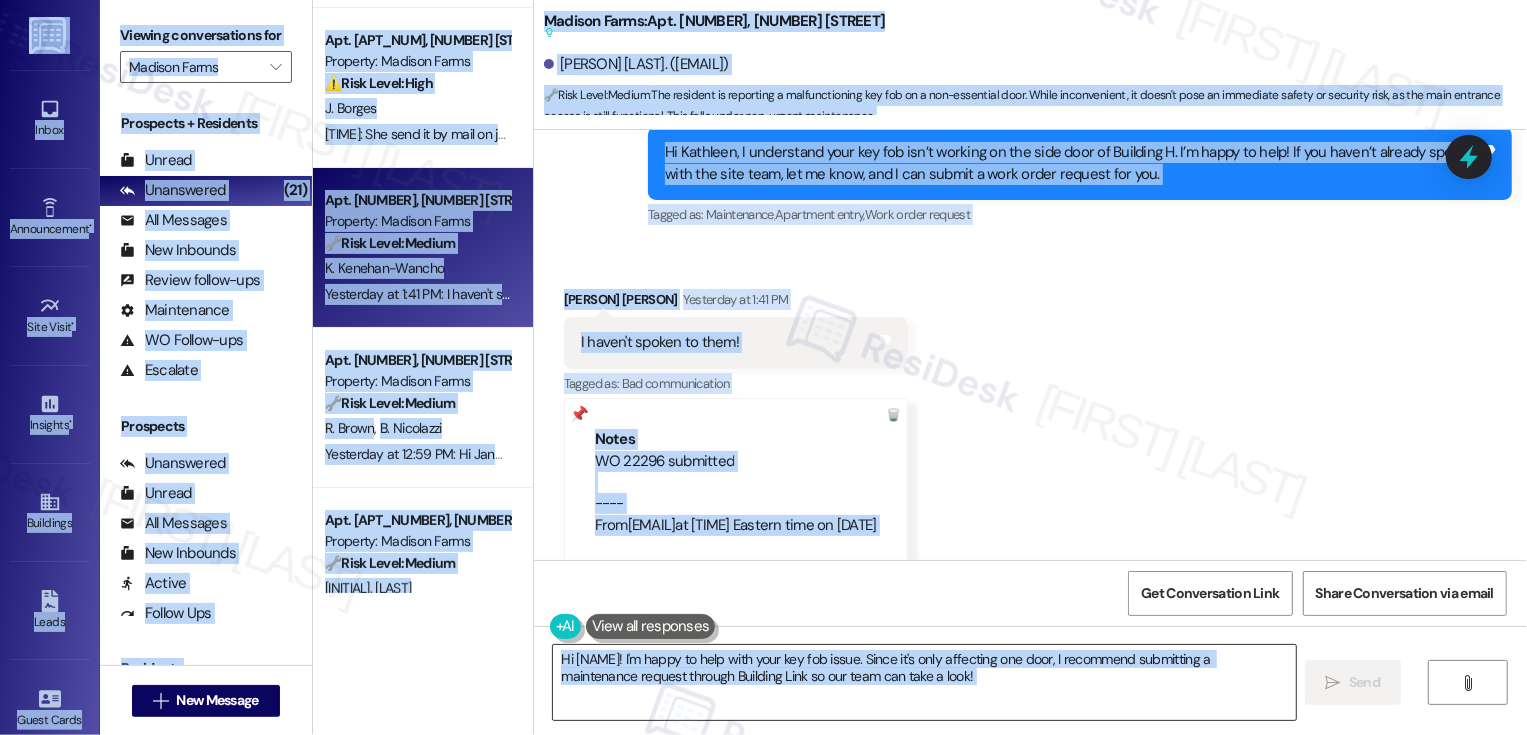click on "Hi [NAME]! I'm happy to help with your key fob issue. Since it's only affecting one door, I recommend submitting a maintenance request through Building Link so our team can take a look!" at bounding box center [924, 682] 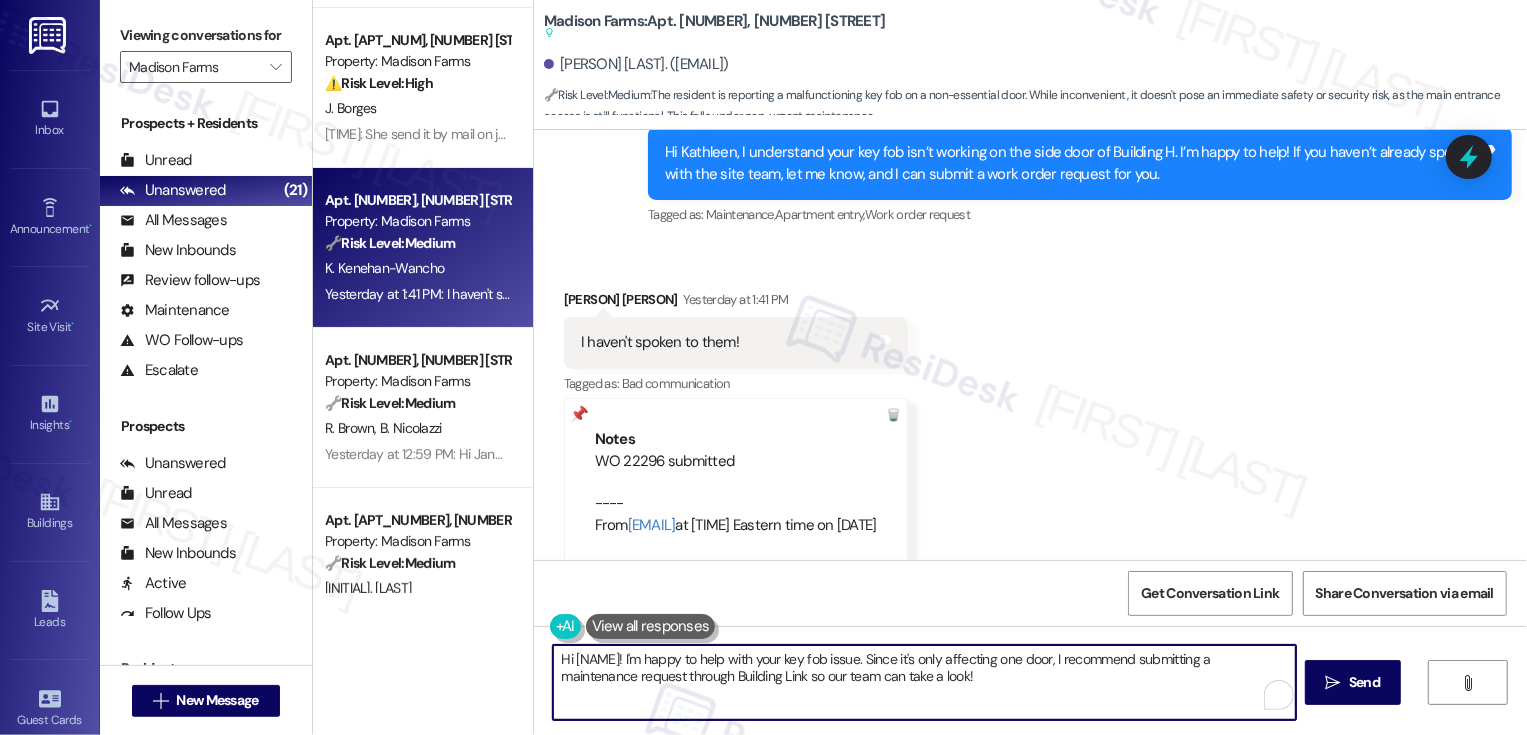 click on "Hi [NAME]! I'm happy to help with your key fob issue. Since it's only affecting one door, I recommend submitting a maintenance request through Building Link so our team can take a look!" at bounding box center [924, 682] 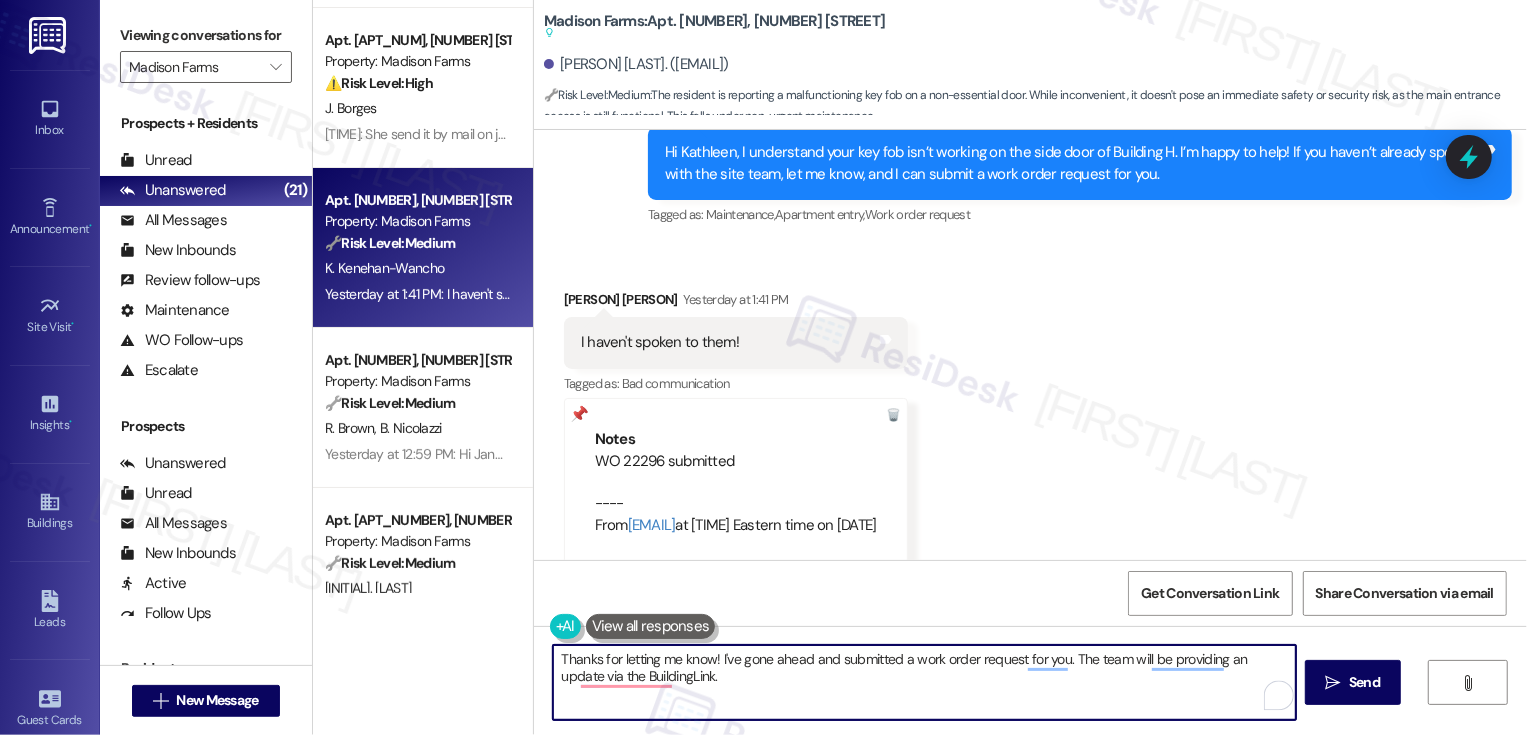type on "Thanks for letting me know! I've gone ahead and submitted a work order request for you. The team will be providing an update via the BuildingLink." 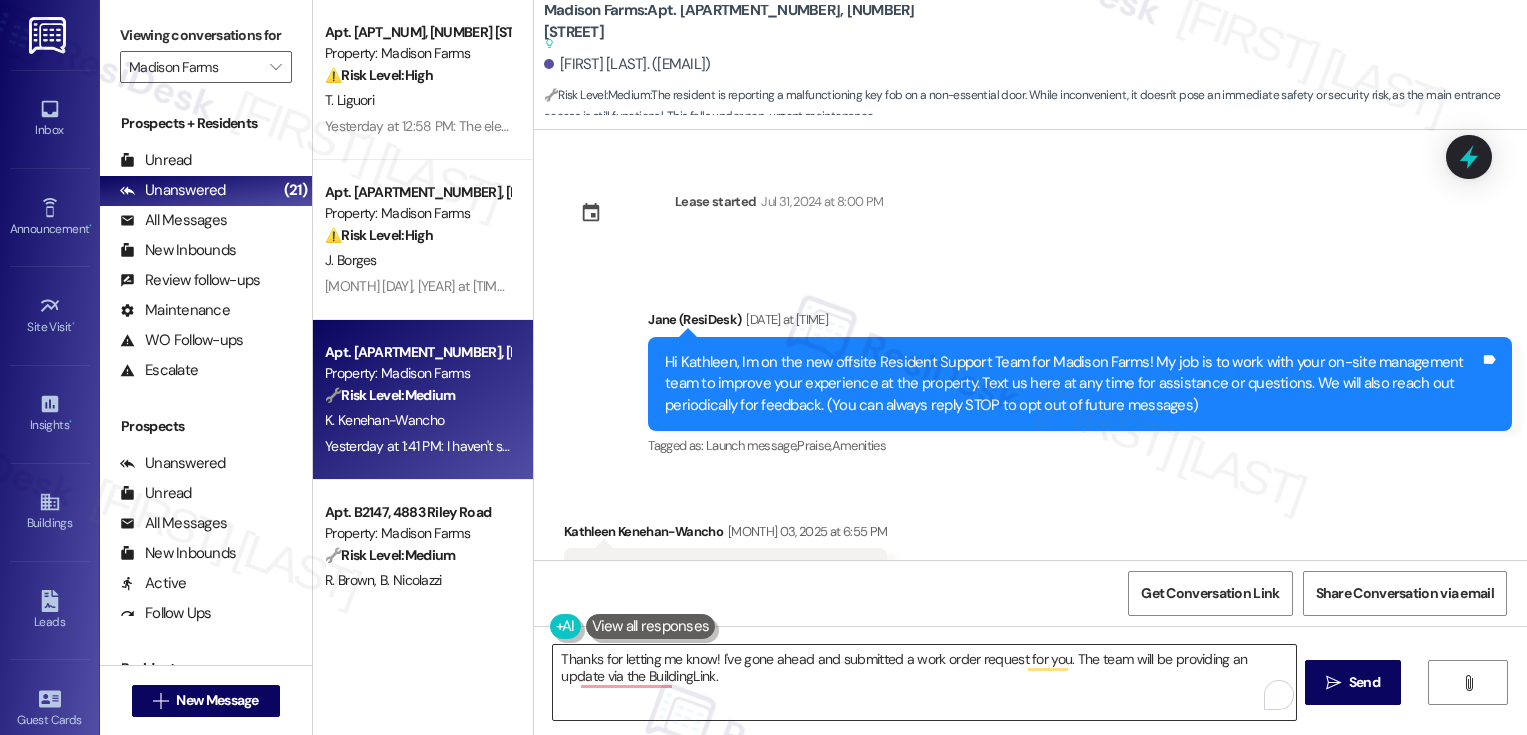 scroll, scrollTop: 0, scrollLeft: 0, axis: both 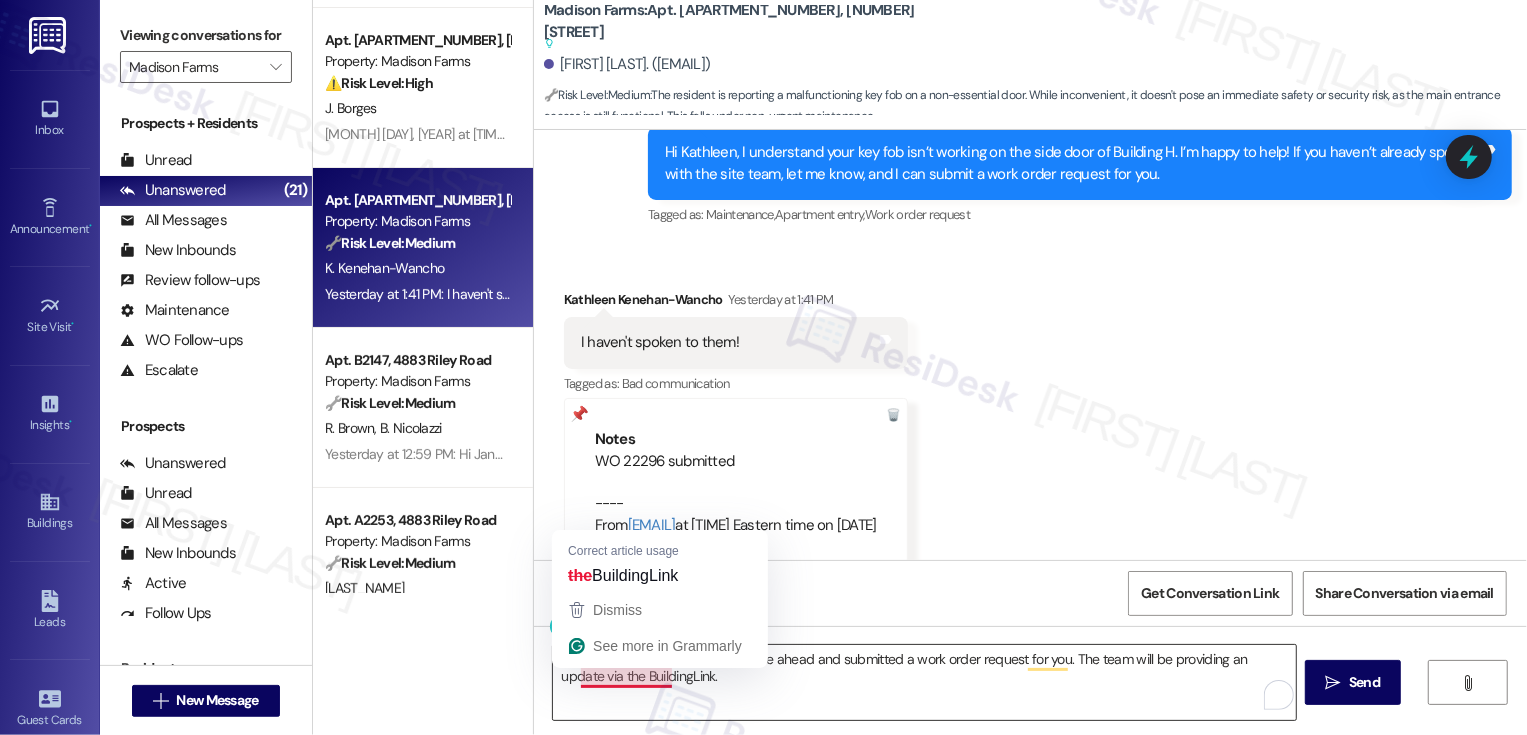 click on "Thanks for letting me know! I've gone ahead and submitted a work order request for you. The team will be providing an update via the BuildingLink." at bounding box center [924, 682] 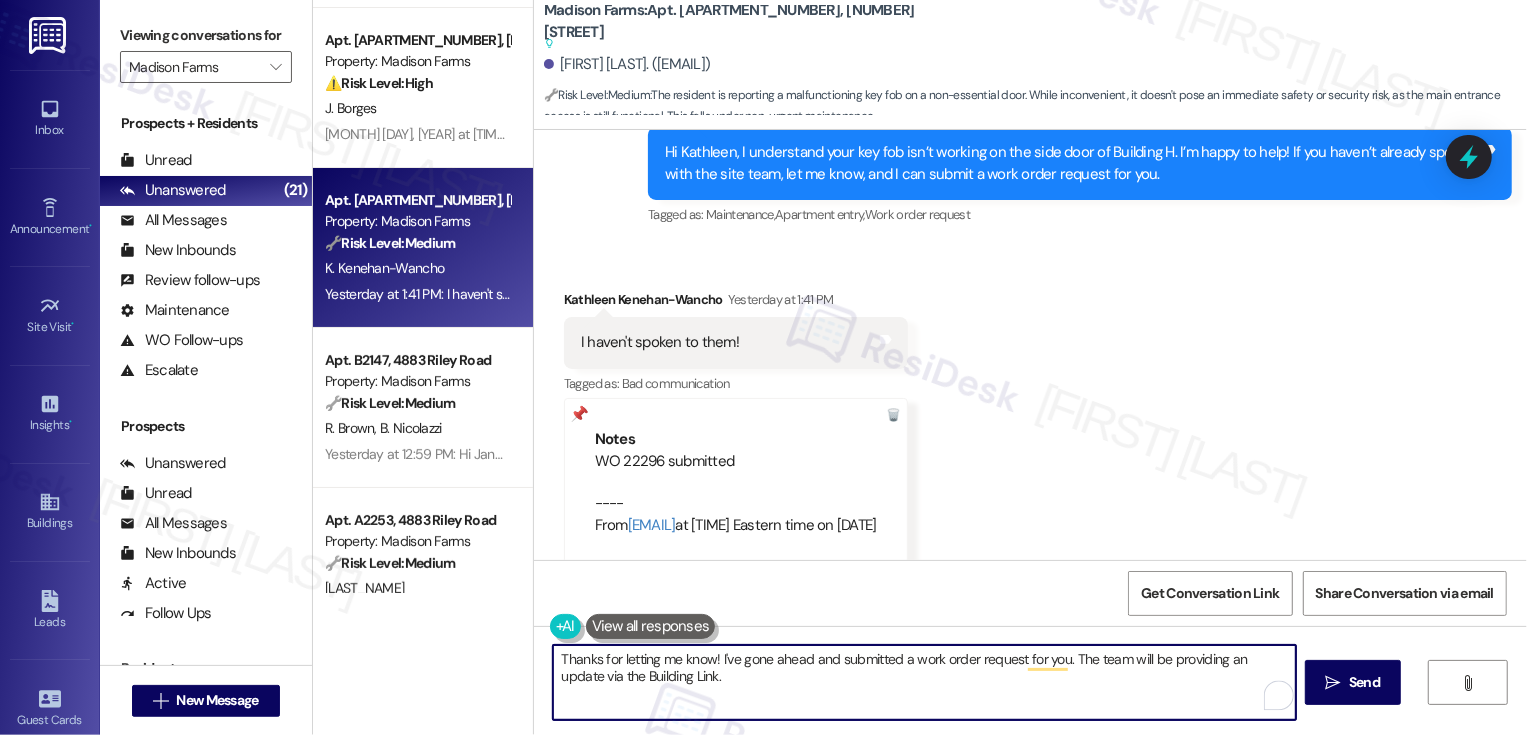 click on "Thanks for letting me know! I've gone ahead and submitted a work order request for you. The team will be providing an update via the Building Link." at bounding box center (924, 682) 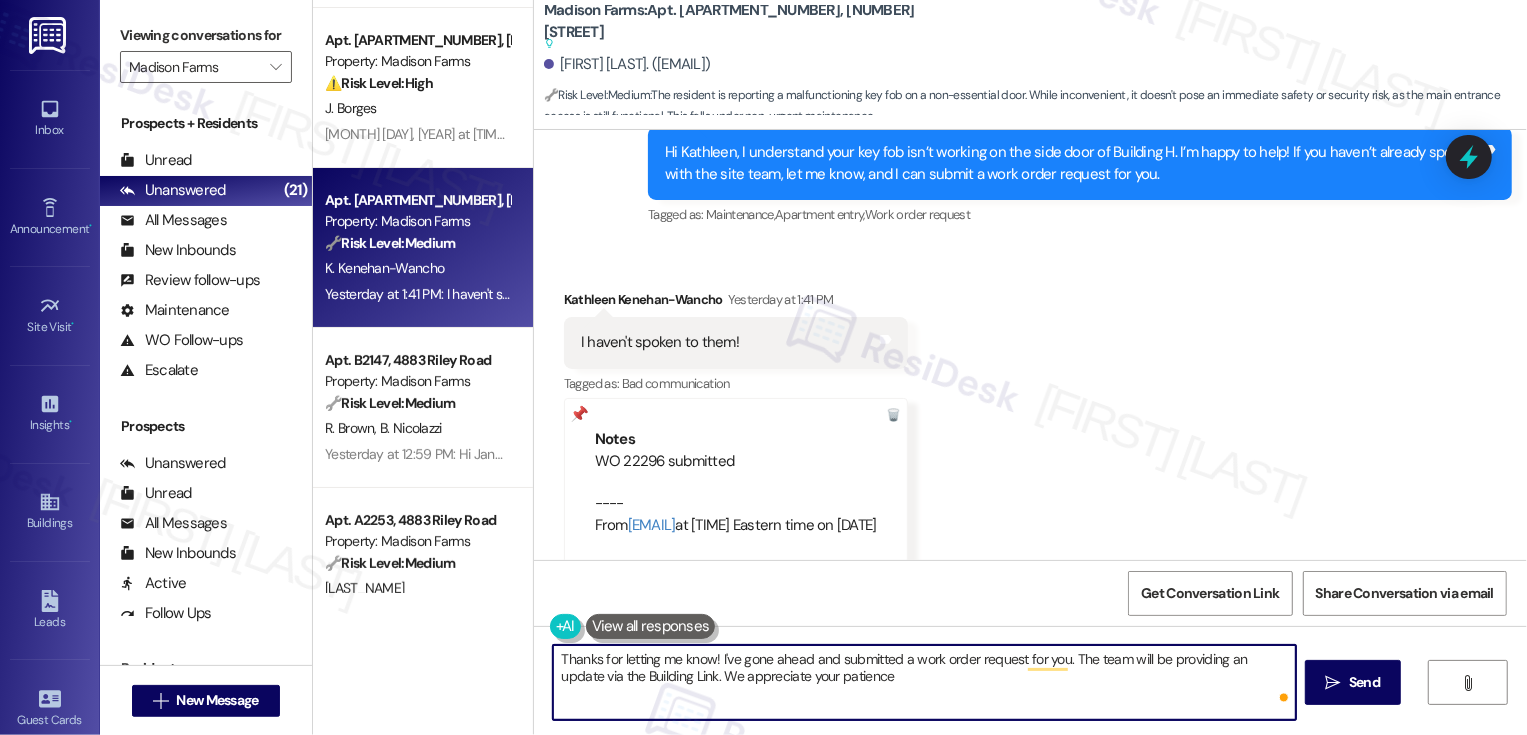 type on "Thanks for letting me know! I've gone ahead and submitted a work order request for you. The team will be providing an update via the Building Link. We appreciate your patience!" 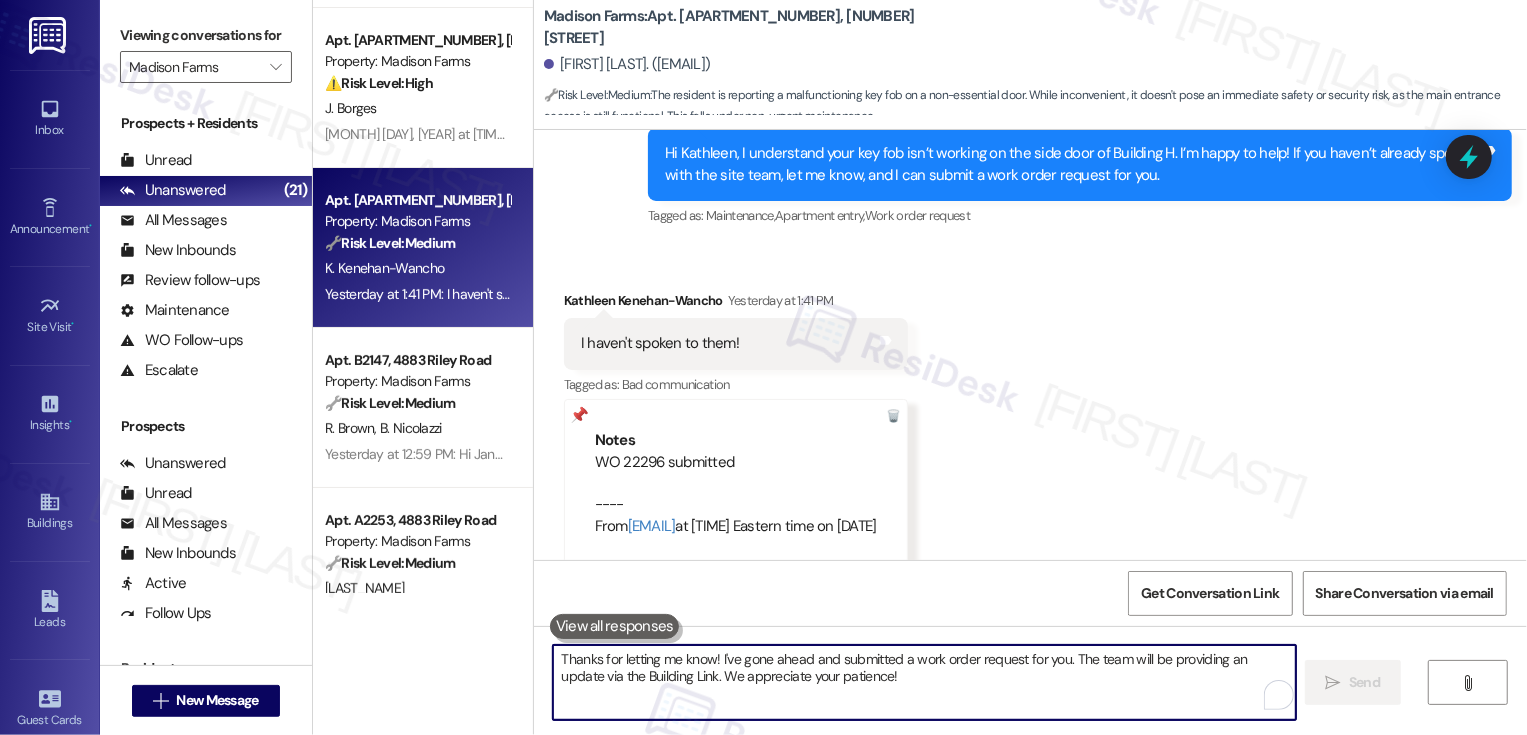 scroll, scrollTop: 5119, scrollLeft: 0, axis: vertical 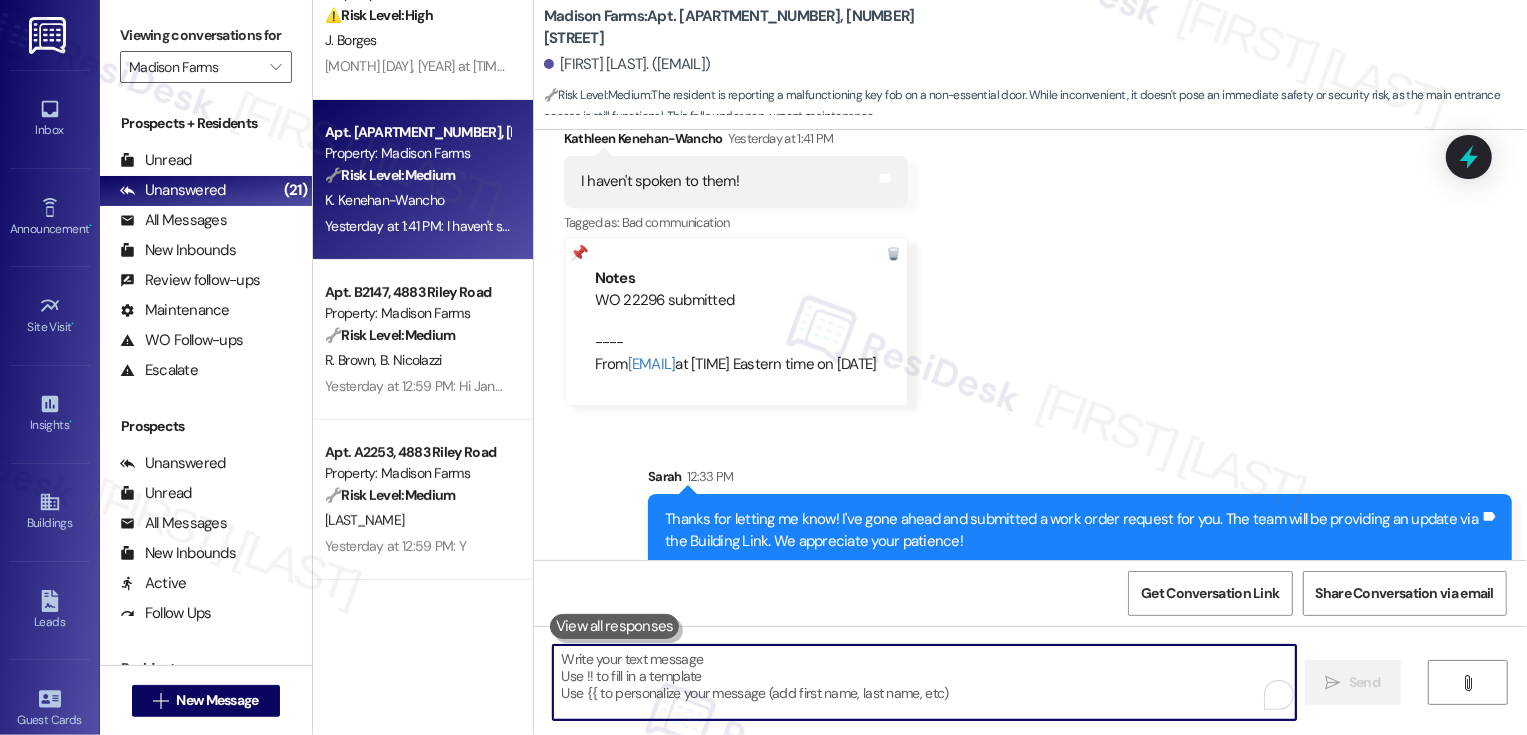click on "🔧  Risk Level:  Medium" at bounding box center (390, 335) 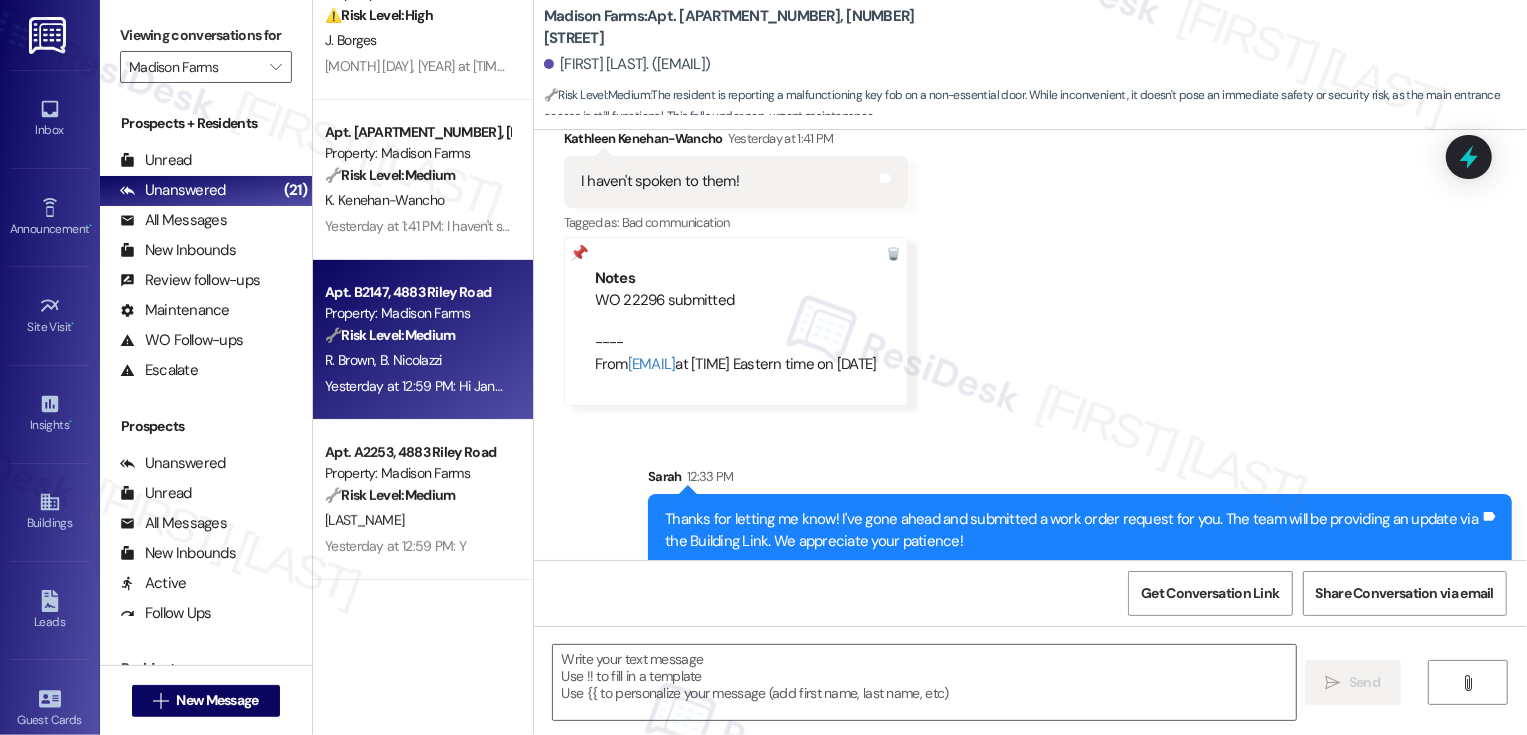 click on "🔧  Risk Level:  Medium" at bounding box center (390, 335) 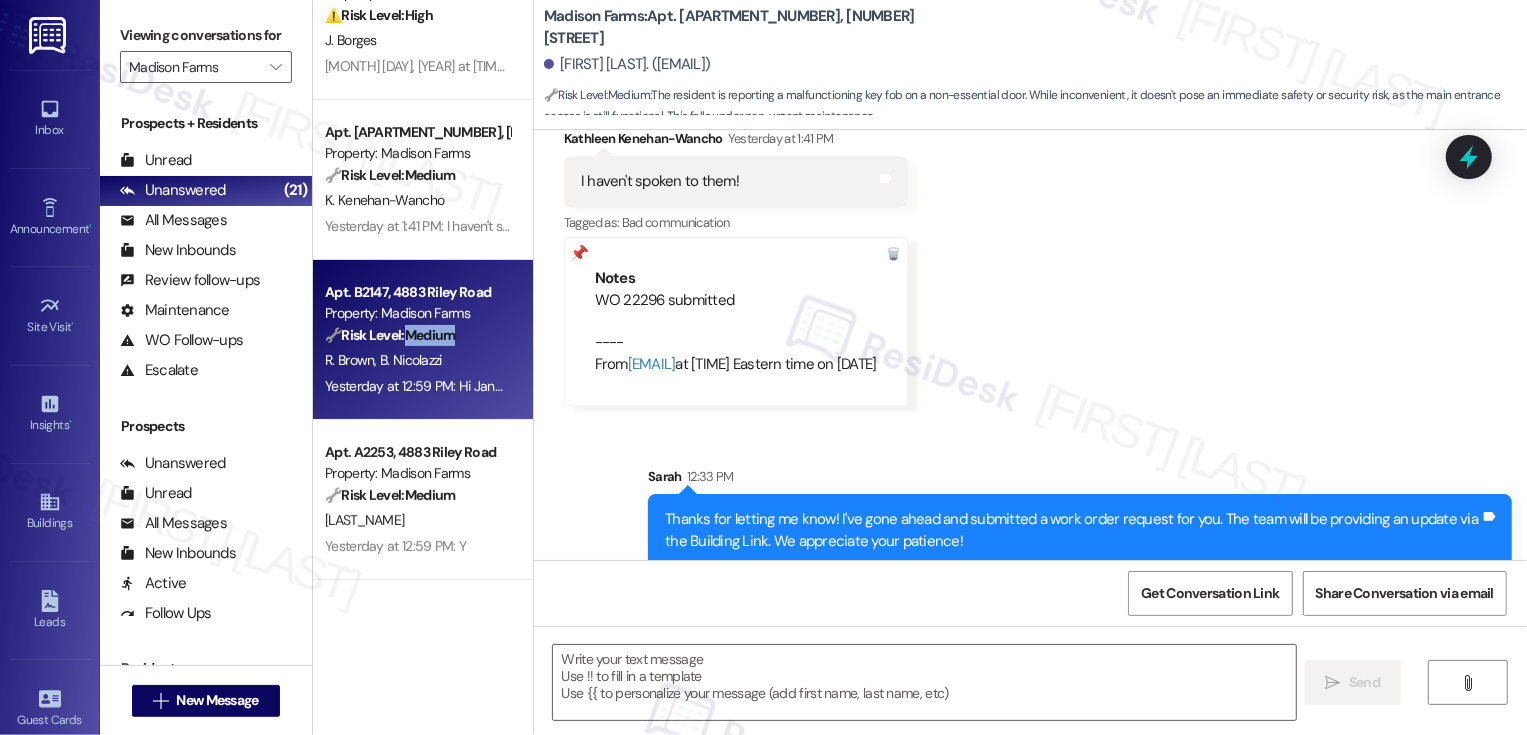 type on "Fetching suggested responses. Please feel free to read through the conversation in the meantime." 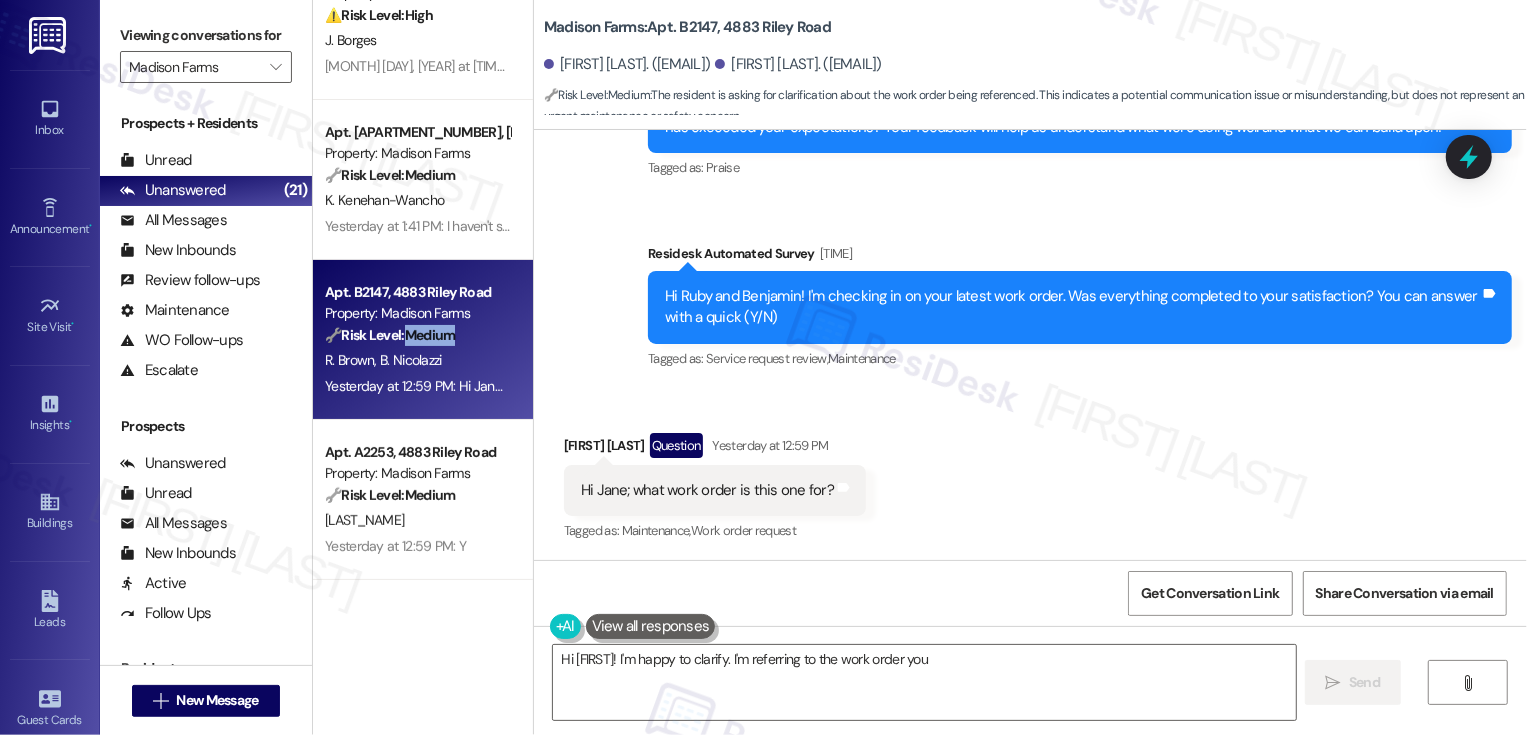 scroll, scrollTop: 1168, scrollLeft: 0, axis: vertical 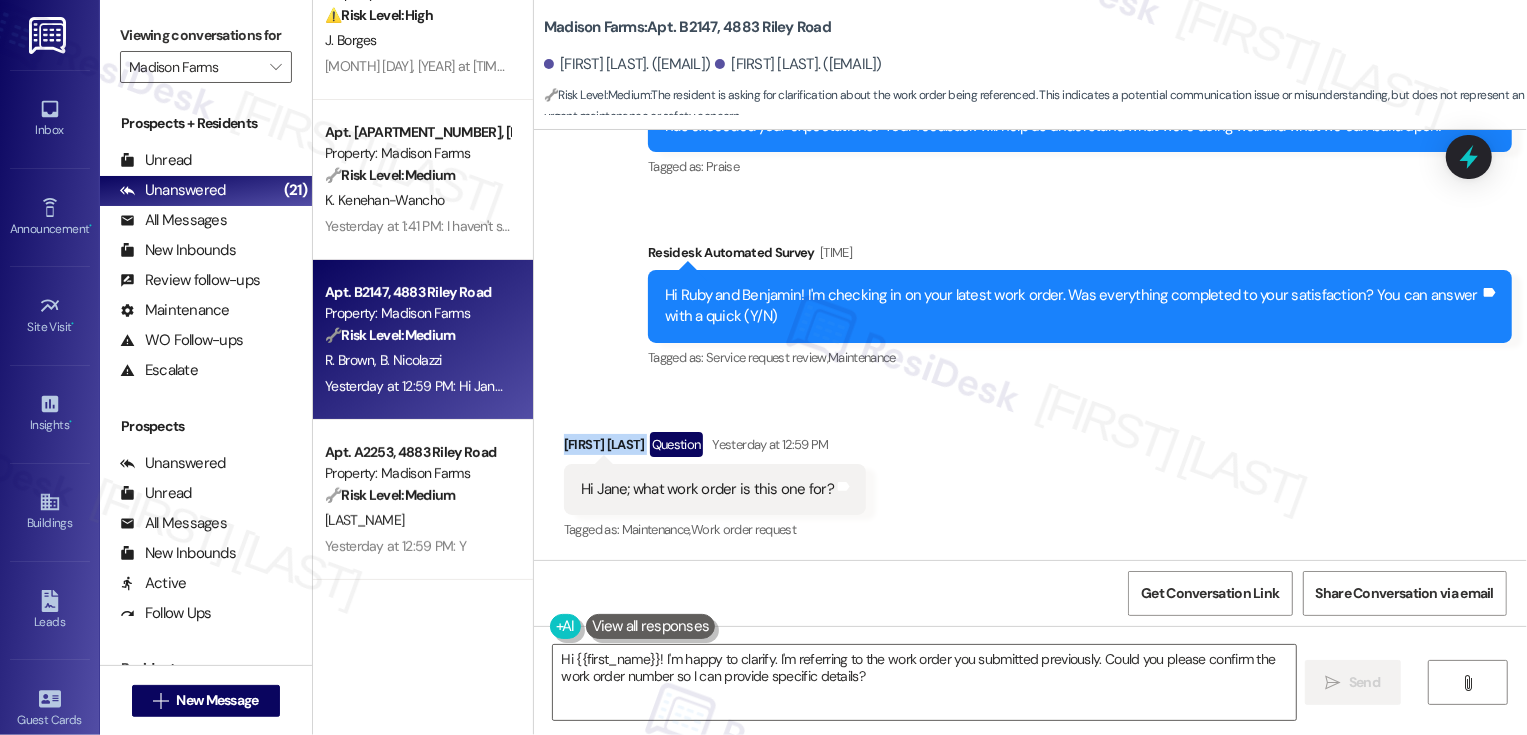 drag, startPoint x: 548, startPoint y: 437, endPoint x: 662, endPoint y: 442, distance: 114.1096 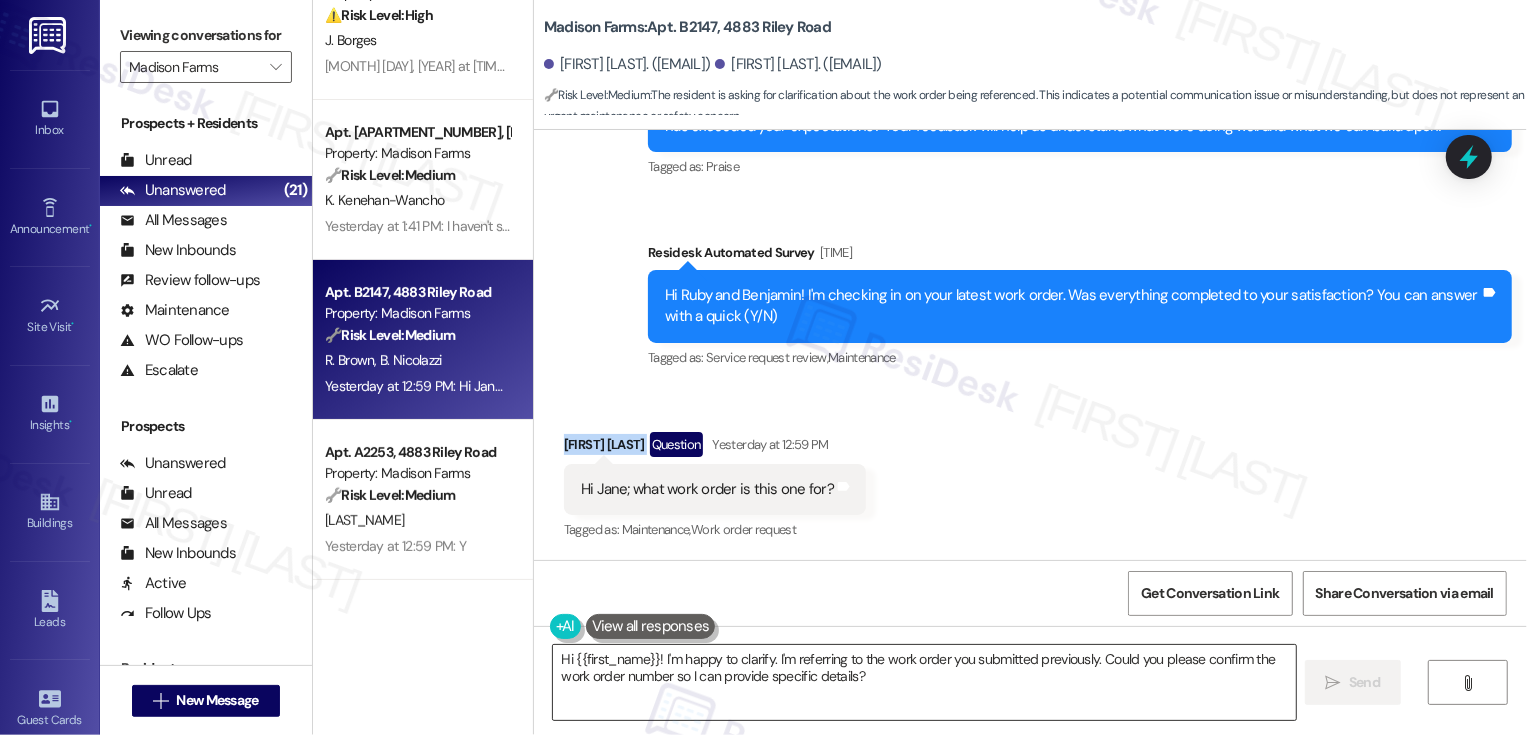 click on "Hi {{first_name}}! I'm happy to clarify. I'm referring to the work order you submitted previously. Could you please confirm the work order number so I can provide specific details?" at bounding box center [924, 682] 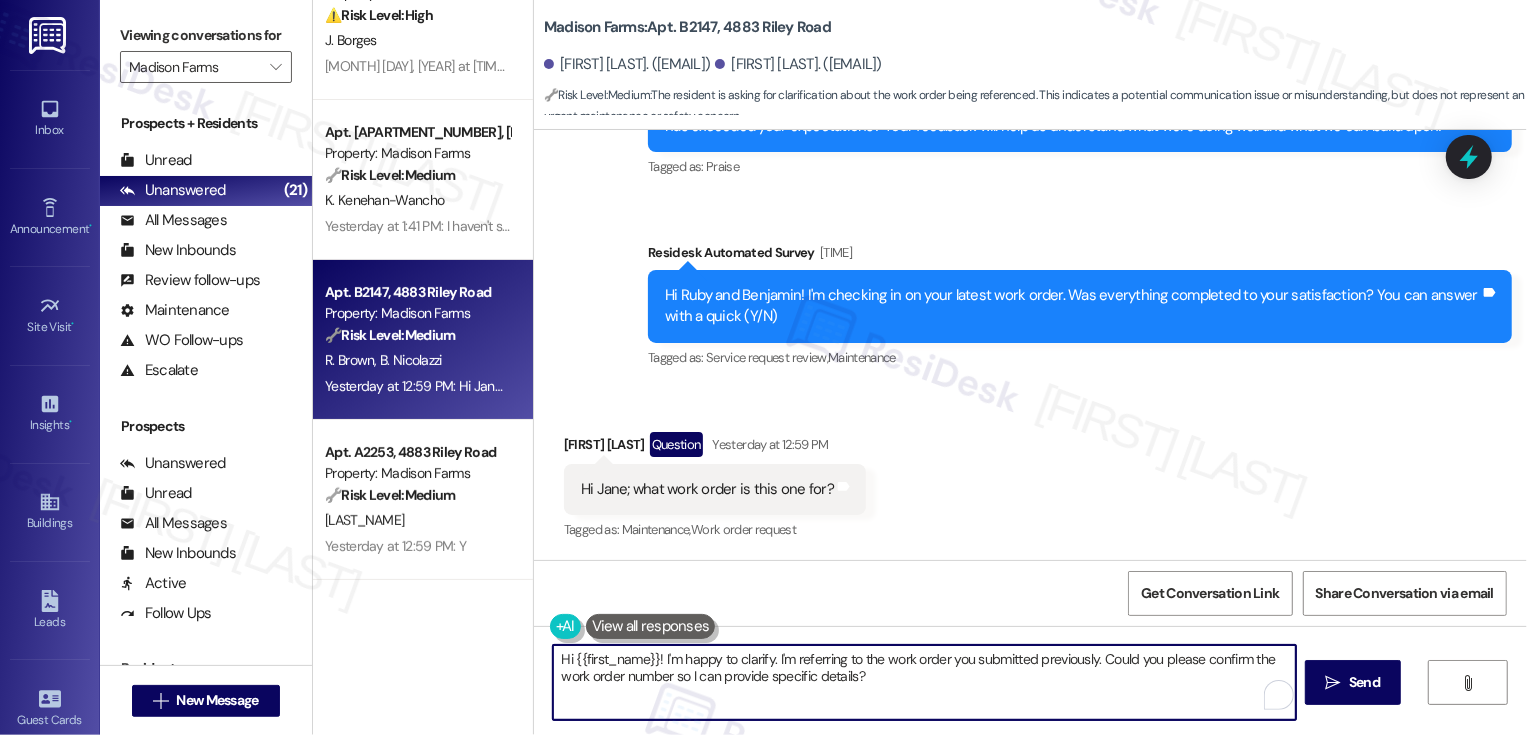 click on "Benjamin Nicolazzi Question Yesterday at 12:59 PM" at bounding box center [715, 448] 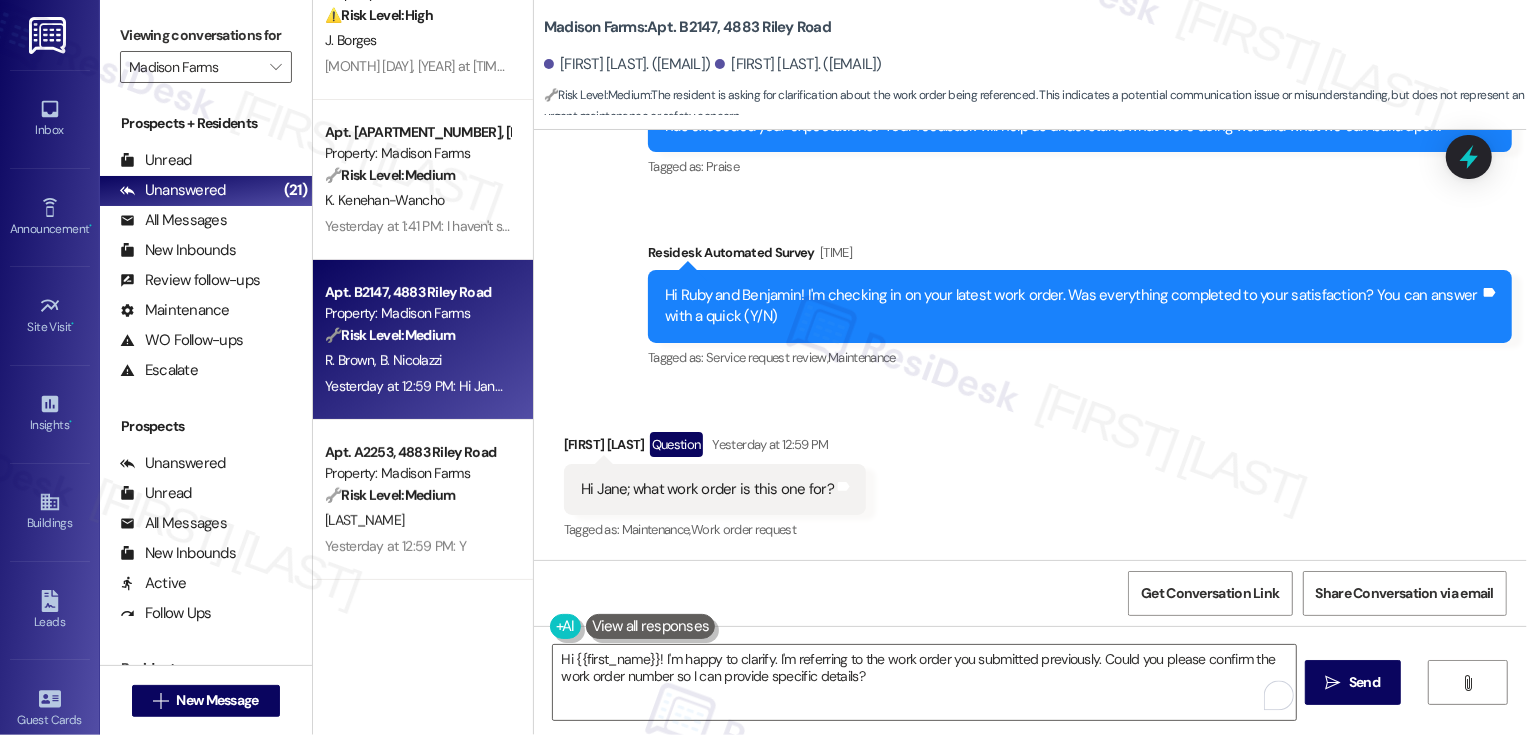 click on "Benjamin Nicolazzi Question Yesterday at 12:59 PM" at bounding box center [715, 448] 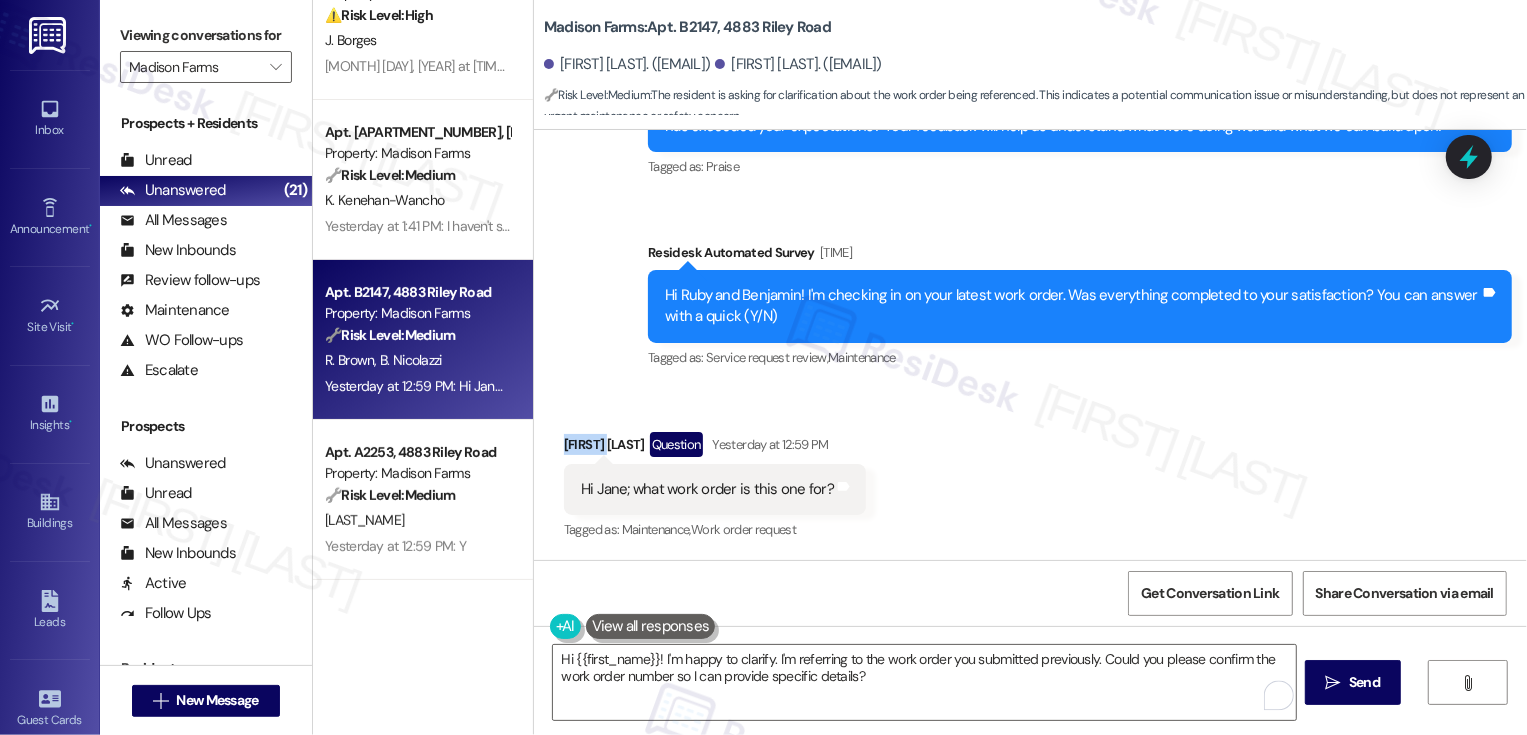 copy on "Benjamin" 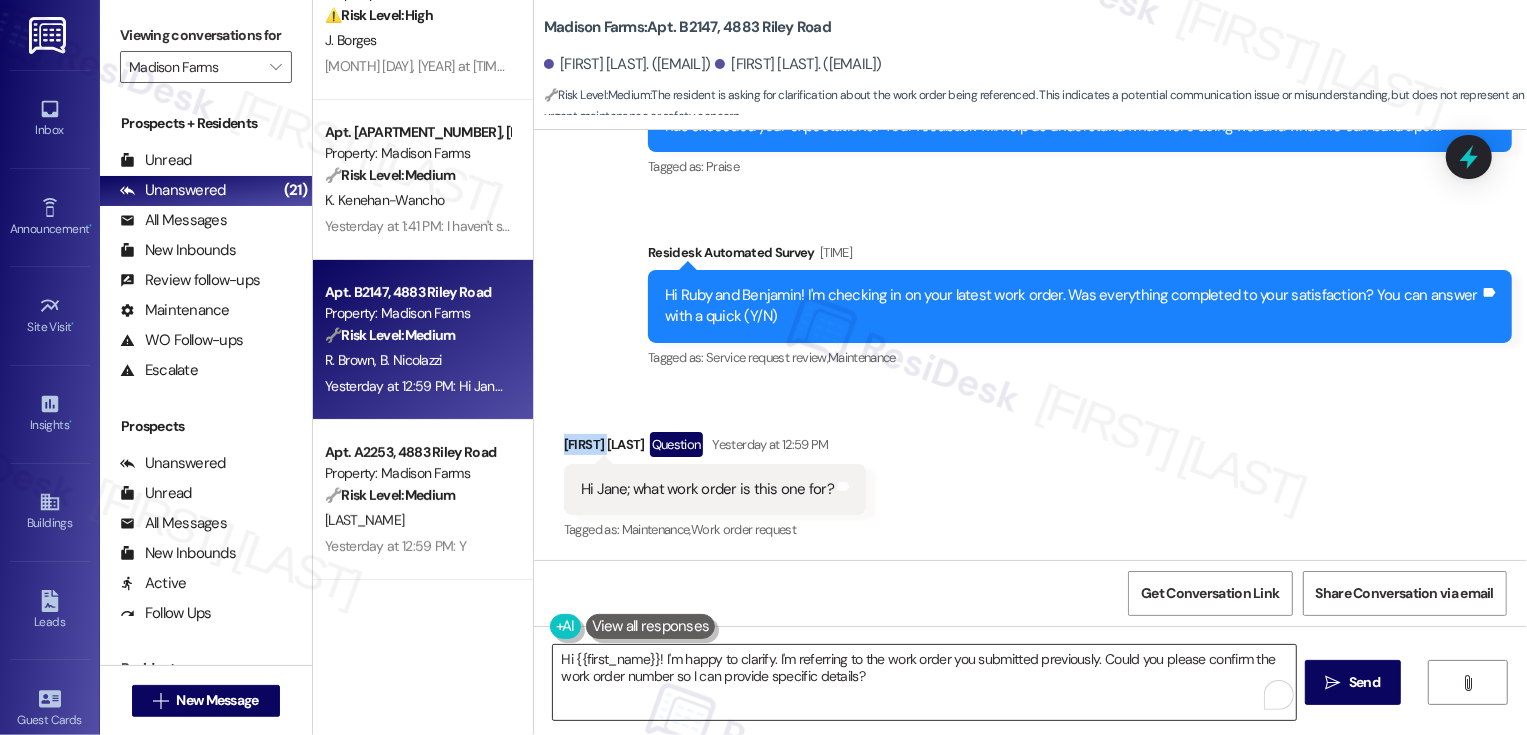 click on "Hi {{first_name}}! I'm happy to clarify. I'm referring to the work order you submitted previously. Could you please confirm the work order number so I can provide specific details?" at bounding box center [924, 682] 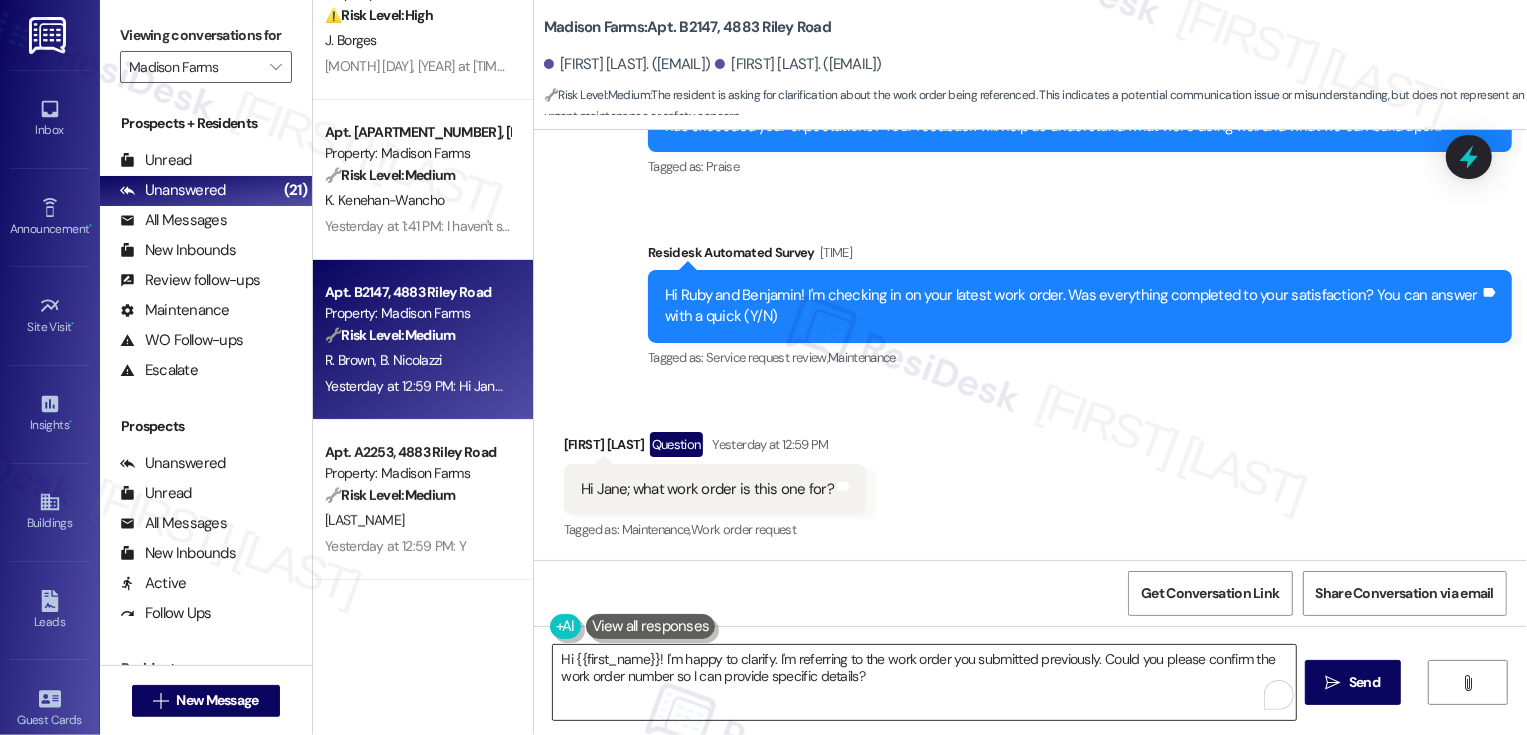 click on "Hi {{first_name}}! I'm happy to clarify. I'm referring to the work order you submitted previously. Could you please confirm the work order number so I can provide specific details?" at bounding box center [924, 682] 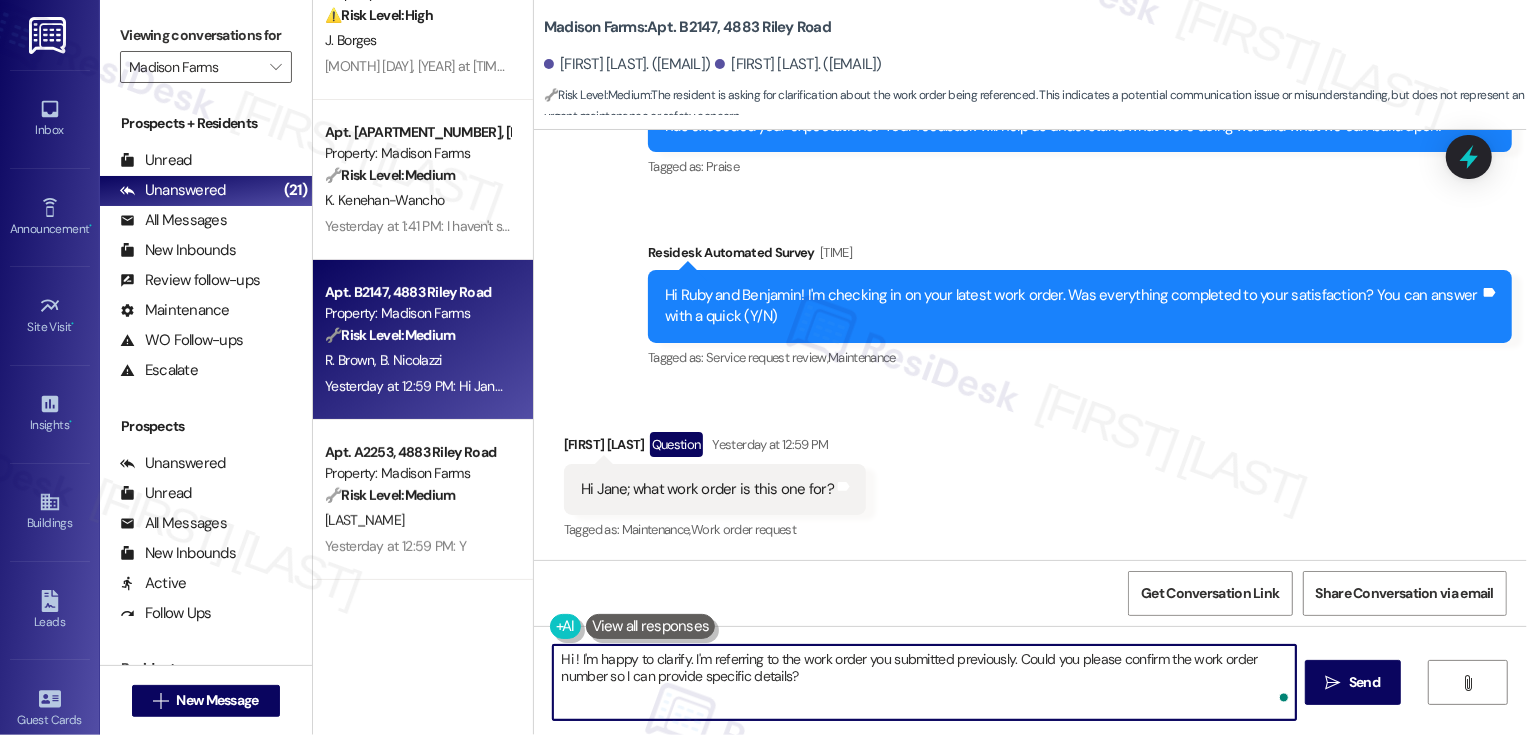 paste on "Benjamin" 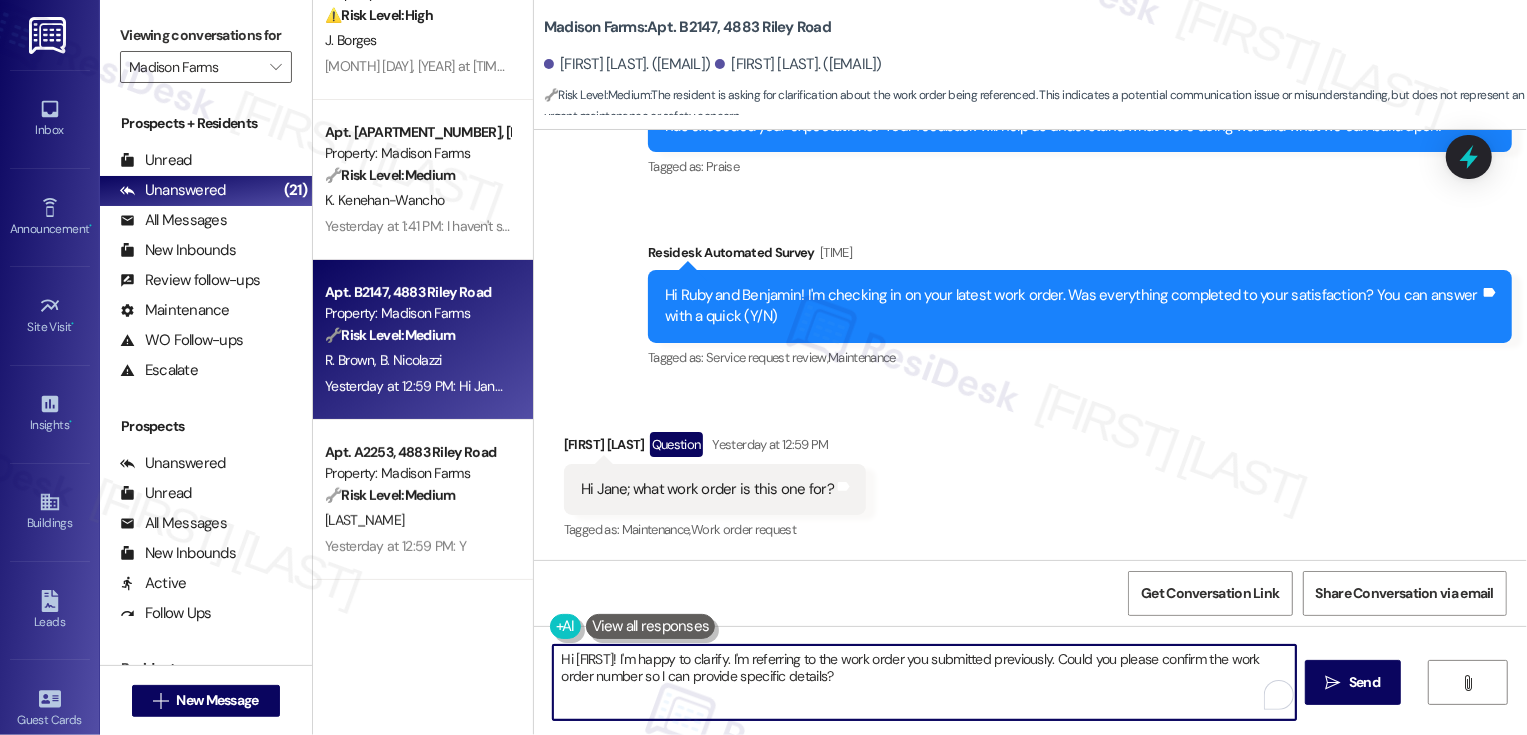 drag, startPoint x: 1056, startPoint y: 659, endPoint x: 1067, endPoint y: 699, distance: 41.484936 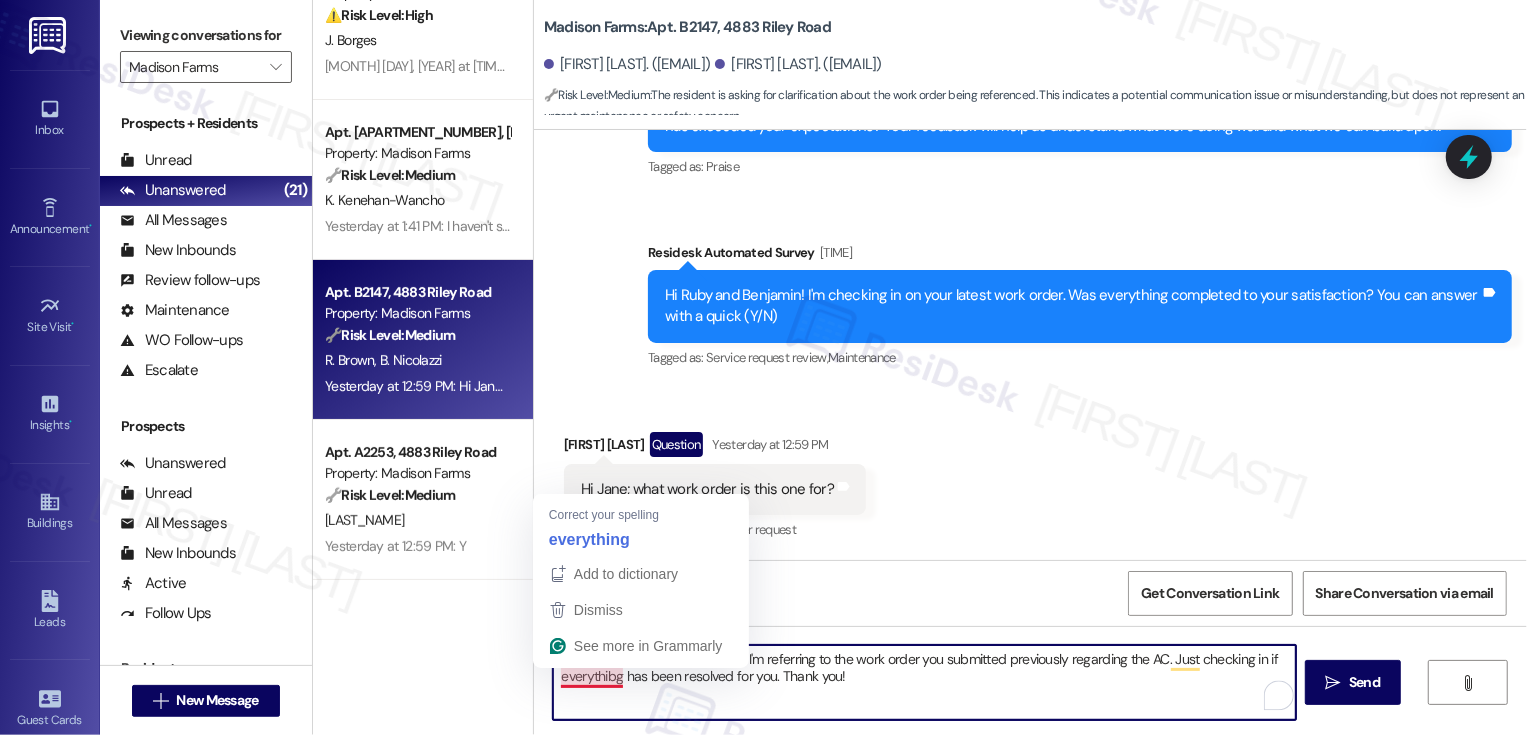 click on "Hi Benjamin! I'm happy to clarify. I'm referring to the work order you submitted previously regarding the AC. Just checking in if everythibg has been resolved for you. Thank you!" at bounding box center (924, 682) 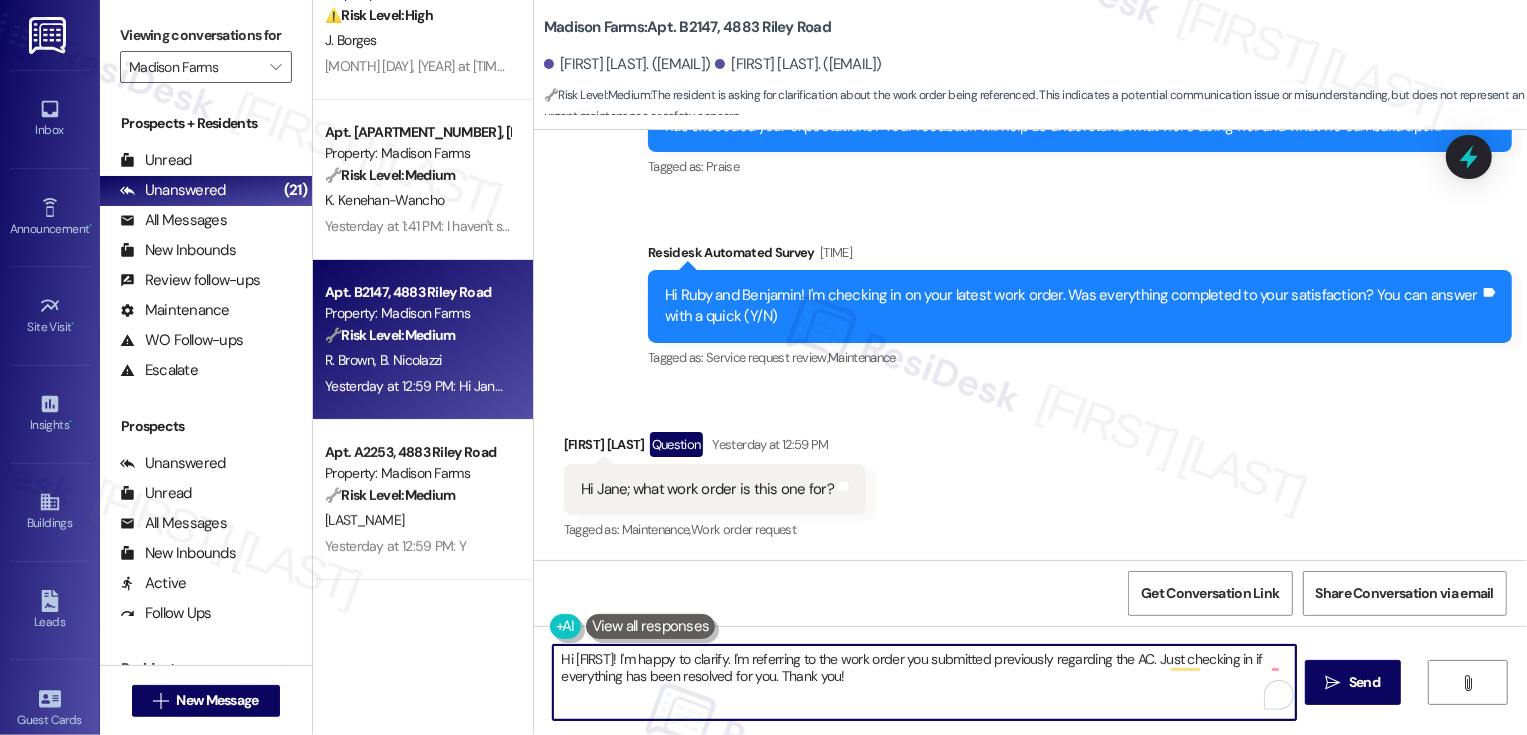 click on "Hi Benjamin! I'm happy to clarify. I'm referring to the work order you submitted previously regarding the AC. Just checking in if everything has been resolved for you. Thank you!" at bounding box center (924, 682) 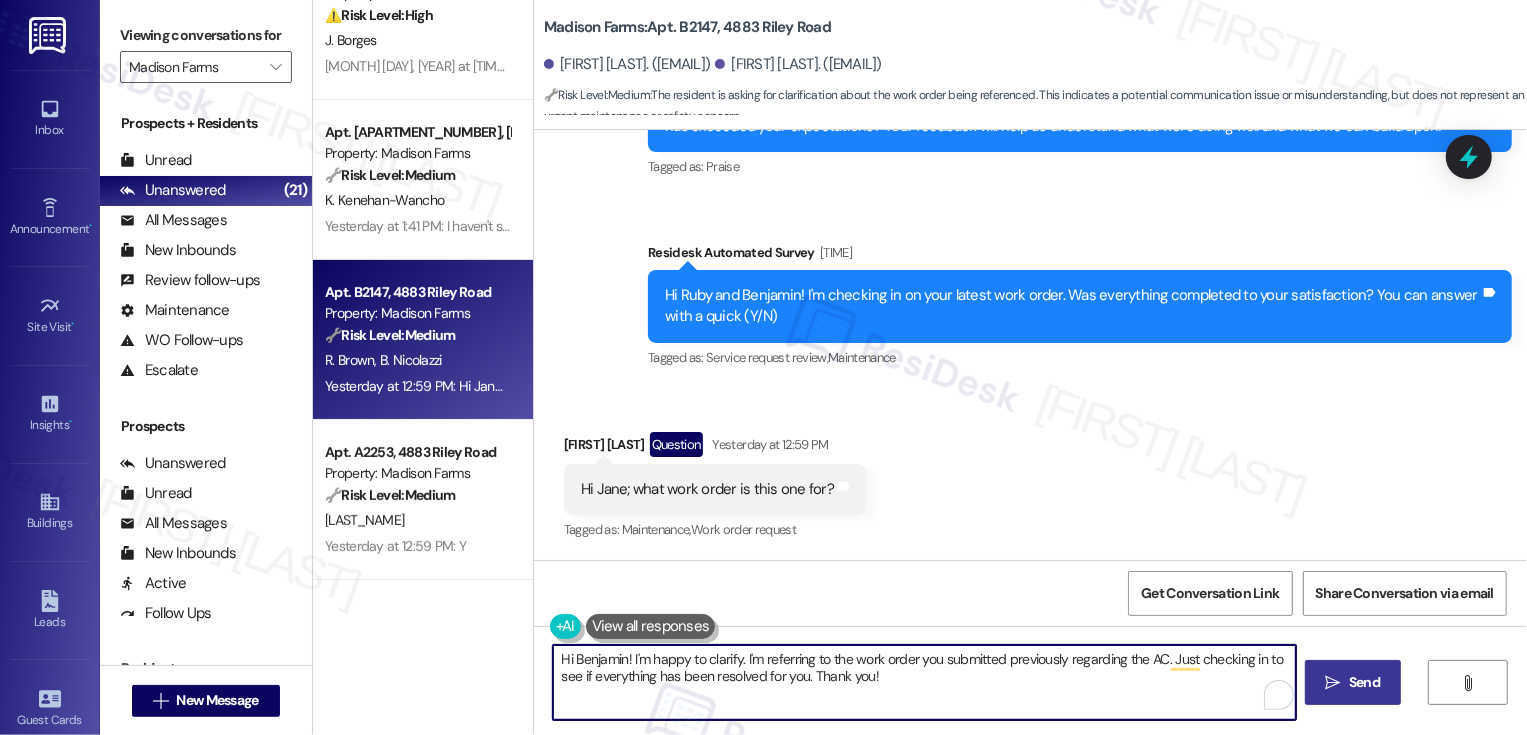 type on "Hi Benjamin! I'm happy to clarify. I'm referring to the work order you submitted previously regarding the AC. Just checking in to see if everything has been resolved for you. Thank you!" 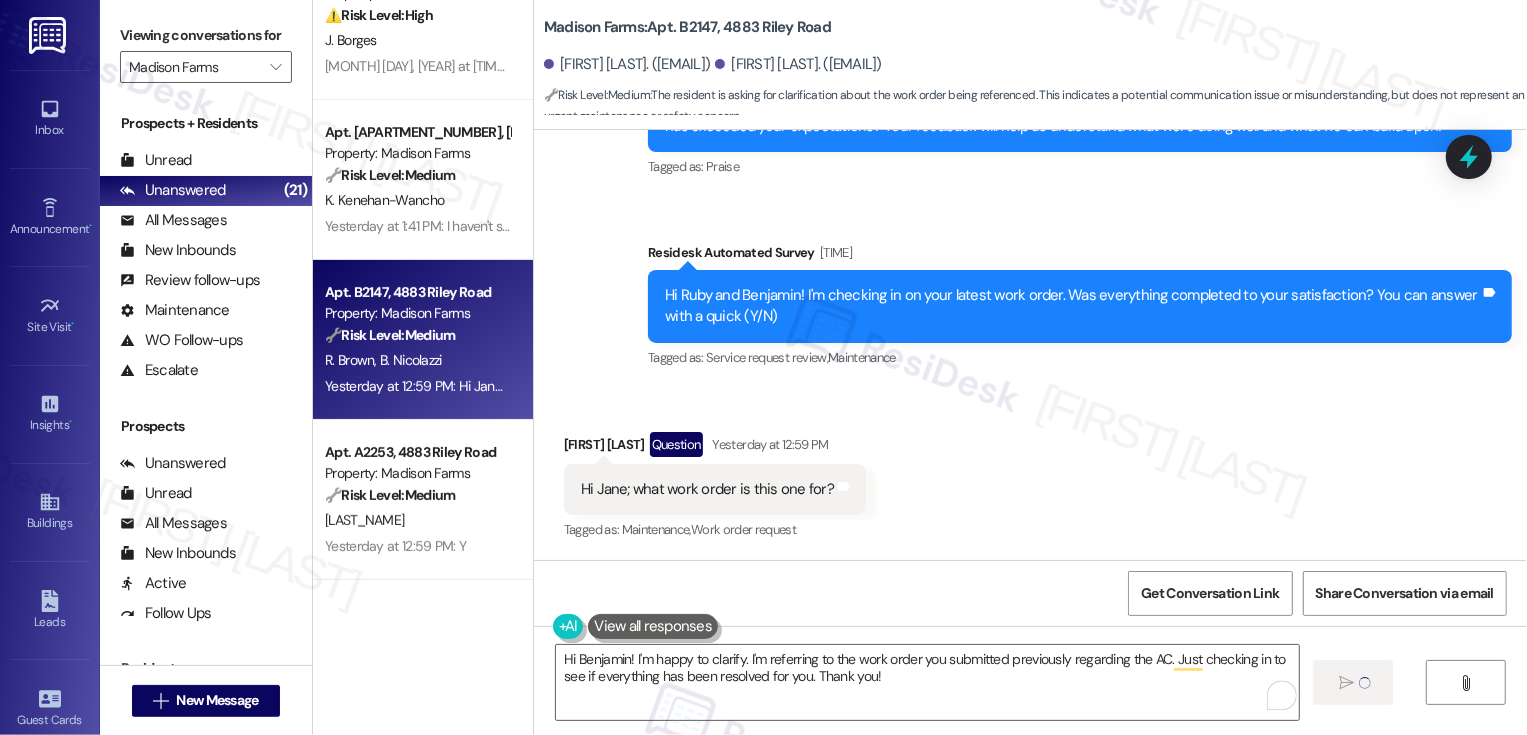 type 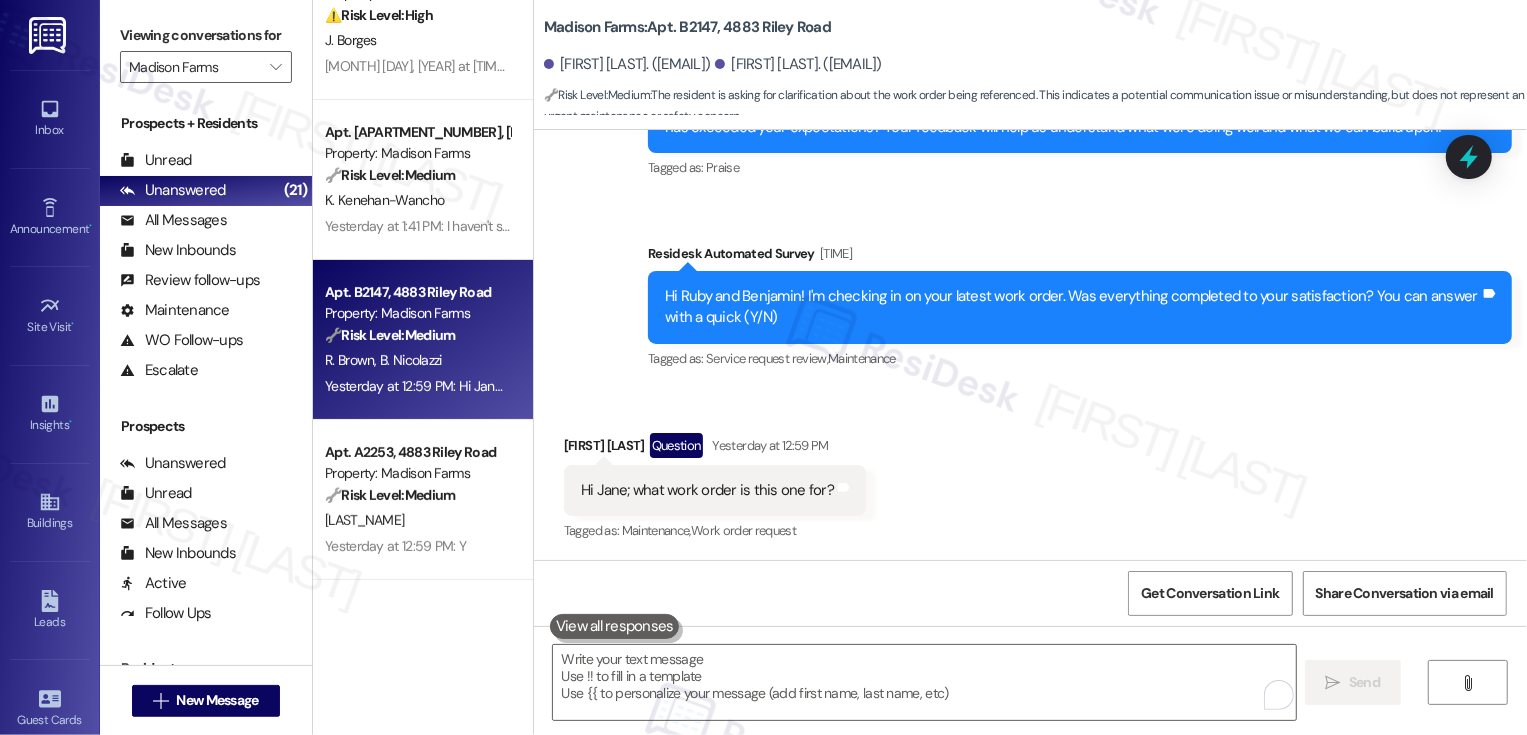 scroll, scrollTop: 1329, scrollLeft: 0, axis: vertical 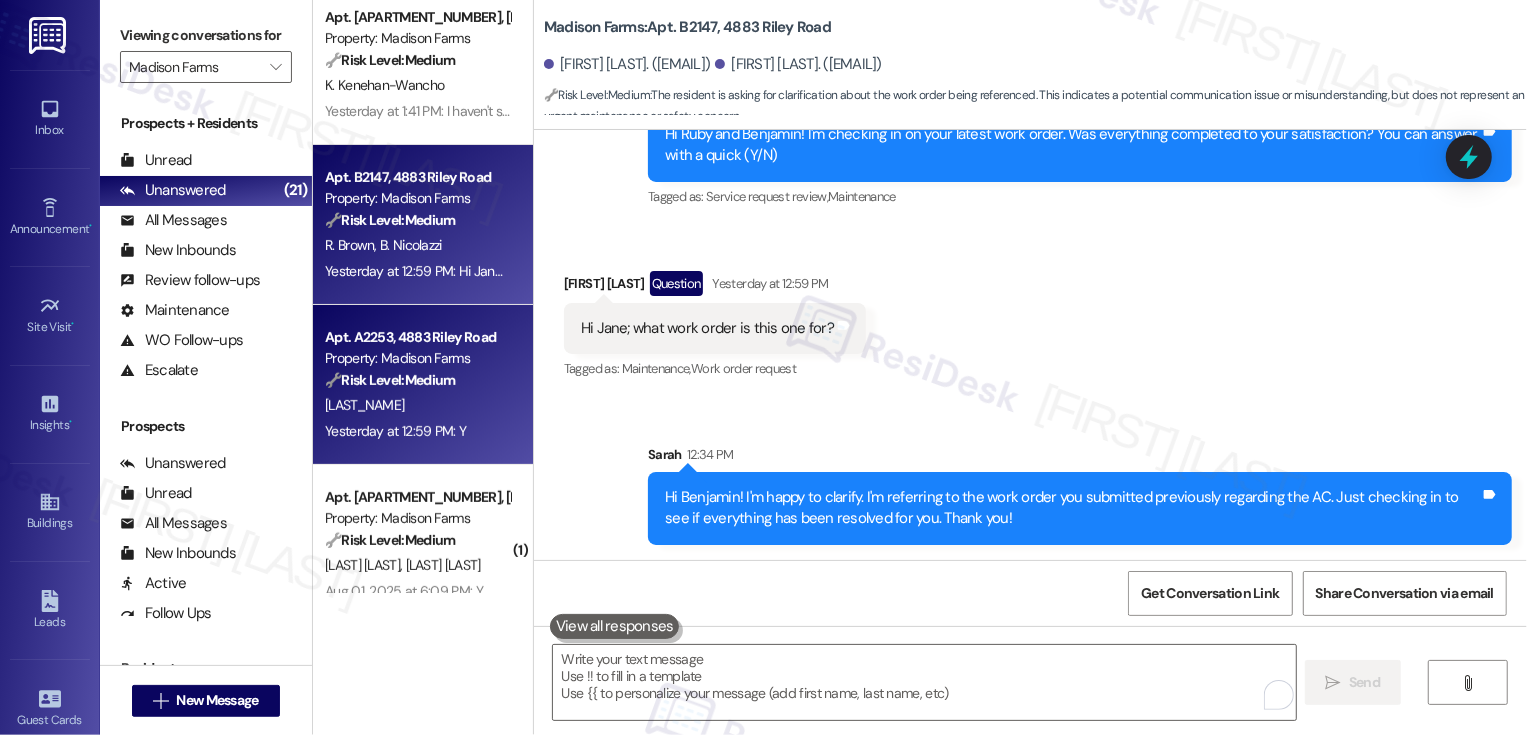 click on "Apt. [APT_NUMBER], [NUMBER] [STREET_NAME]" at bounding box center [417, 337] 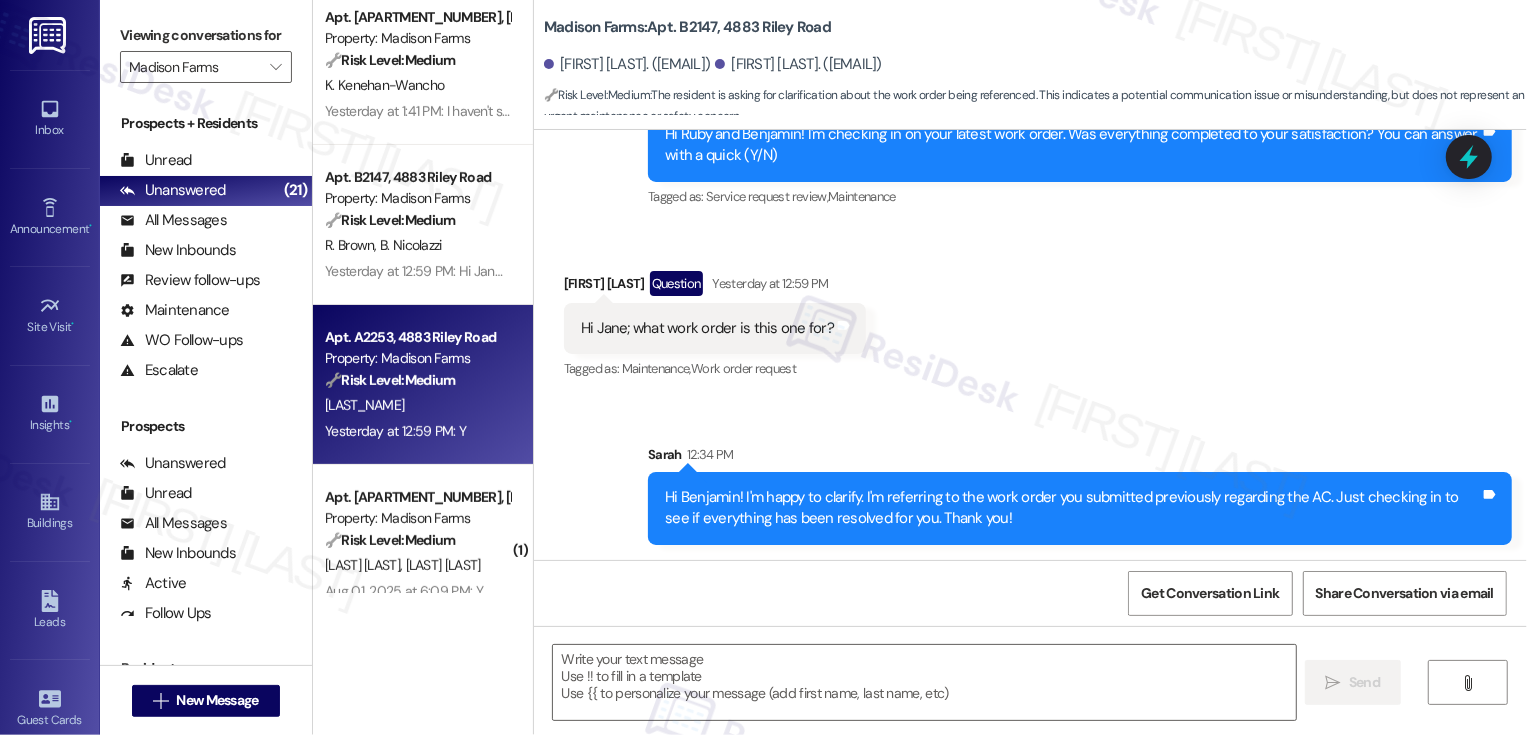 click on "Apt. [APT_NUMBER], [NUMBER] [STREET_NAME]" at bounding box center (417, 337) 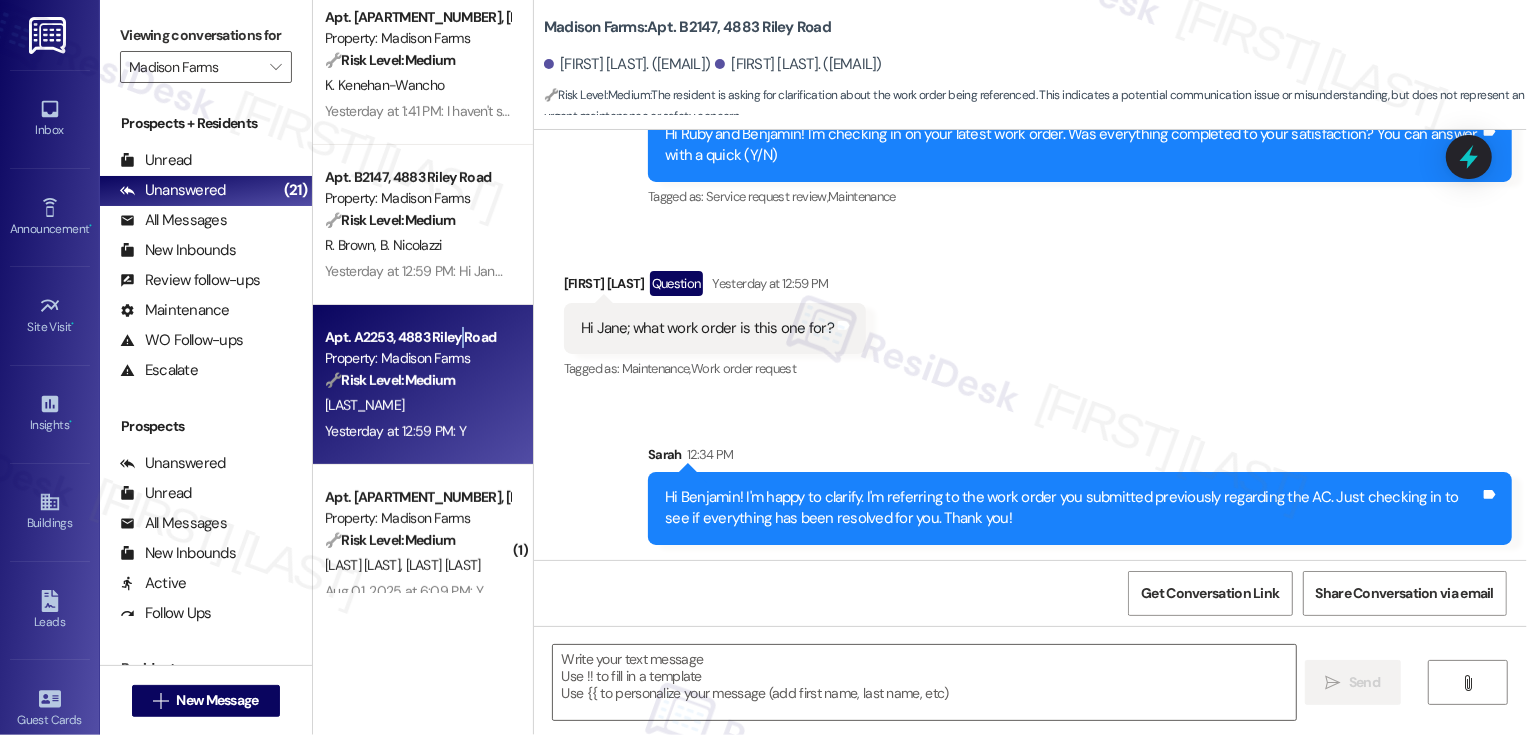 type on "Fetching suggested responses. Please feel free to read through the conversation in the meantime." 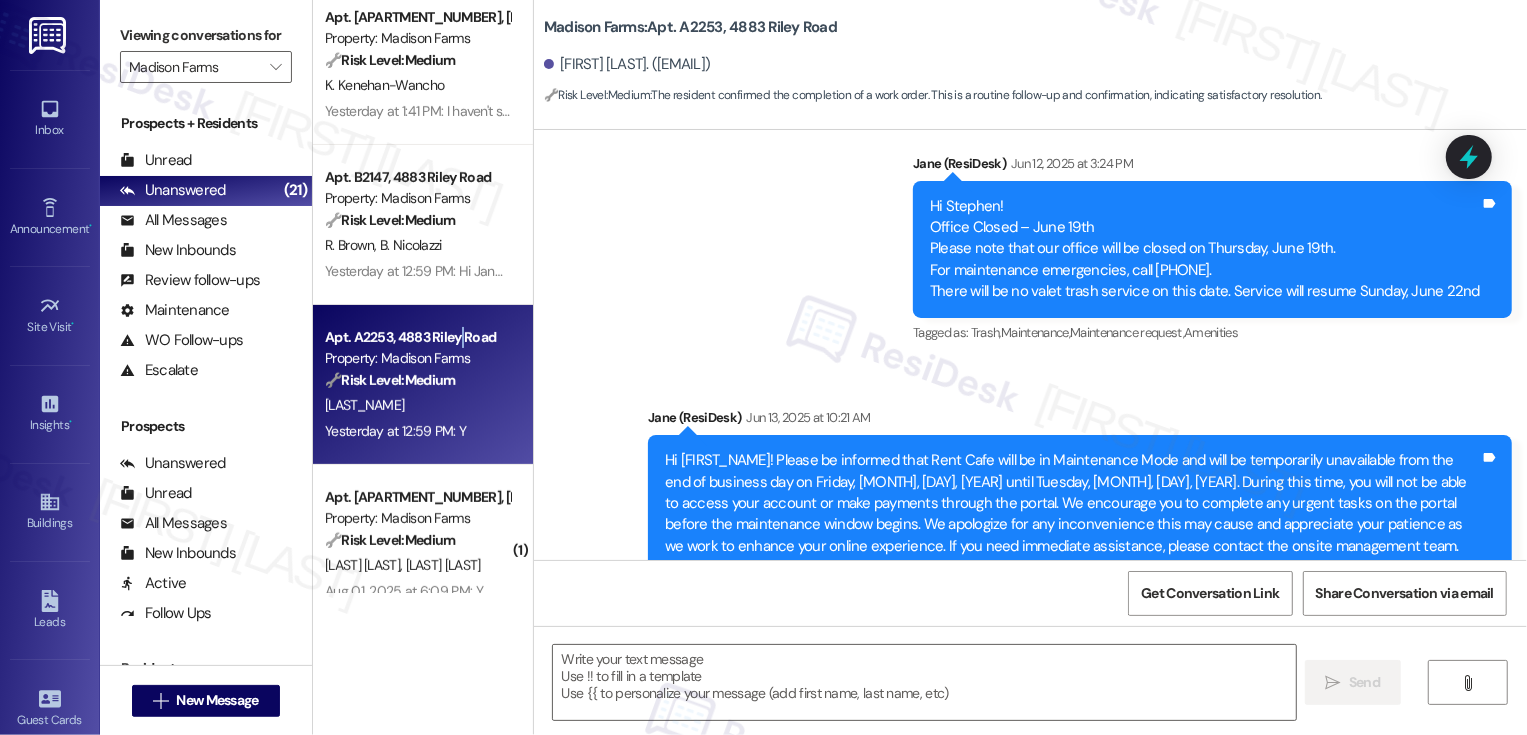 type on "Fetching suggested responses. Please feel free to read through the conversation in the meantime." 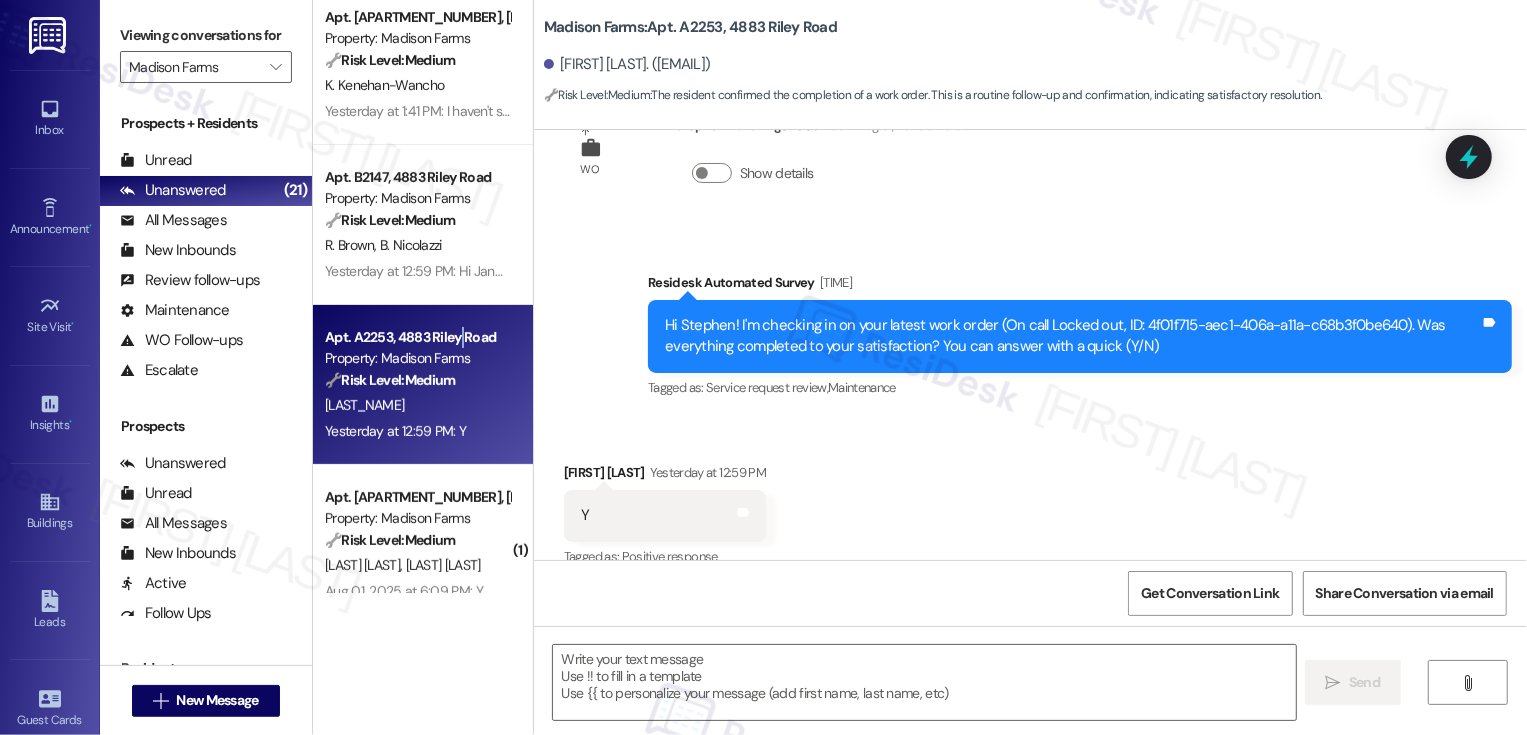 scroll, scrollTop: 2422, scrollLeft: 0, axis: vertical 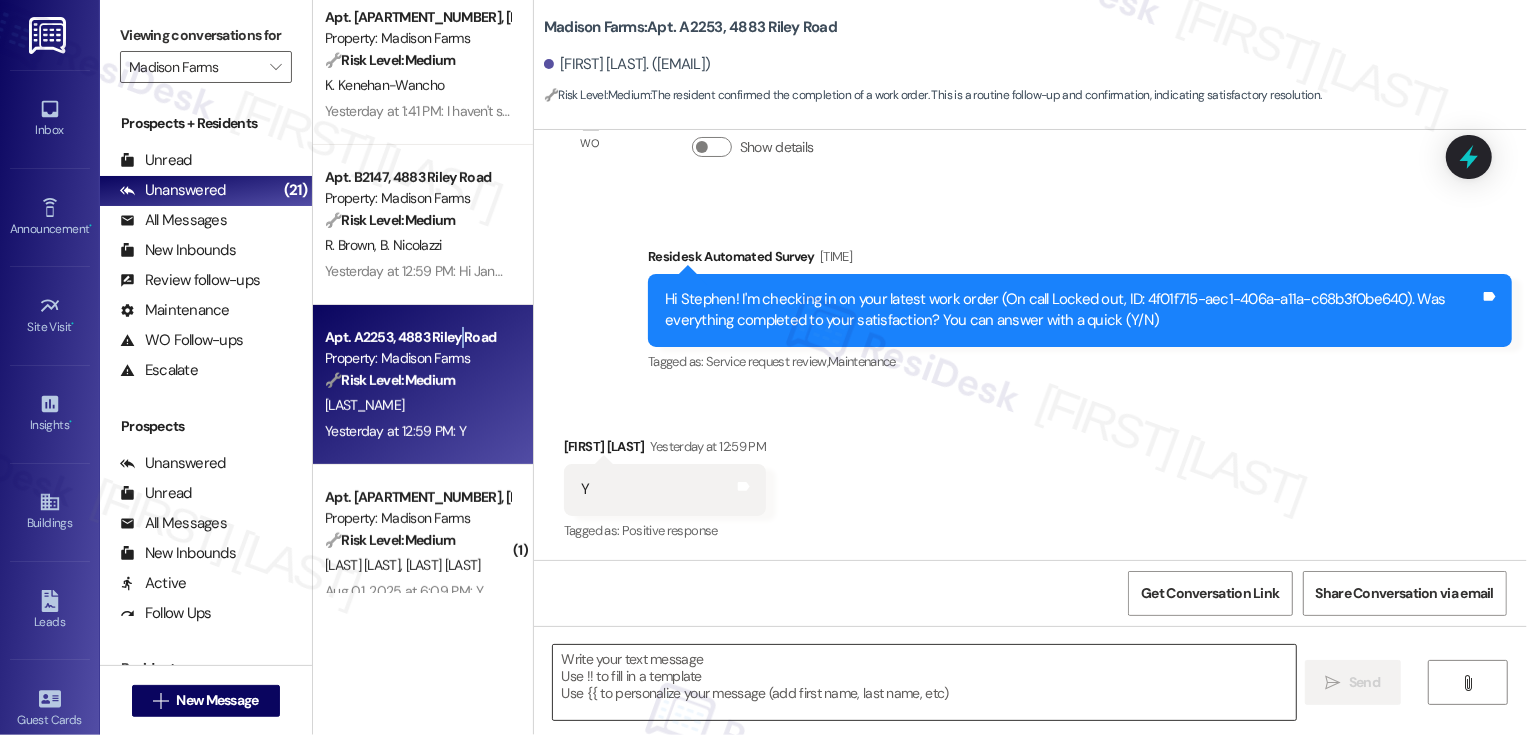 click at bounding box center (924, 682) 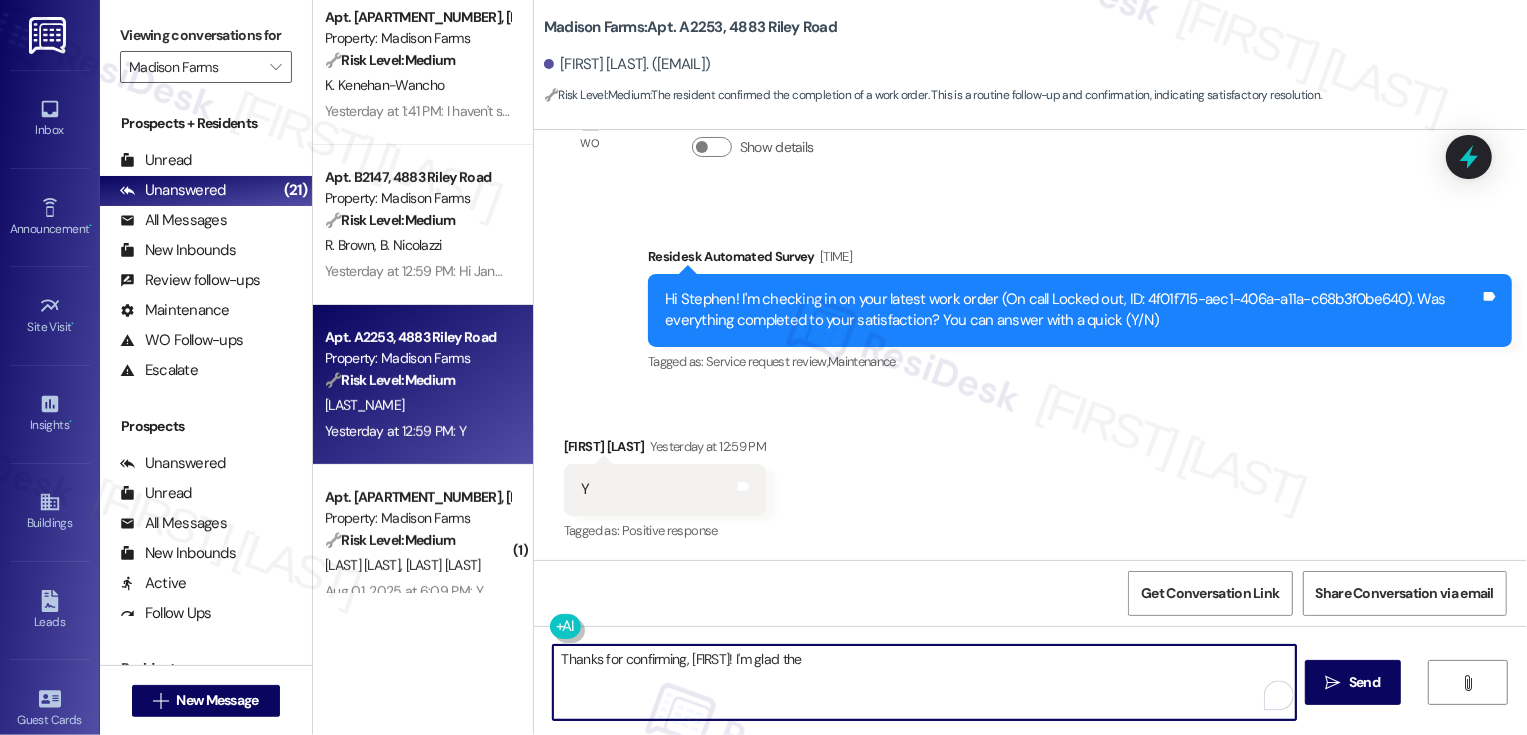 scroll, scrollTop: 2383, scrollLeft: 0, axis: vertical 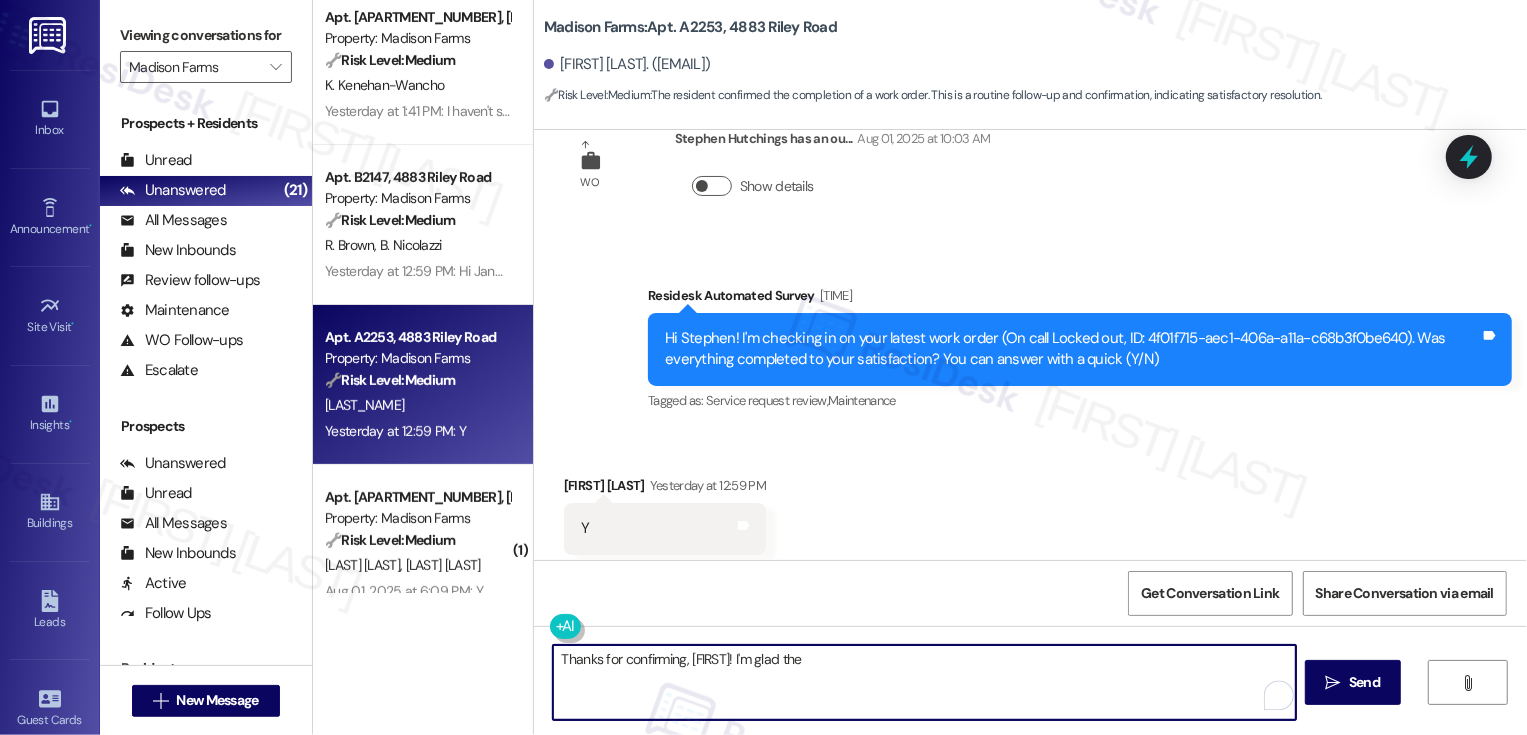 click on "Show details" at bounding box center (712, 186) 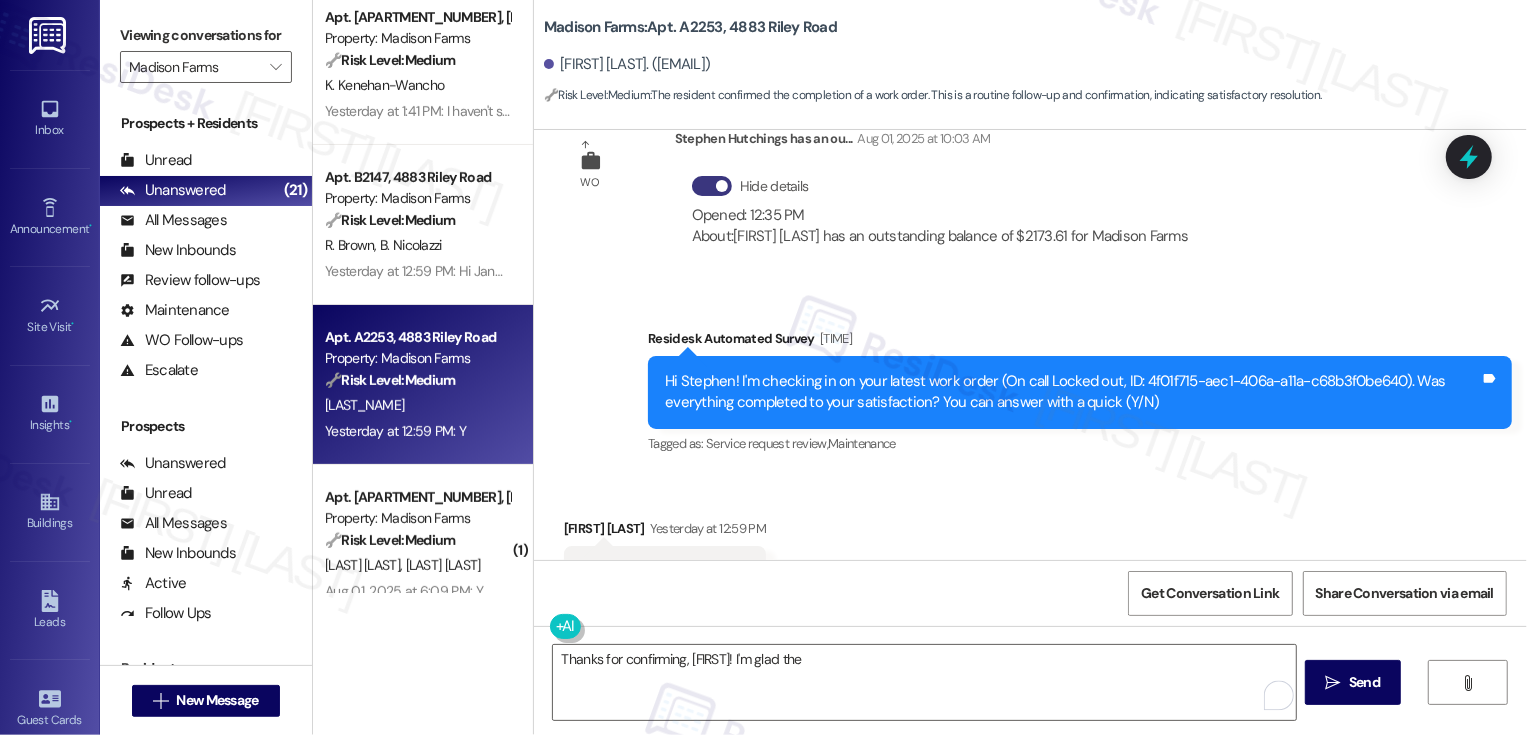 scroll, scrollTop: 2465, scrollLeft: 0, axis: vertical 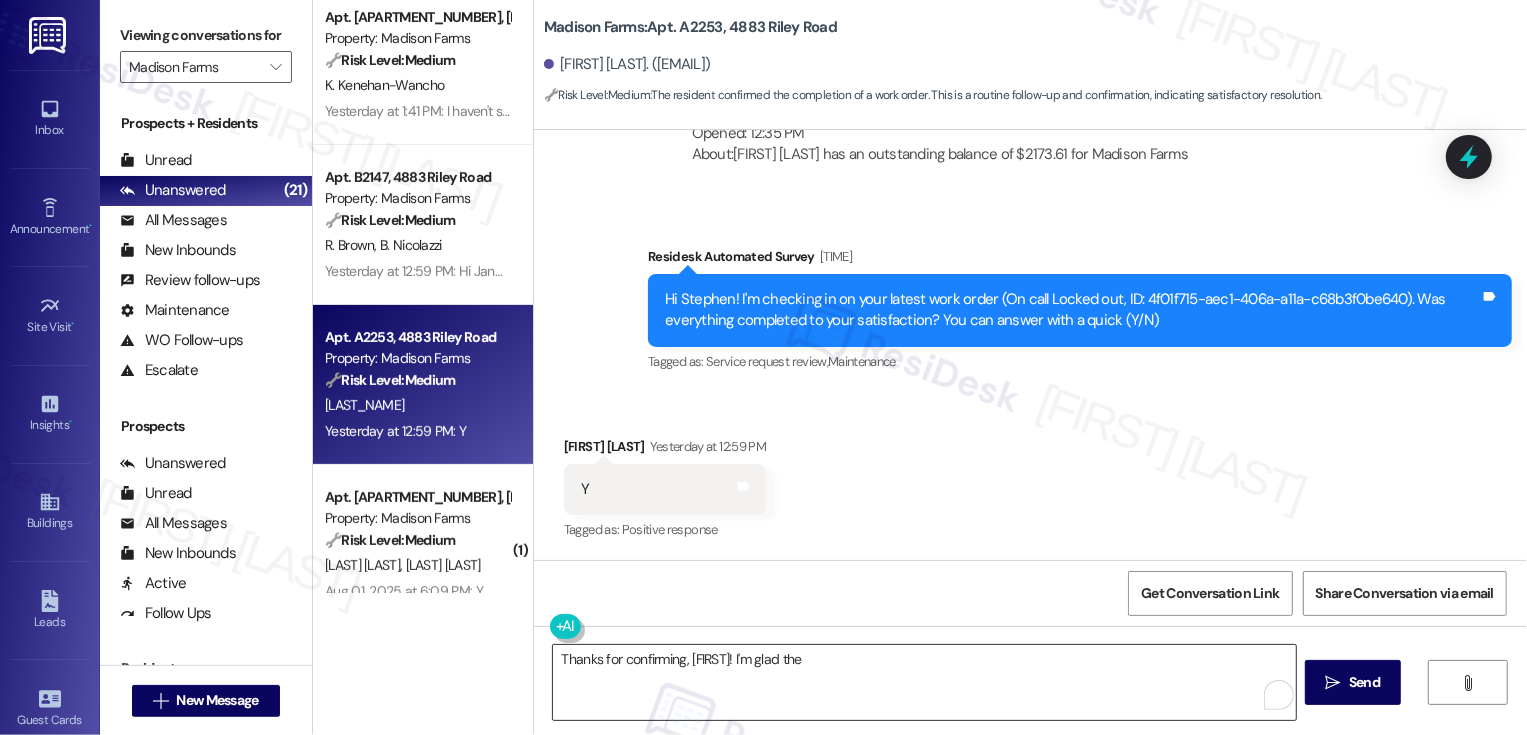 click on "Thanks for confirming, {{first_name}}! I'm glad the" at bounding box center (924, 682) 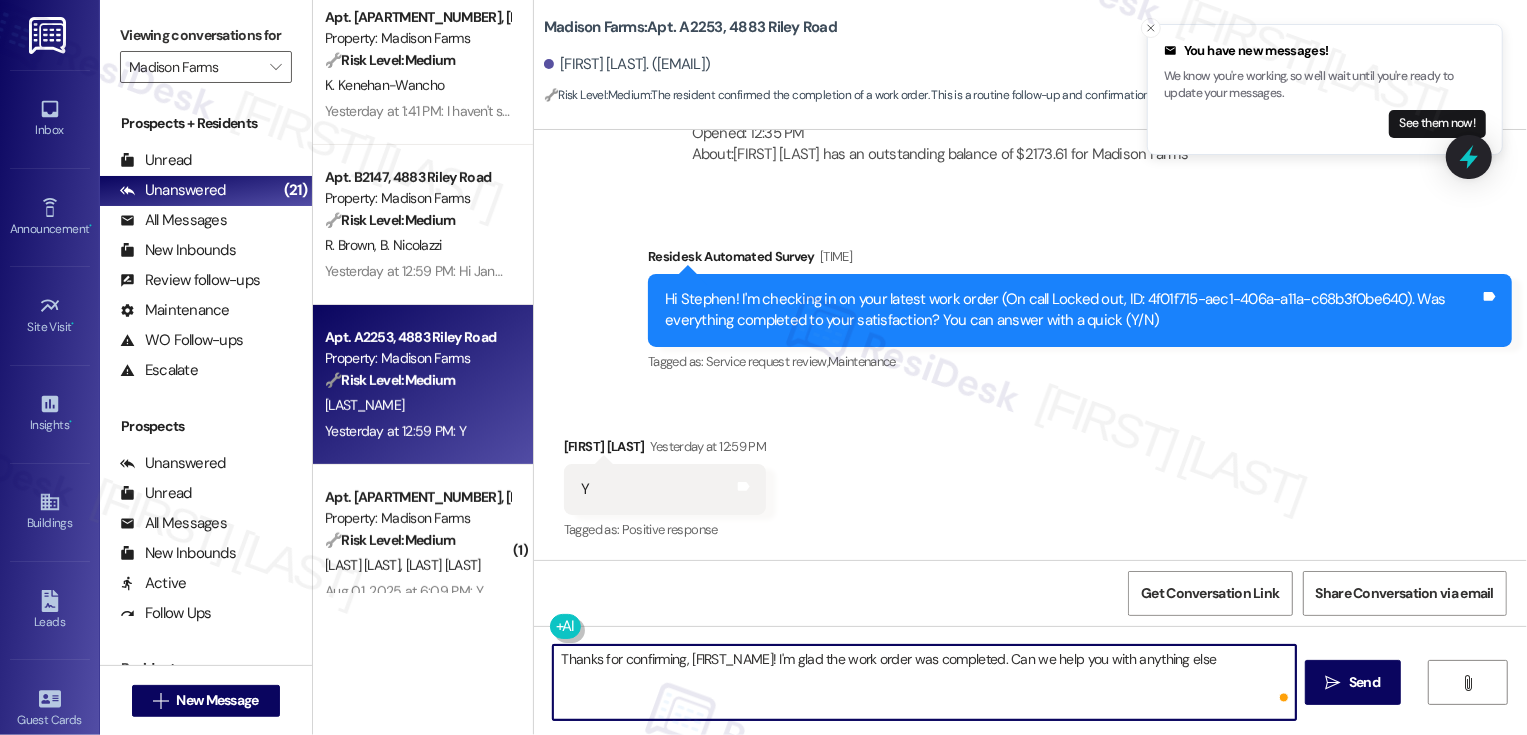 type on "Thanks for confirming, {{first_name}}! I'm glad the work order was completed. Can we help you with anything else?" 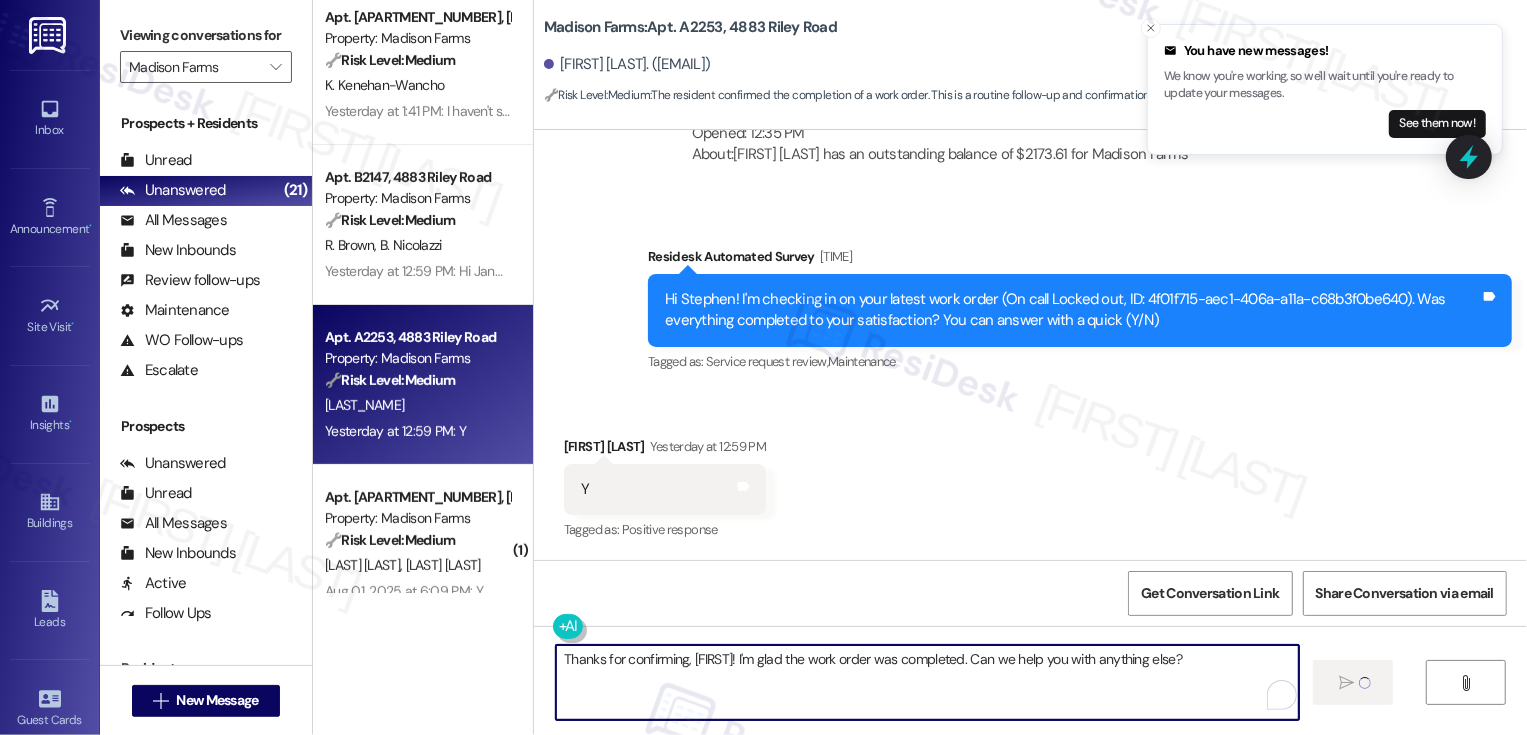type 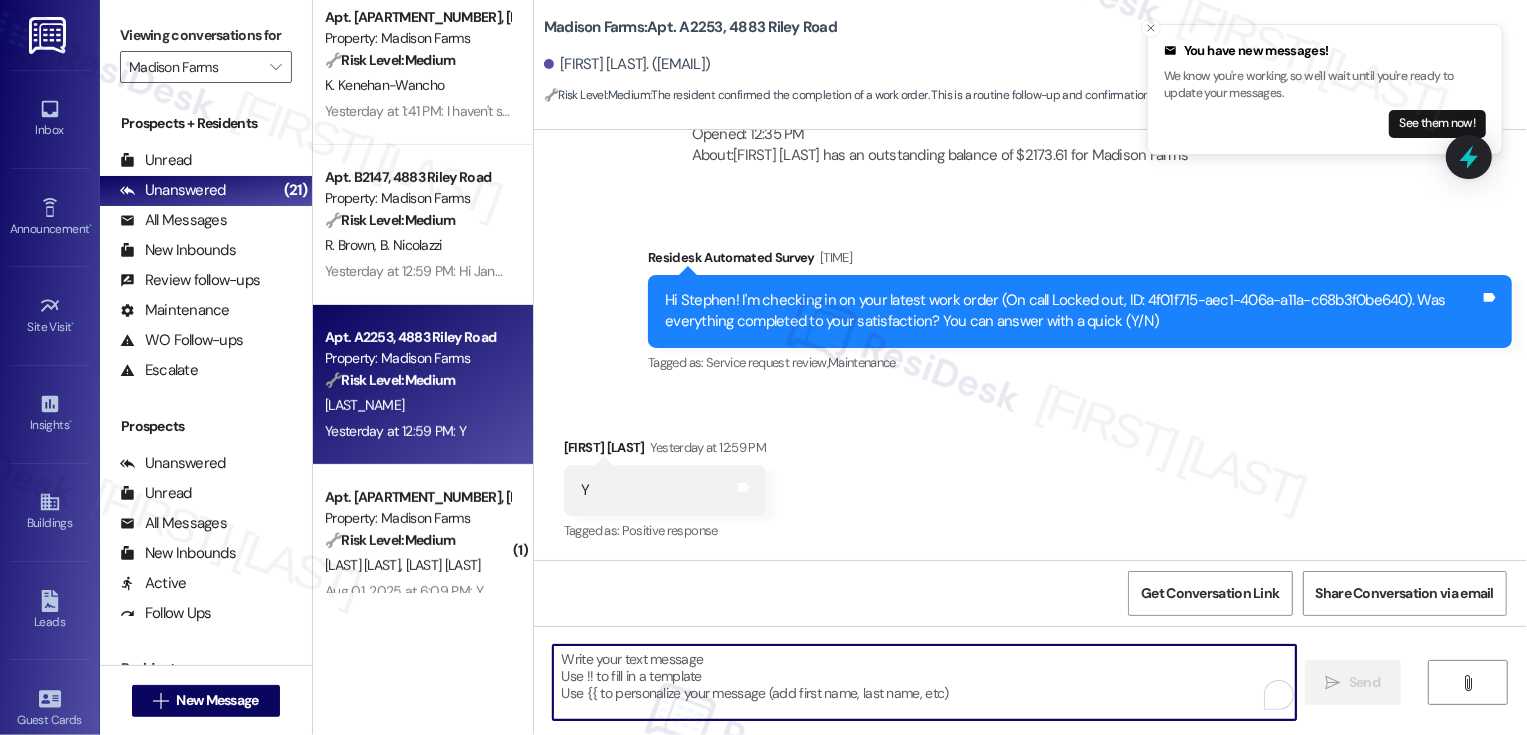 scroll, scrollTop: 2605, scrollLeft: 0, axis: vertical 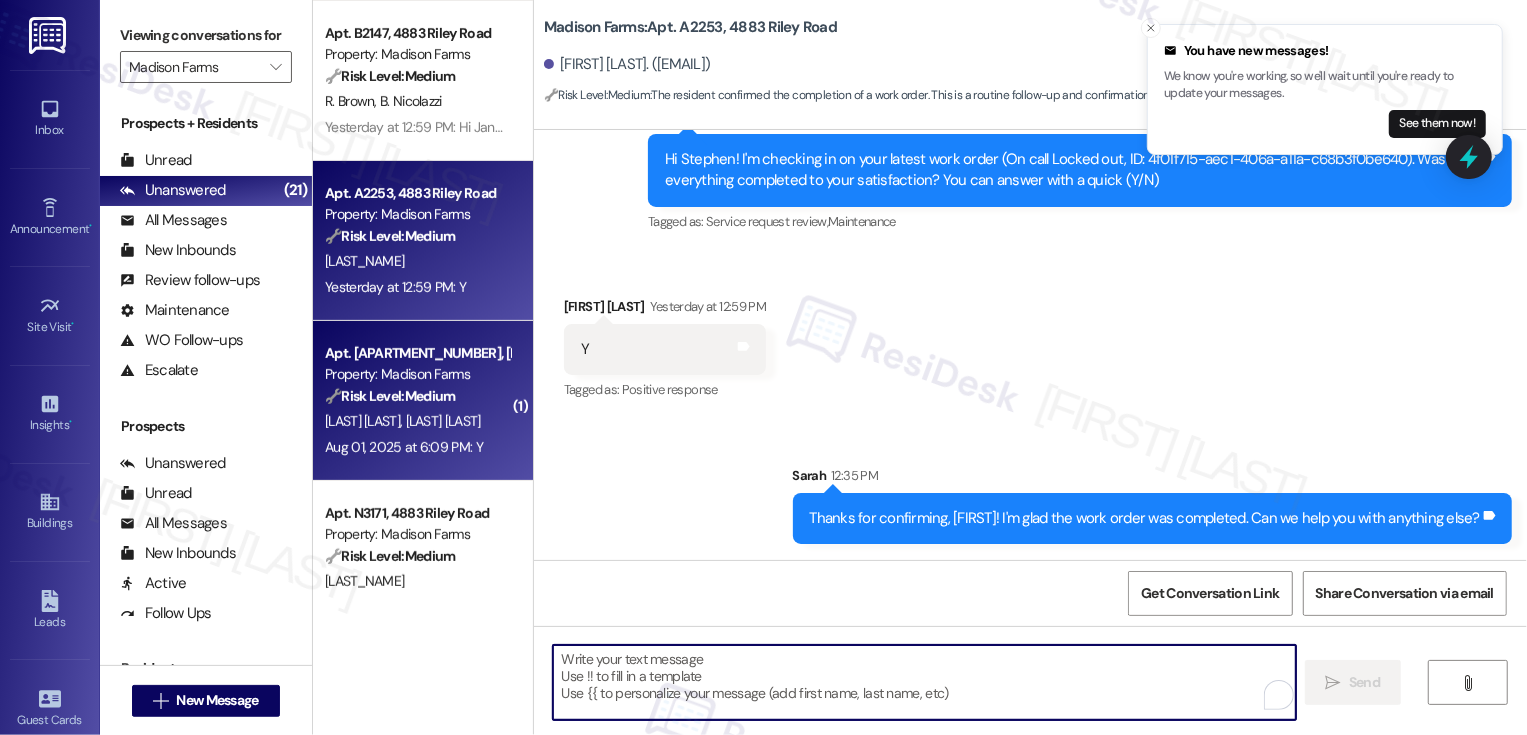 click on "🔧  Risk Level:  Medium" at bounding box center [390, 396] 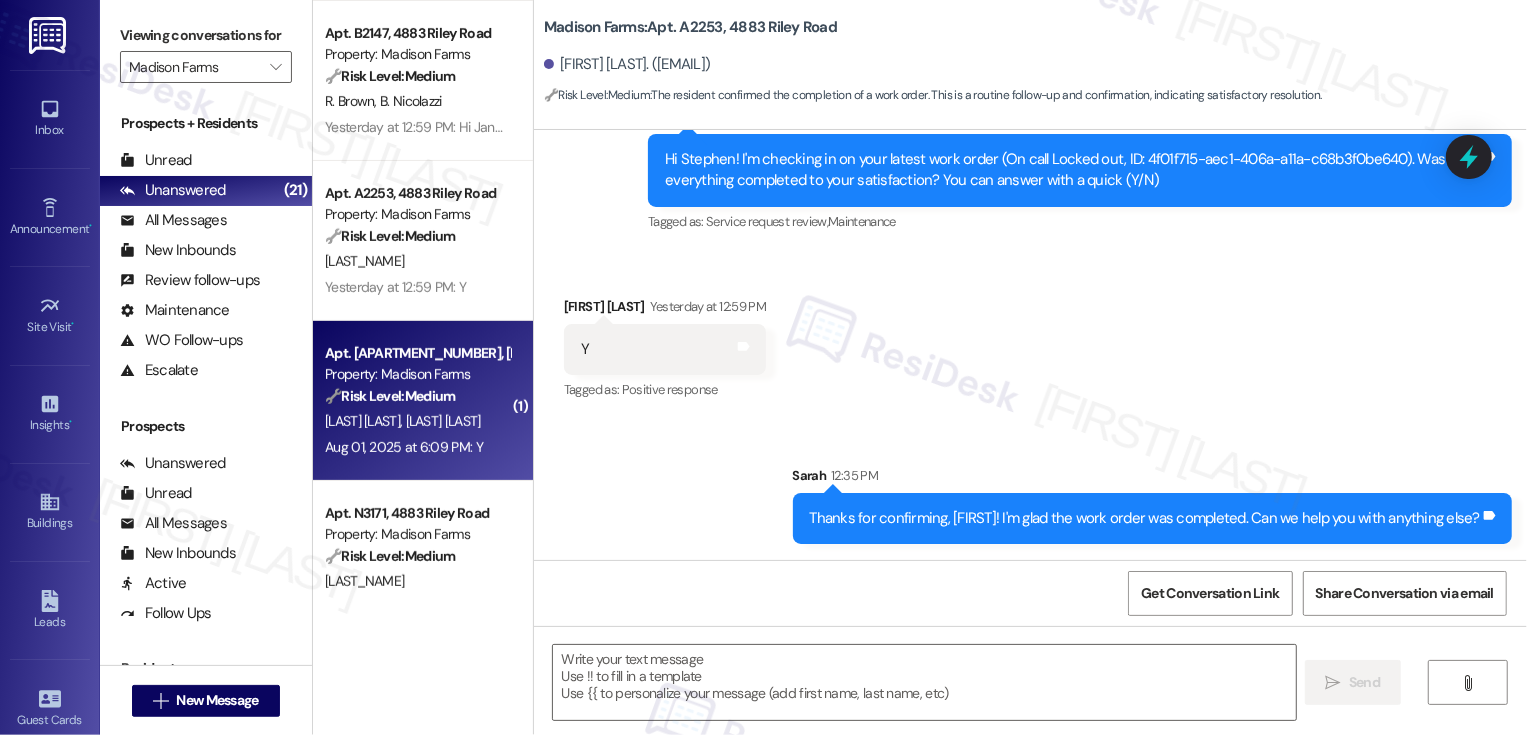 click on "🔧  Risk Level:  Medium" at bounding box center (390, 396) 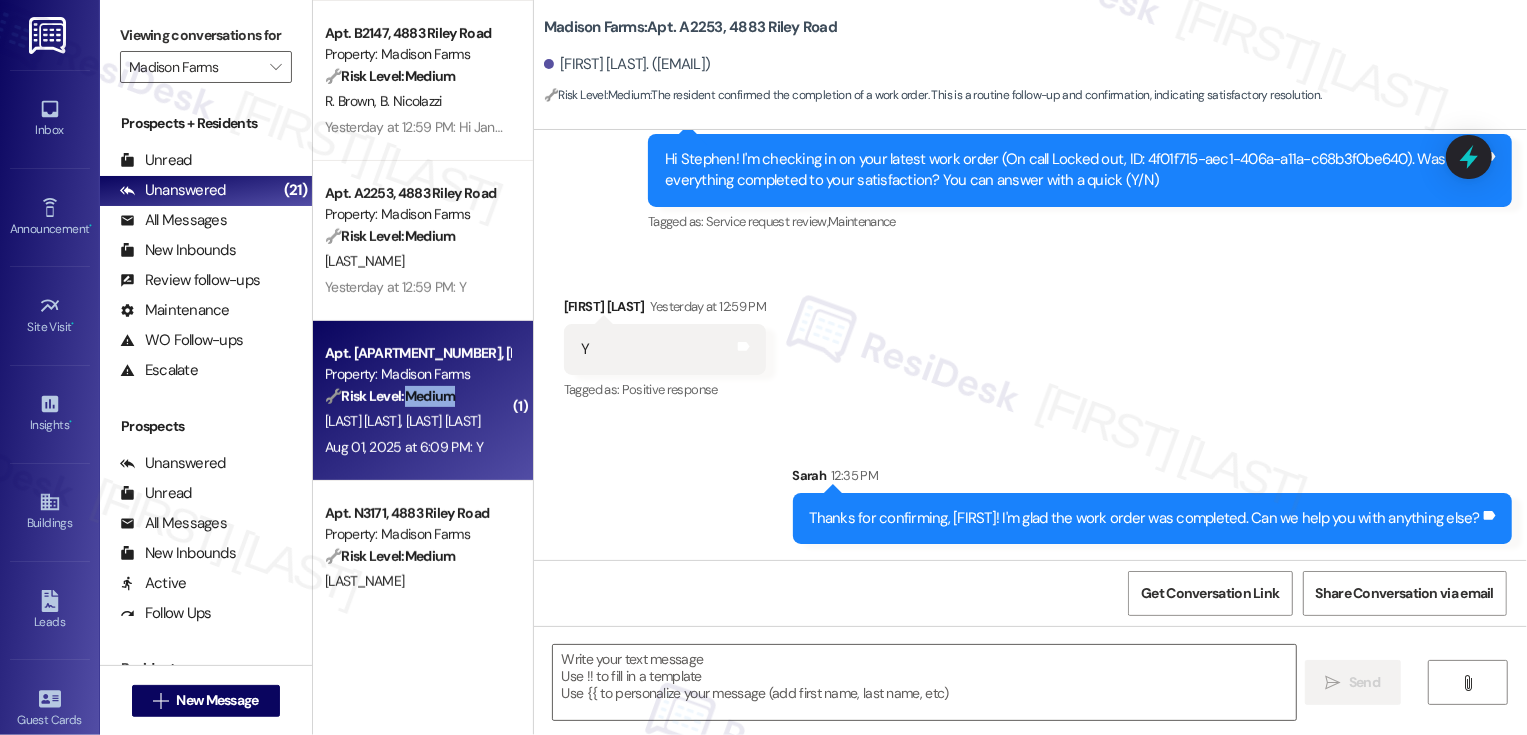 type on "Fetching suggested responses. Please feel free to read through the conversation in the meantime." 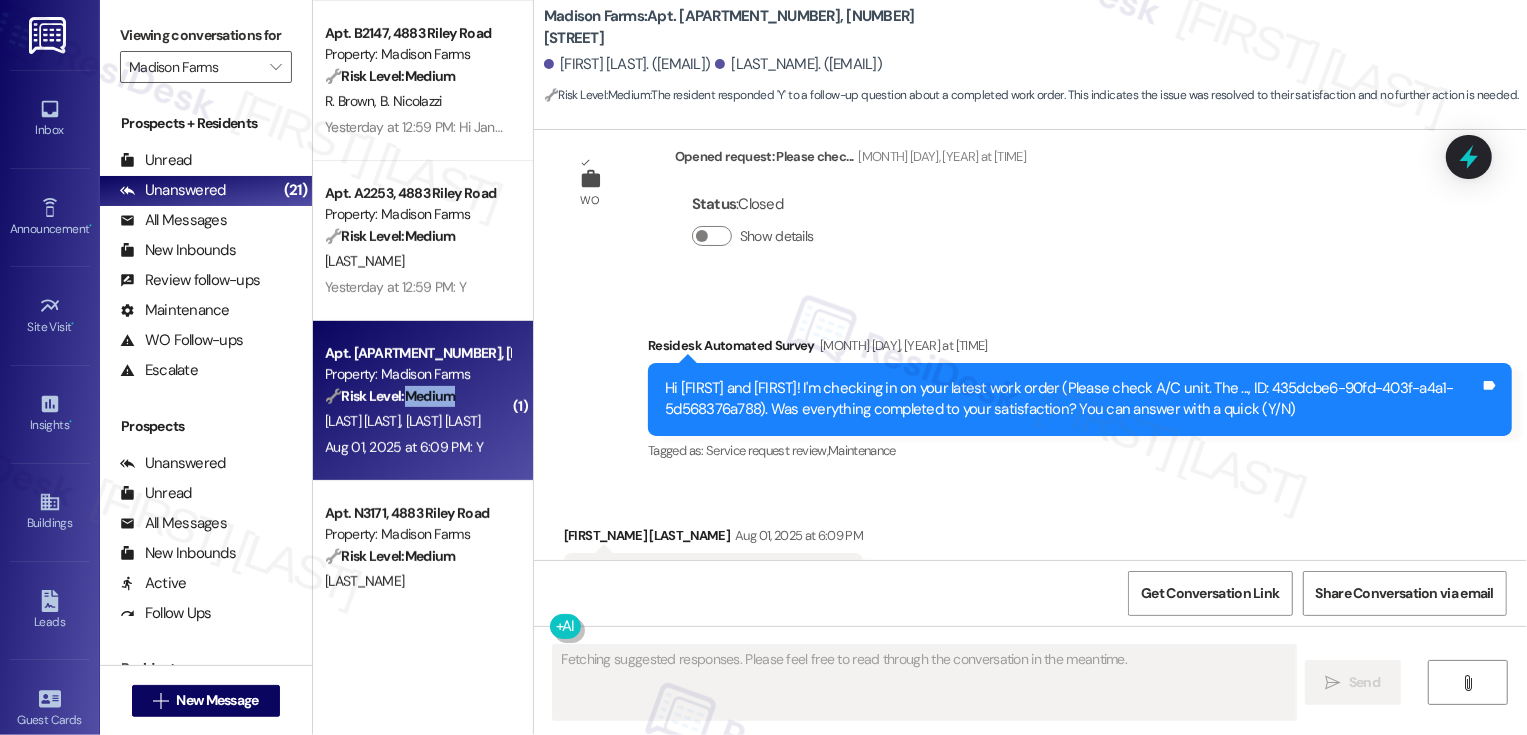 scroll, scrollTop: 1353, scrollLeft: 0, axis: vertical 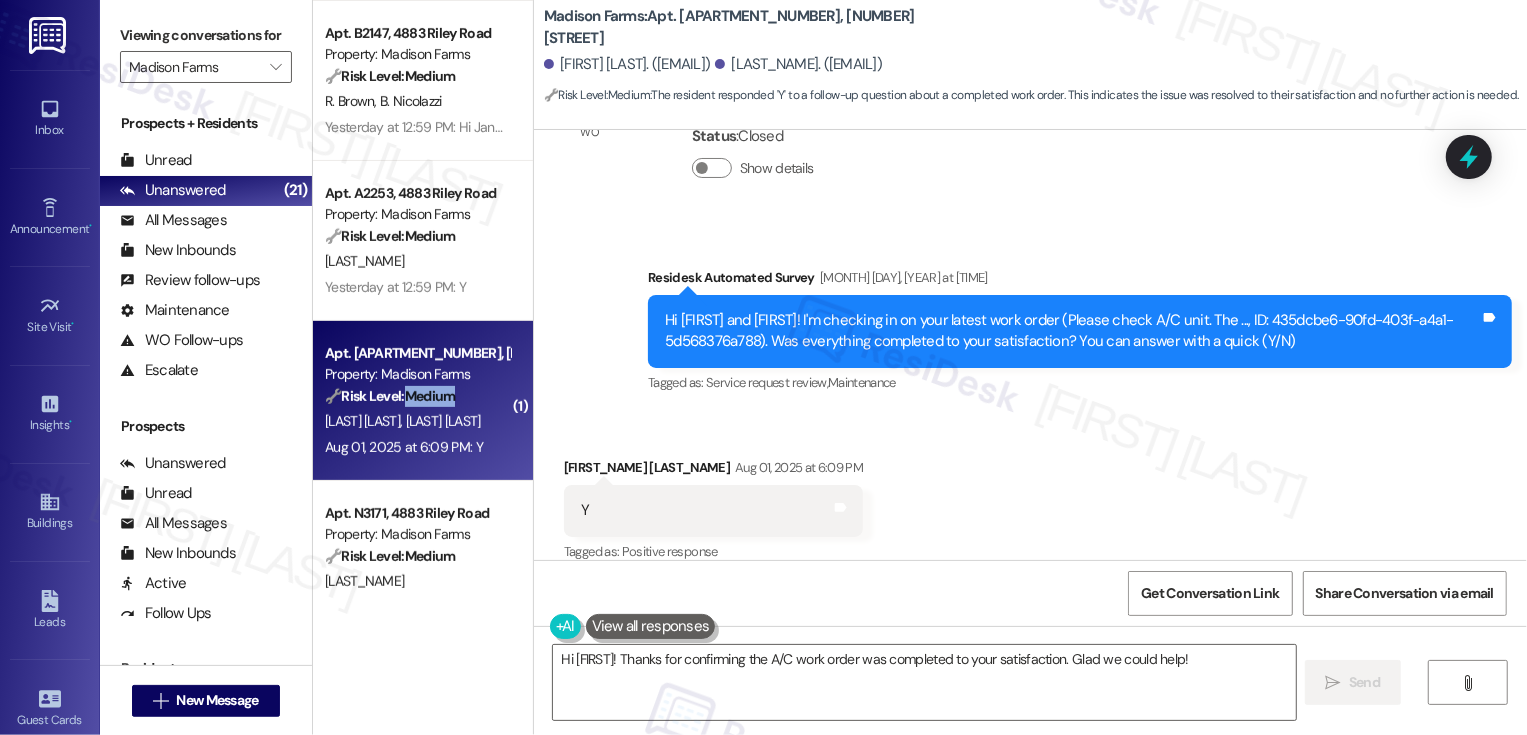 click on "Bridget Boyle Aug 01, 2025 at 6:09 PM" at bounding box center (713, 471) 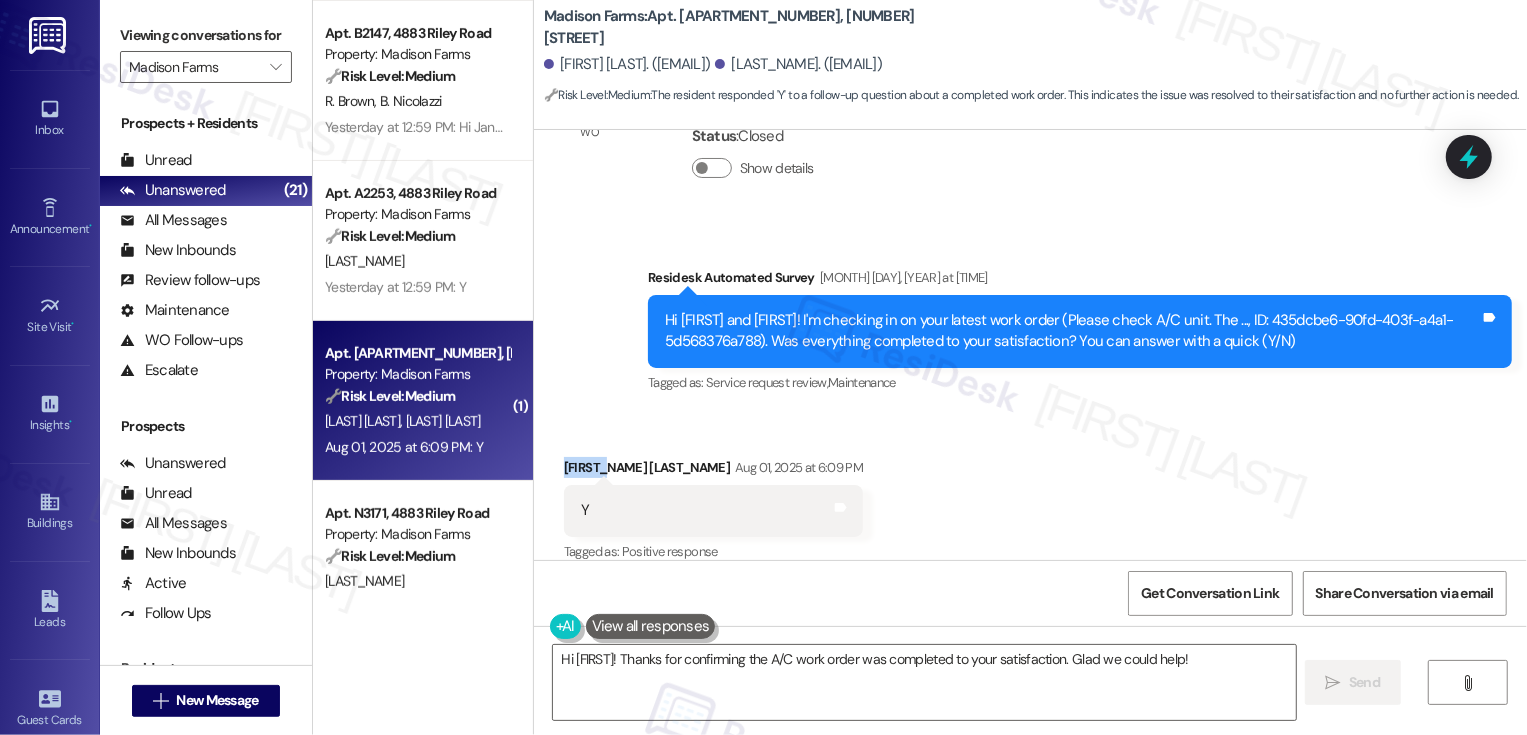 click on "Bridget Boyle Aug 01, 2025 at 6:09 PM" at bounding box center [713, 471] 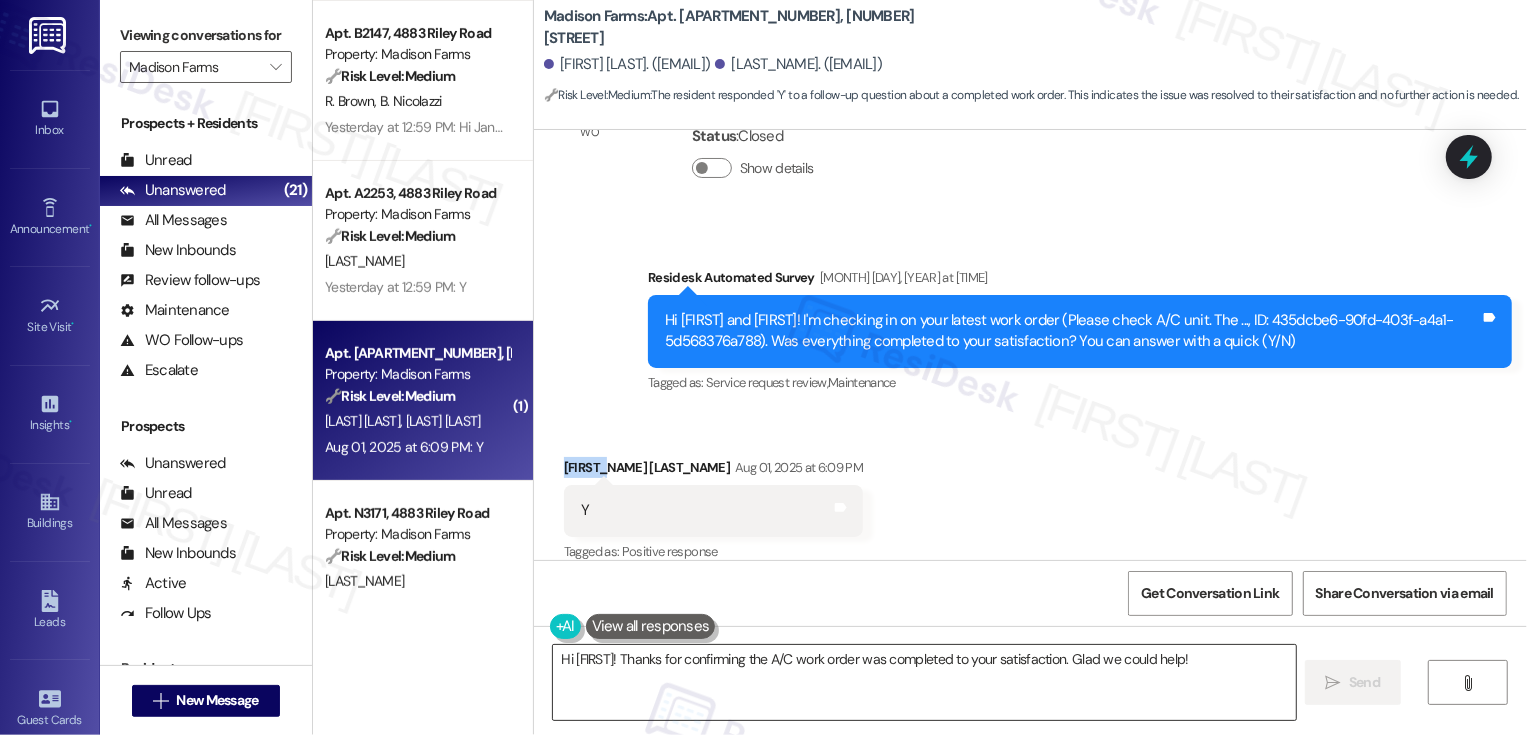 click on "Hi {{first_name}}! Thanks for confirming the A/C work order was completed to your satisfaction. Glad we could help!" at bounding box center [924, 682] 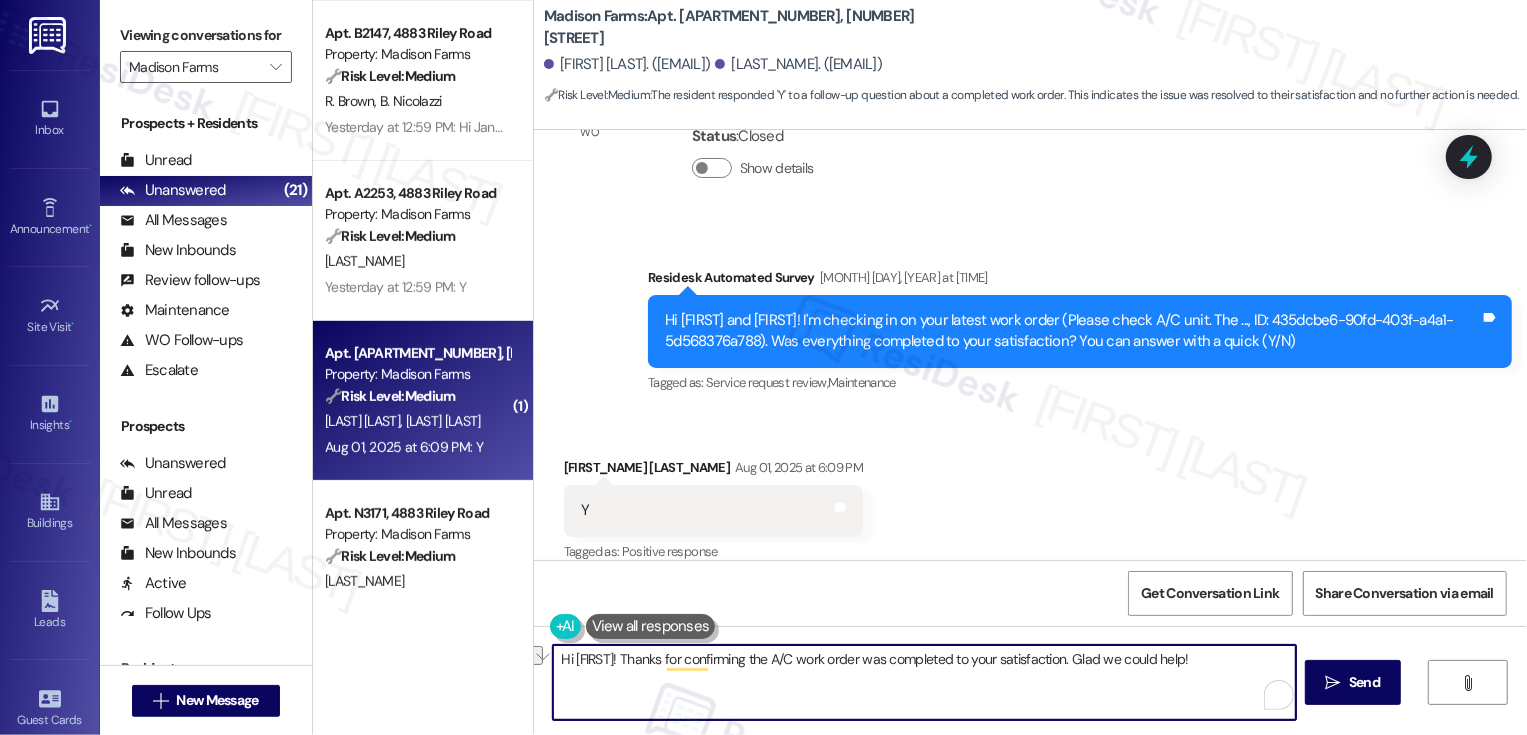 drag, startPoint x: 776, startPoint y: 660, endPoint x: 539, endPoint y: 643, distance: 237.60892 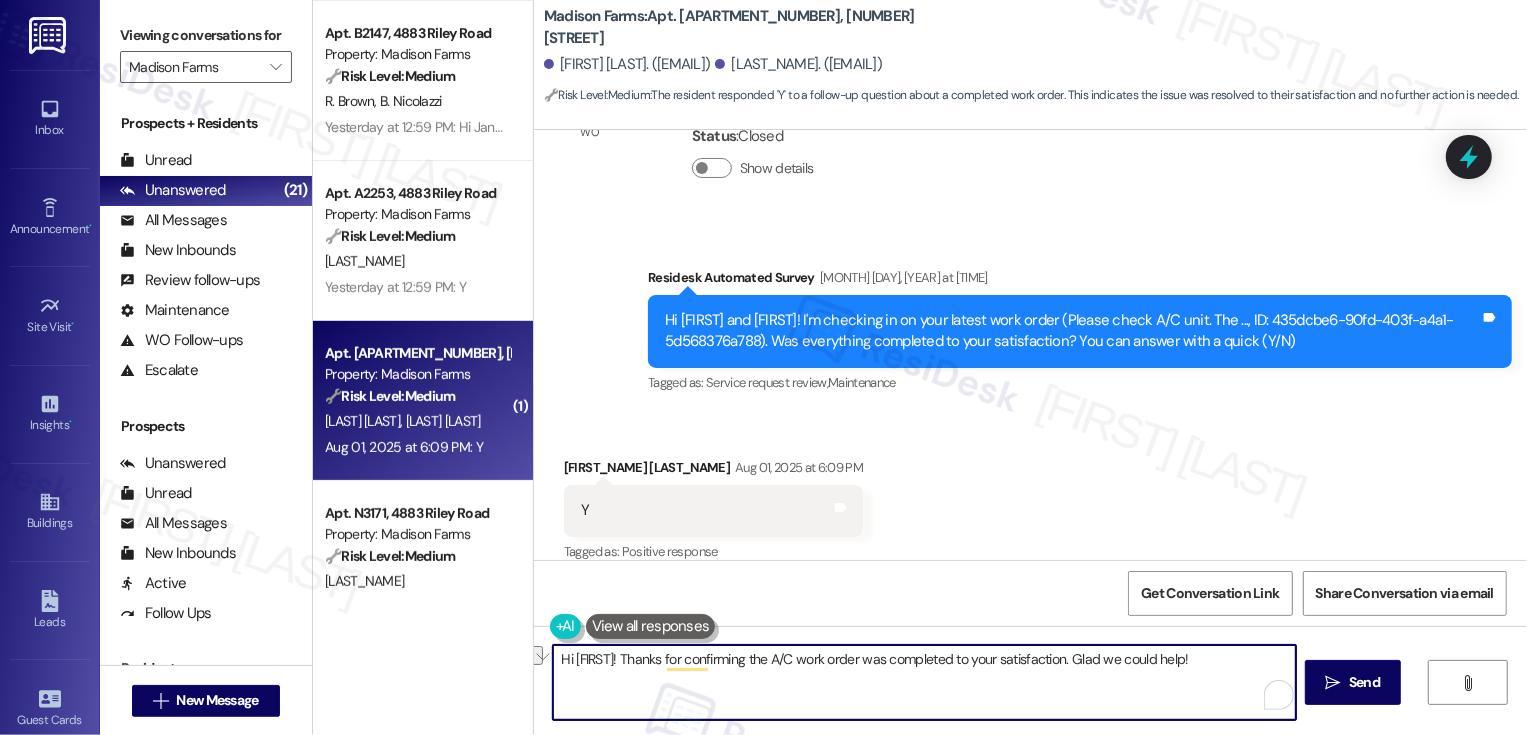 click on "Hi {{first_name}}! Thanks for confirming the A/C work order was completed to your satisfaction. Glad we could help!  Send " at bounding box center (1030, 701) 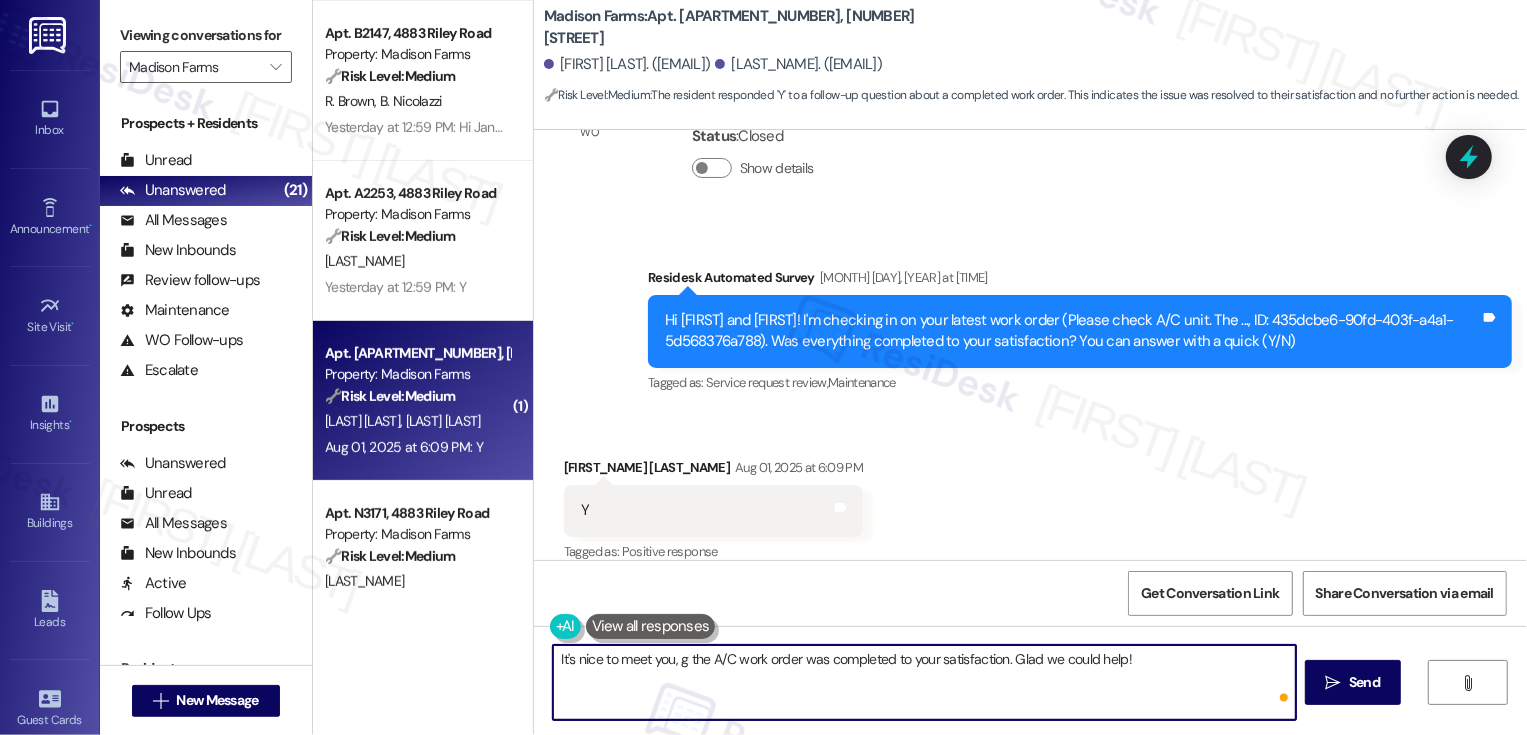 paste on "Bridget" 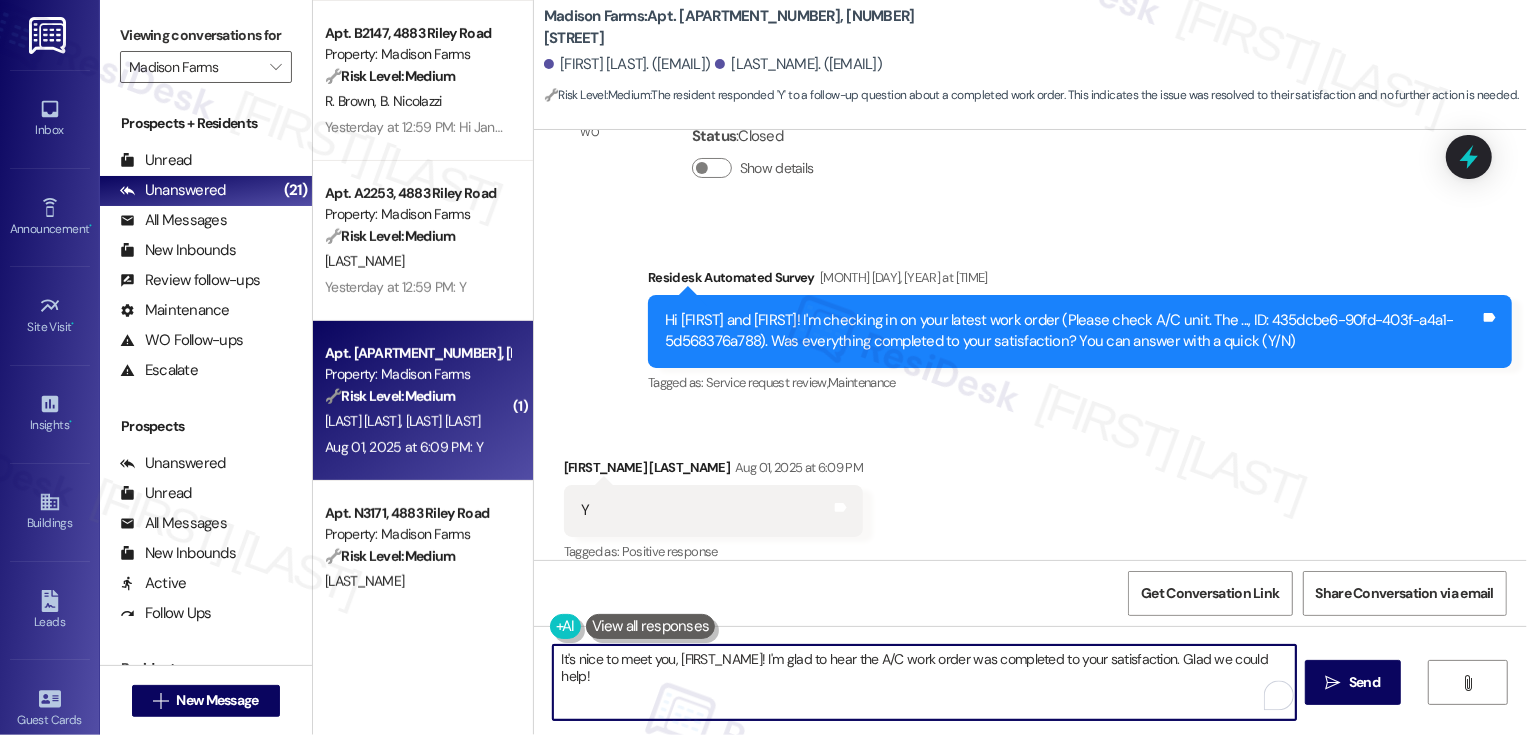drag, startPoint x: 1132, startPoint y: 661, endPoint x: 1251, endPoint y: 667, distance: 119.15116 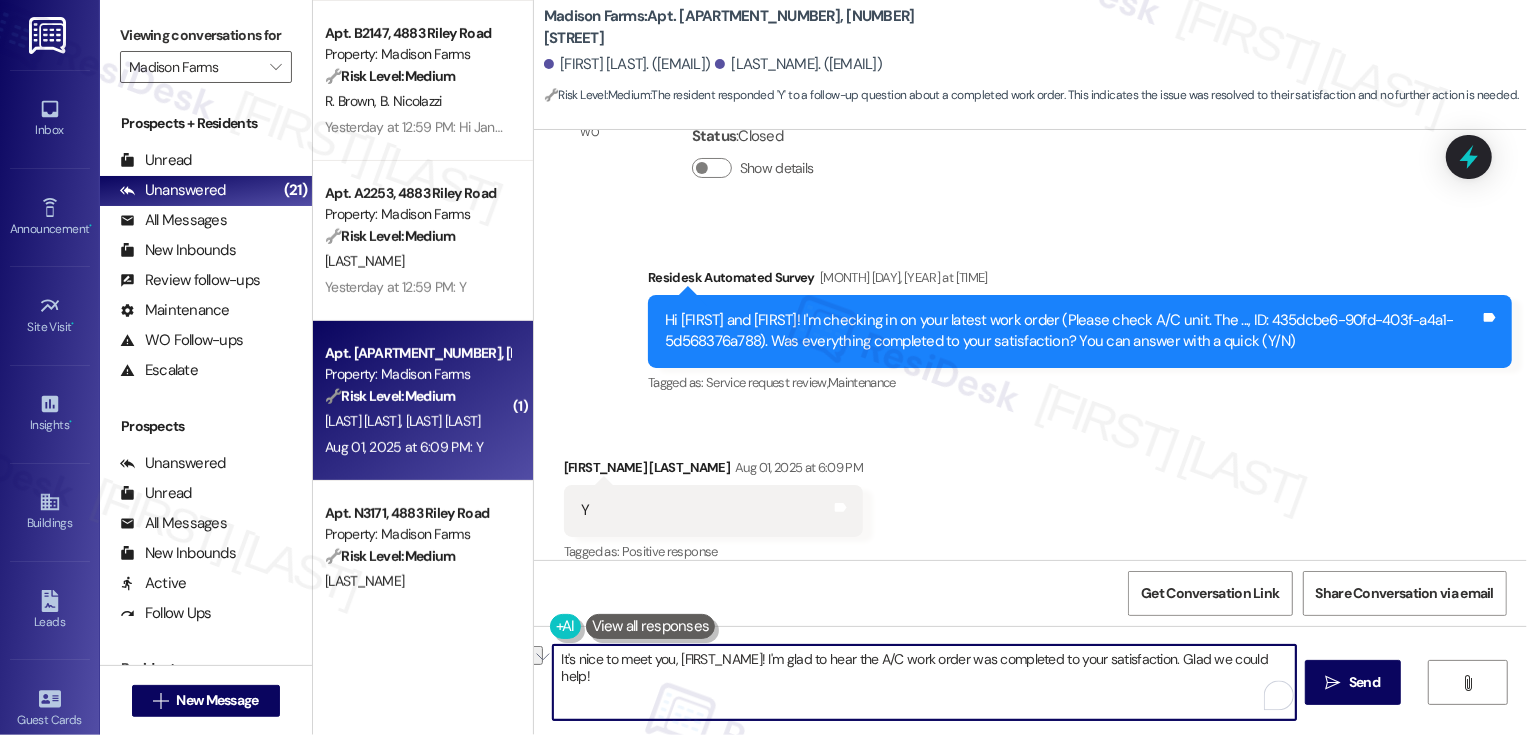 type on "It's nice to meet you, Bridget! I'm glad to hear the A/C work order was completed to your satisfaction." 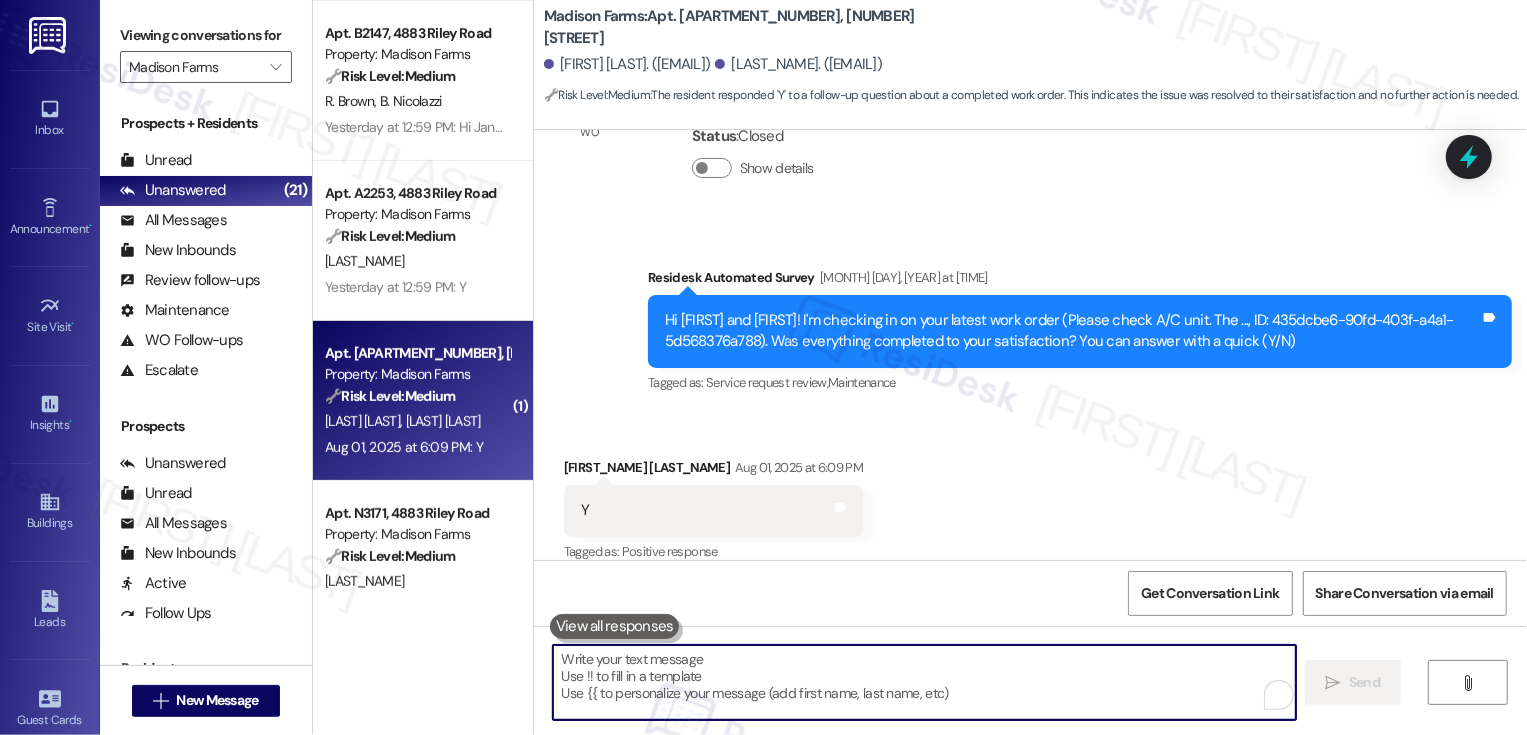 scroll, scrollTop: 1352, scrollLeft: 0, axis: vertical 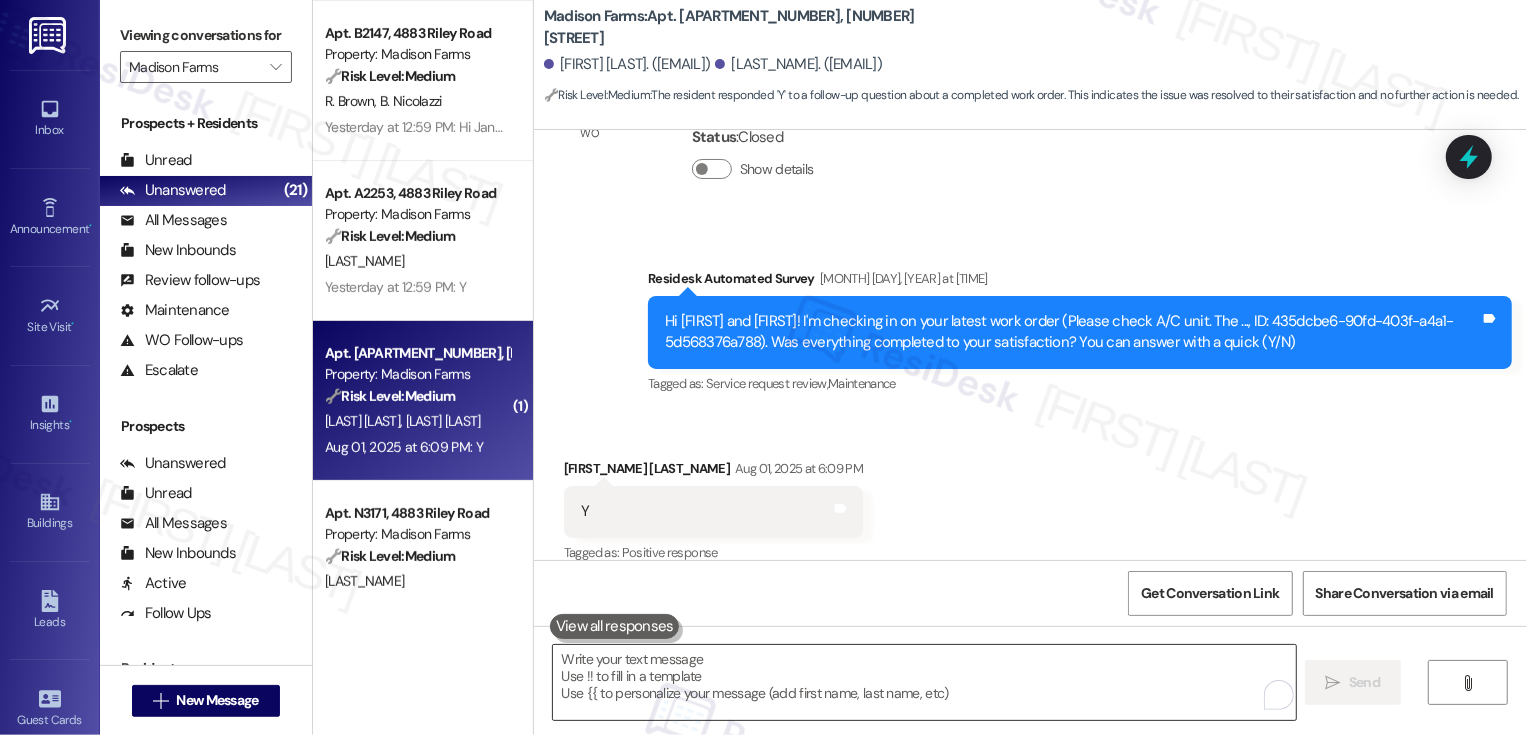 click at bounding box center (924, 682) 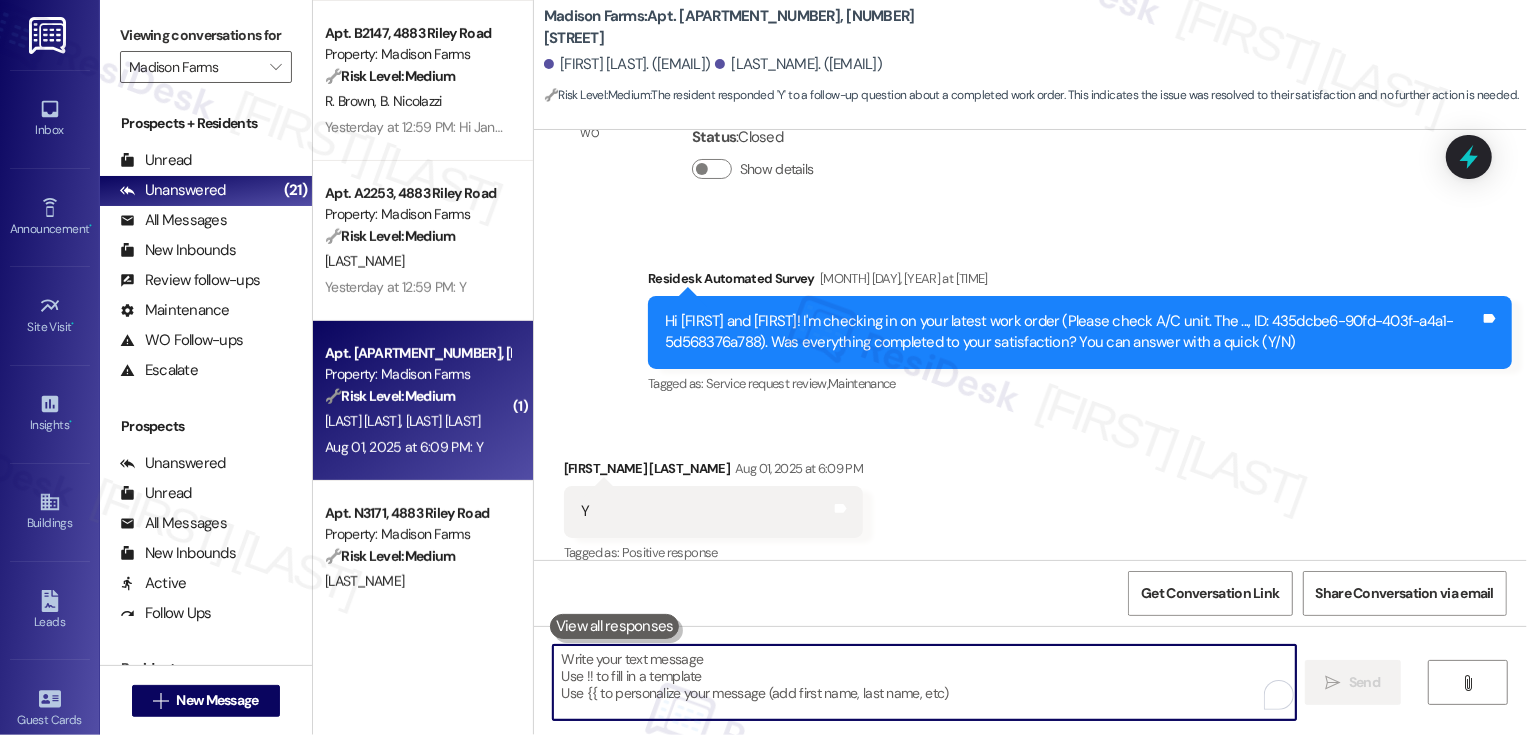 paste on "If you don't mind me asking, how has your experience been so far? Has the property lived up to your expectations?" 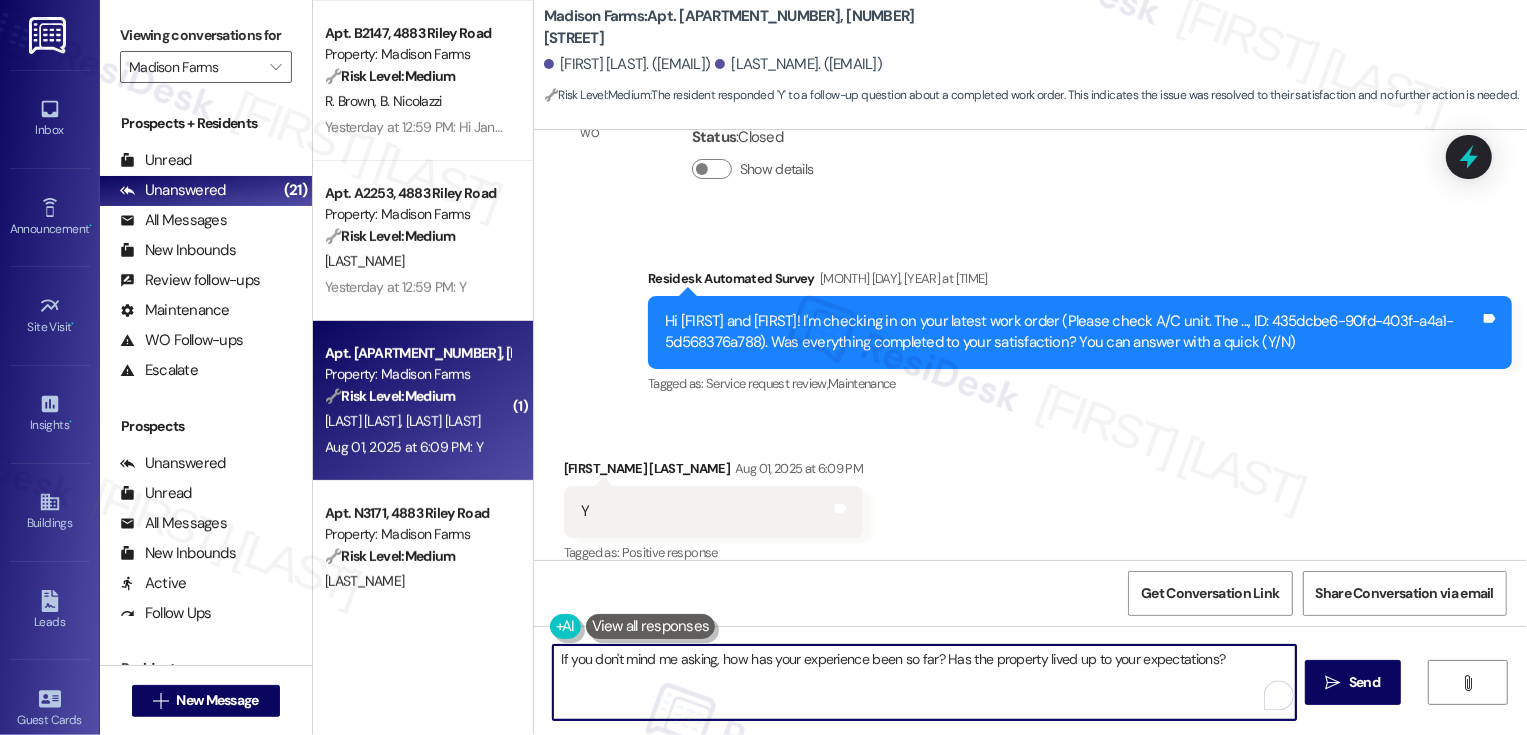 scroll, scrollTop: 1492, scrollLeft: 0, axis: vertical 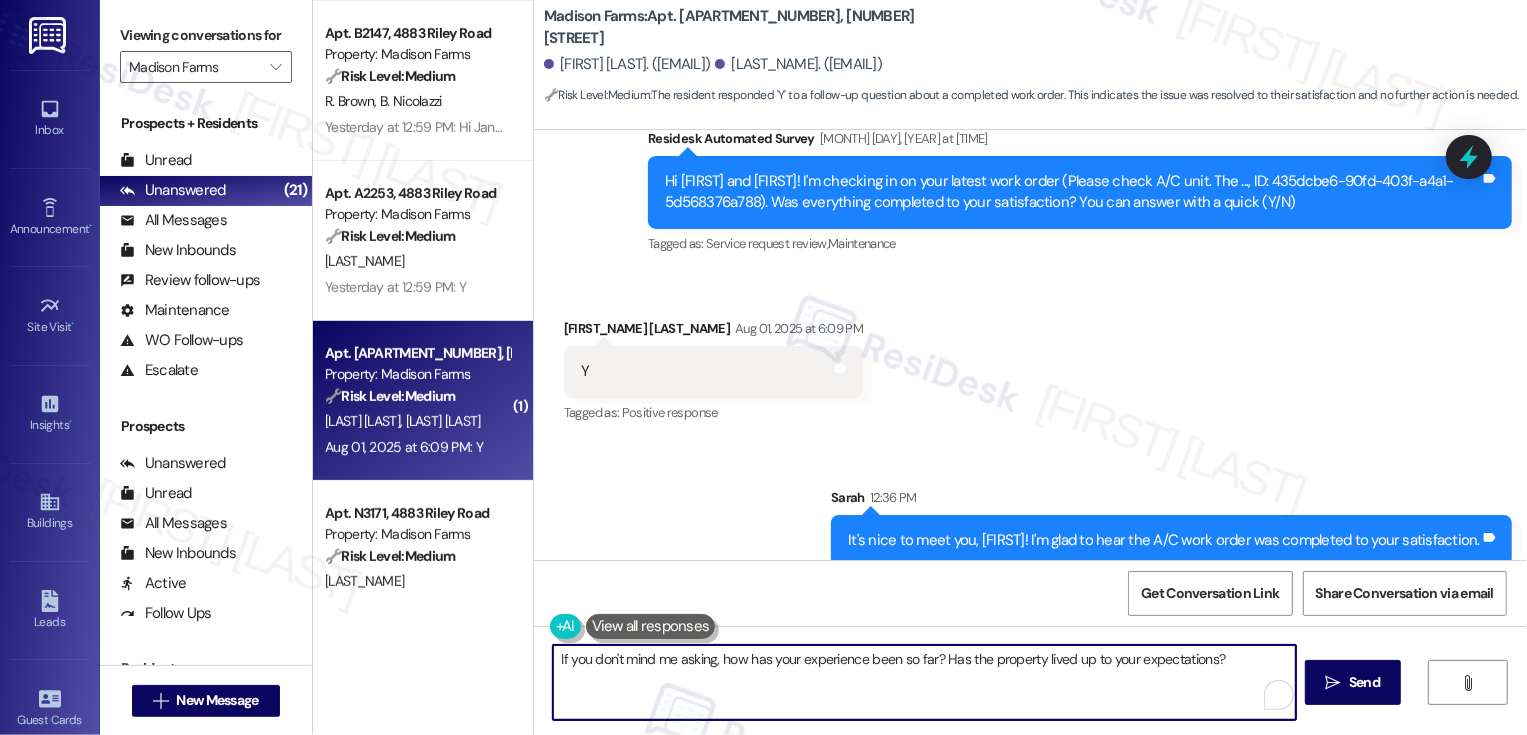 click on "If you don't mind me asking, how has your experience been so far? Has the property lived up to your expectations?" at bounding box center (924, 682) 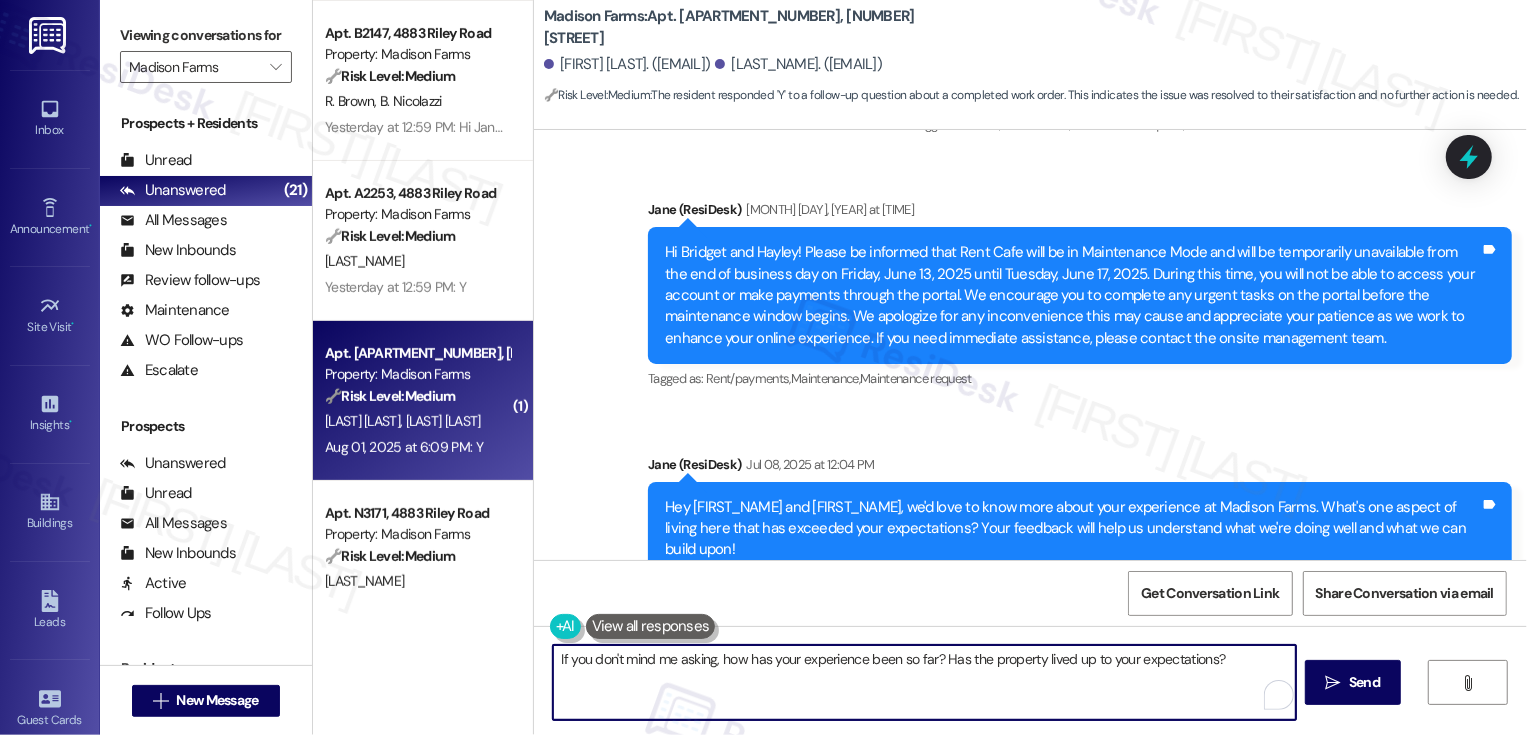 scroll, scrollTop: 1034, scrollLeft: 0, axis: vertical 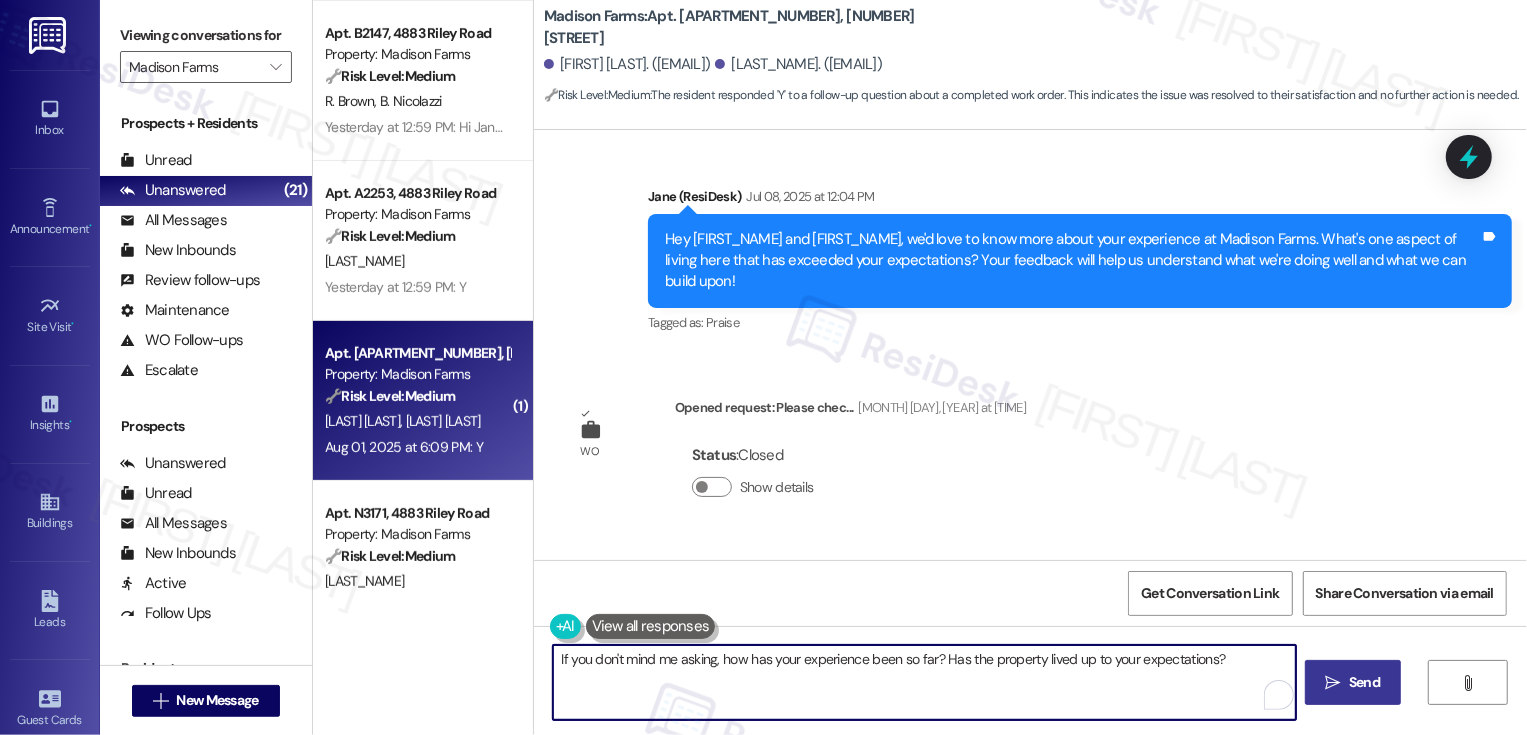 type on "If you don't mind me asking, how has your experience been so far? Has the property lived up to your expectations?" 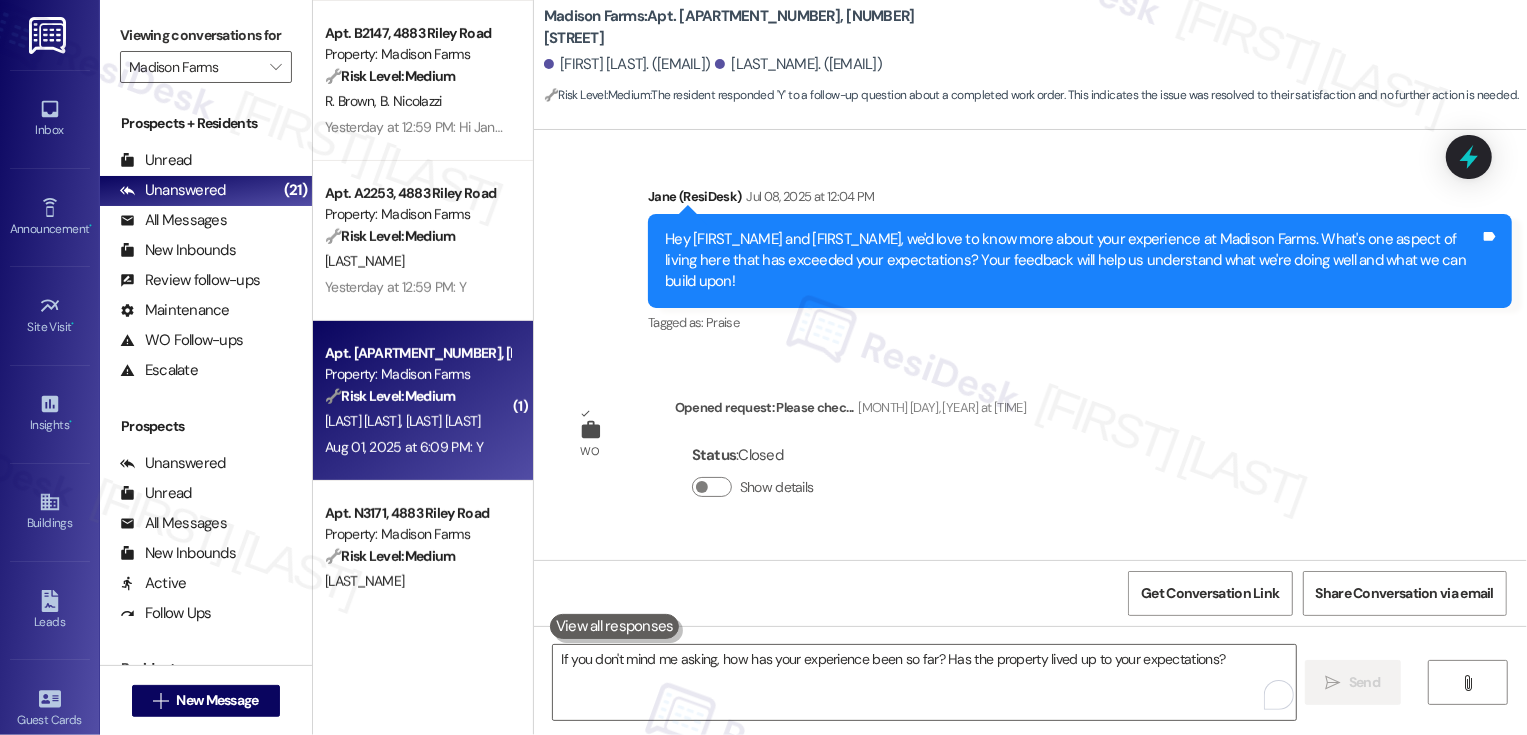 type 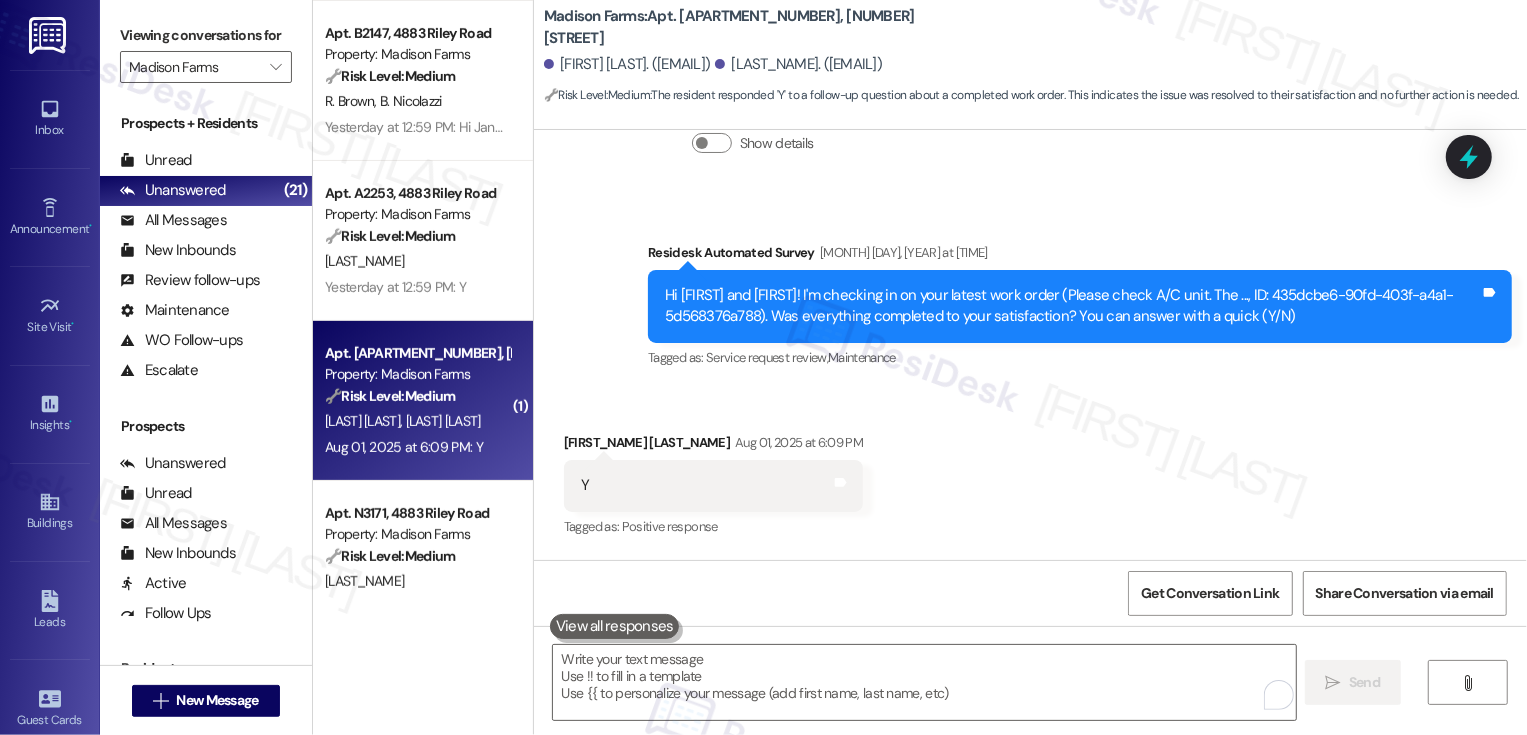 scroll, scrollTop: 1631, scrollLeft: 0, axis: vertical 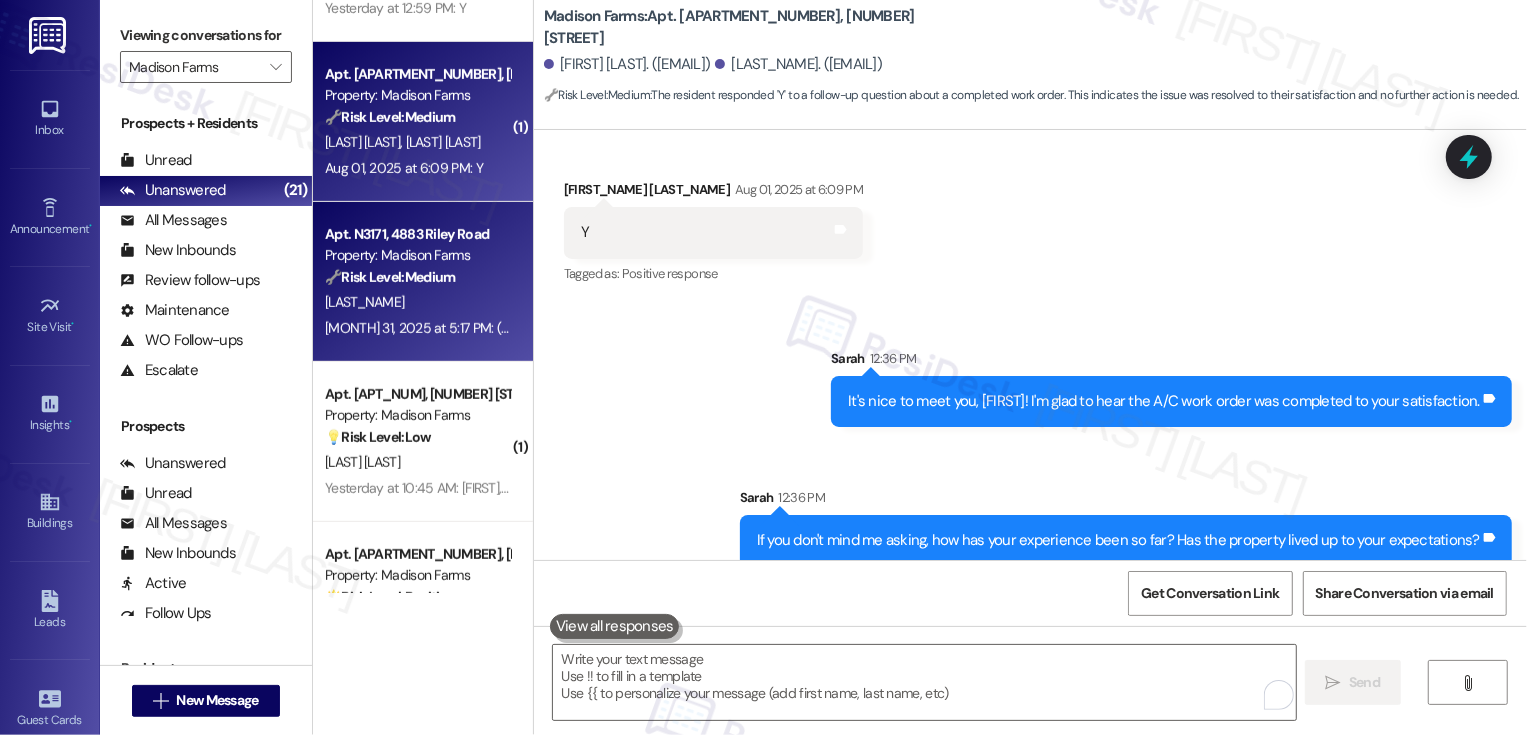 click on "V. Hausmann" at bounding box center (417, 302) 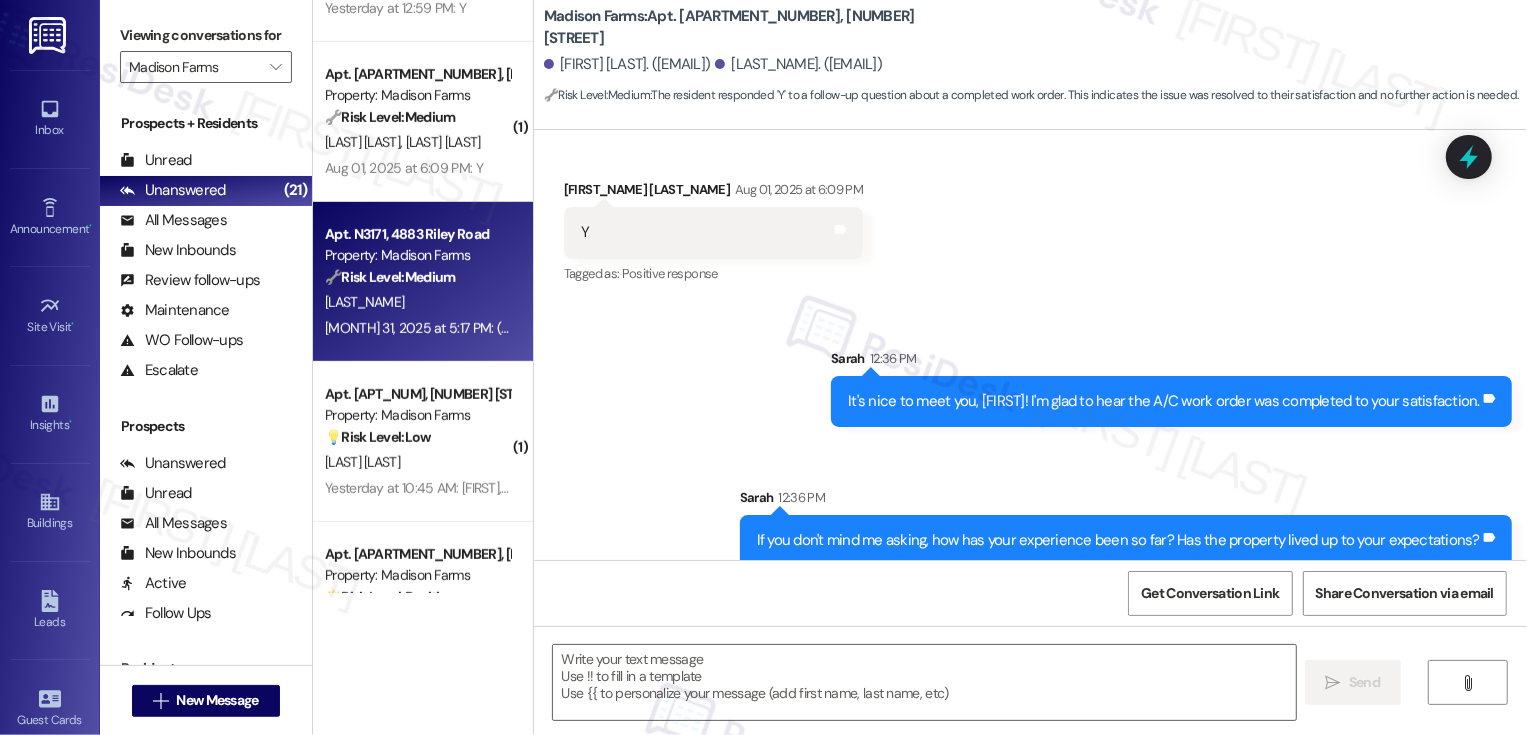 type on "Fetching suggested responses. Please feel free to read through the conversation in the meantime." 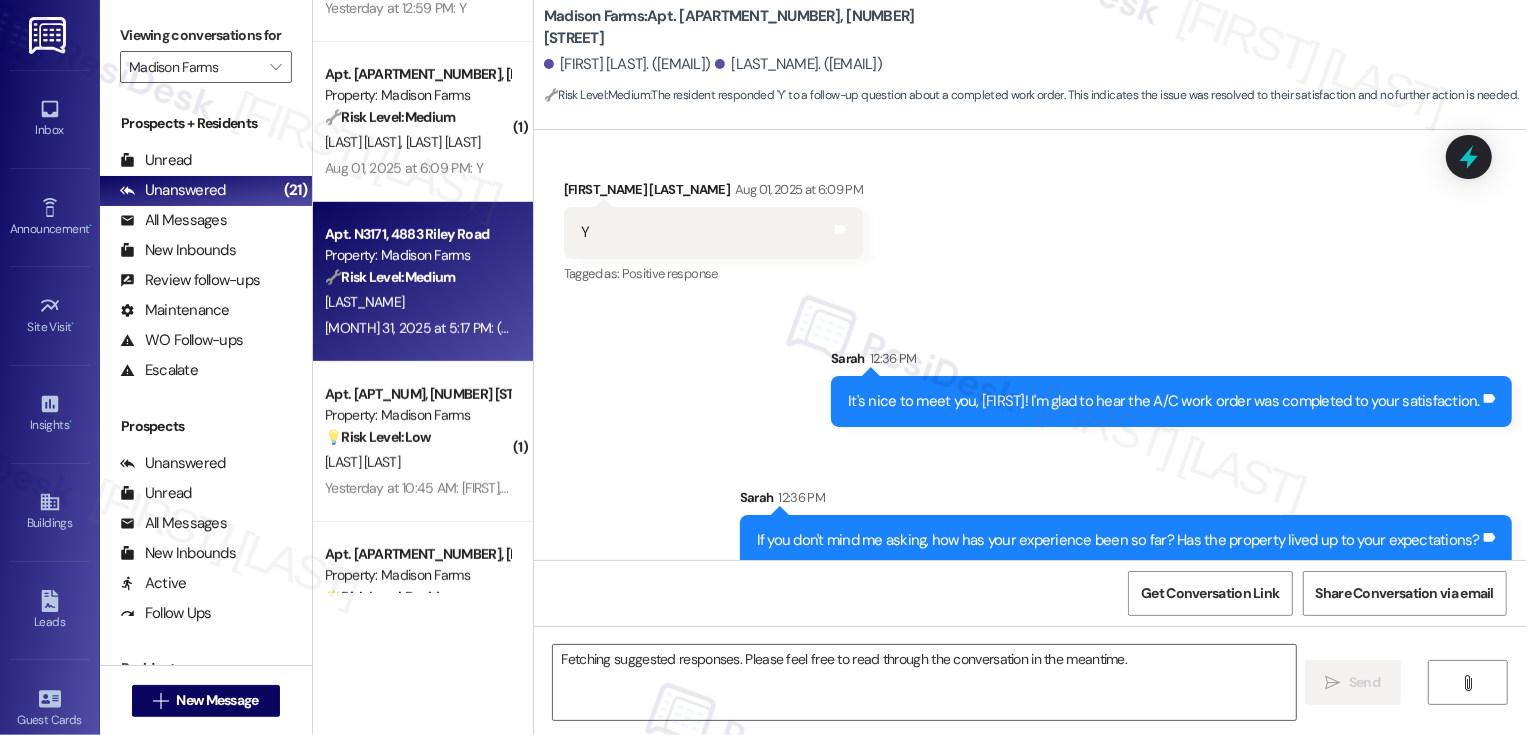 click on "V. Hausmann" at bounding box center (417, 302) 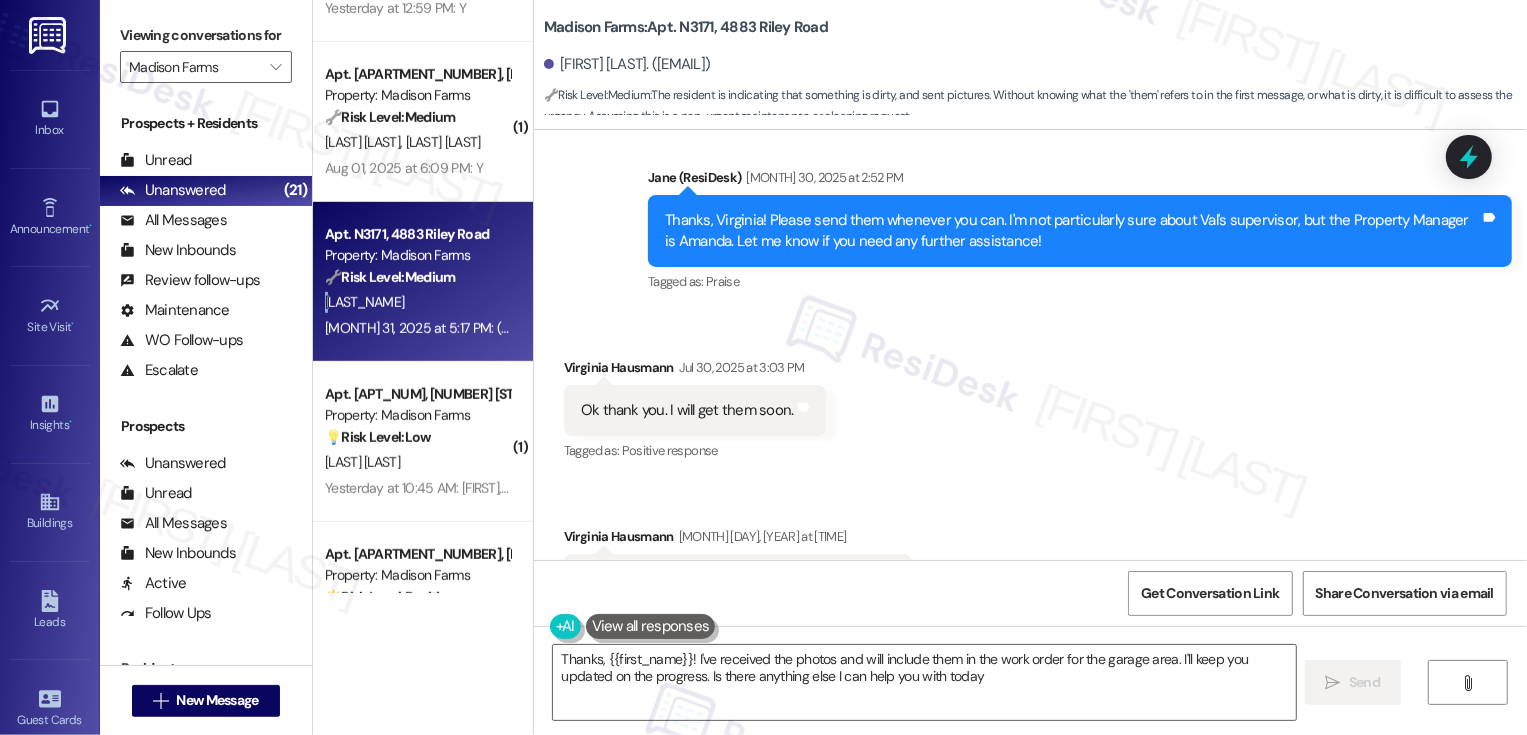 type on "Thanks, {{first_name}}! I've received the photos and will include them in the work order for the garage area. I'll keep you updated on the progress. Is there anything else I can help you with today?" 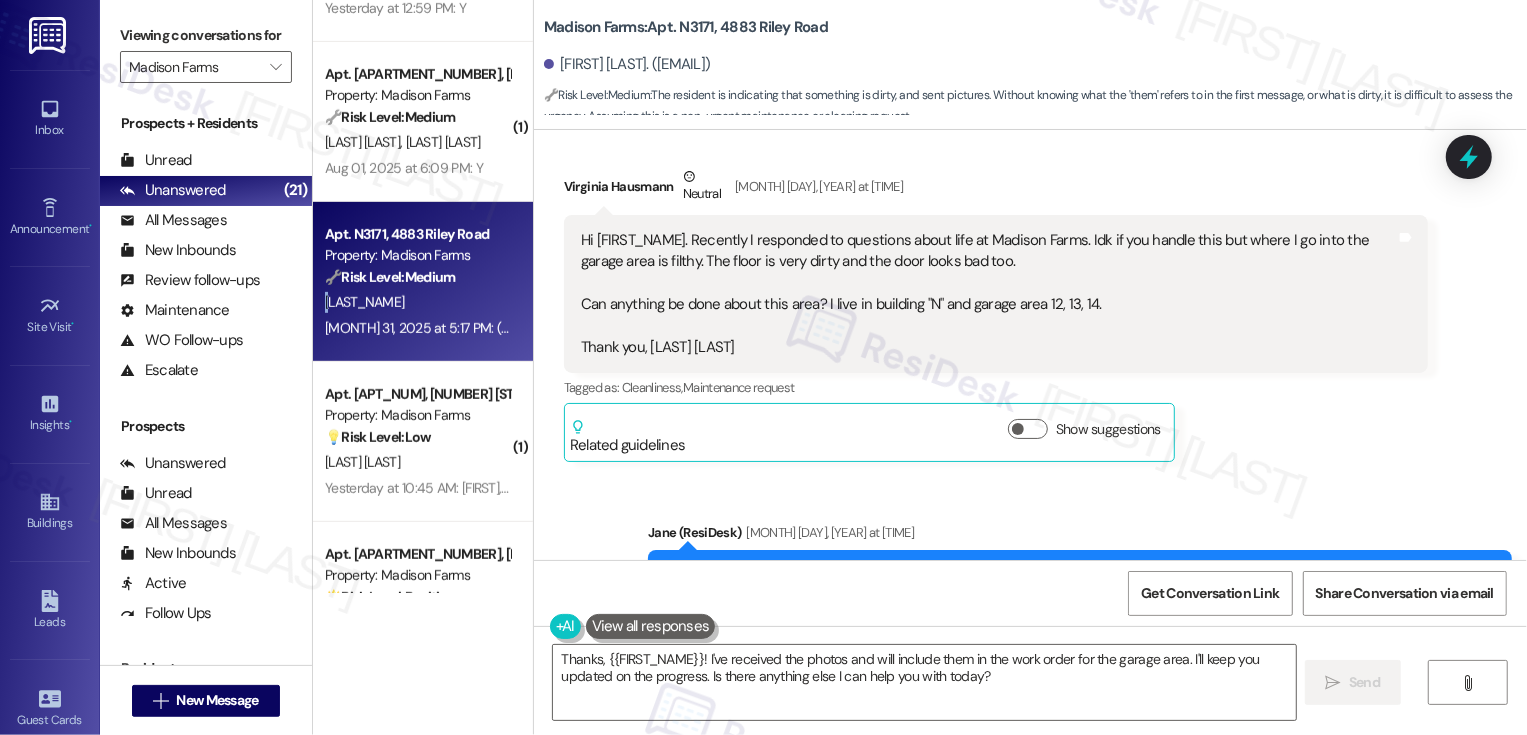 scroll, scrollTop: 2914, scrollLeft: 0, axis: vertical 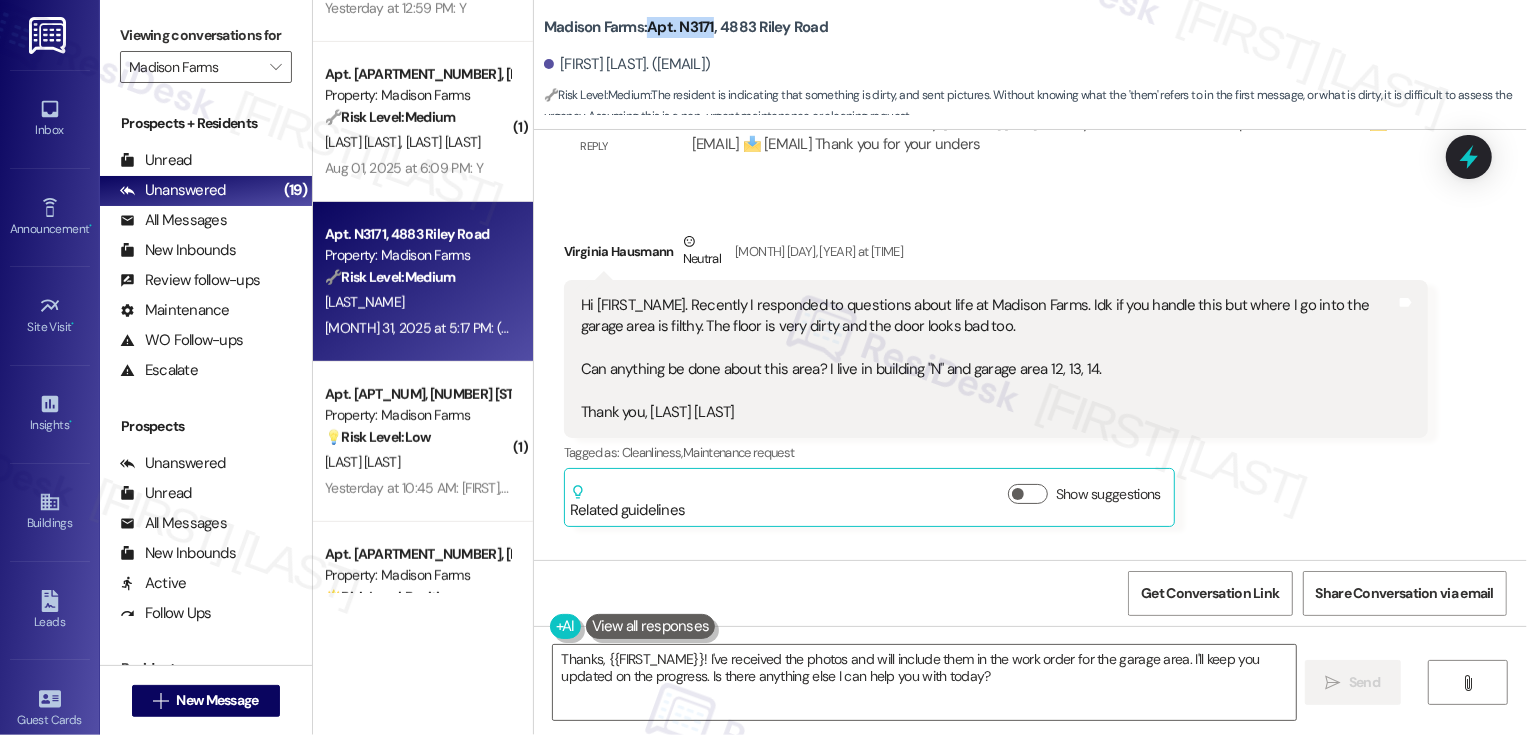 copy on "Apt. N3171" 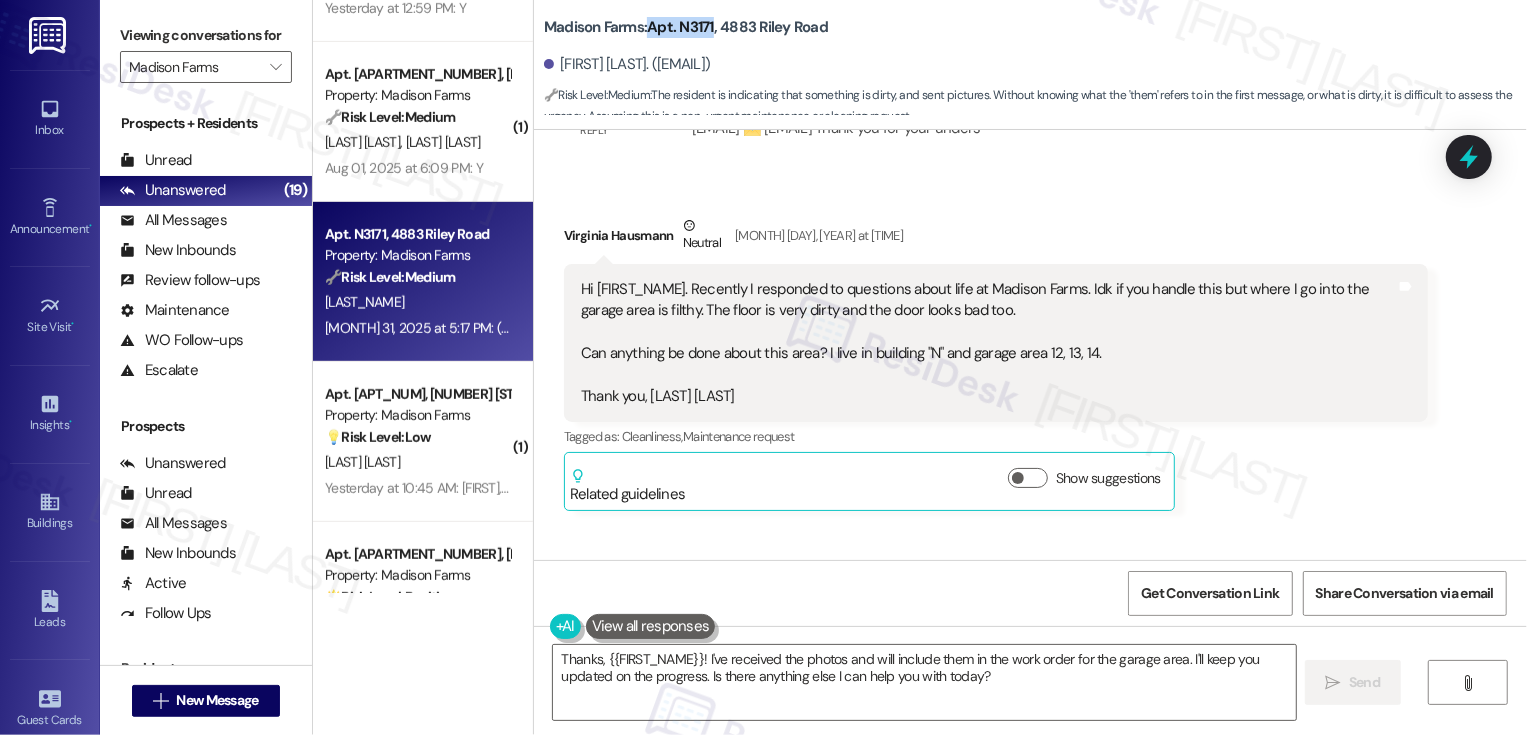 scroll, scrollTop: 2931, scrollLeft: 0, axis: vertical 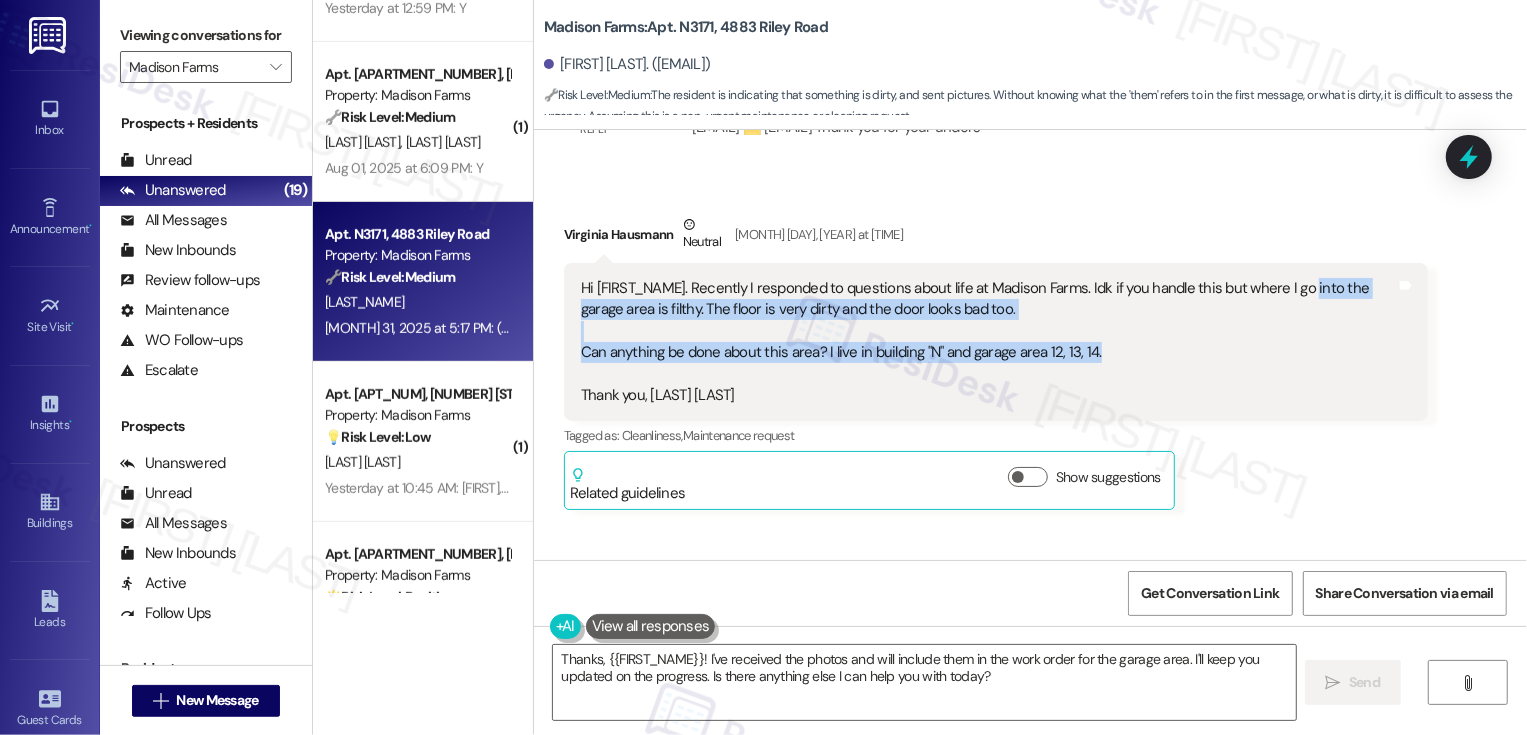 drag, startPoint x: 1281, startPoint y: 284, endPoint x: 1111, endPoint y: 353, distance: 183.46935 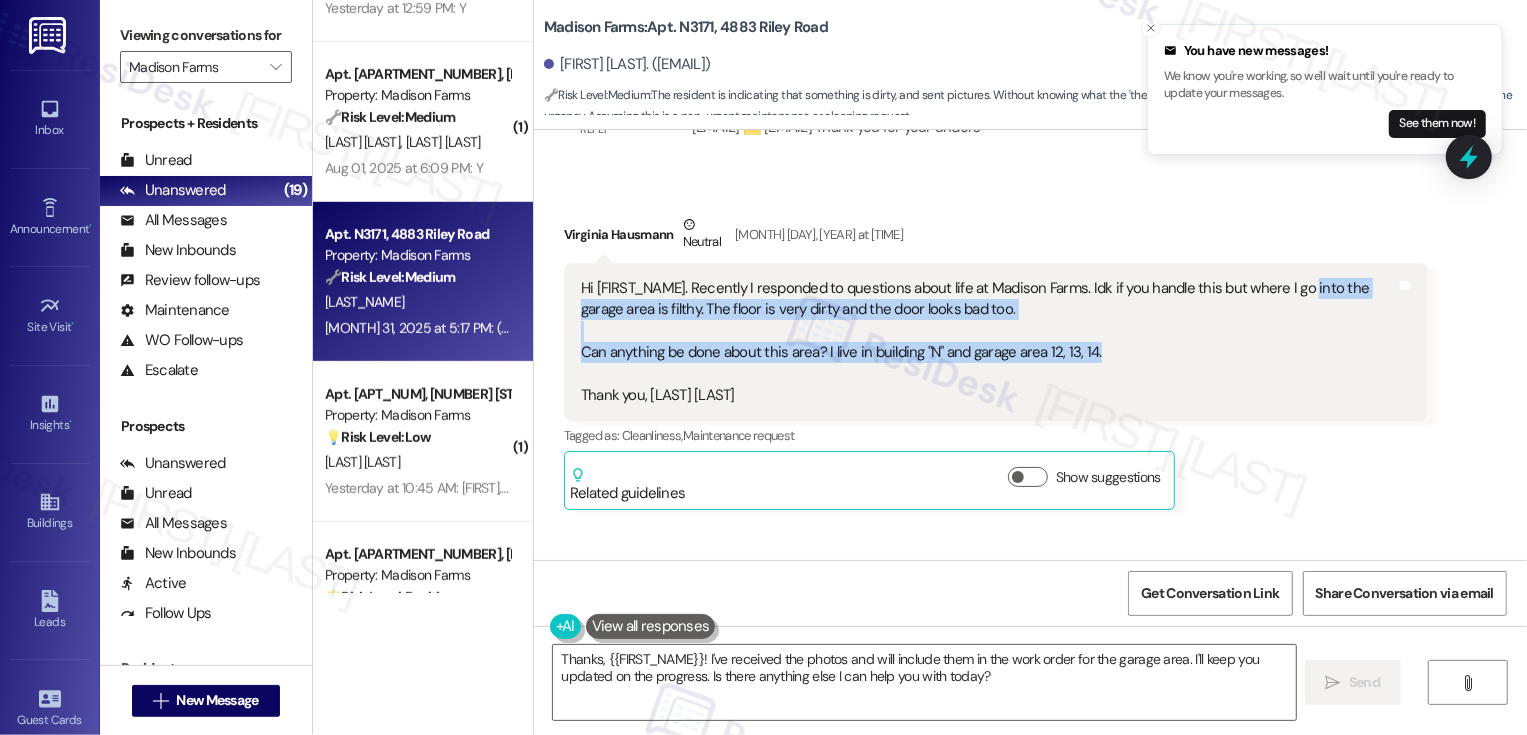 click on "Hi Jane. Recently I responded to questions about life at Madison Farms. Idk if you handle this but where I go into the garage area is filthy. The floor is very dirty and the door looks bad too.
Can anything be done about this area?  I live in building "N" and garage area 12, 13, 14.
Thank you, Virginia Hausmann" at bounding box center (988, 342) 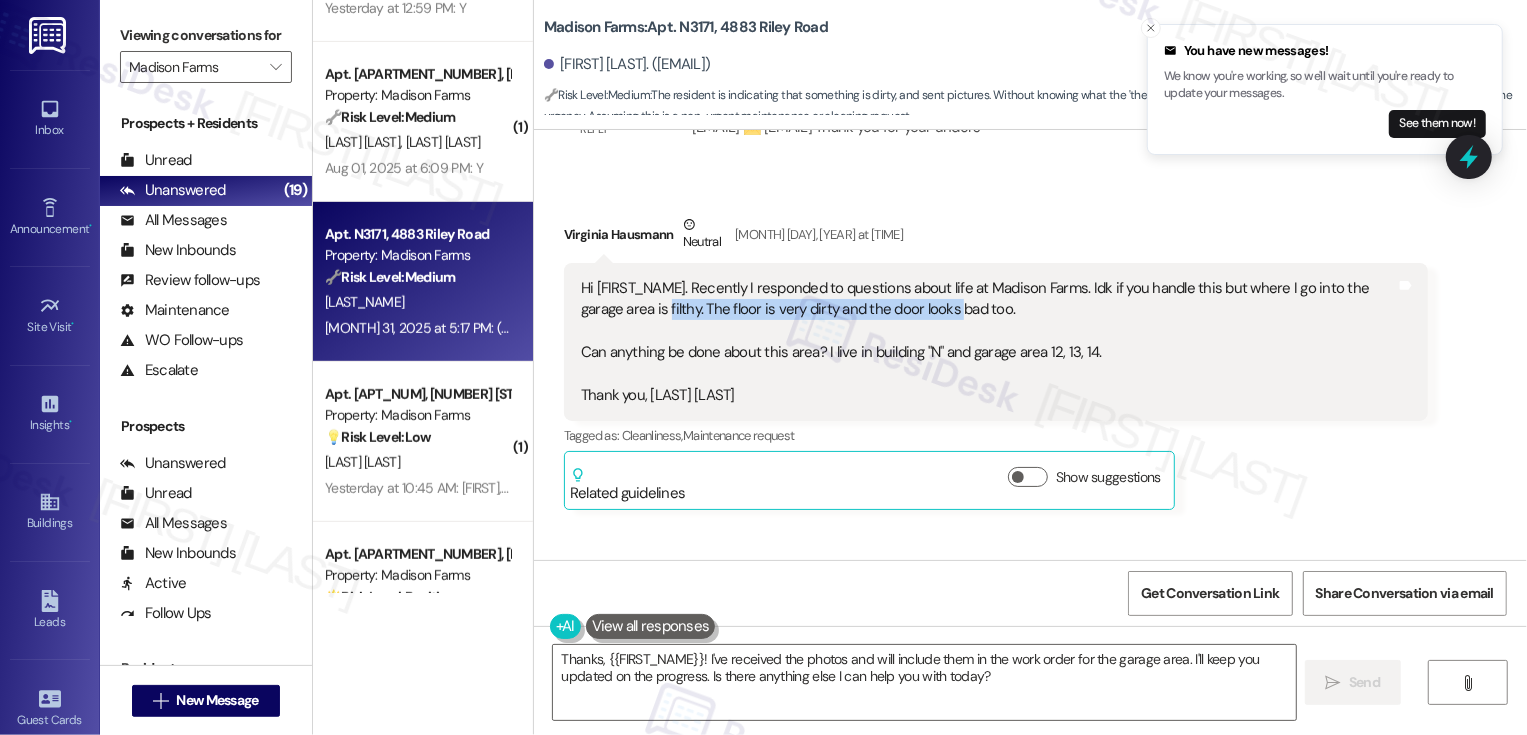 drag, startPoint x: 602, startPoint y: 307, endPoint x: 930, endPoint y: 307, distance: 328 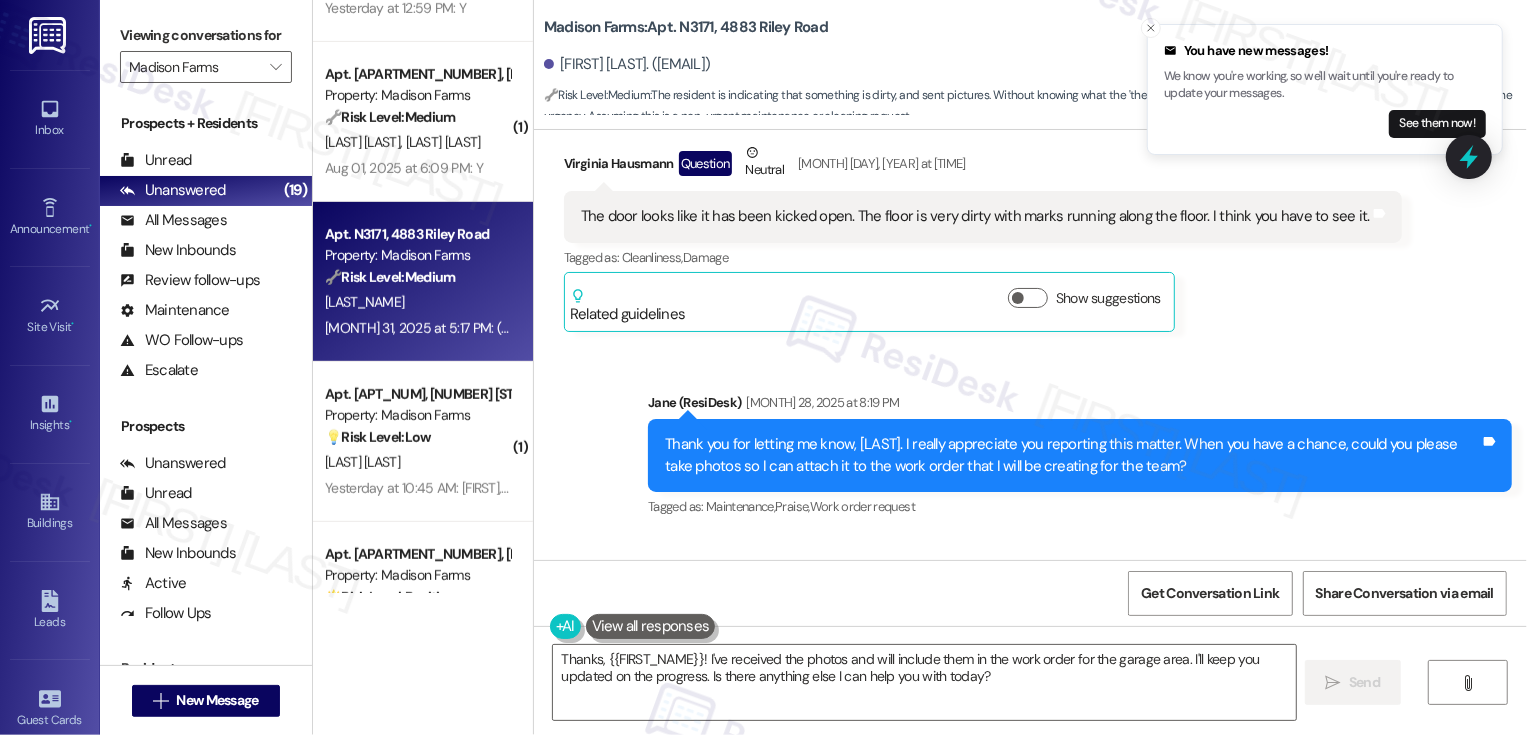 scroll, scrollTop: 3532, scrollLeft: 0, axis: vertical 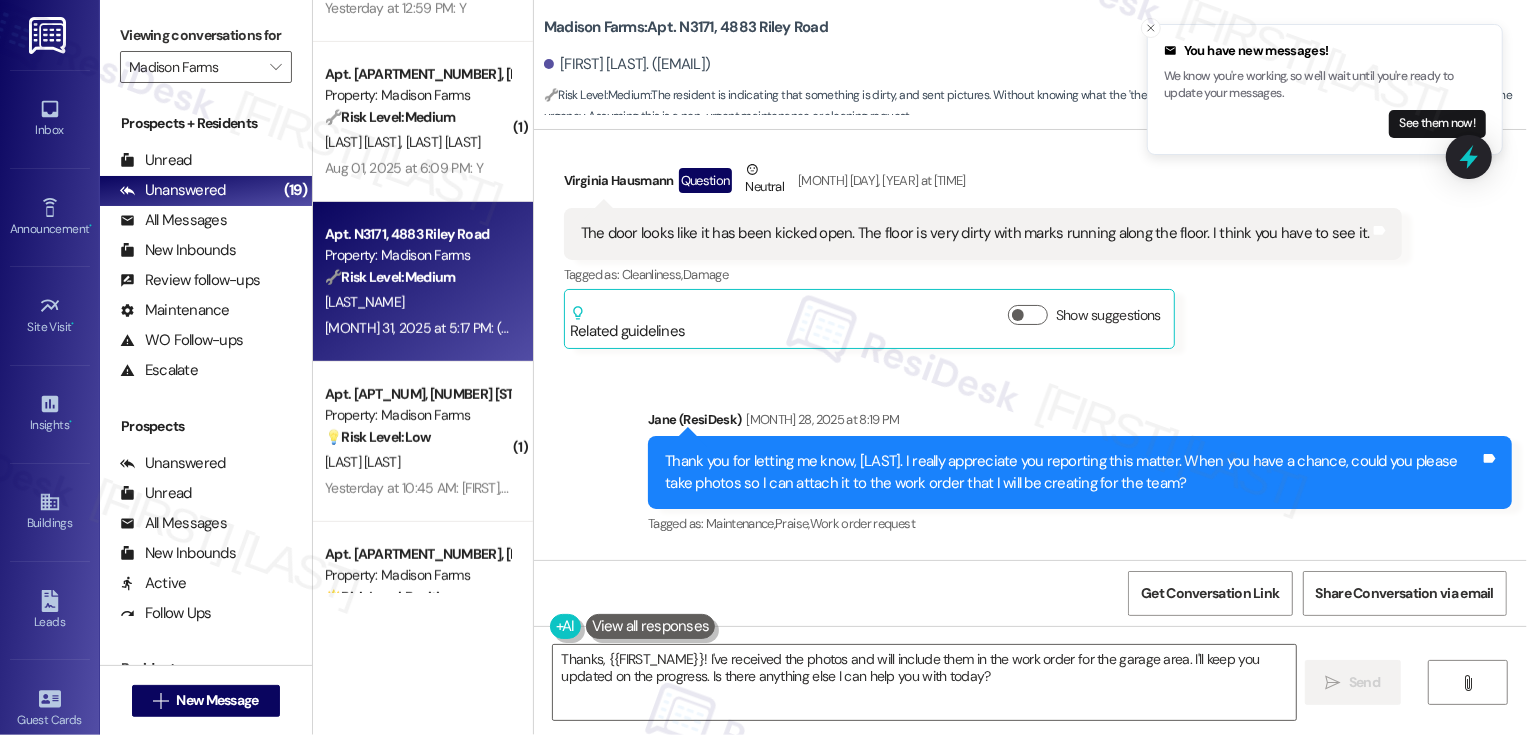 click on "The door looks like it has been kicked open. The floor is very dirty with marks running along the floor. I think you have to see it." at bounding box center [975, 233] 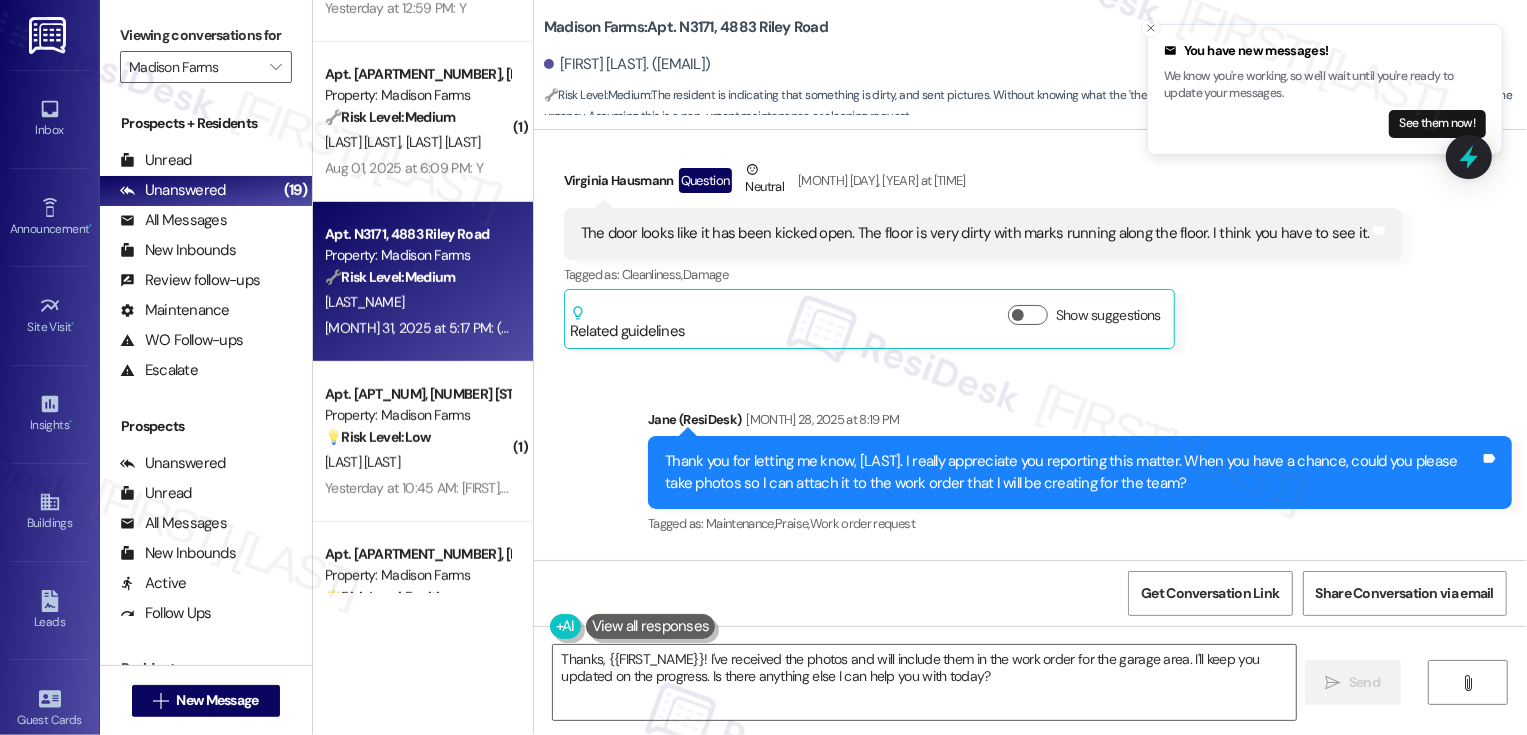 click on "The door looks like it has been kicked open. The floor is very dirty with marks running along the floor. I think you have to see it." at bounding box center (975, 233) 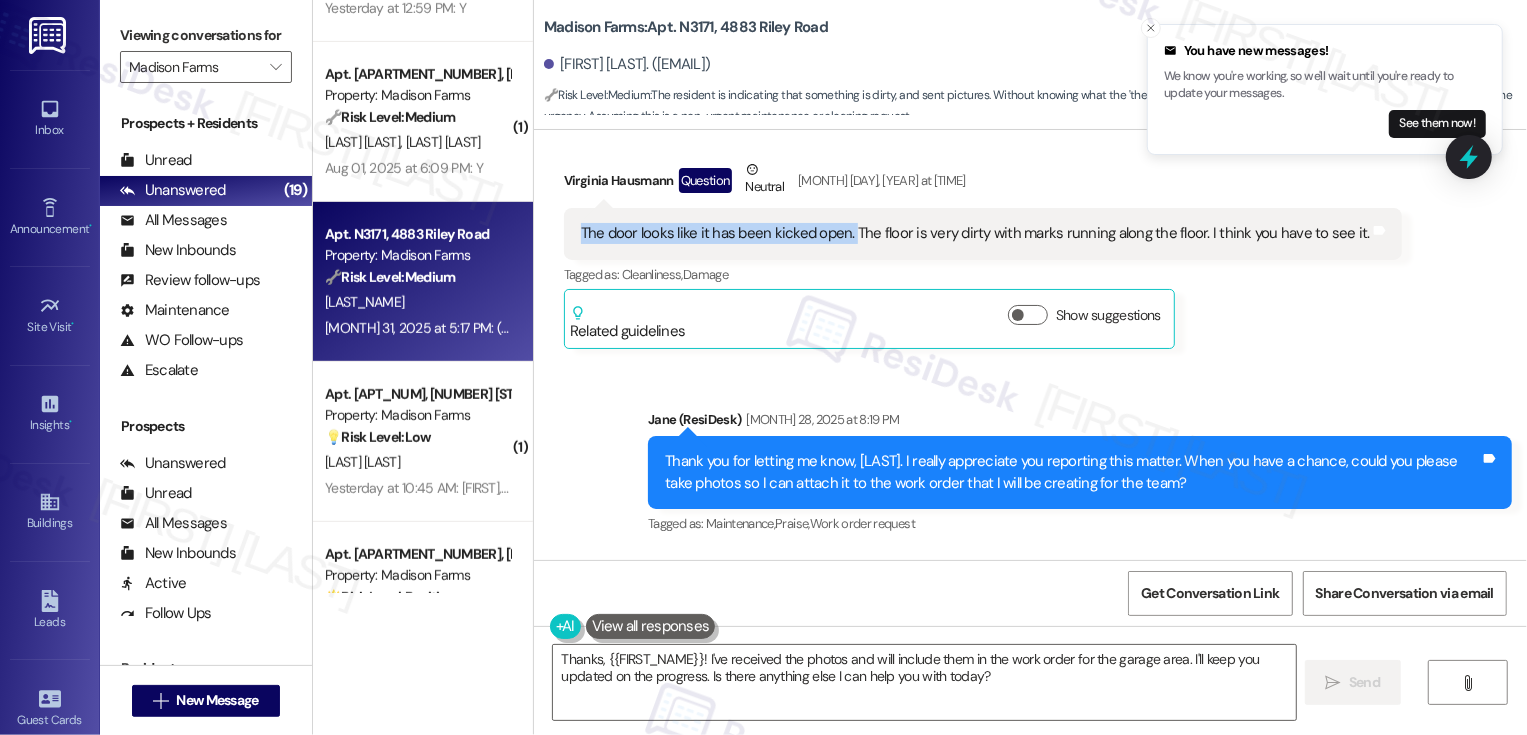 drag, startPoint x: 568, startPoint y: 232, endPoint x: 838, endPoint y: 236, distance: 270.02963 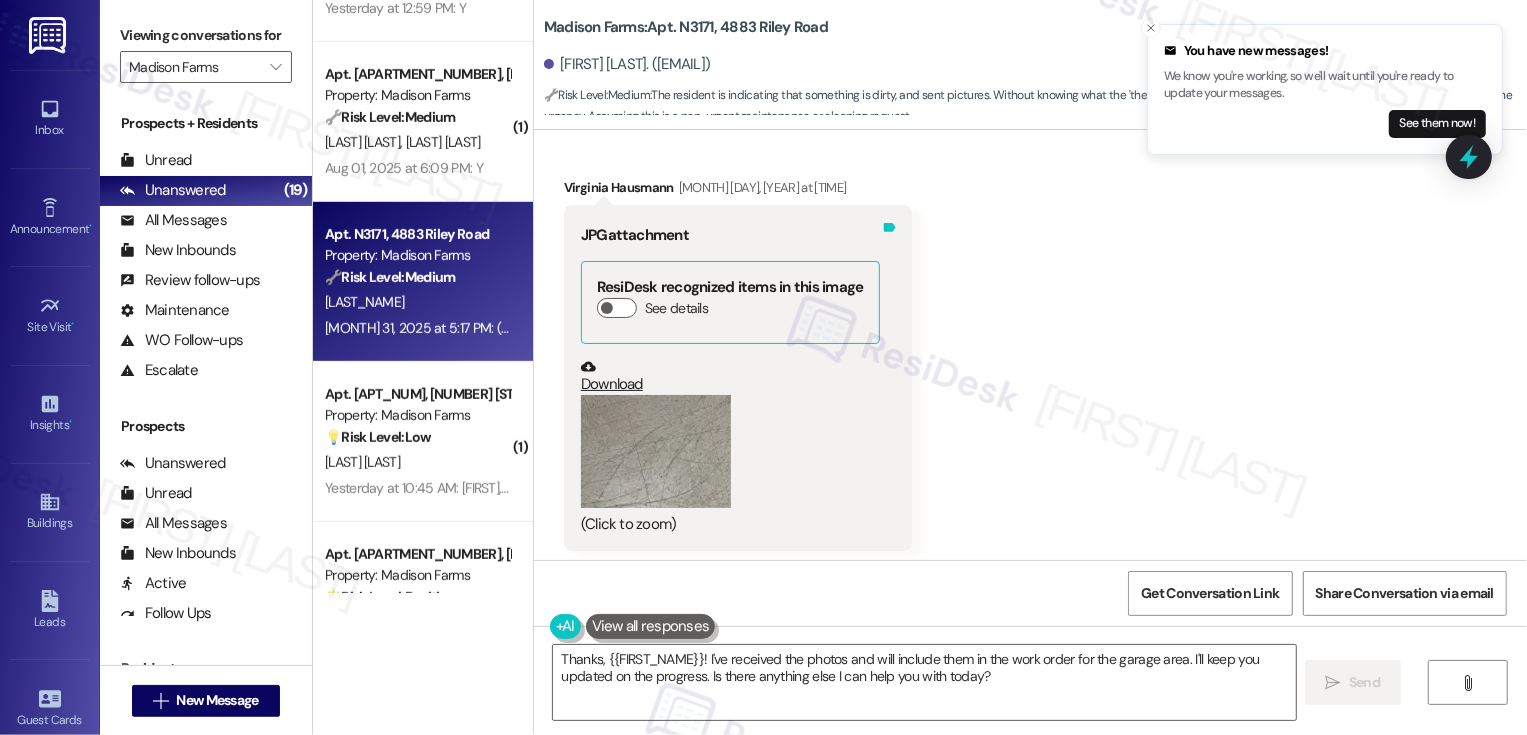 scroll, scrollTop: 4817, scrollLeft: 0, axis: vertical 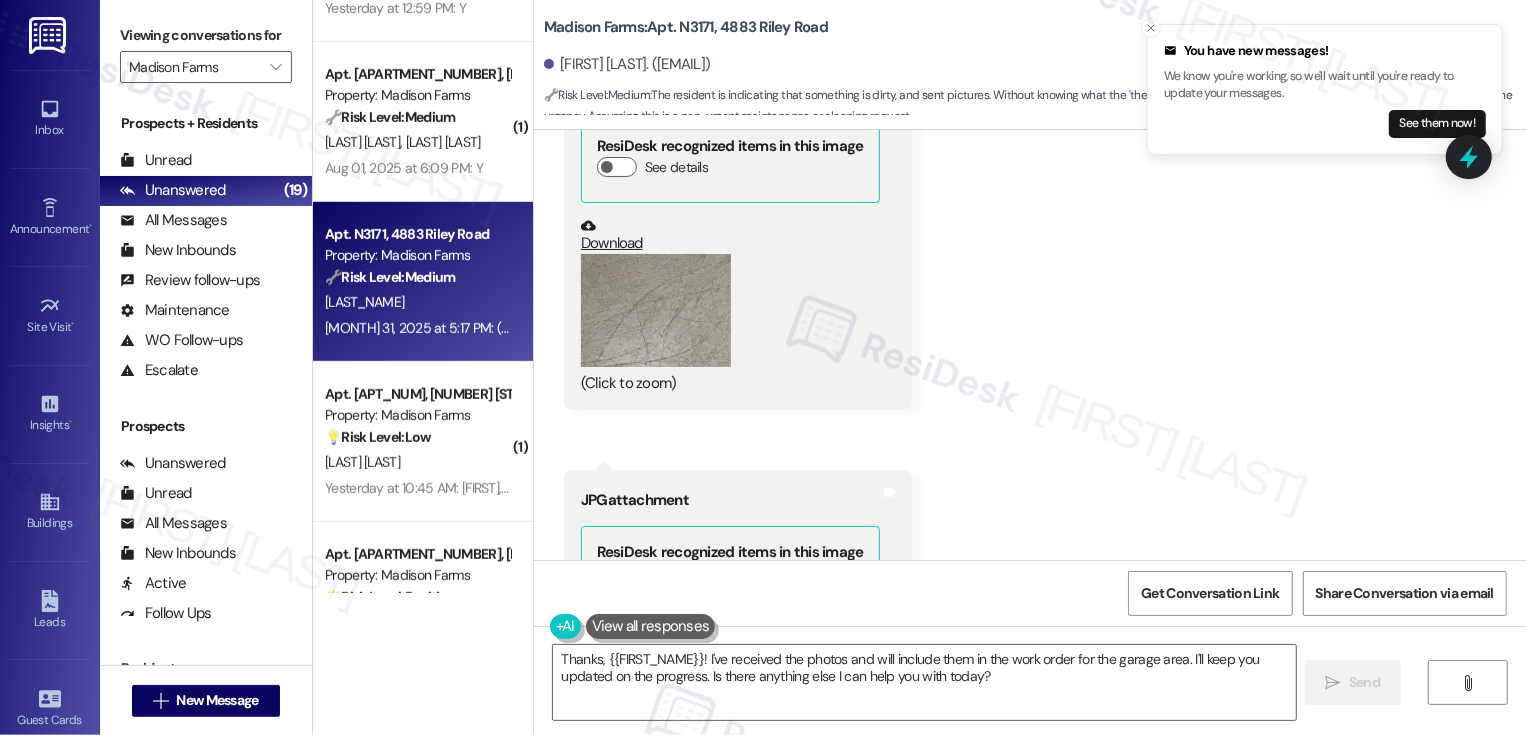 click on "Download" at bounding box center (730, 235) 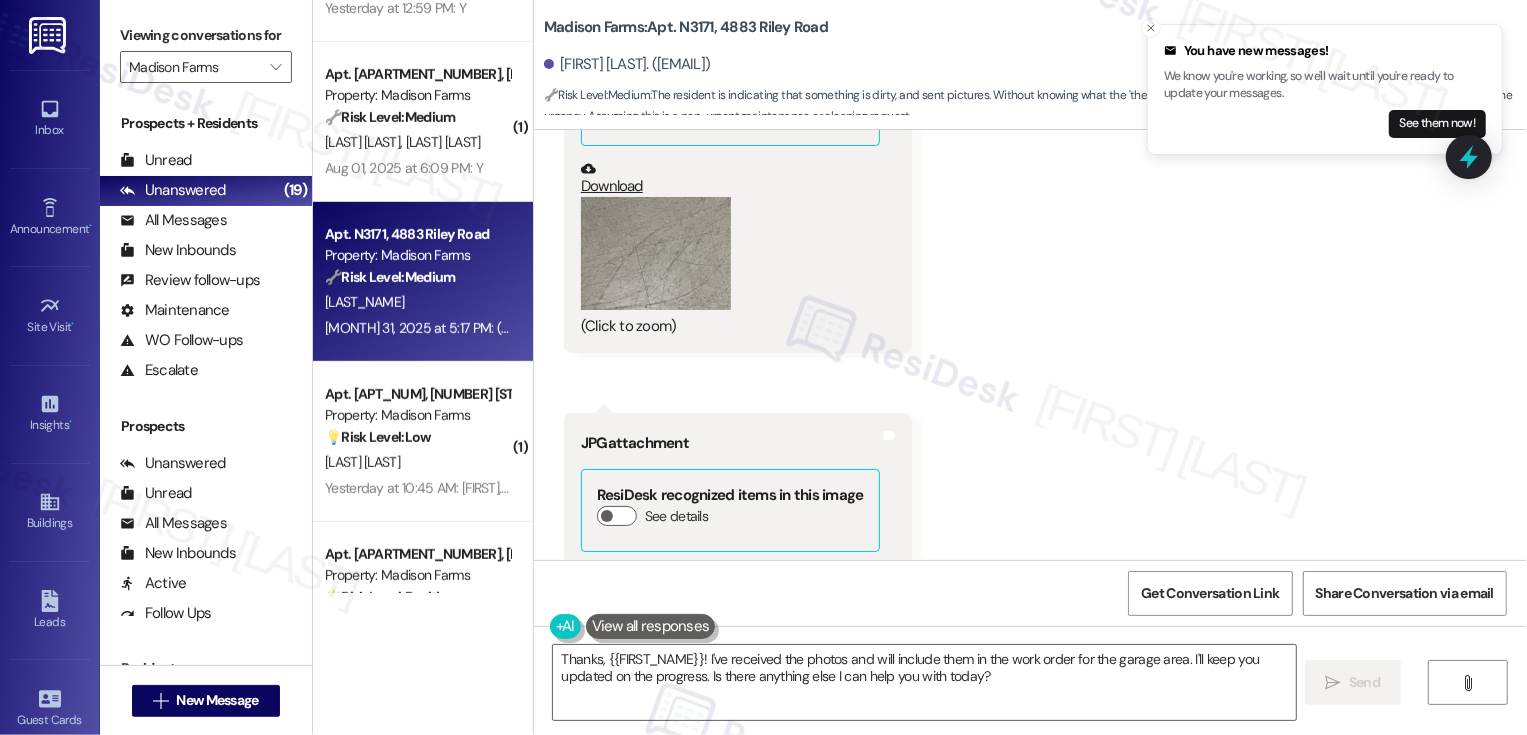 scroll, scrollTop: 5044, scrollLeft: 0, axis: vertical 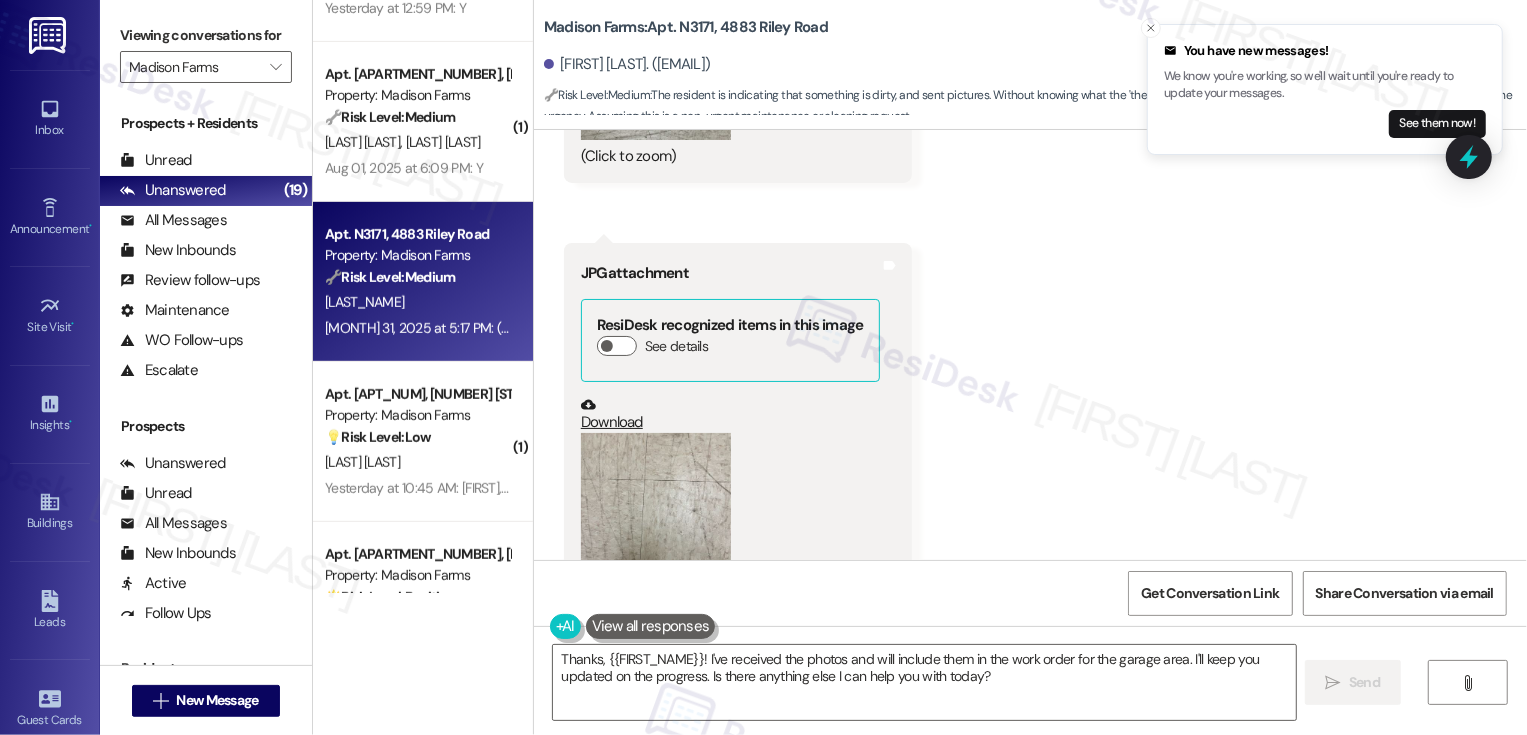 click on "Download" at bounding box center [730, 414] 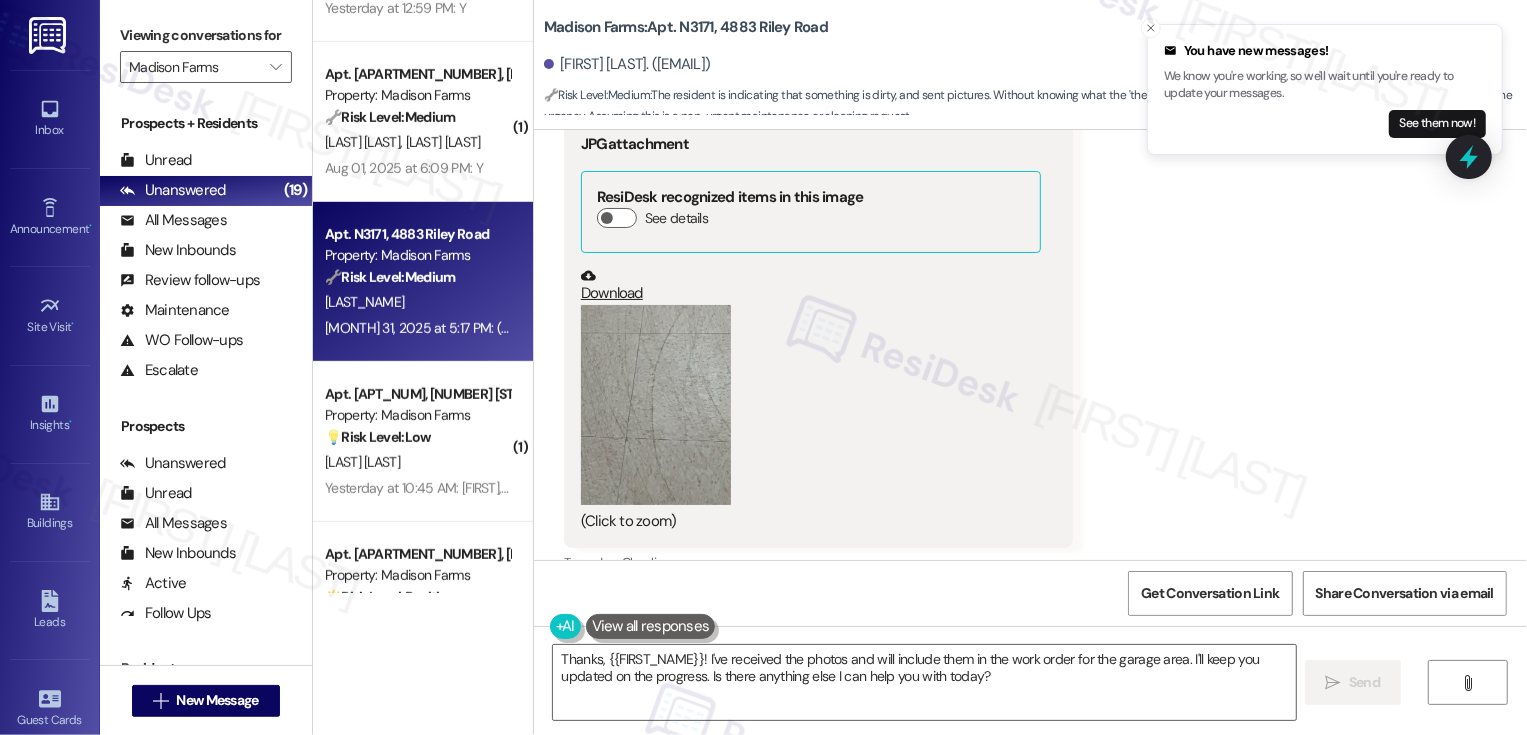 scroll, scrollTop: 6700, scrollLeft: 0, axis: vertical 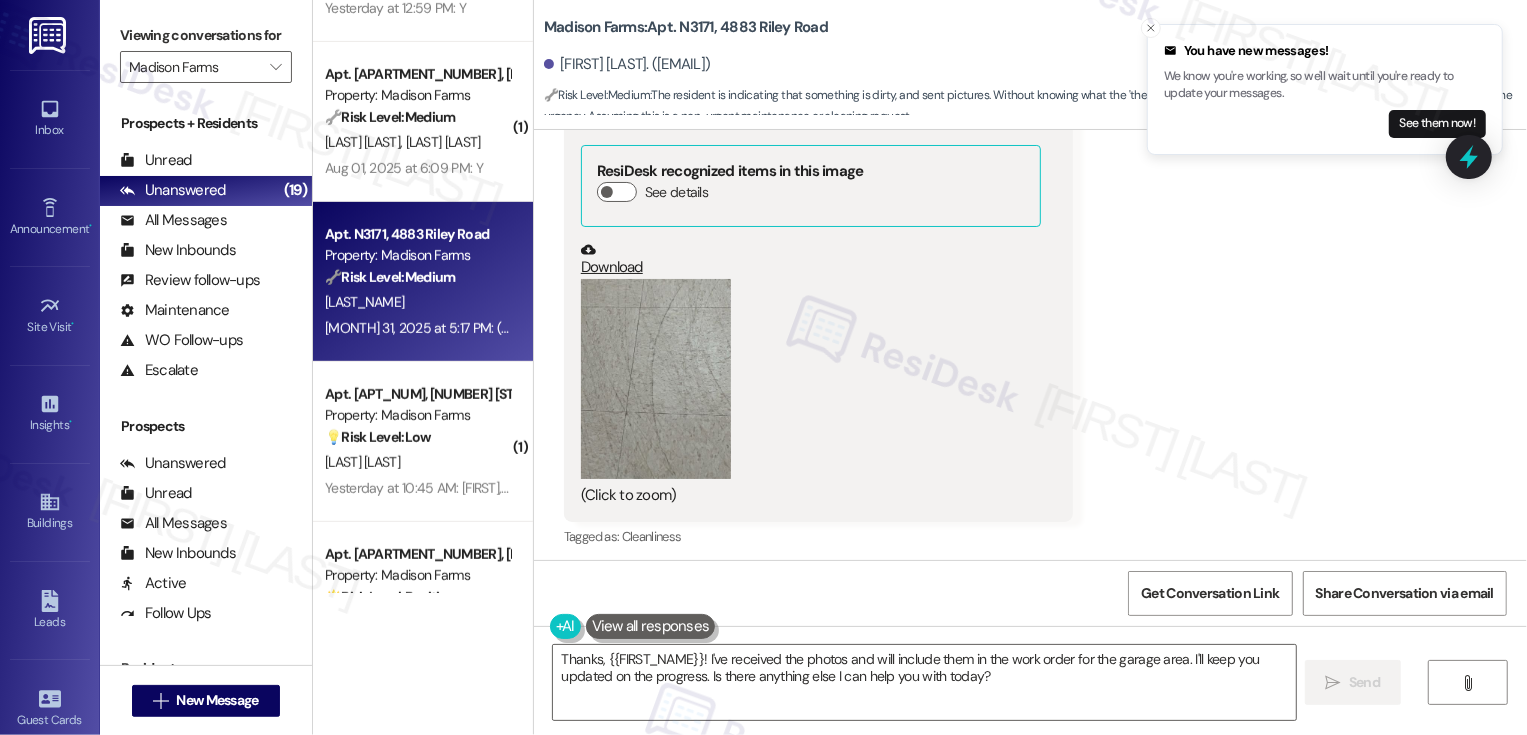 click at bounding box center [656, 379] 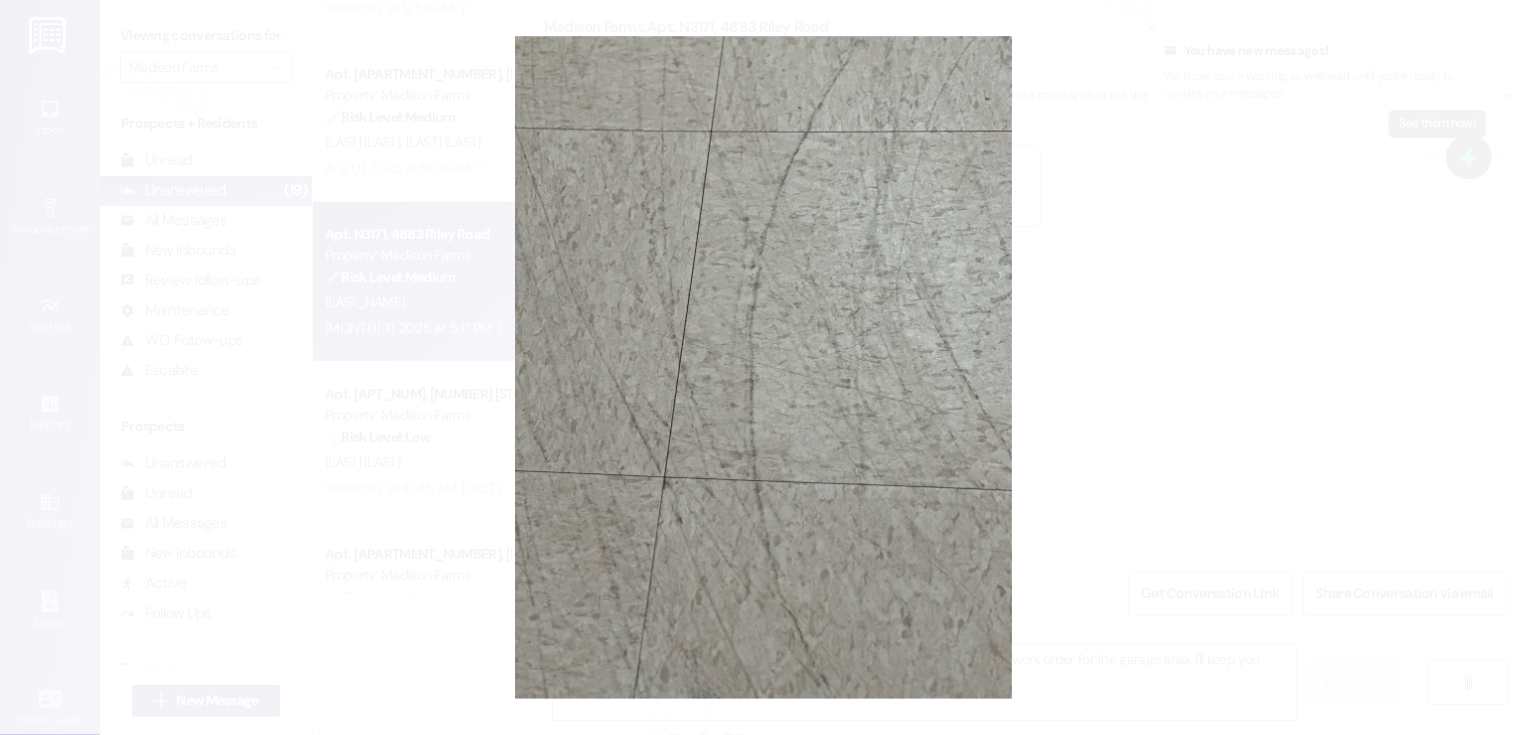 click at bounding box center (763, 367) 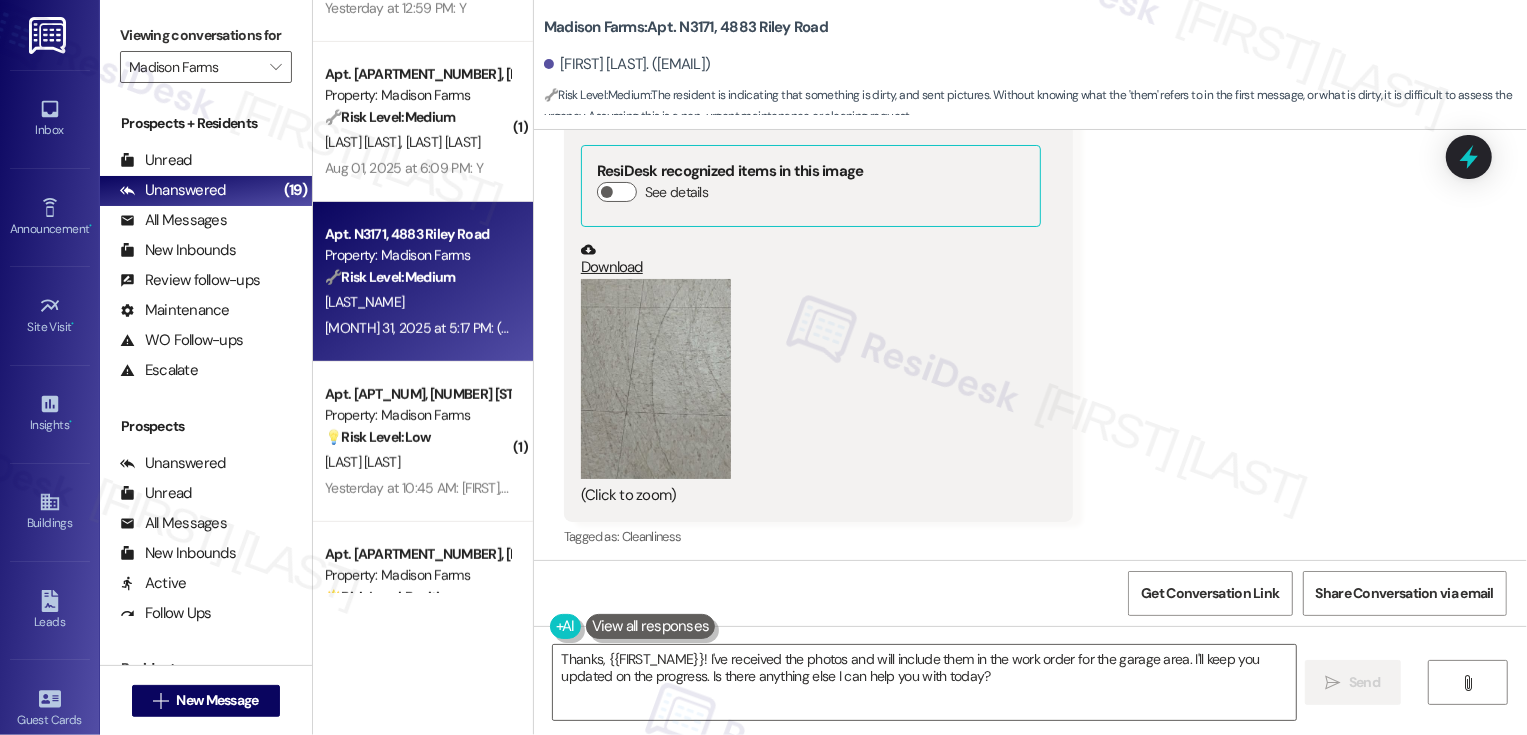 click on "Received via SMS Virginia Hausmann Jul 30, 2025 at 3:03 PM Ok thank you. I will get them soon.  Tags and notes Tagged as:   Positive response Click to highlight conversations about Positive response Received via SMS Virginia Hausmann Jul 31, 2025 at 5:15 PM JPG  attachment ResiDesk recognized items in this image See details     Download   (Click to zoom) Tags and notes Received via SMS 5:15 PM Virginia Hausmann Jul 31, 2025 at 5:15 PM JPG  attachment ResiDesk recognized items in this image See details     Download   (Click to zoom) Tags and notes Received via SMS 5:16 PM Virginia Hausmann Jul 31, 2025 at 5:16 PM JPG  attachment ResiDesk recognized items in this image See details     Download   (Click to zoom) Tags and notes Received via SMS 5:16 PM Virginia Hausmann Jul 31, 2025 at 5:16 PM JPG  attachment ResiDesk recognized items in this image See details     Download   (Click to zoom) Tags and notes Received via SMS 5:17 PM Virginia Hausmann Jul 31, 2025 at 5:17 PM JPG  attachment See details     Download" at bounding box center (1030, -748) 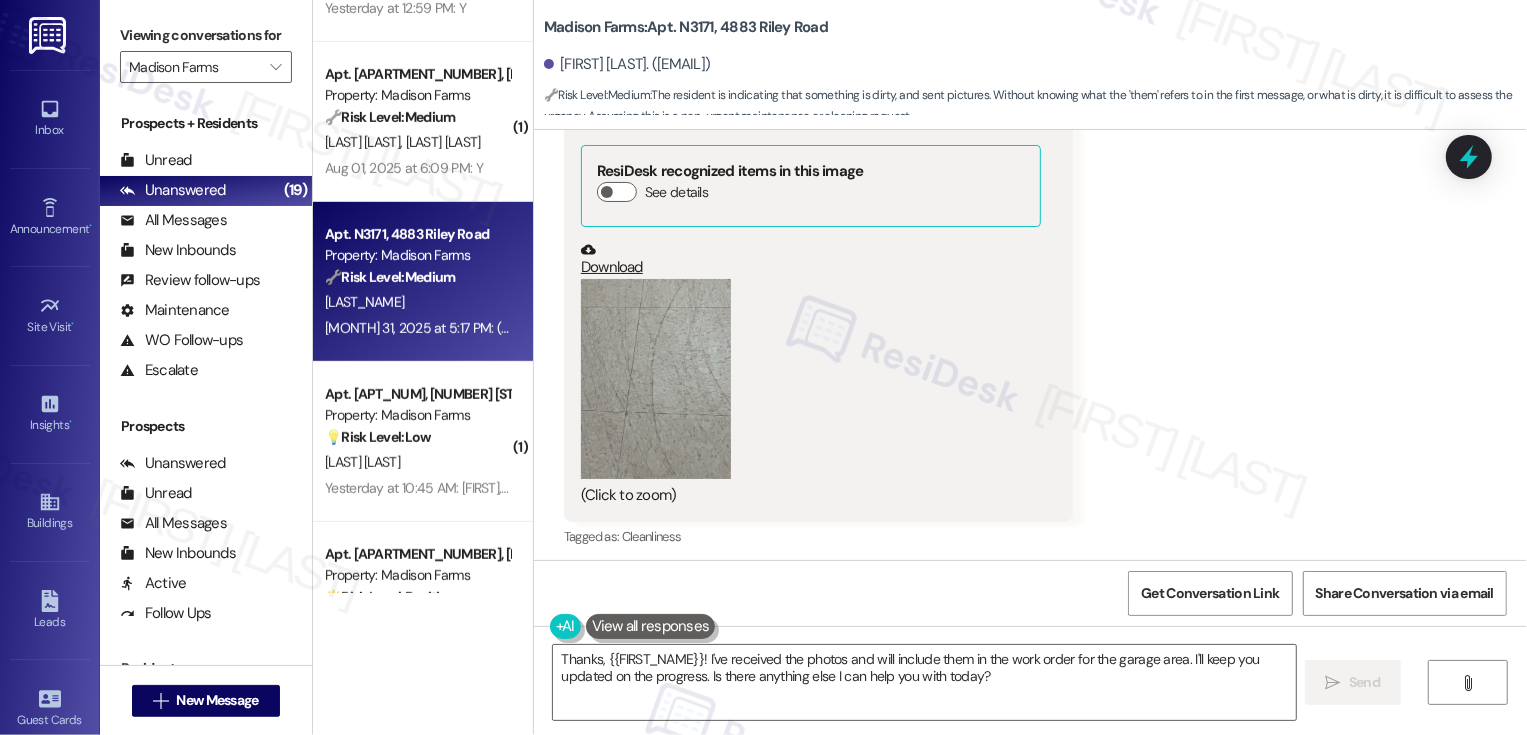 click on "Received via SMS Virginia Hausmann Jul 30, 2025 at 3:03 PM Ok thank you. I will get them soon.  Tags and notes Tagged as:   Positive response Click to highlight conversations about Positive response Received via SMS Virginia Hausmann Jul 31, 2025 at 5:15 PM JPG  attachment ResiDesk recognized items in this image See details     Download   (Click to zoom) Tags and notes Received via SMS 5:15 PM Virginia Hausmann Jul 31, 2025 at 5:15 PM JPG  attachment ResiDesk recognized items in this image See details     Download   (Click to zoom) Tags and notes Received via SMS 5:16 PM Virginia Hausmann Jul 31, 2025 at 5:16 PM JPG  attachment ResiDesk recognized items in this image See details     Download   (Click to zoom) Tags and notes Received via SMS 5:16 PM Virginia Hausmann Jul 31, 2025 at 5:16 PM JPG  attachment ResiDesk recognized items in this image See details     Download   (Click to zoom) Tags and notes Received via SMS 5:17 PM Virginia Hausmann Jul 31, 2025 at 5:17 PM JPG  attachment See details     Download" at bounding box center [1030, -748] 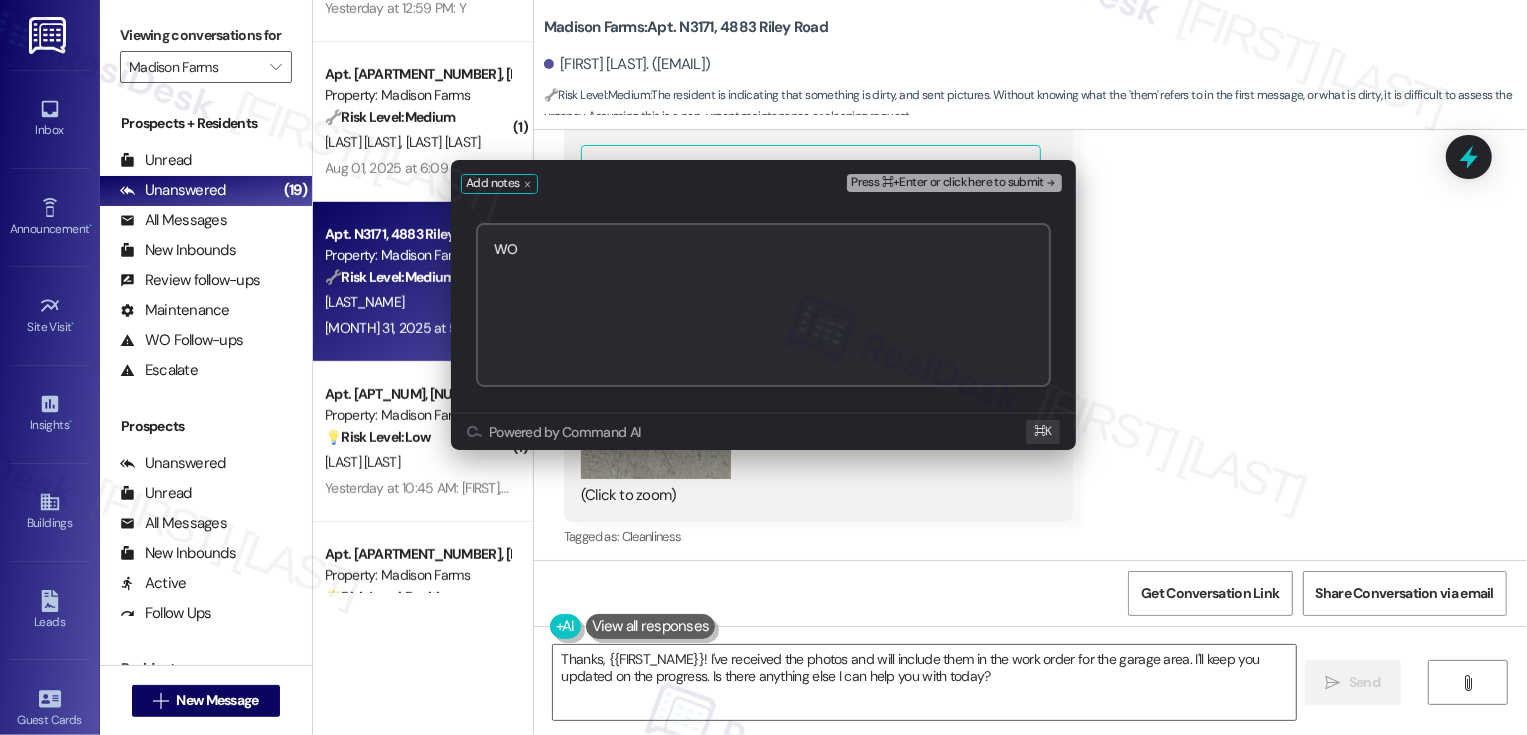 paste on "NOT_ALLOWED" 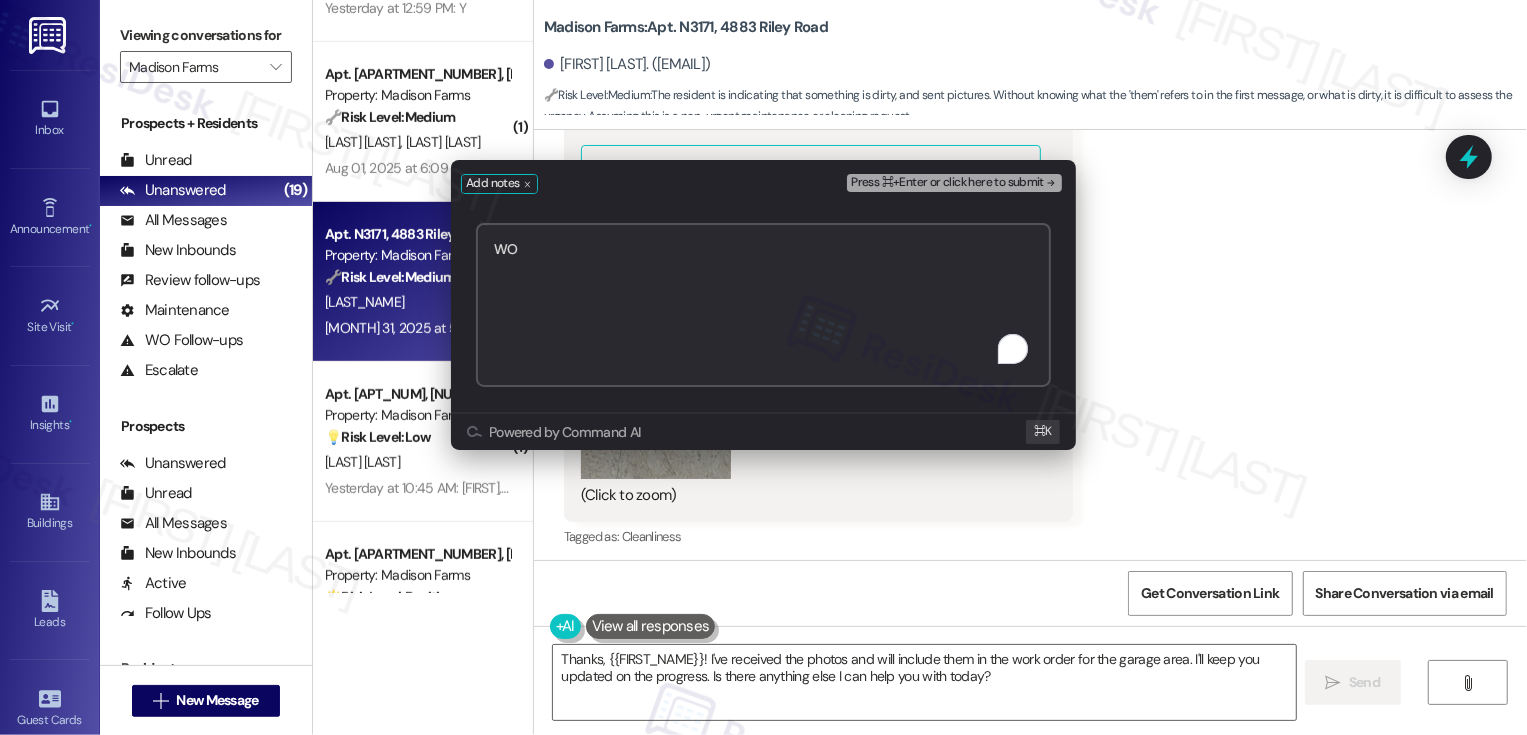 type on "WO NOT_ALLOWED" 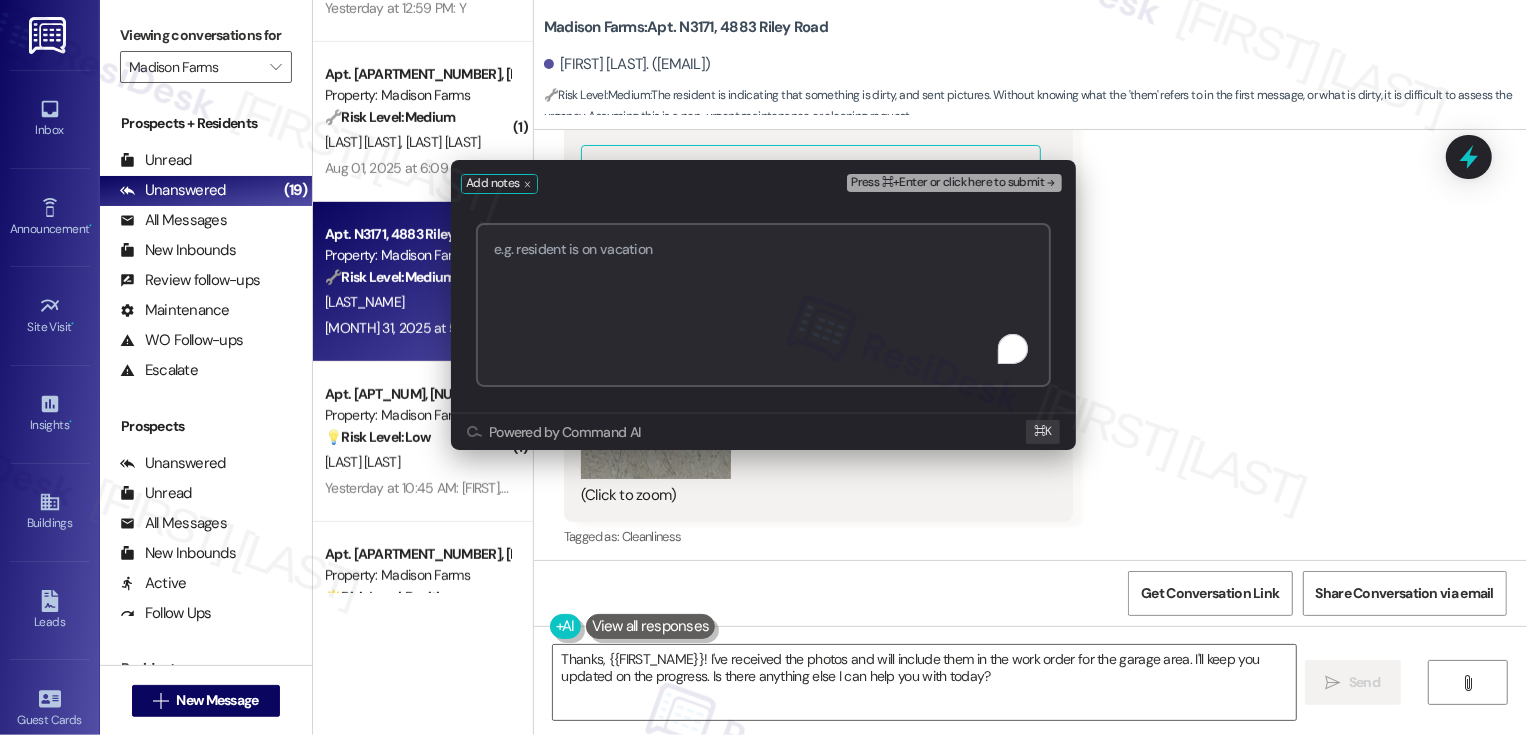 paste on "22297" 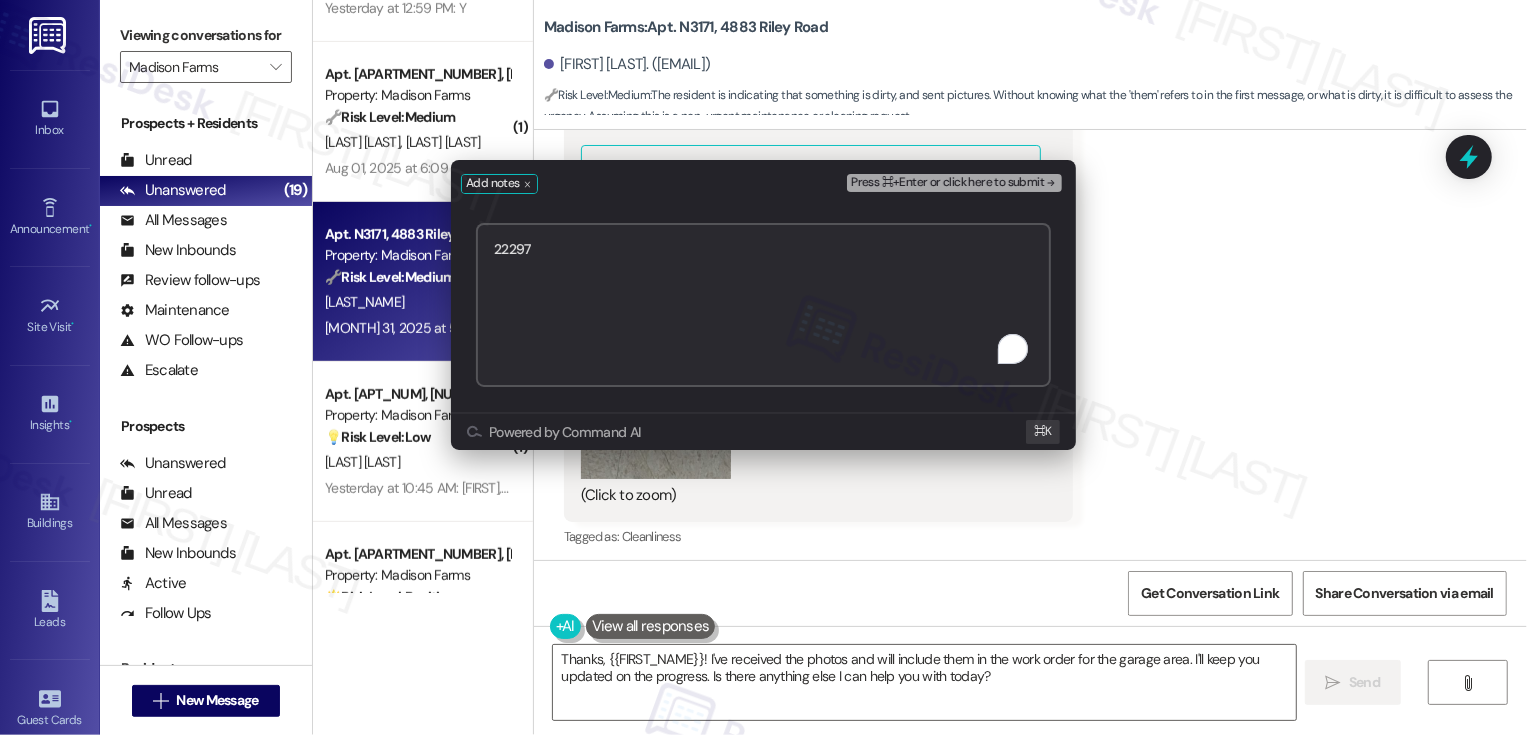 click on "22297" at bounding box center (763, 305) 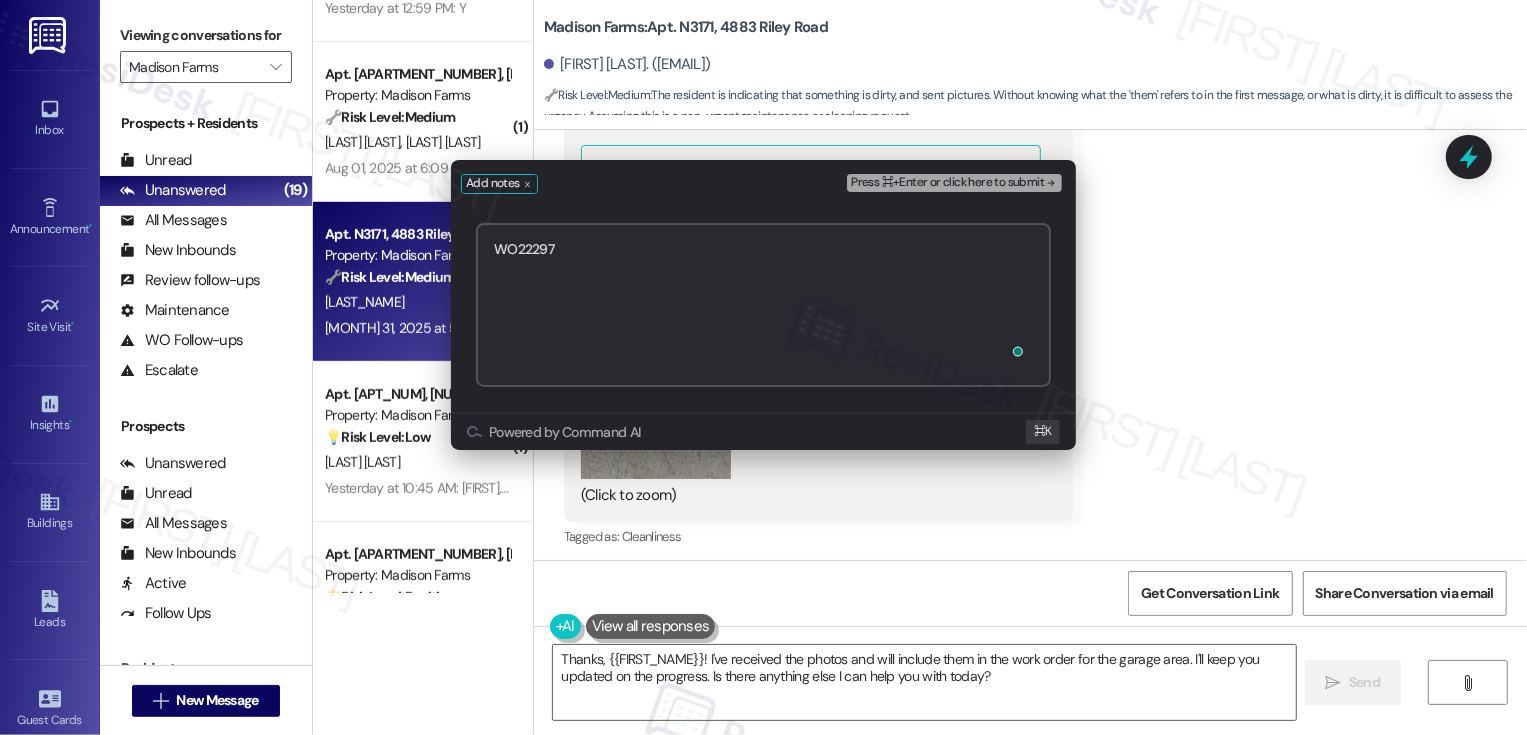 type on "WO 22297" 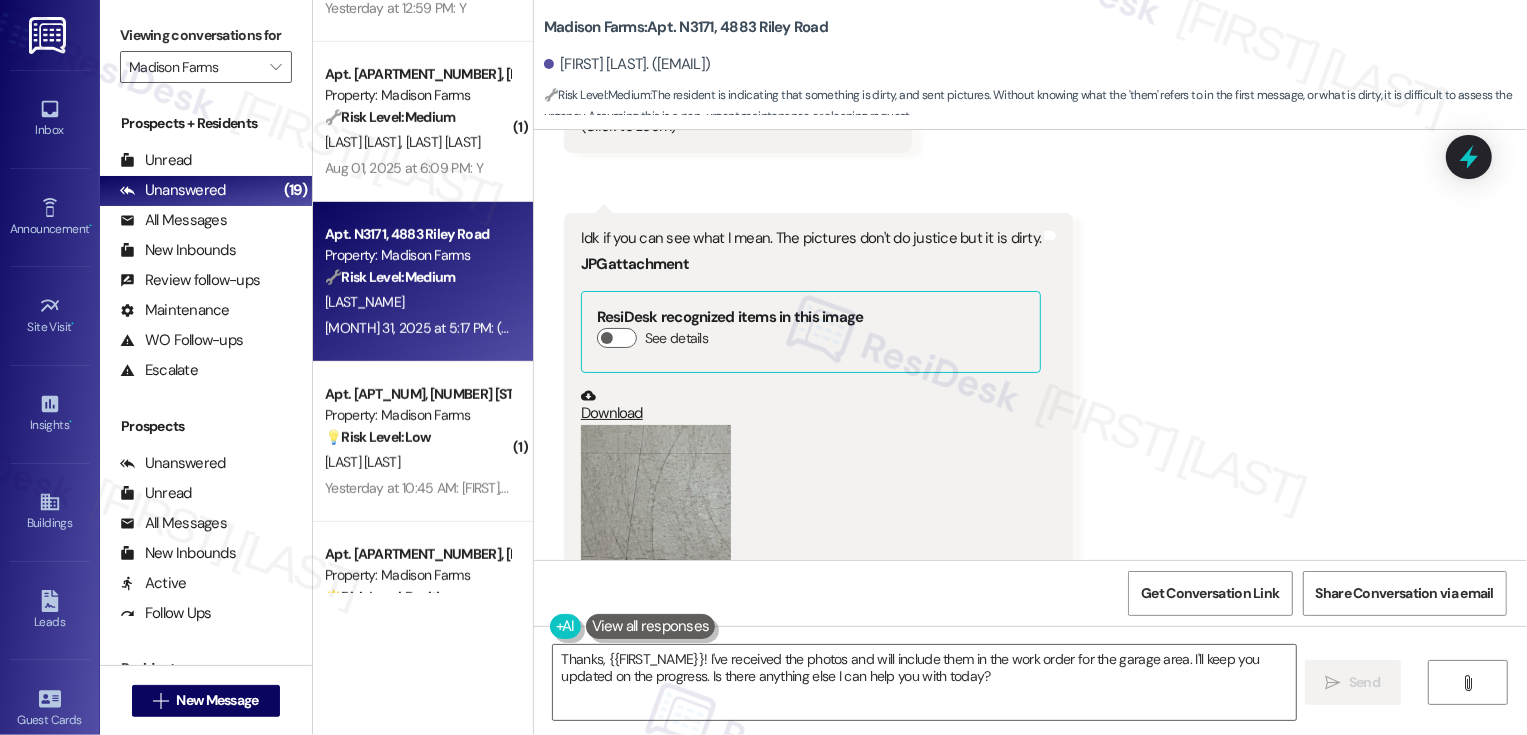 scroll, scrollTop: 6700, scrollLeft: 0, axis: vertical 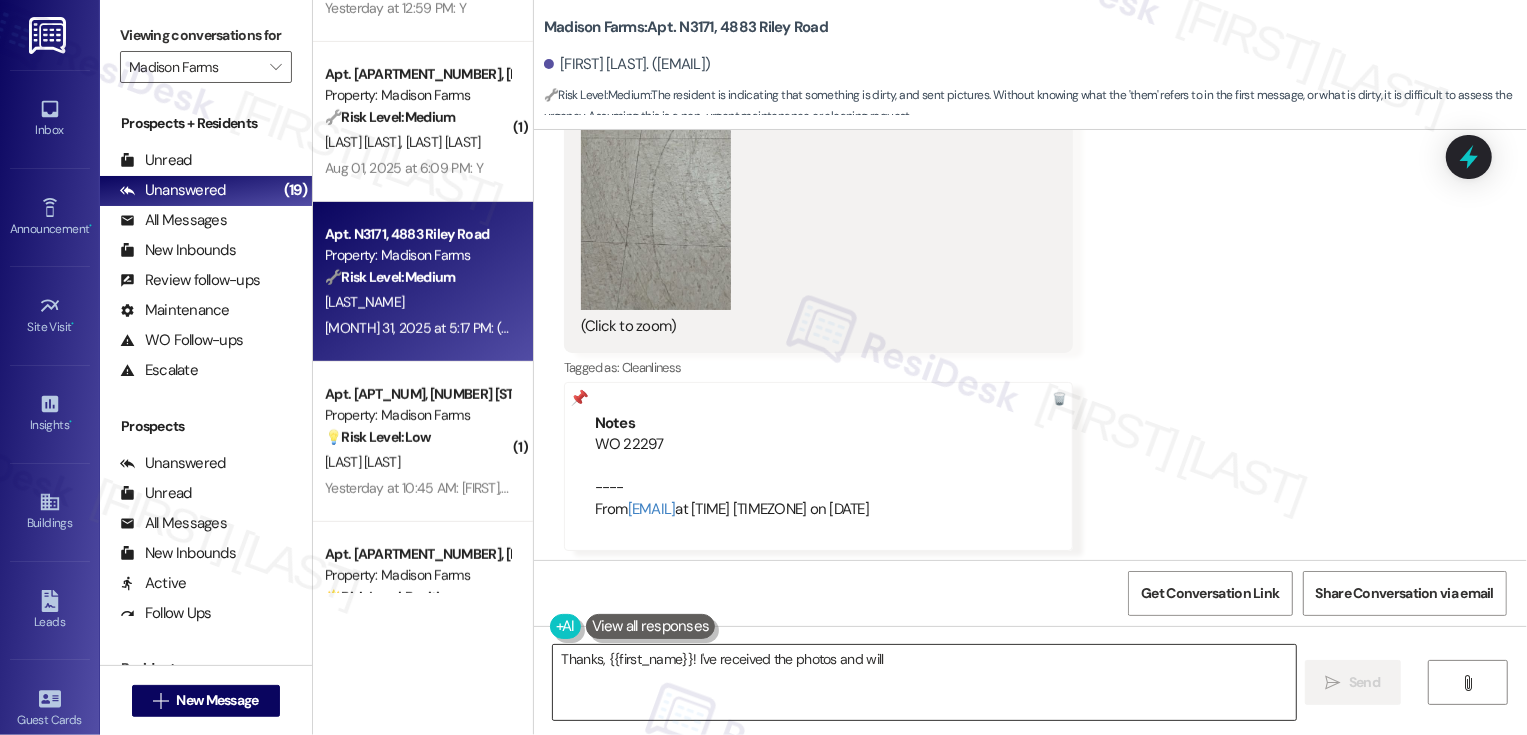 click on "Thanks, {{first_name}}! I've received the photos" at bounding box center (924, 682) 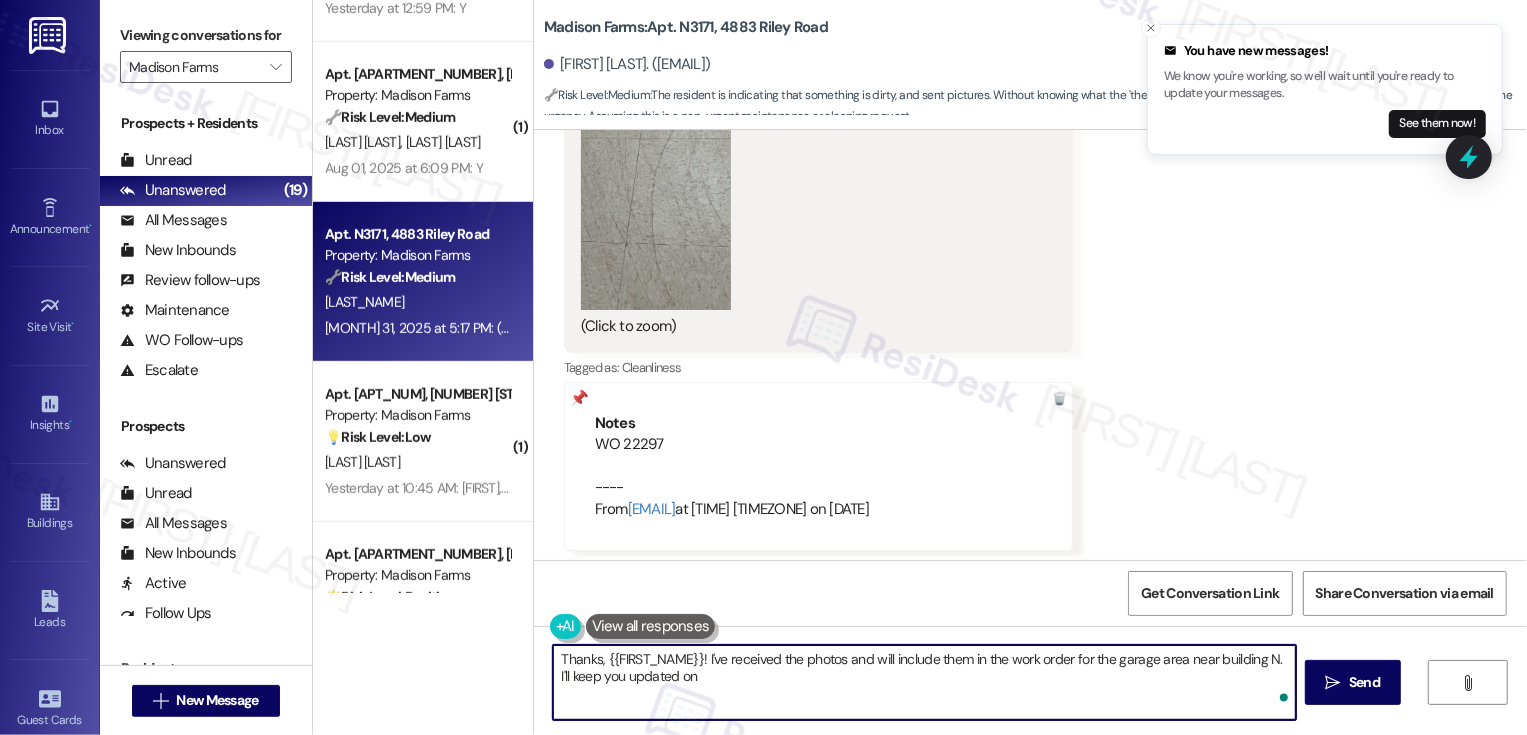 click on "Thanks, {{first_name}}! I've received the photos and will include them in the work order for the garage area near building N. I'll keep you" at bounding box center [924, 682] 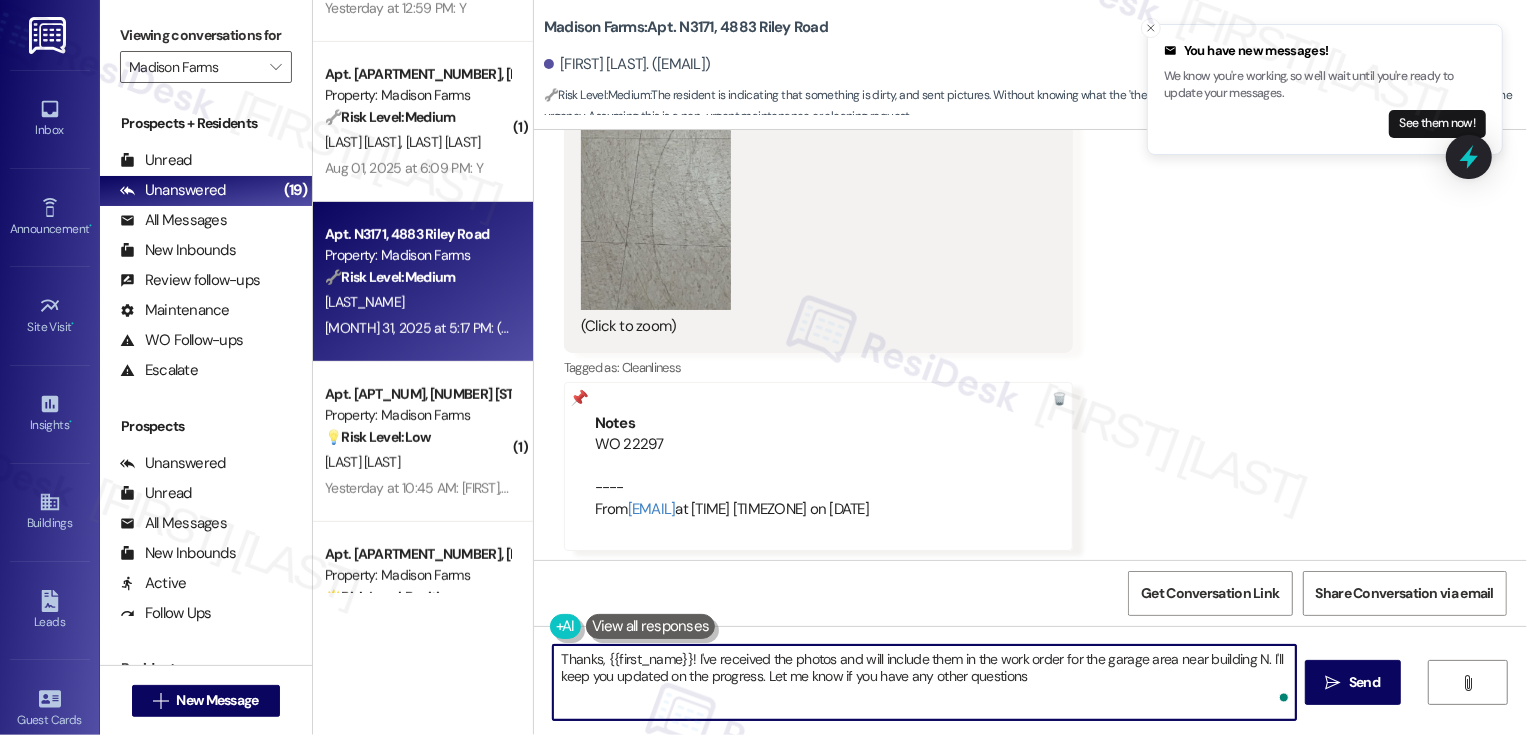 type on "Thanks, {{first_name}}! I've received the photos and will include them in the work order for the garage area near building N. I'll keep you updated on the progress. Let me know if you have any other questions!" 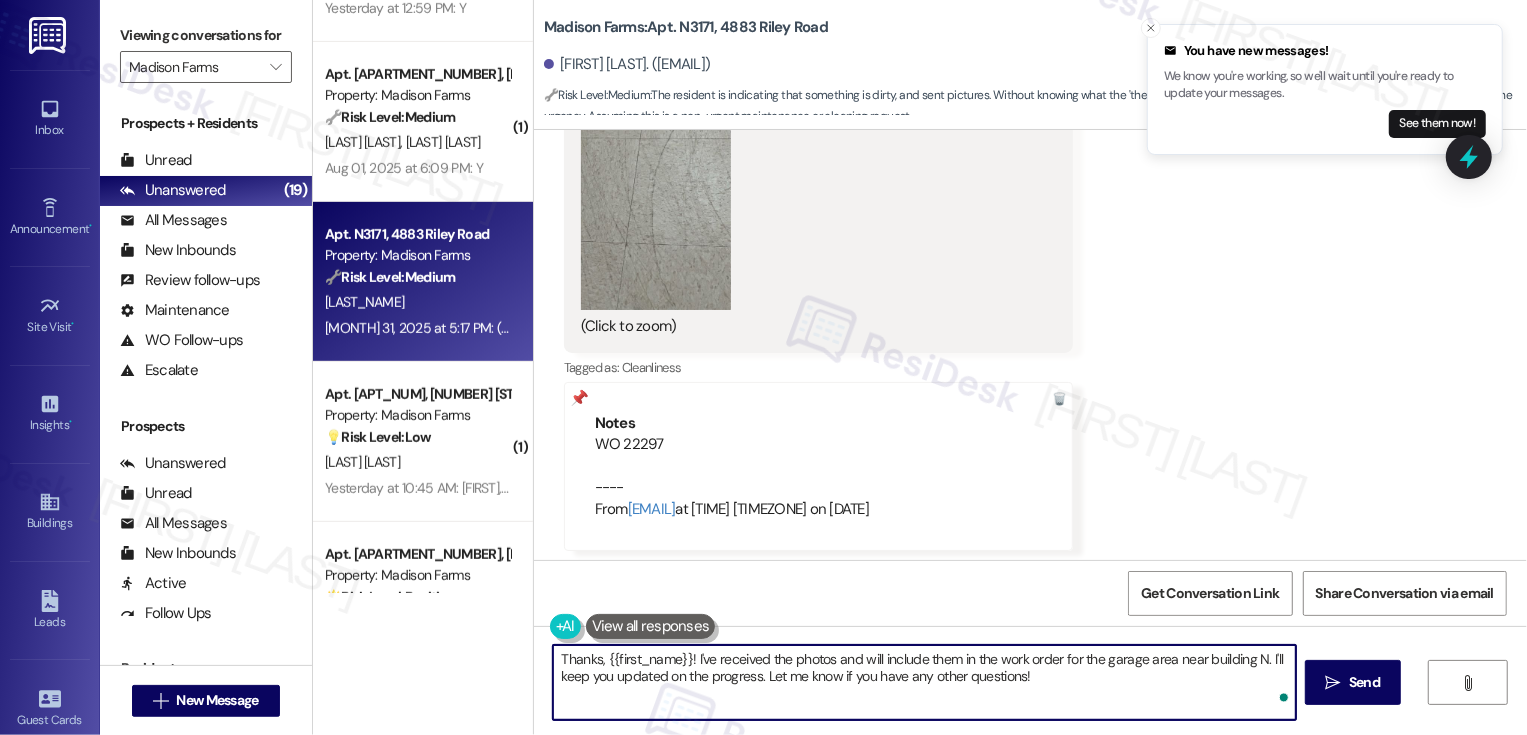 click on "Thanks, {{first_name}}! I've received the photos and will include them in the work order for the garage area near building N. I'll keep you updated on the progress. Let me know if you have any other questions!" at bounding box center [924, 682] 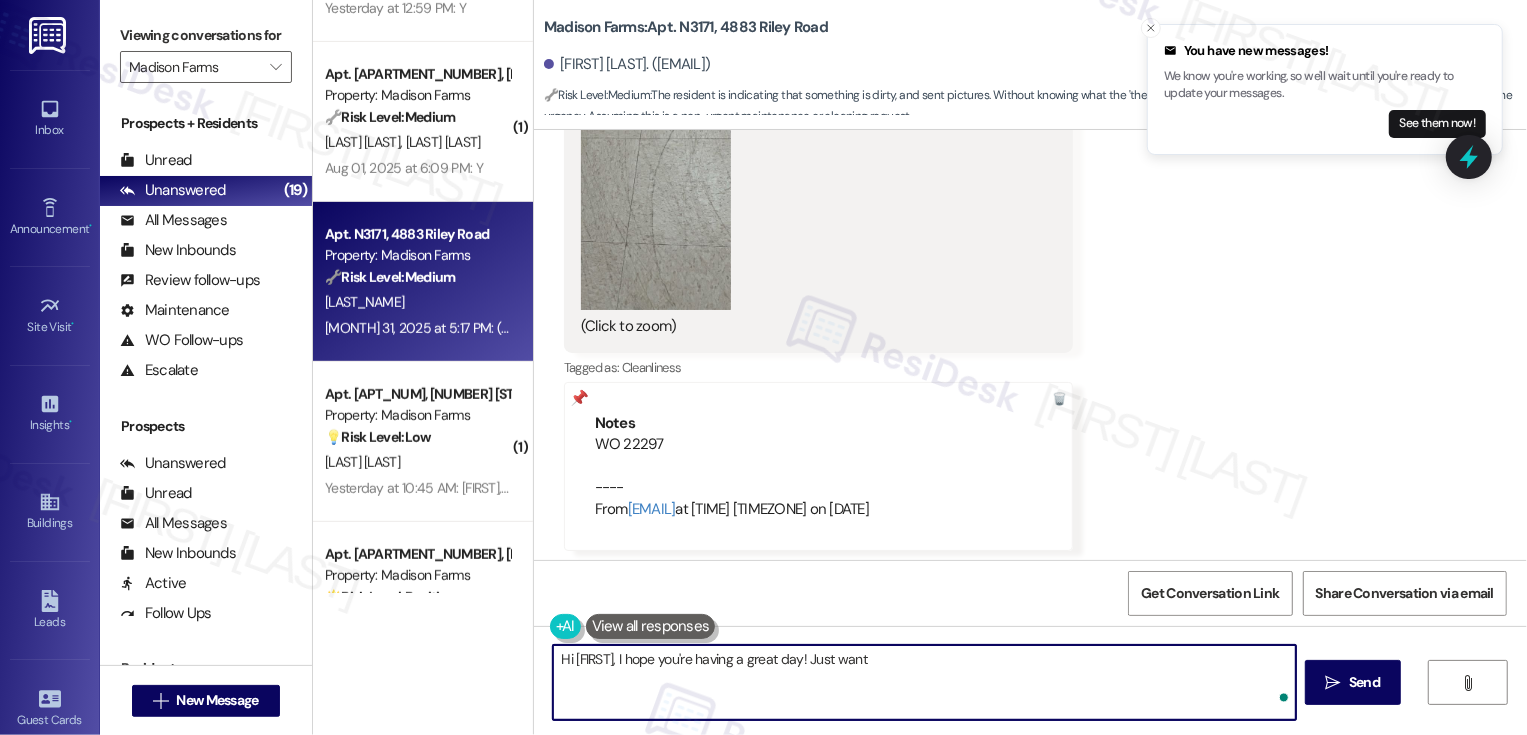type on "Hi {{first_name}}, I hope you're having a great day! Just wante" 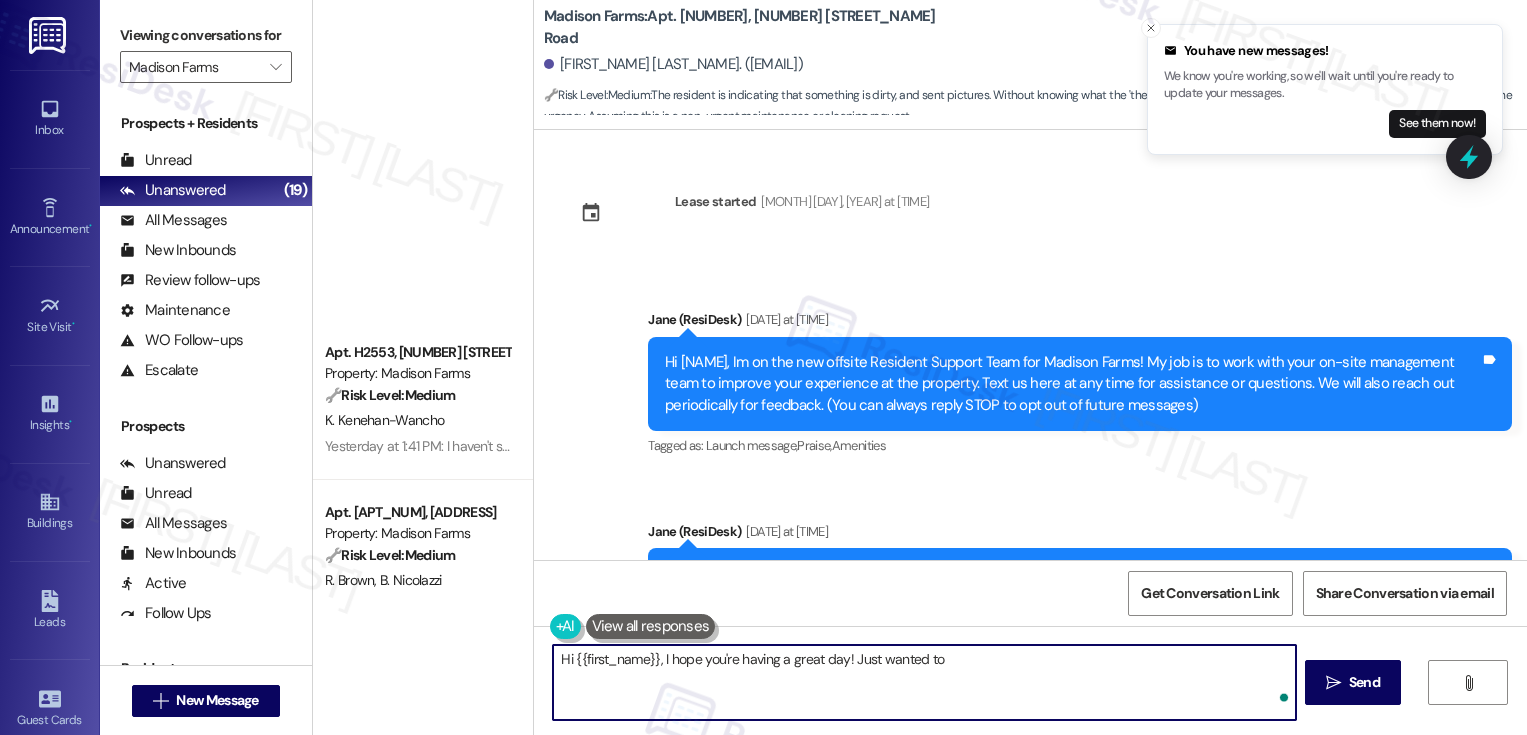 scroll, scrollTop: 0, scrollLeft: 0, axis: both 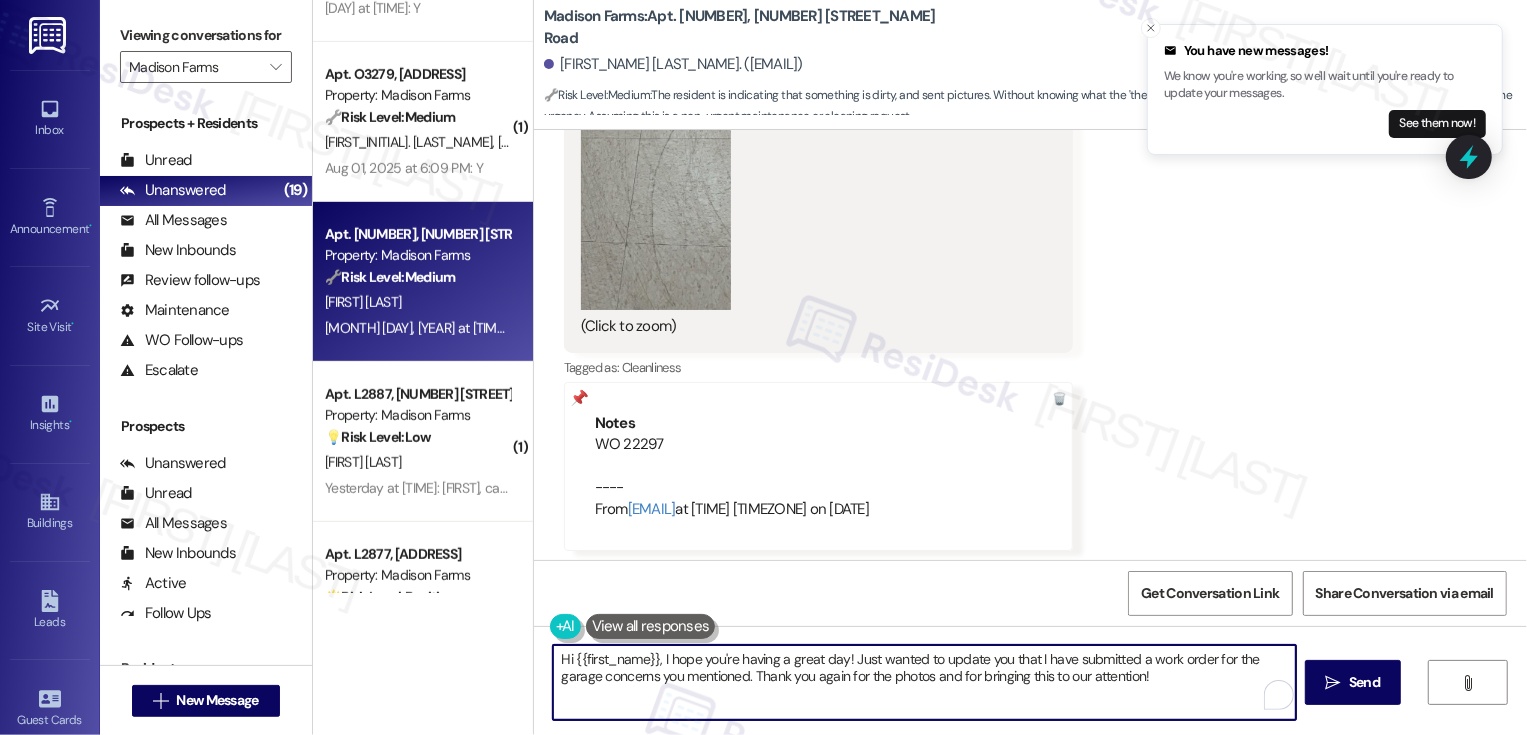 type on "Hi {{first_name}}, I hope you're having a great day! Just wanted to update you that I have submitted a work order for the garage concerns you mentioned. Thank you again for the photos and for bringing this to our attention!" 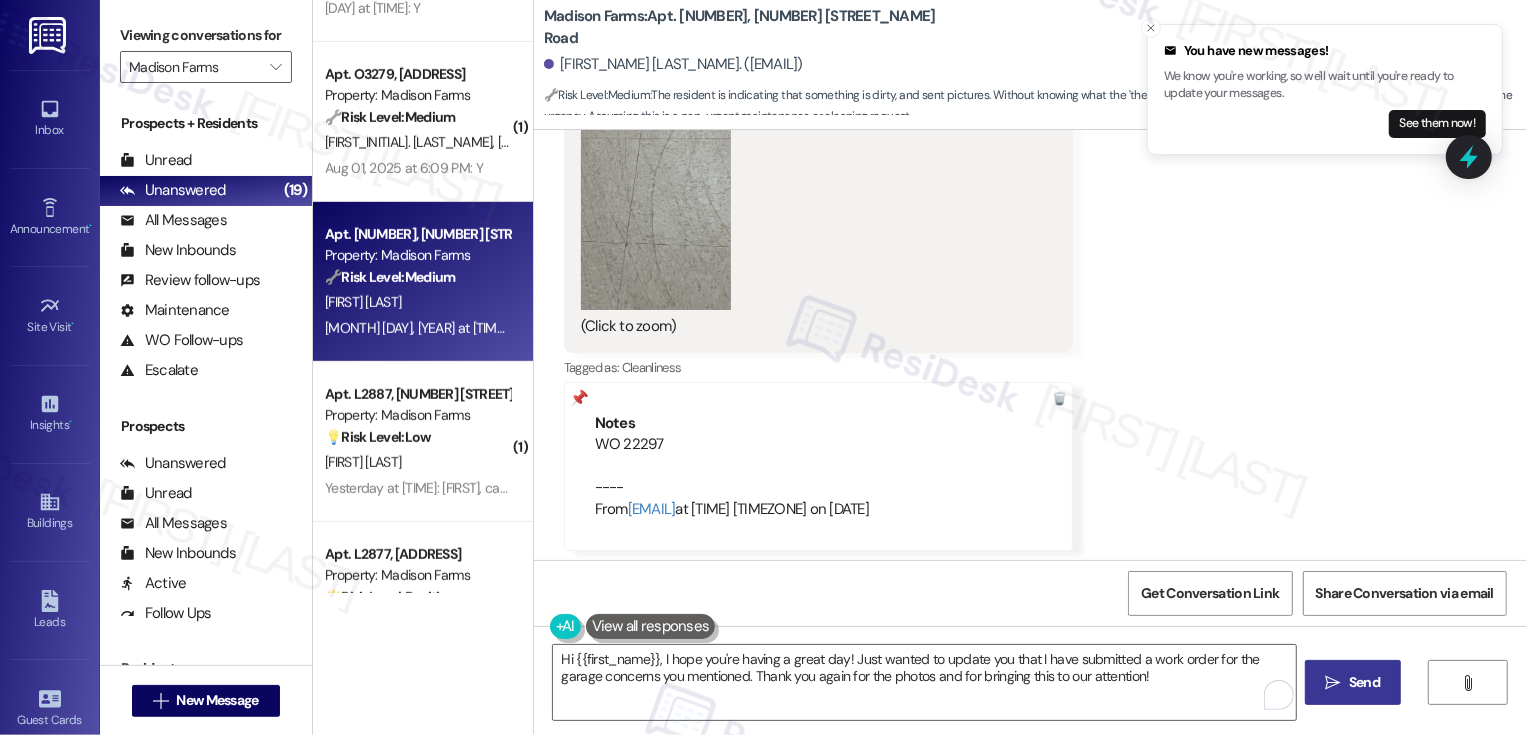 click on " Send" at bounding box center (1353, 682) 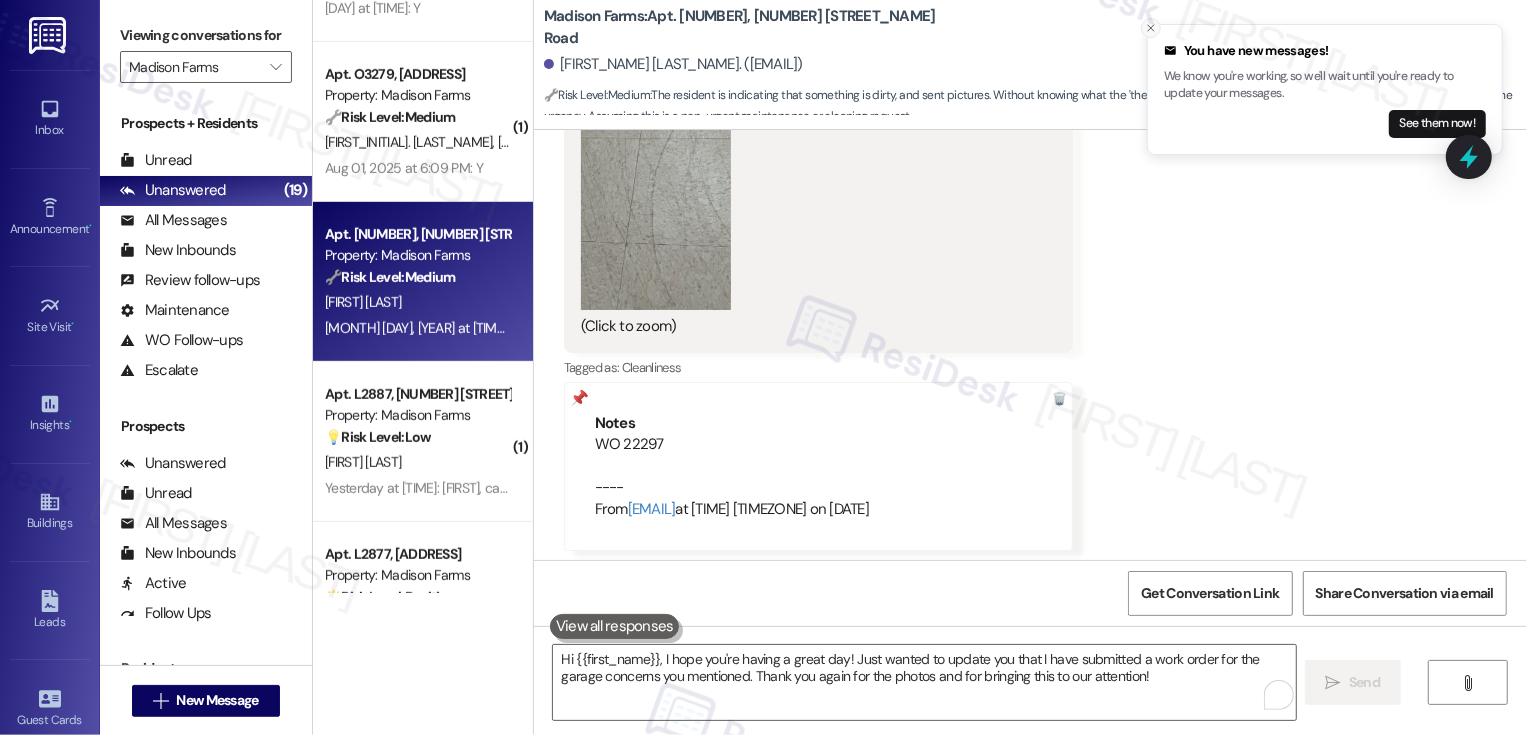 click 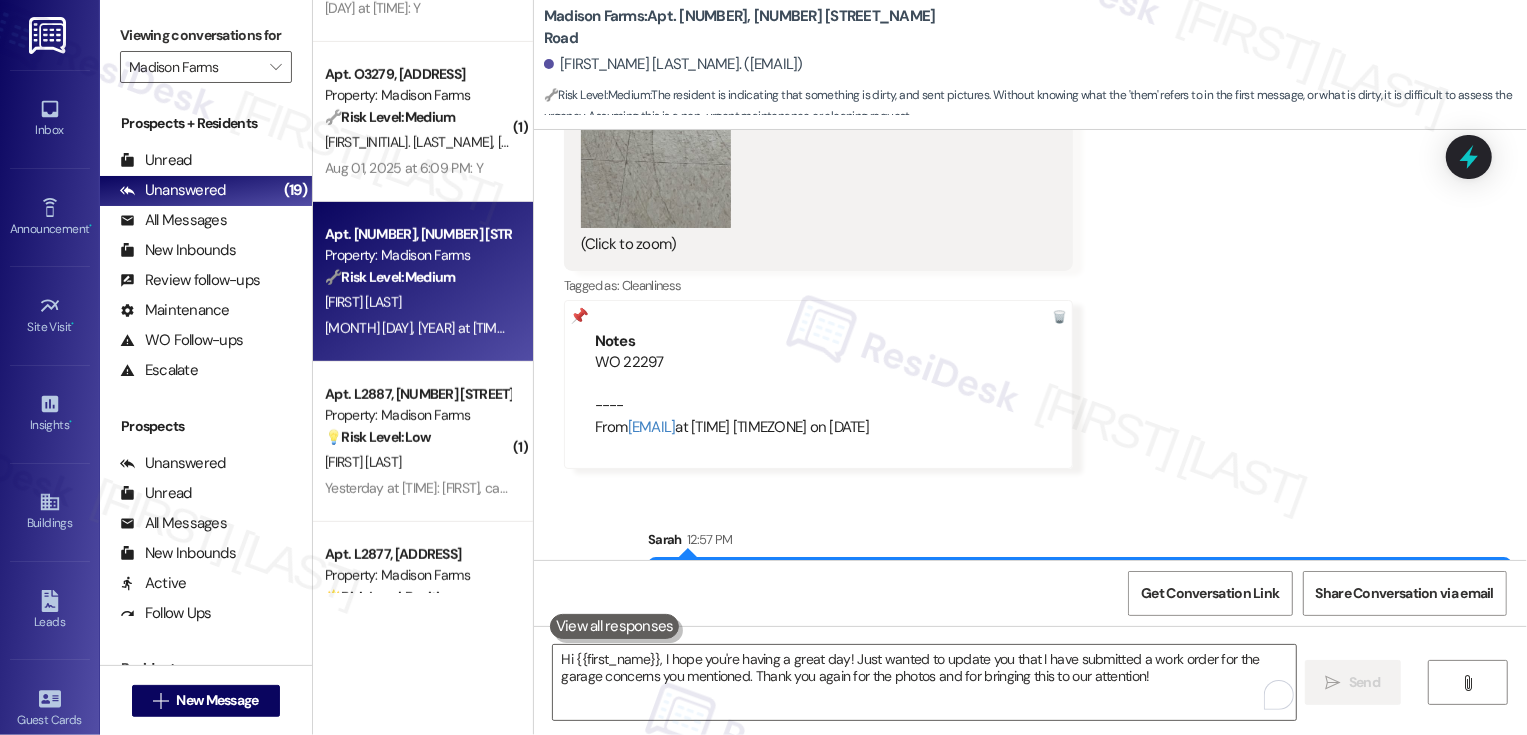 scroll, scrollTop: 7030, scrollLeft: 0, axis: vertical 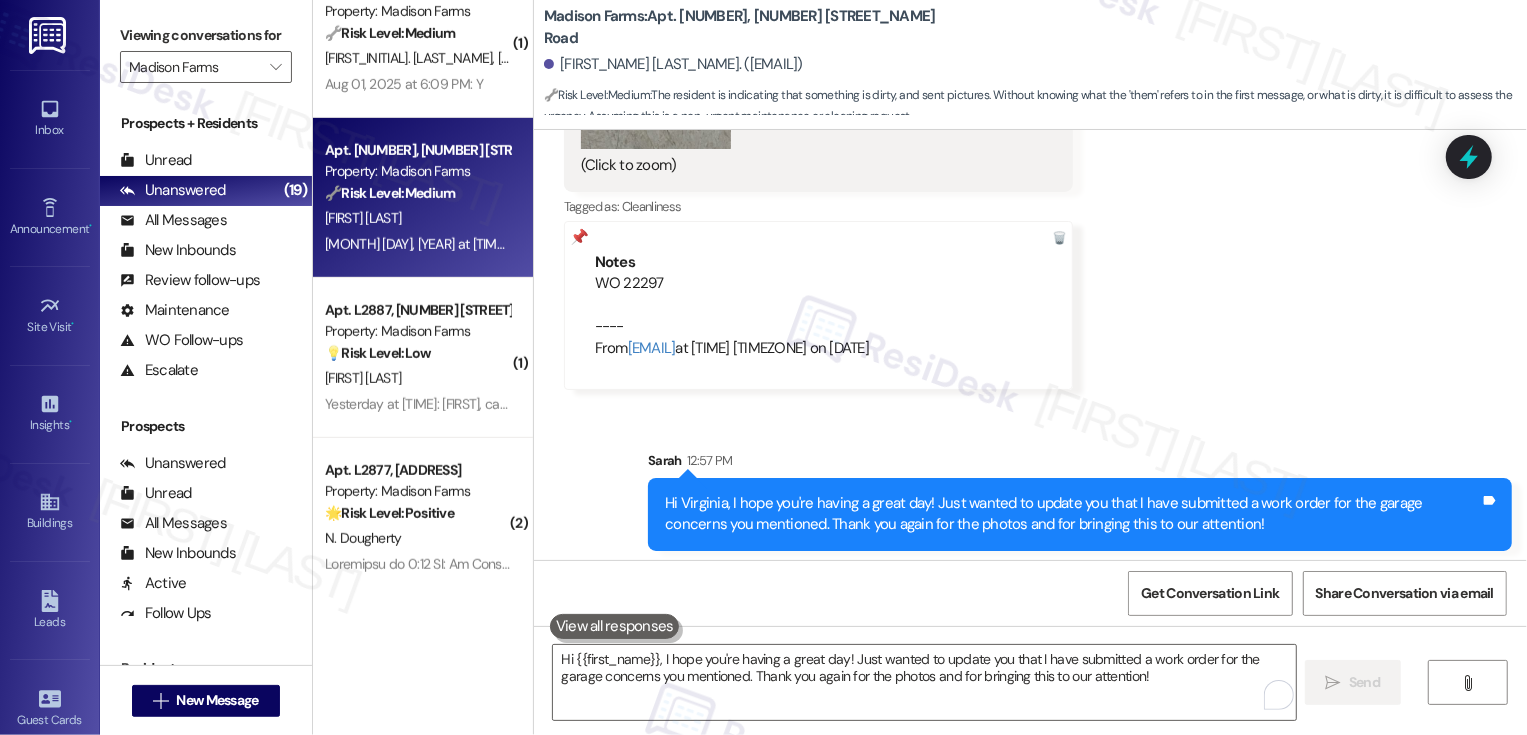click on "Property: Madison Farms" at bounding box center [417, 331] 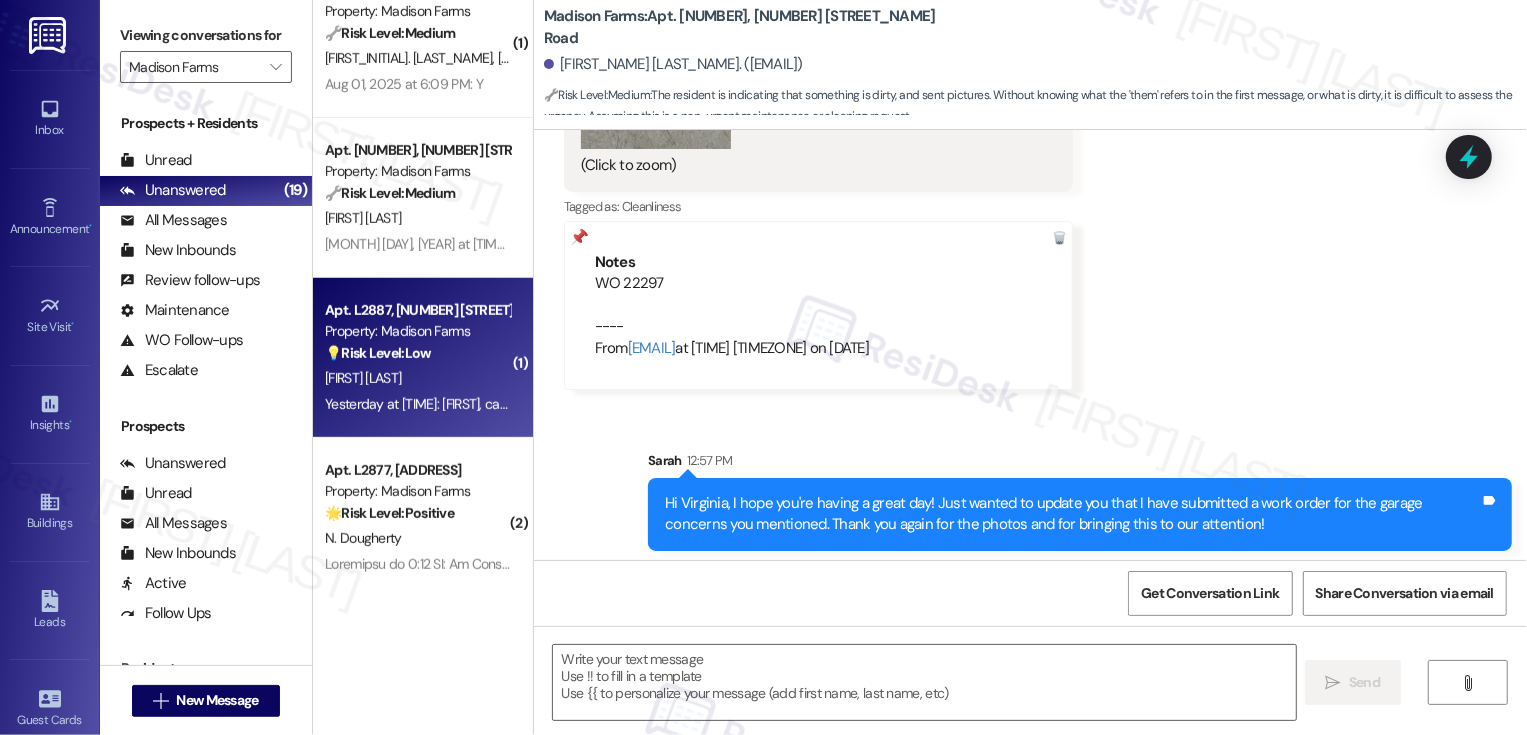type on "Fetching suggested responses. Please feel free to read through the conversation in the meantime." 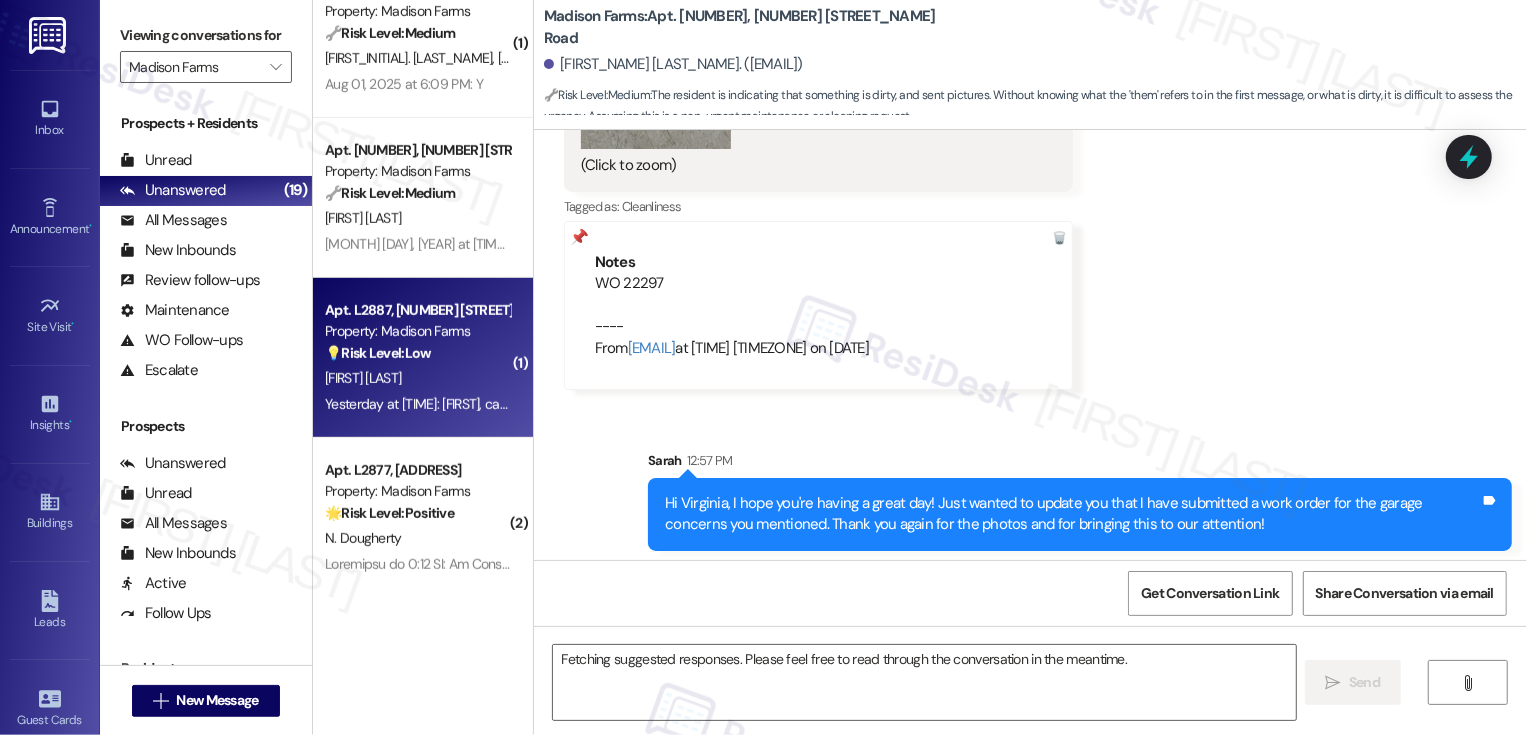 click on "Property: Madison Farms" at bounding box center (417, 331) 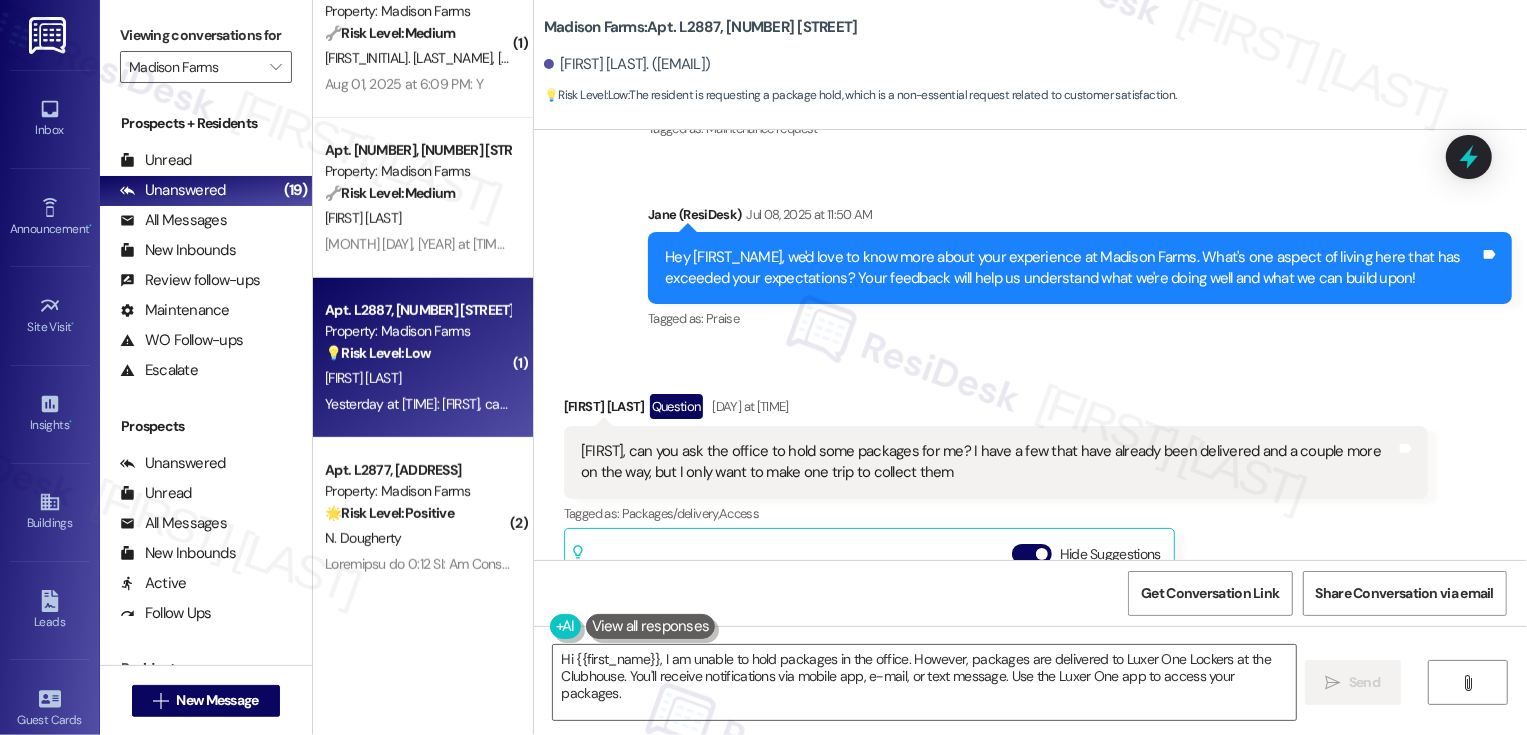 scroll, scrollTop: 1639, scrollLeft: 0, axis: vertical 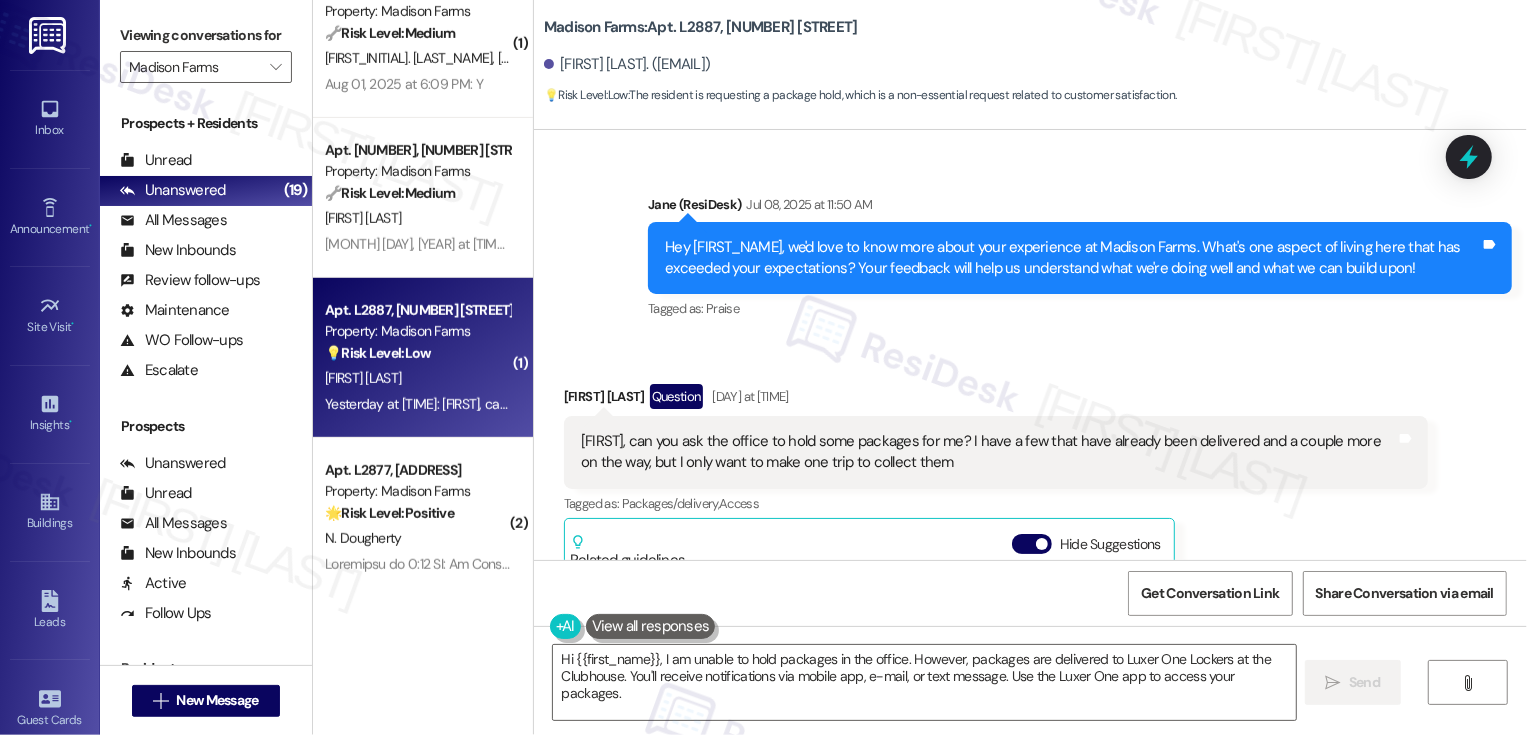 click on "Kevin Louie Question Yesterday at 10:45 AM" at bounding box center (996, 400) 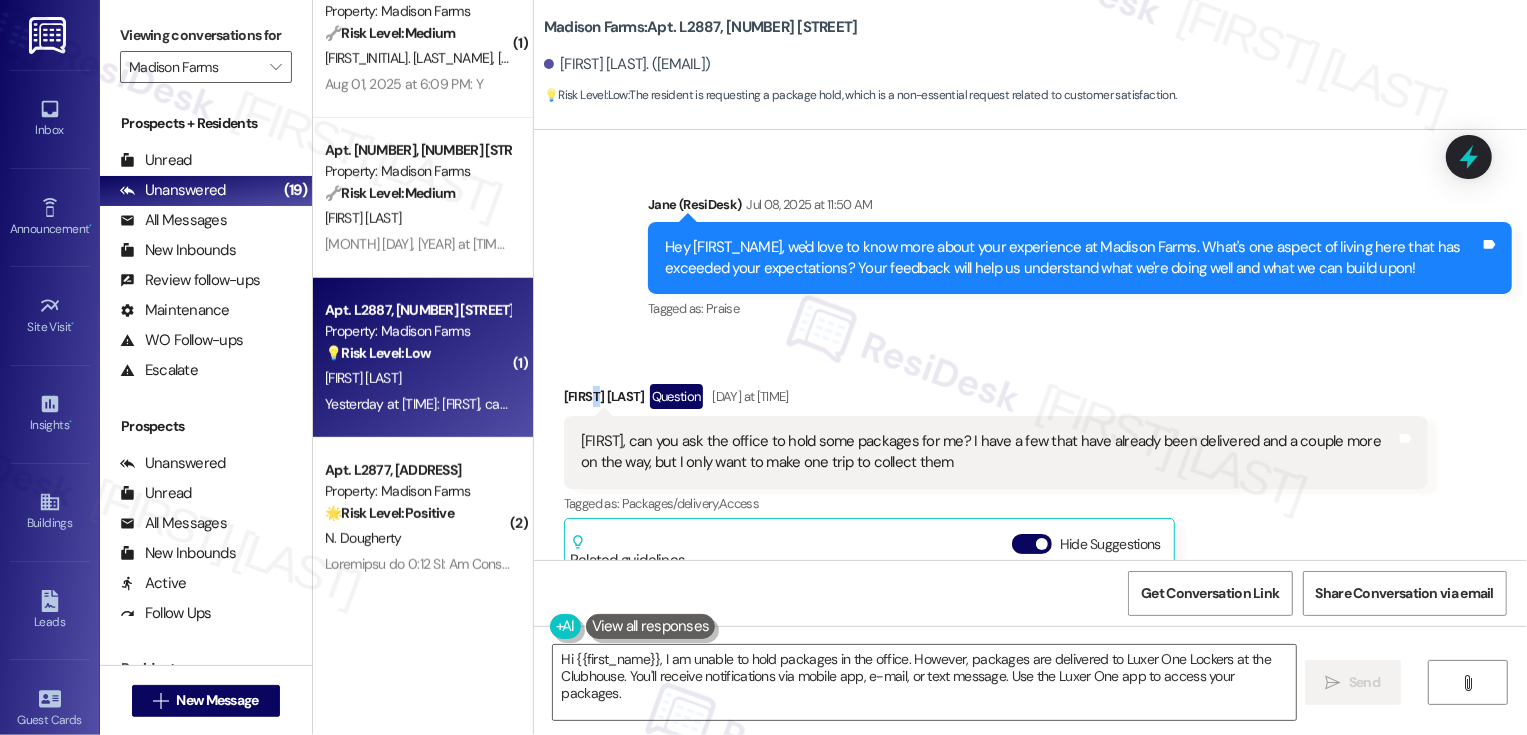 copy 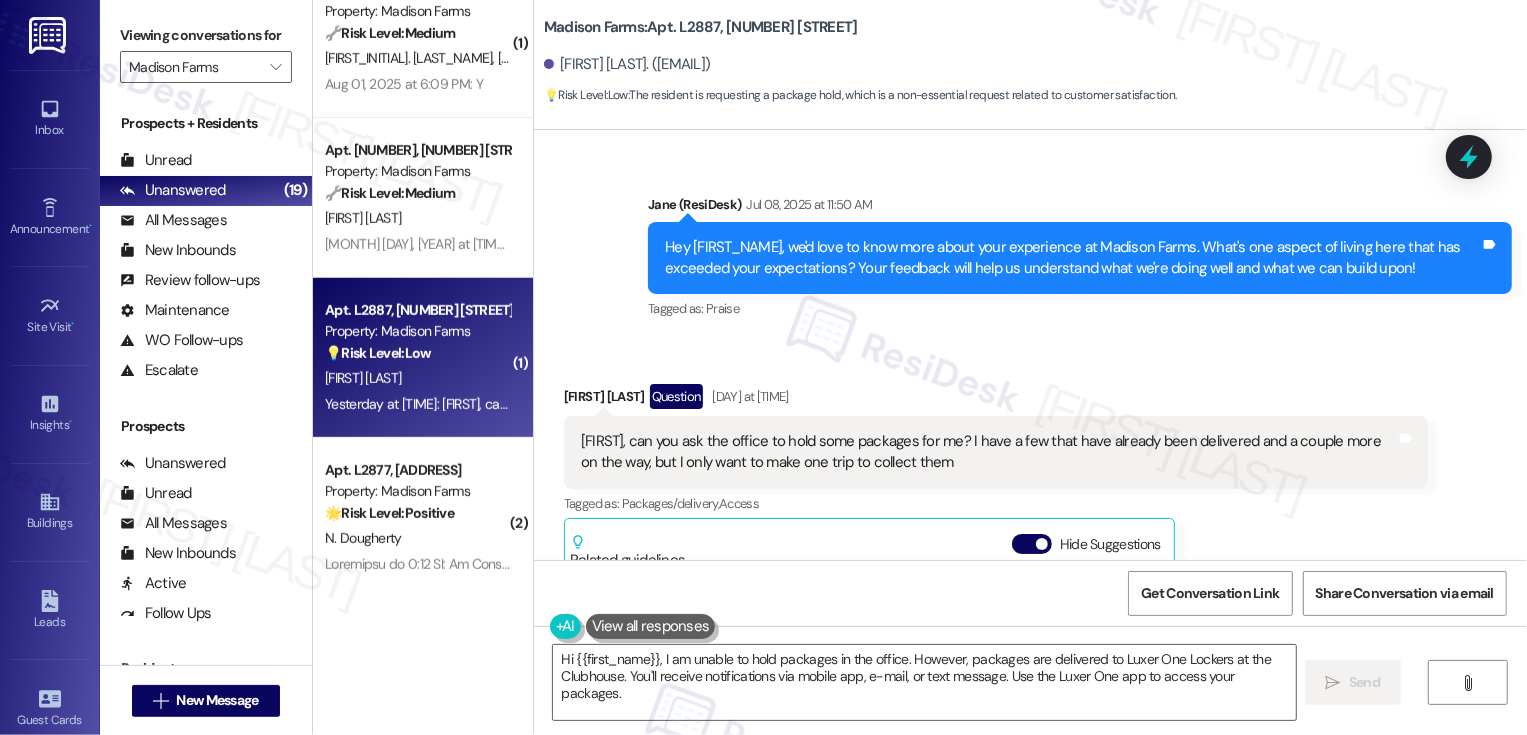 click on "Kevin Louie Question Yesterday at 10:45 AM" at bounding box center (996, 400) 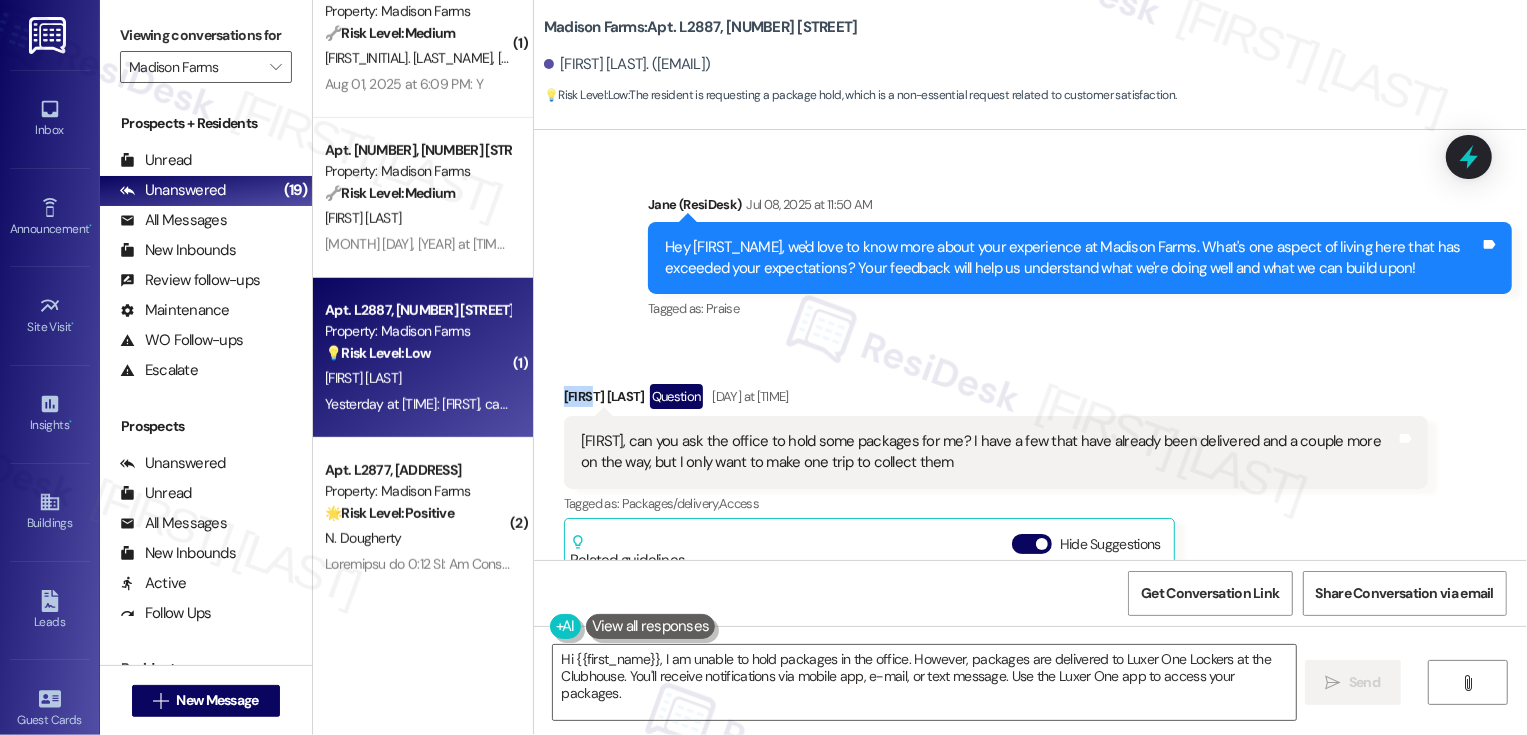 copy on "Kevin" 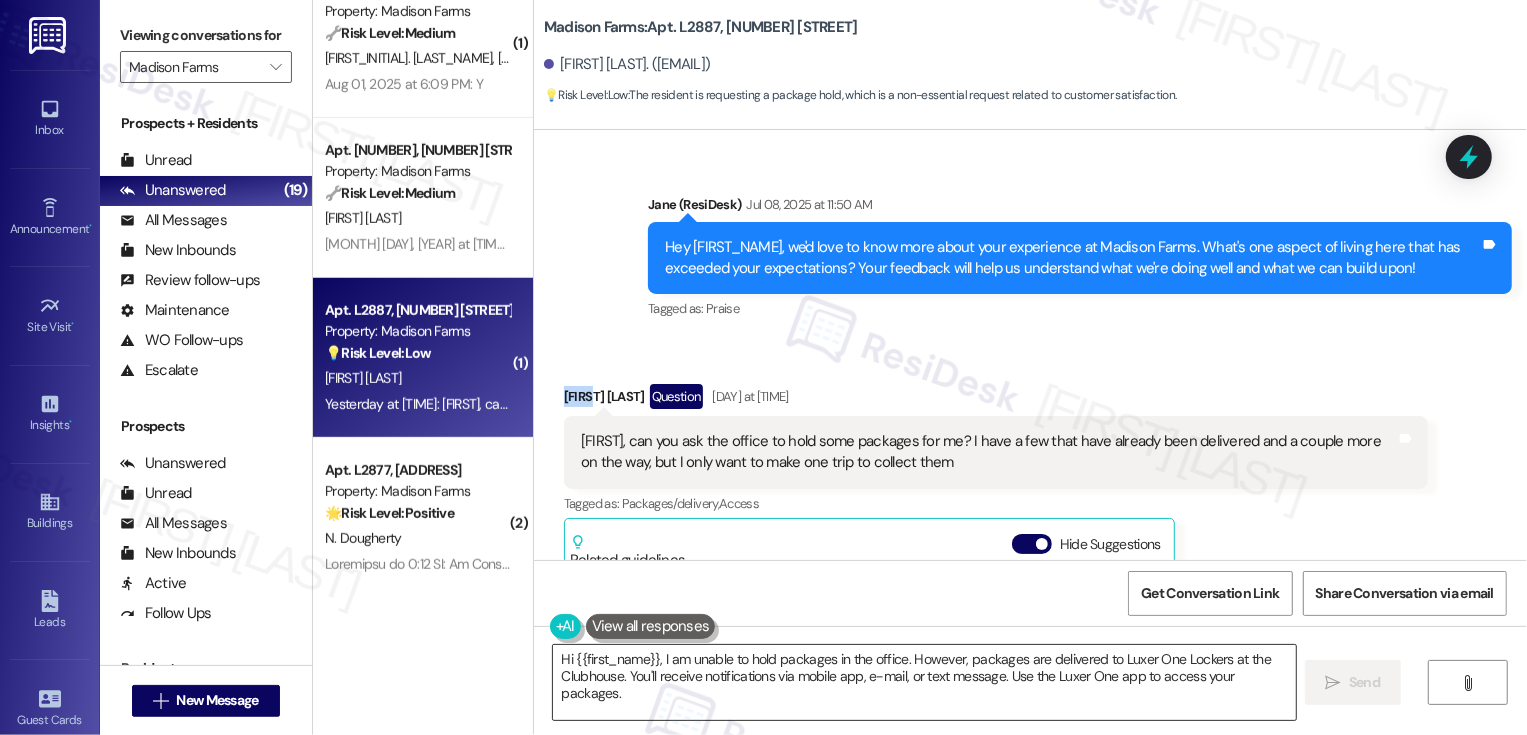 click on "Hi {{first_name}}, I am unable to hold packages in the office. However, packages are delivered to Luxer One Lockers at the Clubhouse. You'll receive notifications via mobile app, e-mail, or text message. Use the Luxer One app to access your packages." at bounding box center (924, 682) 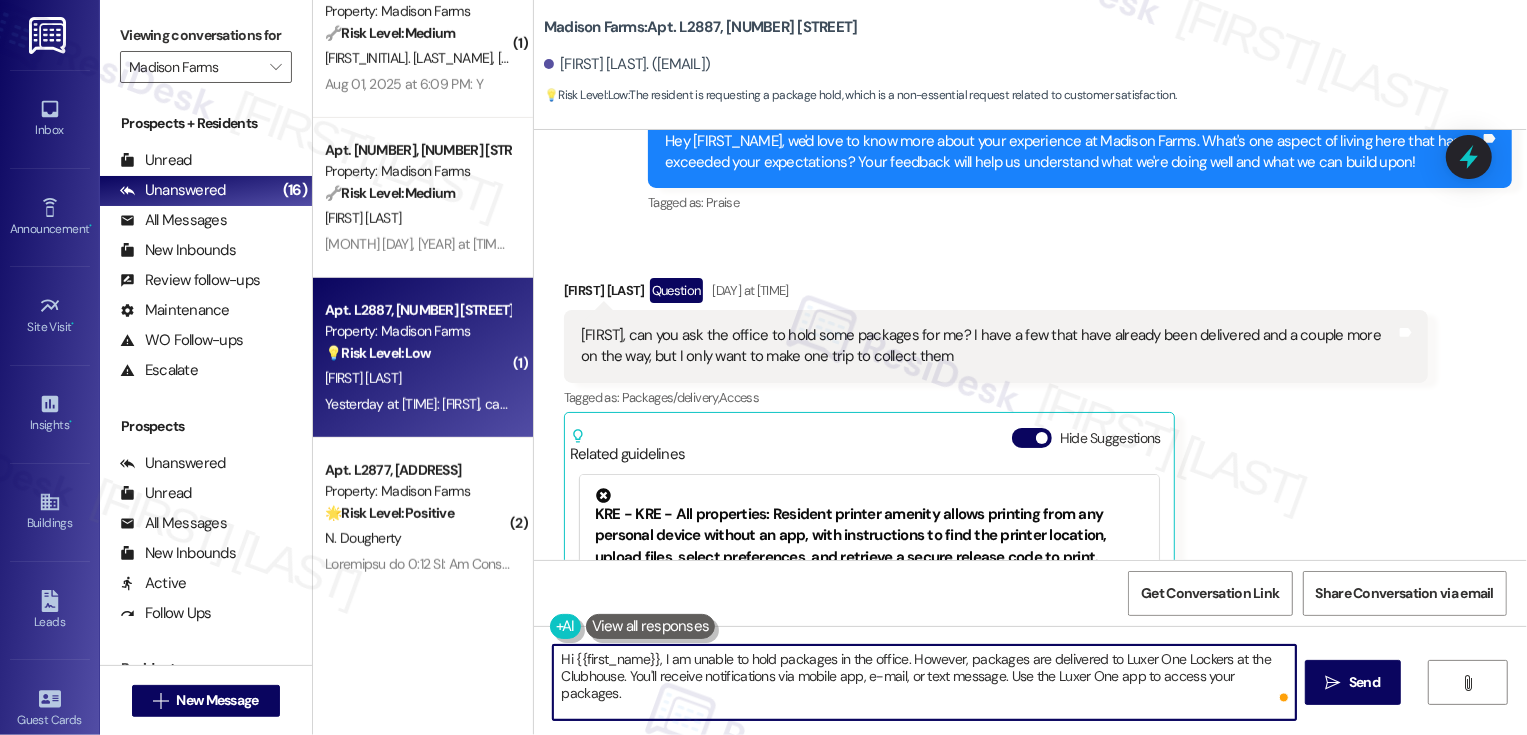 scroll, scrollTop: 1966, scrollLeft: 0, axis: vertical 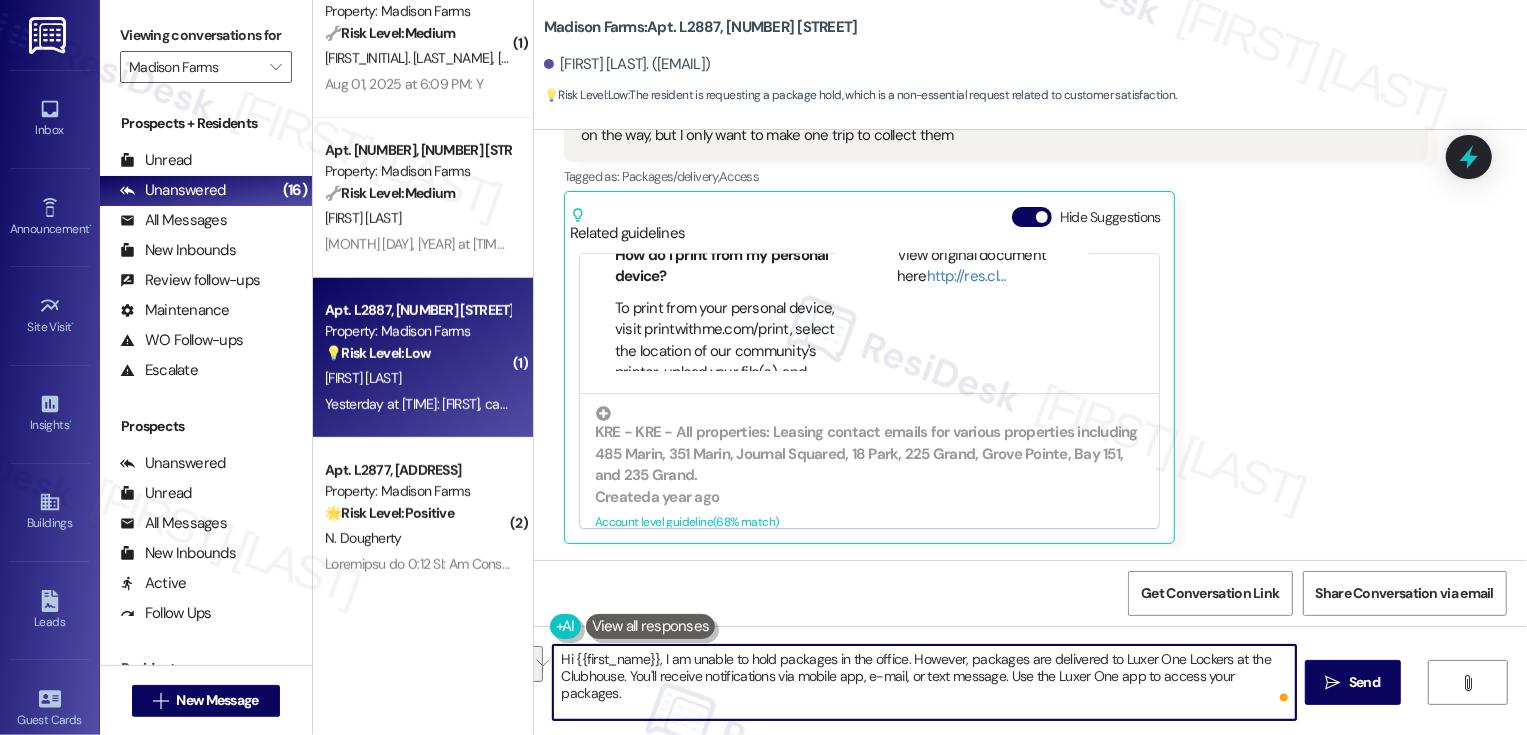 drag, startPoint x: 653, startPoint y: 657, endPoint x: 731, endPoint y: 692, distance: 85.49269 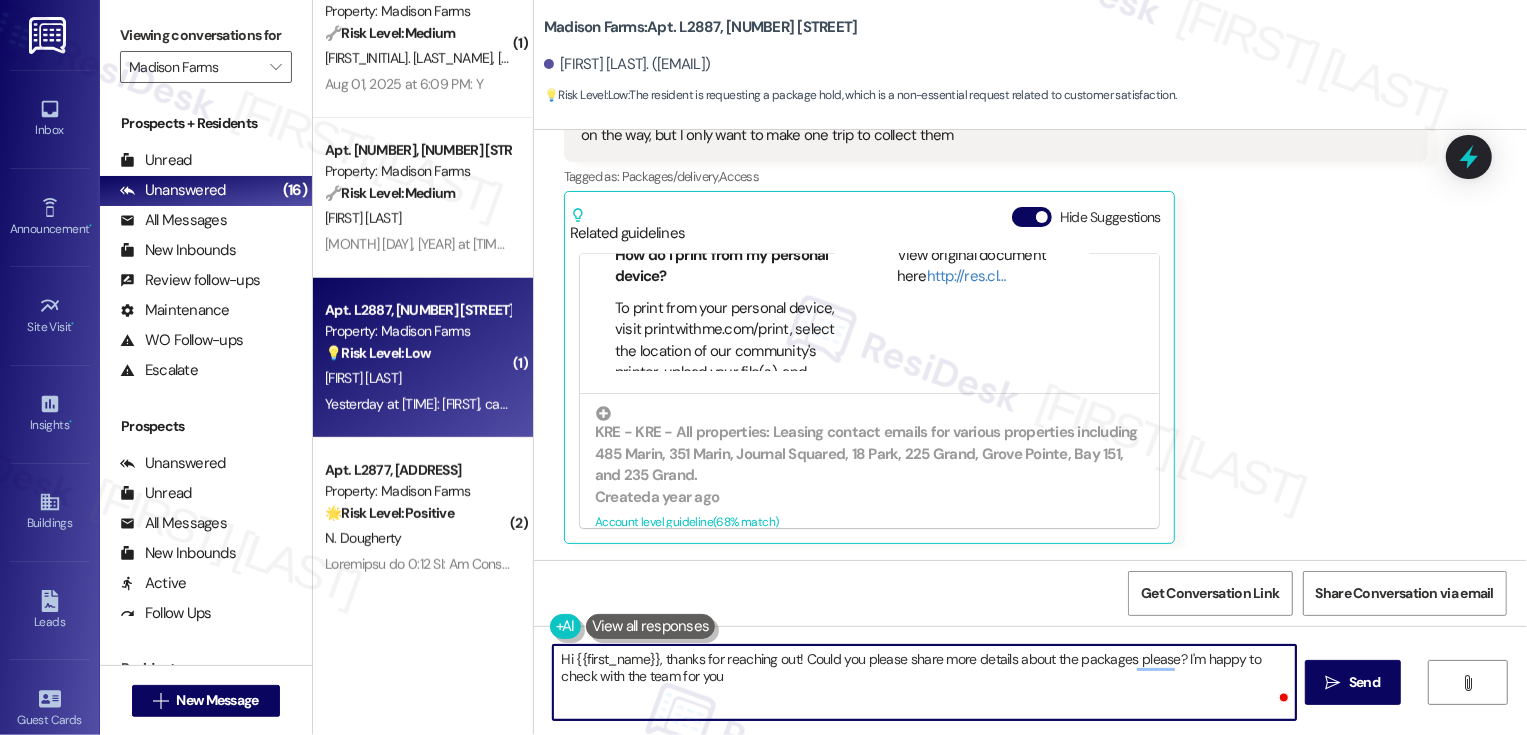 type on "Hi {{first_name}}, thanks for reaching out! Could you please share more details about the packages please? I'm happy to check with the team for you." 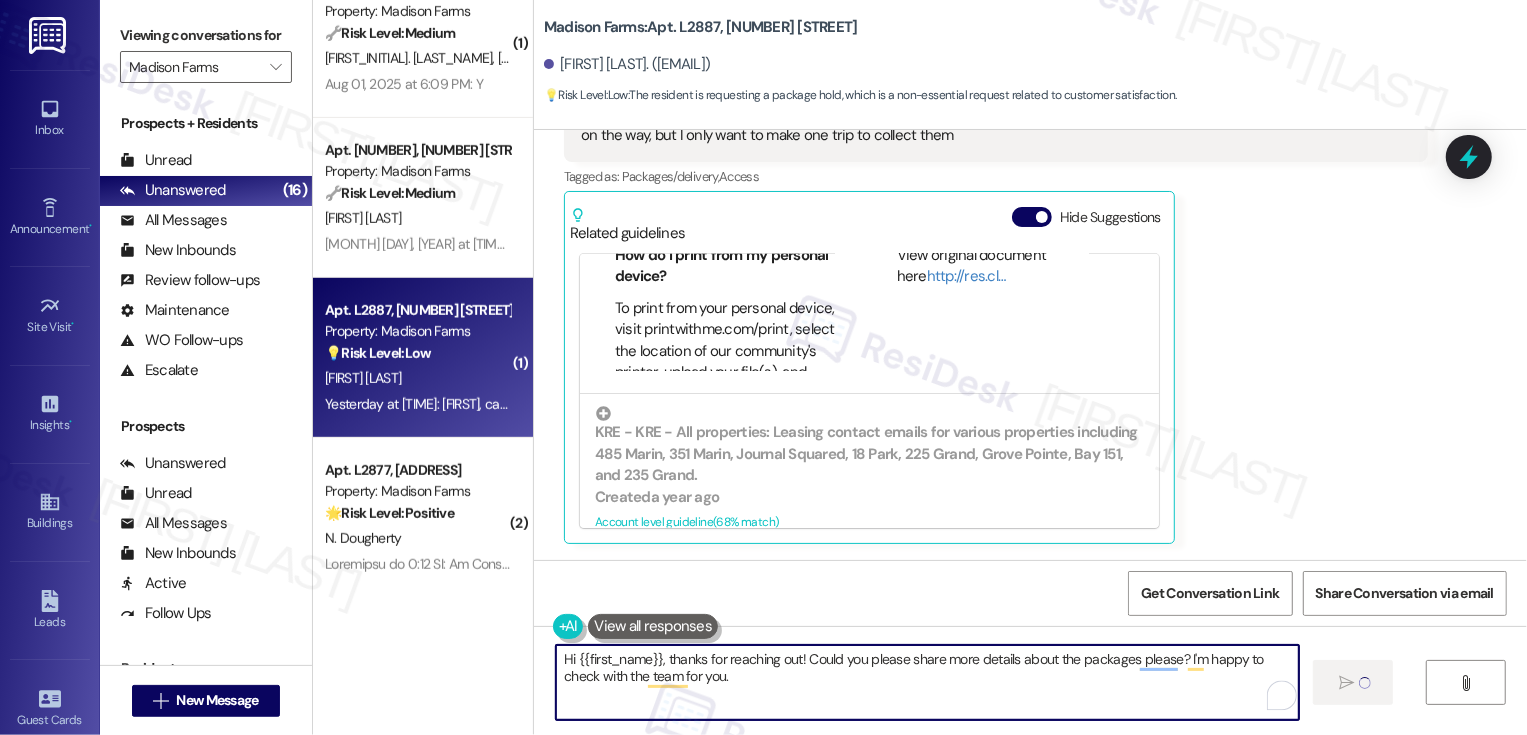 type 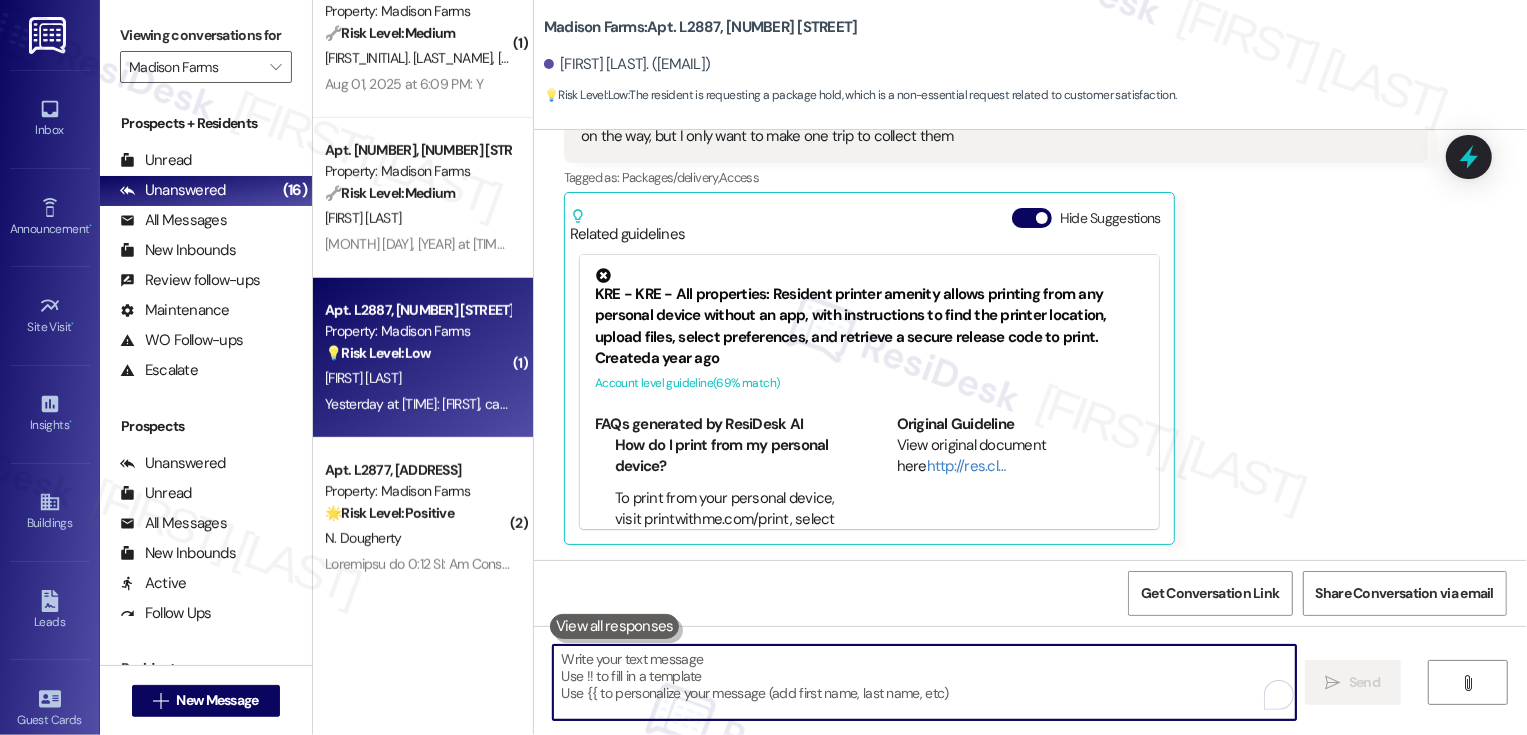 scroll, scrollTop: 2126, scrollLeft: 0, axis: vertical 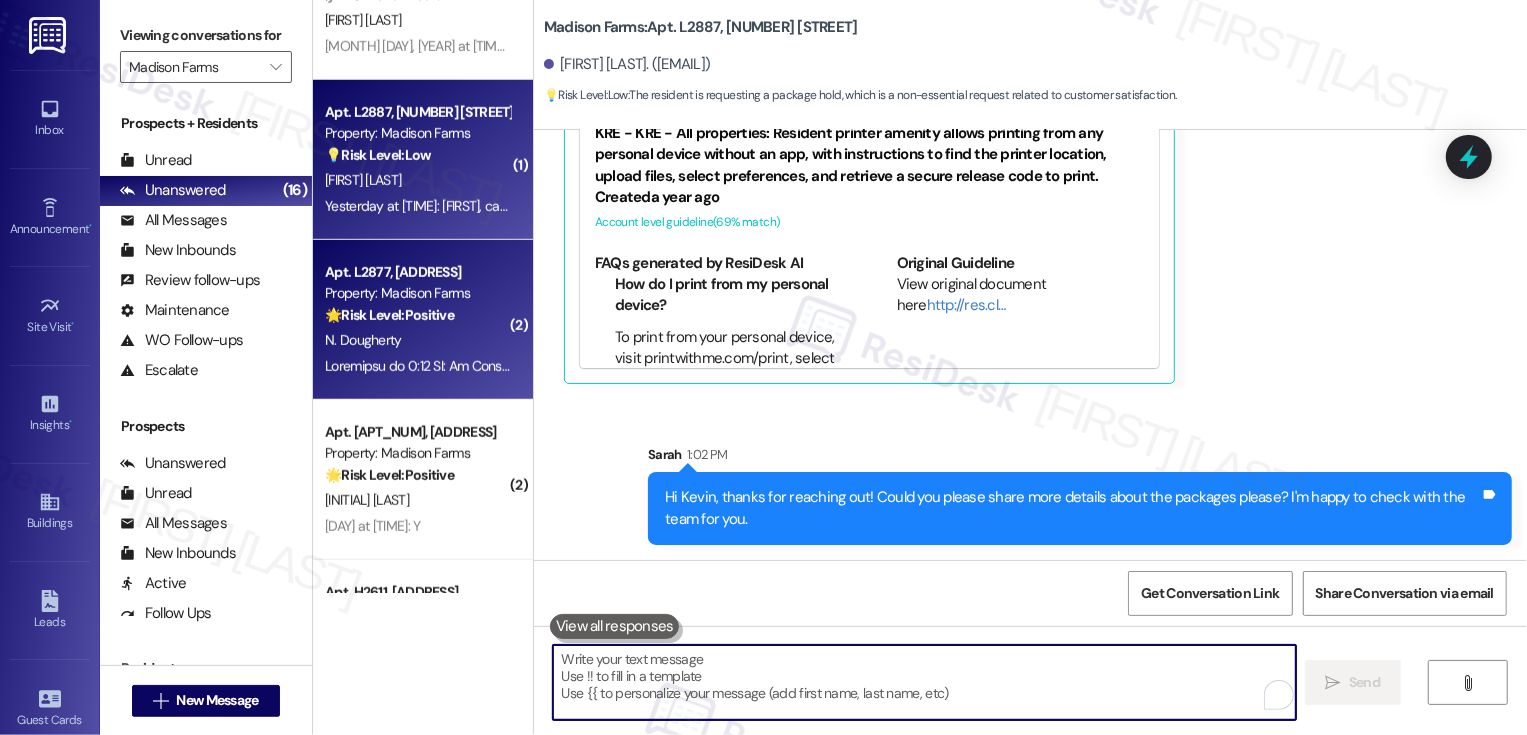 click on "N. Dougherty" at bounding box center [417, 340] 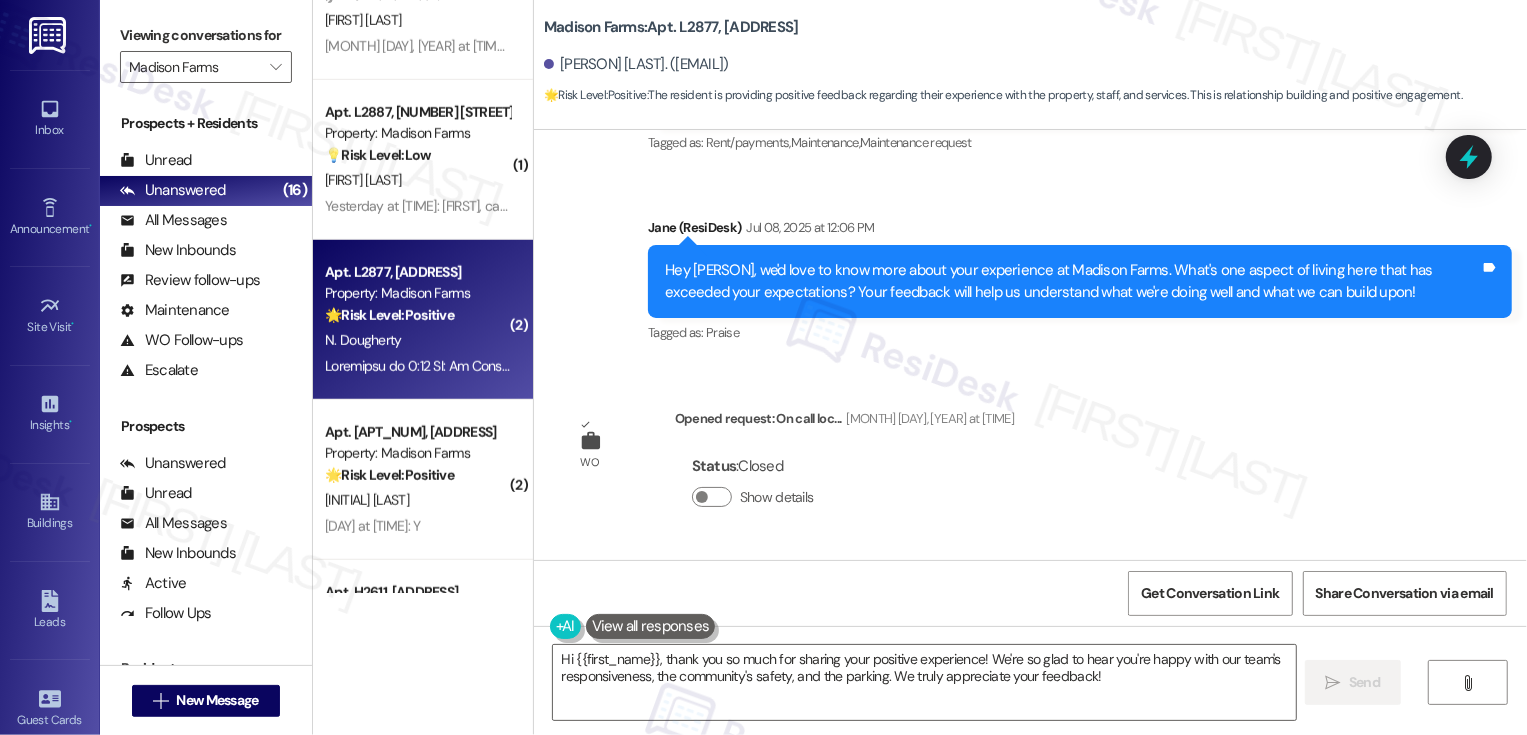 scroll, scrollTop: 1953, scrollLeft: 0, axis: vertical 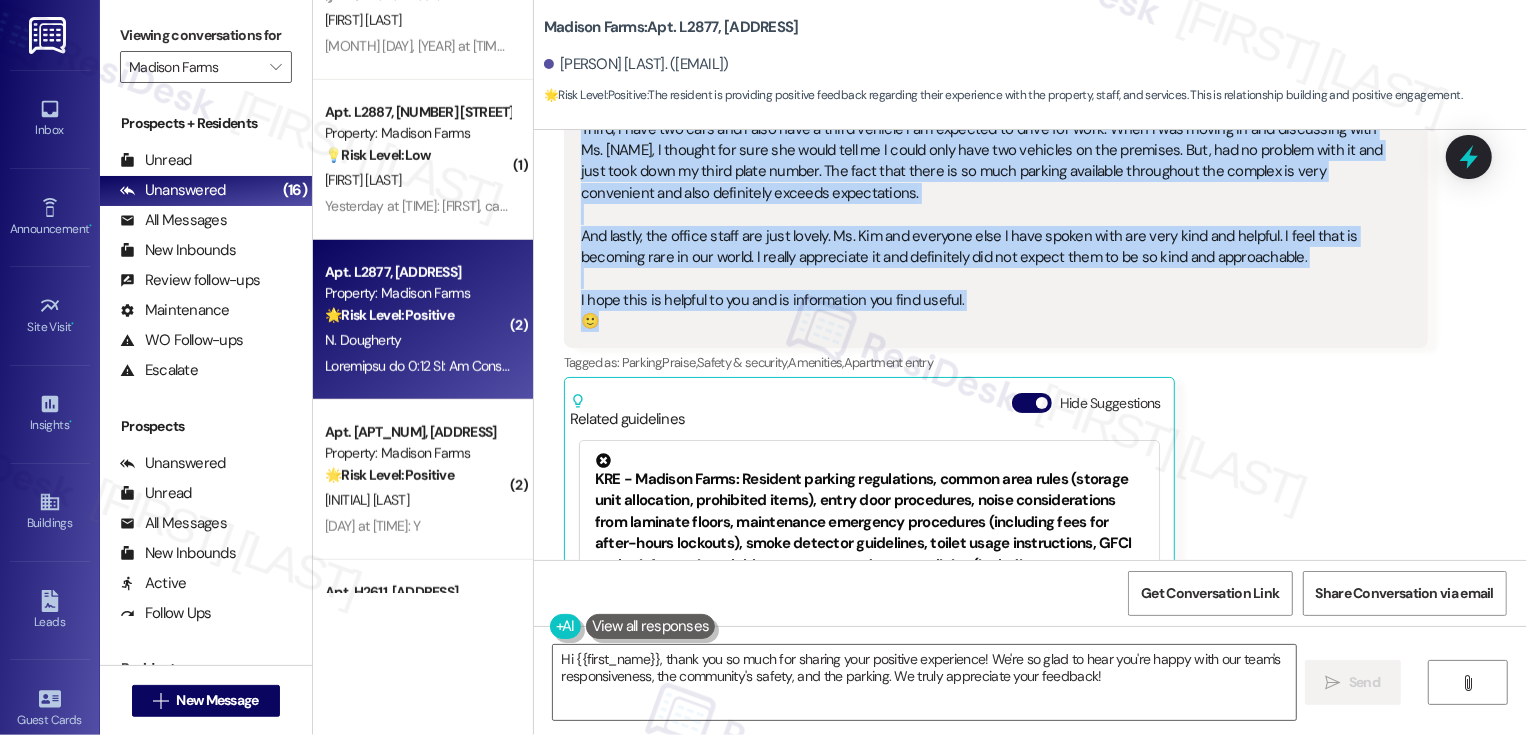 drag, startPoint x: 638, startPoint y: 257, endPoint x: 969, endPoint y: 323, distance: 337.51593 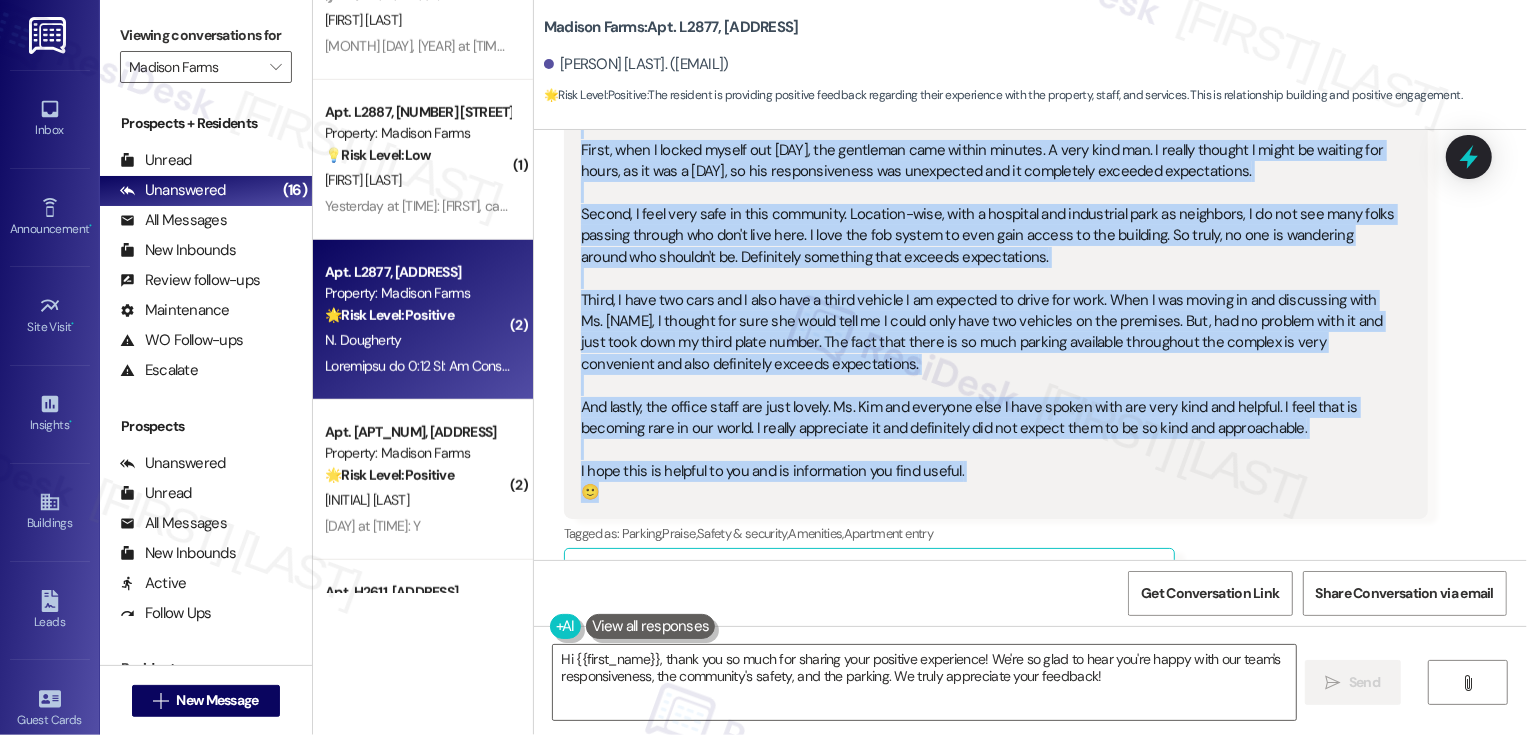 scroll, scrollTop: 3286, scrollLeft: 0, axis: vertical 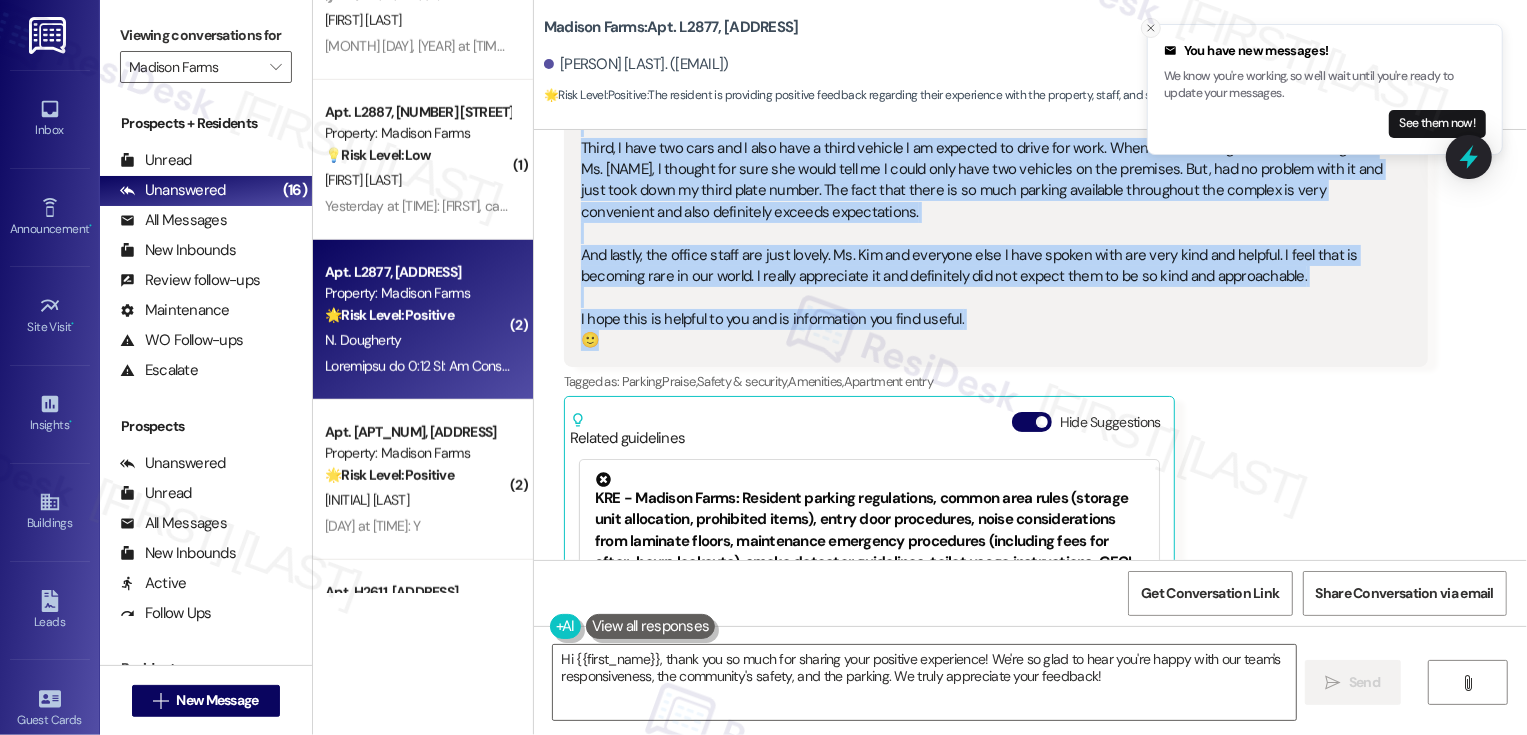 click 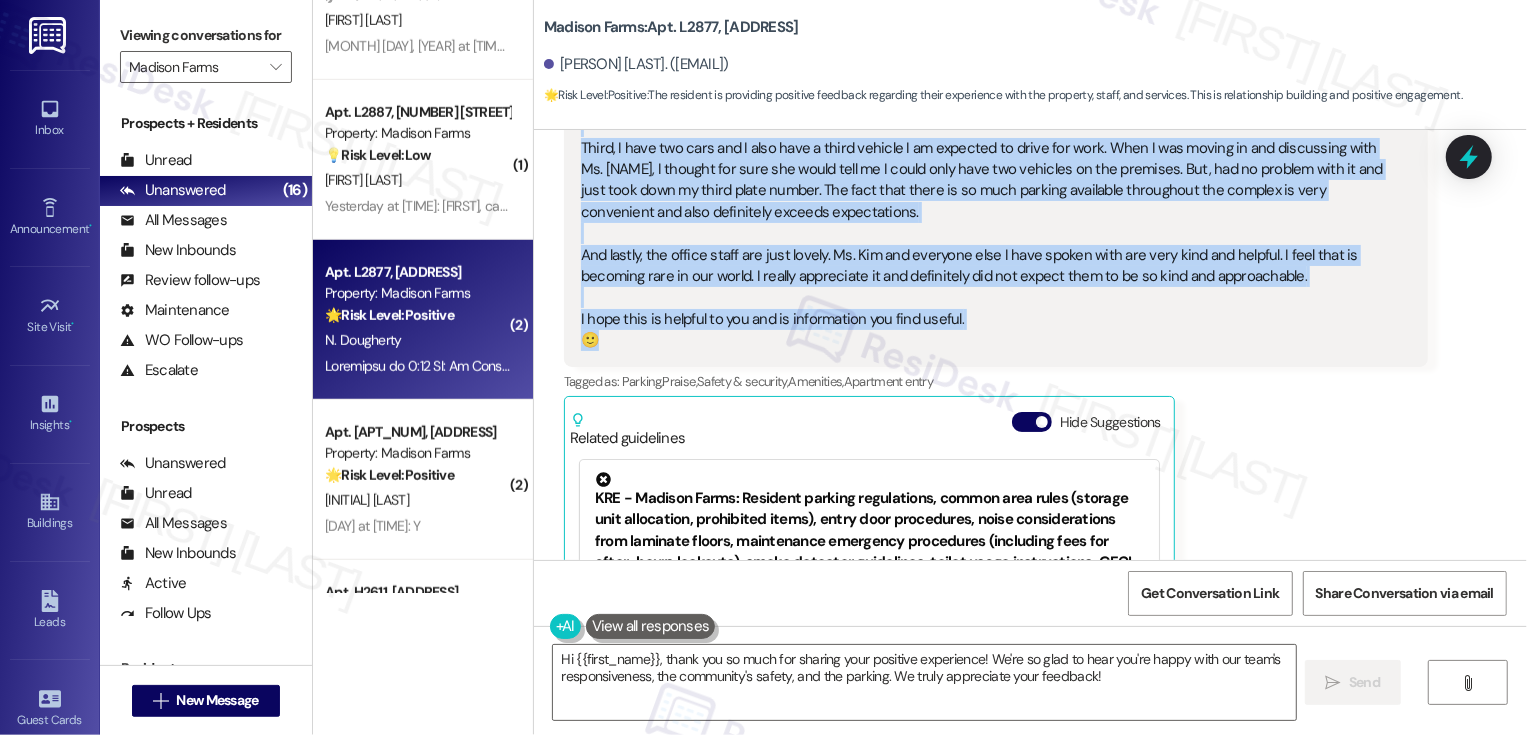 copy on "Jane  (ResiDesk) Jul 08, 2025 at 12:06 PM Hey Nancy, we'd love to know more about your experience at Madison Farms. What's one aspect of living here that has exceeded your expectations? Your feedback will help us understand what we're doing well and what we can build upon! Tags and notes Tagged as:   Praise Click to highlight conversations about Praise WO Opened request: On call loc... Aug 02, 2025 at 8:00 PM Status :  Closed Show details Survey, sent via SMS Residesk Automated Survey Yesterday at 12:58 PM Hi Nancy! I'm checking in on your latest work order (On call lock out, ID: 100eec5b-faa7-4b3d-85bd-96767bb62de6). Was everything completed to your satisfaction? You can answer with a quick (Y/N) Tags and notes Tagged as:   Service request review ,  Click to highlight conversations about Service request review Maintenance Click to highlight conversations about Maintenance Received via SMS Nancy Dougherty Yesterday at 12:59 PM Y Tags and notes Tagged as:   Positive response Click to highlight conversations..." 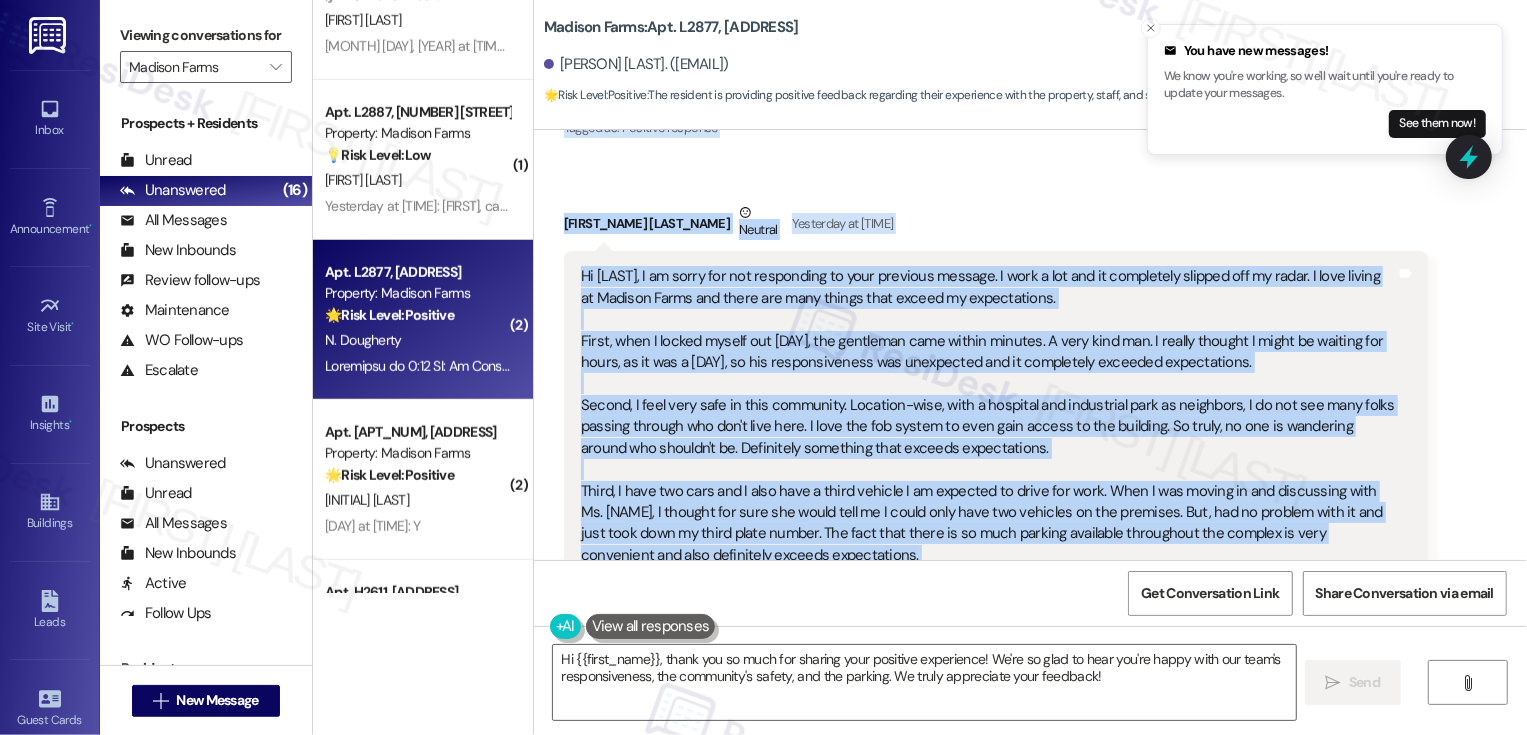 scroll, scrollTop: 2729, scrollLeft: 0, axis: vertical 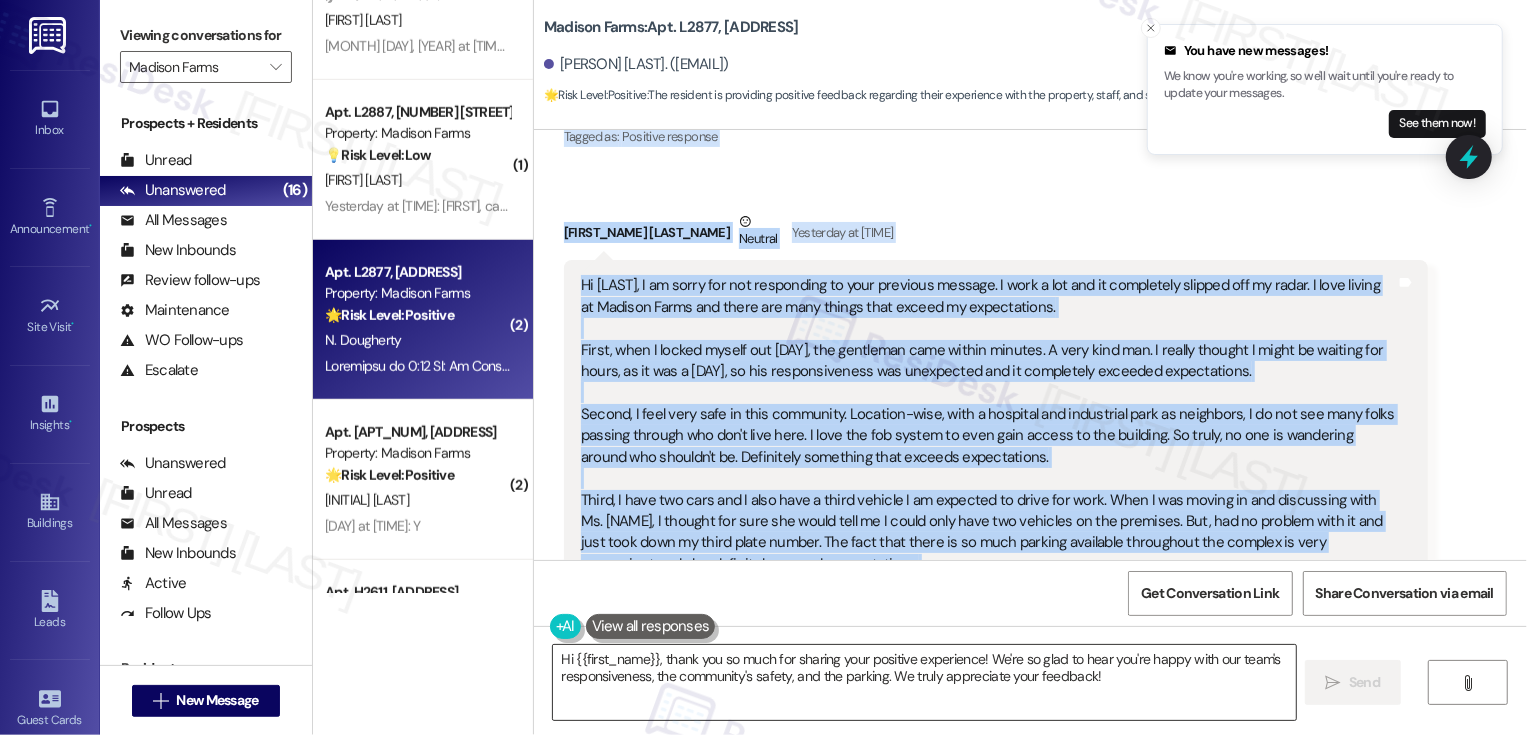 click on "Hi {{first_name}}, thank you so much for sharing your positive experience! We're so glad to hear you're happy with our team's responsiveness, the community's safety, and the parking. We truly appreciate your feedback!" at bounding box center [924, 682] 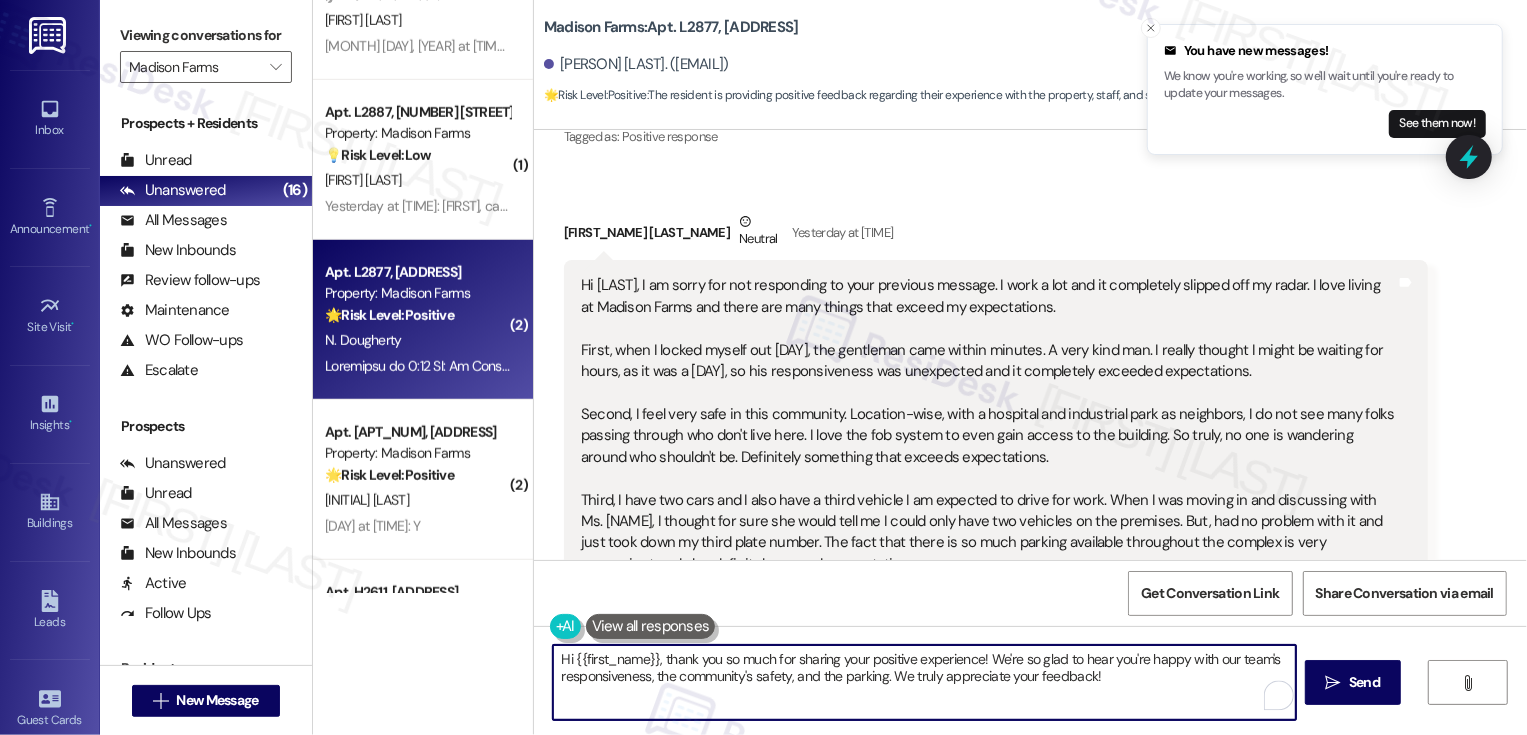 paste on "Nancy,
Thank you so much for such a thoughtful and detailed message — it truly means a lot! I’m so glad to hear your experience at Madison Farms has been so positive.
It’s wonderful to know the quick response during your lockout, the sense of safety in the community, the flexibility with parking, and the kindness of the office team (especially Ms. Kim) have all exceeded your expectations. I’ll be sure to share your kind words with the team — I know they’ll really appreciate hearing this.
Thank you again for taking the time to share your feedback, and I’m so glad you’re enjoying your home at Madison Farms" 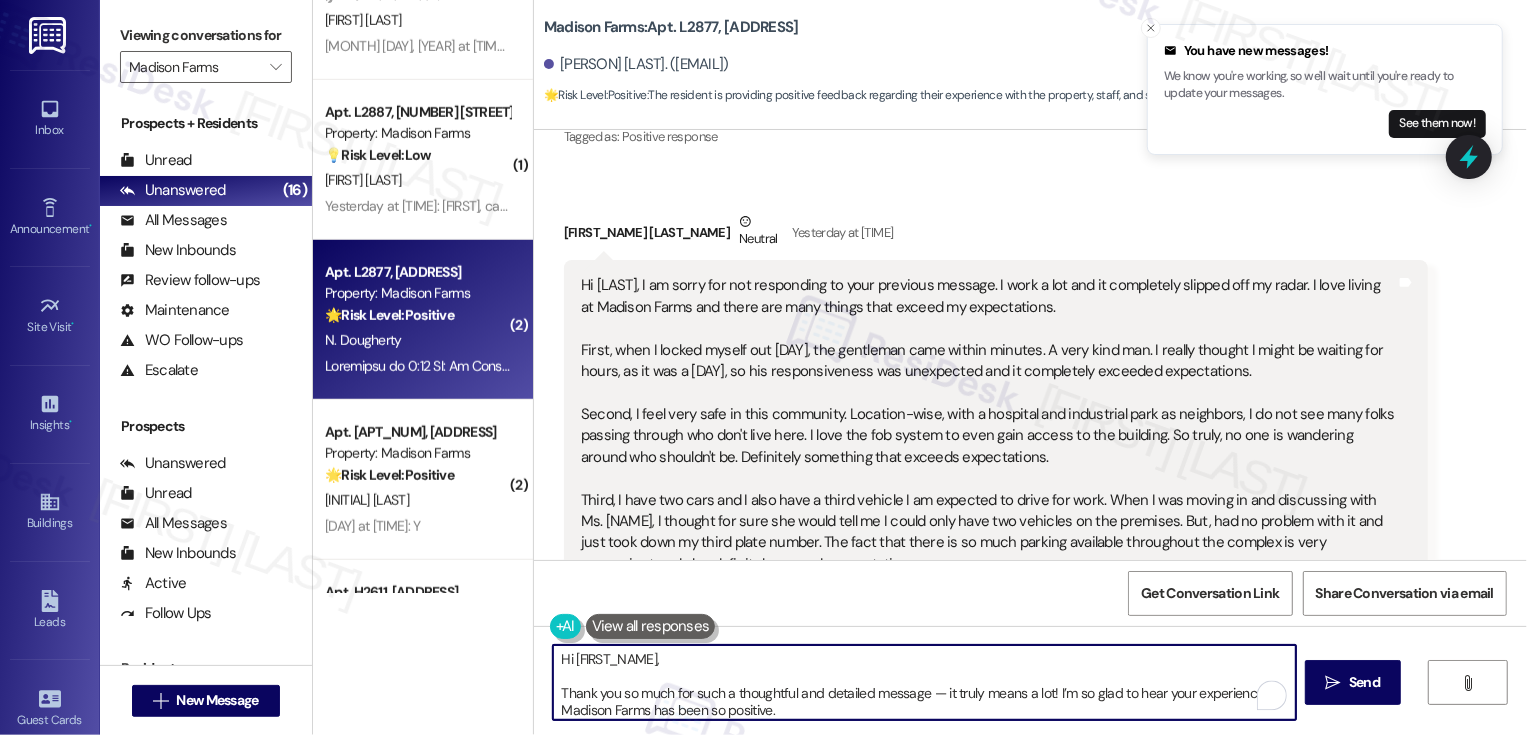 scroll, scrollTop: 102, scrollLeft: 0, axis: vertical 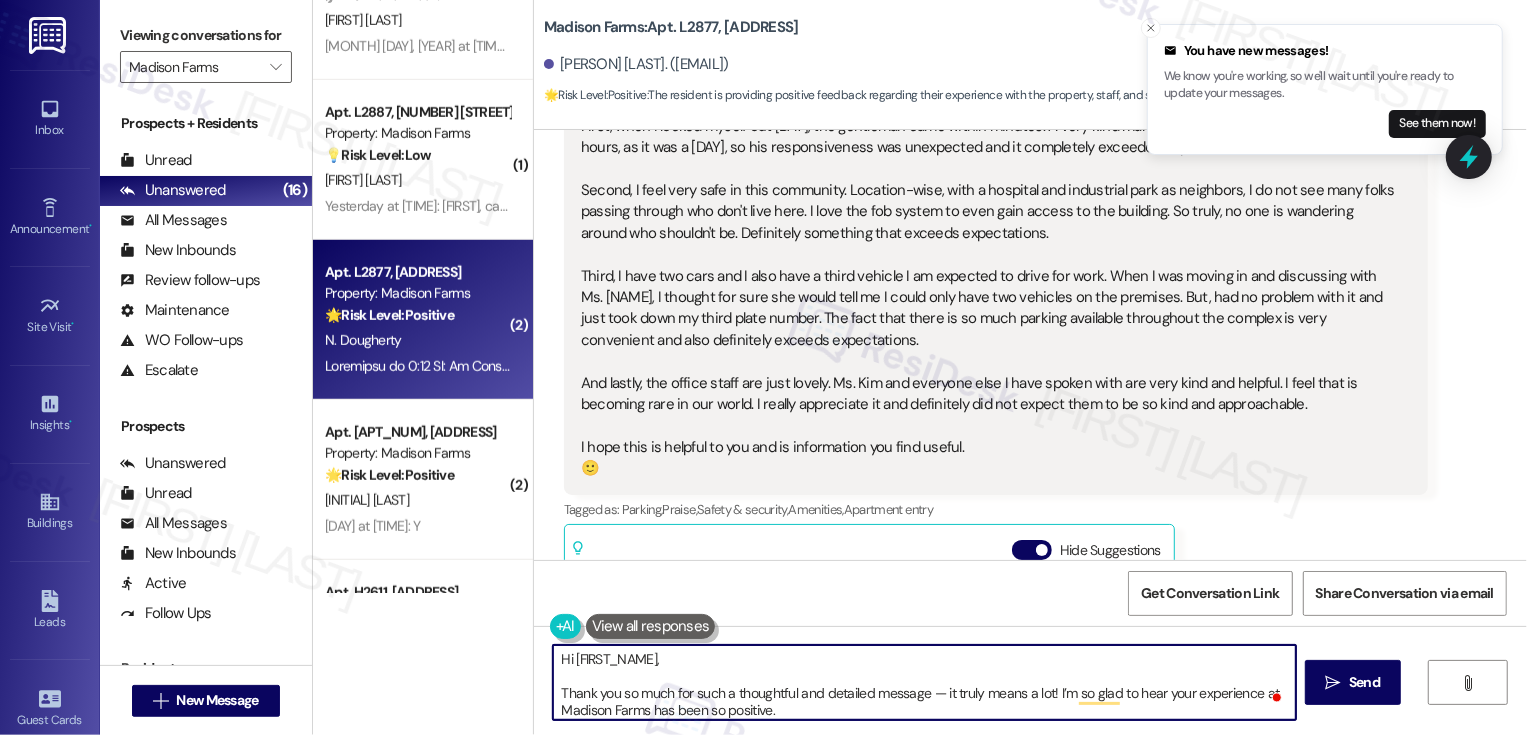 click on "Hi Nancy,
Thank you so much for such a thoughtful and detailed message — it truly means a lot! I’m so glad to hear your experience at Madison Farms has been so positive.
It’s wonderful to know the quick response during your lockout, the sense of safety in the community, the flexibility with parking, and the kindness of the office team (especially Ms. Kim) have all exceeded your expectations. I’ll be sure to share your kind words with the team — I know they’ll really appreciate hearing this.
Thank you again for taking the time to share your feedback, and I’m so glad you’re enjoying your home at Madison Farms!" at bounding box center [924, 682] 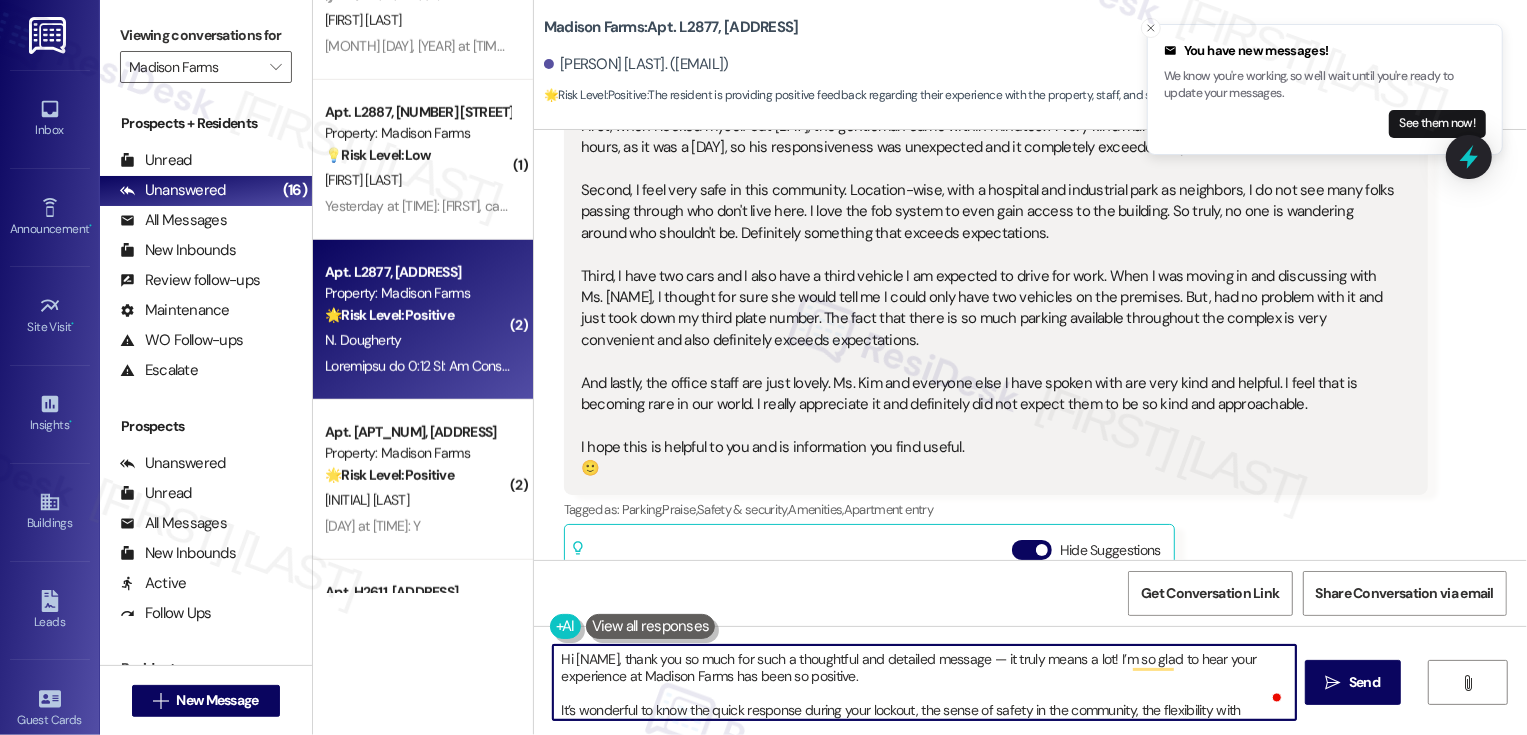 click on "Hi Nancy, thank you so much for such a thoughtful and detailed message — it truly means a lot! I’m so glad to hear your experience at Madison Farms has been so positive.
It’s wonderful to know the quick response during your lockout, the sense of safety in the community, the flexibility with parking, and the kindness of the office team (especially Ms. Kim) have all exceeded your expectations. I’ll be sure to share your kind words with the team — I know they’ll really appreciate hearing this.
Thank you again for taking the time to share your feedback, and I’m so glad you’re enjoying your home at Madison Farms!" at bounding box center [924, 682] 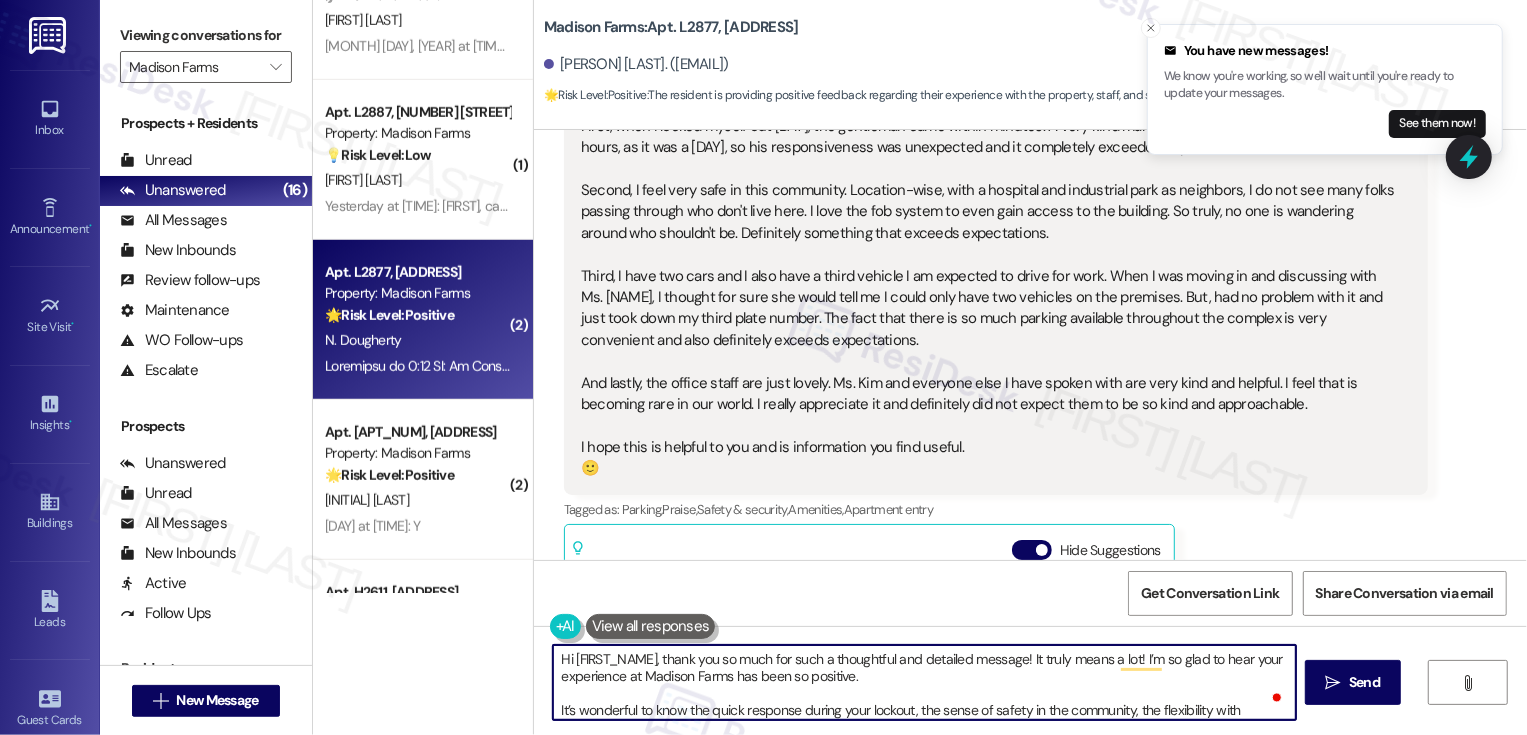 click on "Hi Nancy, thank you so much for such a thoughtful and detailed message! It truly means a lot! I’m so glad to hear your experience at Madison Farms has been so positive.
It’s wonderful to know the quick response during your lockout, the sense of safety in the community, the flexibility with parking, and the kindness of the office team (especially Ms. Kim) have all exceeded your expectations. I’ll be sure to share your kind words with the team — I know they’ll really appreciate hearing this.
Thank you again for taking the time to share your feedback, and I’m so glad you’re enjoying your home at Madison Farms!" at bounding box center (924, 682) 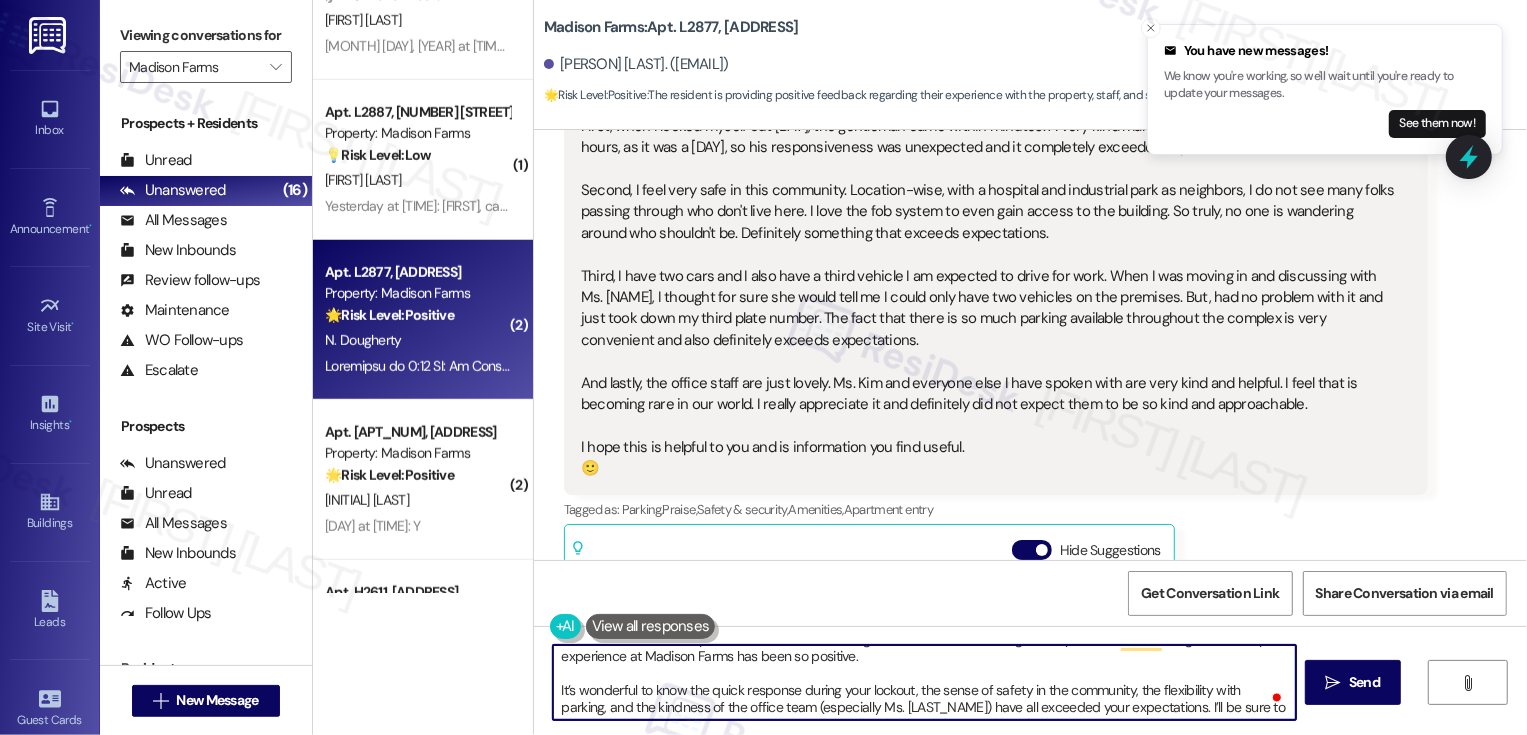scroll, scrollTop: 33, scrollLeft: 0, axis: vertical 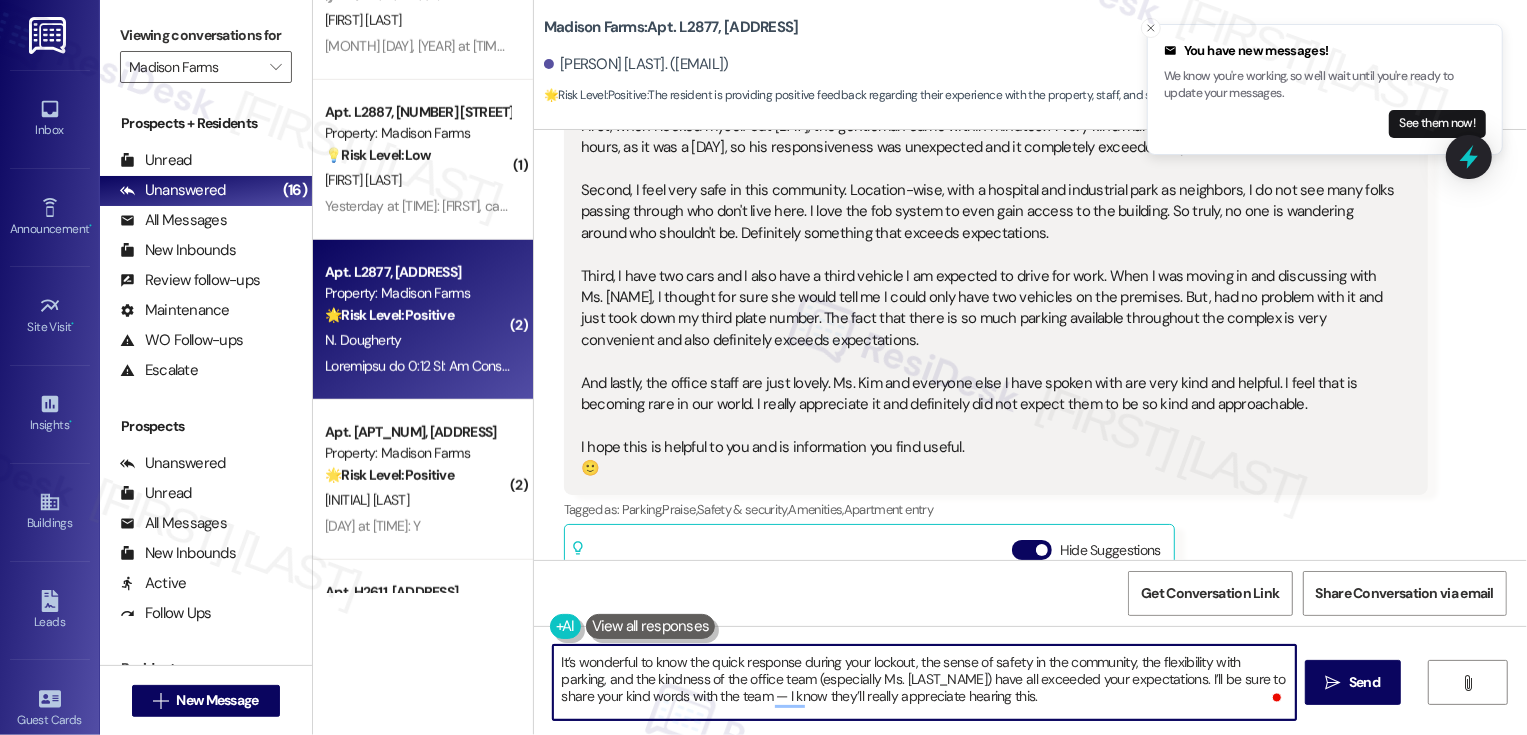click on "Hi Nancy, thank you so much for such a thoughtful and detailed message! It truly means a lot! I’m so glad to hear your experience at Madison Farms has been so positive.
It’s wonderful to know the quick response during your lockout, the sense of safety in the community, the flexibility with parking, and the kindness of the office team (especially Ms. Kim) have all exceeded your expectations. I’ll be sure to share your kind words with the team — I know they’ll really appreciate hearing this.
Thank you again for taking the time to share your feedback, and I’m so glad you’re enjoying your home at Madison Farms!" at bounding box center [924, 682] 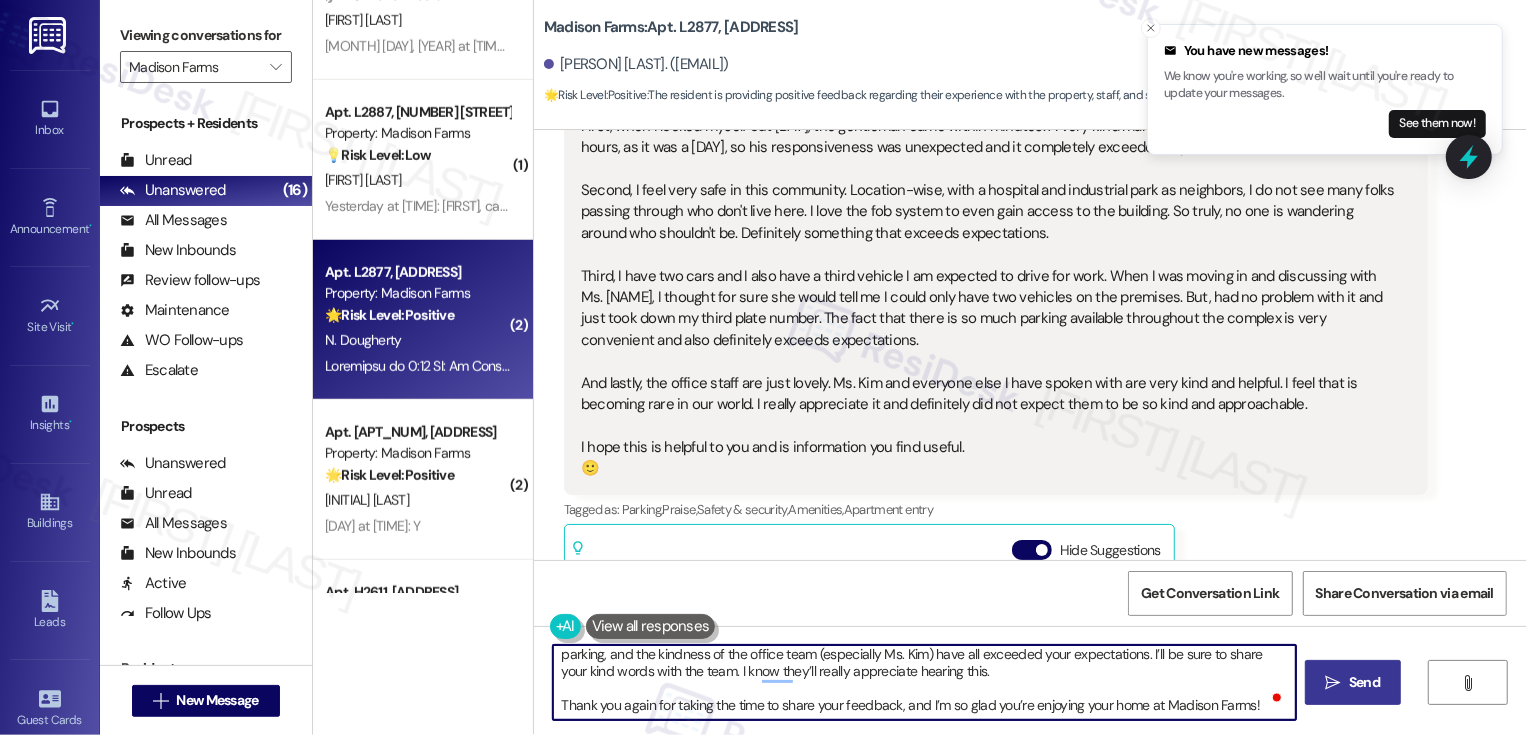 type on "Hi Nancy, thank you so much for such a thoughtful and detailed message! It truly means a lot! I’m so glad to hear your experience at Madison Farms has been so positive.
It’s wonderful to know the quick response during your lockout, the sense of safety in the community, the flexibility with parking, and the kindness of the office team (especially Ms. Kim) have all exceeded your expectations. I’ll be sure to share your kind words with the team. I know they’ll really appreciate hearing this.
Thank you again for taking the time to share your feedback, and I’m so glad you’re enjoying your home at Madison Farms!" 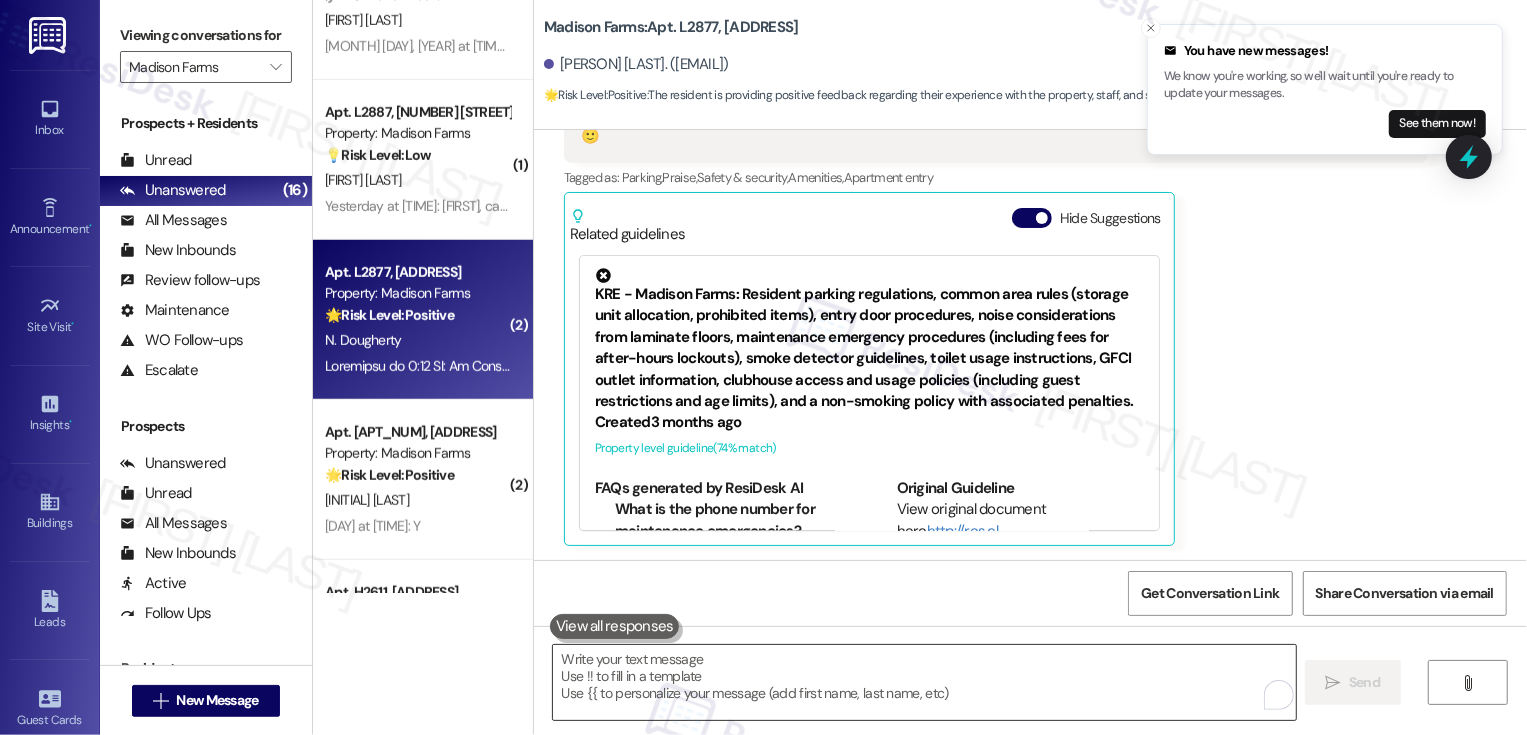 click at bounding box center [924, 682] 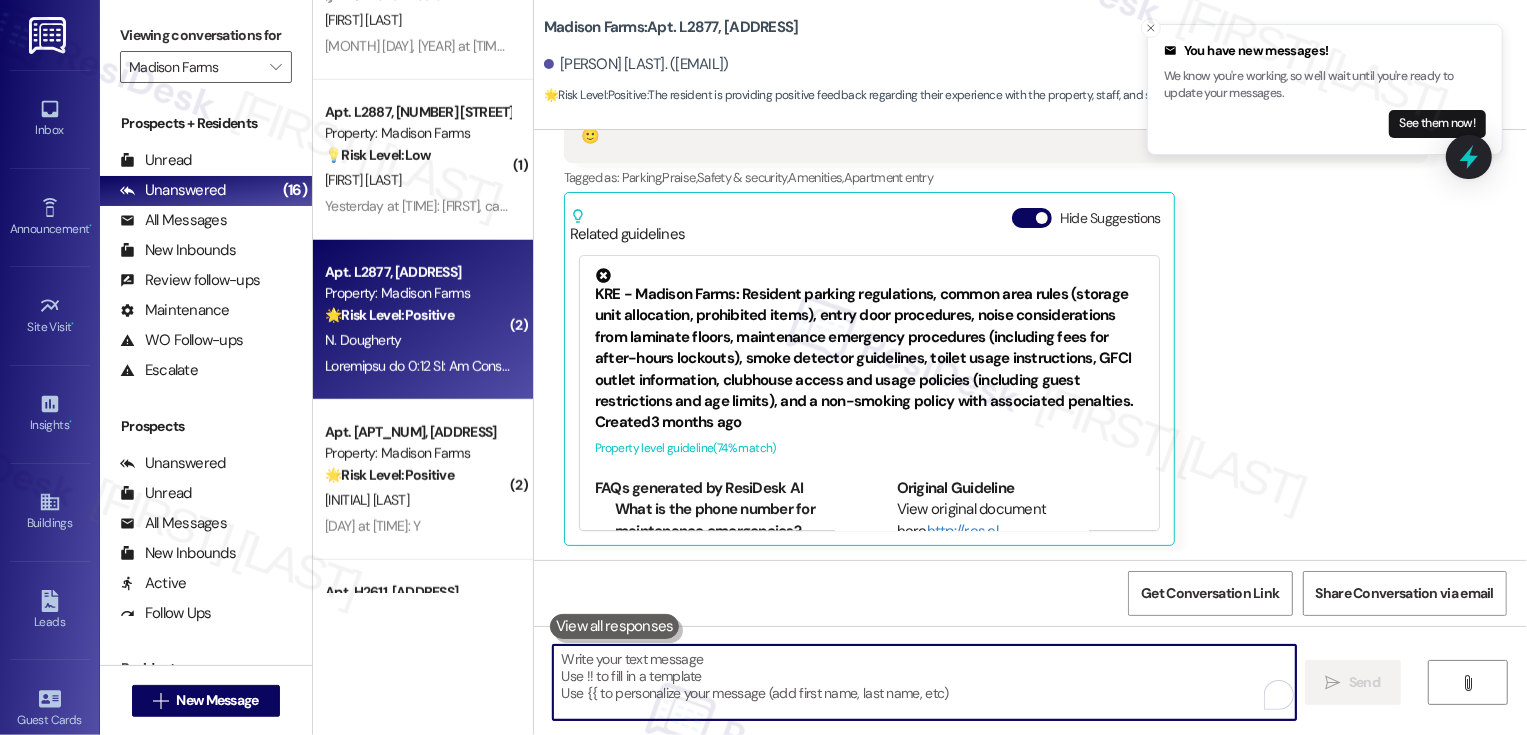paste on "If you have a minute to spare, we would really love it if you could write us a Google review! Your feedback means the world to us. Thanks so much!" 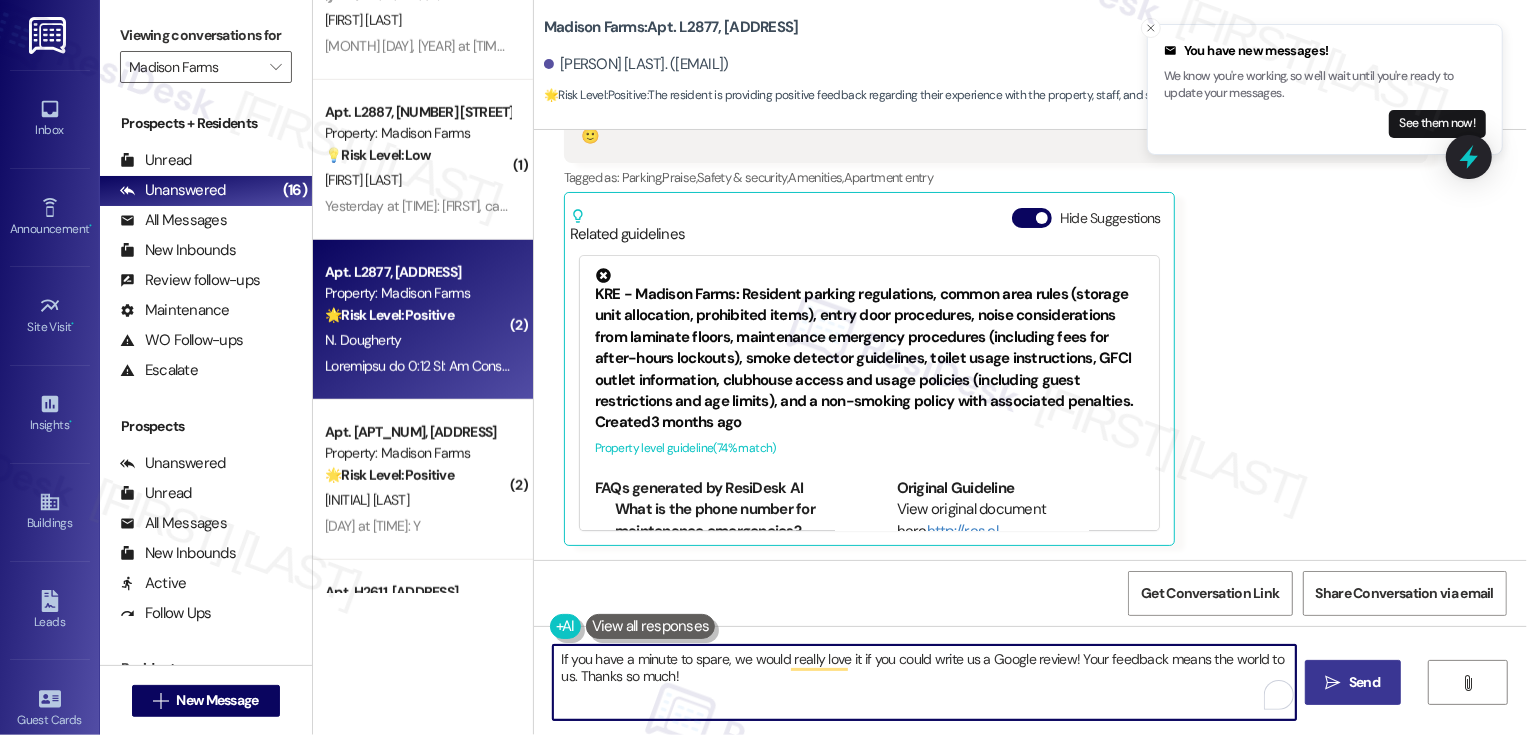click on "If you have a minute to spare, we would really love it if you could write us a Google review! Your feedback means the world to us. Thanks so much!" at bounding box center (924, 682) 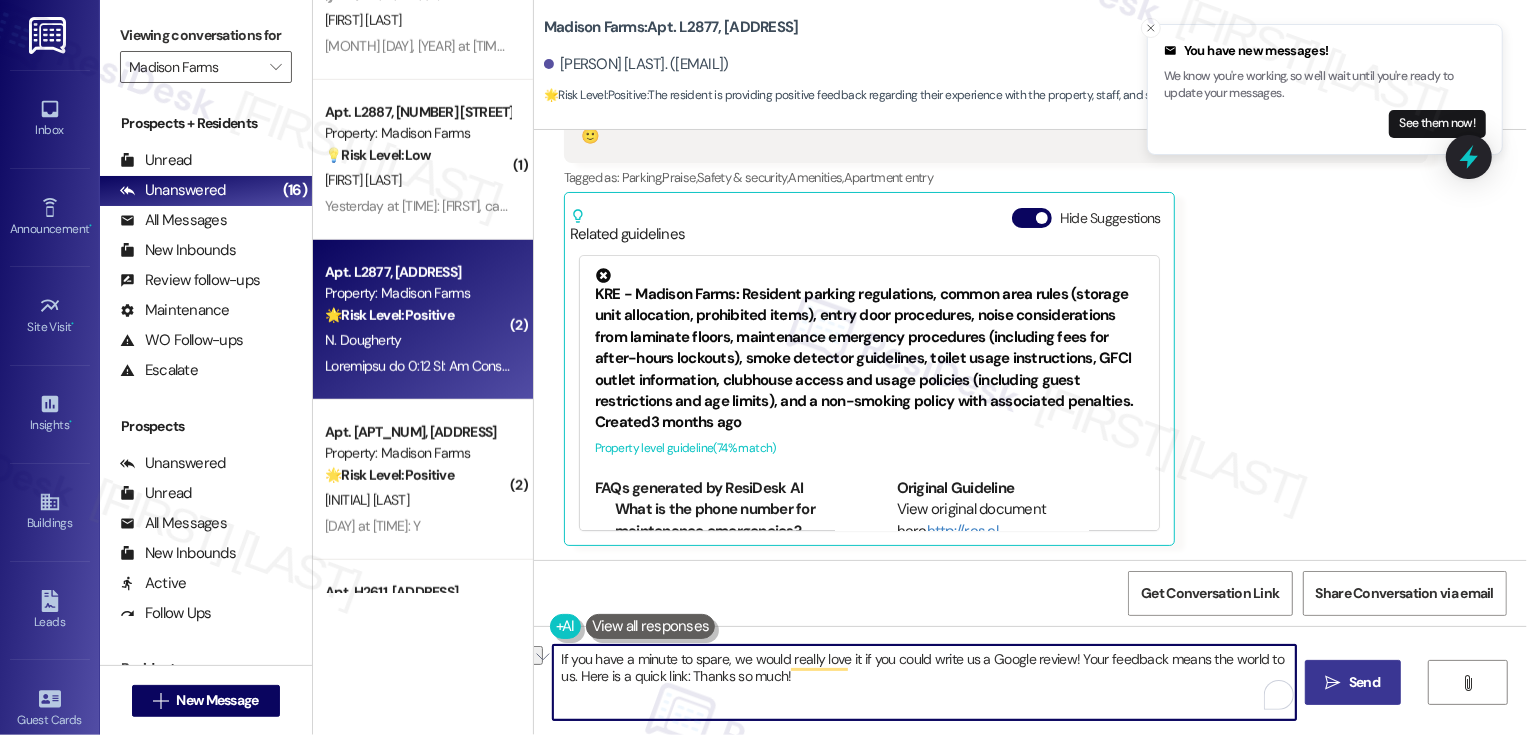 drag, startPoint x: 660, startPoint y: 675, endPoint x: 850, endPoint y: 676, distance: 190.00262 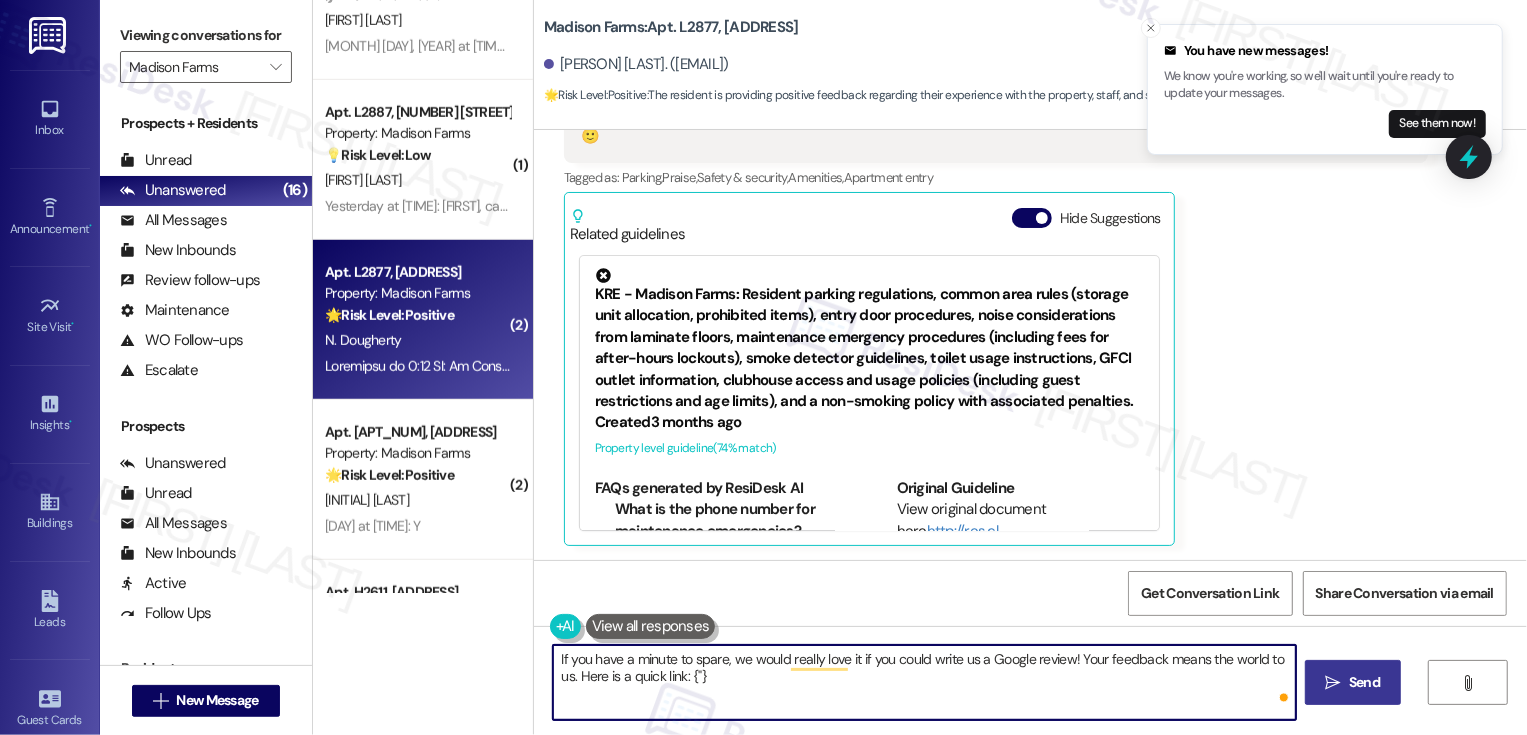 type on "If you have a minute to spare, we would really love it if you could write us a Google review! Your feedback means the world to us. Here is a quick link: {{" 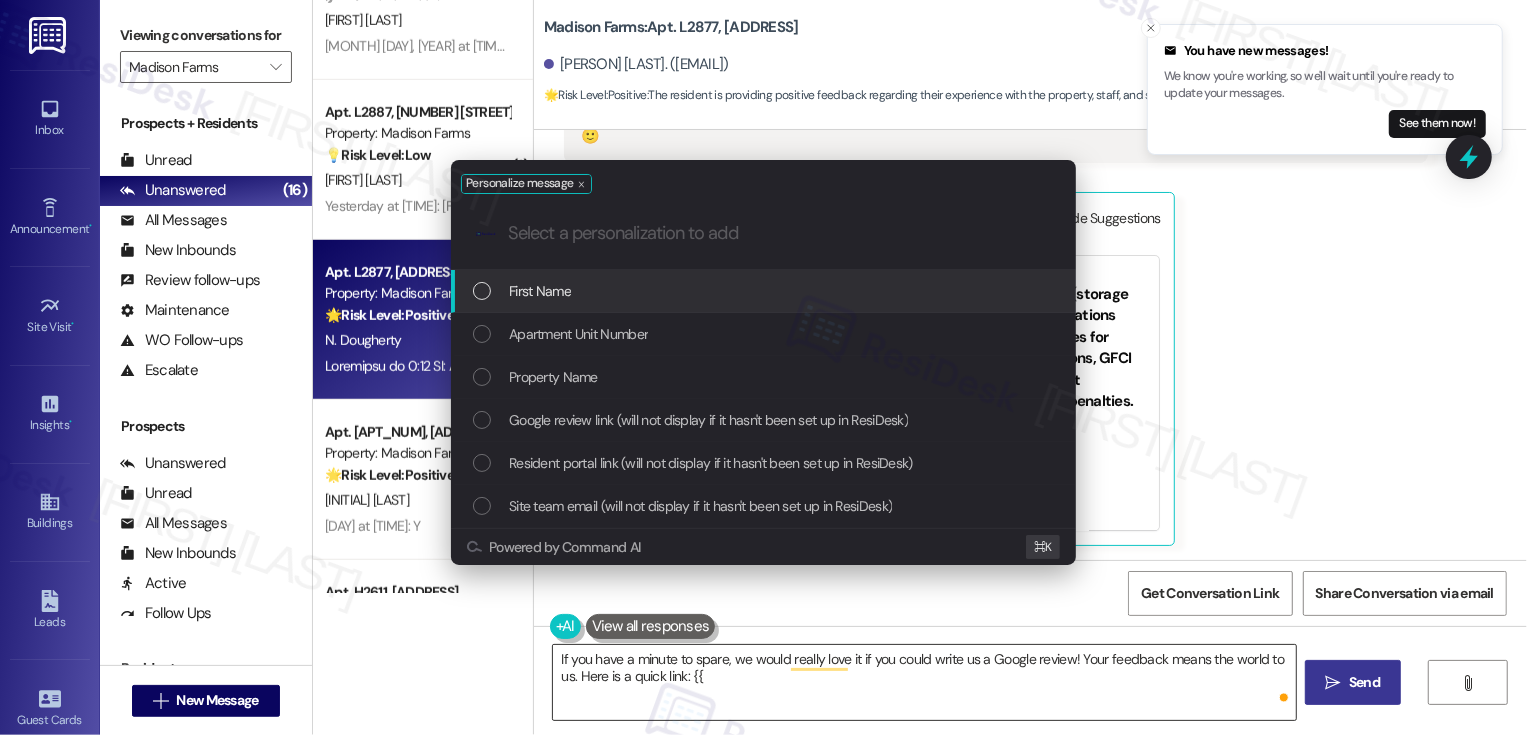 type on "g" 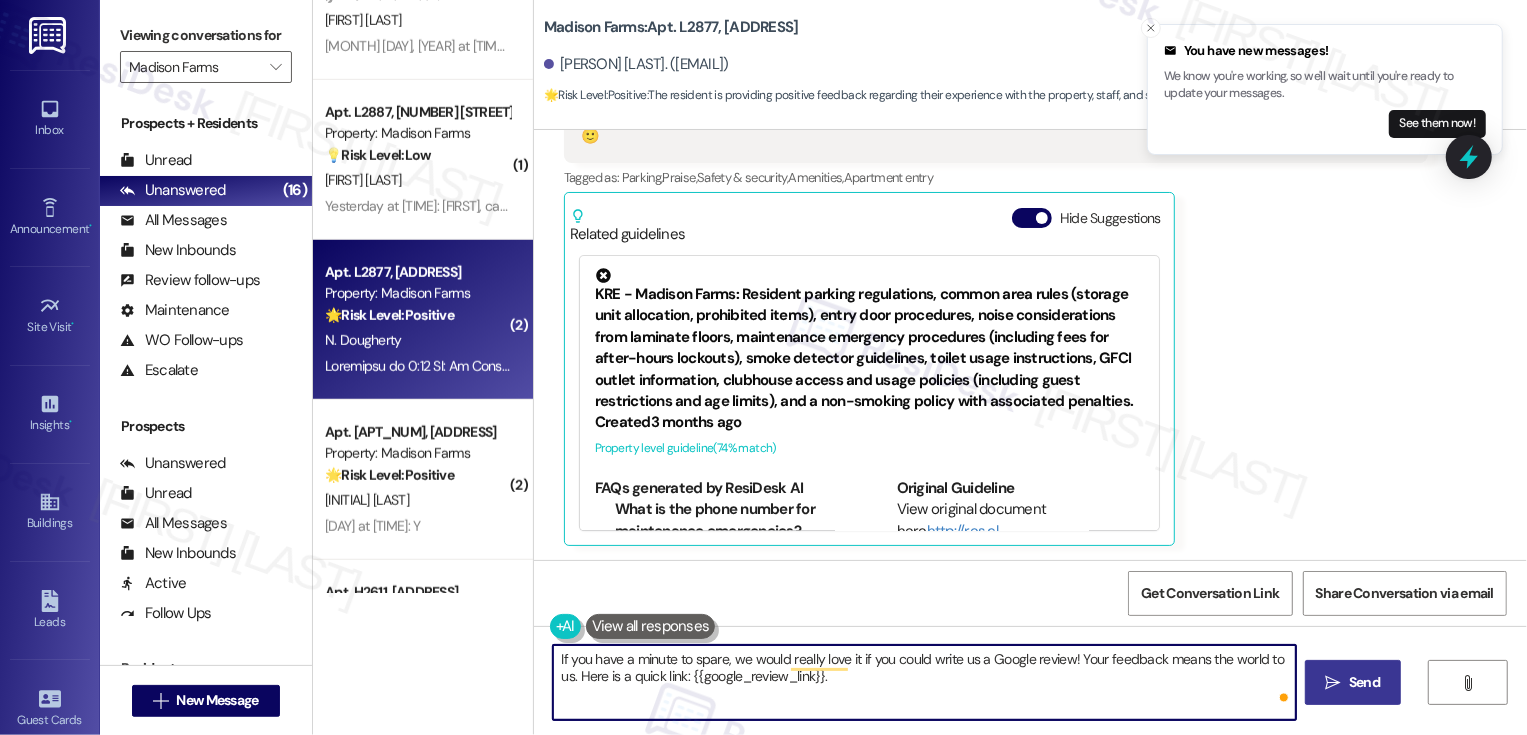 paste on "Thanks so much!" 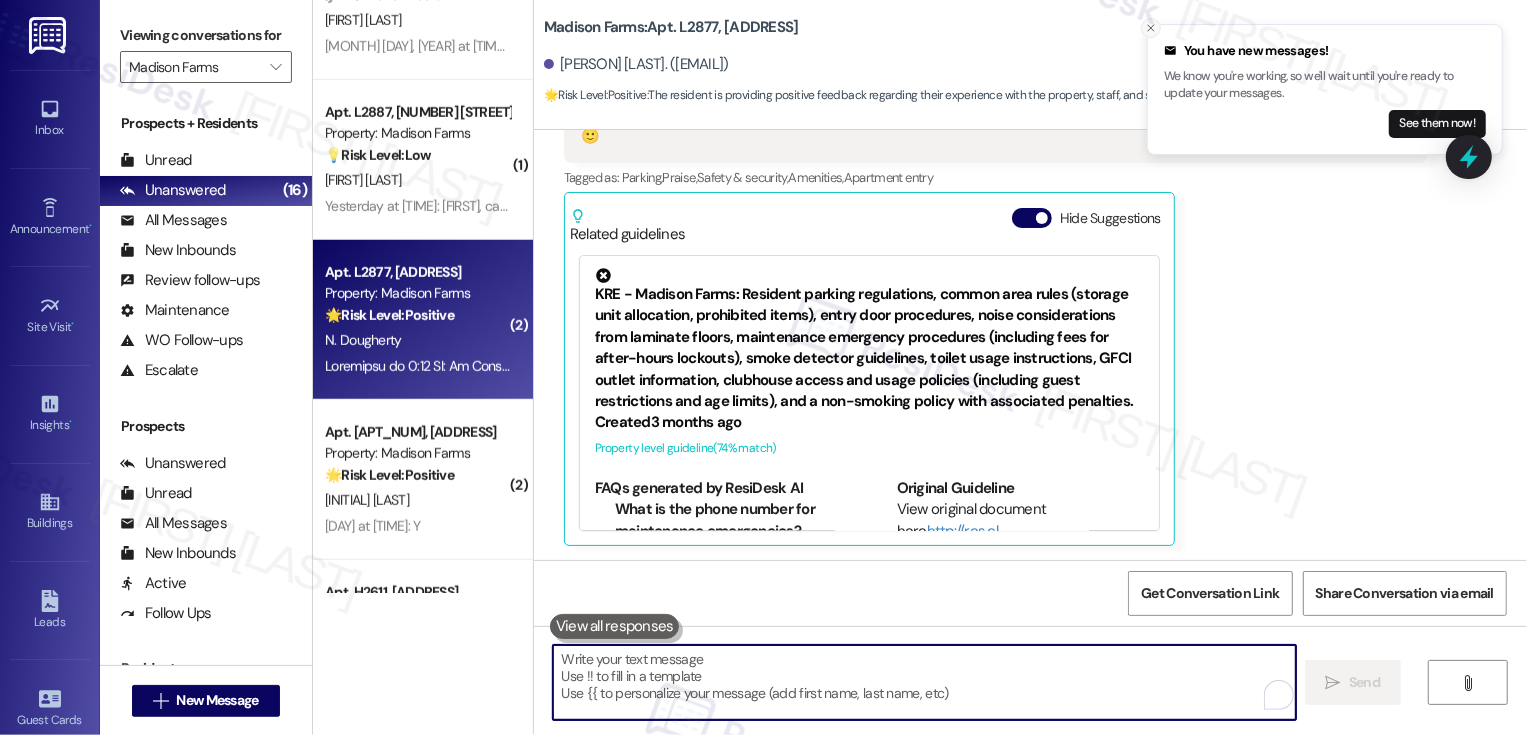 type 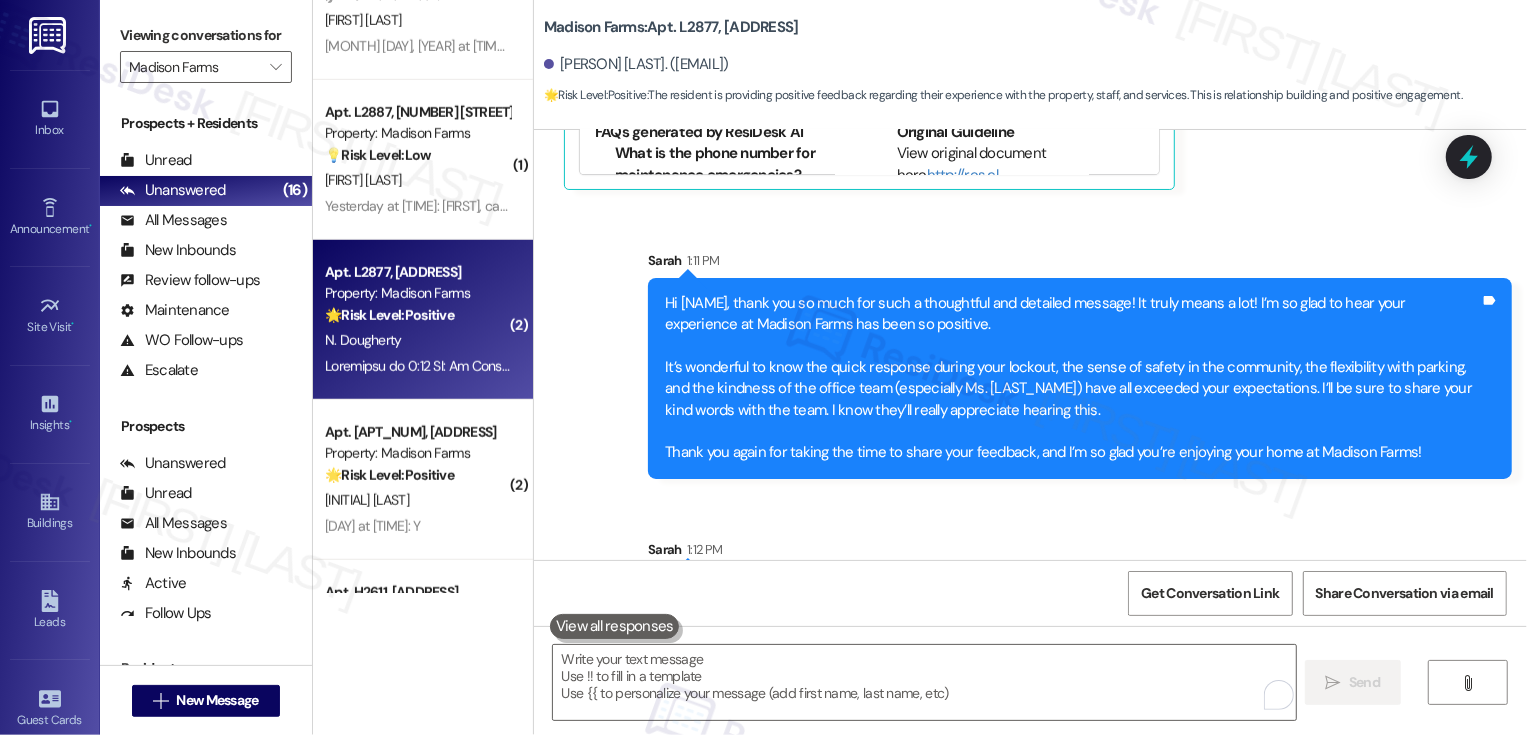 scroll, scrollTop: 3736, scrollLeft: 0, axis: vertical 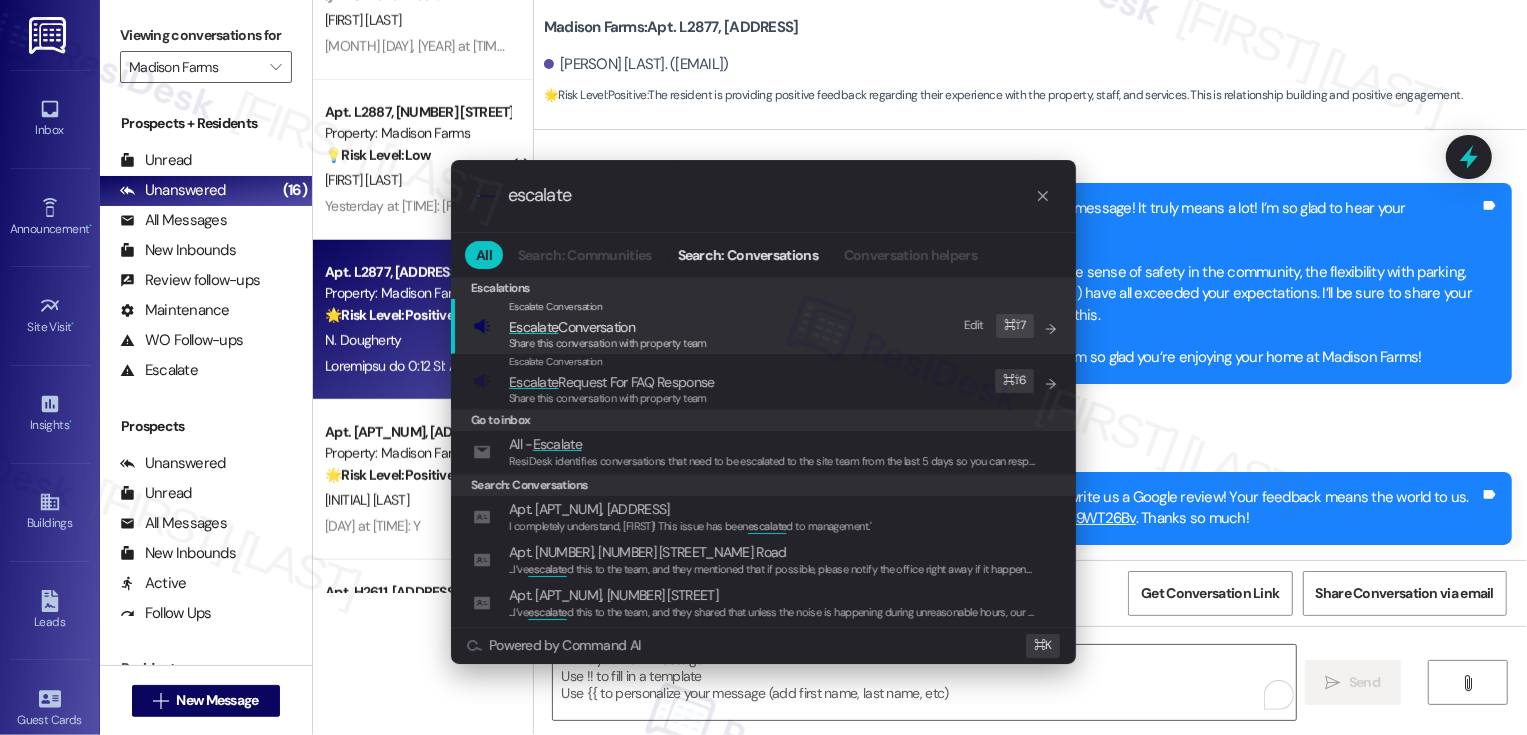 type on "escalate" 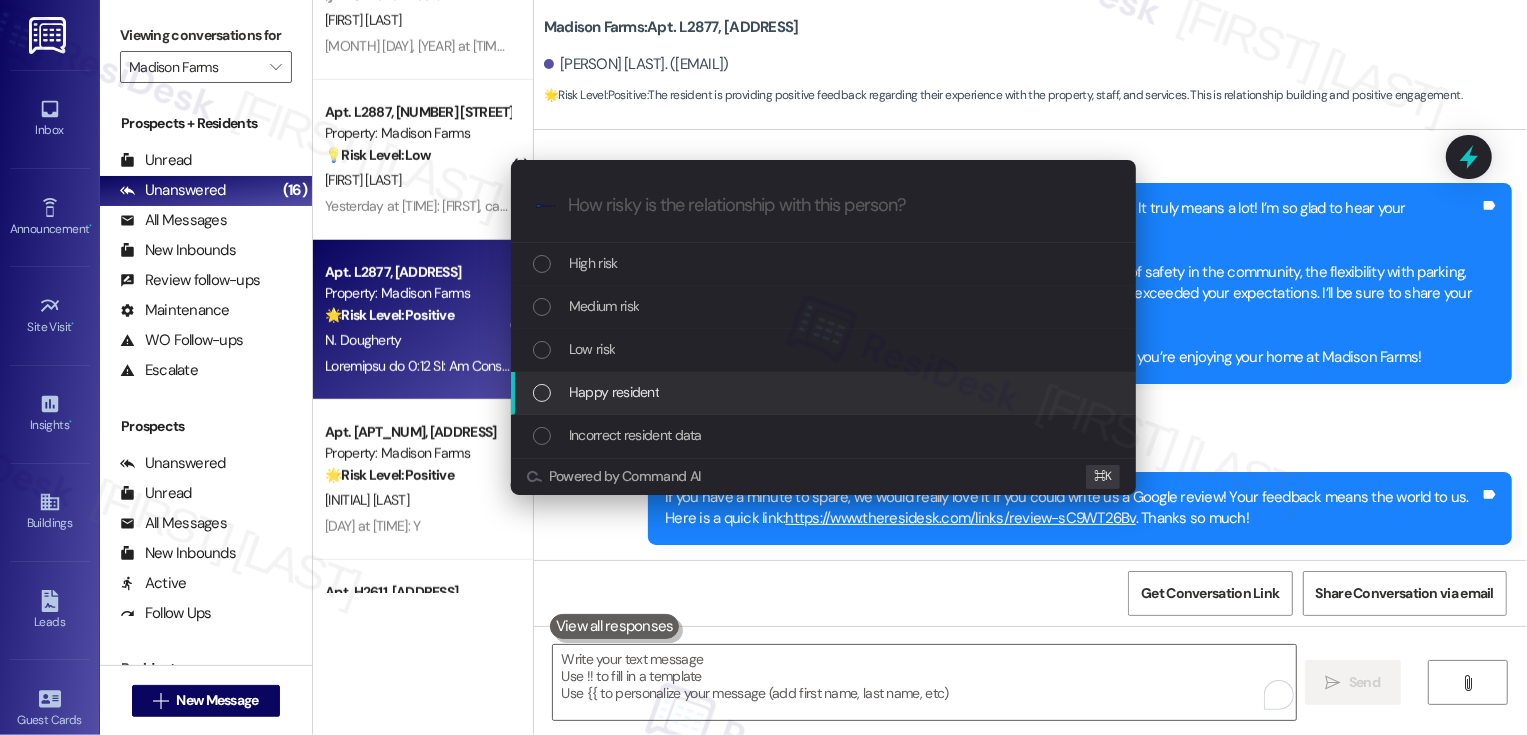 click on "Happy resident" at bounding box center [614, 392] 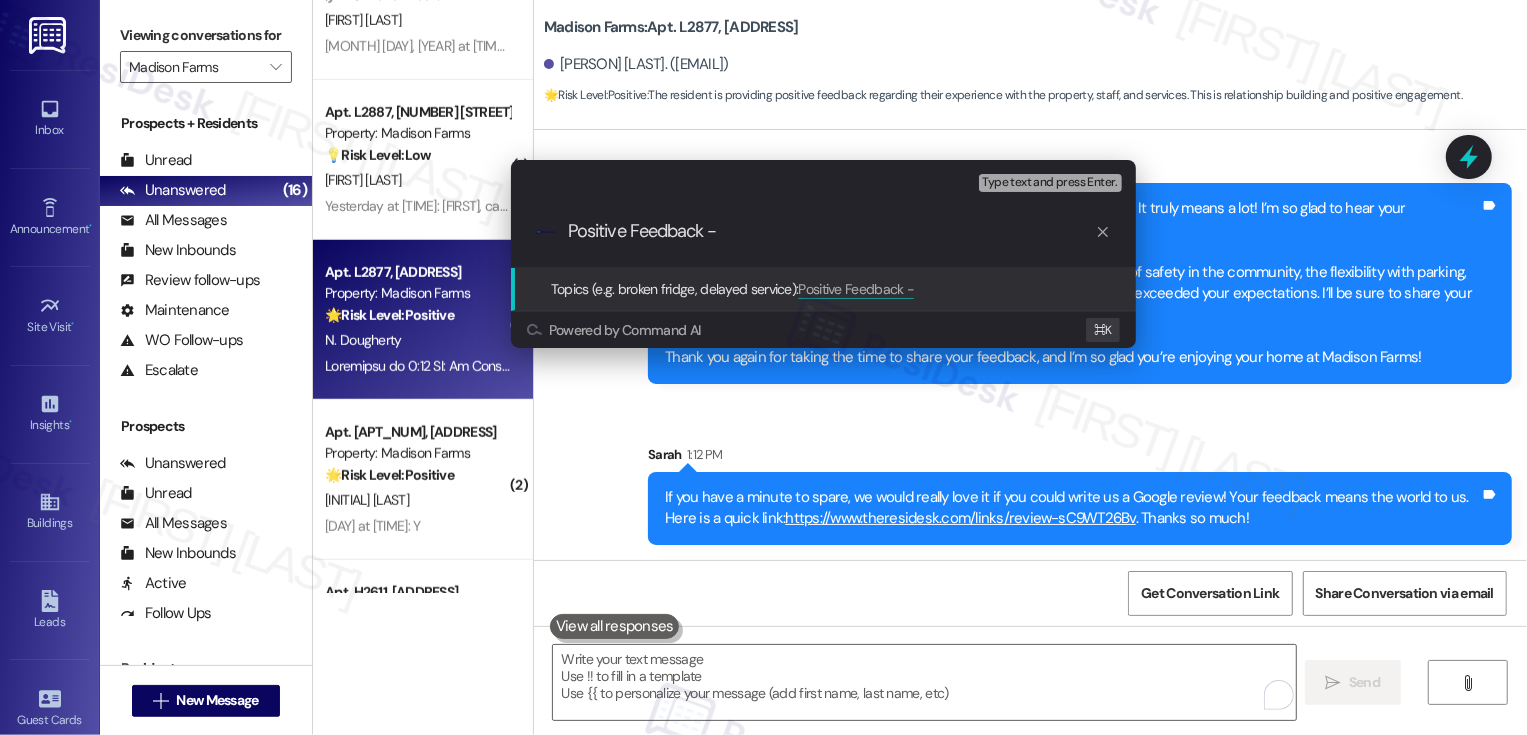 type on "Positive Feedback" 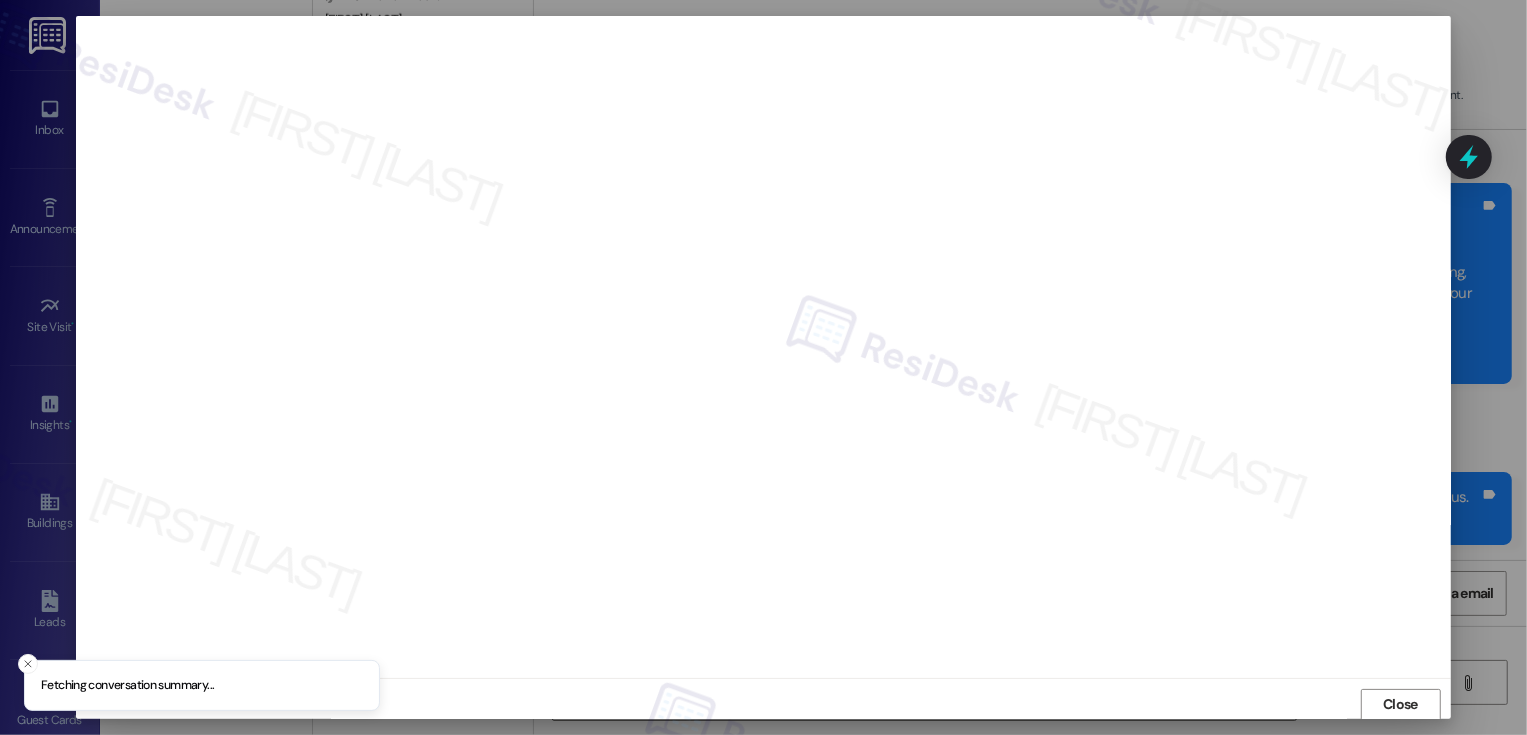 scroll, scrollTop: 1, scrollLeft: 0, axis: vertical 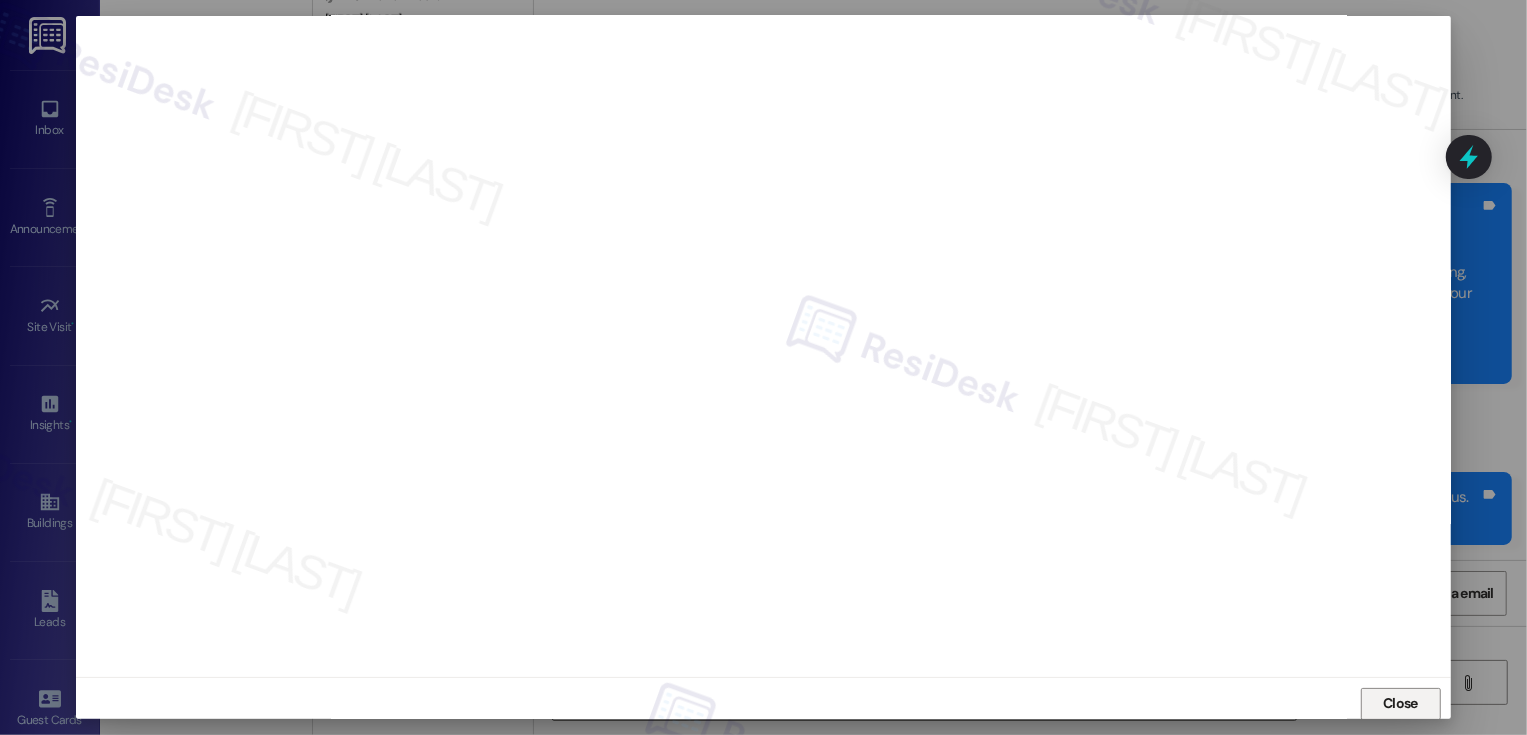 click on "Close" at bounding box center [1401, 704] 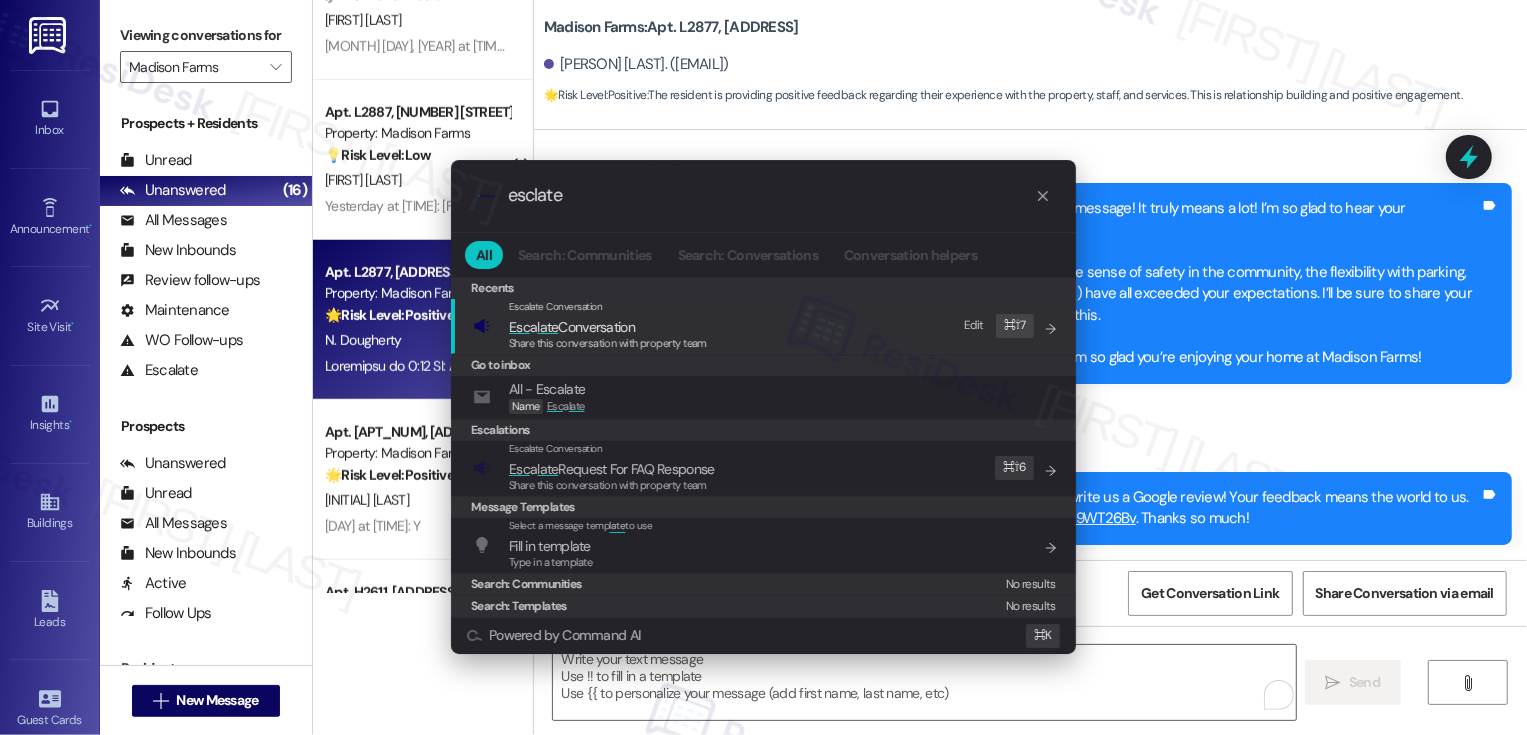 type on "esclate" 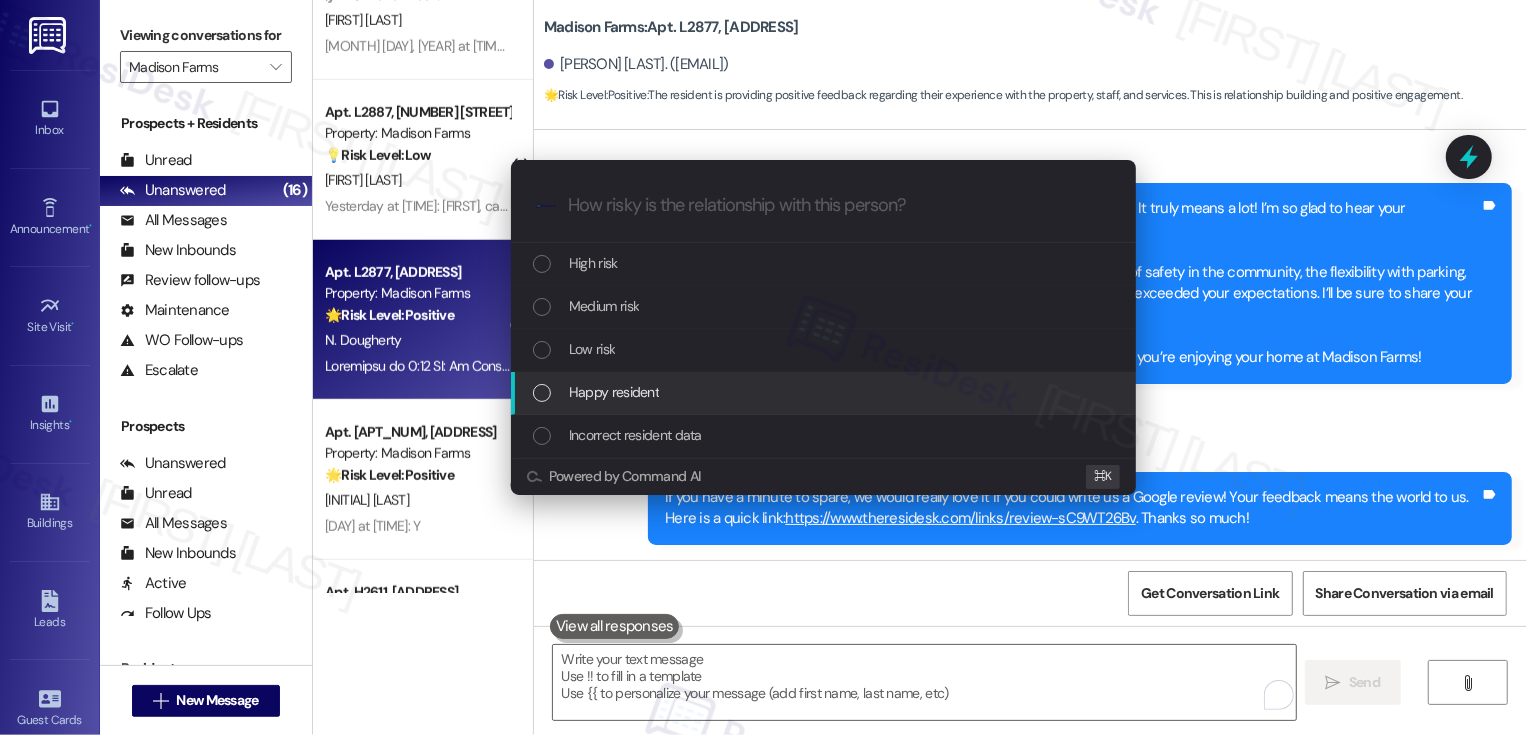 click on "Happy resident" at bounding box center (614, 392) 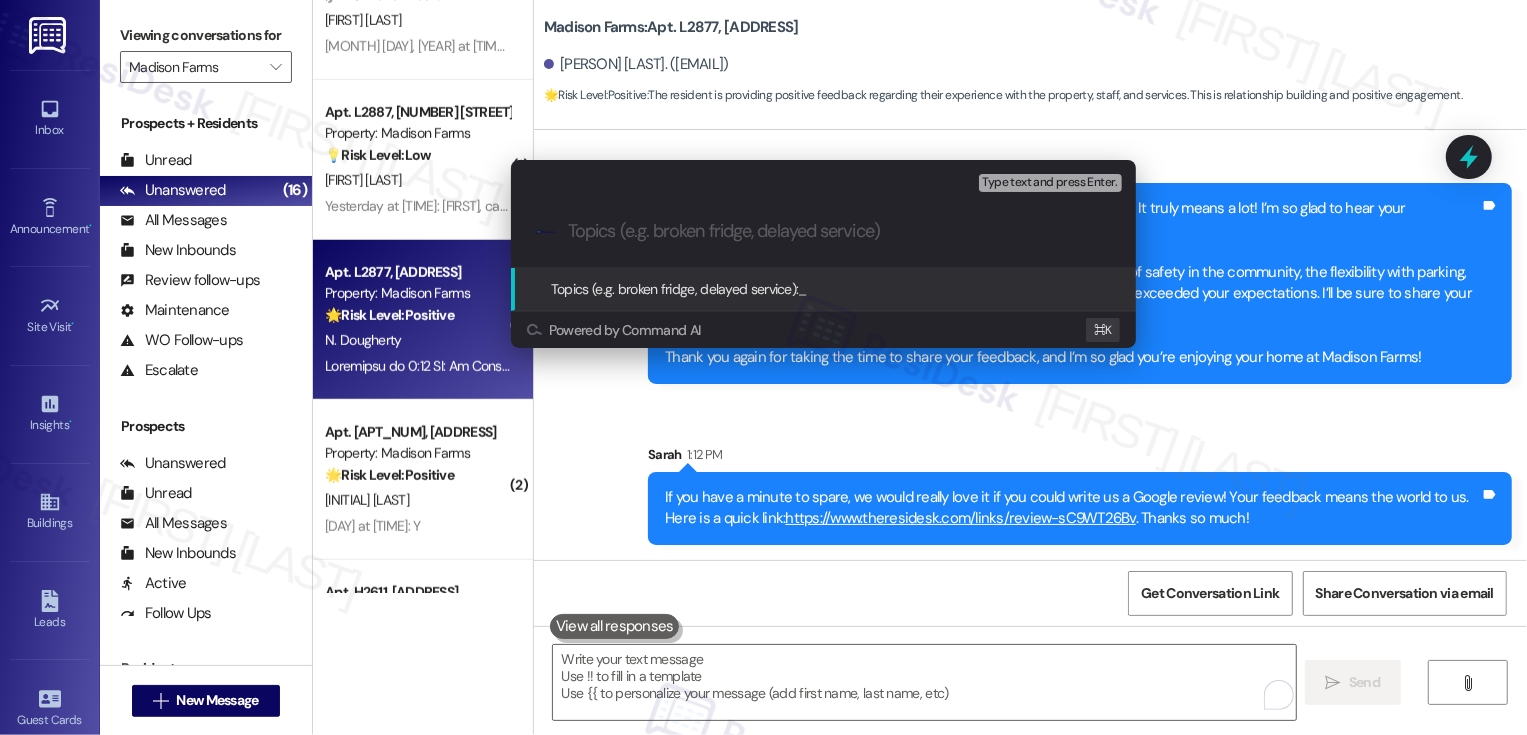 paste on "Positive Feedback" 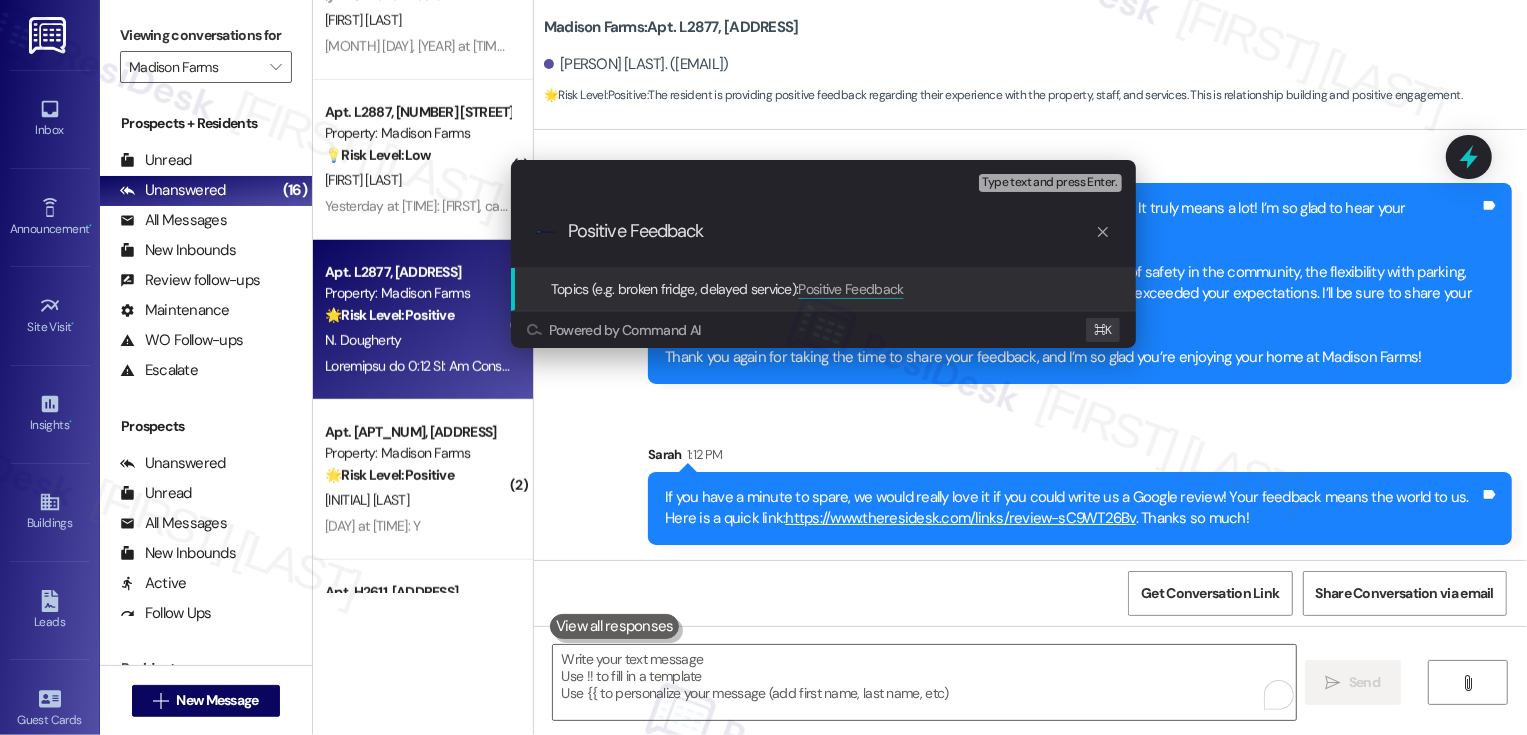type 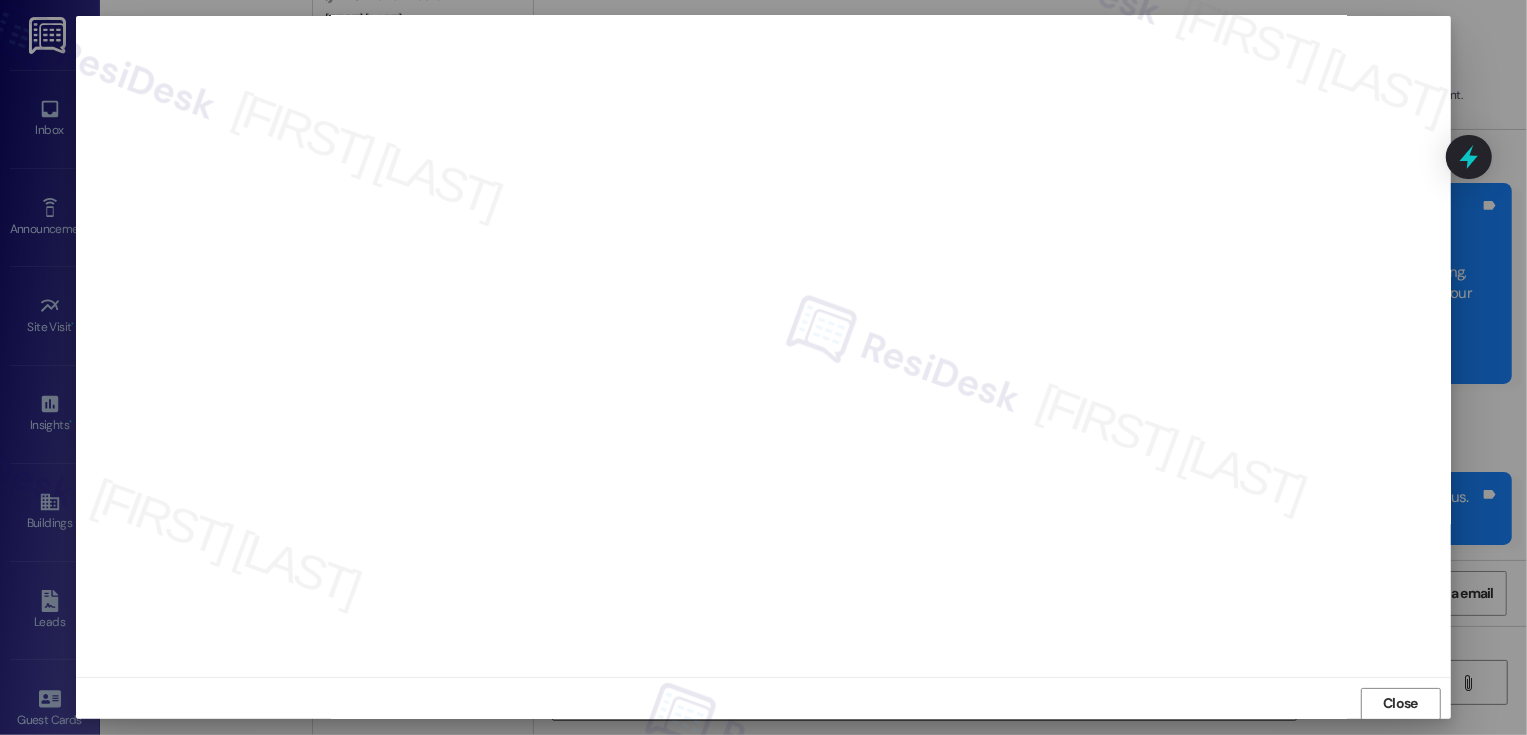 scroll, scrollTop: 11, scrollLeft: 0, axis: vertical 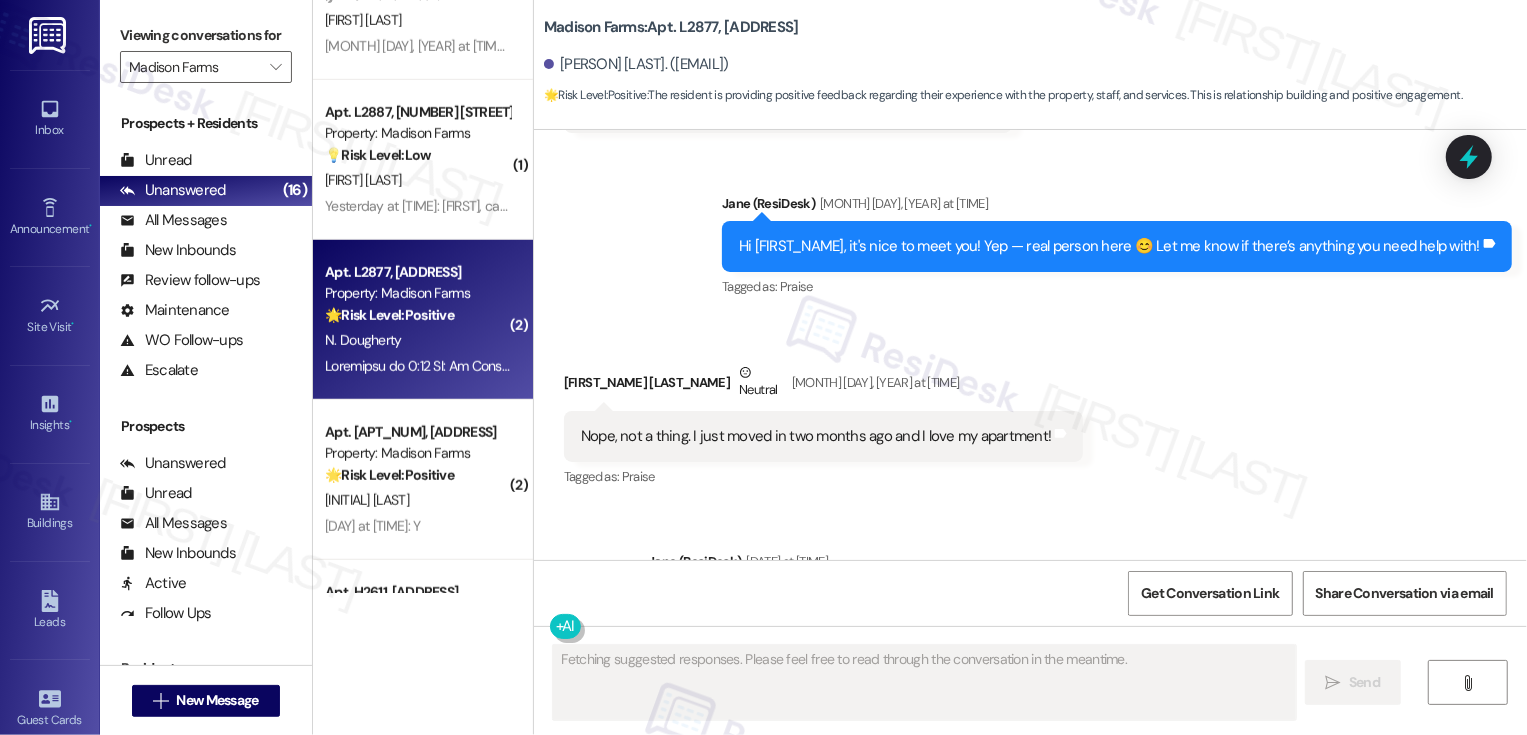 type on "Fetching suggested responses. Please feel free to read through the conversation in the meantime." 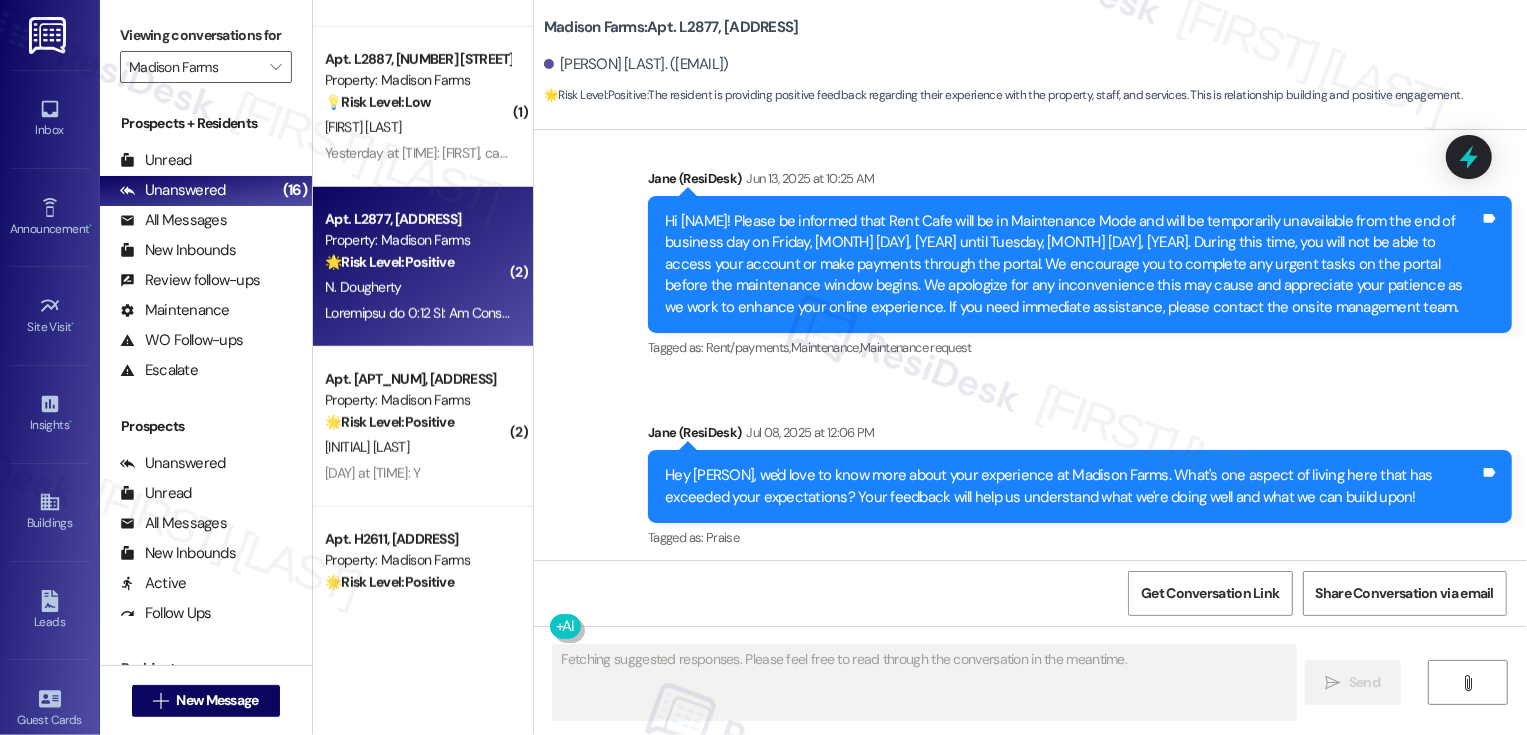 scroll, scrollTop: 1120, scrollLeft: 0, axis: vertical 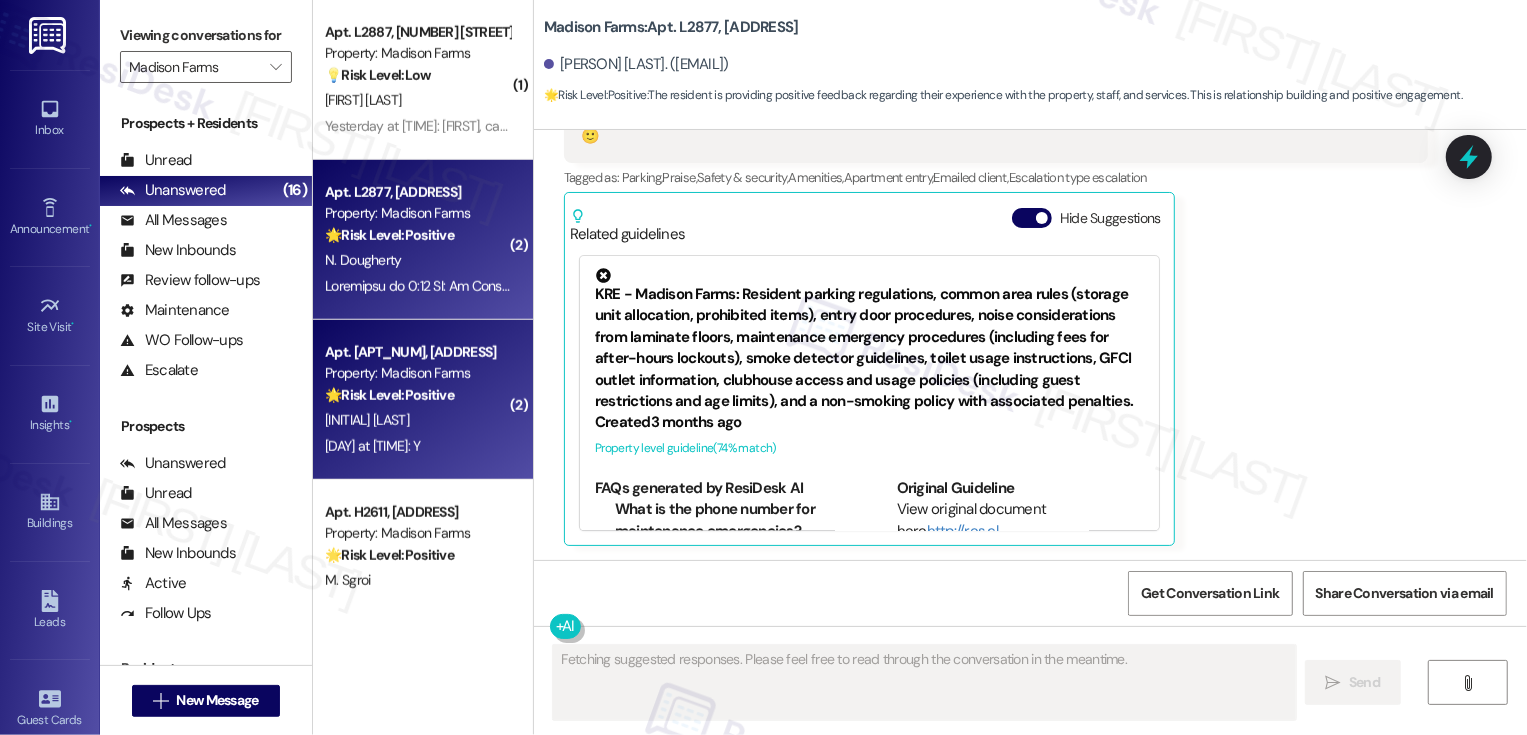 click on "🌟  Risk Level:  Positive The message is a positive response to a check-in about resident satisfaction, indicating positive engagement." at bounding box center (417, 395) 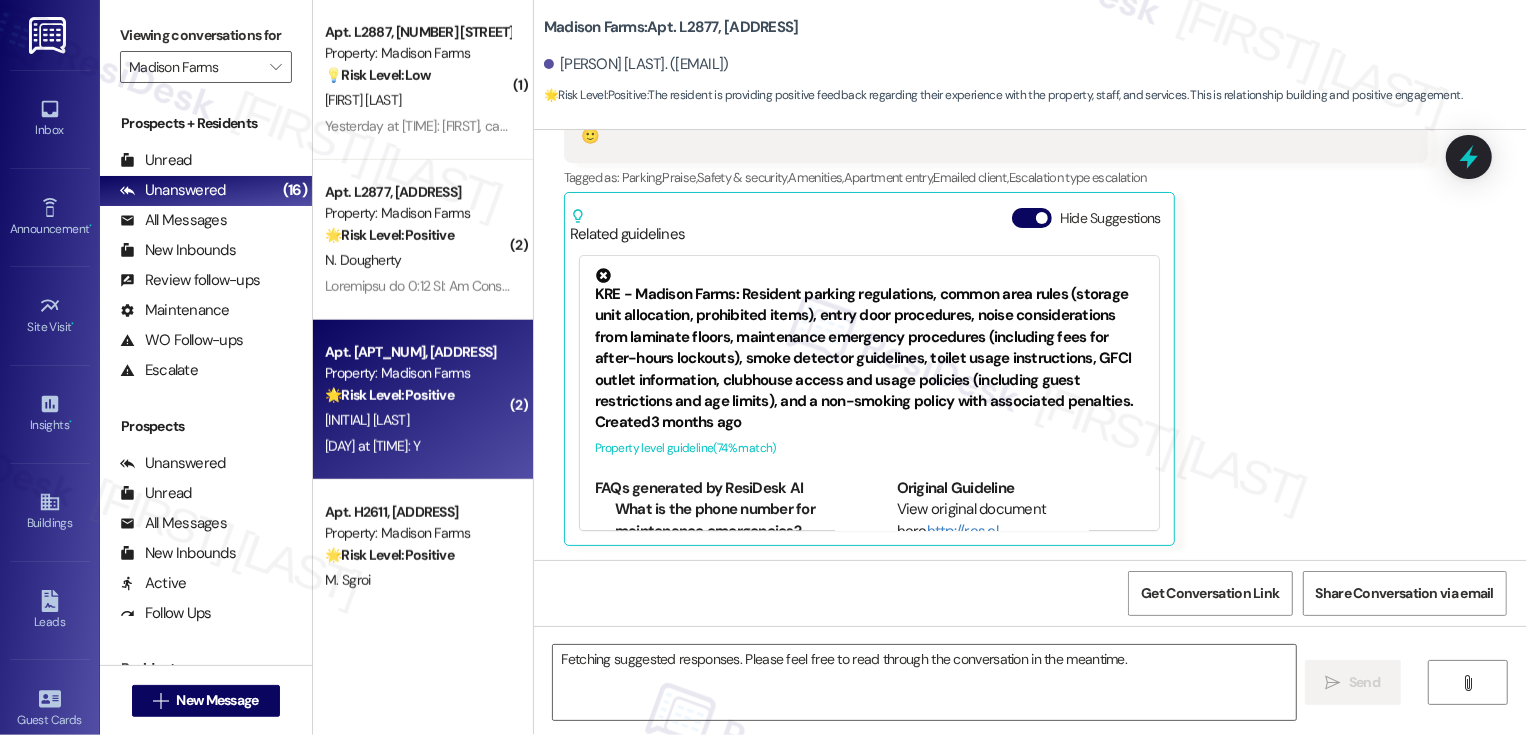 click on "🌟  Risk Level:  Positive The message is a positive response to a check-in about resident satisfaction, indicating positive engagement." at bounding box center (417, 395) 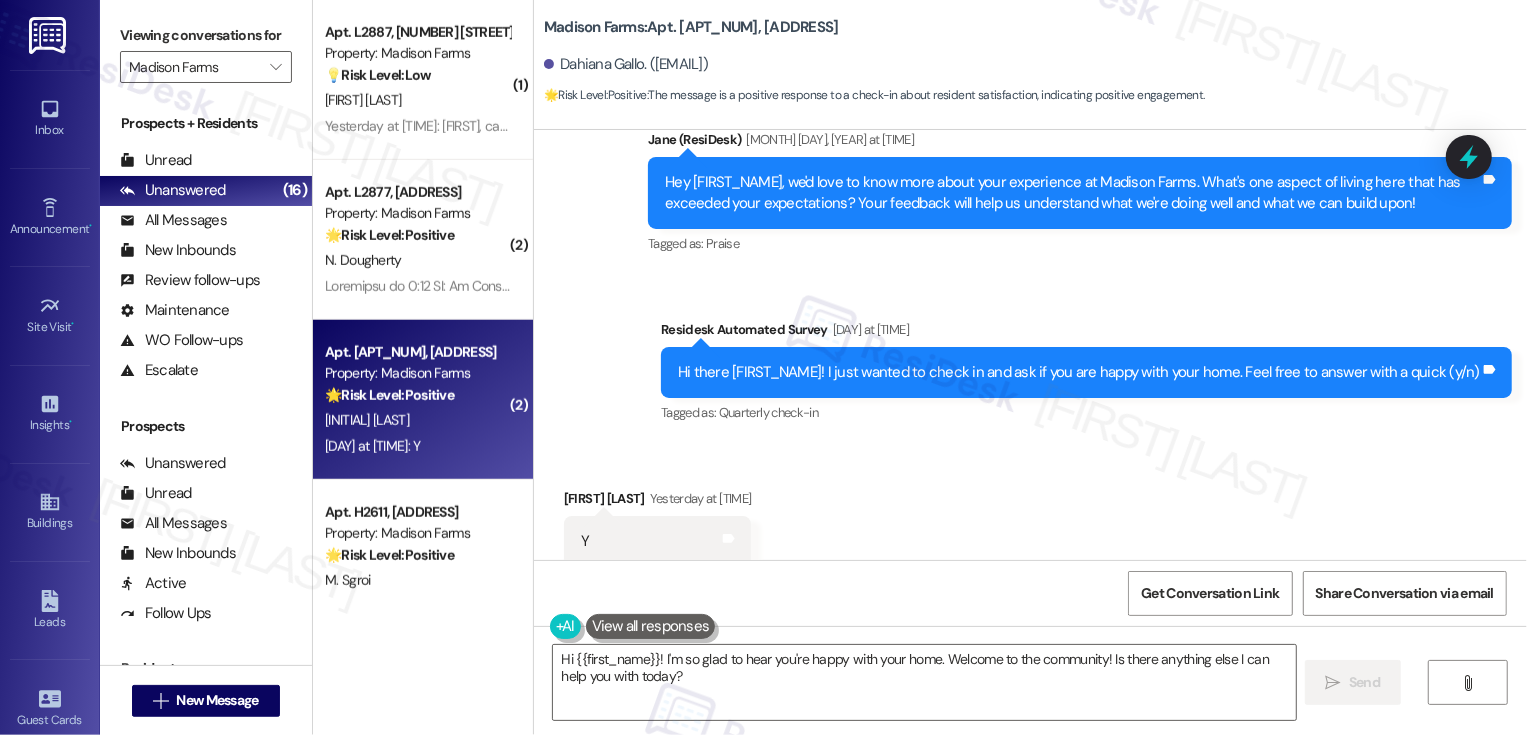 scroll, scrollTop: 1311, scrollLeft: 0, axis: vertical 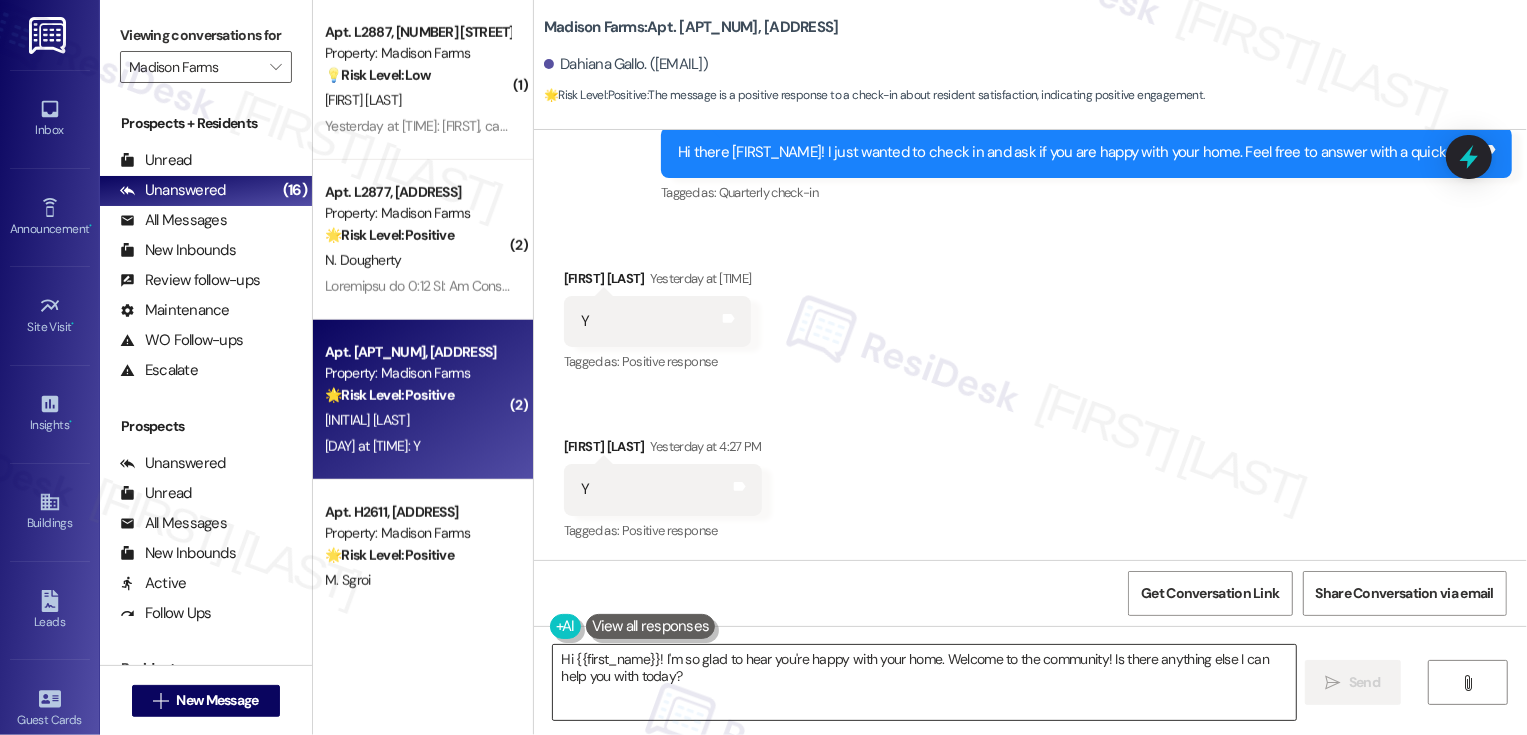 click on "Hi {{first_name}}! I'm so glad to hear you're happy with your home. Welcome to the community! Is there anything else I can help you with today?" at bounding box center (924, 682) 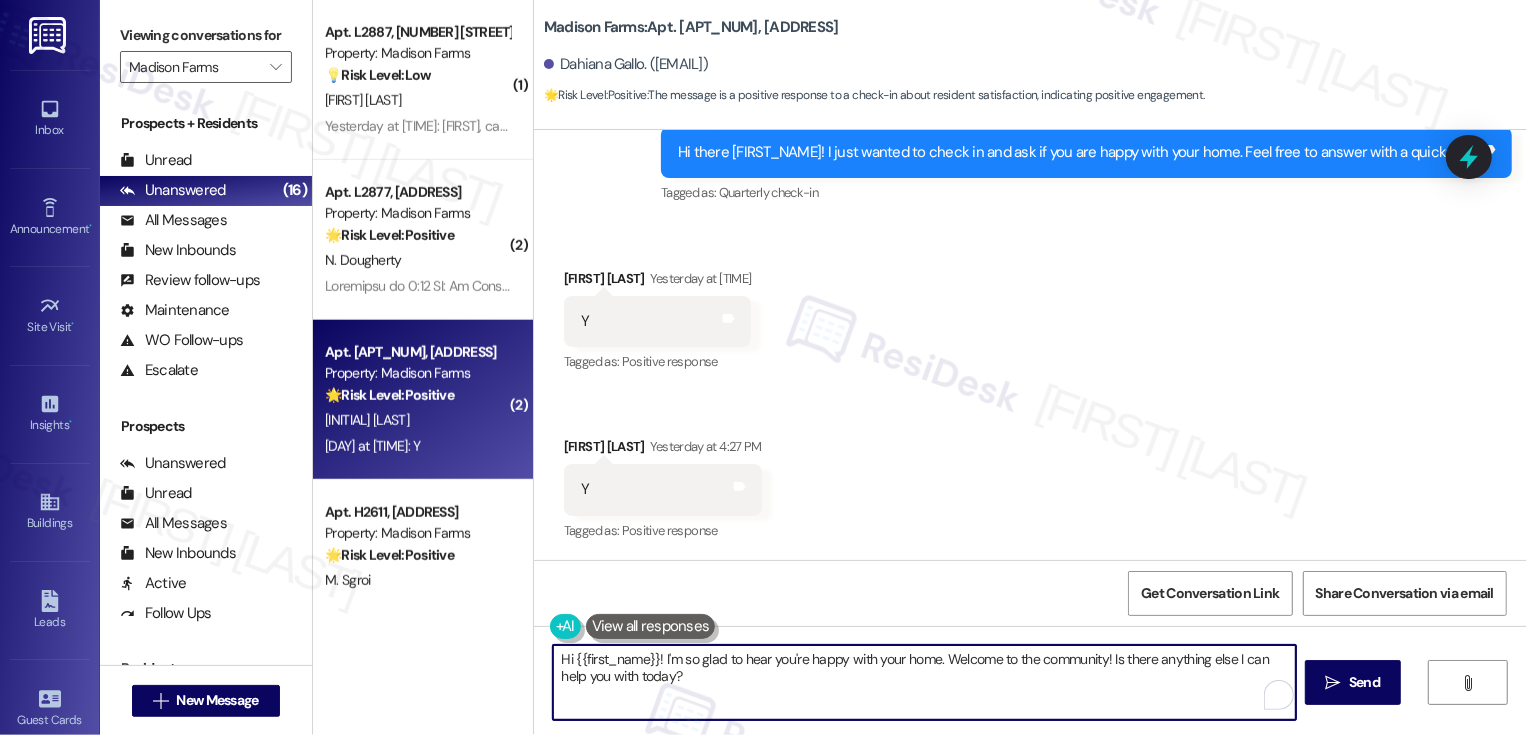 click on "Hi {{first_name}}! I'm so glad to hear you're happy with your home. Welcome to the community! Is there anything else I can help you with today?" at bounding box center (924, 682) 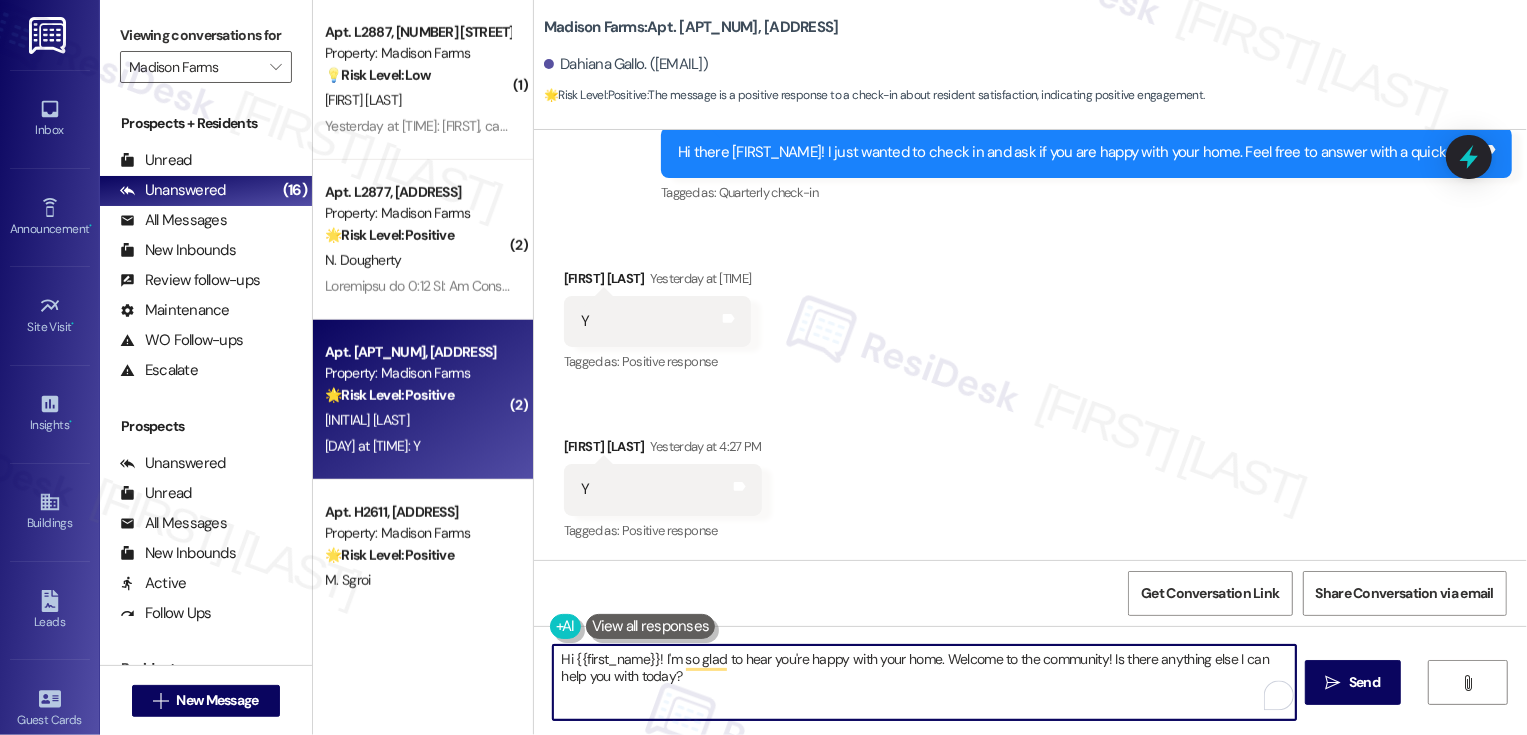 click on "Hi {{first_name}}! I'm so glad to hear you're happy with your home. Welcome to the community! Is there anything else I can help you with today?" at bounding box center (924, 682) 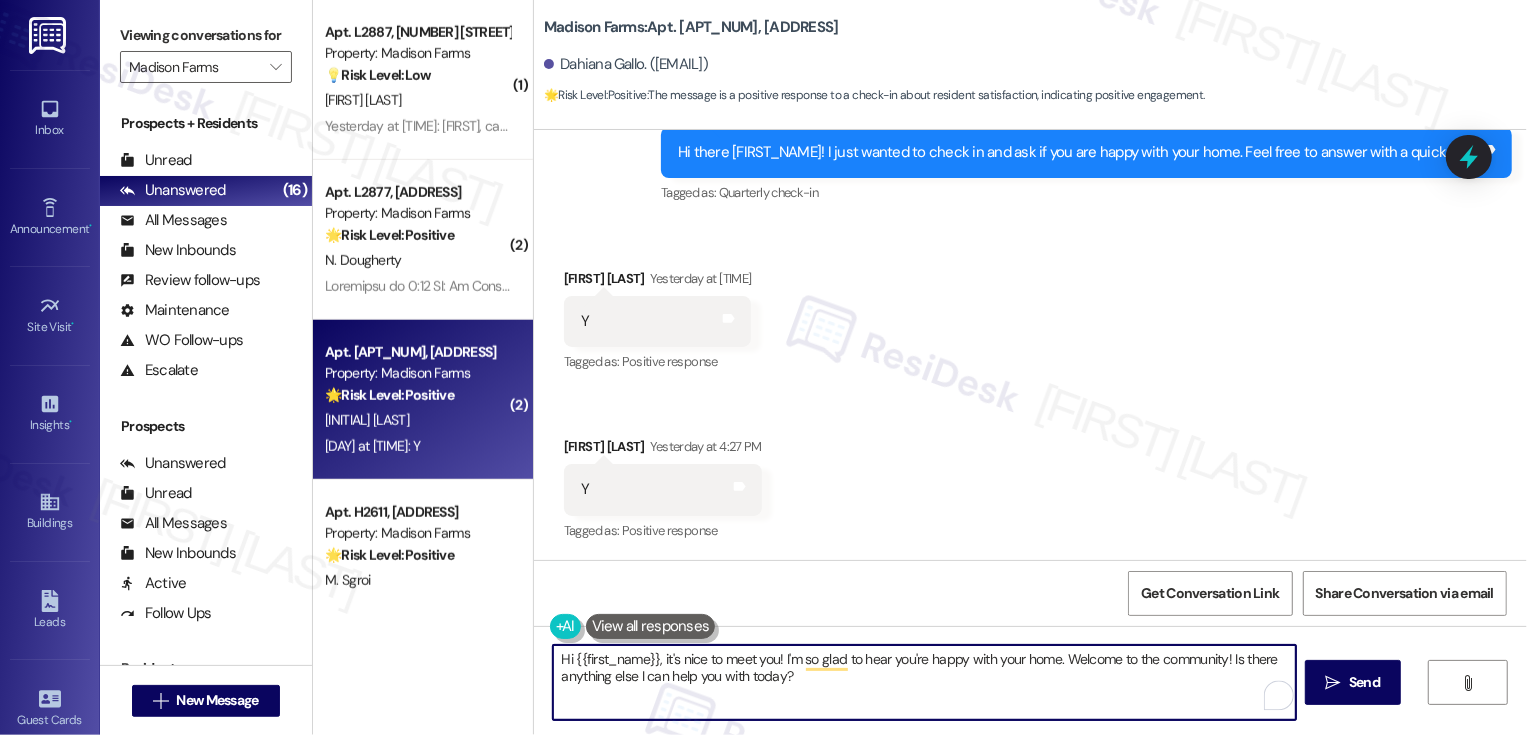 drag, startPoint x: 1059, startPoint y: 655, endPoint x: 1062, endPoint y: 713, distance: 58.077534 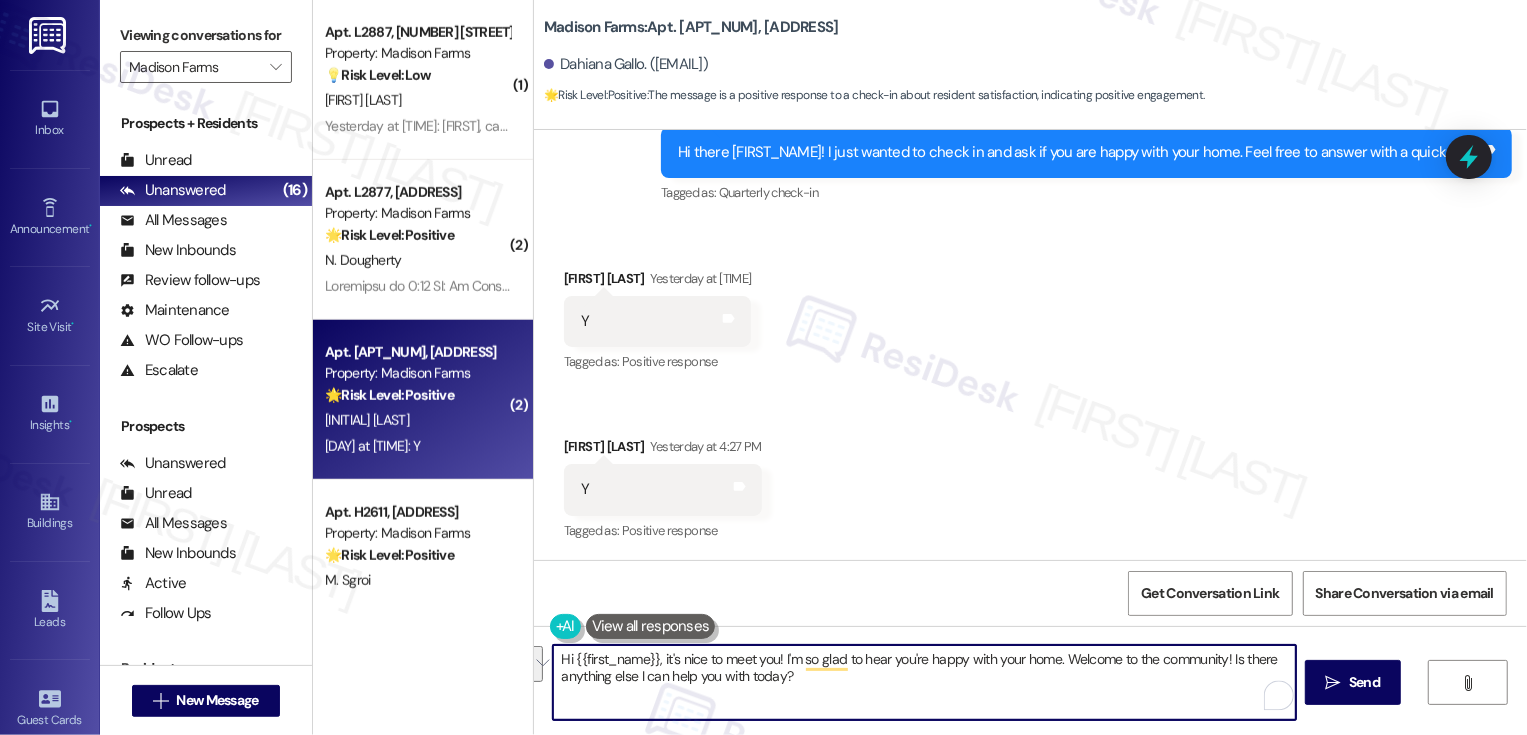 type on "Hi {{first_name}}, it's nice to meet you! I'm so glad to hear you're happy with your home." 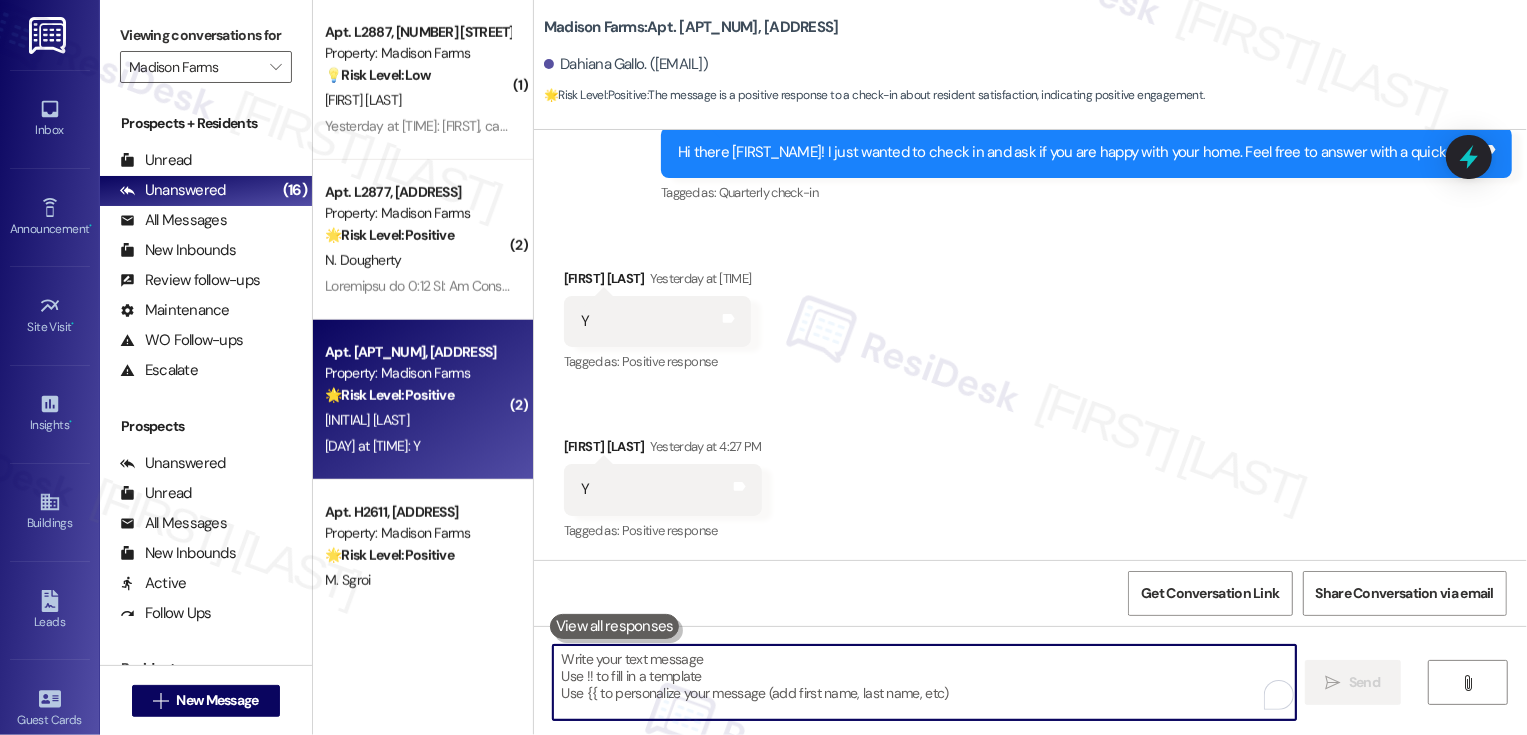click at bounding box center [924, 682] 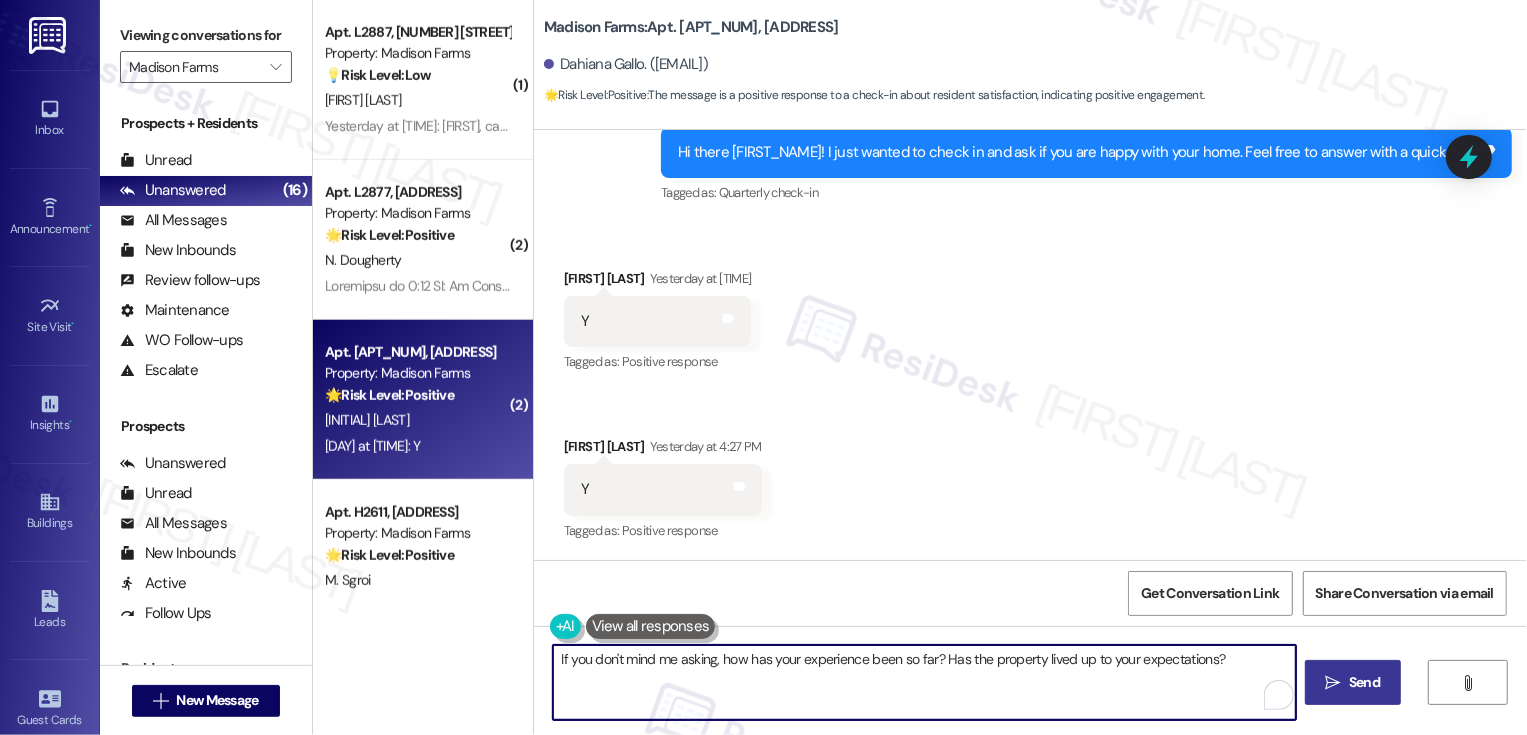 type on "If you don't mind me asking, how has your experience been so far? Has the property lived up to your expectations?" 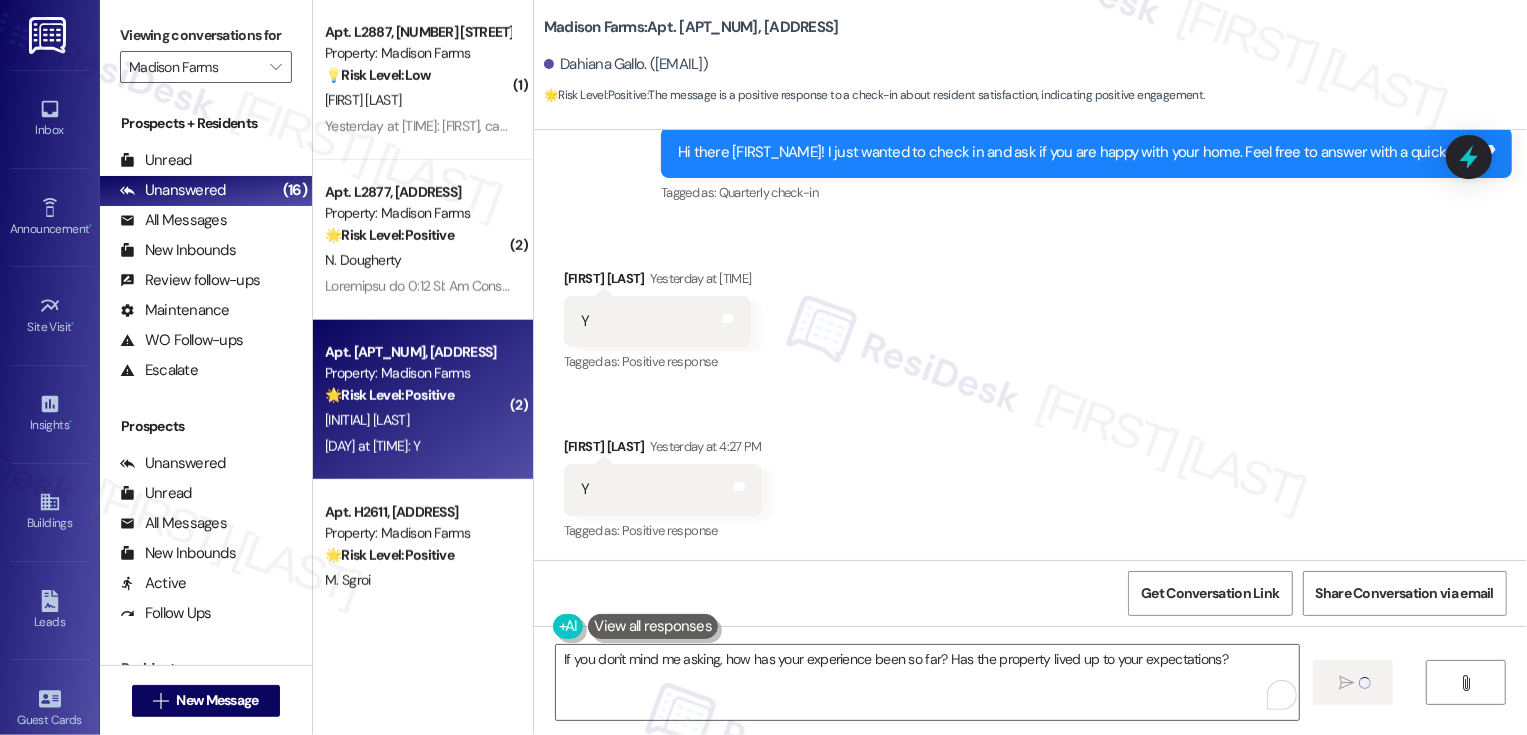 type 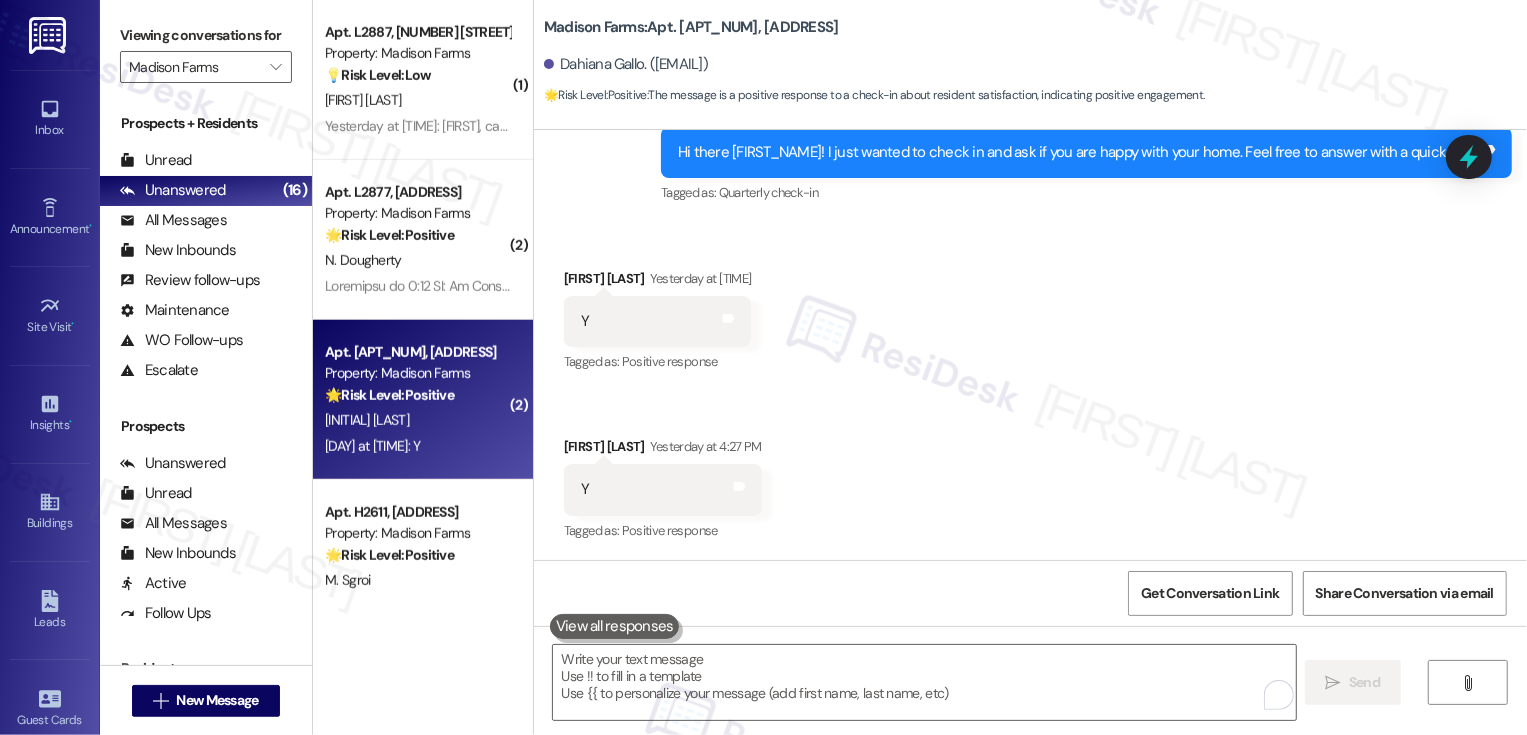 scroll, scrollTop: 1590, scrollLeft: 0, axis: vertical 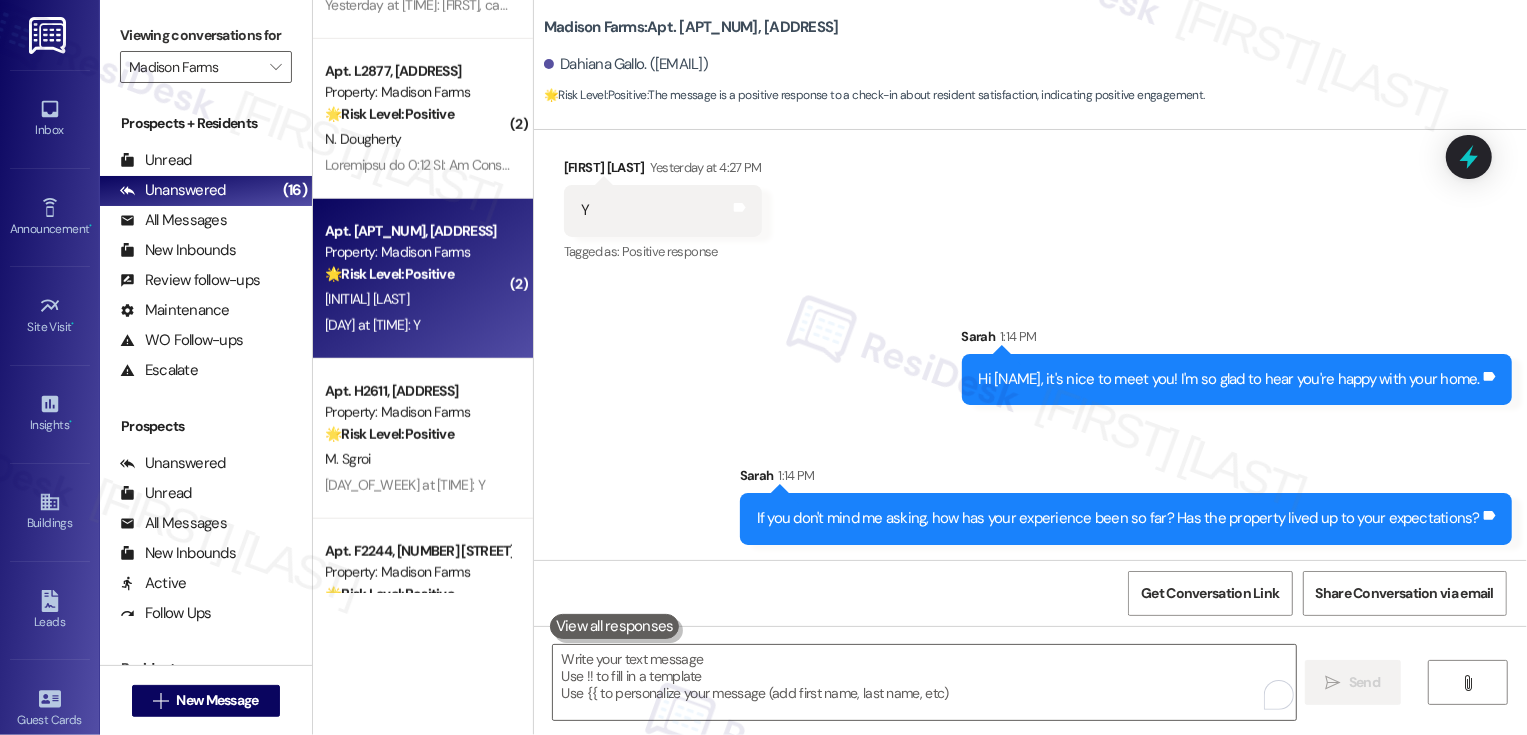 click on "M. Sgroi" at bounding box center (417, 459) 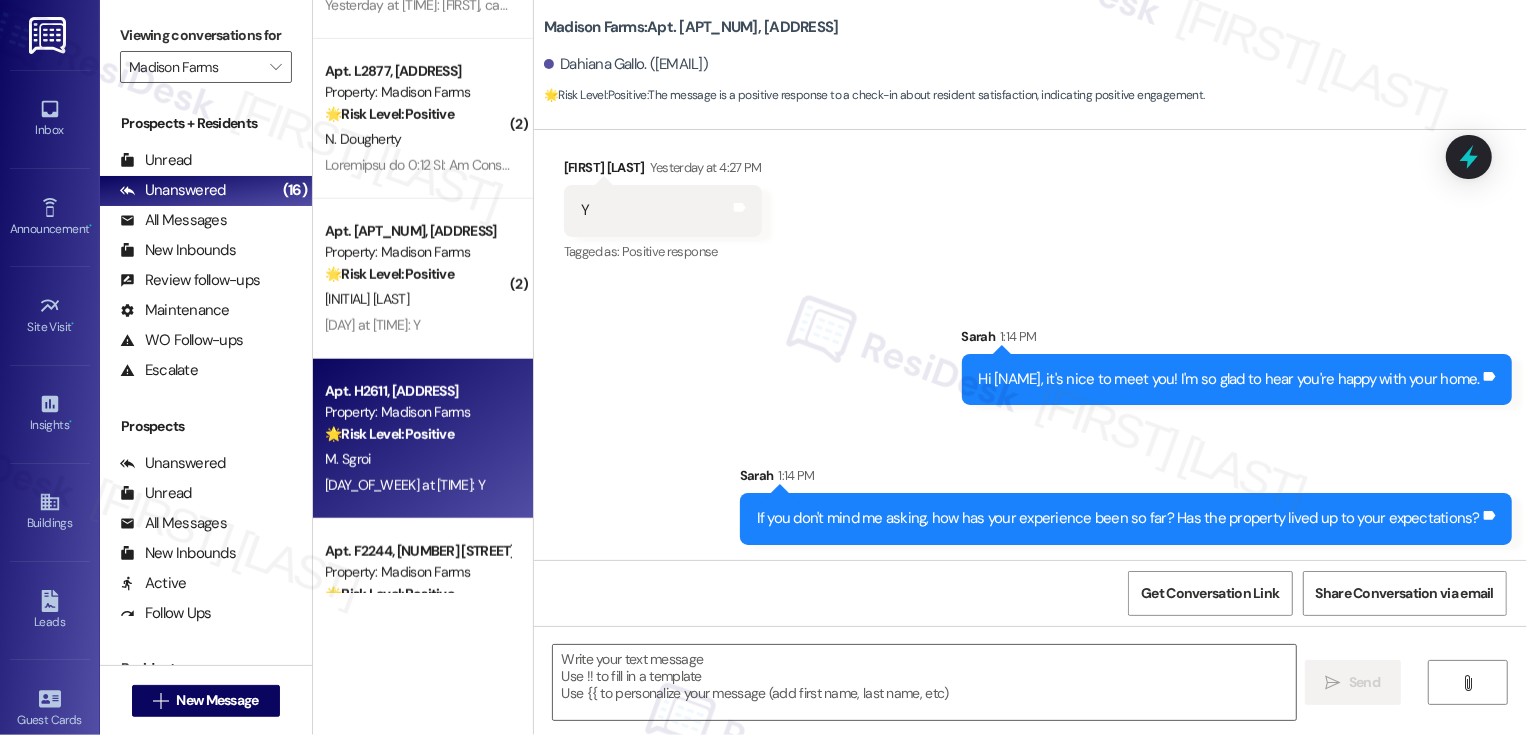 type on "Fetching suggested responses. Please feel free to read through the conversation in the meantime." 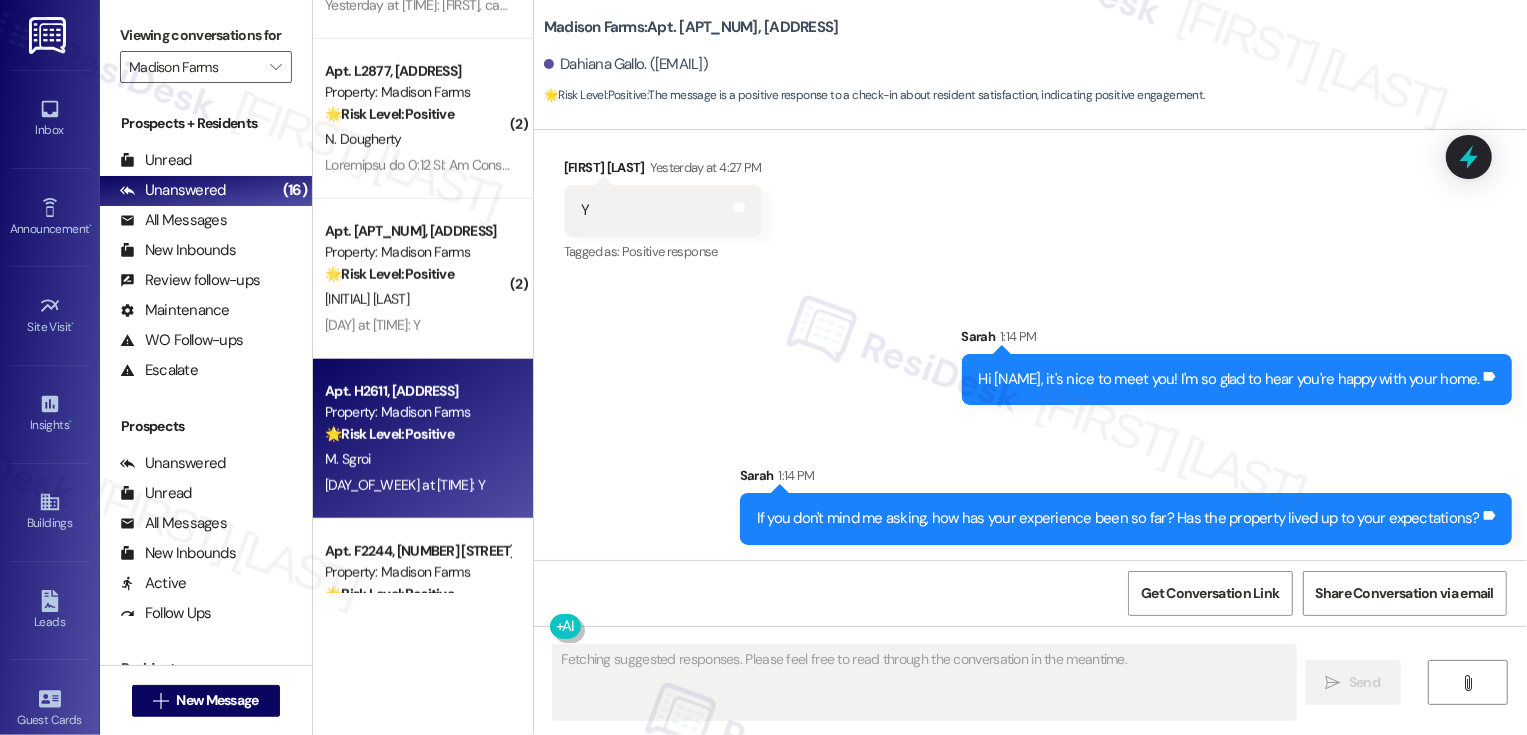 click on "M. Sgroi" at bounding box center [417, 459] 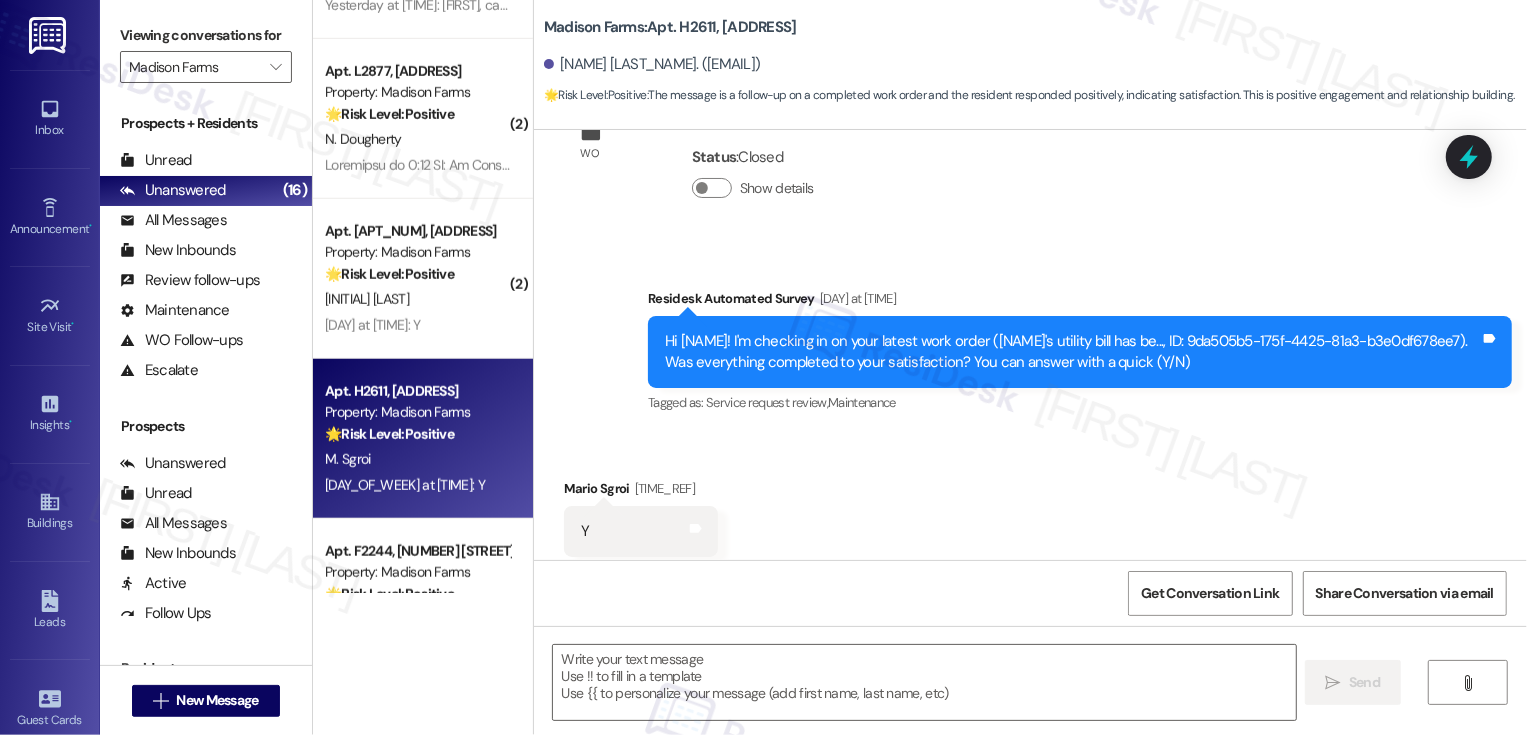 scroll, scrollTop: 1353, scrollLeft: 0, axis: vertical 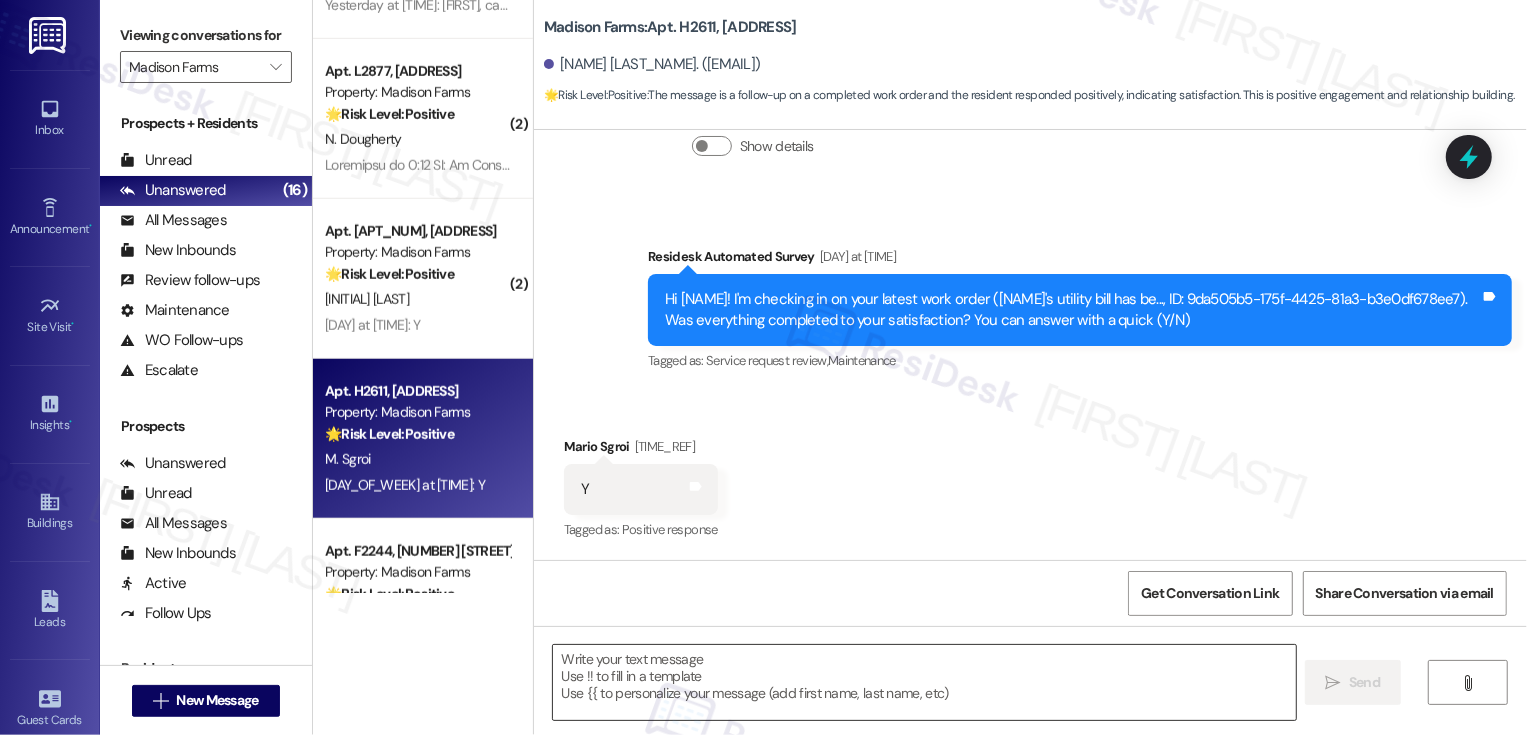 click at bounding box center [924, 682] 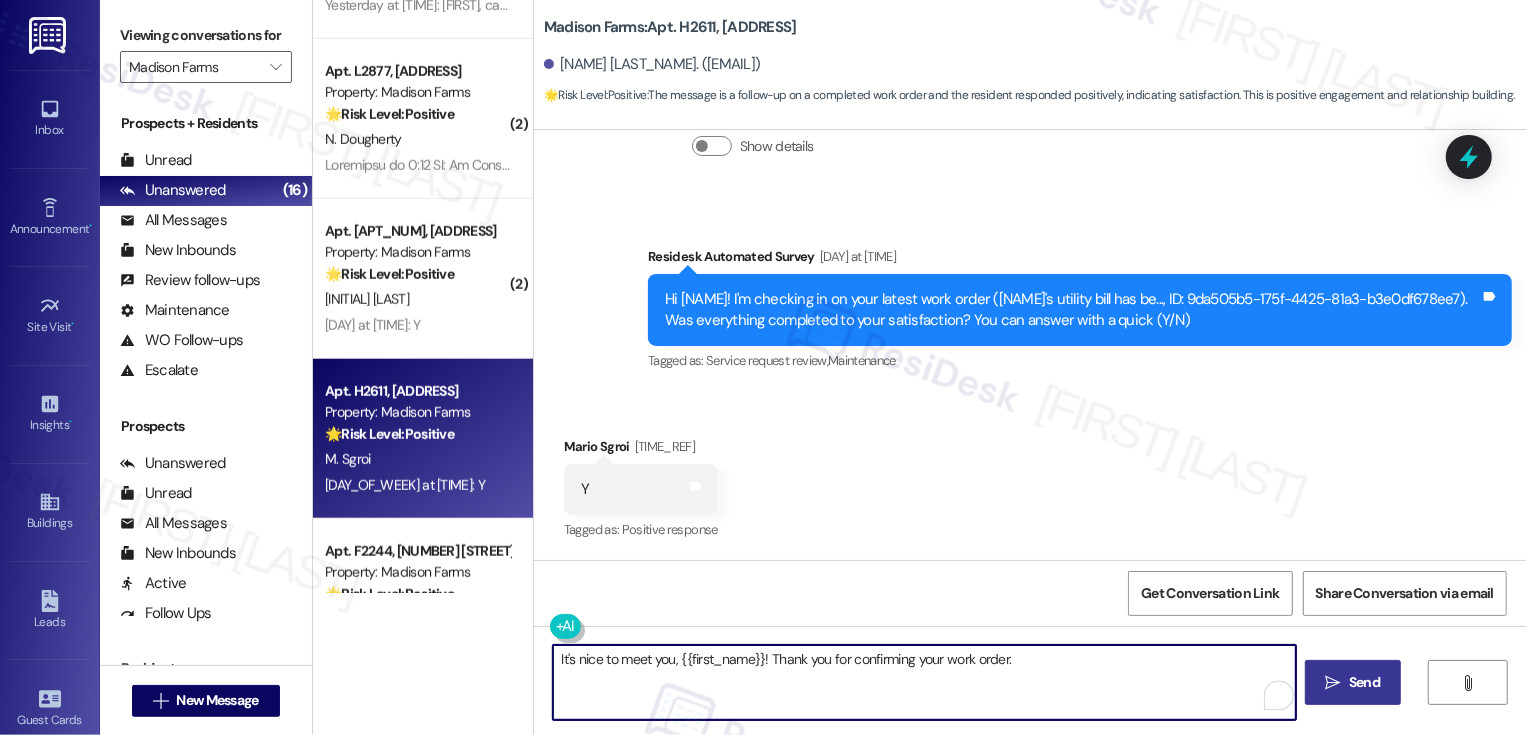 paste on "If you don't mind me asking, how has your experience been so far? Has the property lived up to your expectations?" 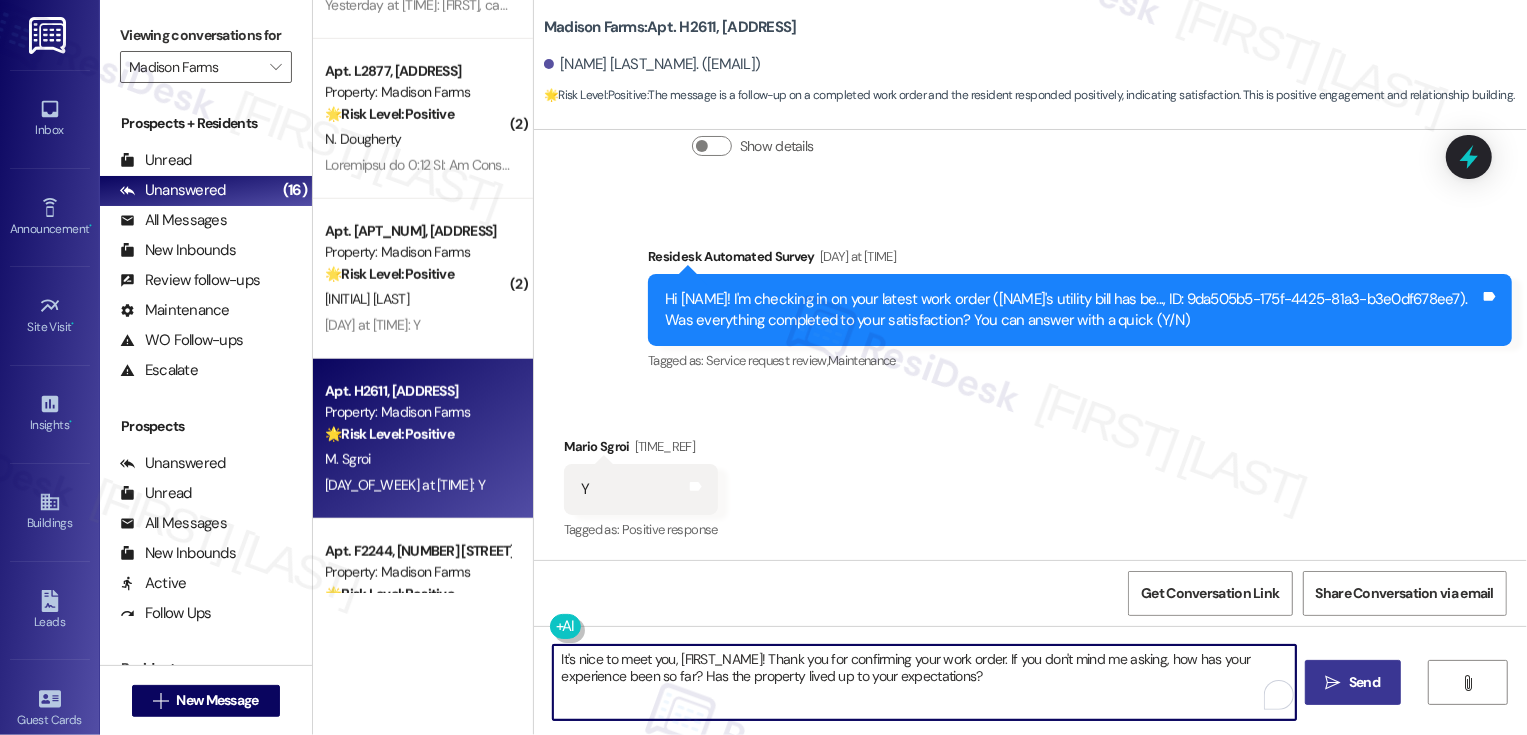 type on "It's nice to meet you, {{first_name}}! Thank you for confirming your work order. If you don't mind me asking, how has your experience been so far? Has the property lived up to your expectations?" 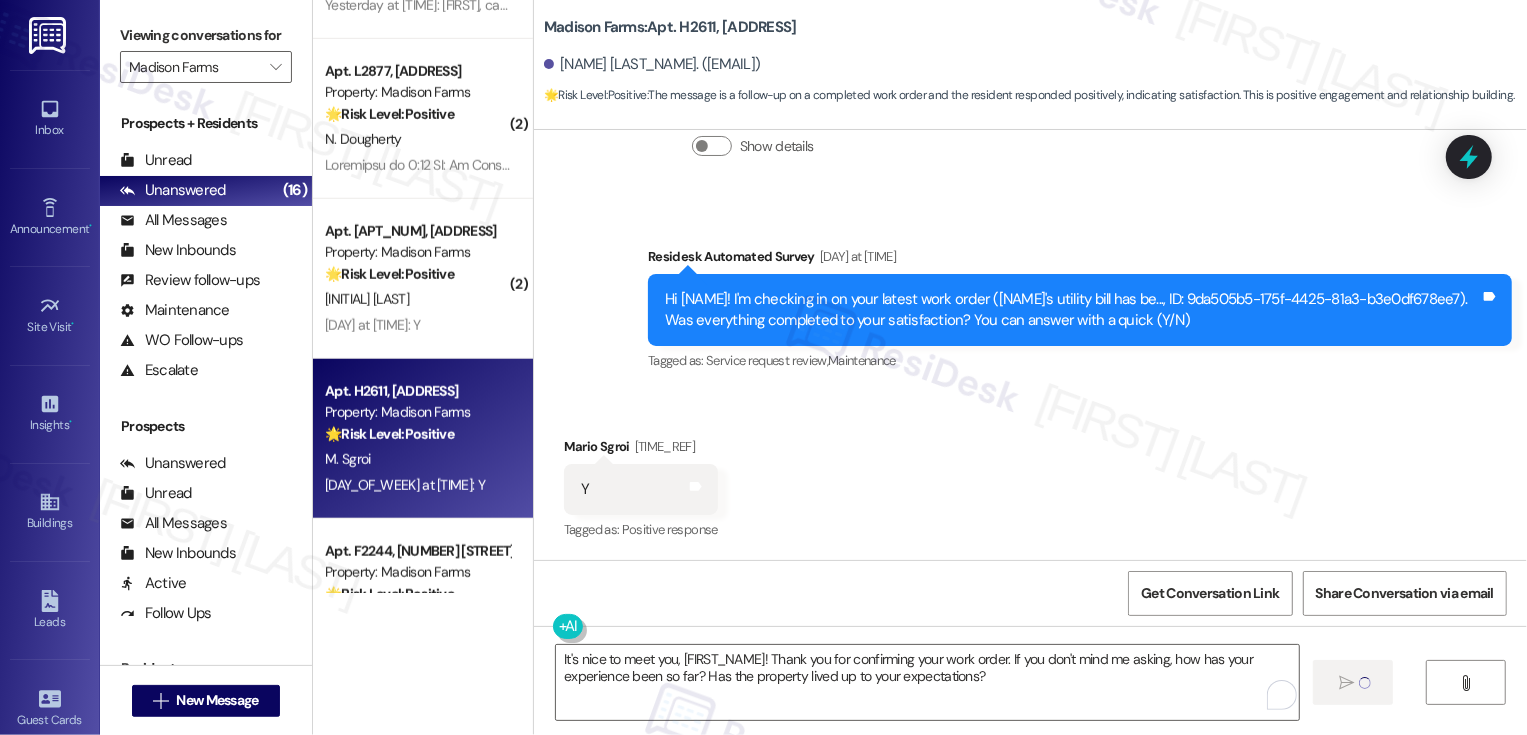 type 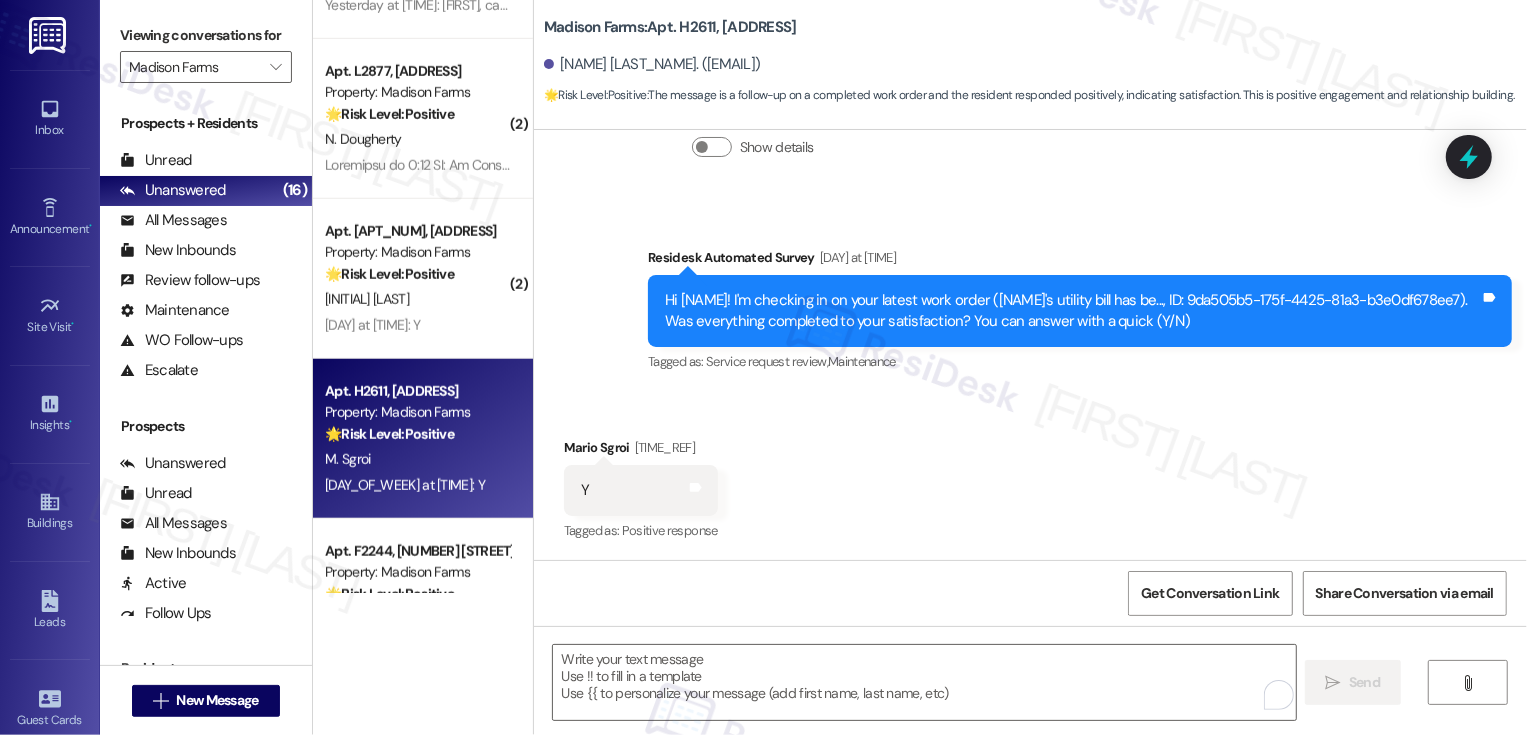 scroll, scrollTop: 1514, scrollLeft: 0, axis: vertical 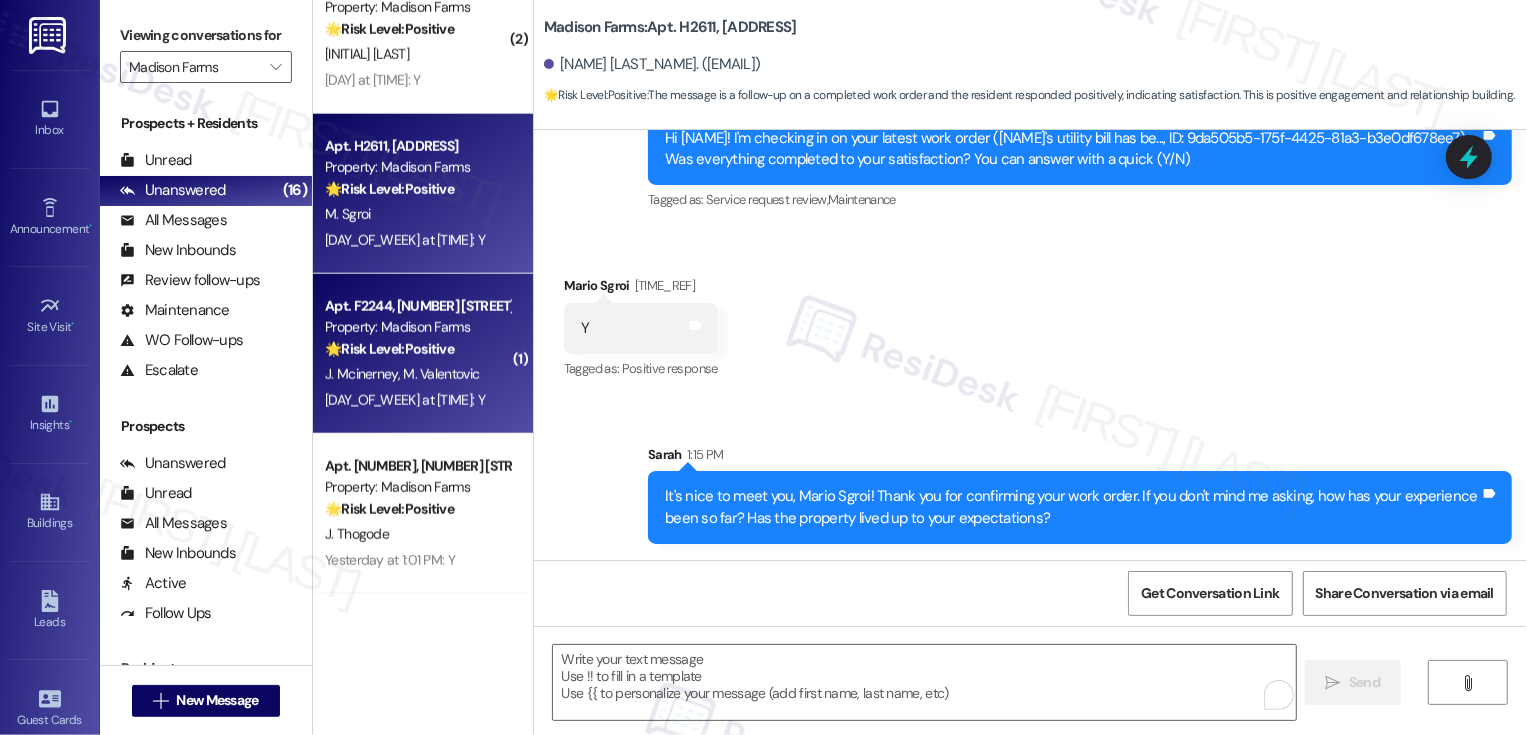 click on "Apt. F2244, 4883 Riley Road Property: Madison Farms 🌟  Risk Level:  Positive The message is a follow-up on a completed work order and the resident responded positively, indicating satisfaction. This is a positive engagement and relationship-building interaction." at bounding box center [417, 328] 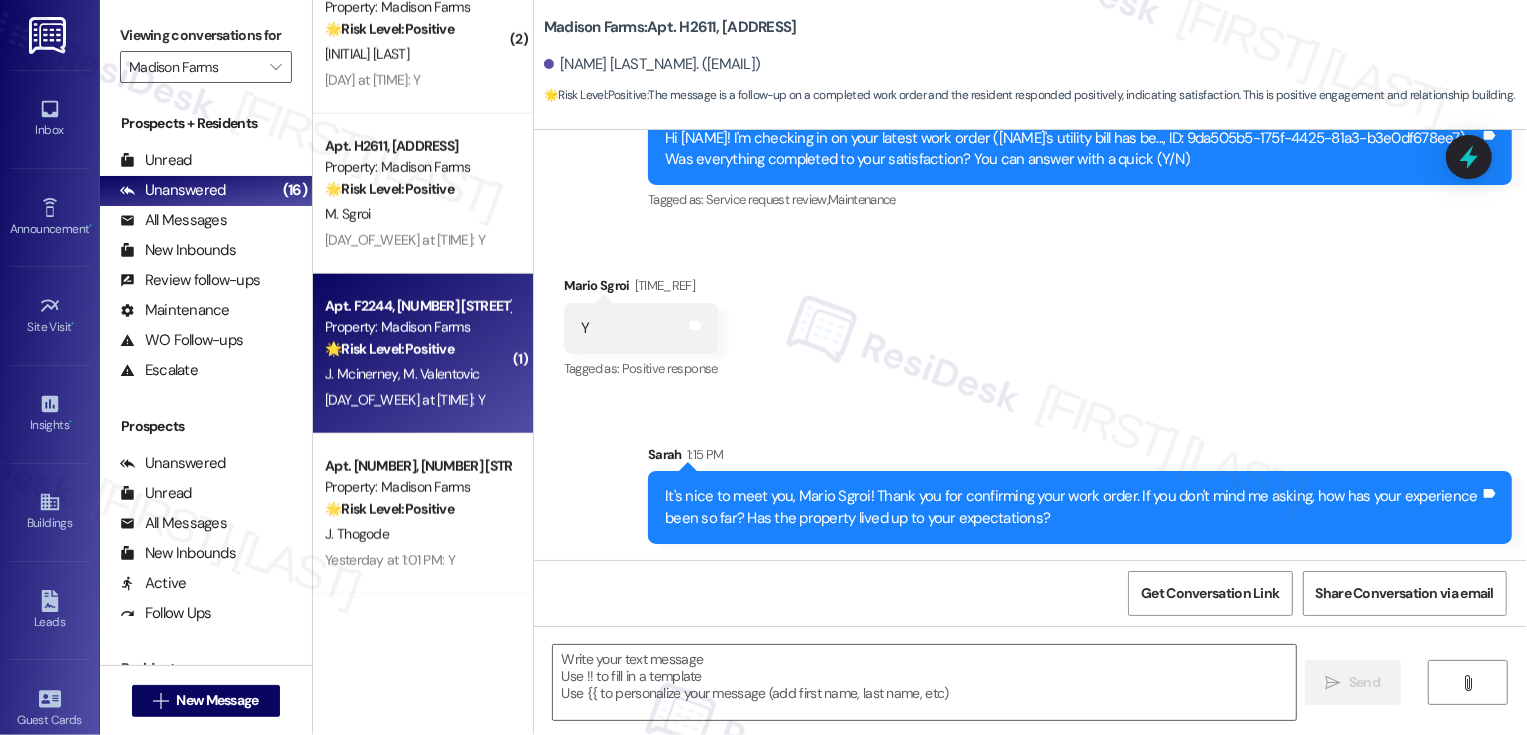 click on "Apt. F2244, 4883 Riley Road Property: Madison Farms 🌟  Risk Level:  Positive The message is a follow-up on a completed work order and the resident responded positively, indicating satisfaction. This is a positive engagement and relationship-building interaction." at bounding box center [417, 328] 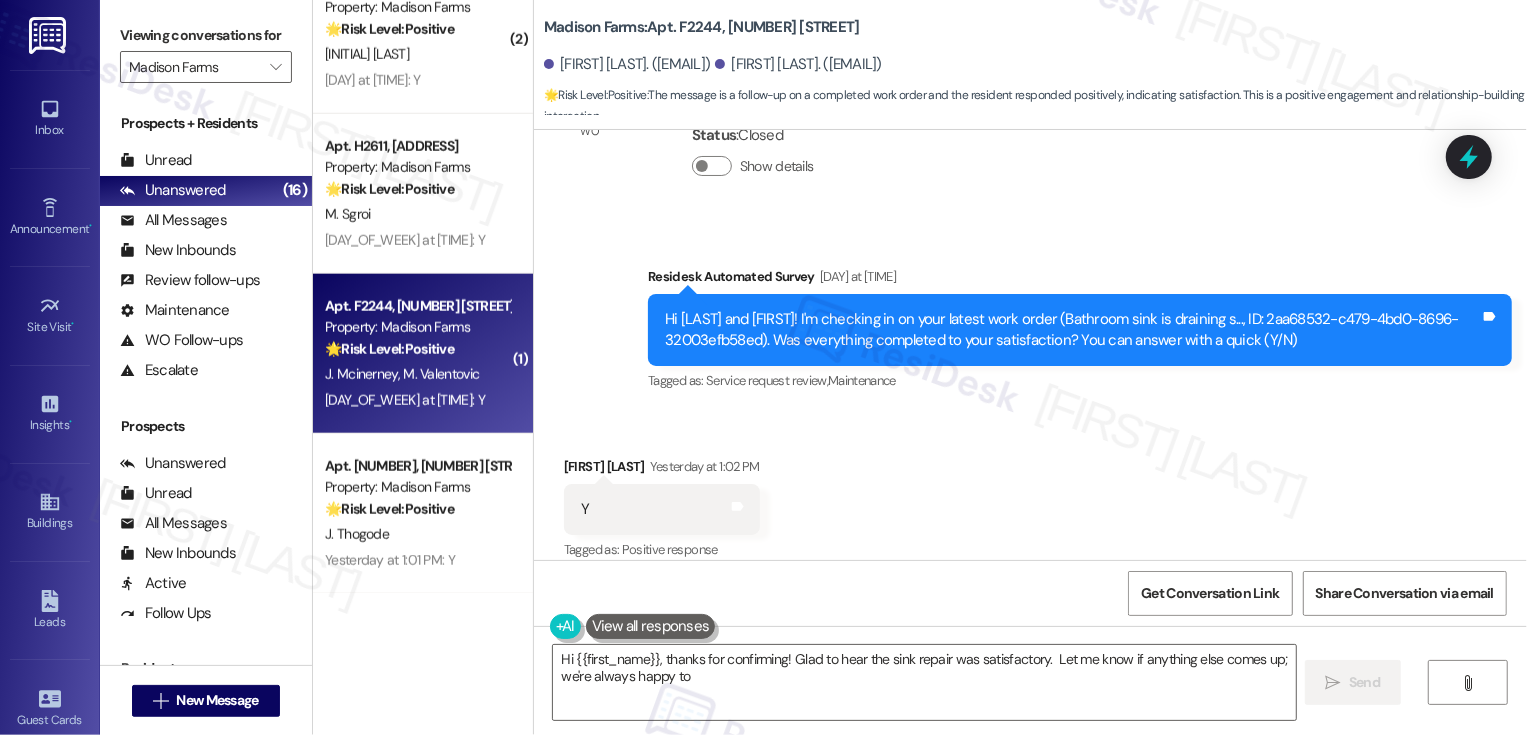 scroll, scrollTop: 1586, scrollLeft: 0, axis: vertical 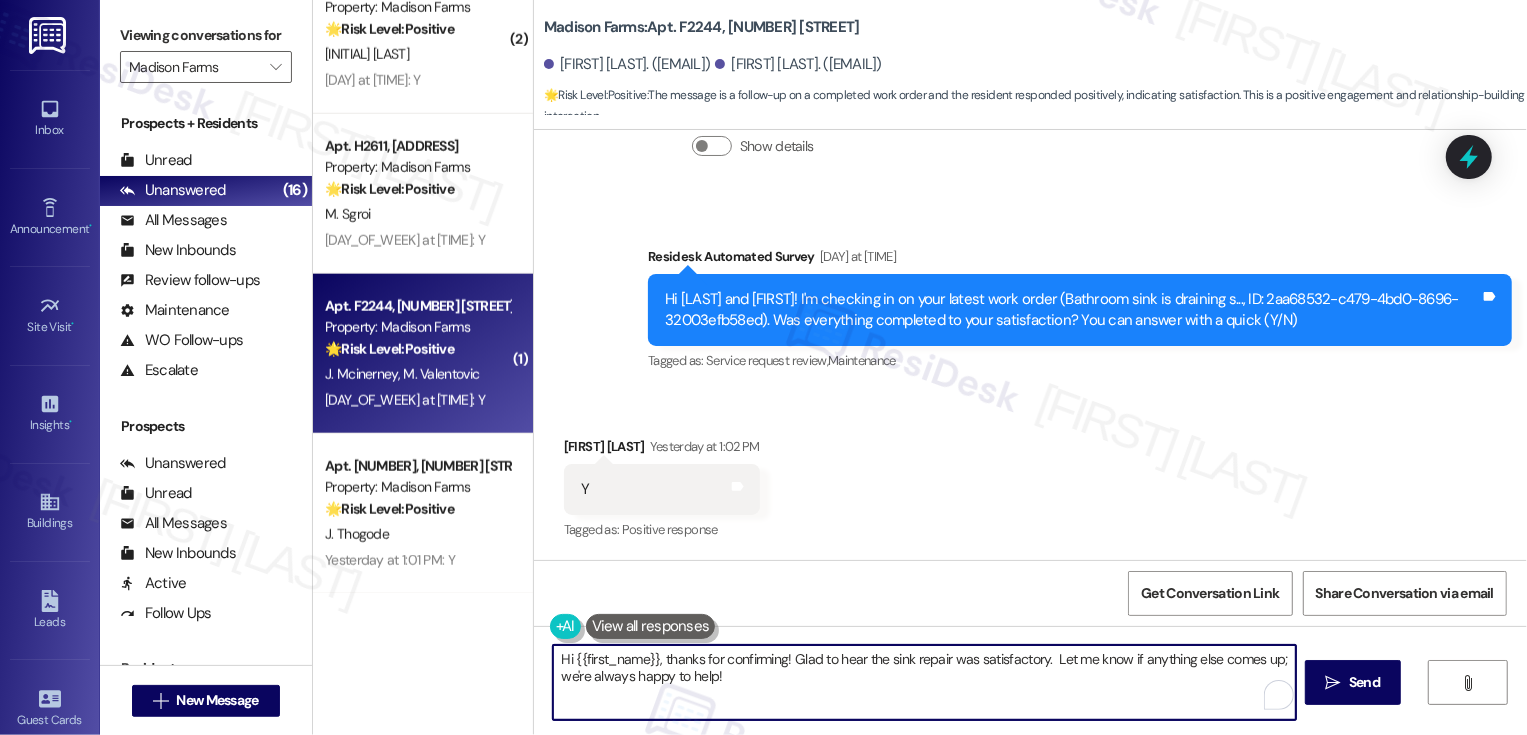 drag, startPoint x: 774, startPoint y: 659, endPoint x: 568, endPoint y: 656, distance: 206.02185 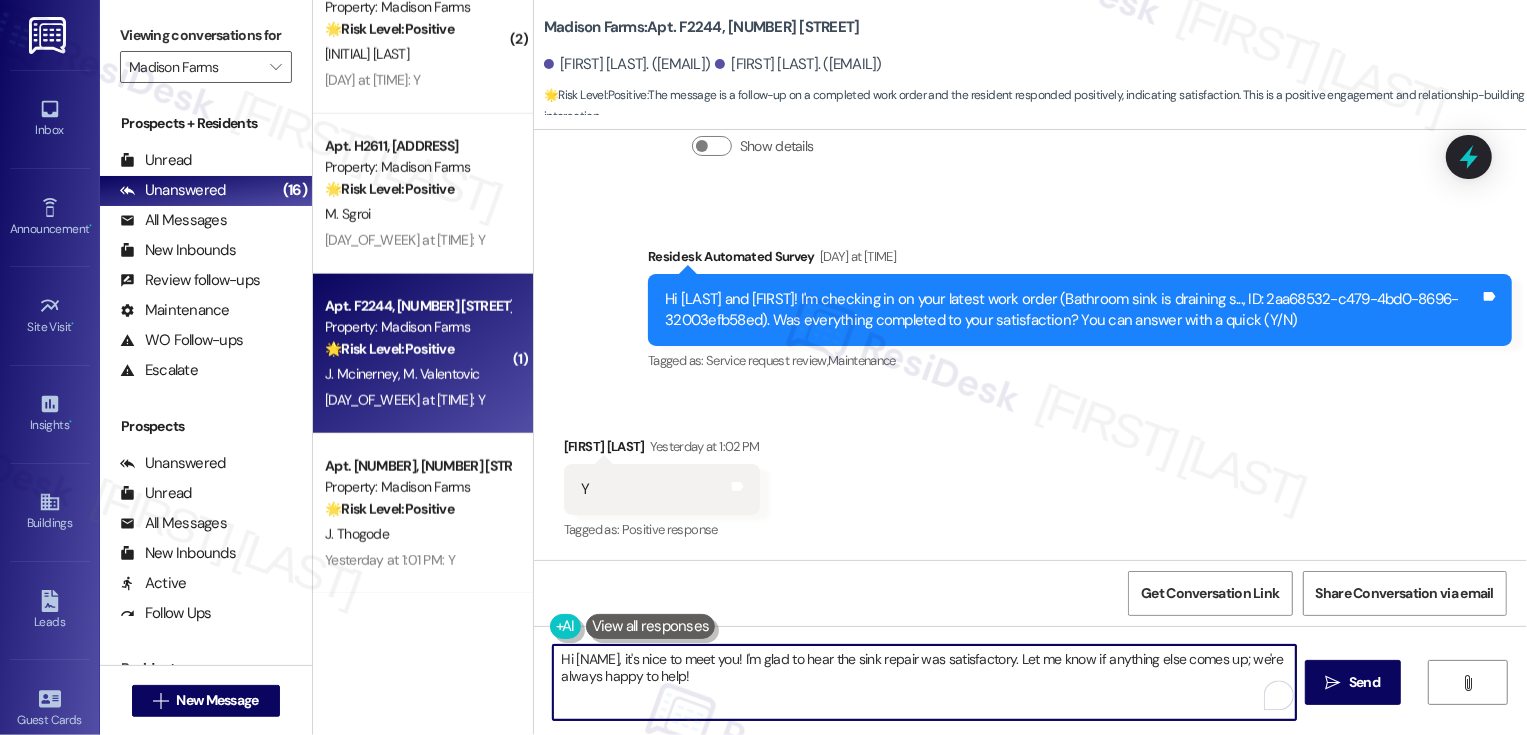 drag, startPoint x: 1005, startPoint y: 658, endPoint x: 1038, endPoint y: 714, distance: 65 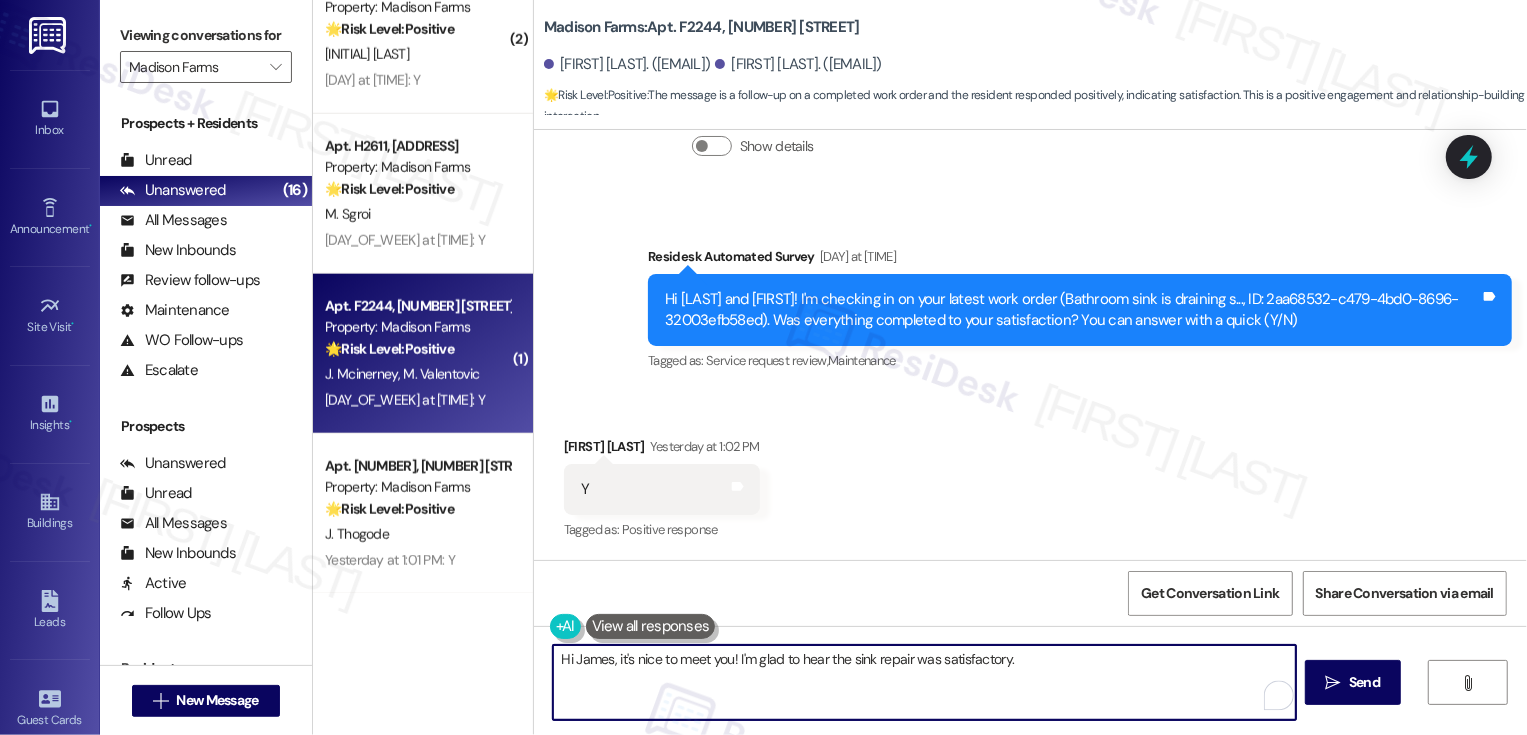 paste on "If you don't mind me asking, how has your experience been so far? Has the property lived up to your expectations?" 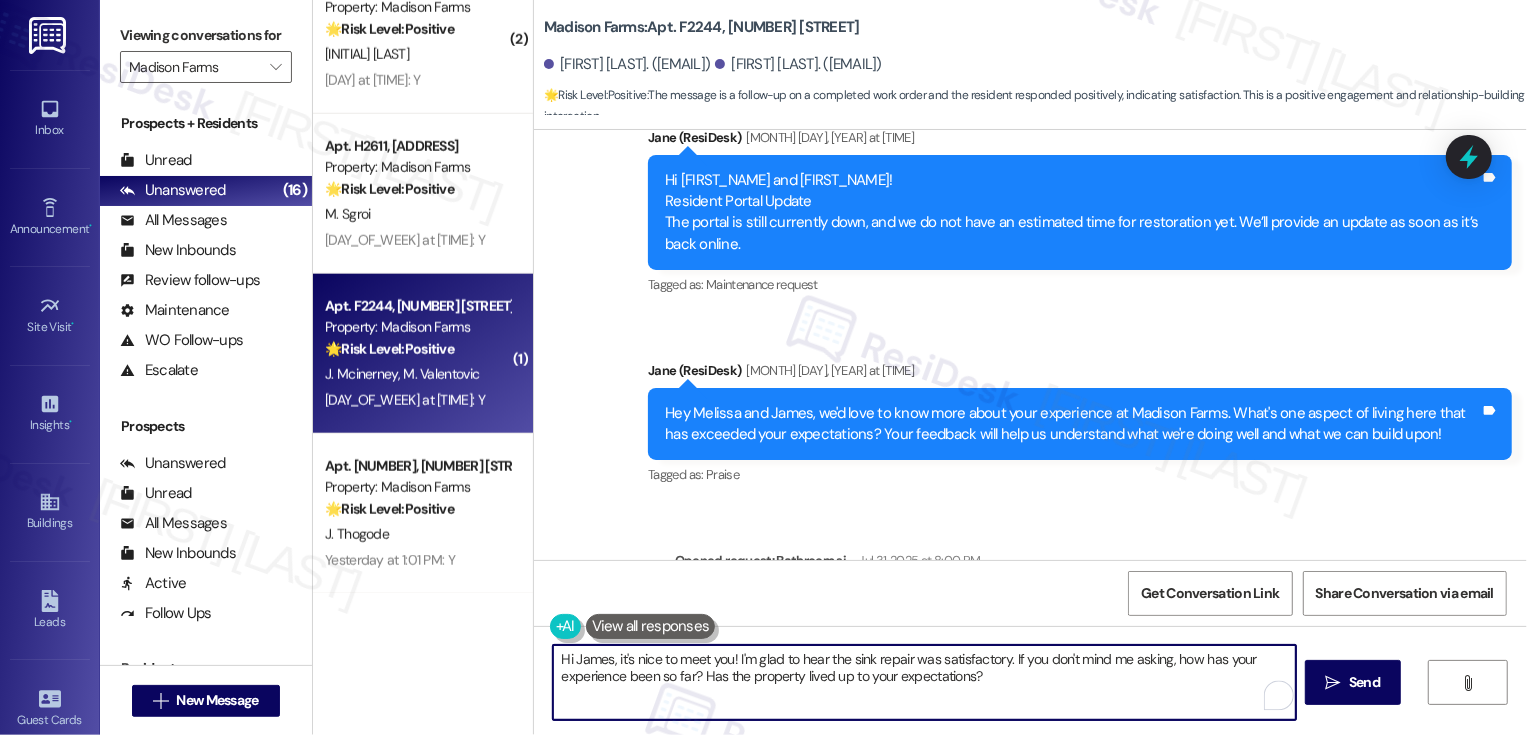scroll, scrollTop: 1586, scrollLeft: 0, axis: vertical 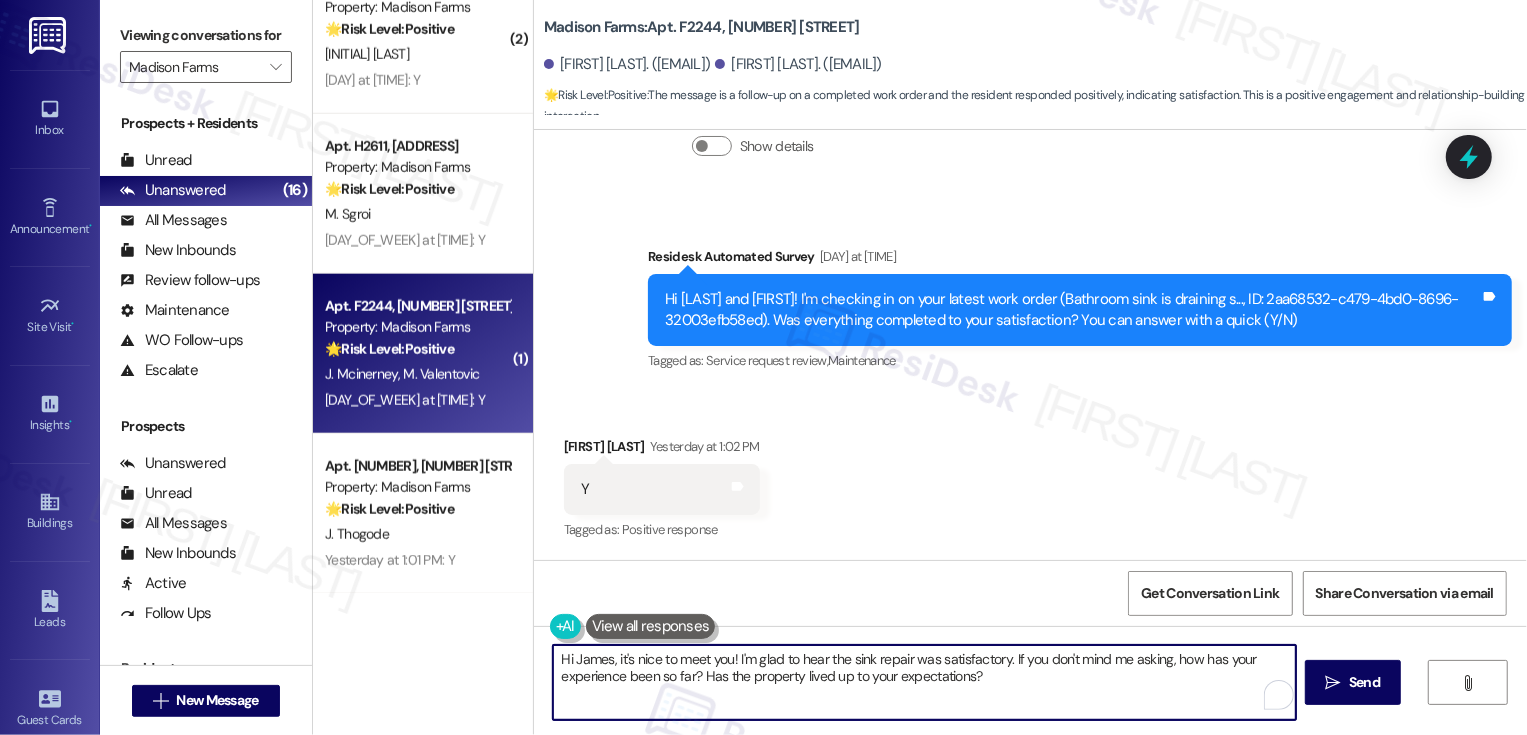 click on "Hi James, it's nice to meet you! I'm glad to hear the sink repair was satisfactory.  If you don't mind me asking, how has your experience been so far? Has the property lived up to your expectations?" at bounding box center (924, 682) 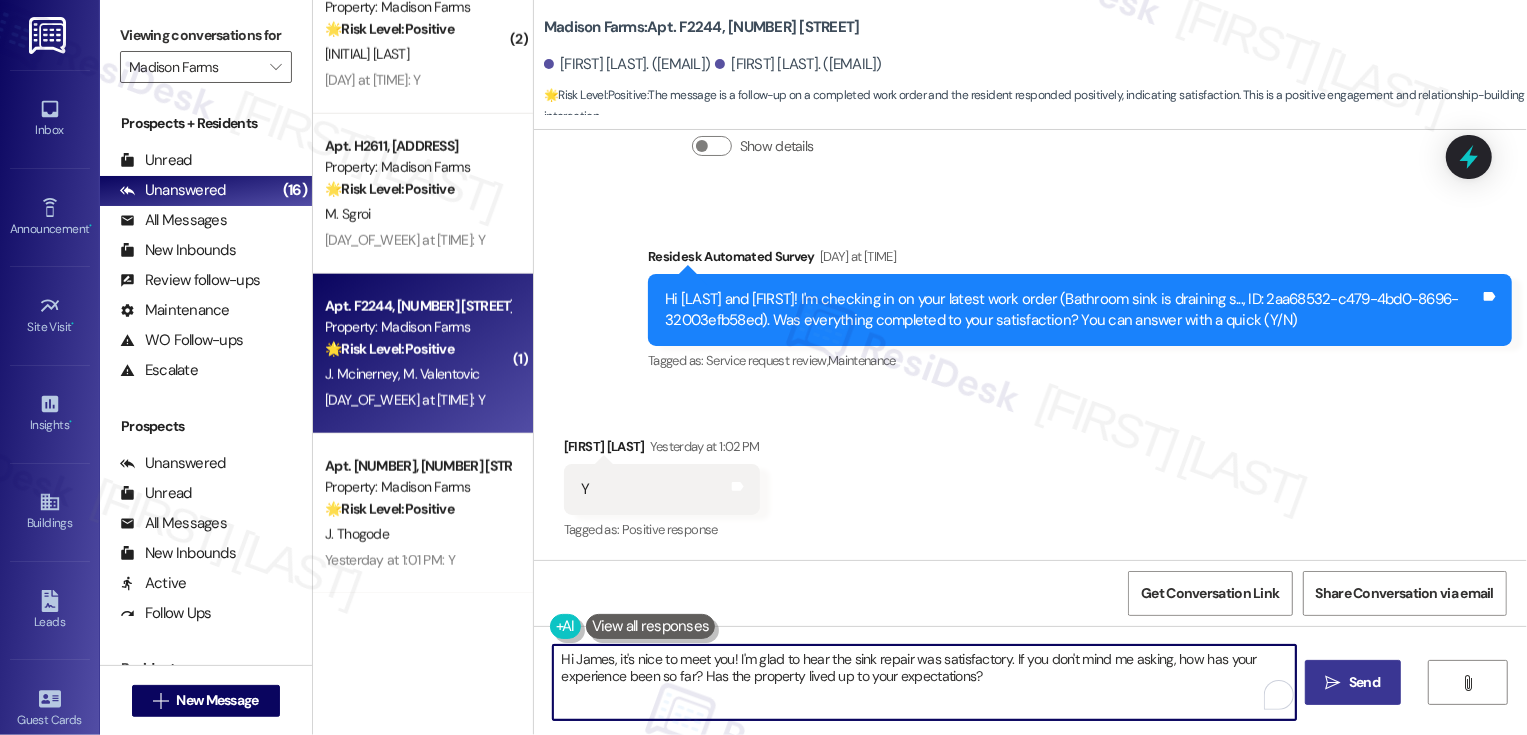 type on "Hi James, it's nice to meet you! I'm glad to hear the sink repair was satisfactory.  If you don't mind me asking, how has your experience been so far? Has the property lived up to your expectations?" 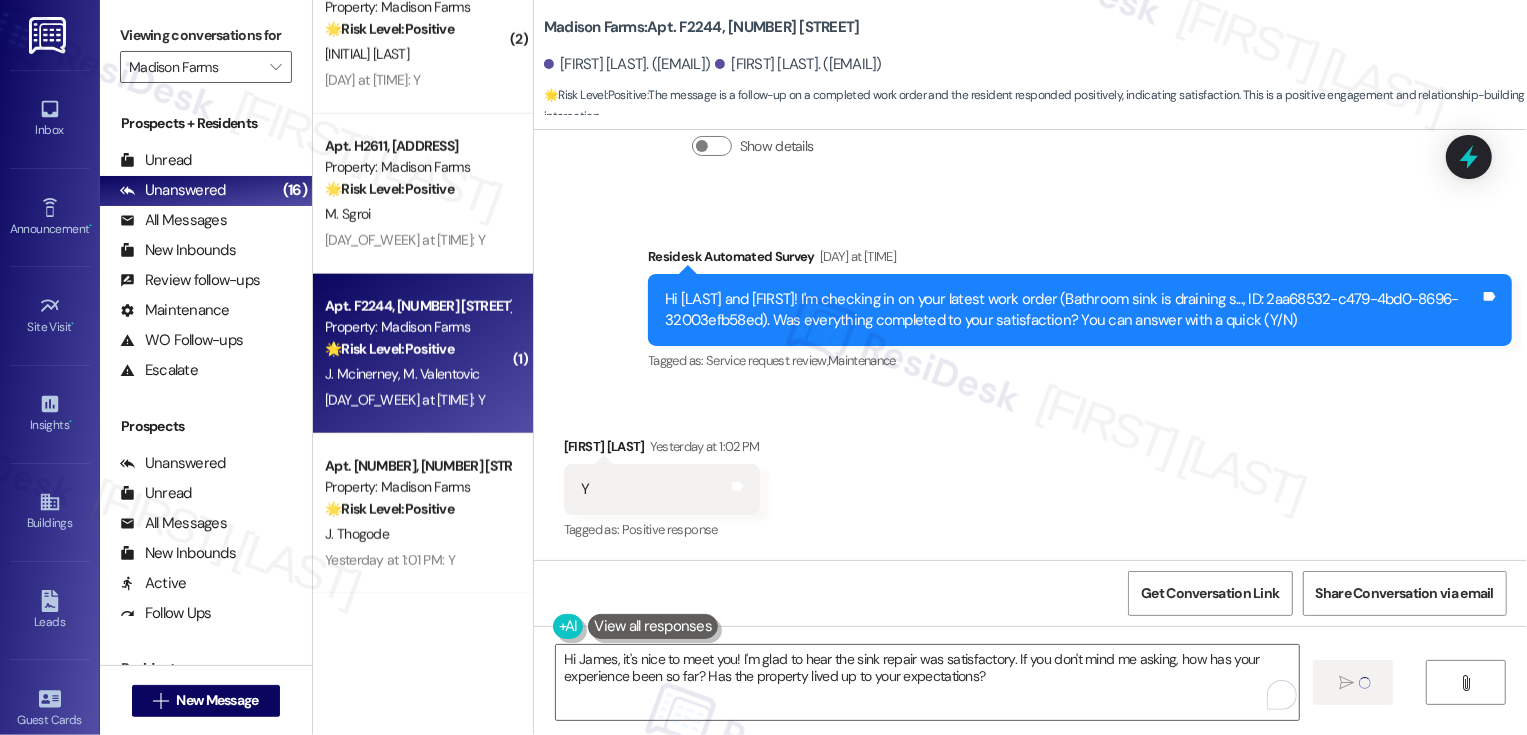 type 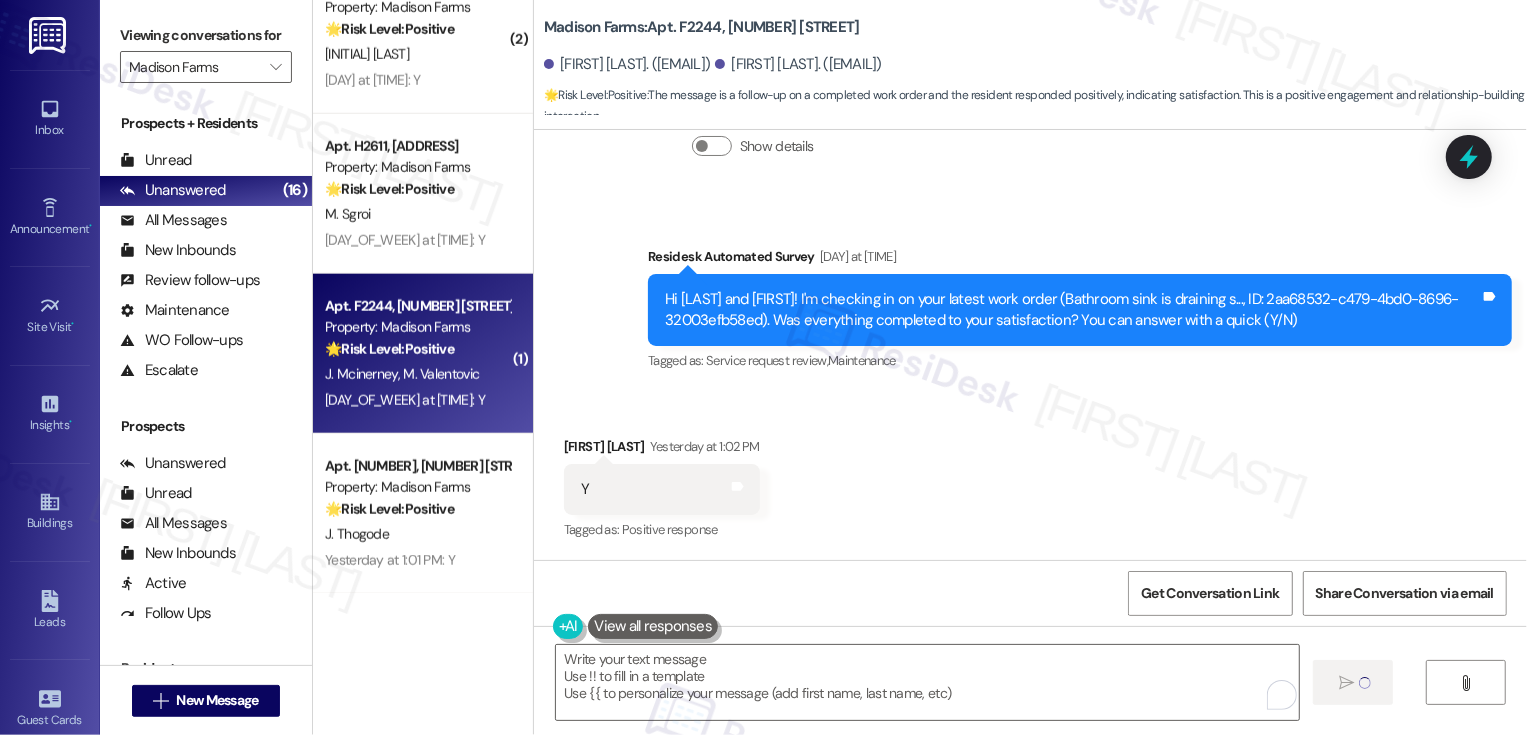 scroll, scrollTop: 1585, scrollLeft: 0, axis: vertical 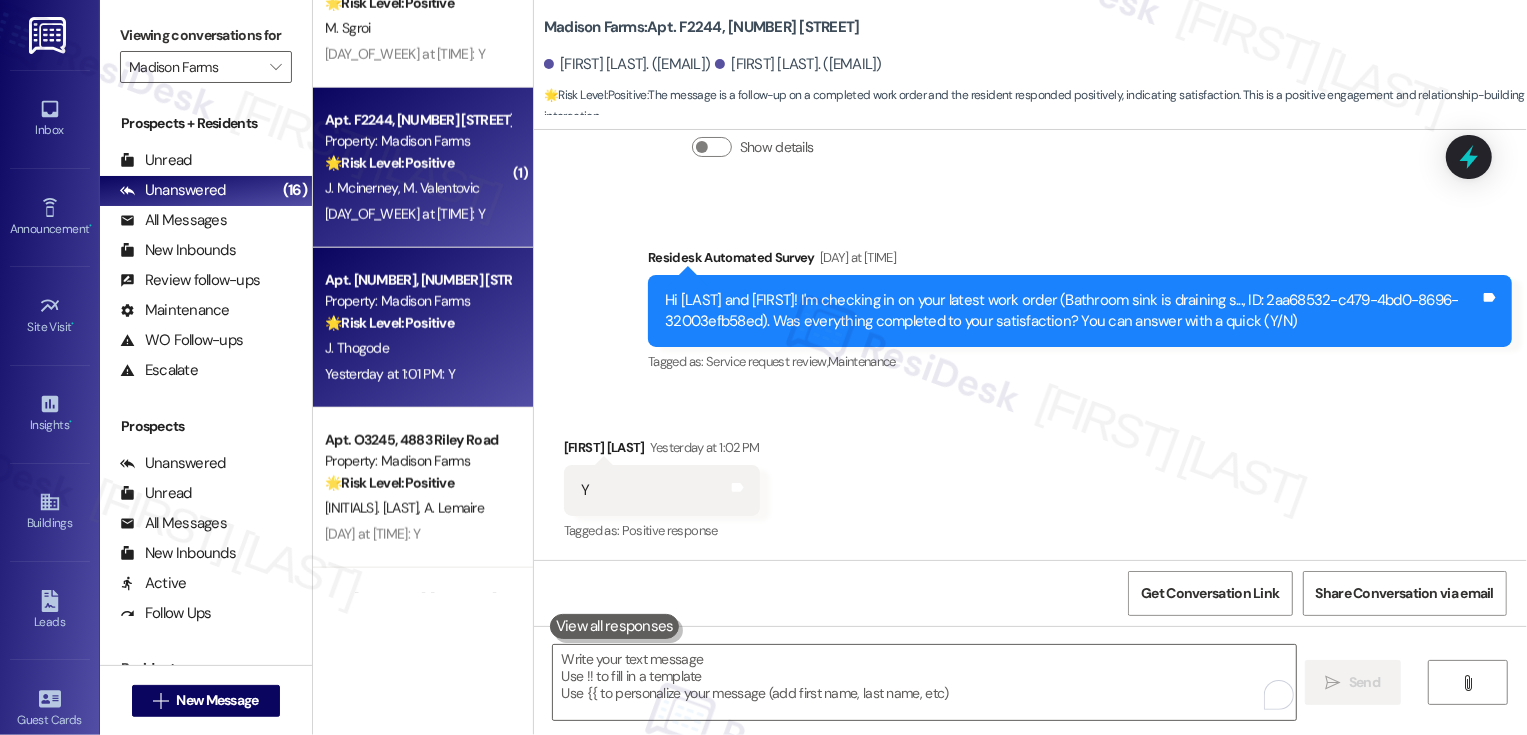 click on "Yesterday at 1:01 PM: Y Yesterday at 1:01 PM: Y" at bounding box center [417, 374] 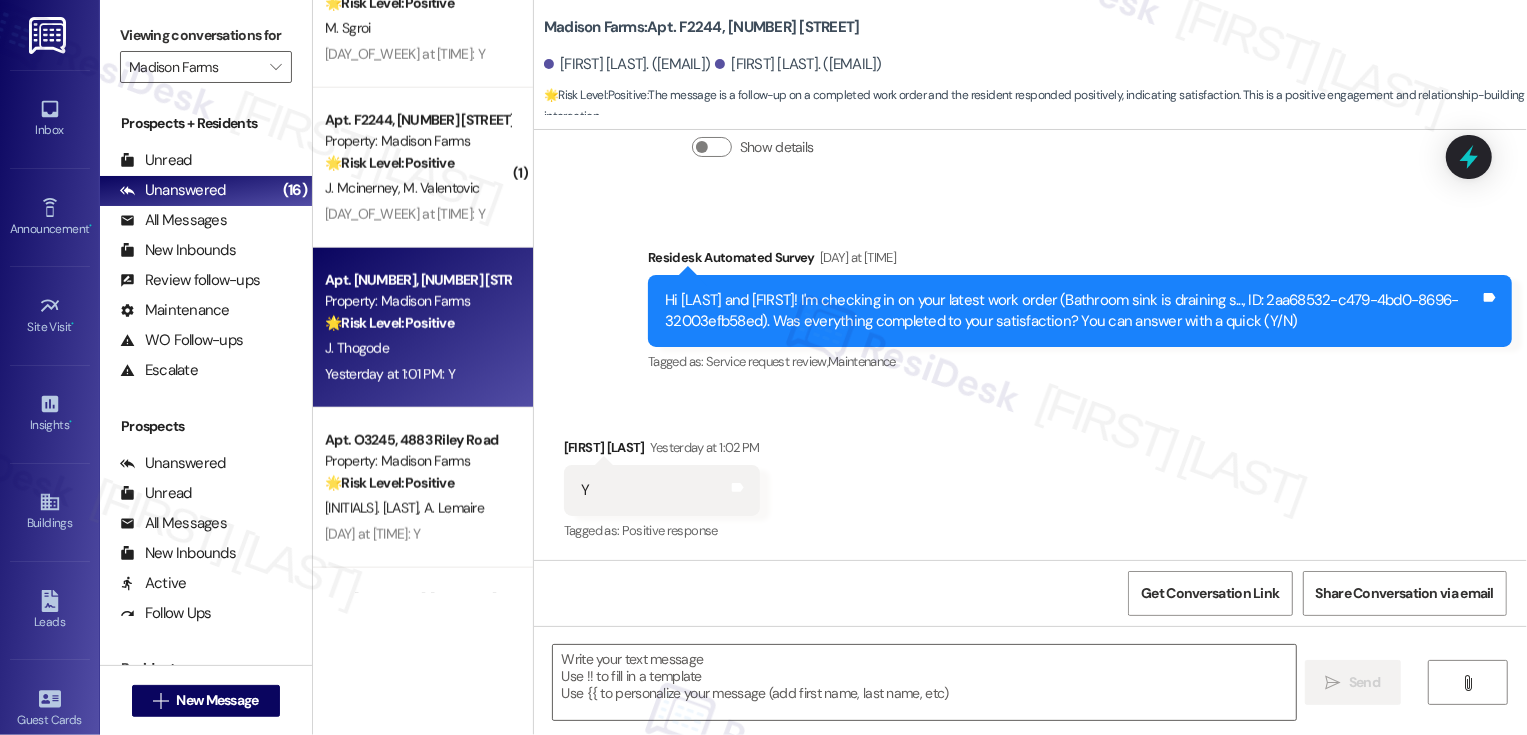 click on "Yesterday at 1:01 PM: Y Yesterday at 1:01 PM: Y" at bounding box center [417, 374] 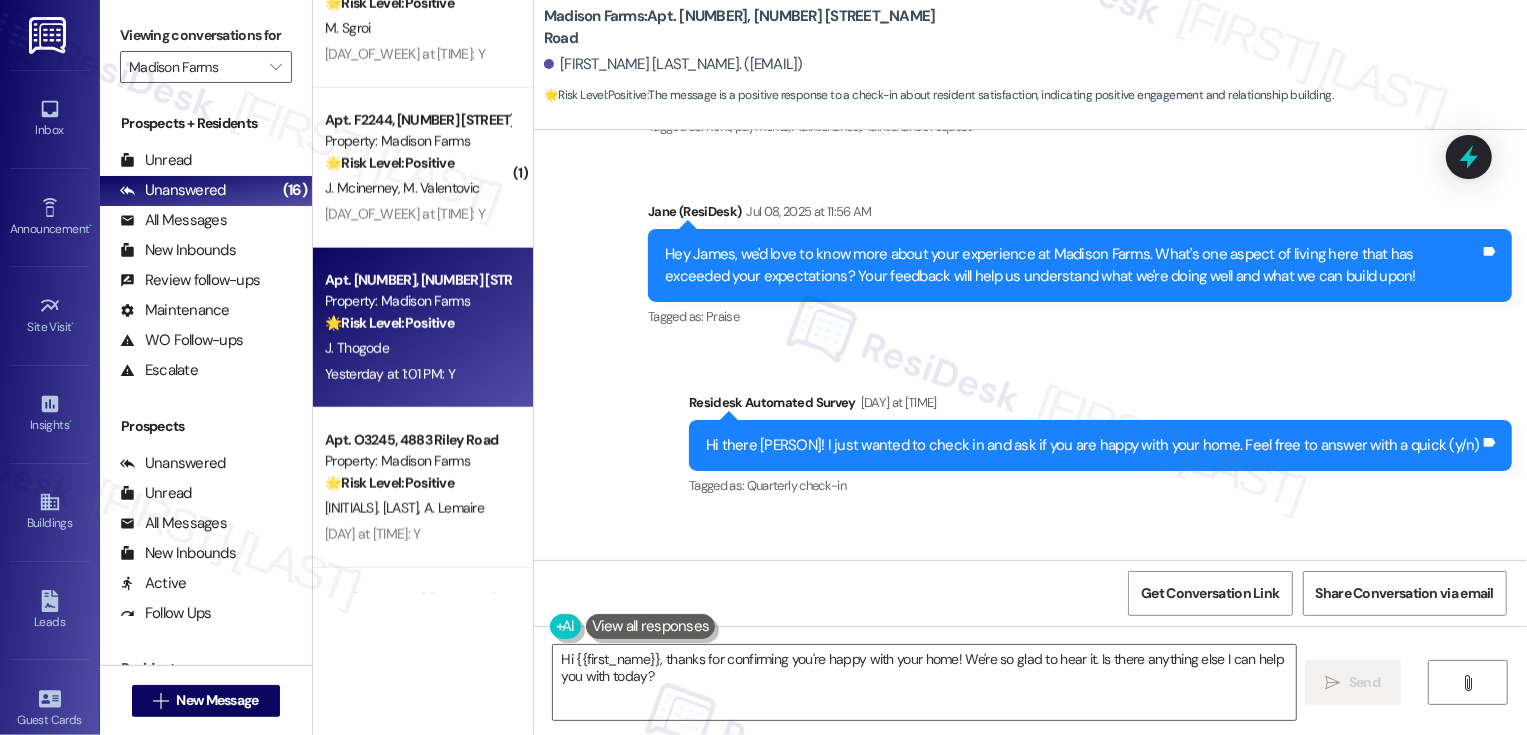 scroll, scrollTop: 946, scrollLeft: 0, axis: vertical 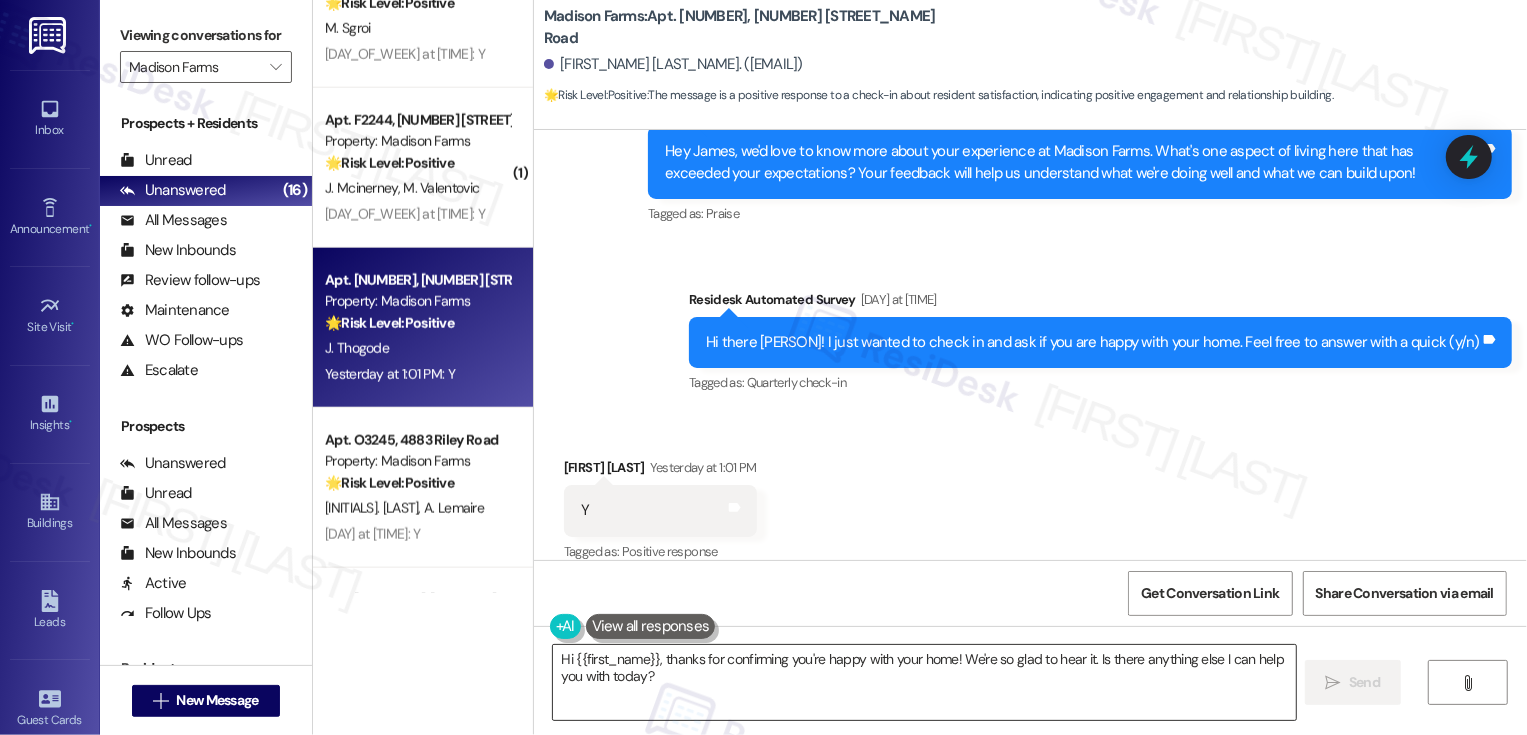 click on "Hi {{first_name}}, thanks for confirming you're happy with your home! We're so glad to hear it. Is there anything else I can help you with today?" at bounding box center (924, 682) 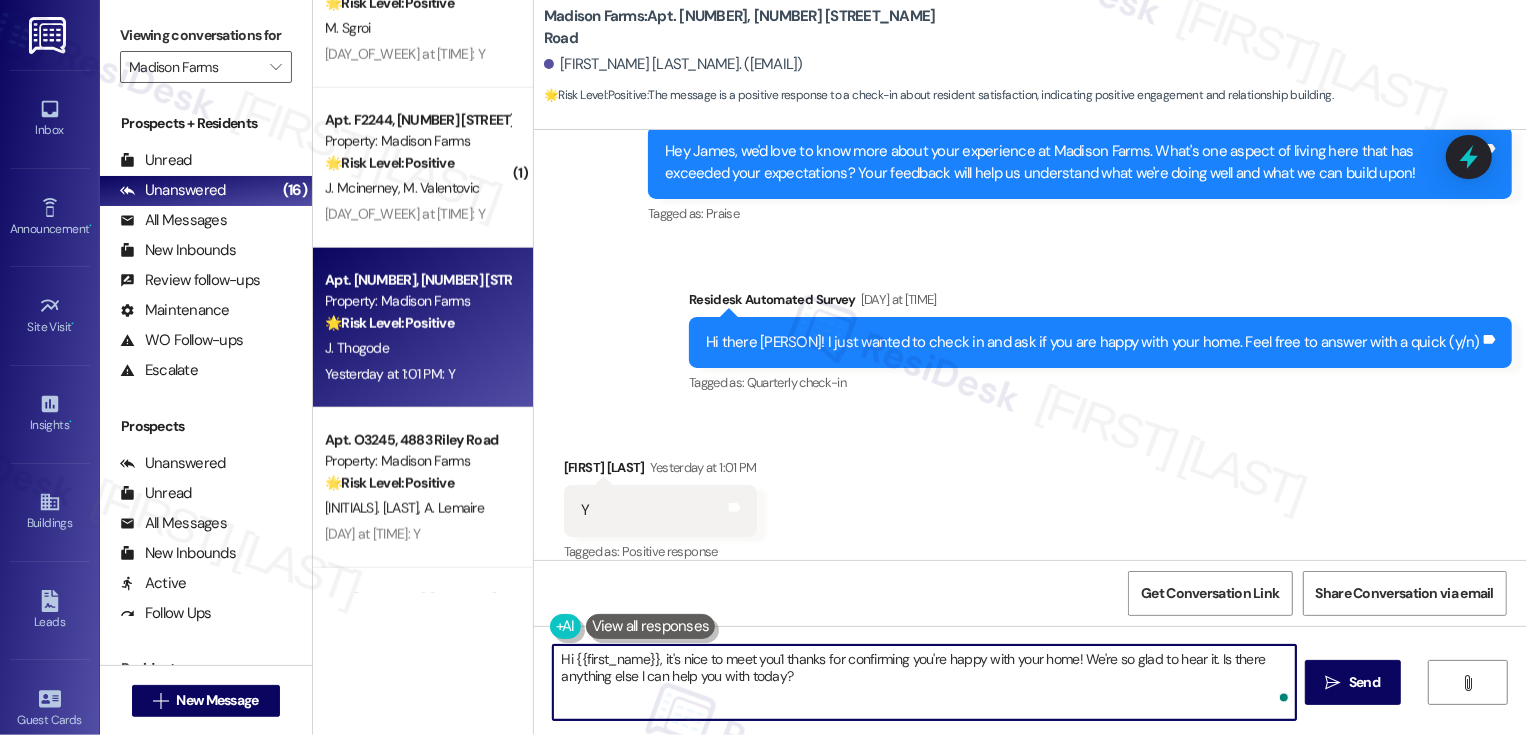 type on "Hi {{first_name}}, it's nice to meet you1thanks for confirming you're happy with your home! We're so glad to hear it. Is there anything else I can help you with today?" 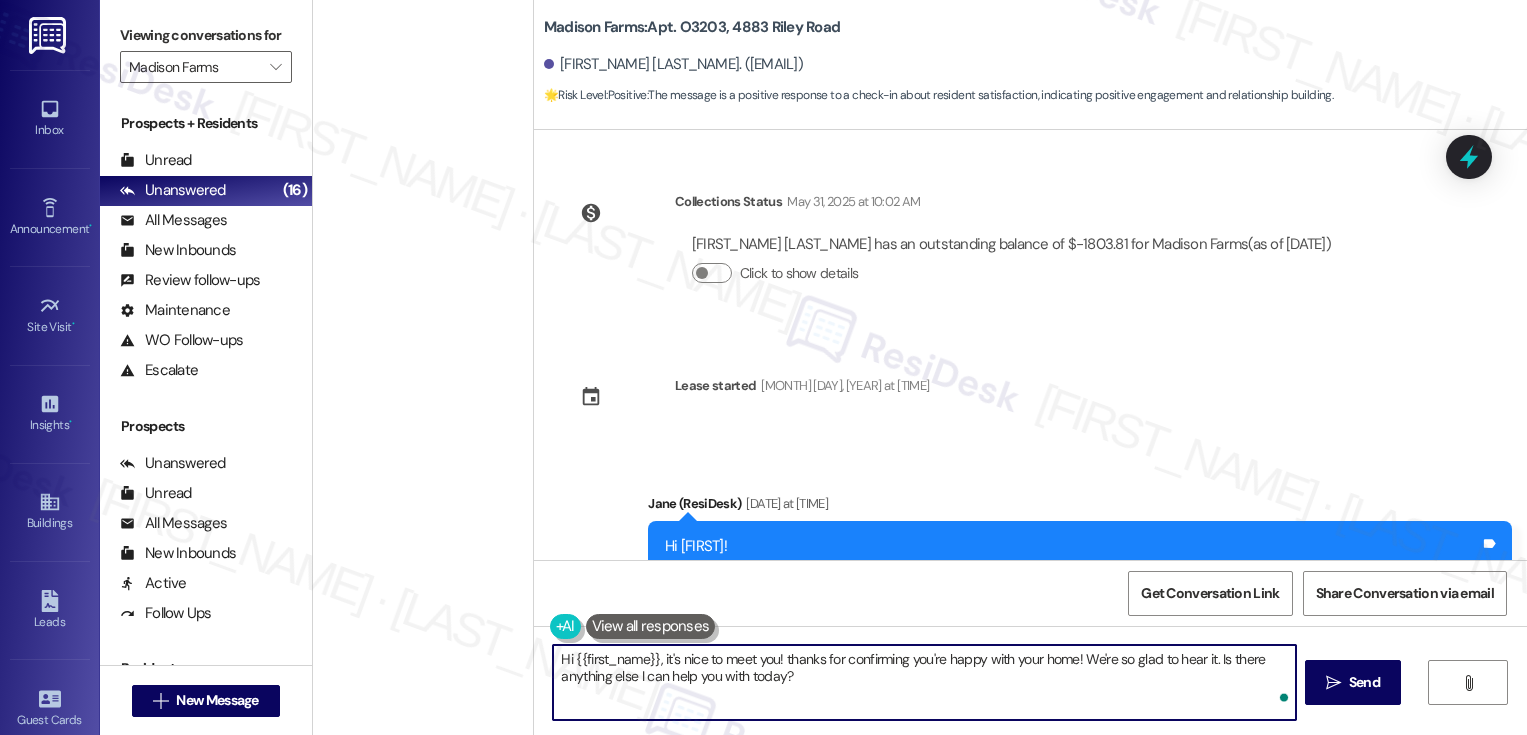 scroll, scrollTop: 0, scrollLeft: 0, axis: both 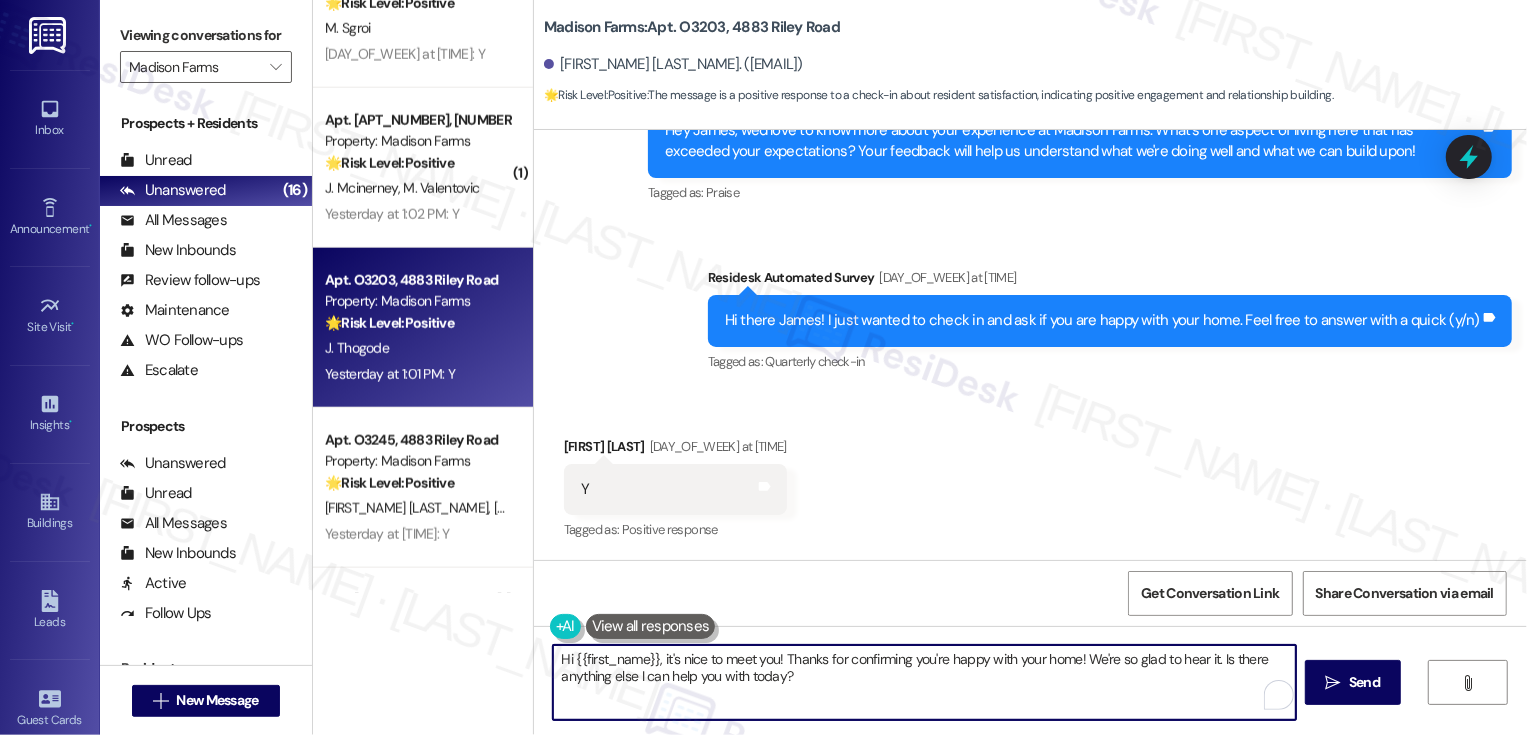 drag, startPoint x: 1210, startPoint y: 658, endPoint x: 1240, endPoint y: 702, distance: 53.25411 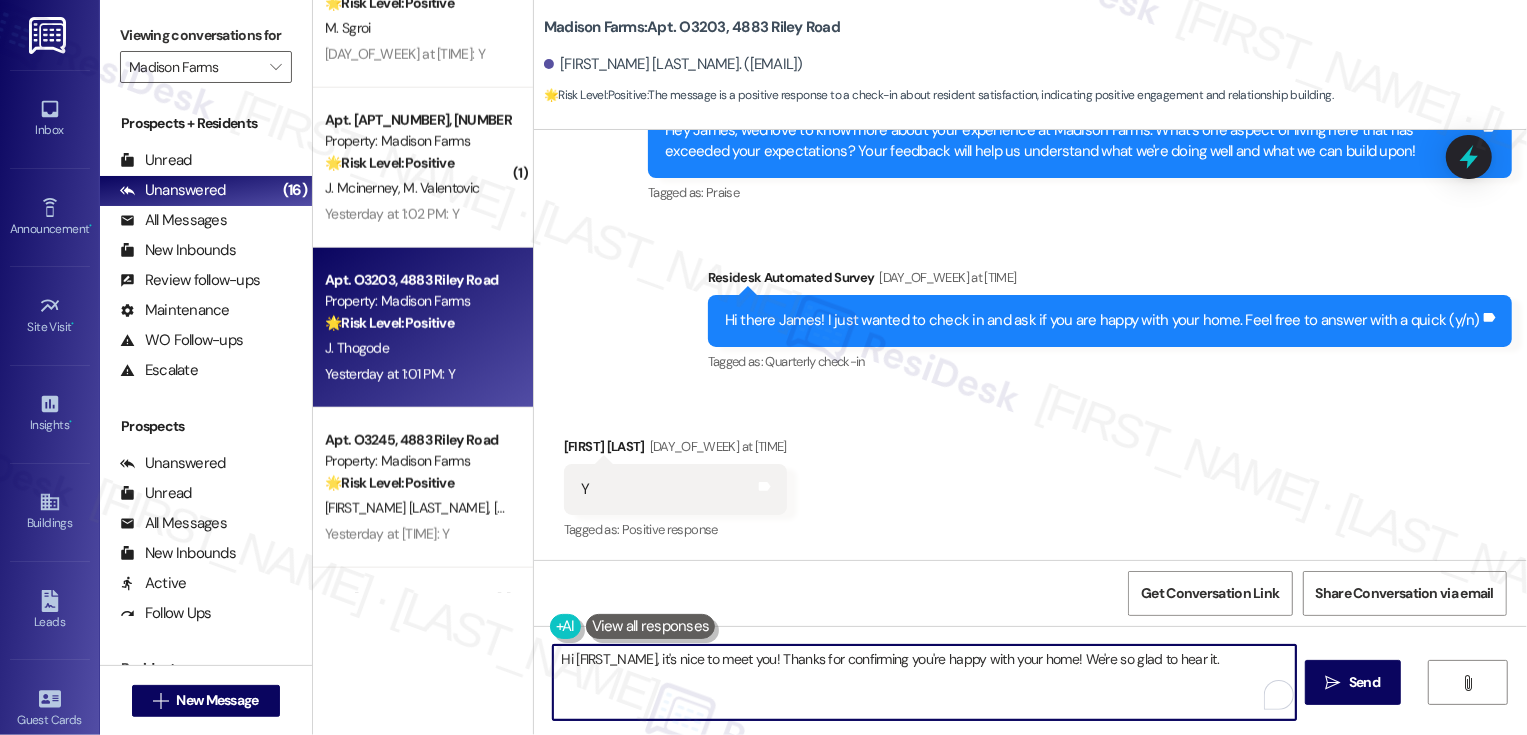 paste on "If I may ask..overall, has {{property}} lived up to your expectations?" 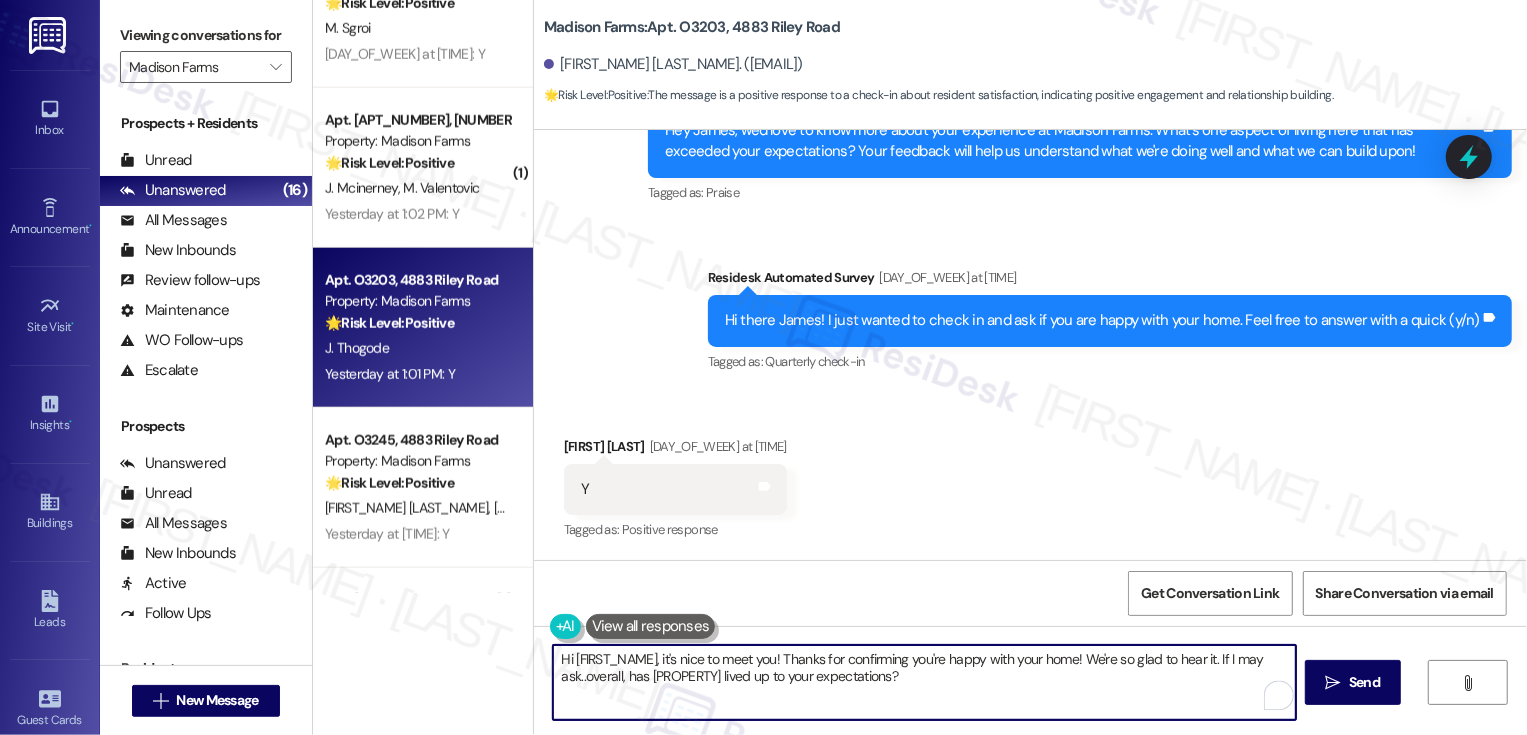 click on "Hi [FIRST_NAME], it's nice to meet you! Thanks for confirming you're happy with your home! We're so glad to hear it. If I may ask..overall, has [PROPERTY] lived up to your expectations?" at bounding box center [924, 682] 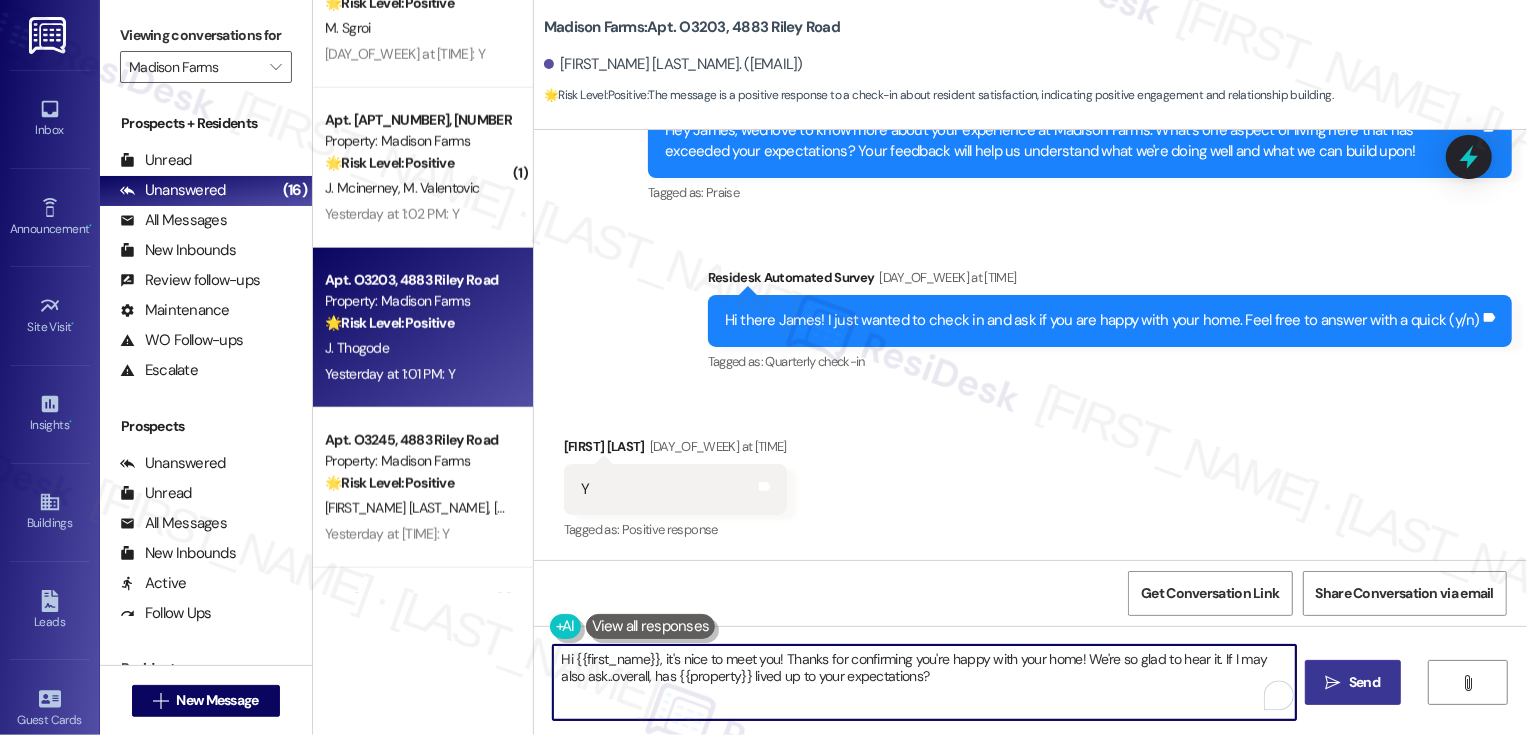 type on "Hi {{first_name}}, it's nice to meet you! Thanks for confirming you're happy with your home! We're so glad to hear it. If I may also ask..overall, has {{property}} lived up to your expectations?" 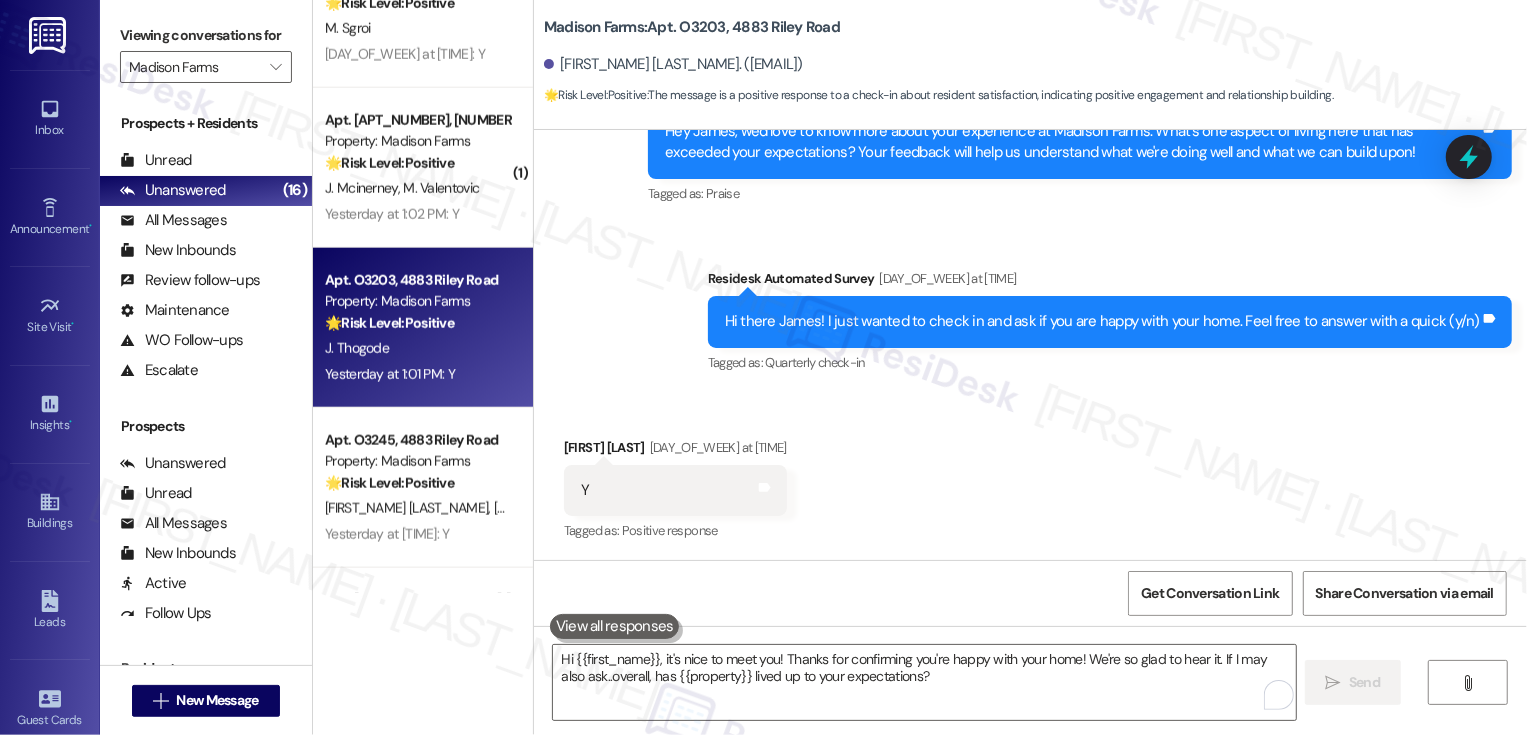 scroll, scrollTop: 1107, scrollLeft: 0, axis: vertical 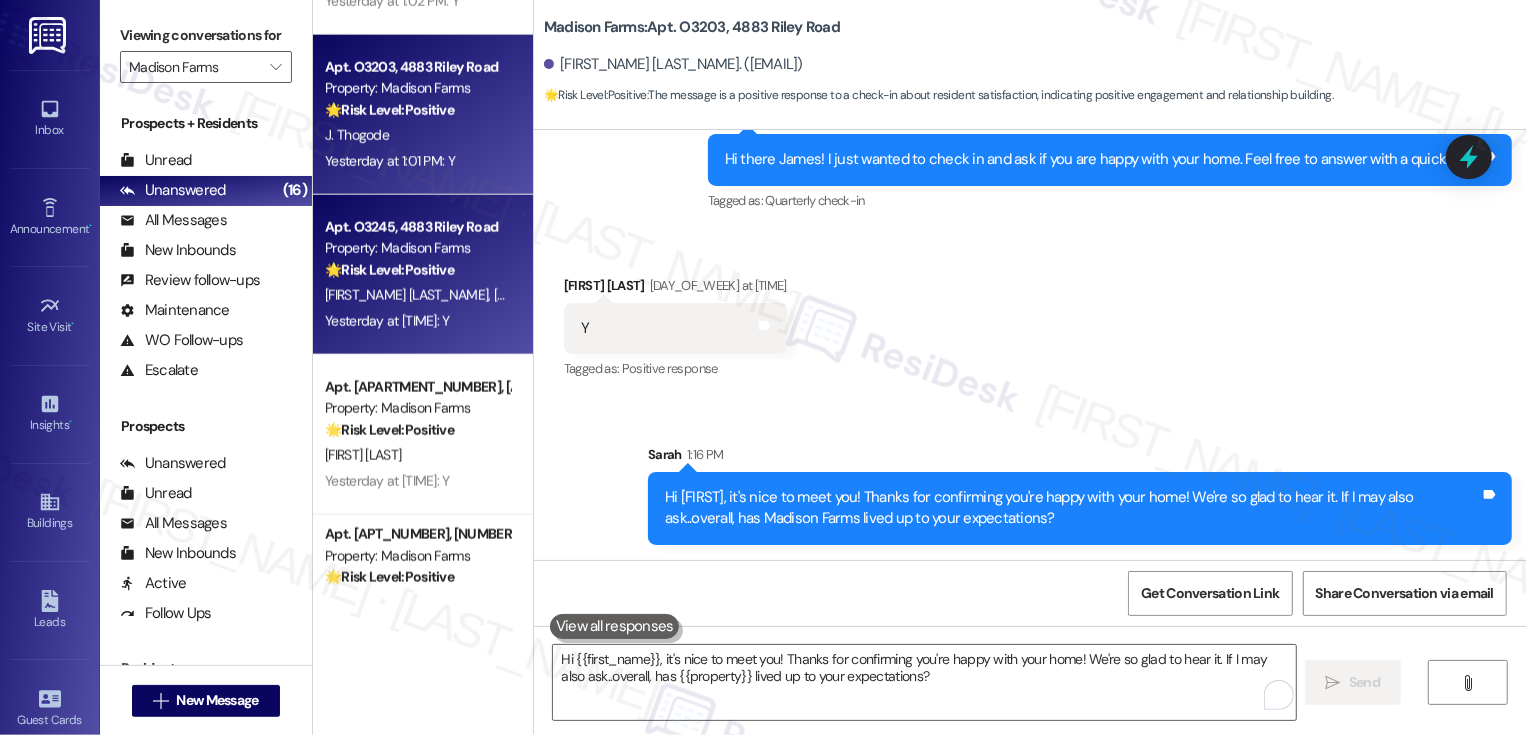 click on "🌟  Risk Level:  Positive This is a positive engagement and relationship-building message. The resident responded positively to a check-in about their satisfaction with their home." at bounding box center [417, 270] 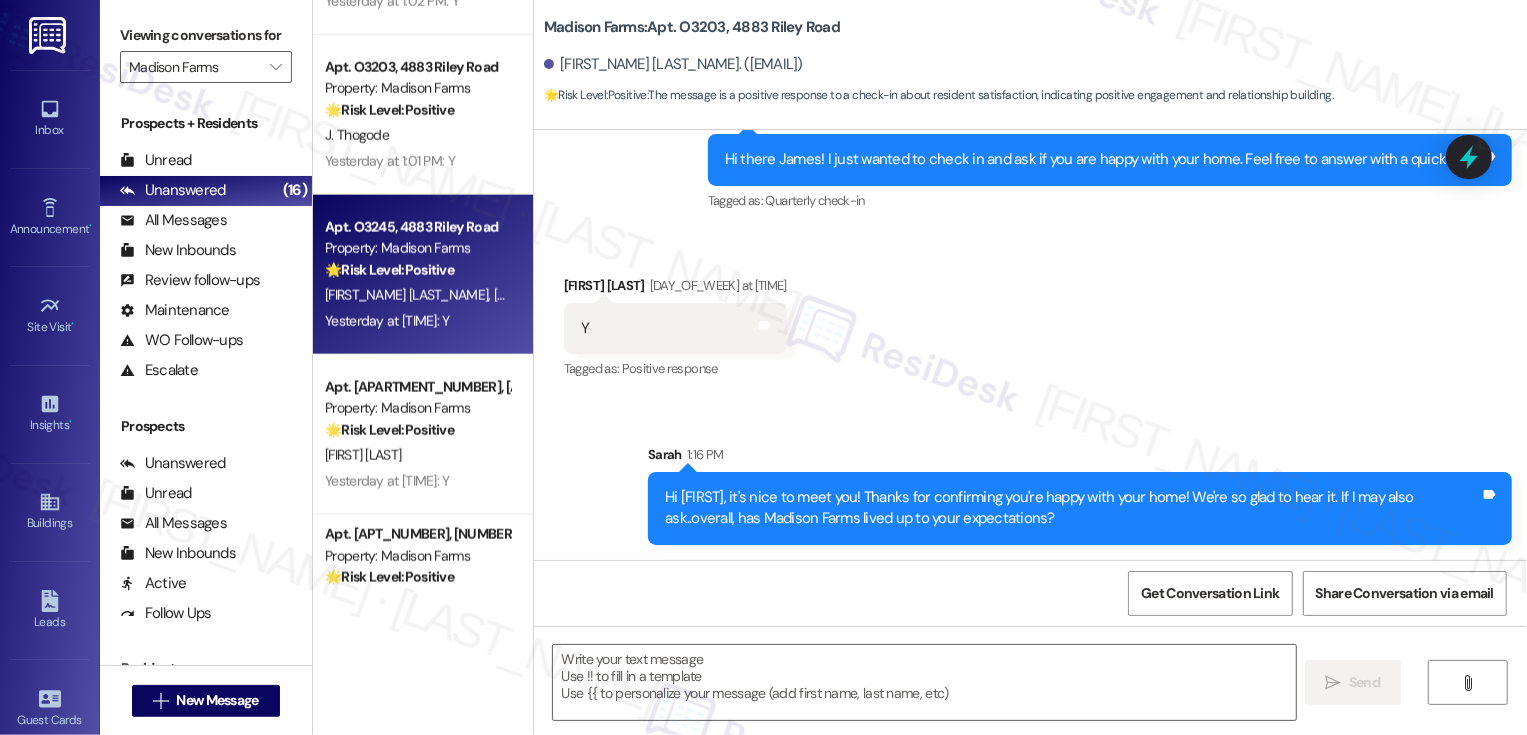 type on "Fetching suggested responses. Please feel free to read through the conversation in the meantime." 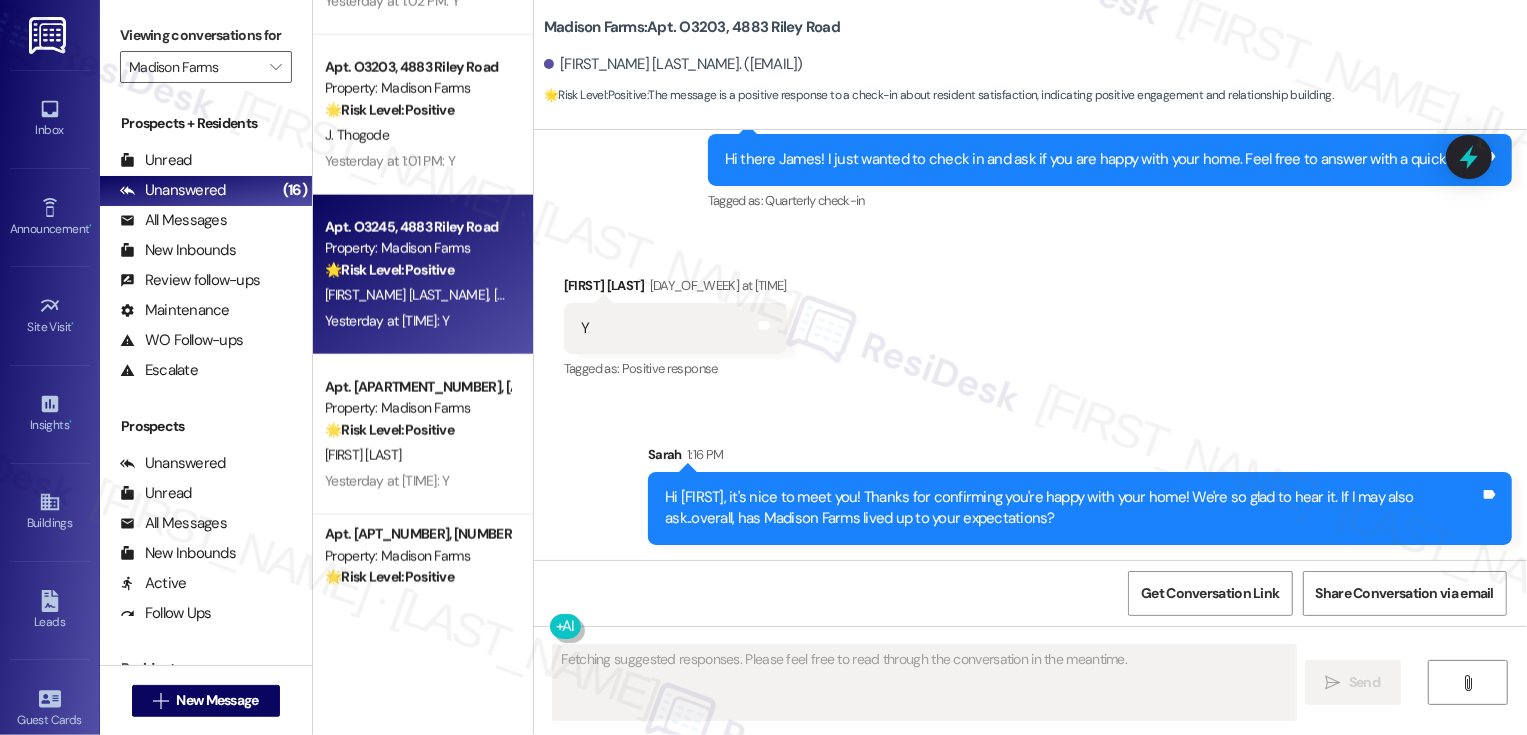 click on "🌟  Risk Level:  Positive This is a positive engagement and relationship-building message. The resident responded positively to a check-in about their satisfaction with their home." at bounding box center [417, 270] 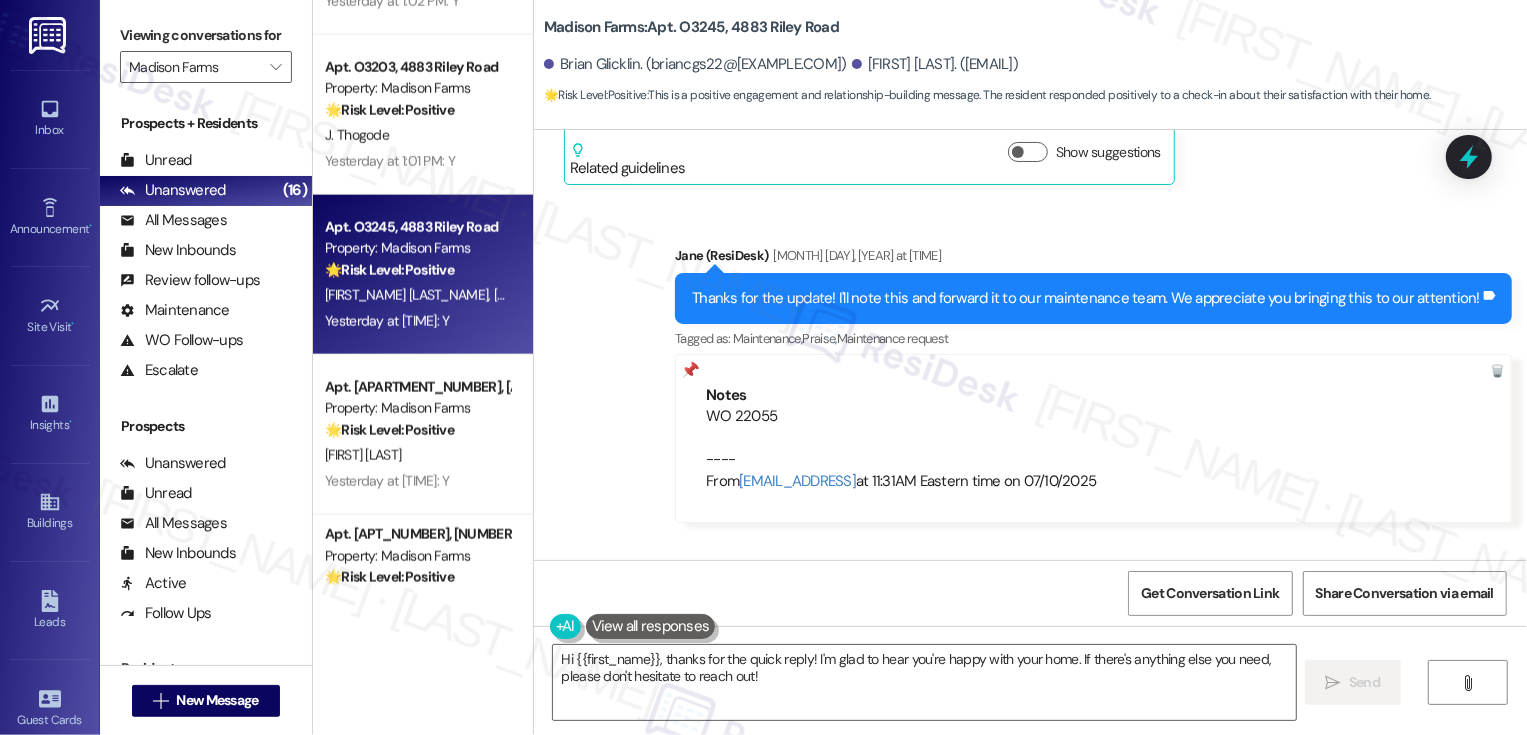 scroll, scrollTop: 7040, scrollLeft: 0, axis: vertical 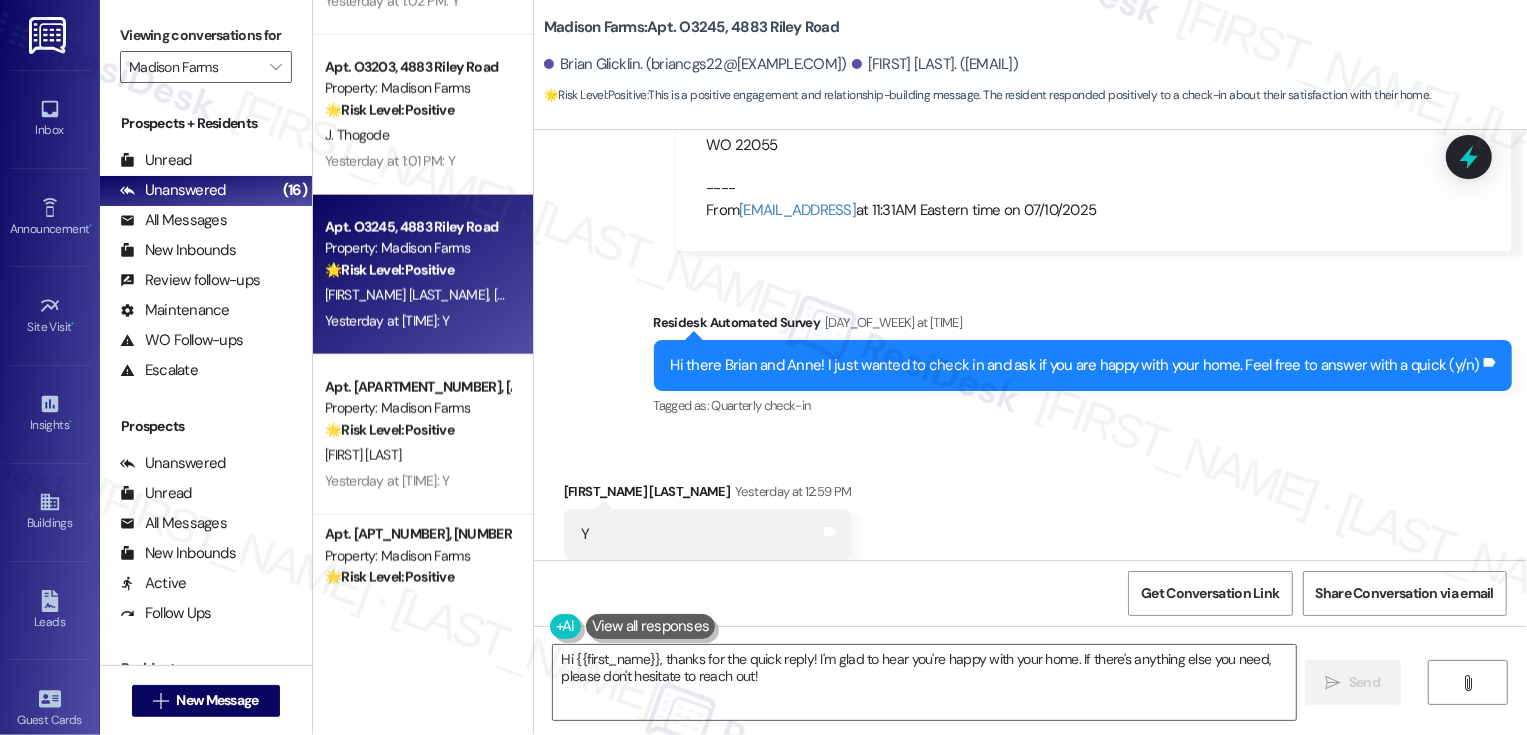 click on "Brian Glicklin Yesterday at 12:59 PM" at bounding box center (708, 495) 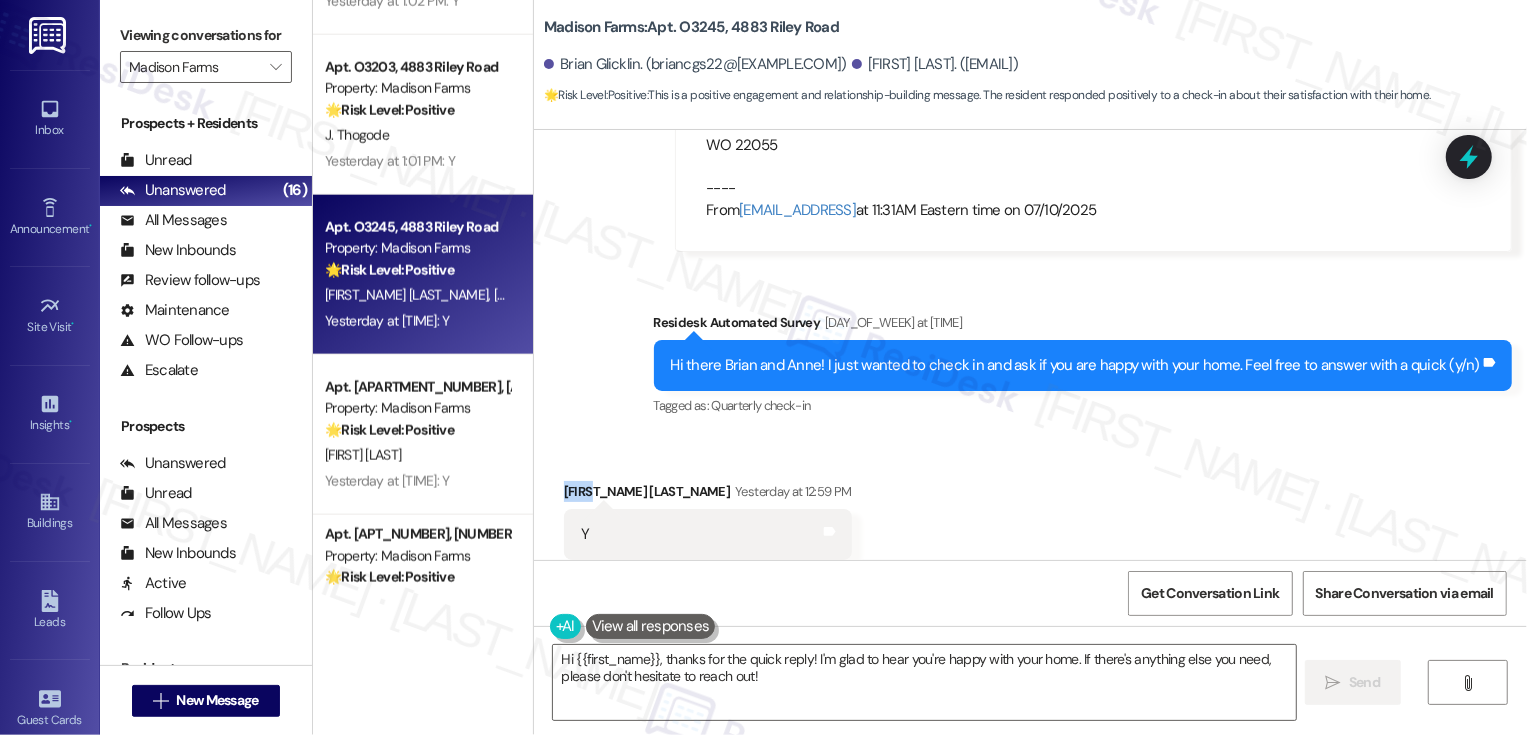copy on "Brian" 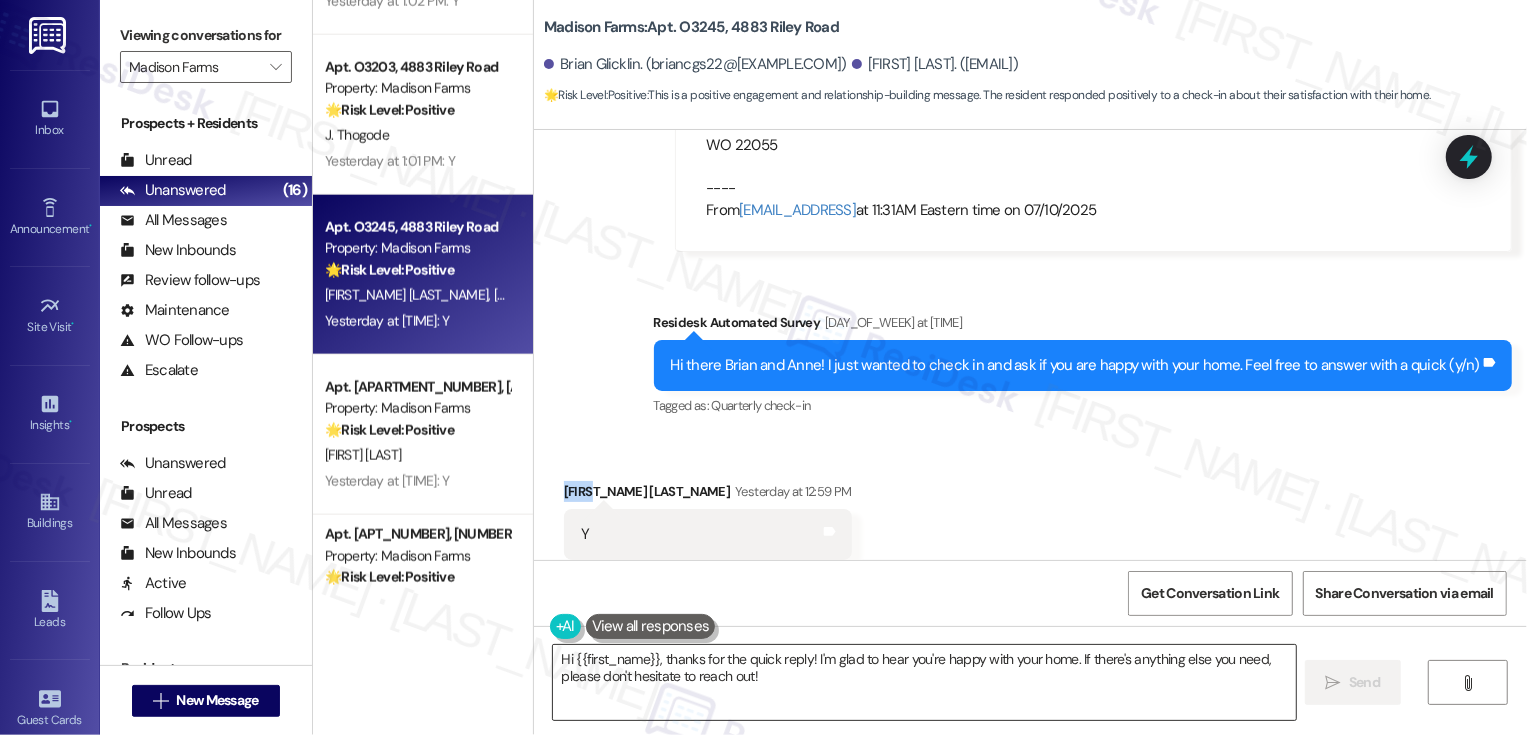 click on "Hi {{first_name}}, thanks for the quick reply! I'm glad to hear you're happy with your home. If there's anything else you need, please don't hesitate to reach out!" at bounding box center (924, 682) 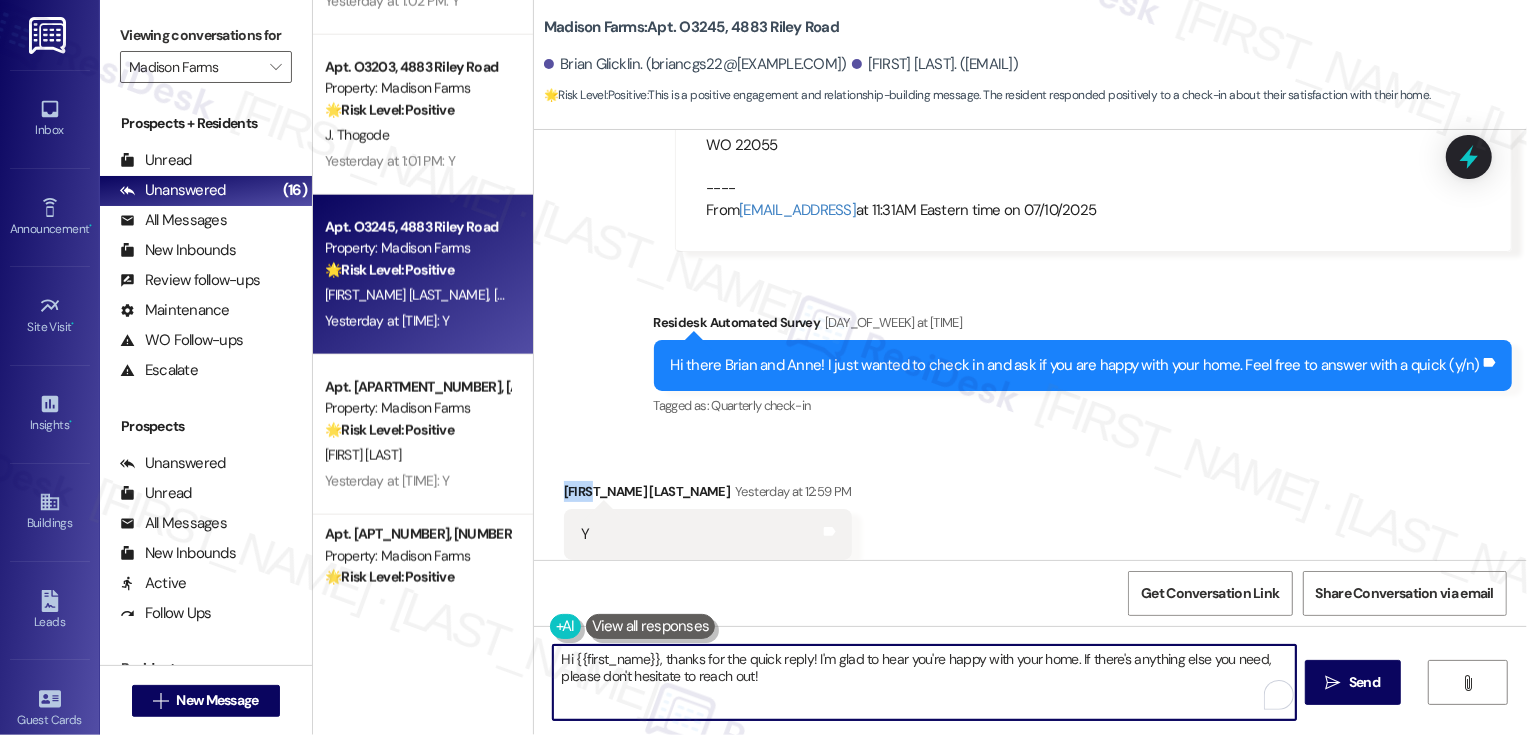 click on "Hi {{first_name}}, thanks for the quick reply! I'm glad to hear you're happy with your home. If there's anything else you need, please don't hesitate to reach out!" at bounding box center [924, 682] 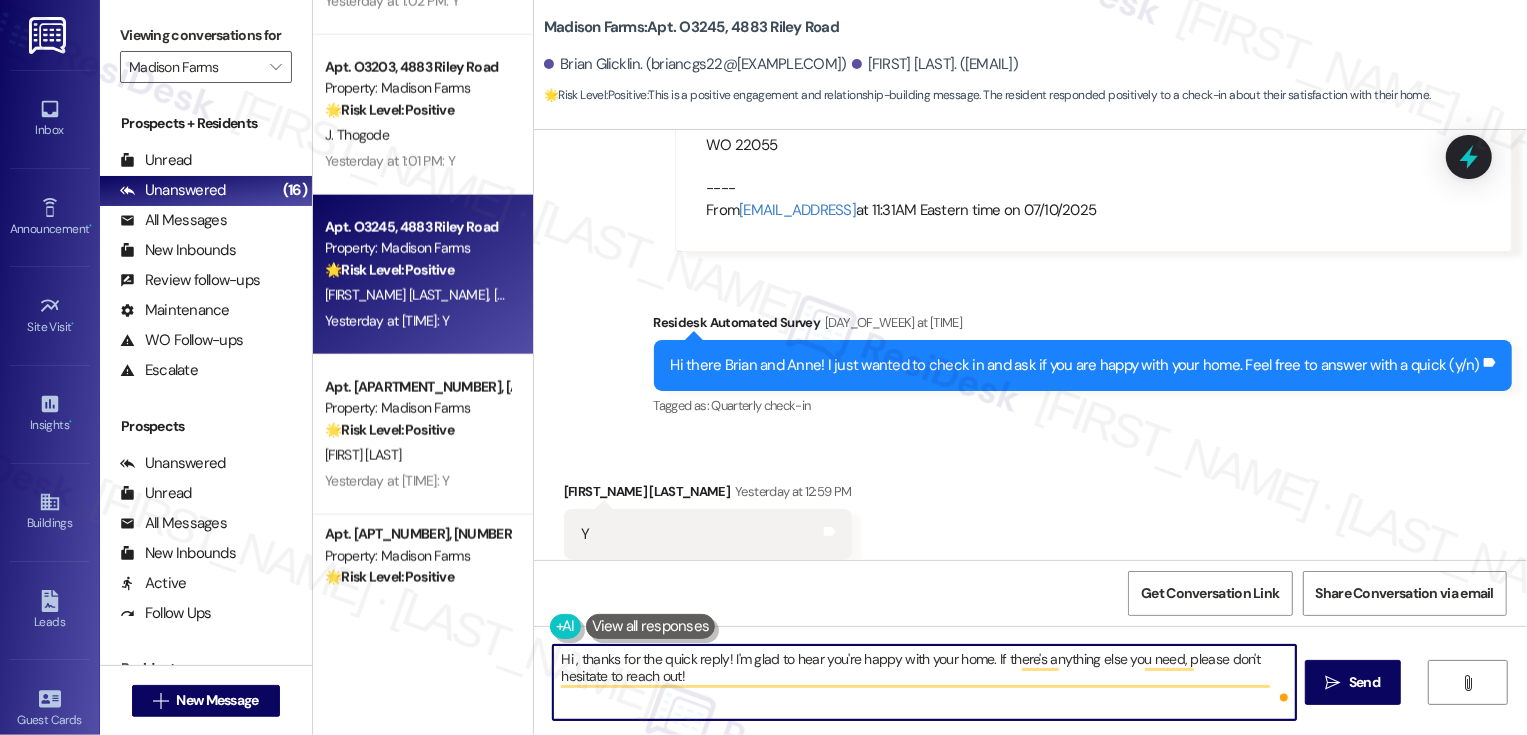 paste on "Brian" 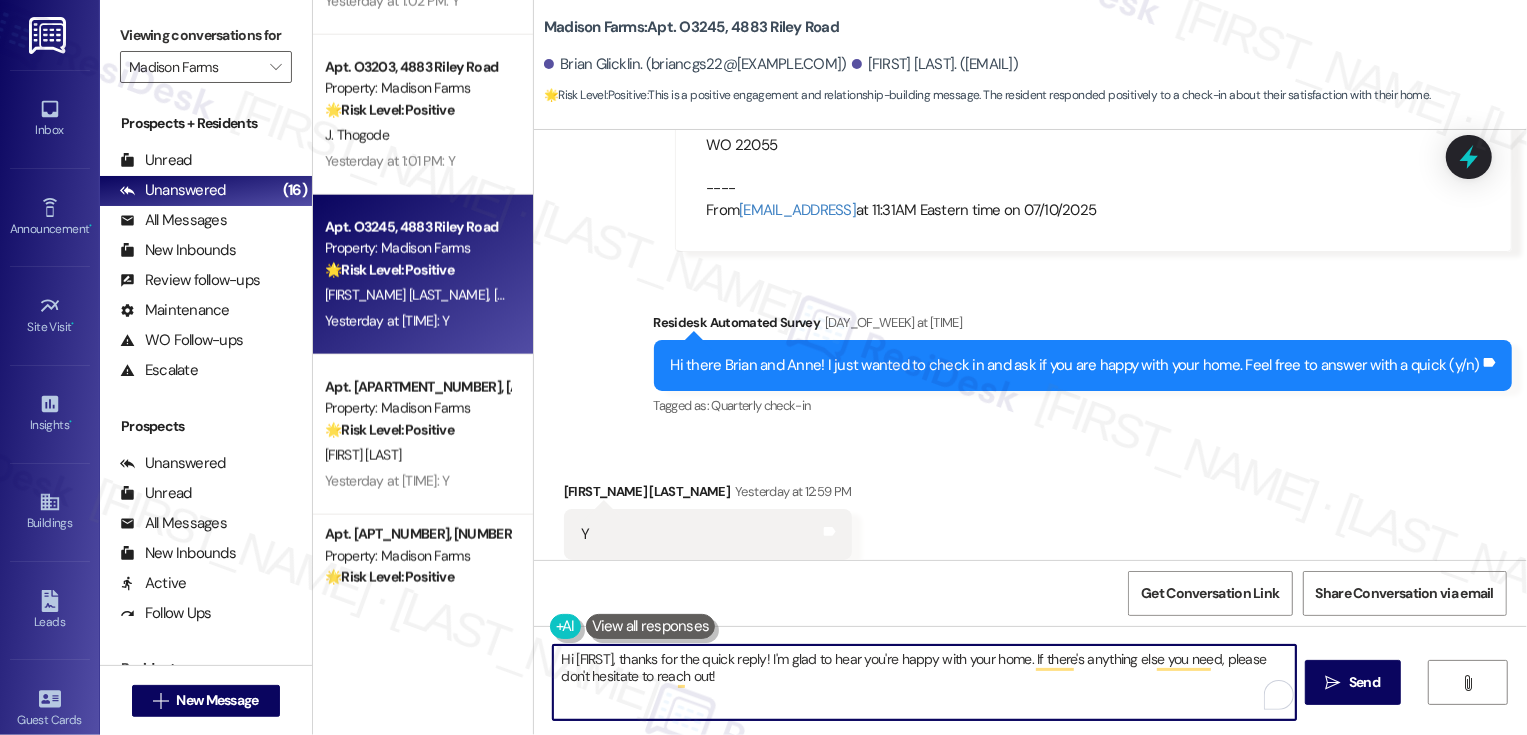 click on "Hi Brian, thanks for the quick reply! I'm glad to hear you're happy with your home. If there's anything else you need, please don't hesitate to reach out!" at bounding box center [924, 682] 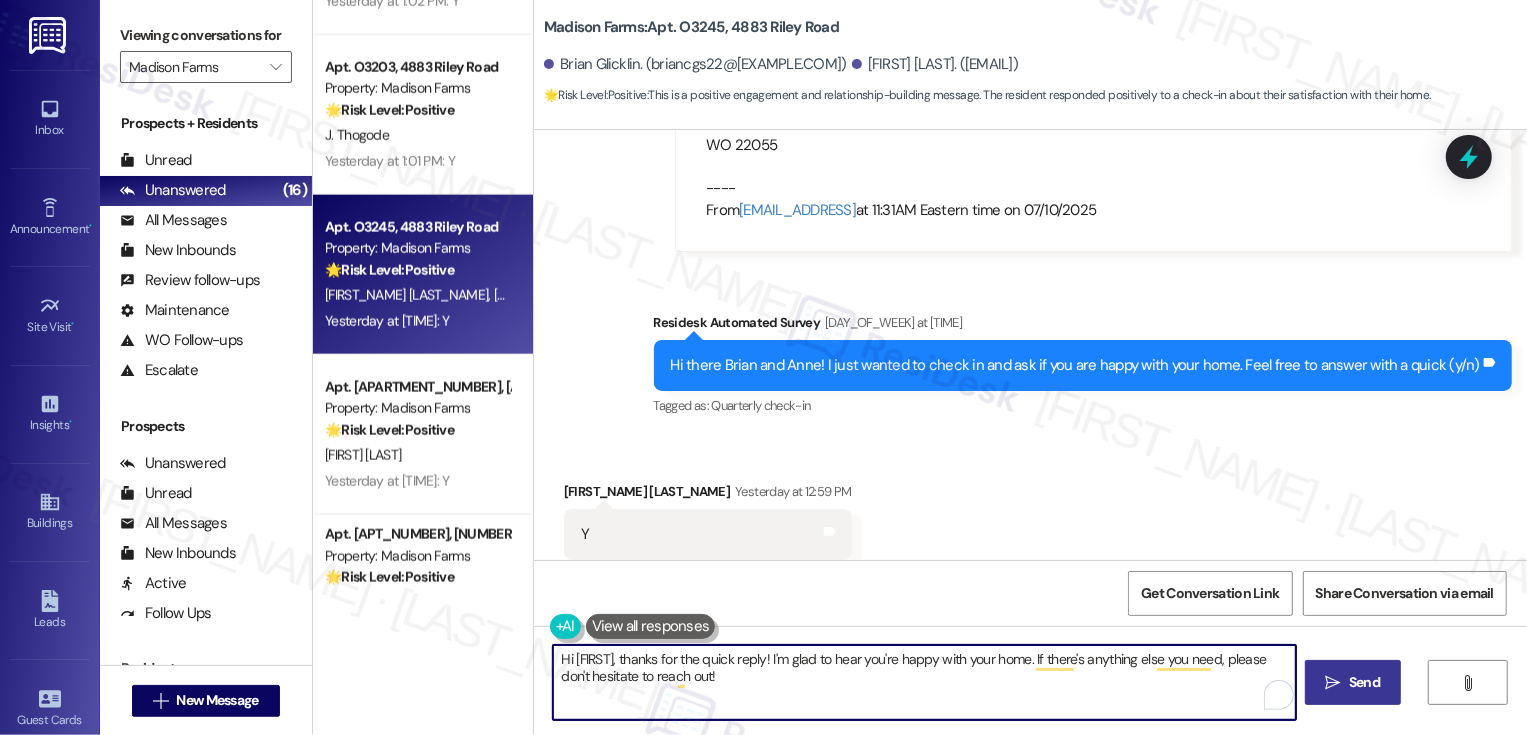 type on "Hi Brian, thanks for the quick reply! I'm glad to hear you're happy with your home. If there's anything else you need, please don't hesitate to reach out!" 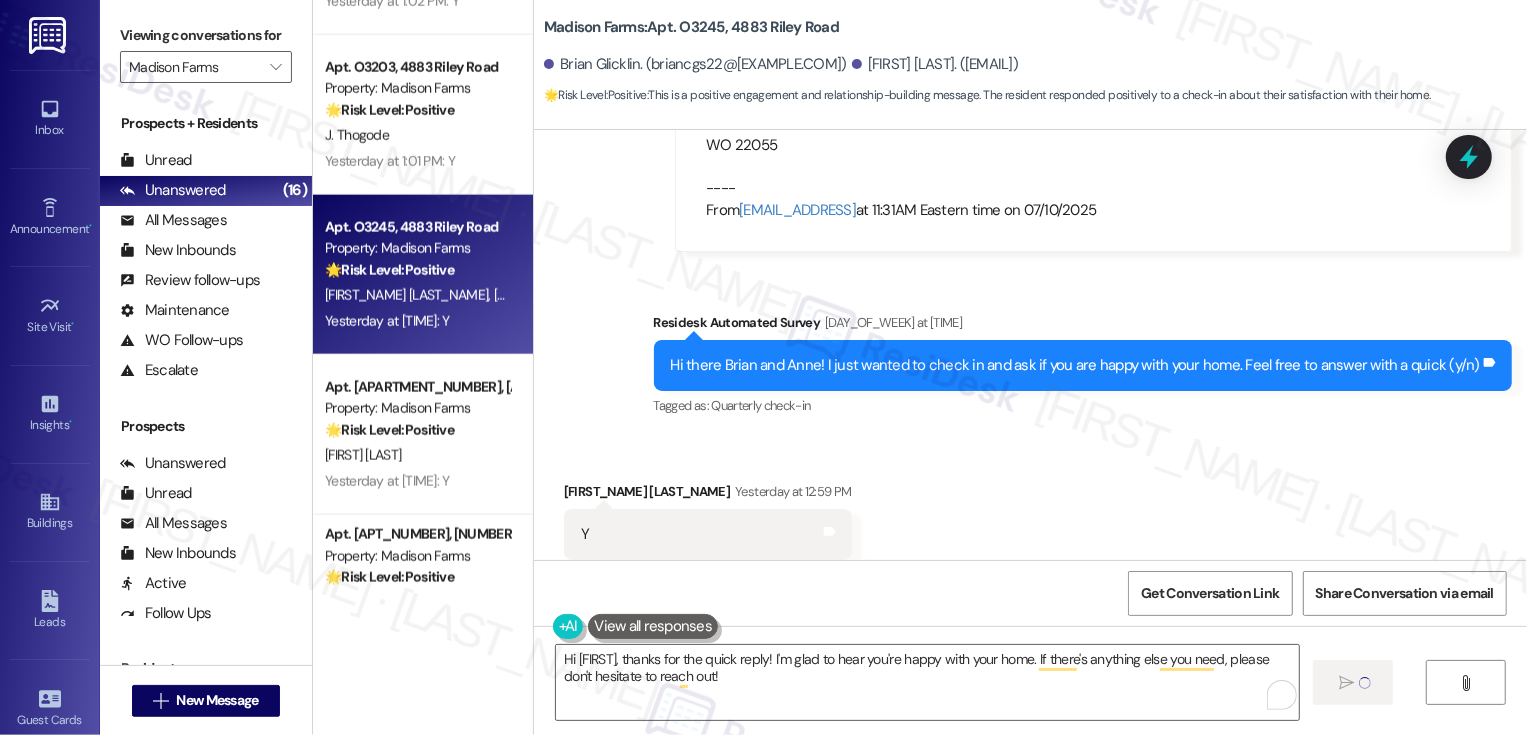 type 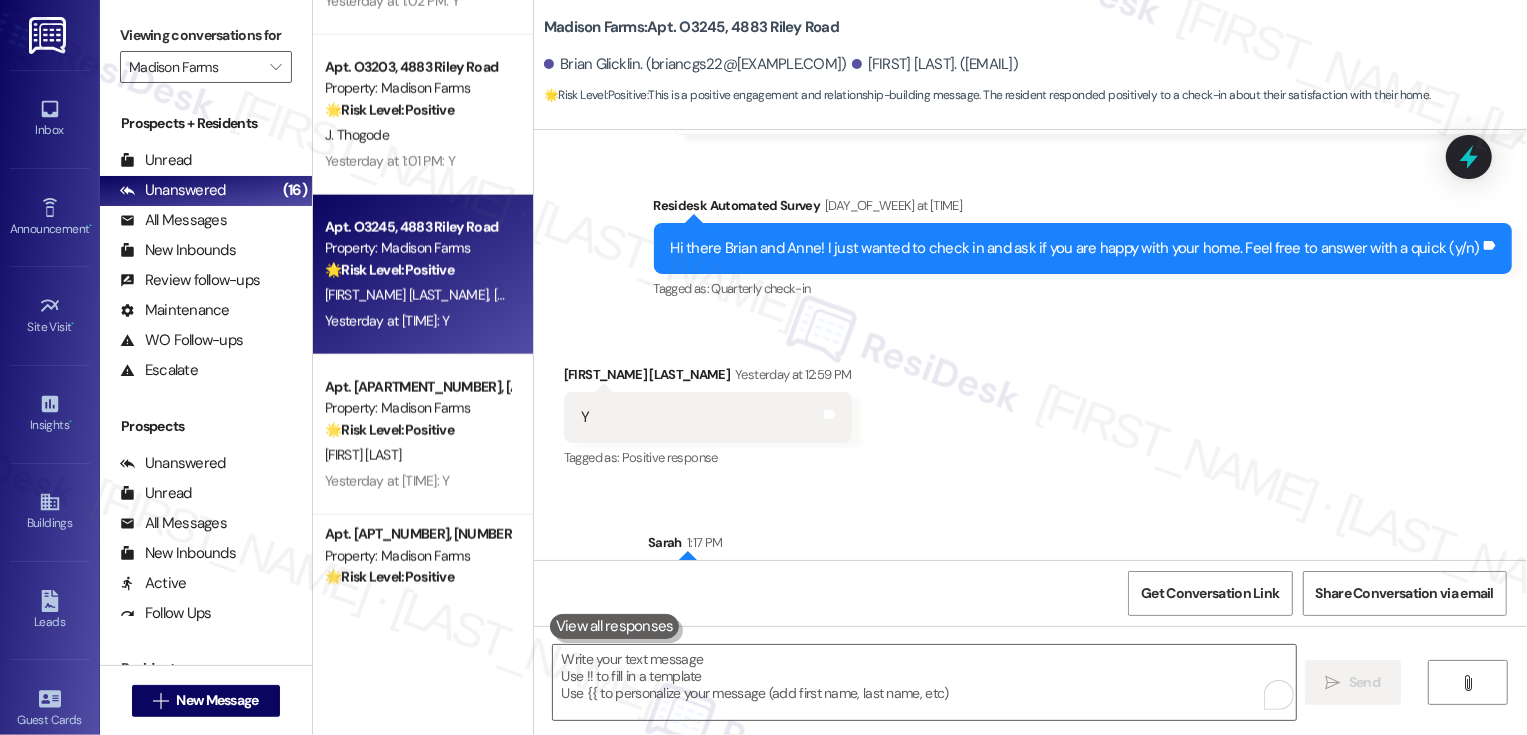 scroll, scrollTop: 7201, scrollLeft: 0, axis: vertical 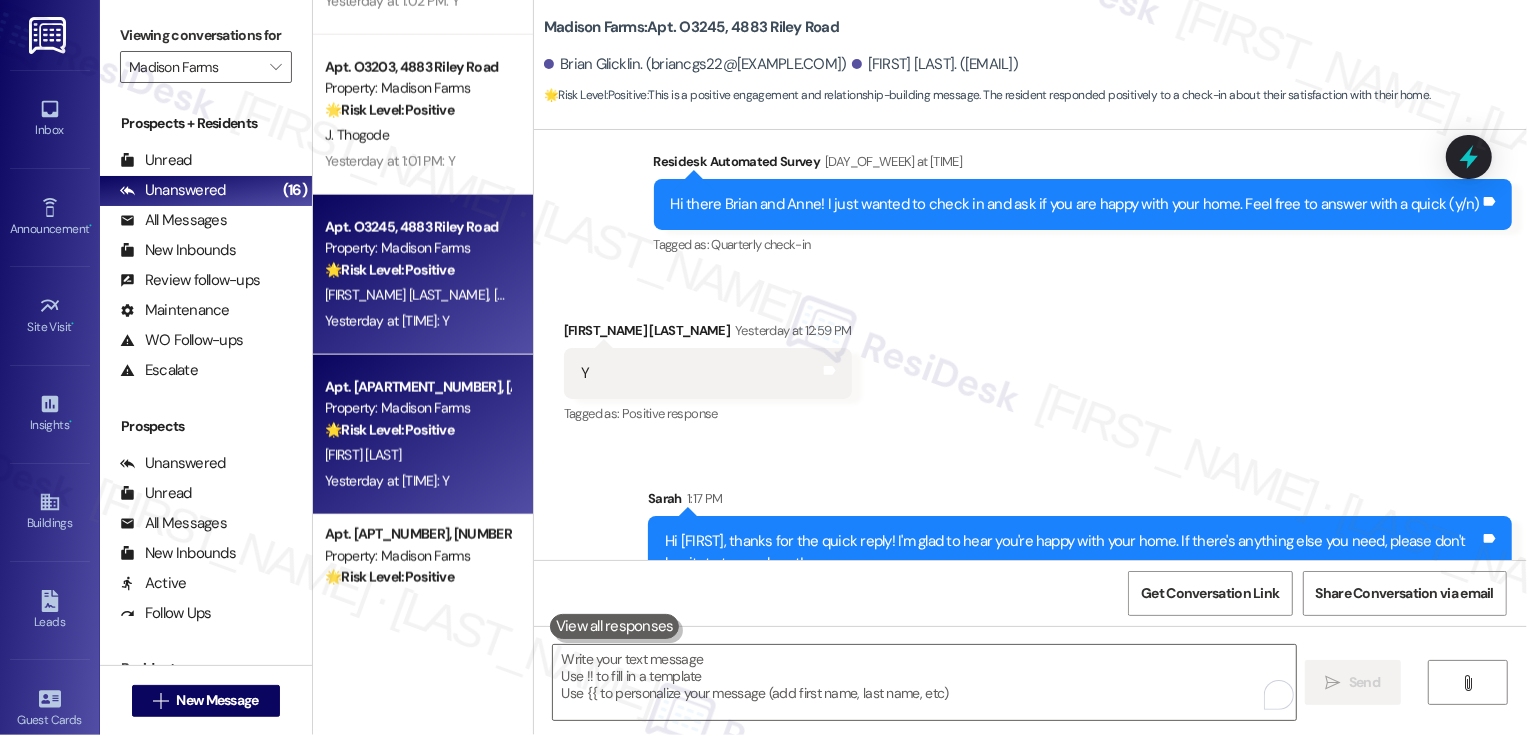 click on "Property: Madison Farms" at bounding box center [417, 408] 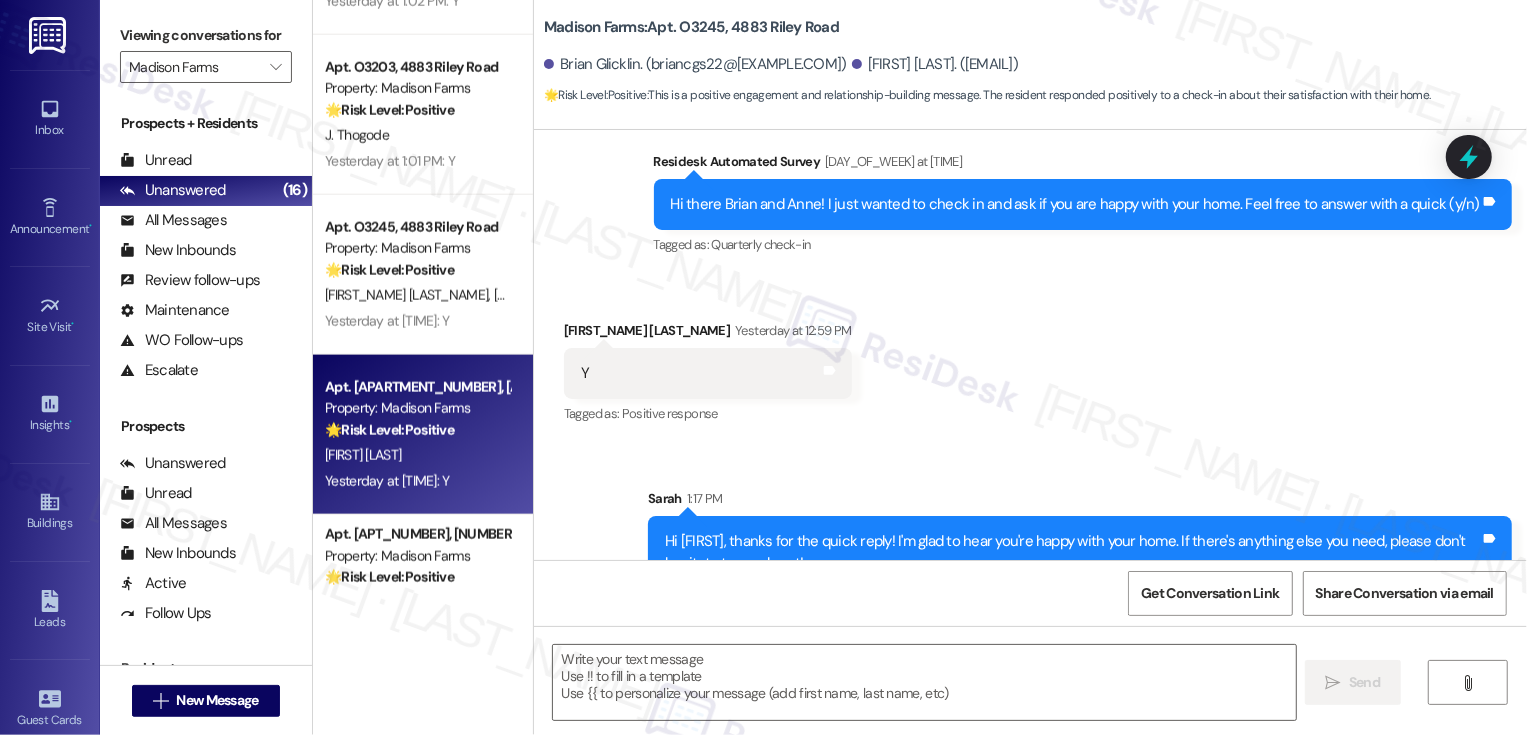 click on "Property: Madison Farms" at bounding box center (417, 408) 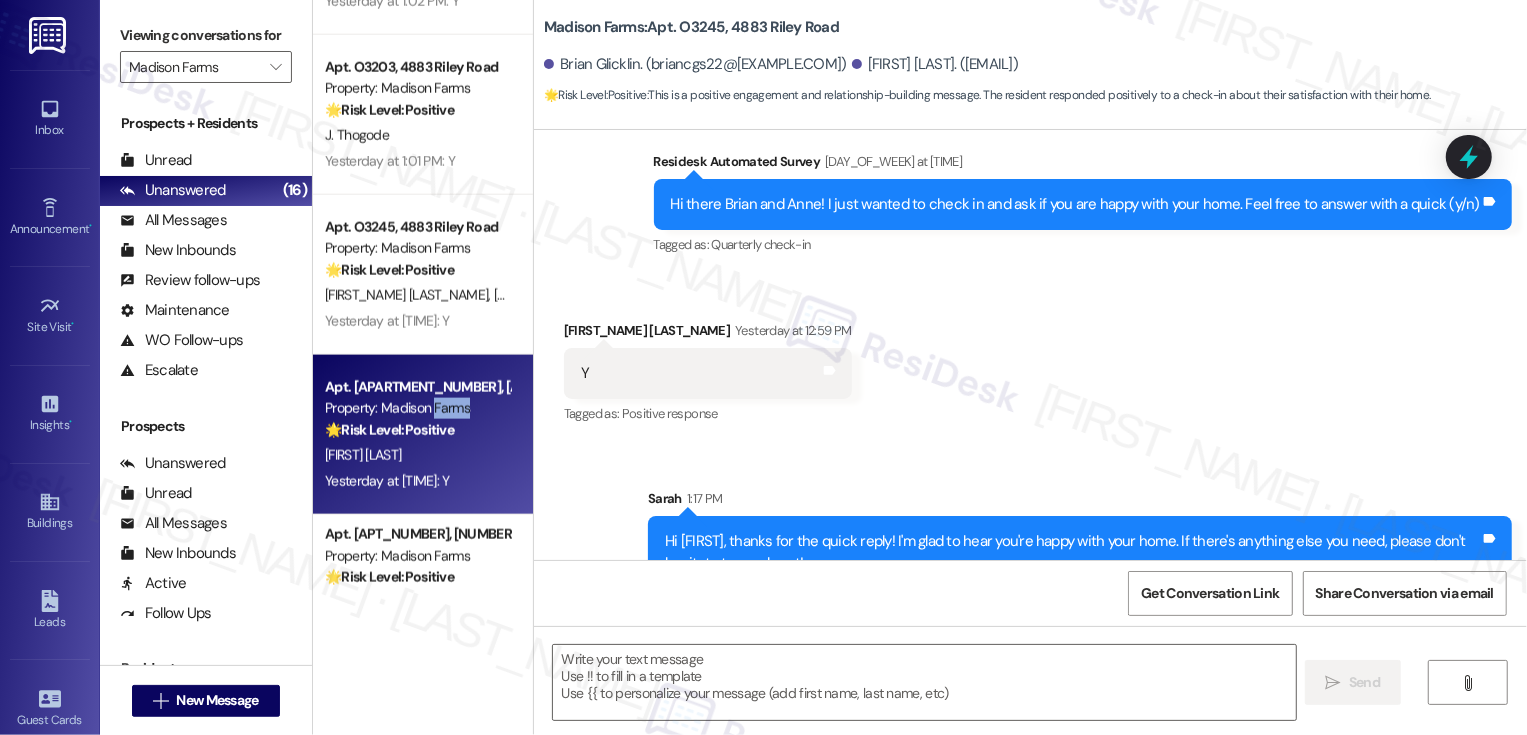 type on "Fetching suggested responses. Please feel free to read through the conversation in the meantime." 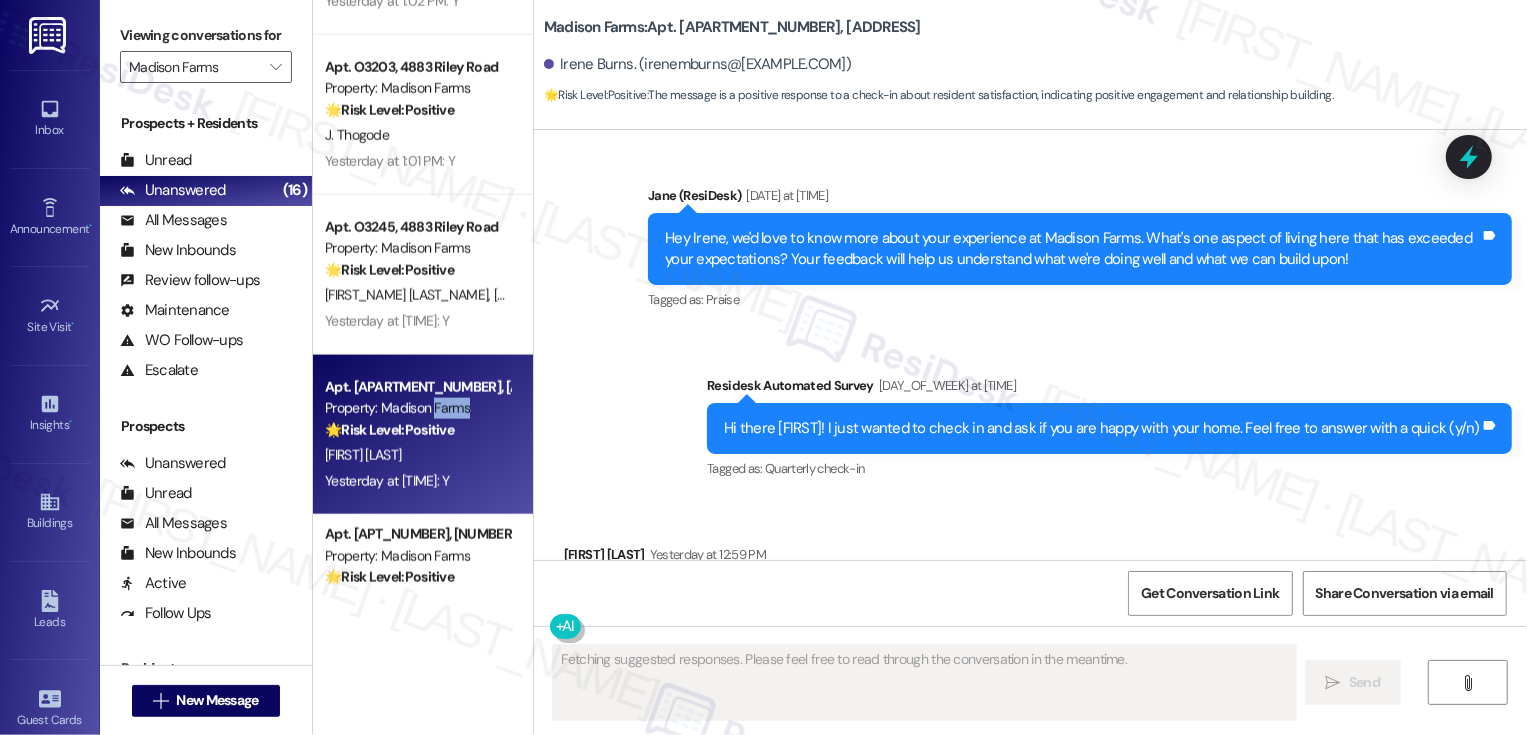 scroll, scrollTop: 1375, scrollLeft: 0, axis: vertical 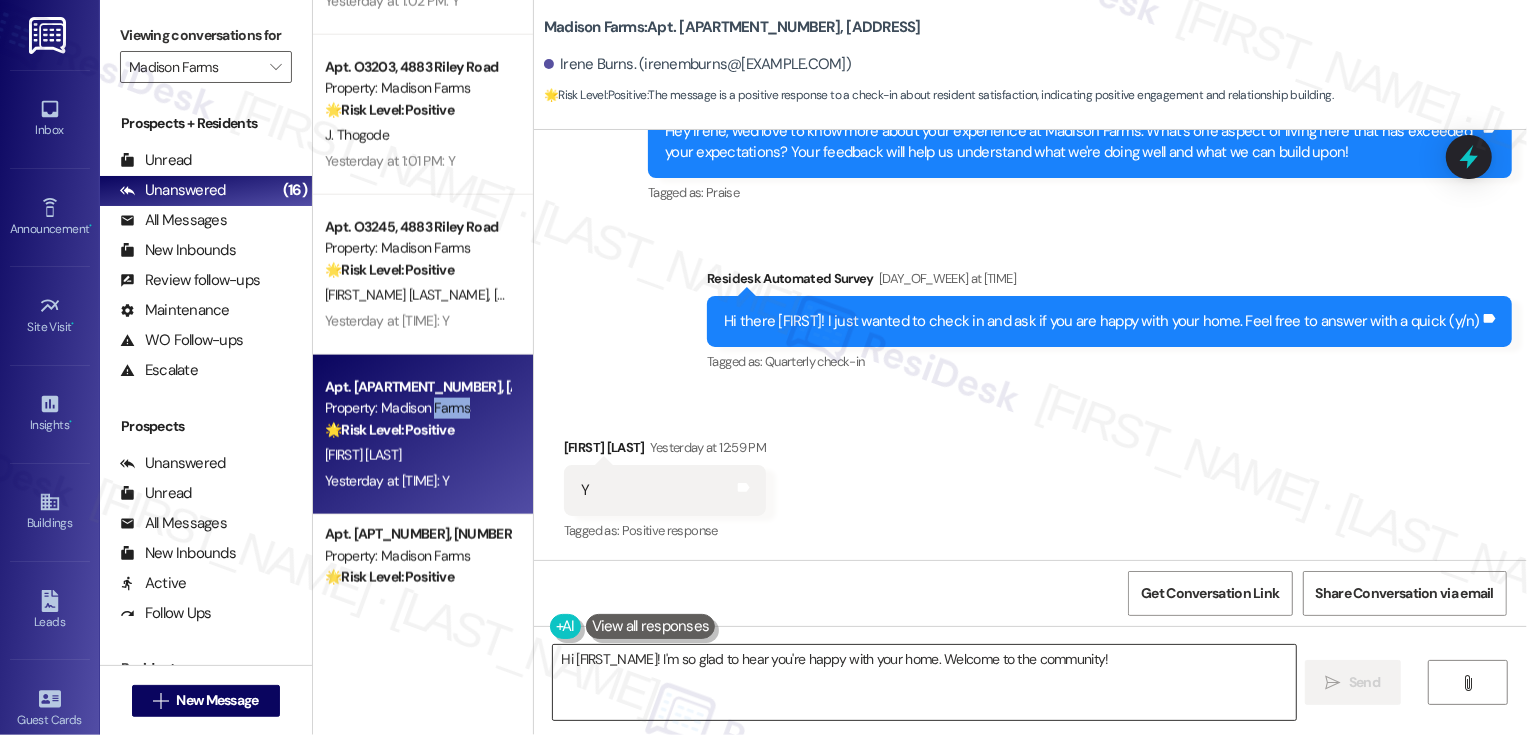 click on "Hi {{first_name}}! I'm so glad to hear you're happy with your home. Welcome to the community!" at bounding box center (924, 682) 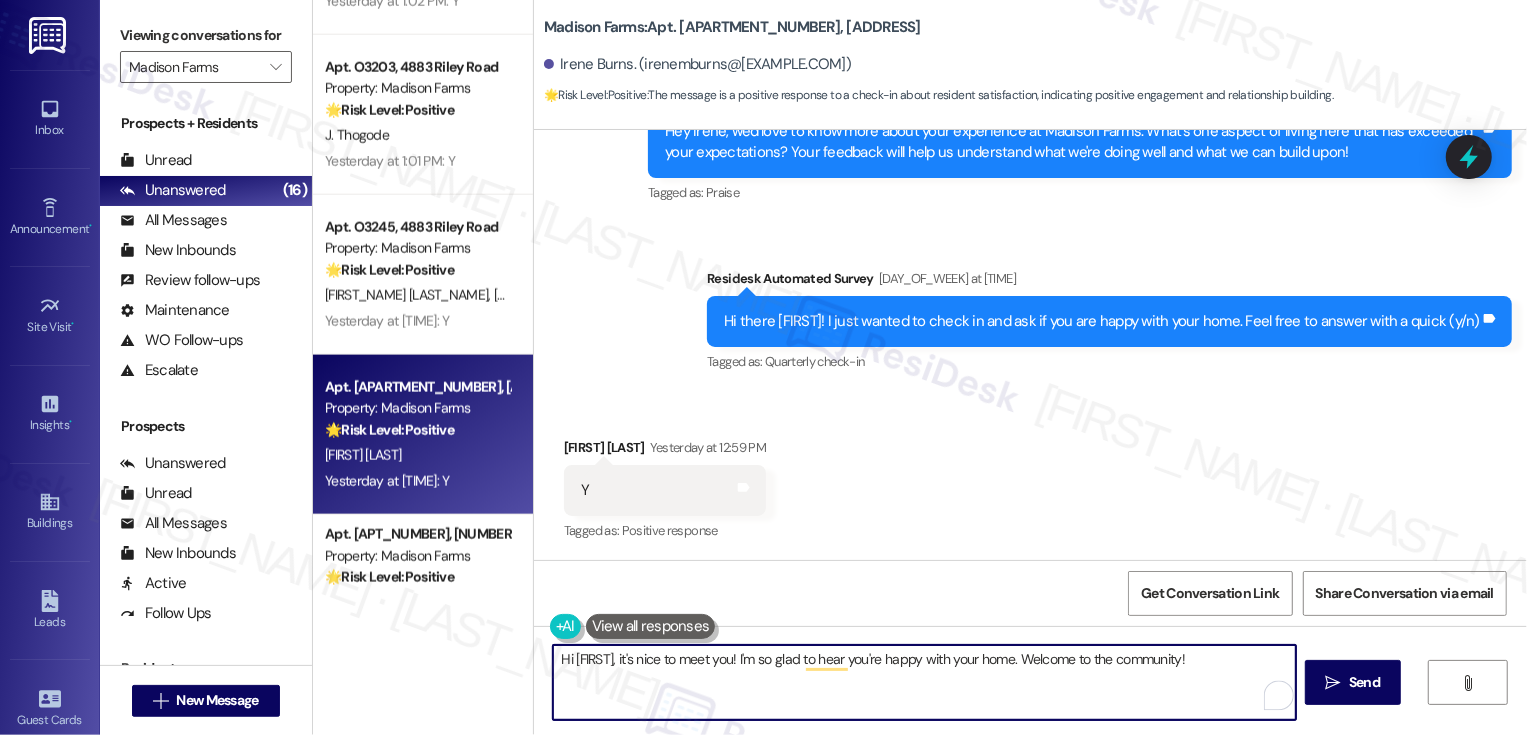drag, startPoint x: 1060, startPoint y: 659, endPoint x: 1126, endPoint y: 734, distance: 99.90495 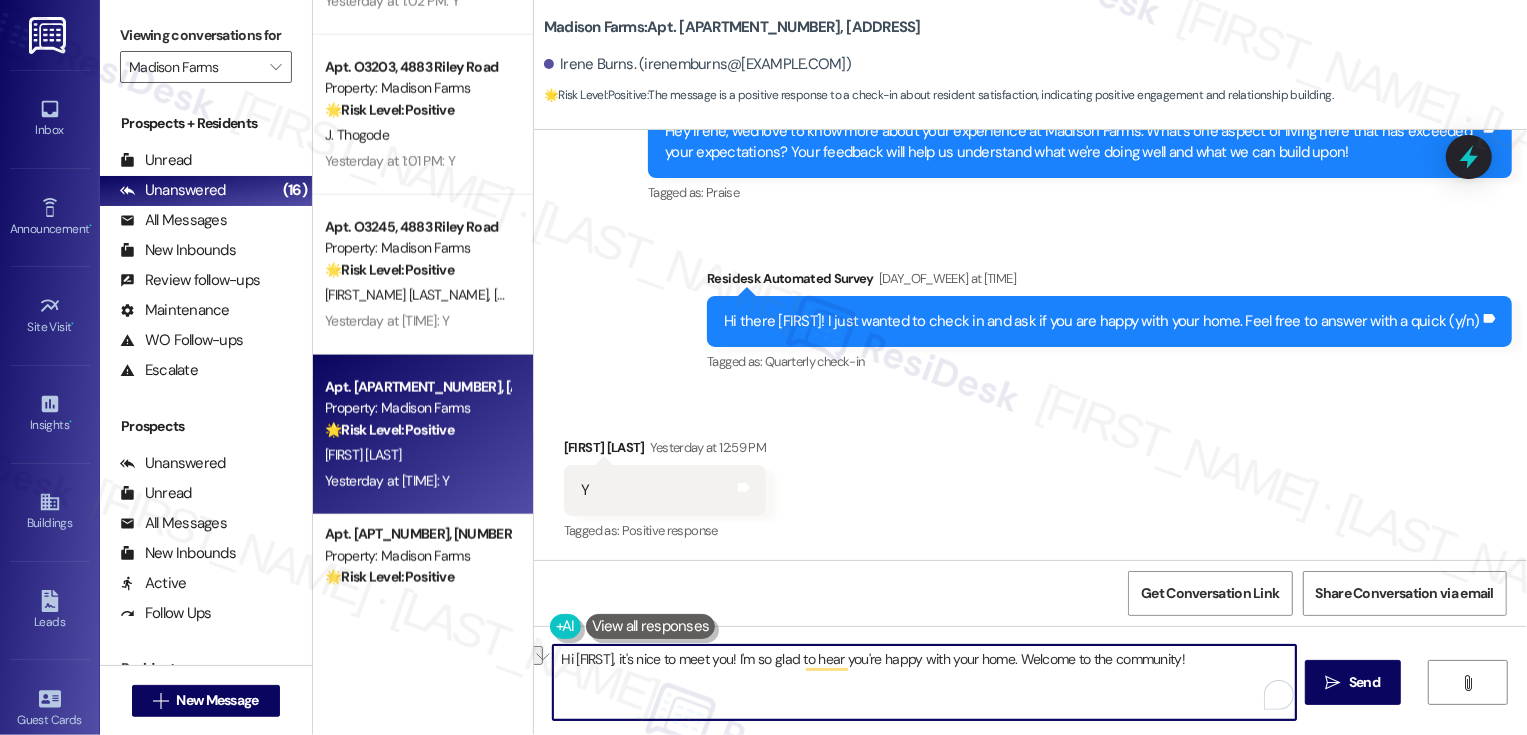 type on "Hi {{first_name}}, it's nice to meet you! I'm so glad to hear you're happy with your home." 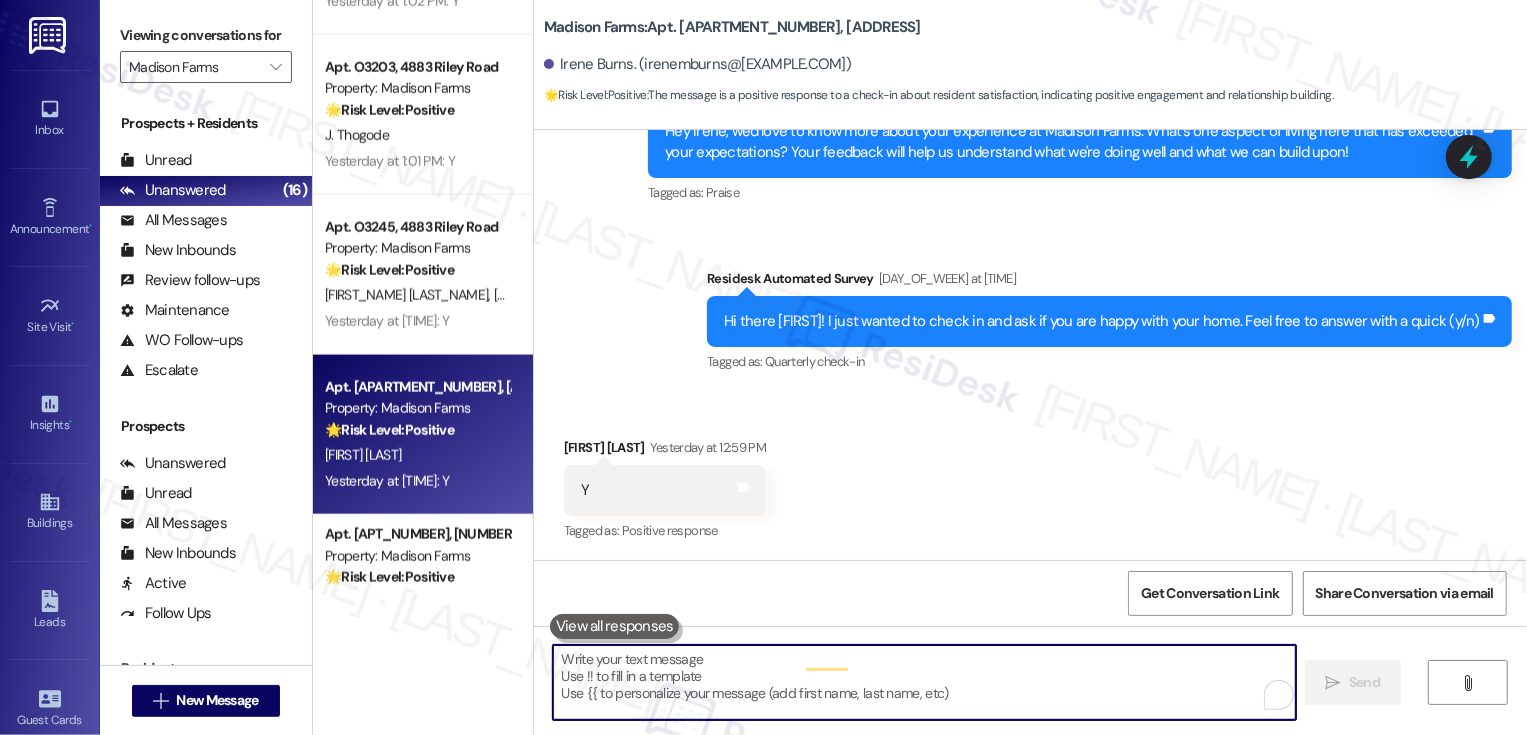 scroll, scrollTop: 1375, scrollLeft: 0, axis: vertical 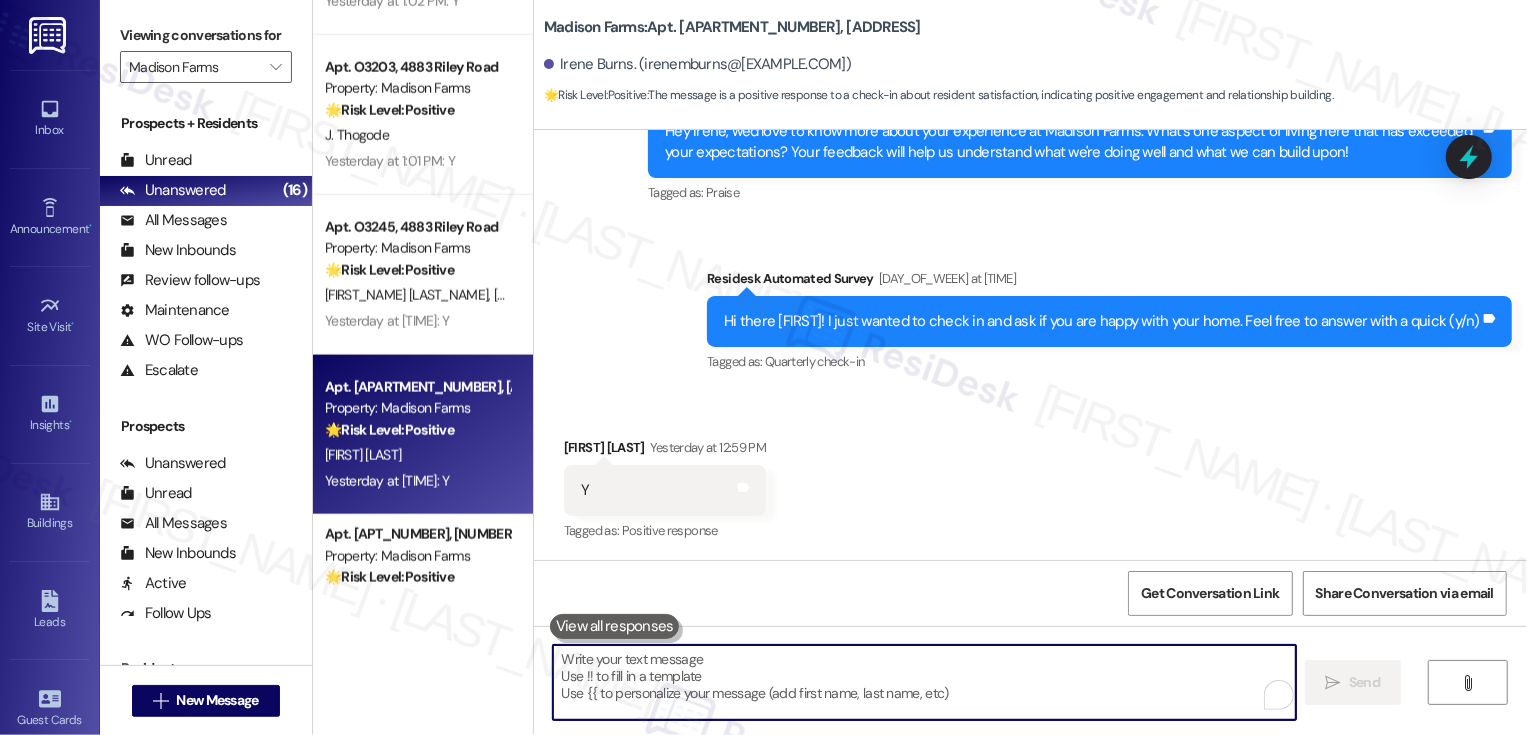 click on "Received via SMS Irene Burns Yesterday at 12:59 PM Y Tags and notes Tagged as:   Positive response Click to highlight conversations about Positive response" at bounding box center (1030, 476) 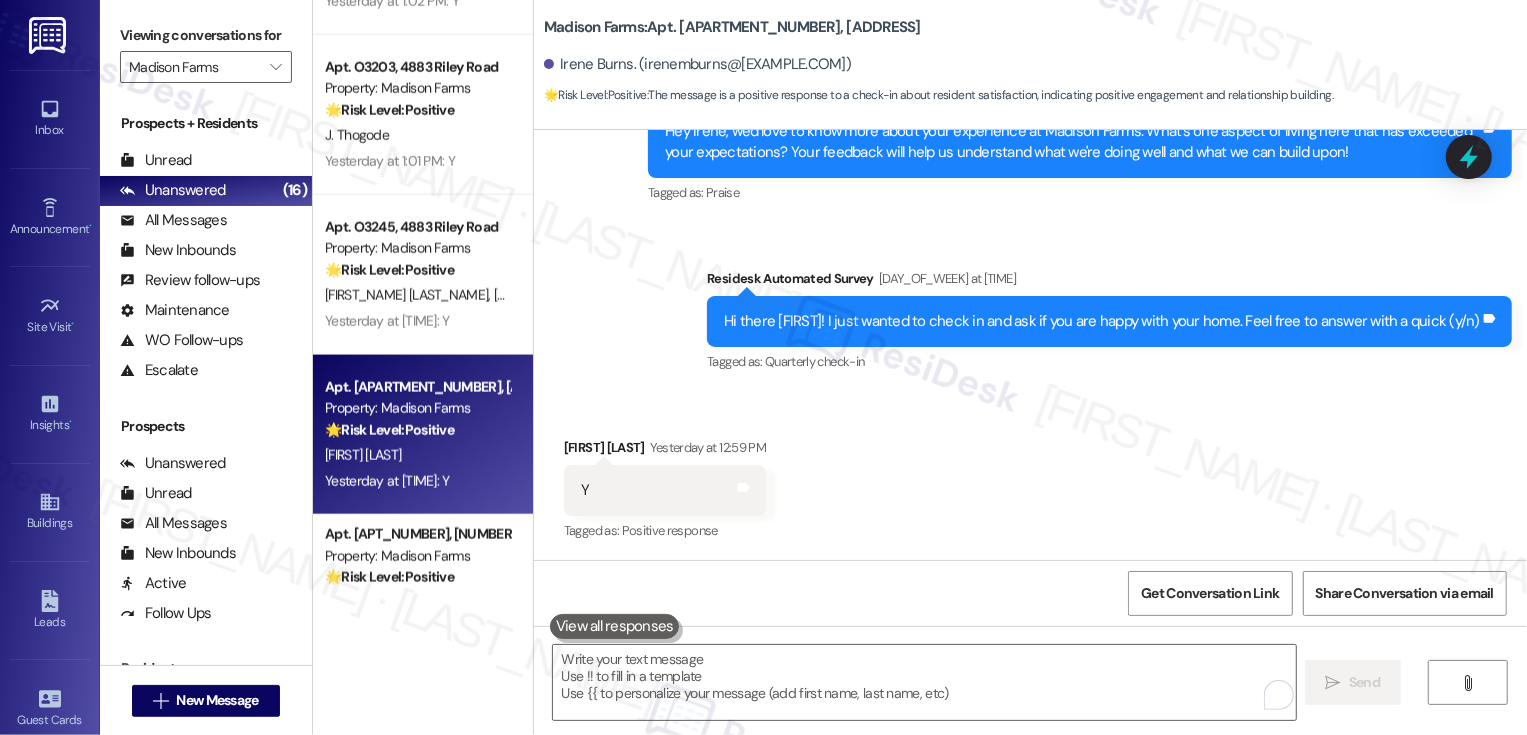 scroll, scrollTop: 1515, scrollLeft: 0, axis: vertical 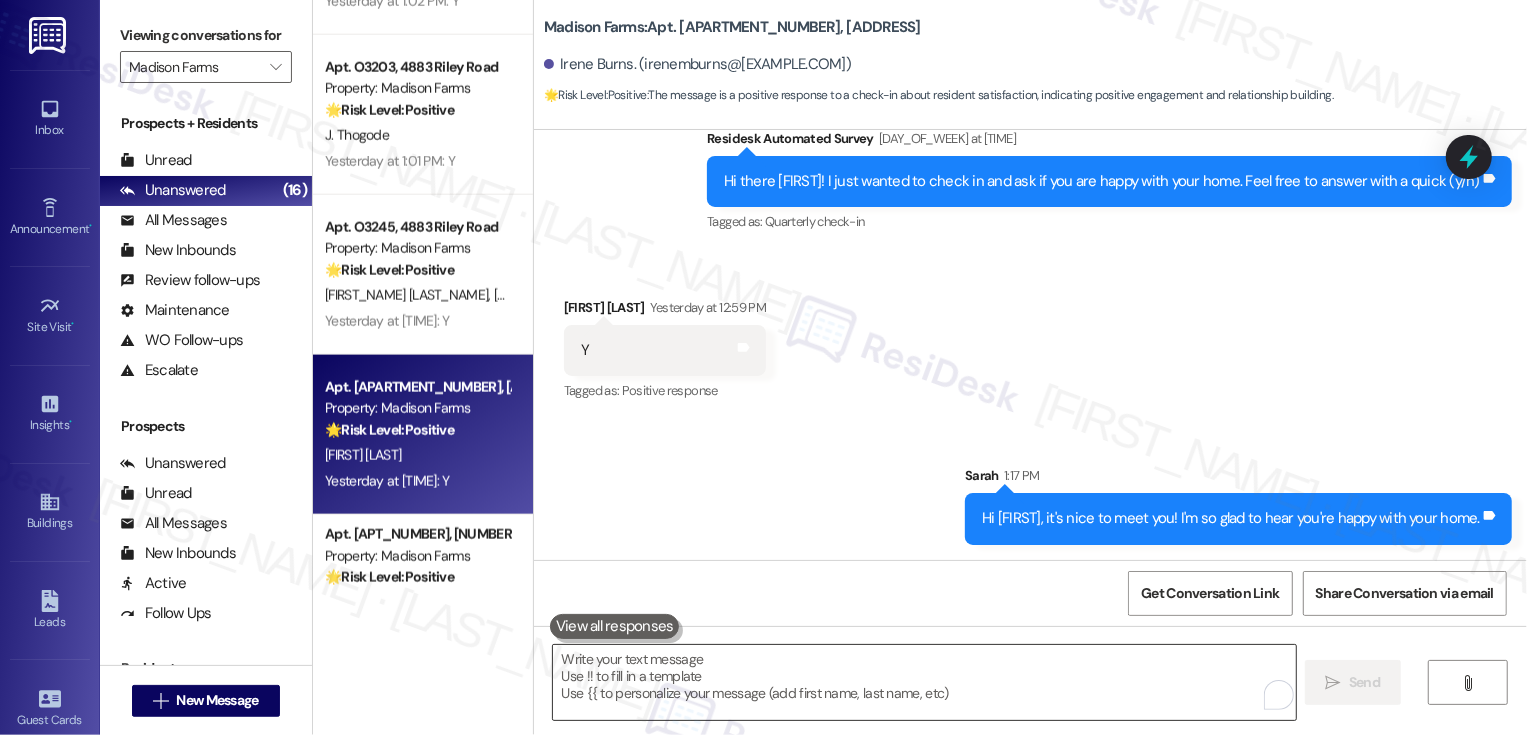 click at bounding box center (924, 682) 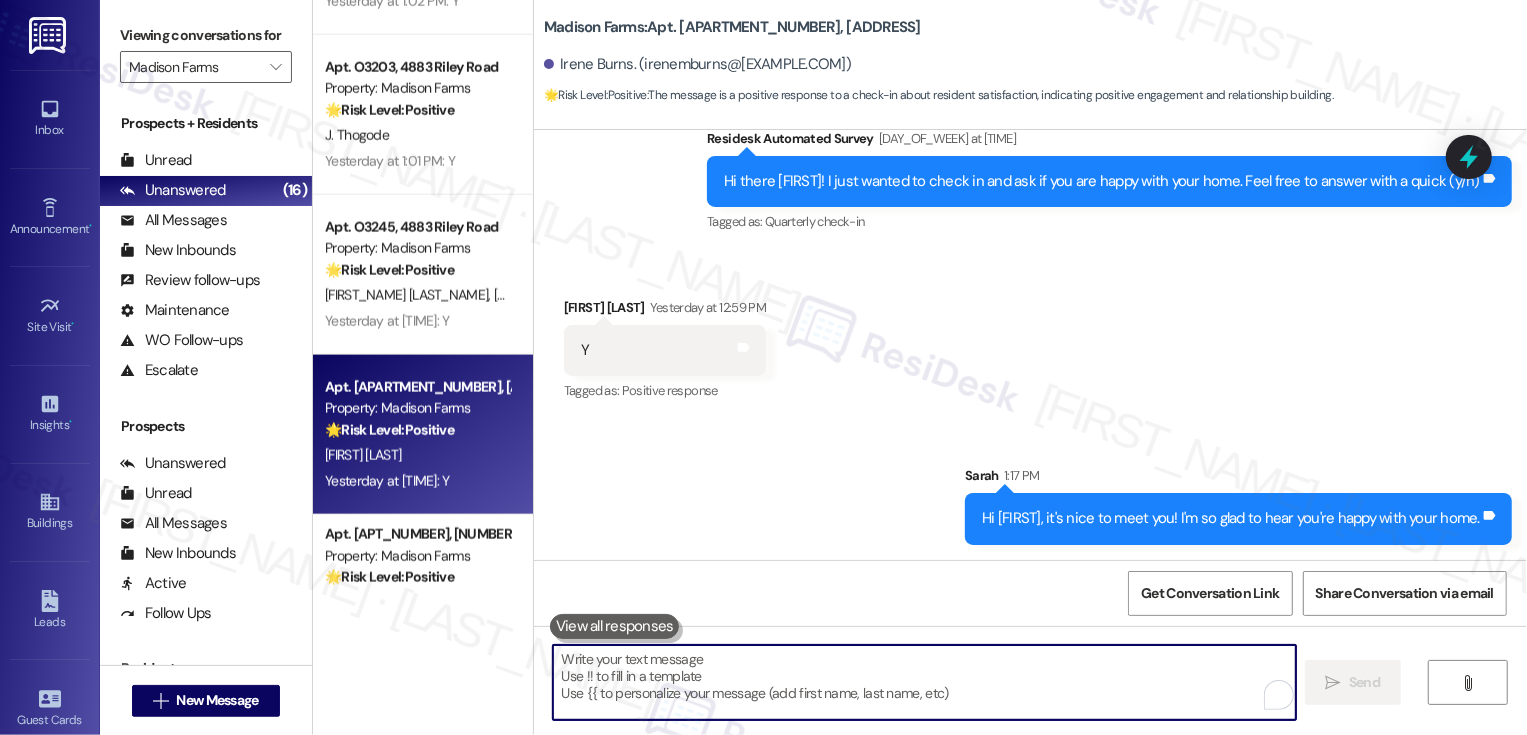 paste on "If I may ask..overall, has {{property}} lived up to your expectations?" 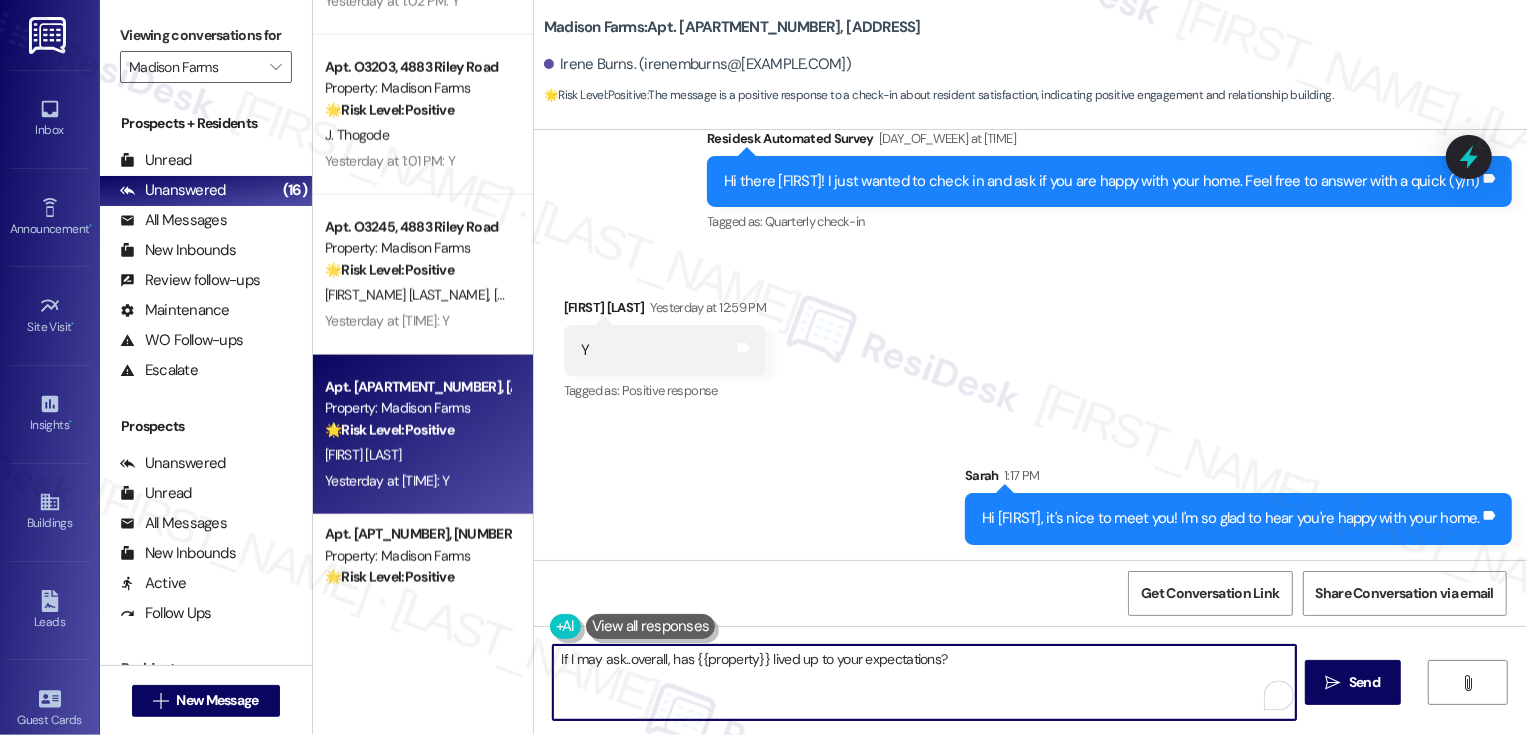 click on "If I may ask..overall, has {{property}} lived up to your expectations?" at bounding box center (924, 682) 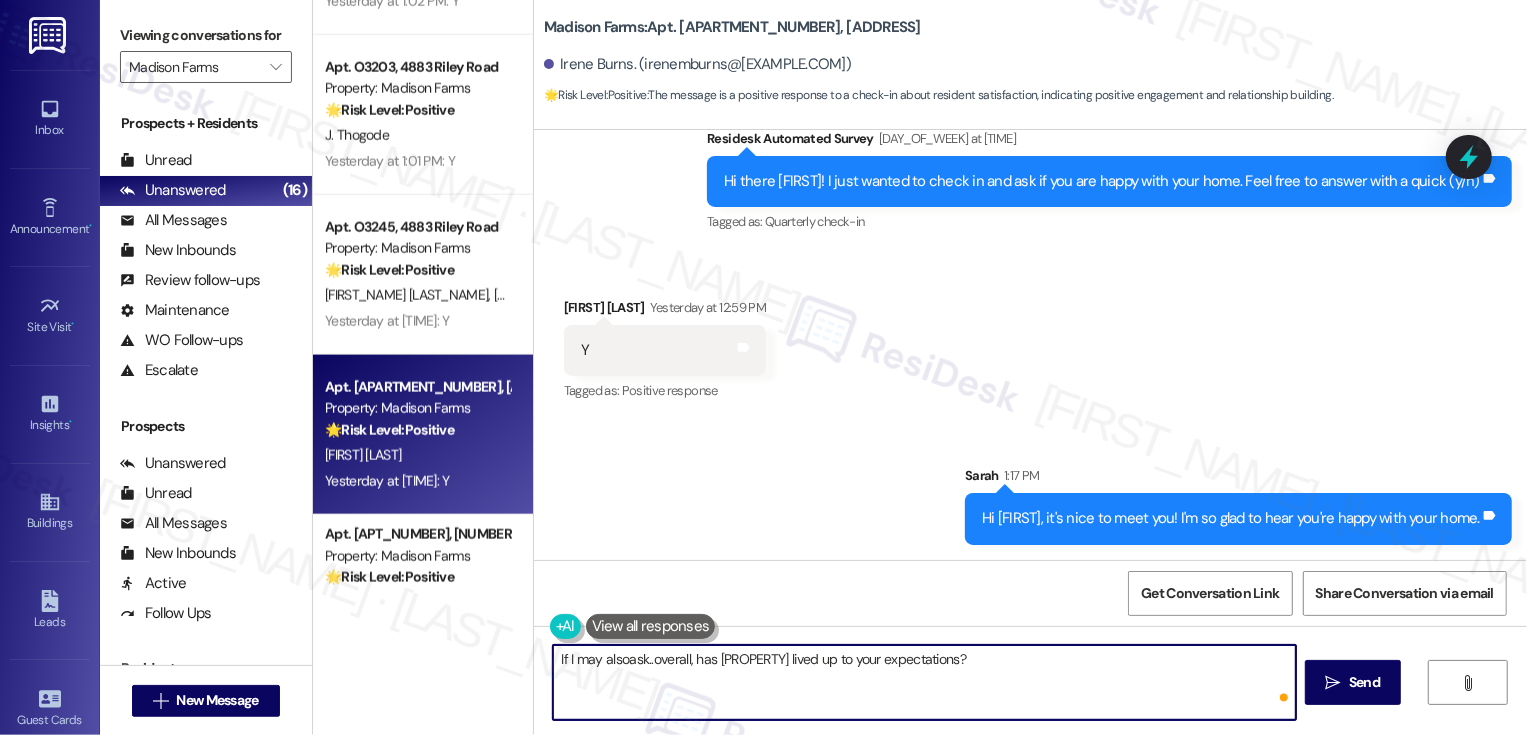 type on "If I may also ask..overall, has {{property}} lived up to your expectations?" 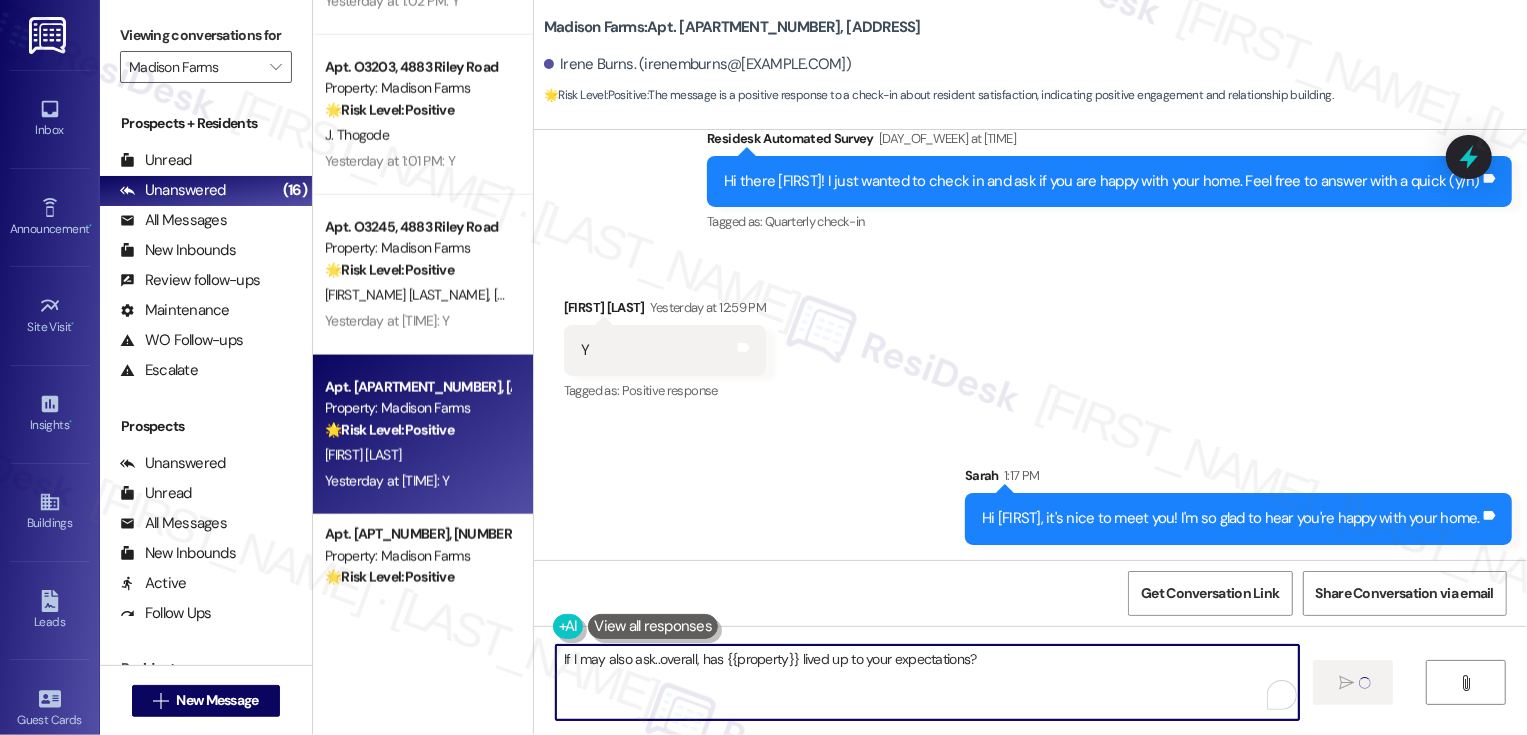 type 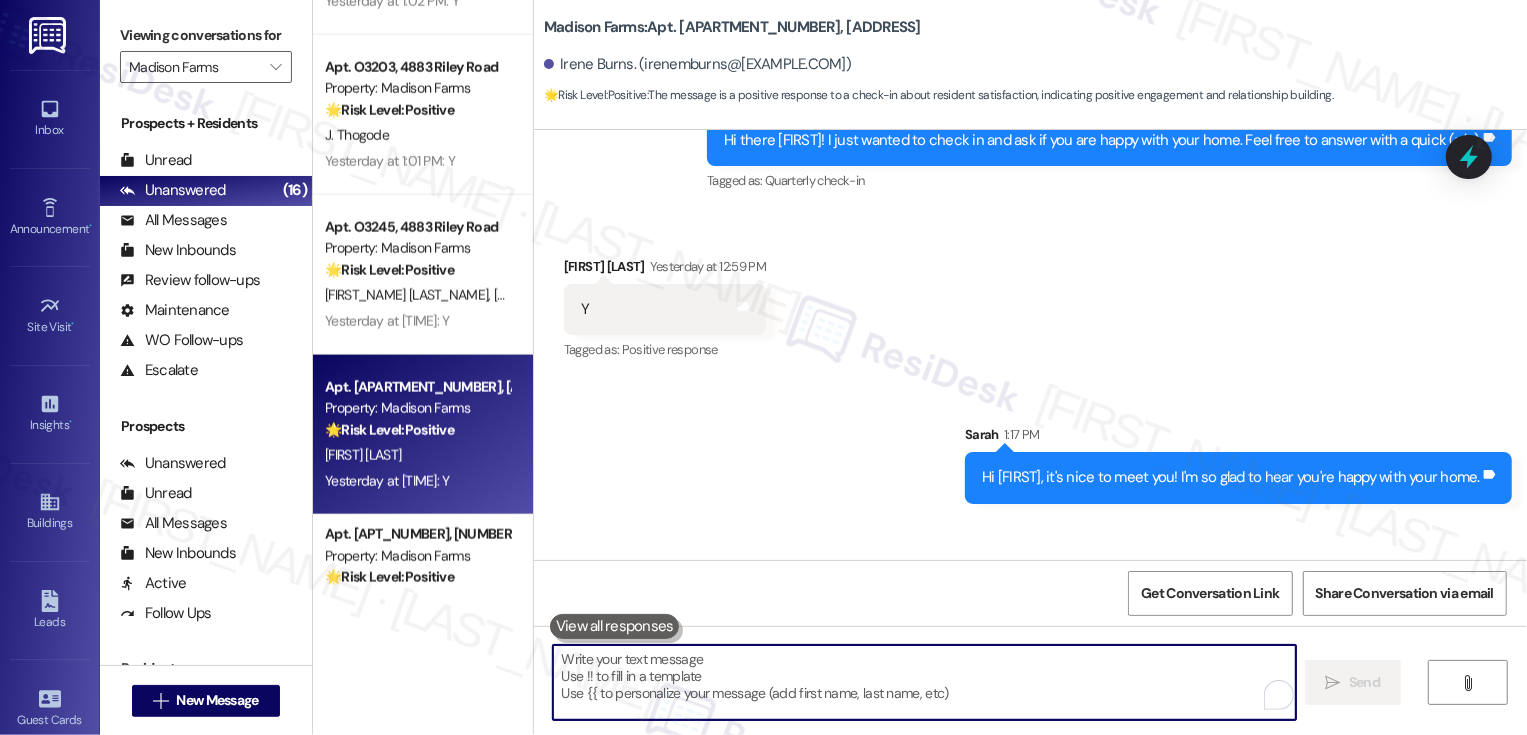 scroll, scrollTop: 1655, scrollLeft: 0, axis: vertical 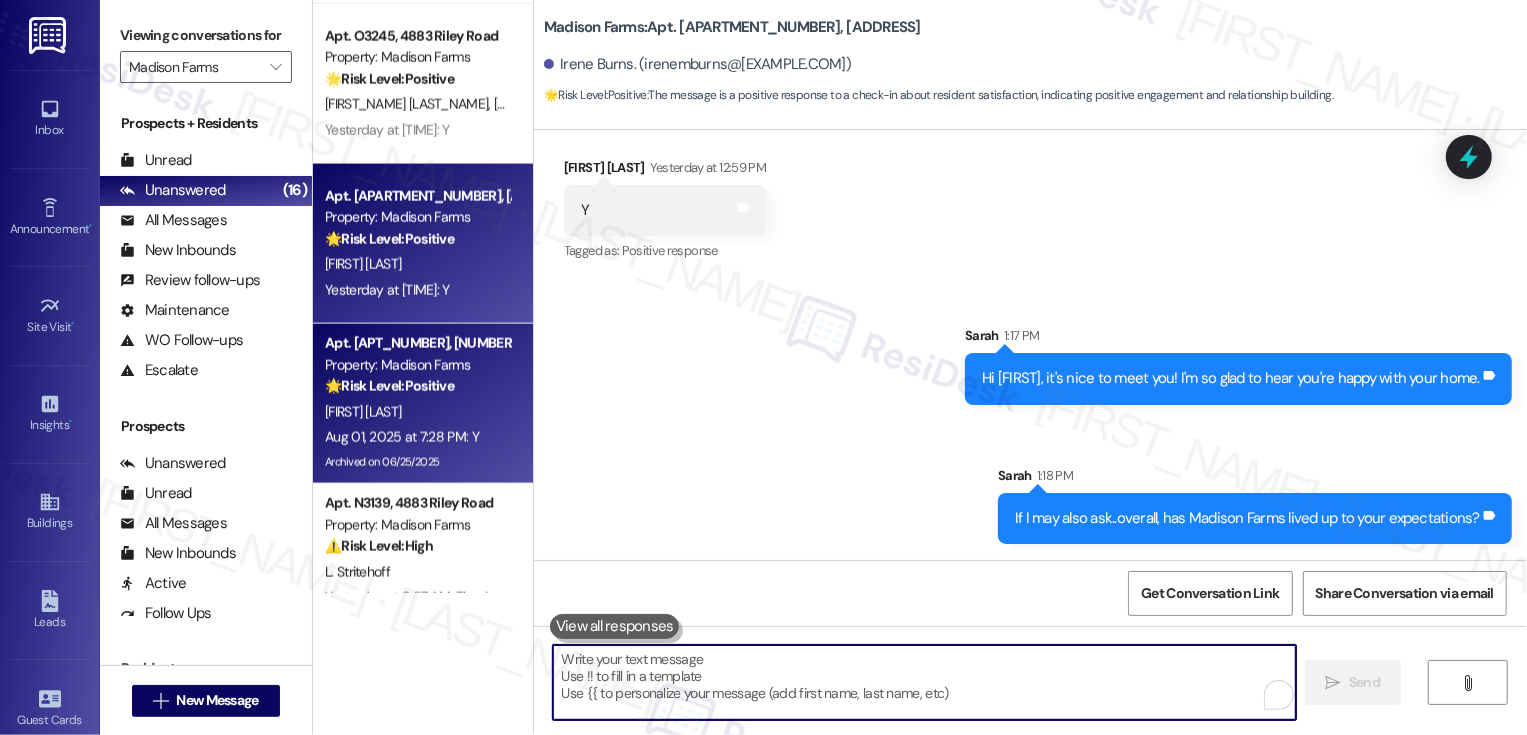 click on "[INITIAL] [LAST]" at bounding box center [417, 412] 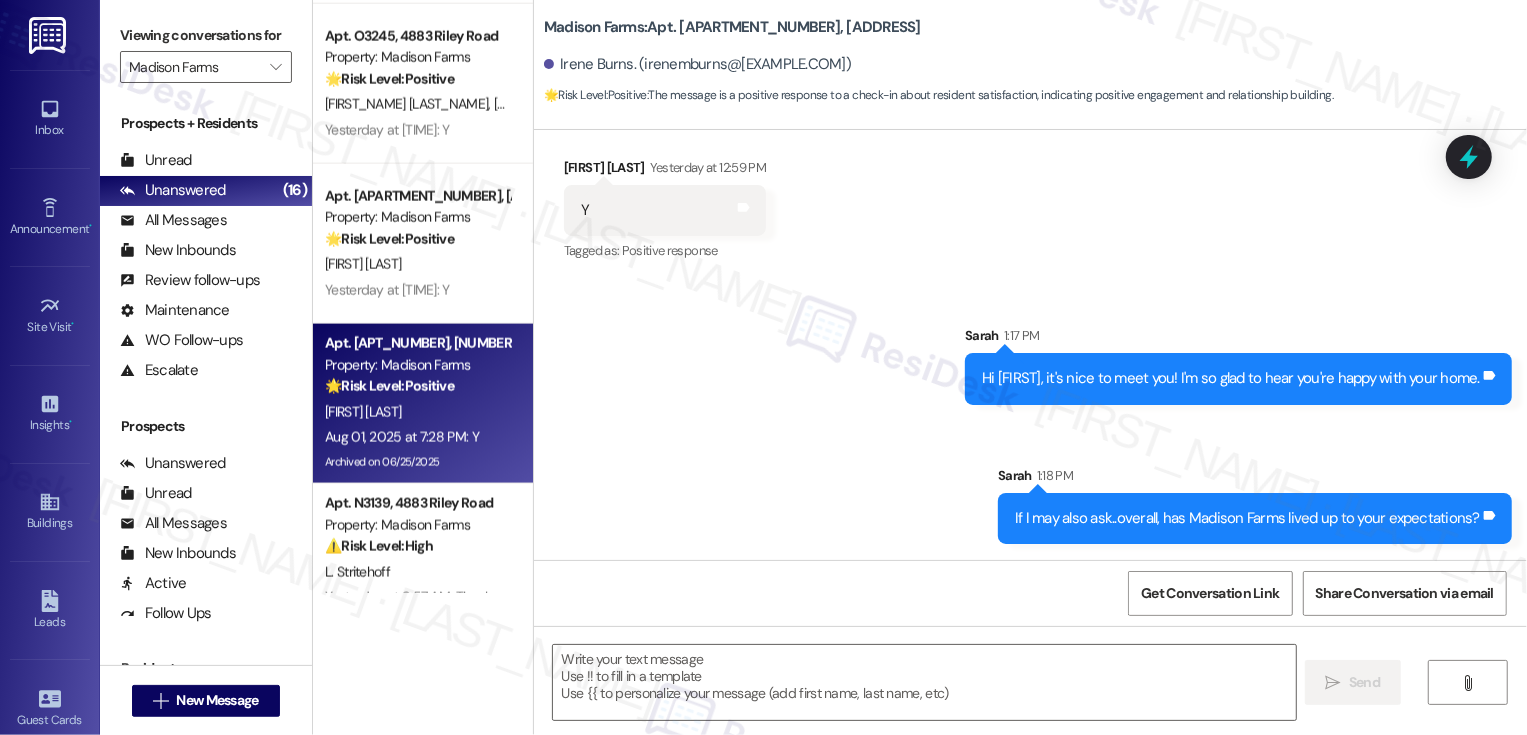 type on "Fetching suggested responses. Please feel free to read through the conversation in the meantime." 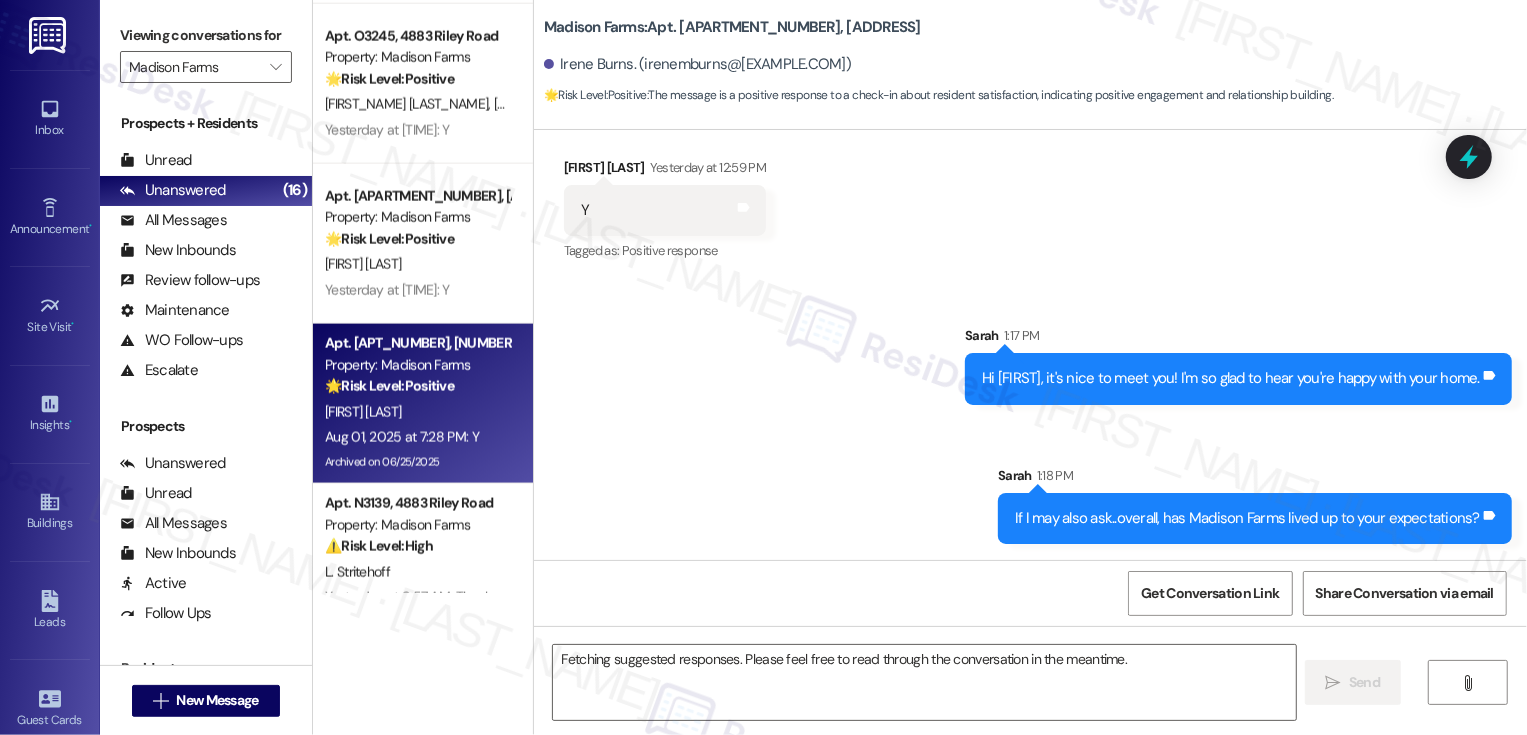 click on "[INITIAL] [LAST]" at bounding box center [417, 412] 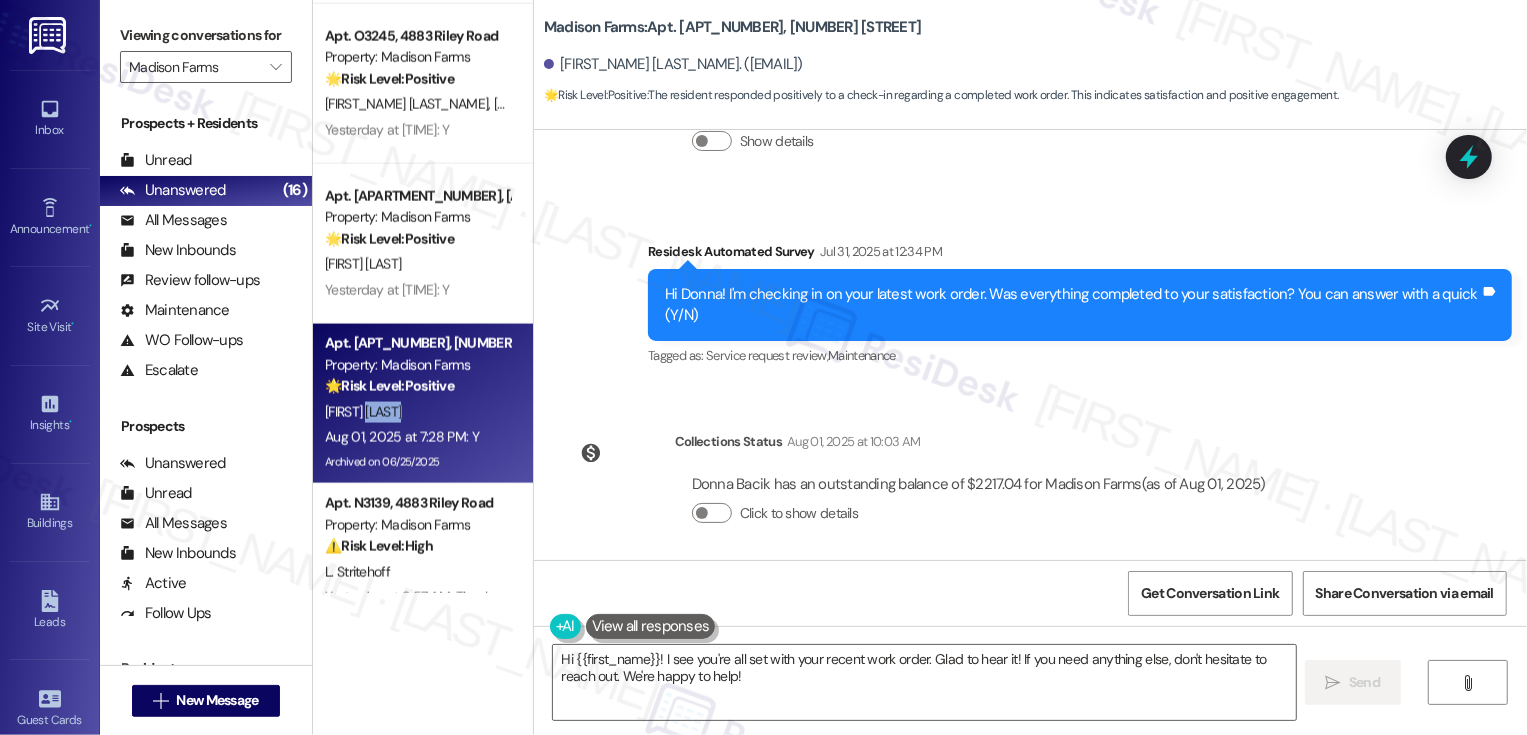 scroll, scrollTop: 2145, scrollLeft: 0, axis: vertical 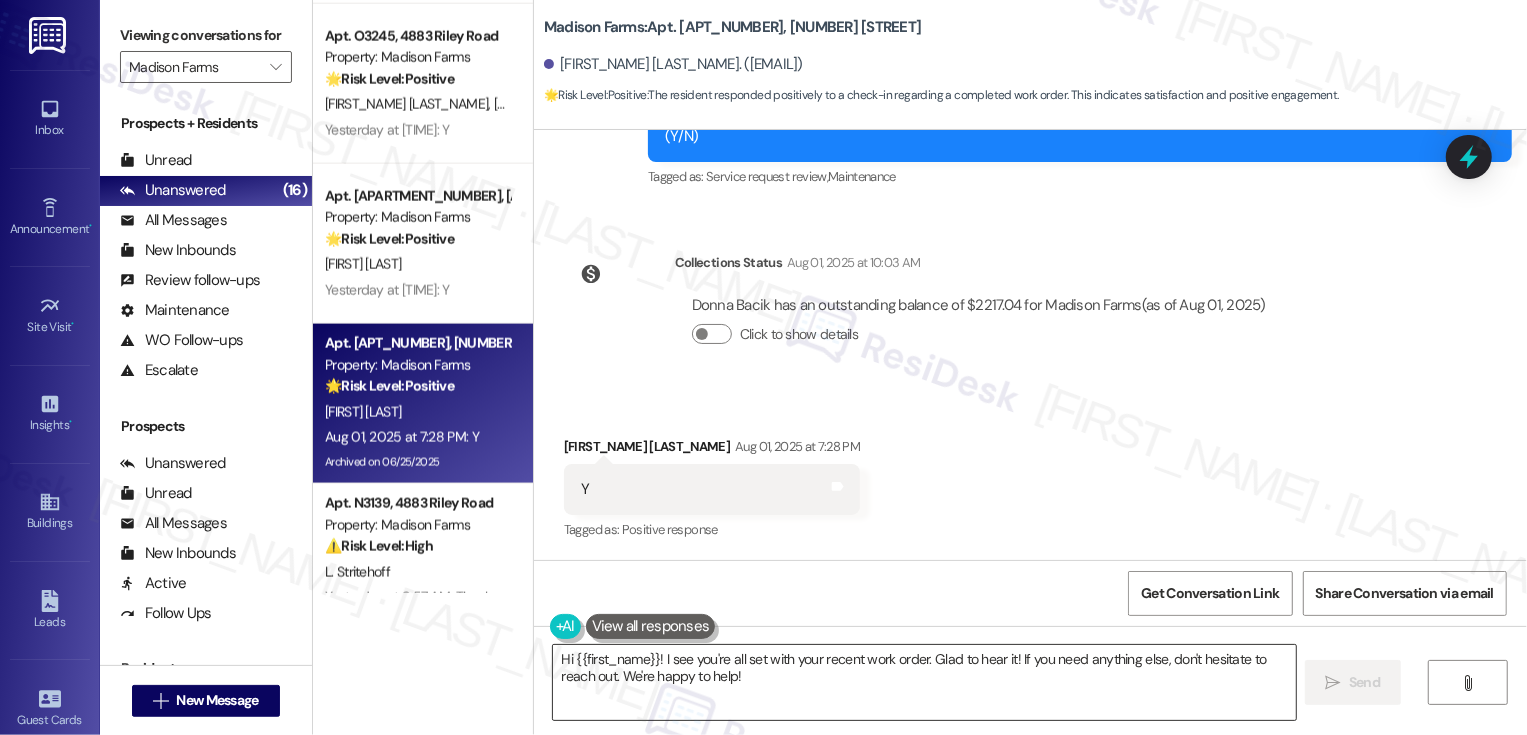 click on "Hi {{first_name}}! I see you're all set with your recent work order. Glad to hear it! If you need anything else, don't hesitate to reach out. We're happy to help!" at bounding box center [924, 682] 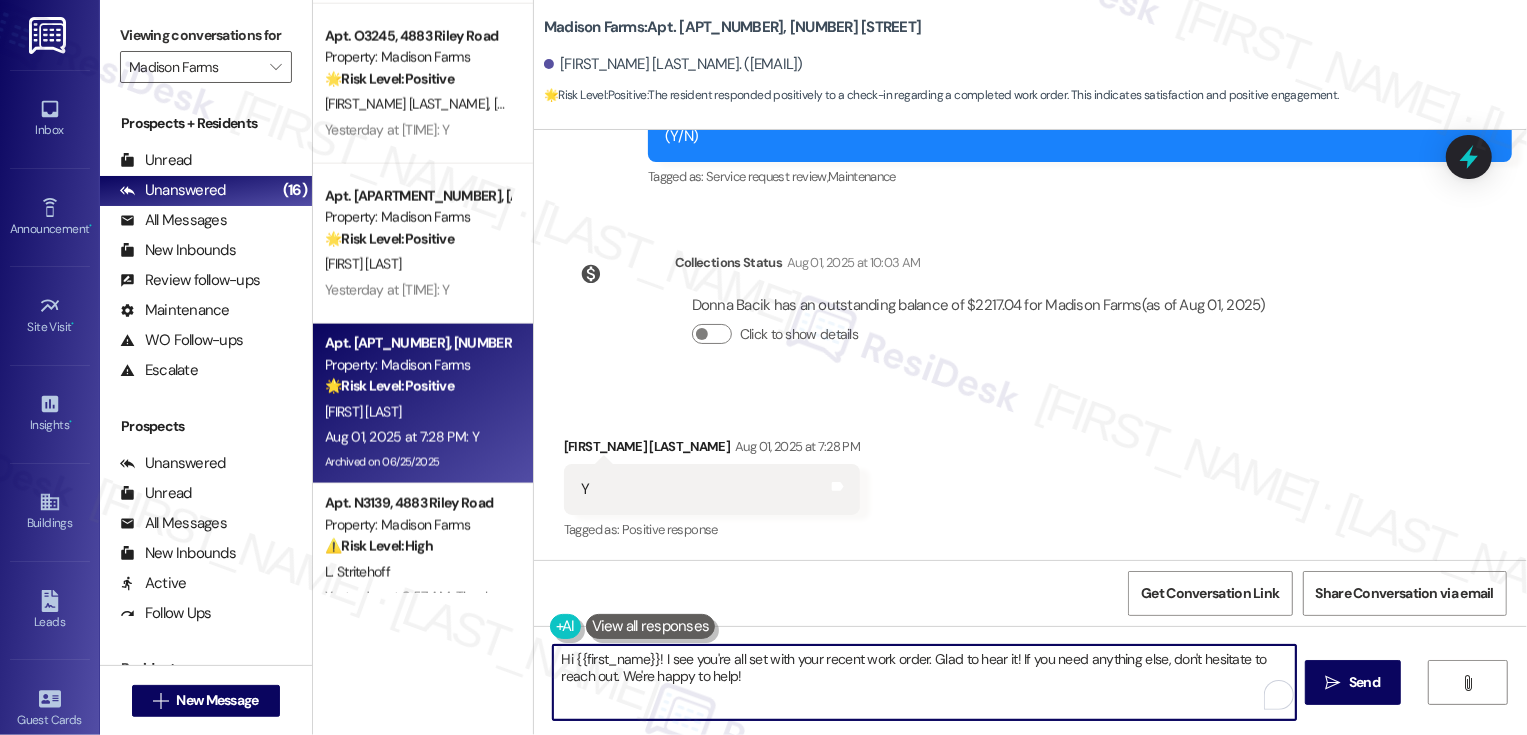 drag, startPoint x: 1011, startPoint y: 658, endPoint x: 1033, endPoint y: 691, distance: 39.661064 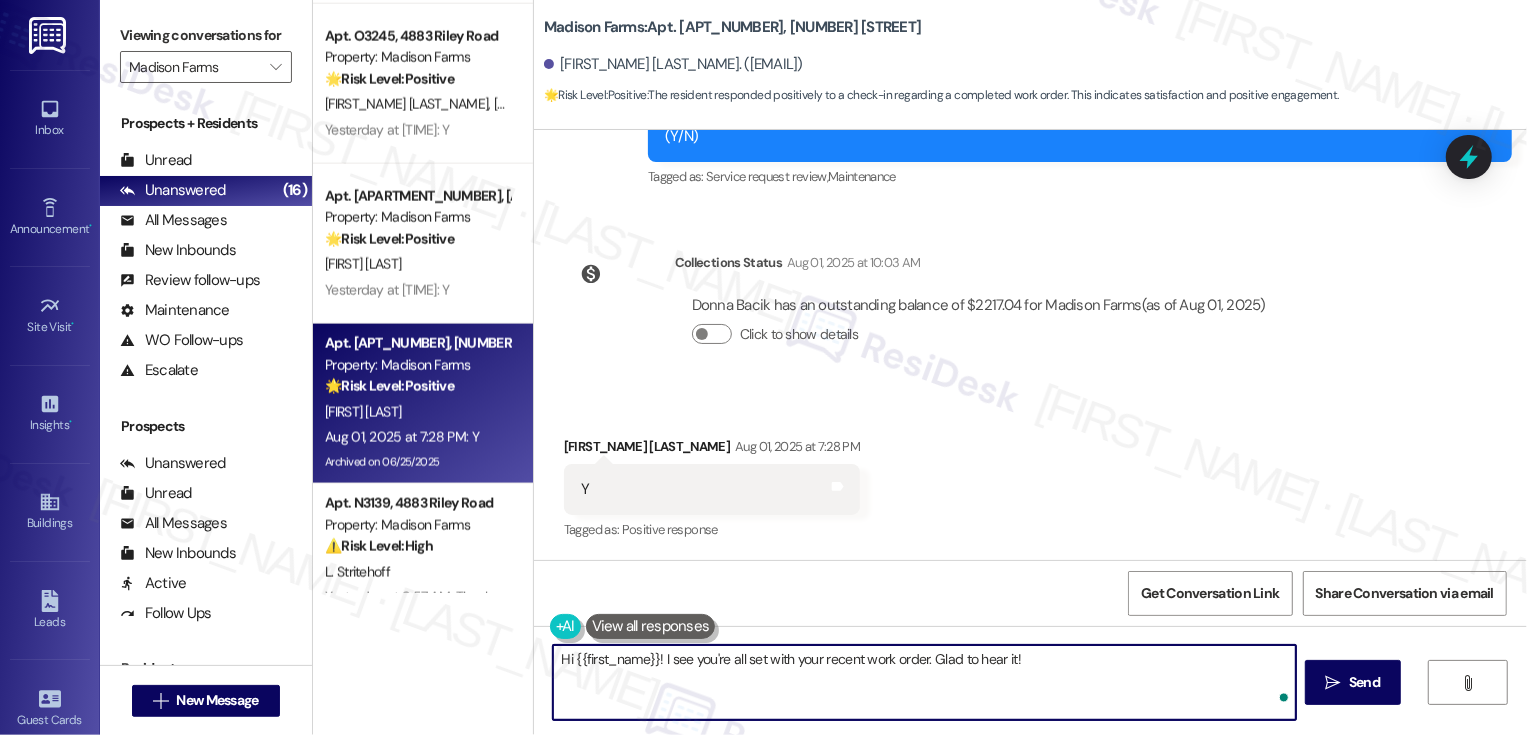 paste on "If you don't mind me asking, how has your experience been so far? Has the property lived up to your expectations?" 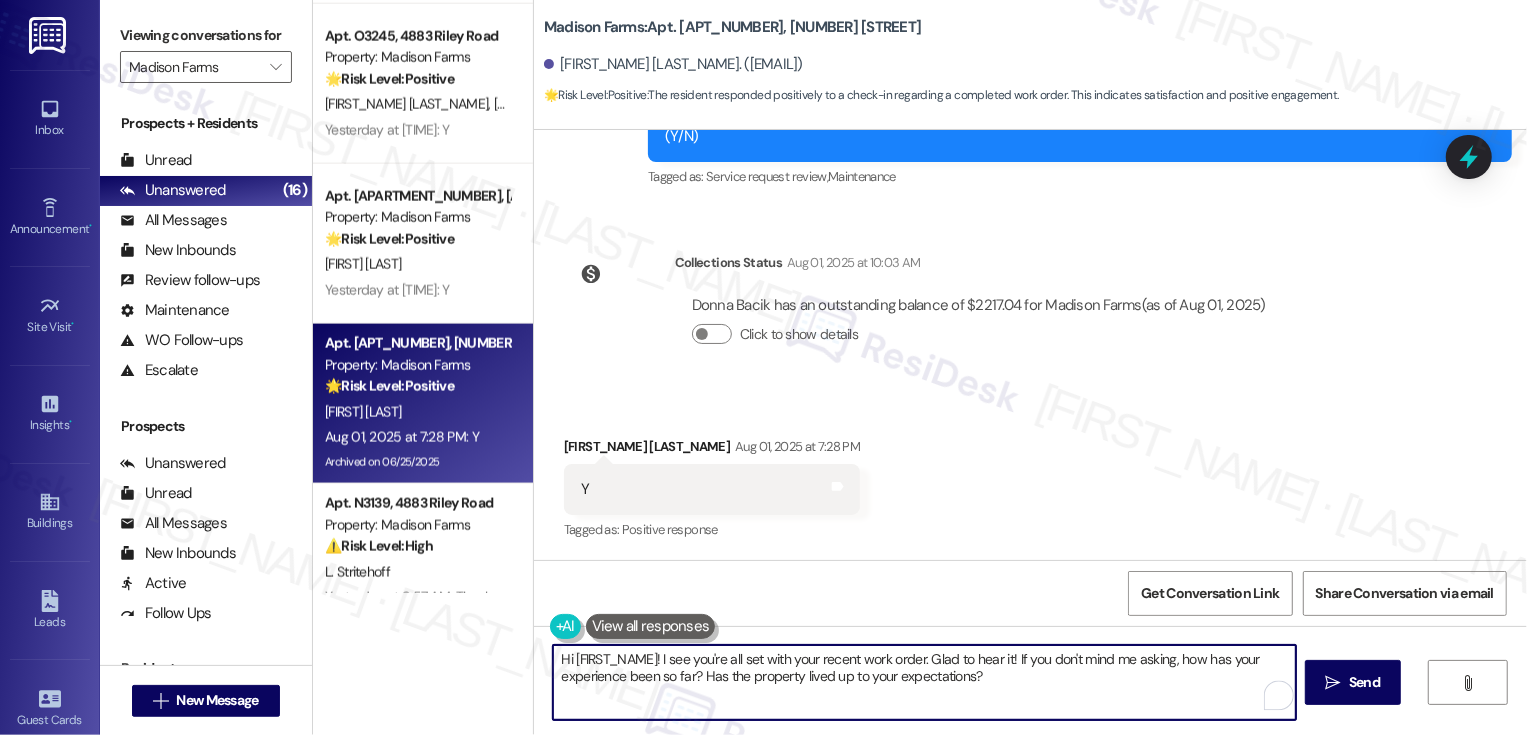 click on "Hi {{first_name}}! I see you're all set with your recent work order. Glad to hear it! If you don't mind me asking, how has your experience been so far? Has the property lived up to your expectations?" at bounding box center (924, 682) 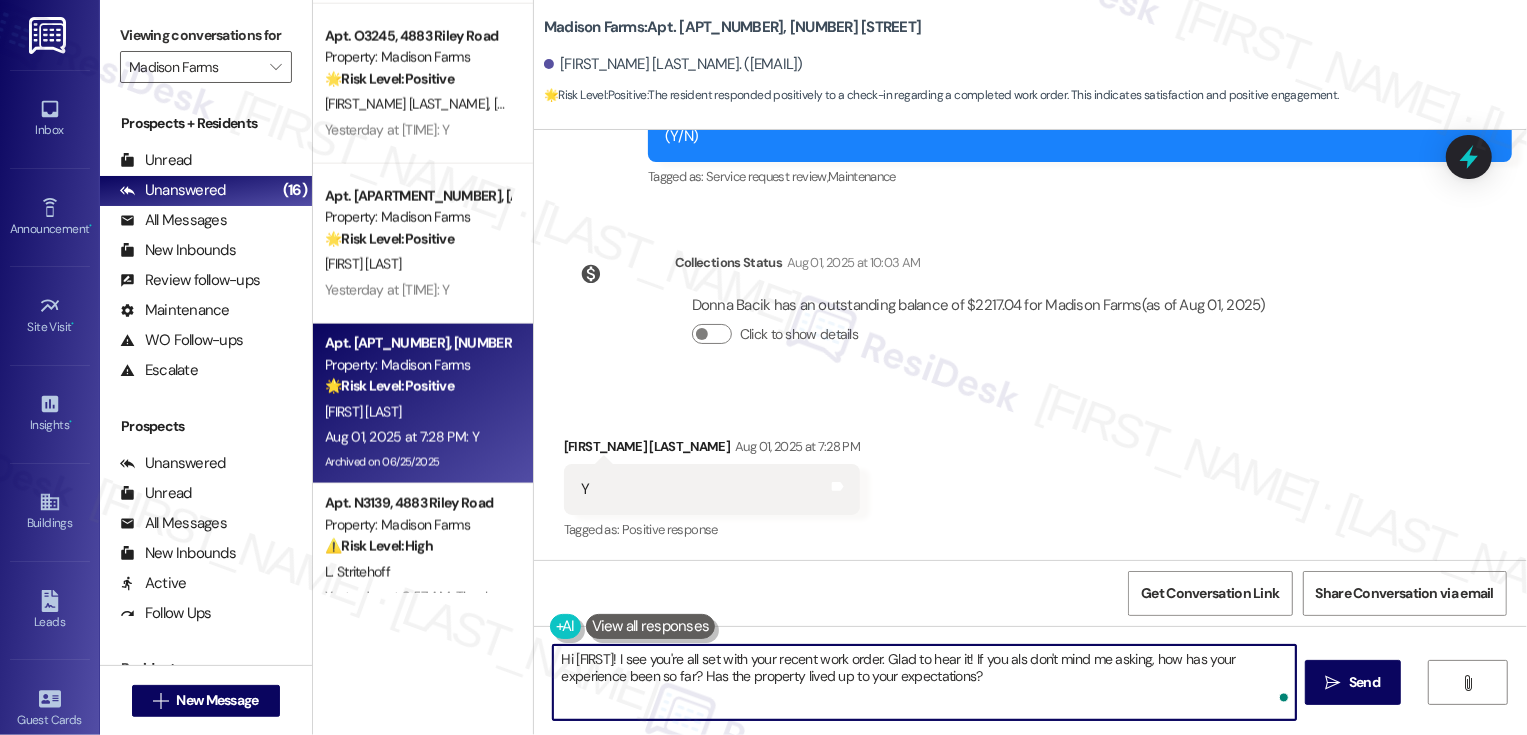 type on "Hi {{first_name}}! I see you're all set with your recent work order. Glad to hear it! If you also don't mind me asking, how has your experience been so far? Has the property lived up to your expectations?" 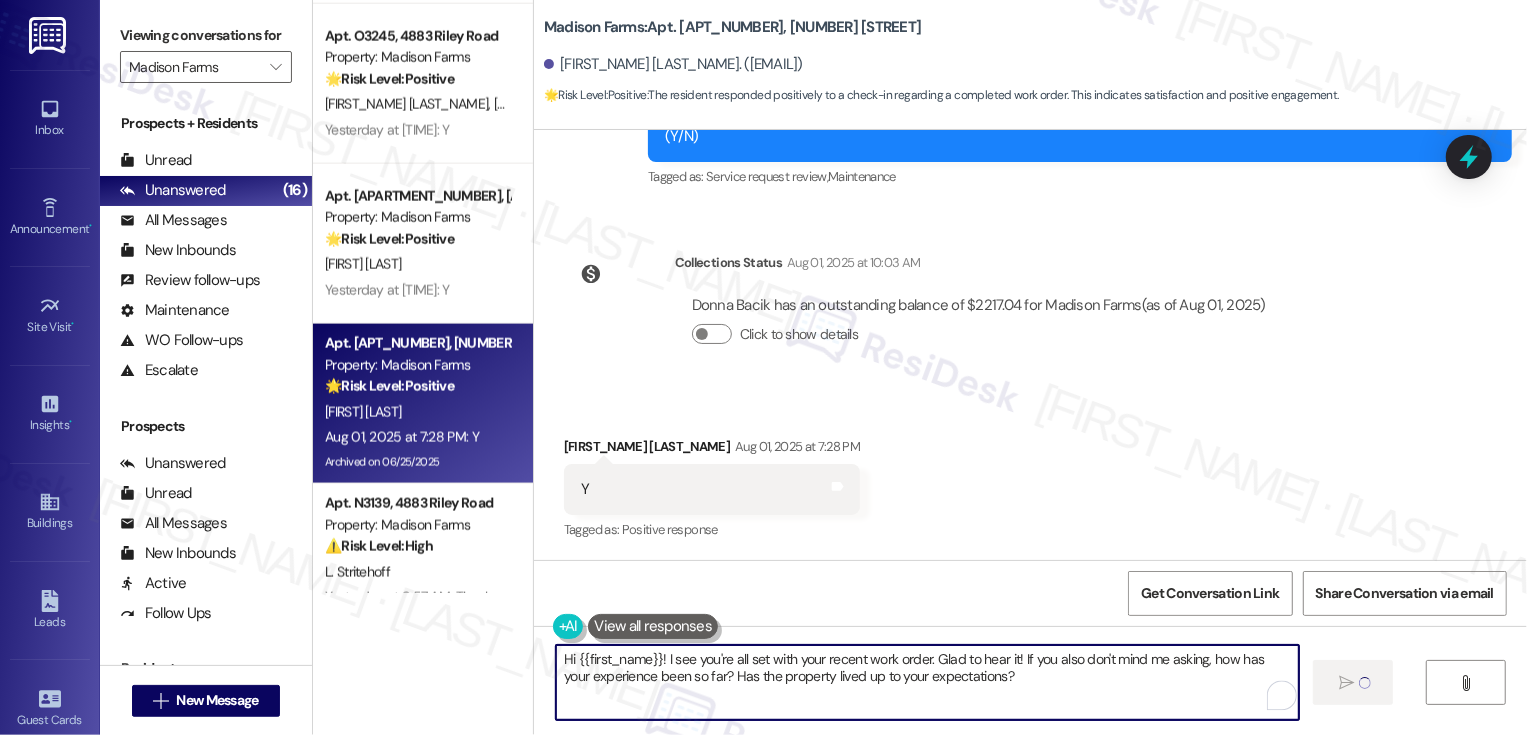type 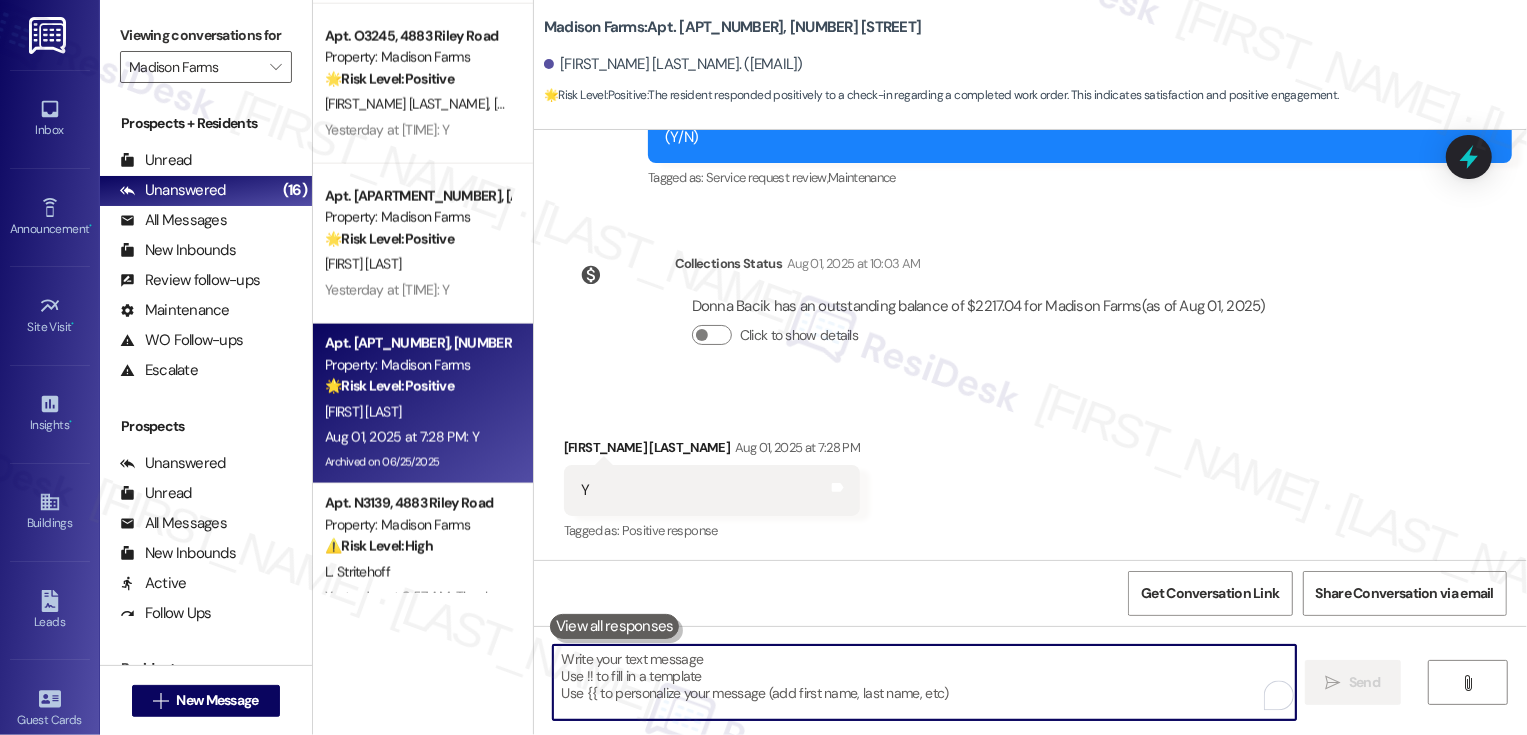 scroll, scrollTop: 2305, scrollLeft: 0, axis: vertical 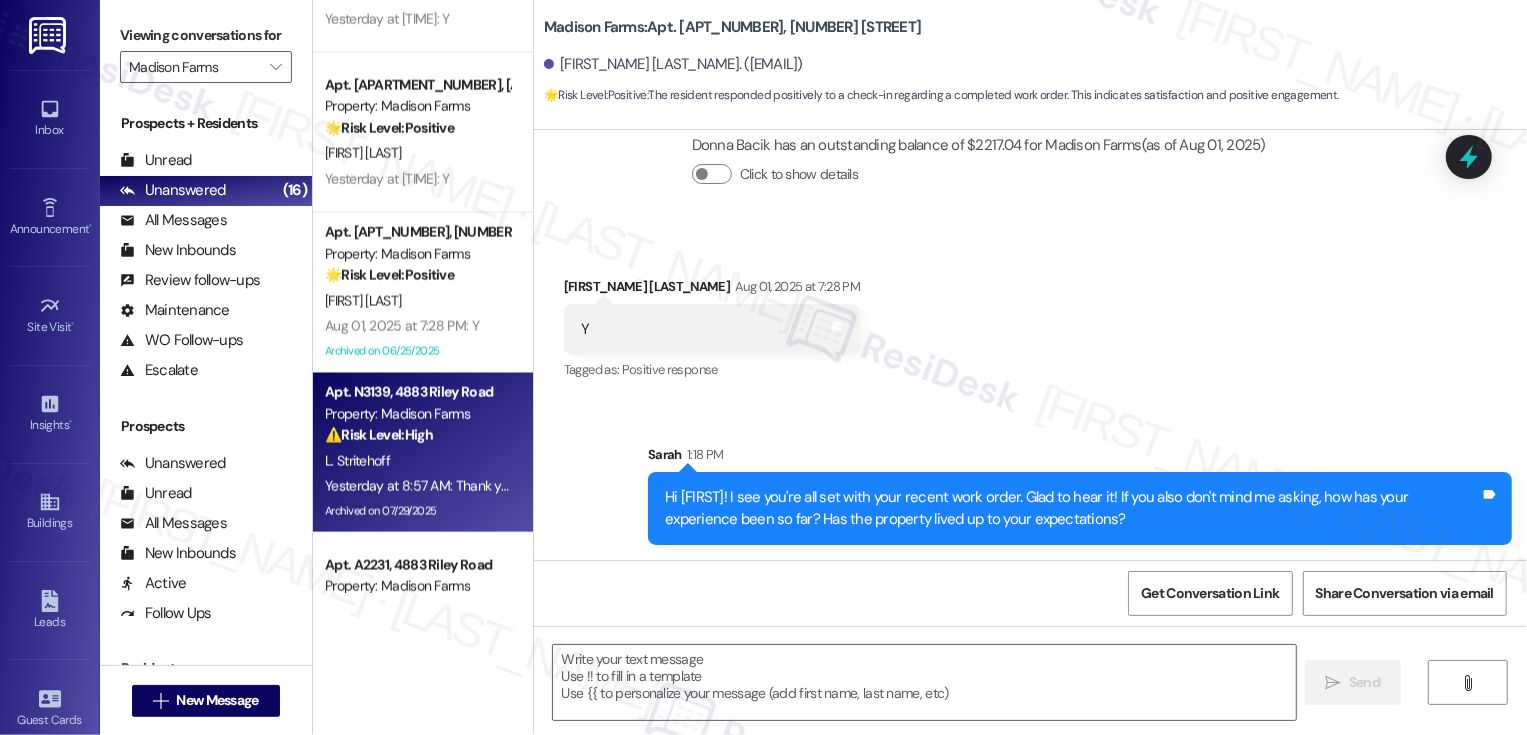 click on "[INITIAL]. [LAST]" at bounding box center (417, 461) 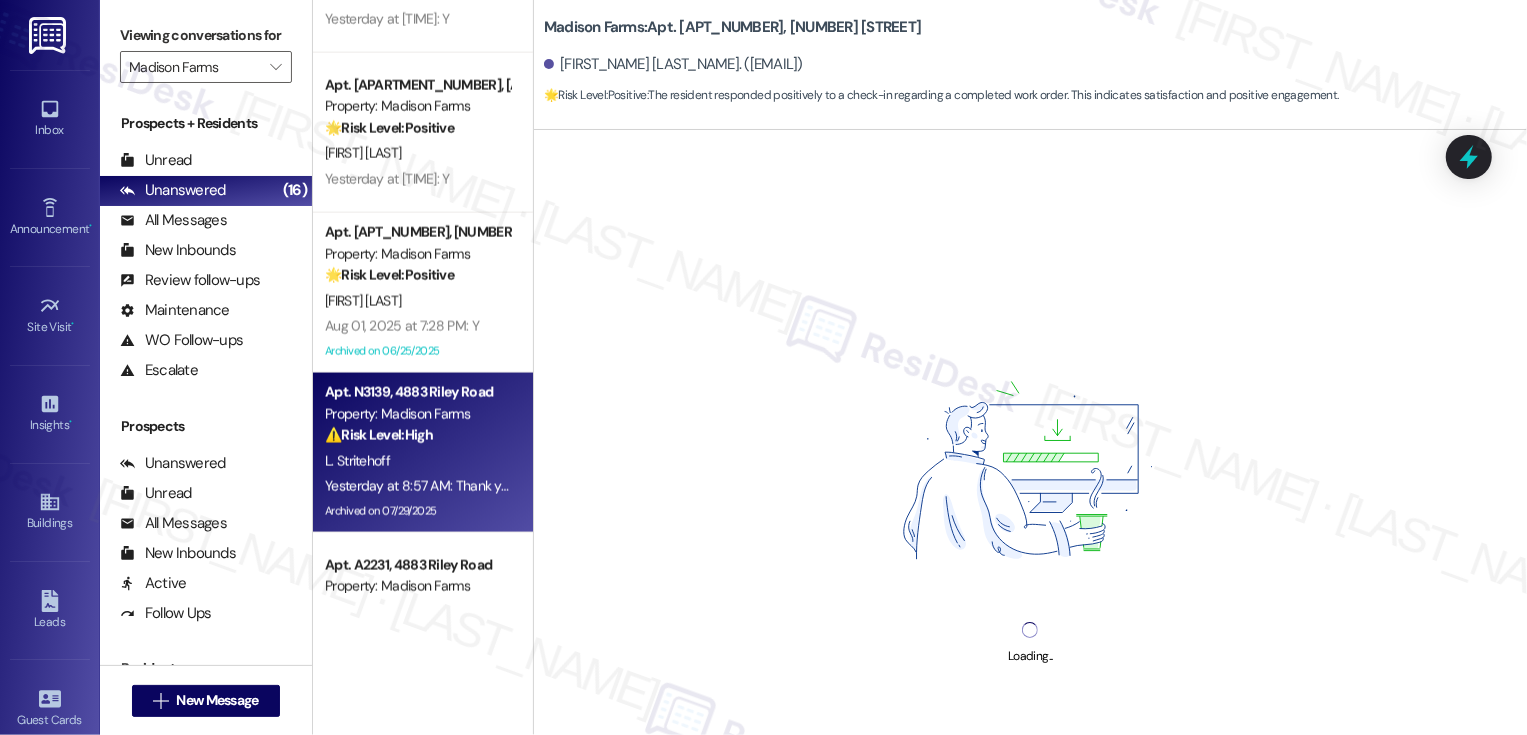 click on "[INITIAL]. [LAST]" at bounding box center (417, 461) 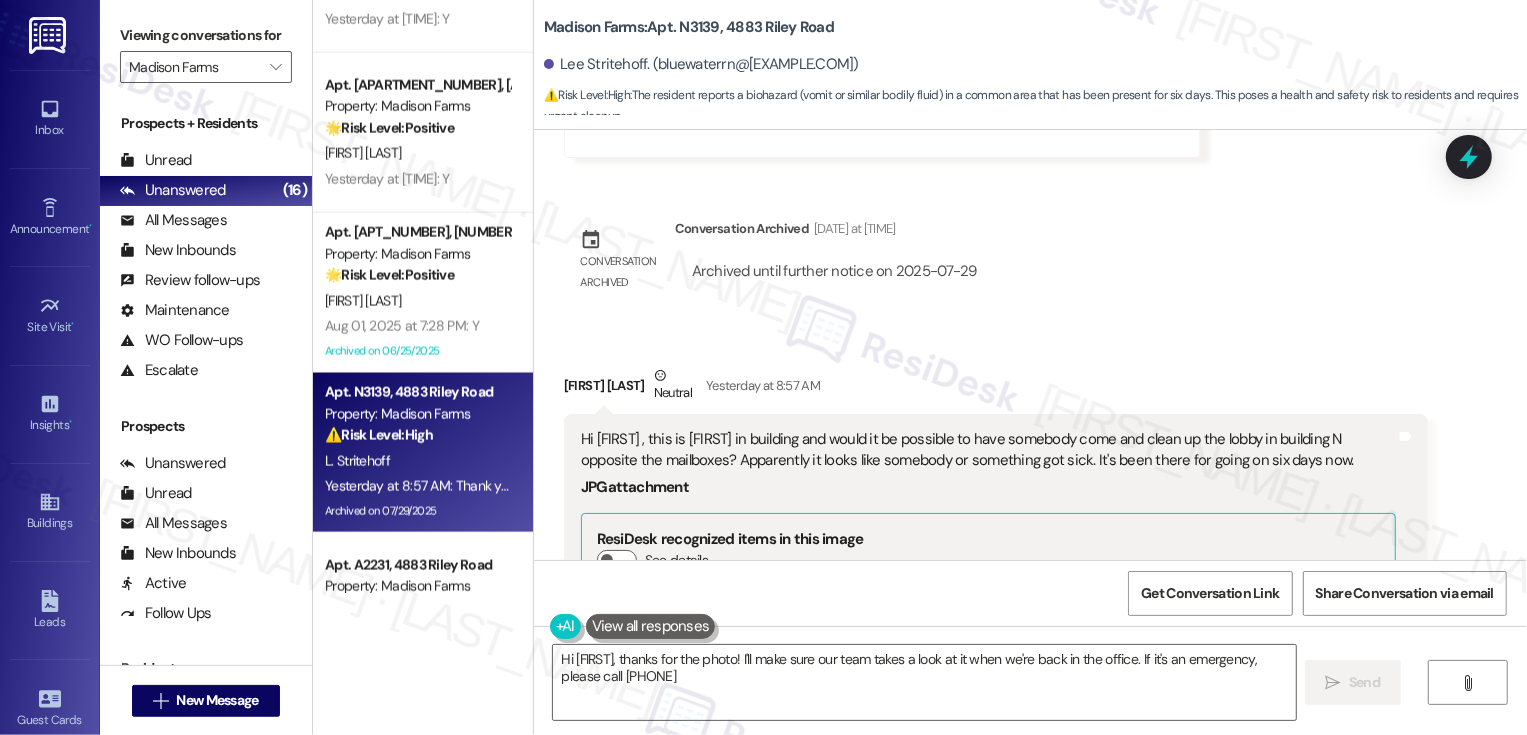 type on "Hi {{first_name}}, thanks for the photo! I'll make sure our team takes a look at it when we're back in the office. If it's an emergency, please call 610-442-3173." 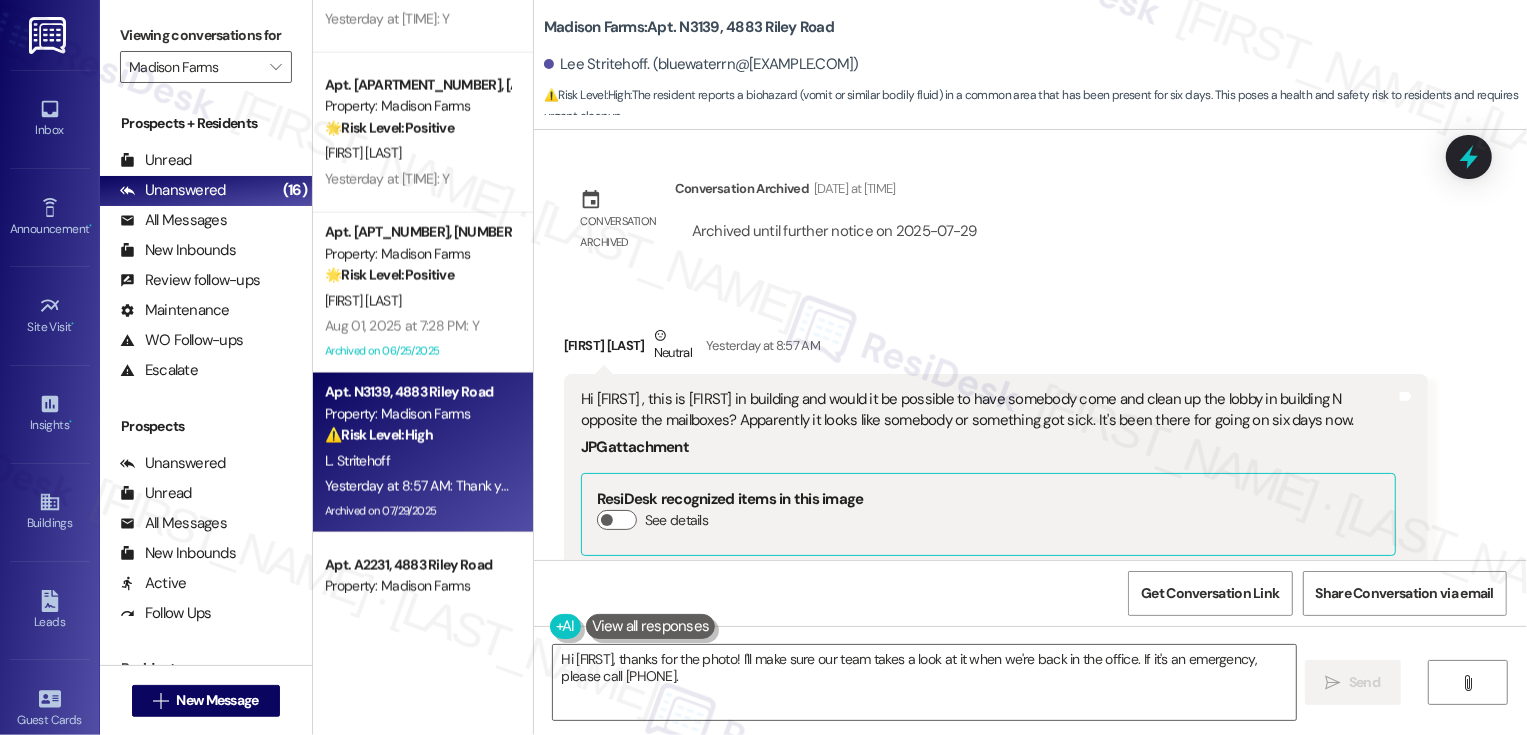 scroll, scrollTop: 25340, scrollLeft: 0, axis: vertical 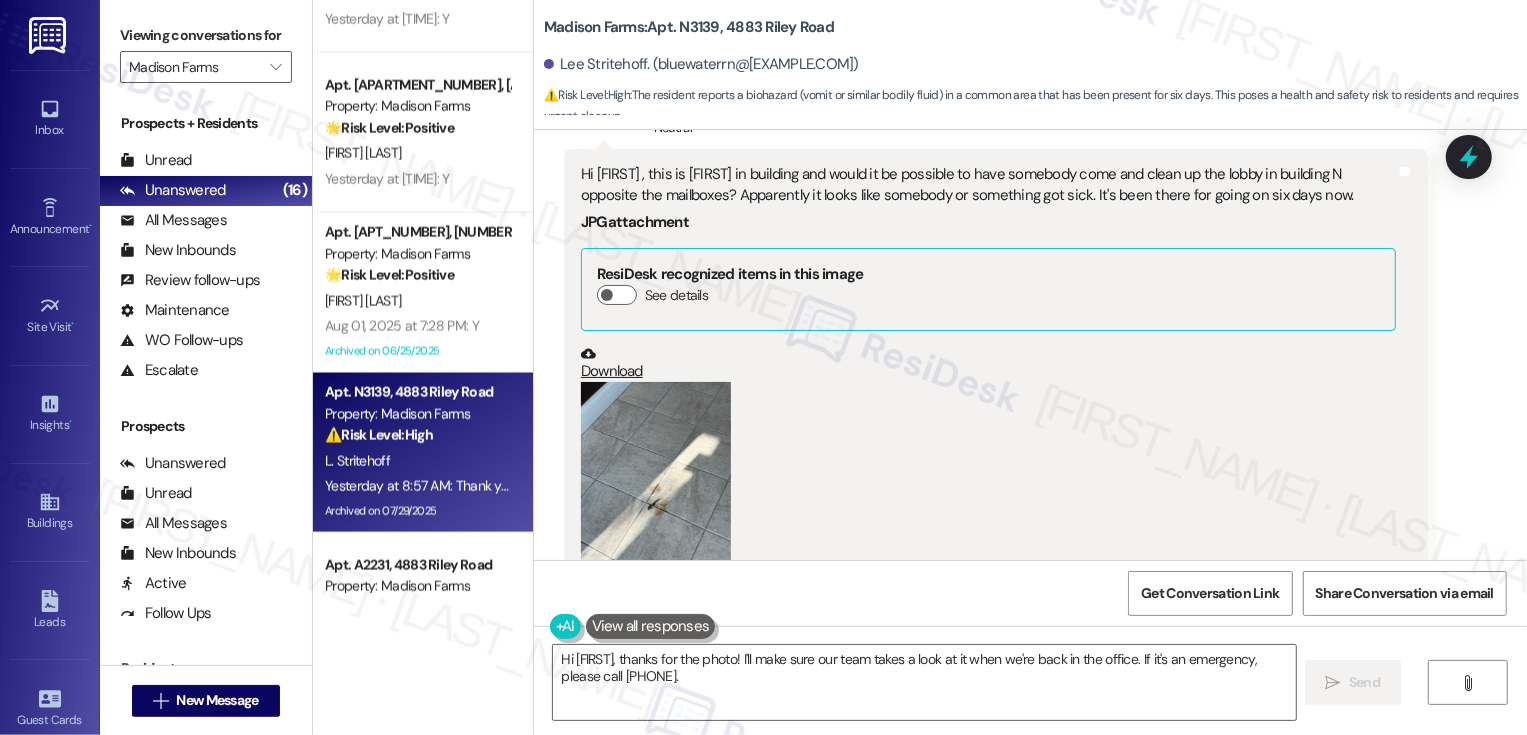 click at bounding box center [656, 482] 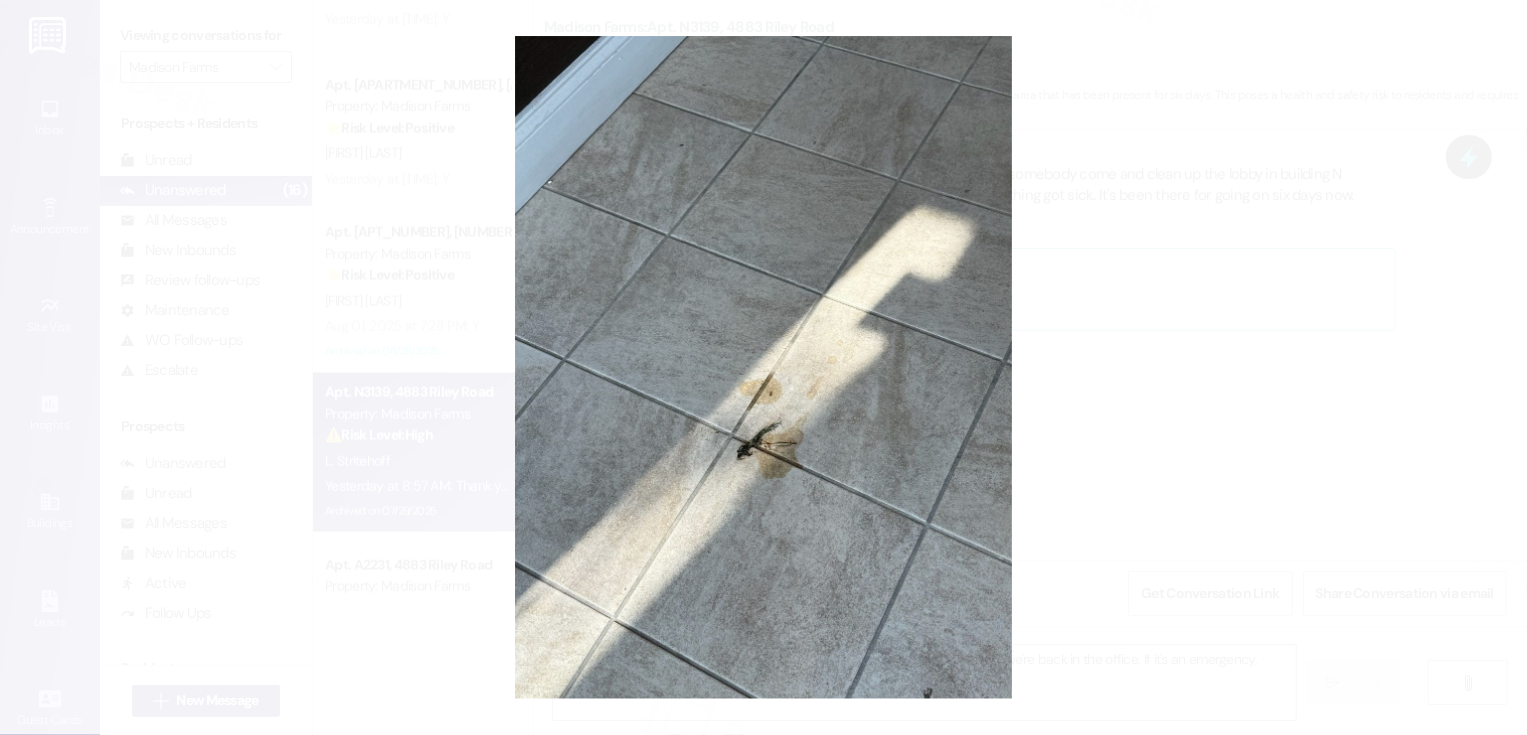 click at bounding box center (763, 367) 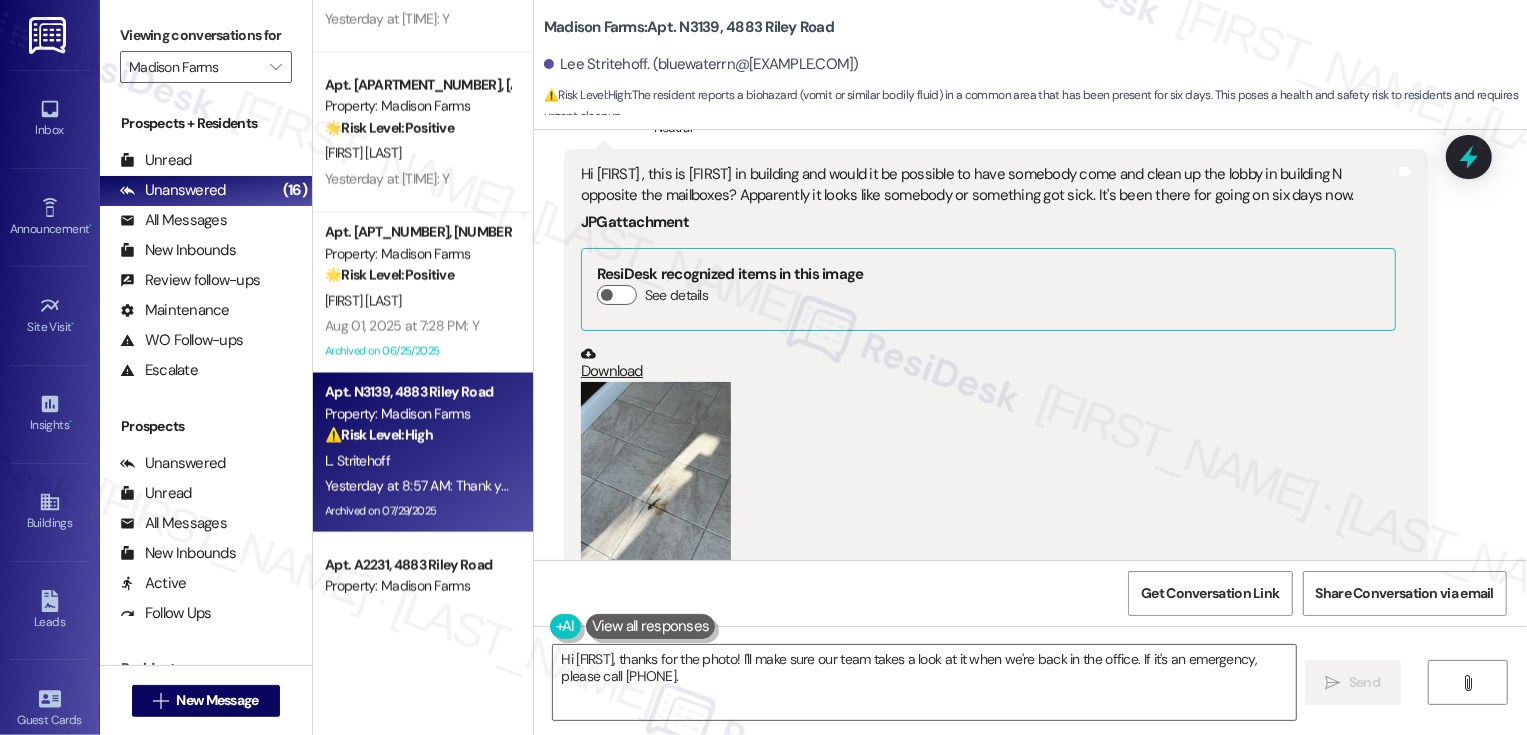 click on "Download" at bounding box center (988, 363) 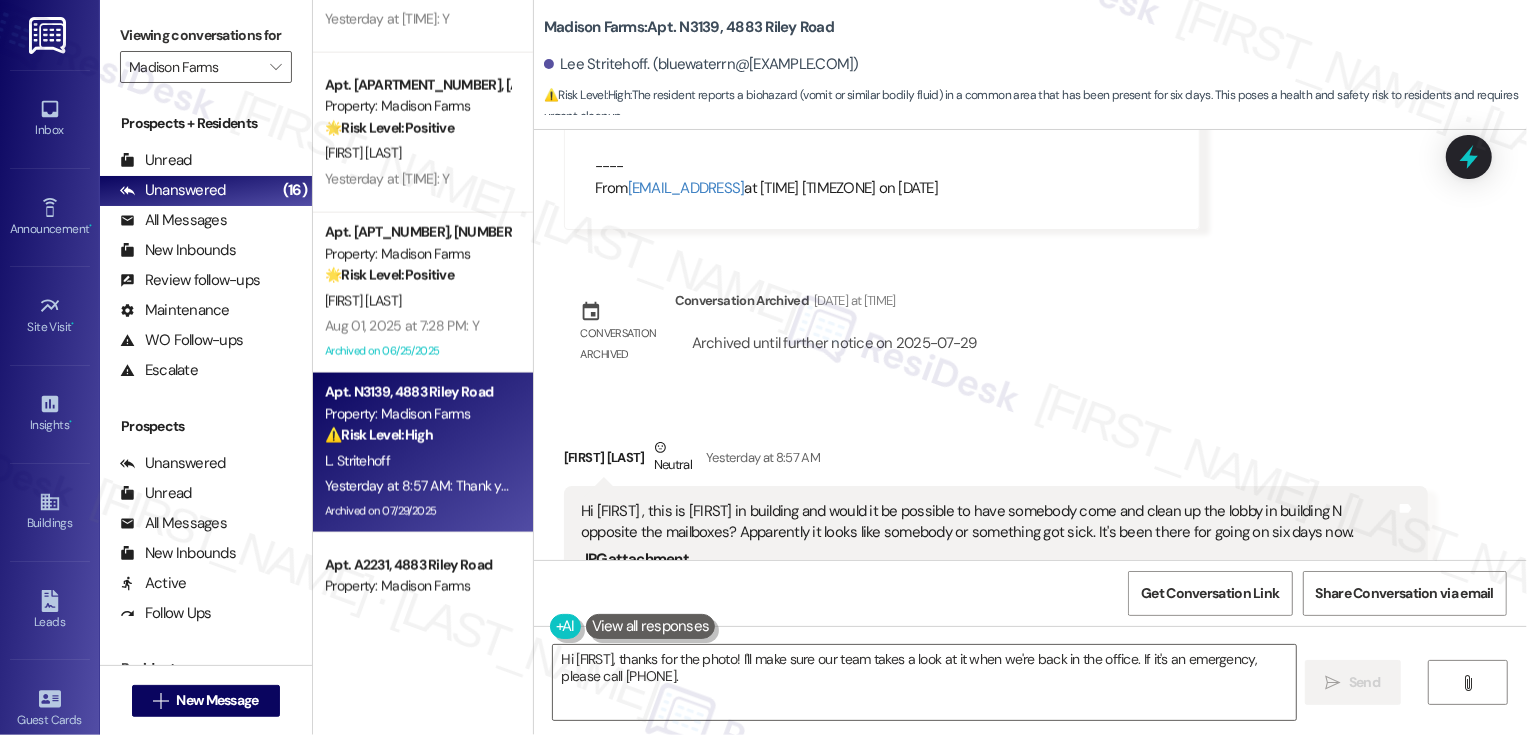 scroll, scrollTop: 24981, scrollLeft: 0, axis: vertical 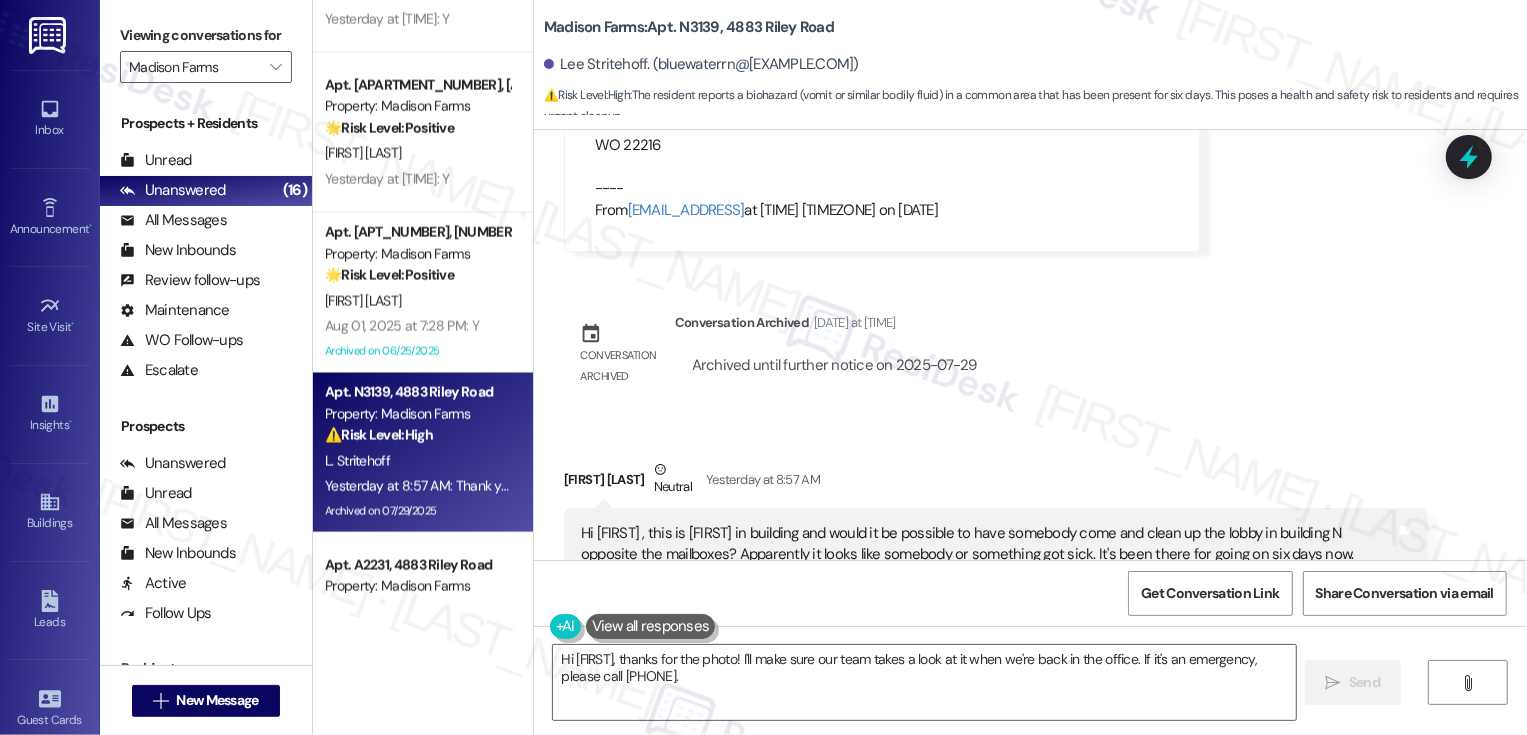 click on "Hi Jane, this is Leanne in building and would it be possible to have somebody come and clean up the lobby in building N opposite the mailboxes? Apparently it looks like somebody or something got sick. It's been there for going on six days now." at bounding box center (988, 544) 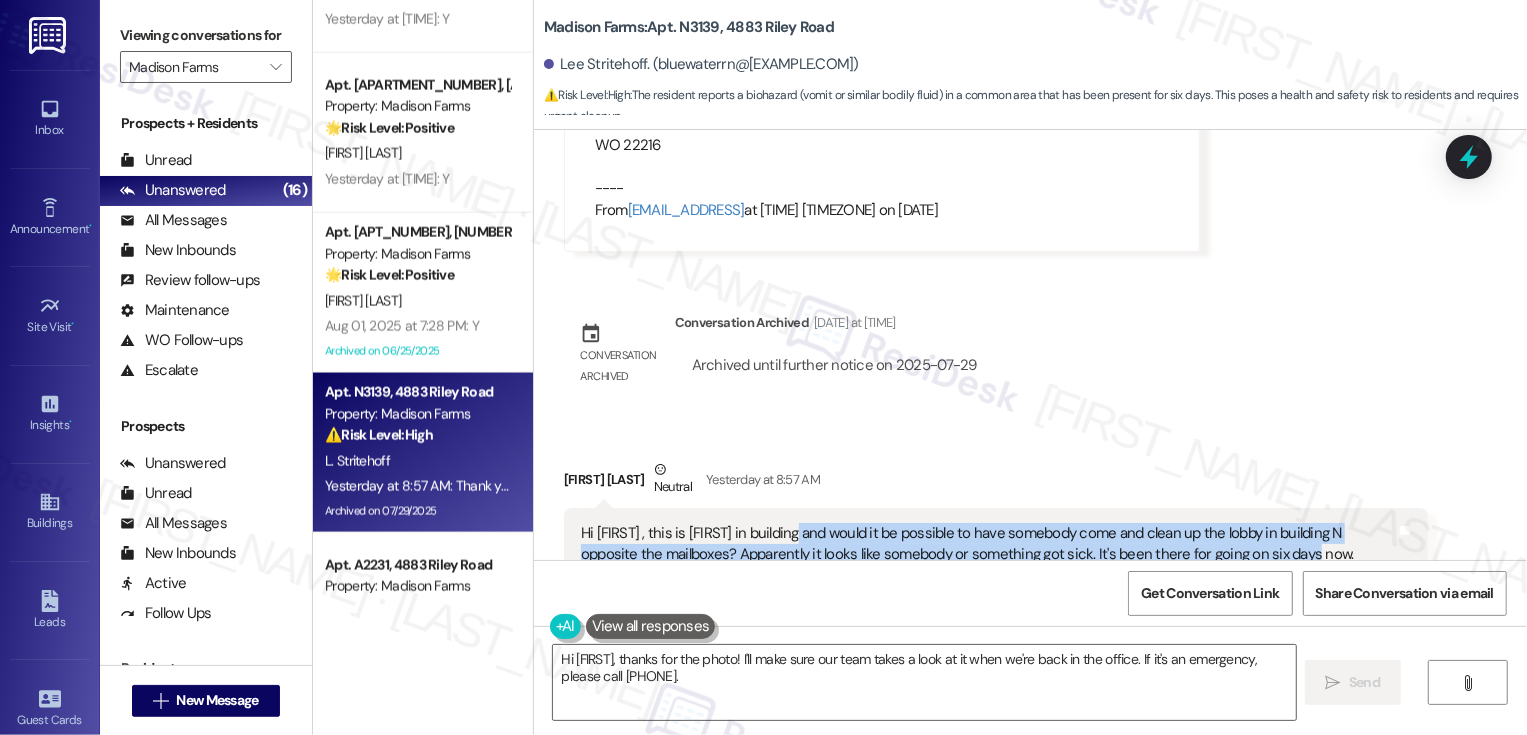drag, startPoint x: 802, startPoint y: 385, endPoint x: 1307, endPoint y: 407, distance: 505.47897 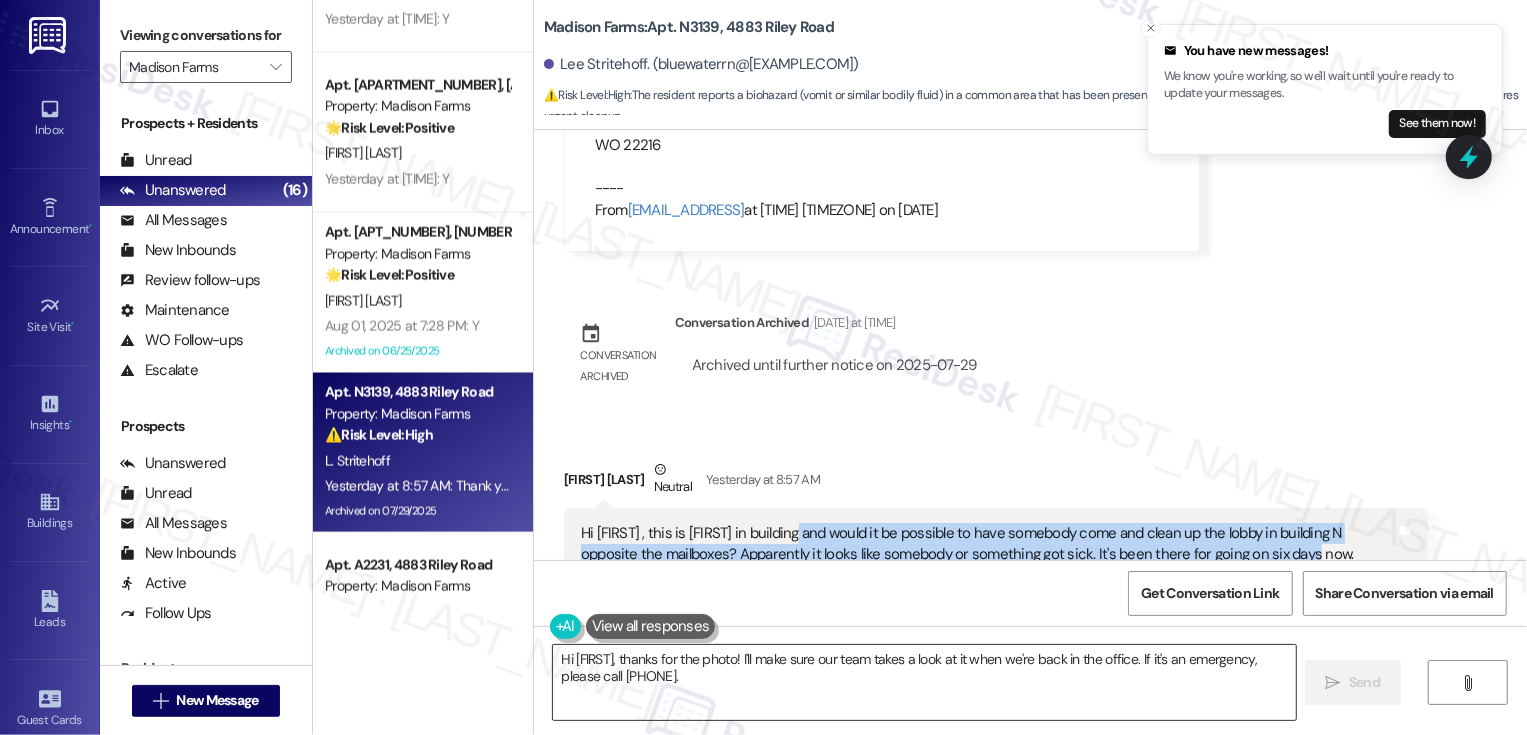 click on "Hi {{first_name}}, thanks for the photo! I'll make sure our team takes a look at it when we're back in the office. If it's an emergency, please call 610-442-3173." at bounding box center [924, 682] 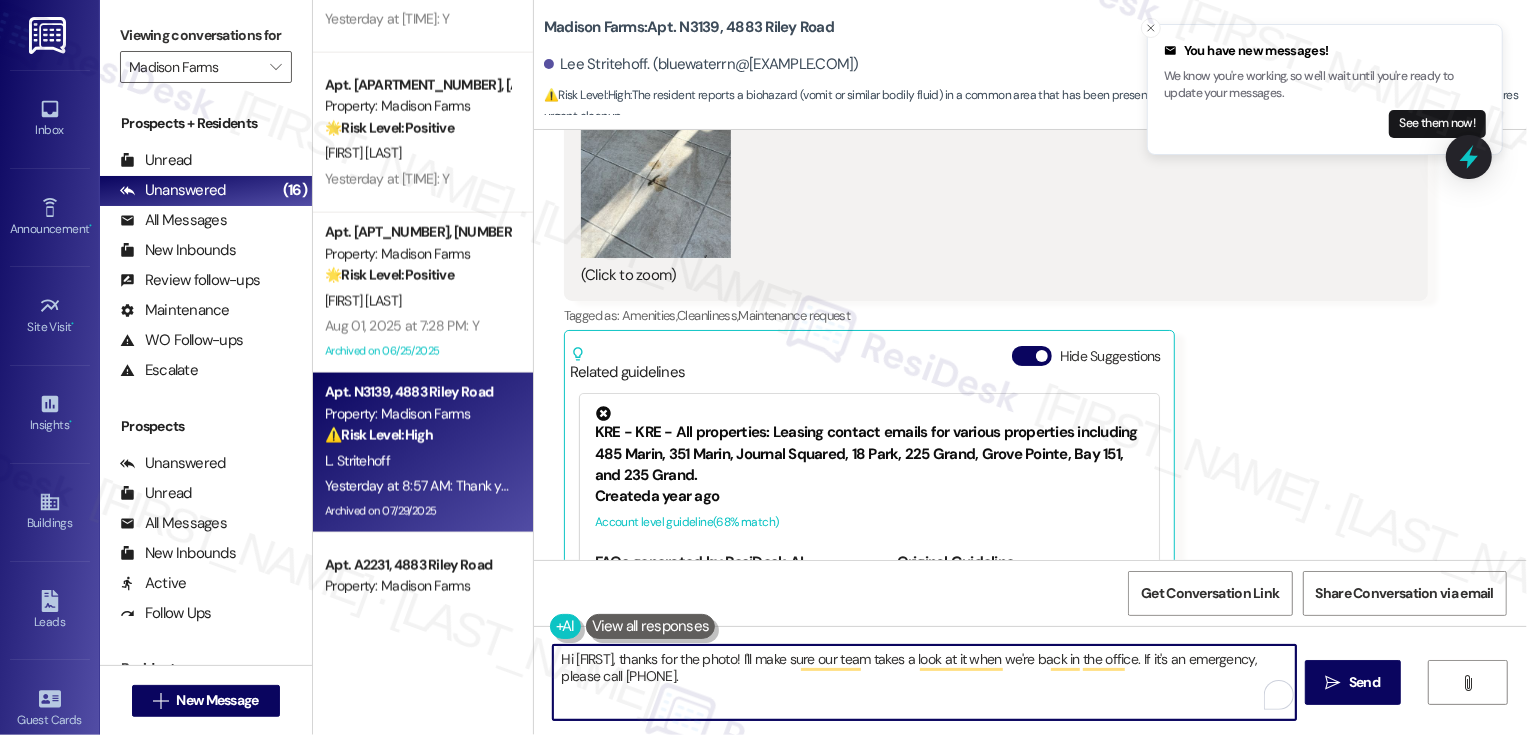 click on "Lee Stritehoff   Neutral Yesterday at 8:57 AM Hi Jane, this is Leanne in building and would it be possible to have somebody come and clean up the lobby in building N opposite the mailboxes? Apparently it looks like somebody or something got sick. It's been there for going on six days now. JPG  attachment ResiDesk recognized items in this image See details     Download   (Click to zoom) Tags and notes Tagged as:   Amenities ,  Click to highlight conversations about Amenities Cleanliness ,  Click to highlight conversations about Cleanliness Maintenance request Click to highlight conversations about Maintenance request  Related guidelines Hide Suggestions KRE - KRE - All properties: Leasing contact emails for various properties including 485 Marin, 351 Marin, Journal Squared, 18 Park, 225 Grand, Grove Pointe, Bay 151, and 235 Grand. Created  a year ago Account level guideline  ( 68 % match) FAQs generated by ResiDesk AI What email address can I use to contact the leasing office for 485 Marin? Original Guideline" at bounding box center [996, 230] 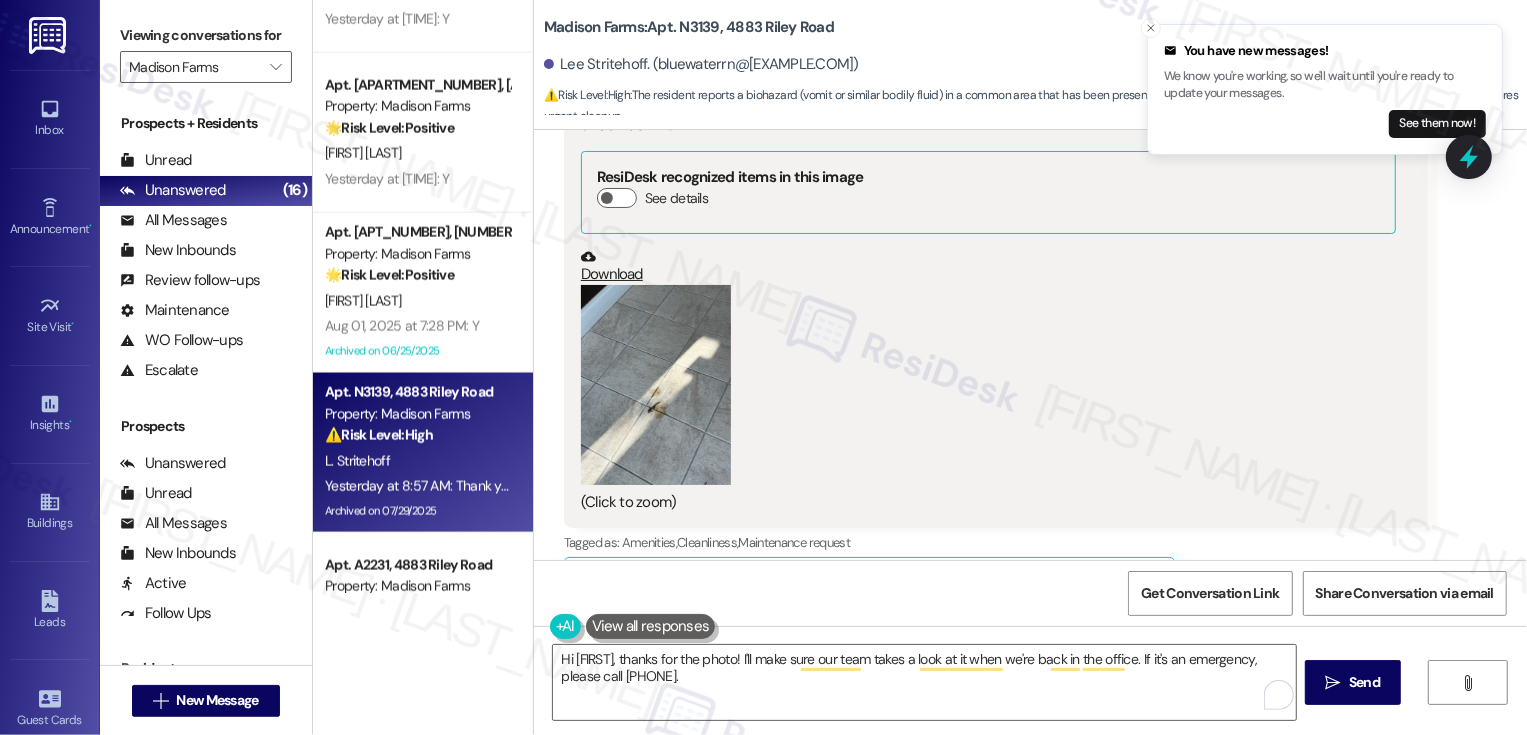 scroll, scrollTop: 25405, scrollLeft: 0, axis: vertical 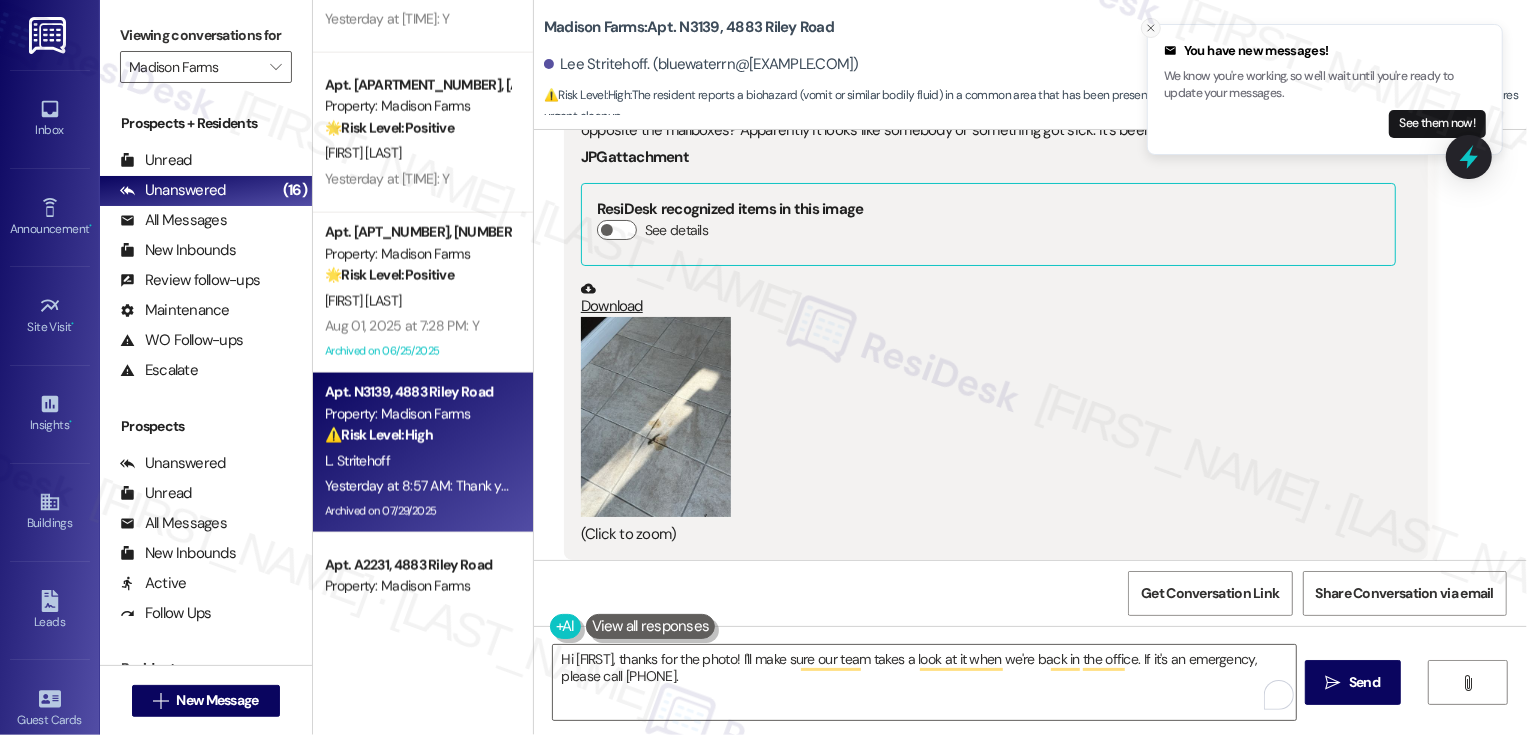 click 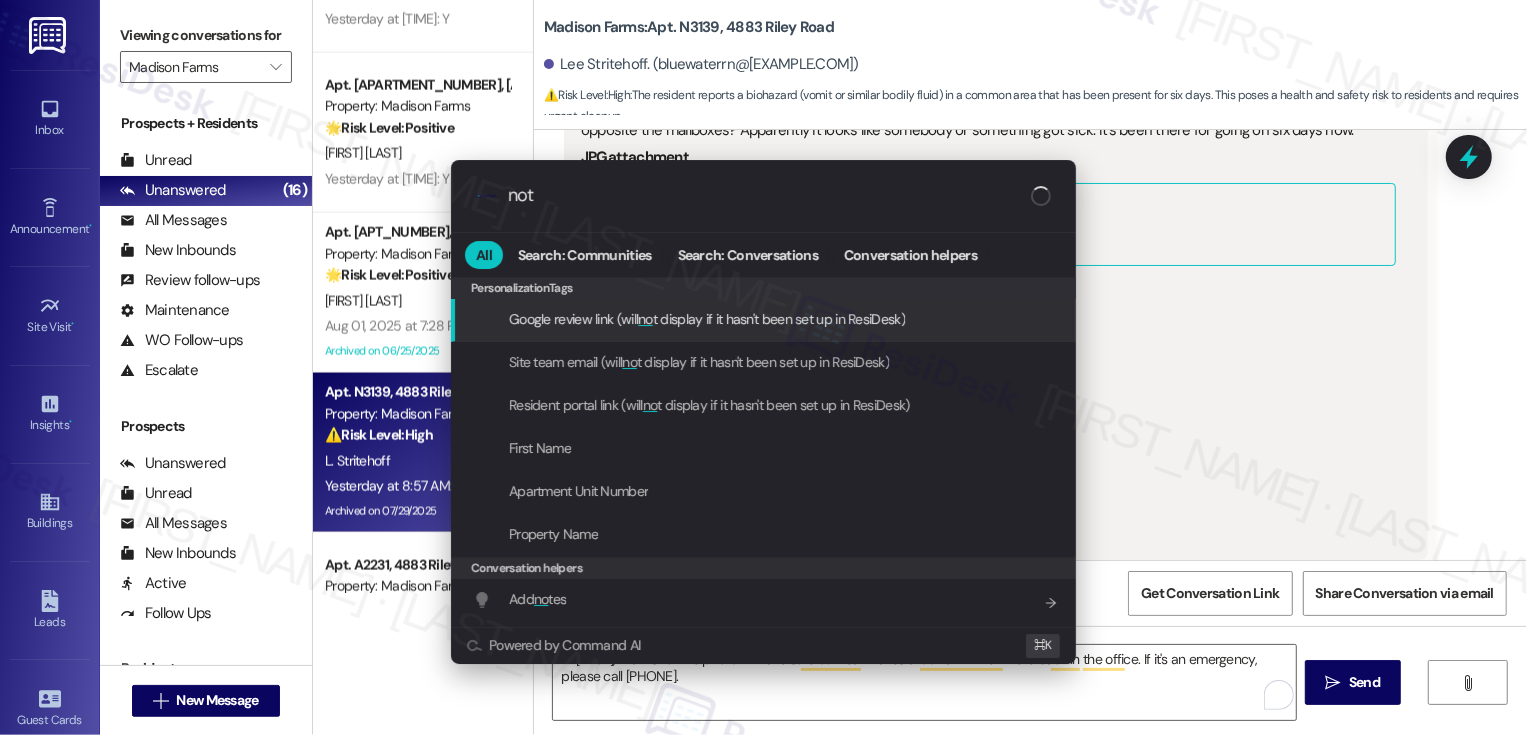 type on "note" 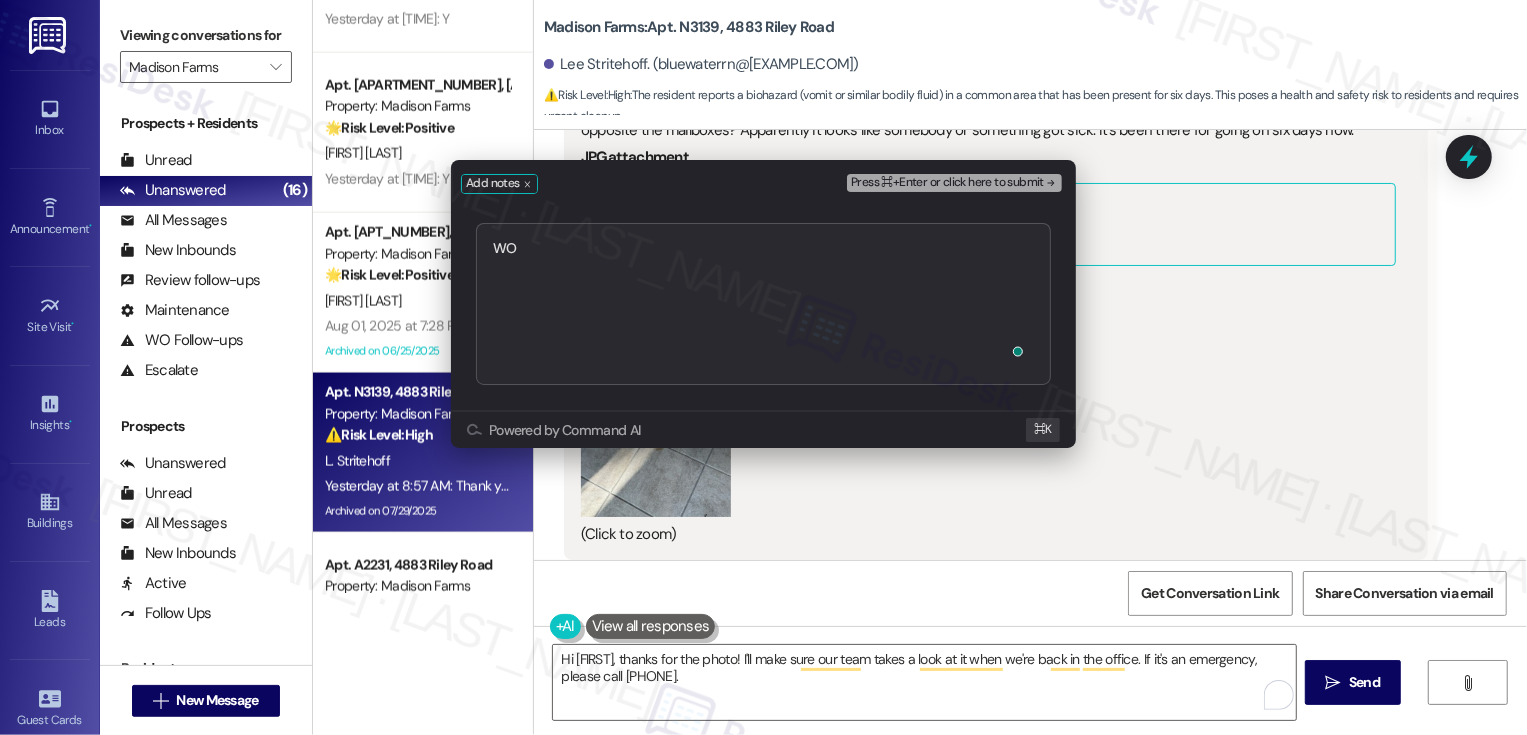 type on "WO 22298" 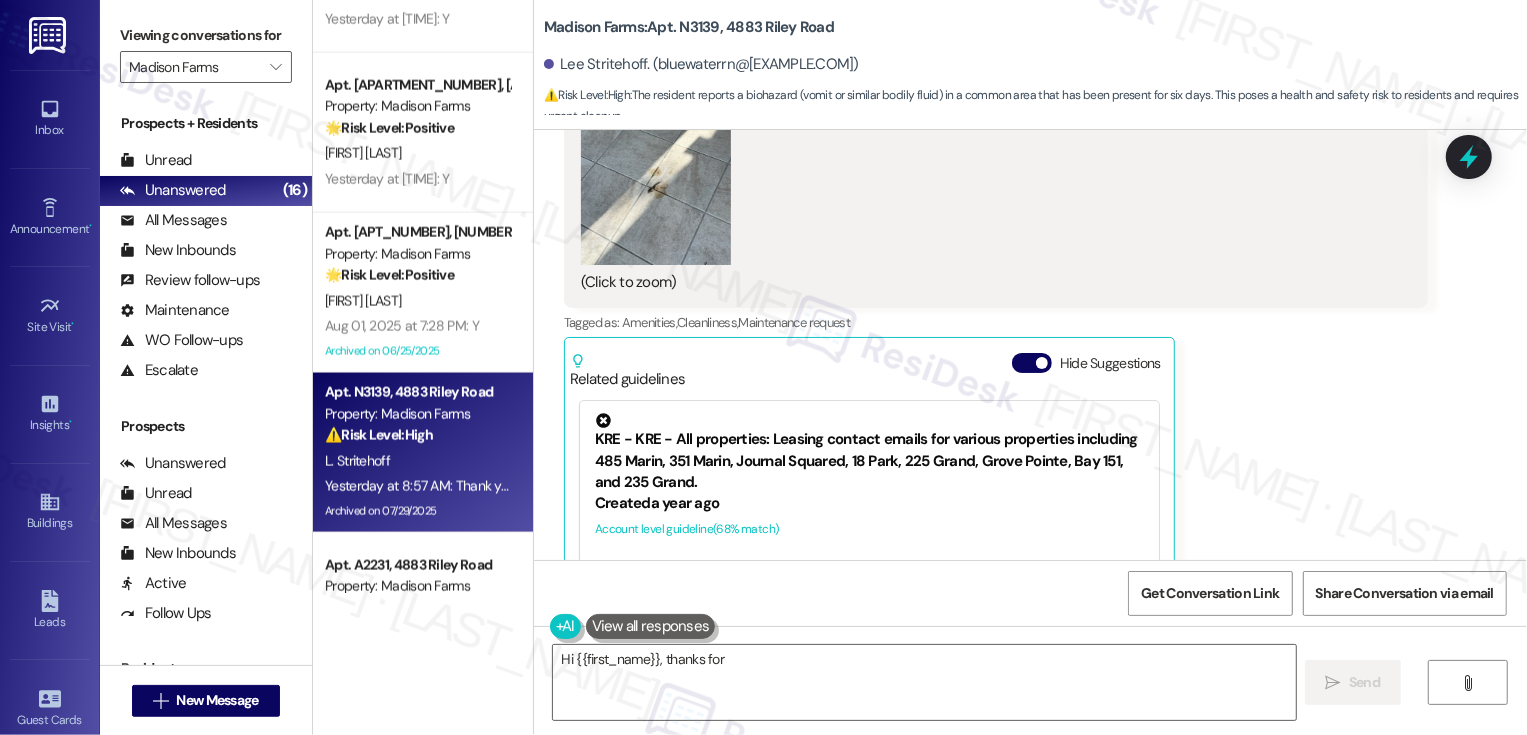 scroll, scrollTop: 25653, scrollLeft: 0, axis: vertical 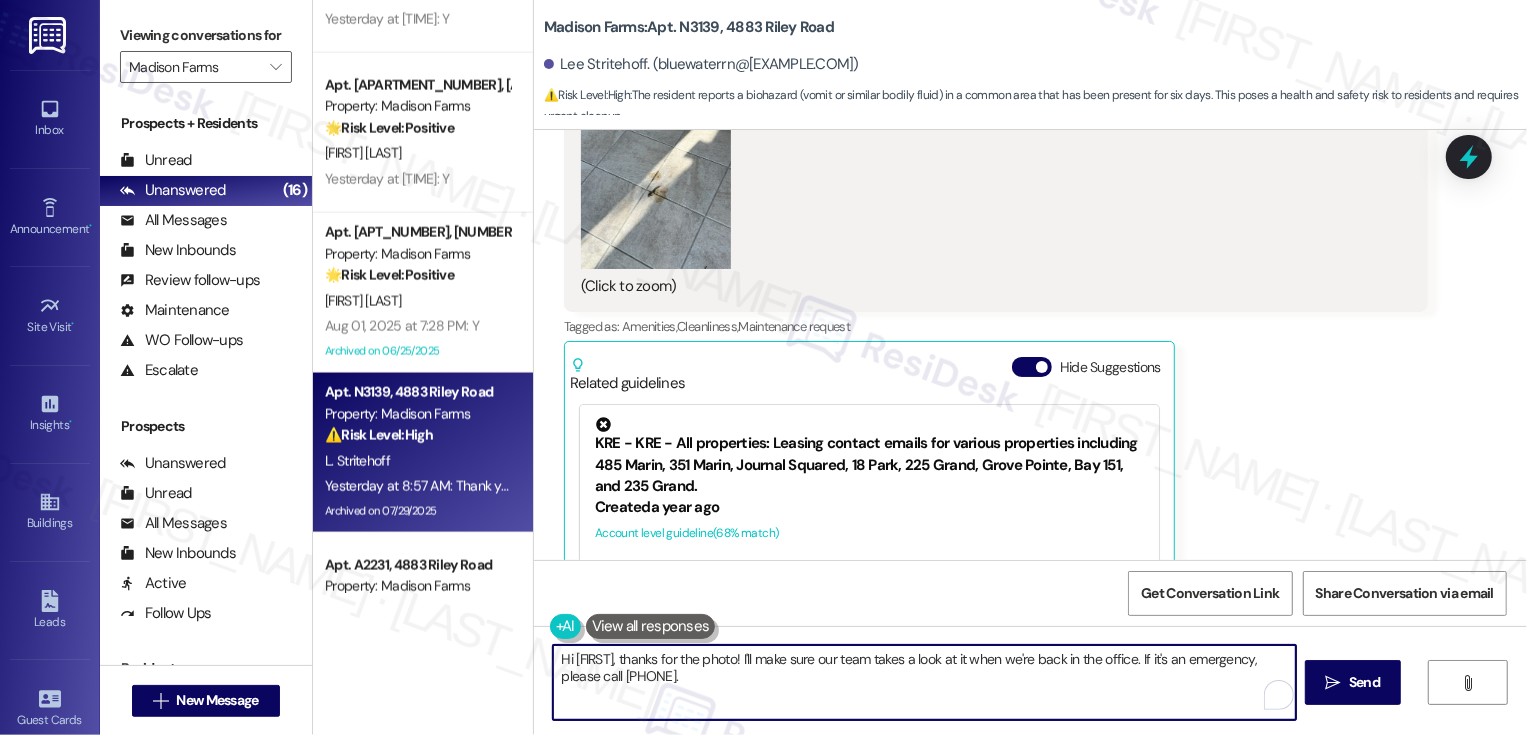 drag, startPoint x: 1003, startPoint y: 658, endPoint x: 1028, endPoint y: 696, distance: 45.486263 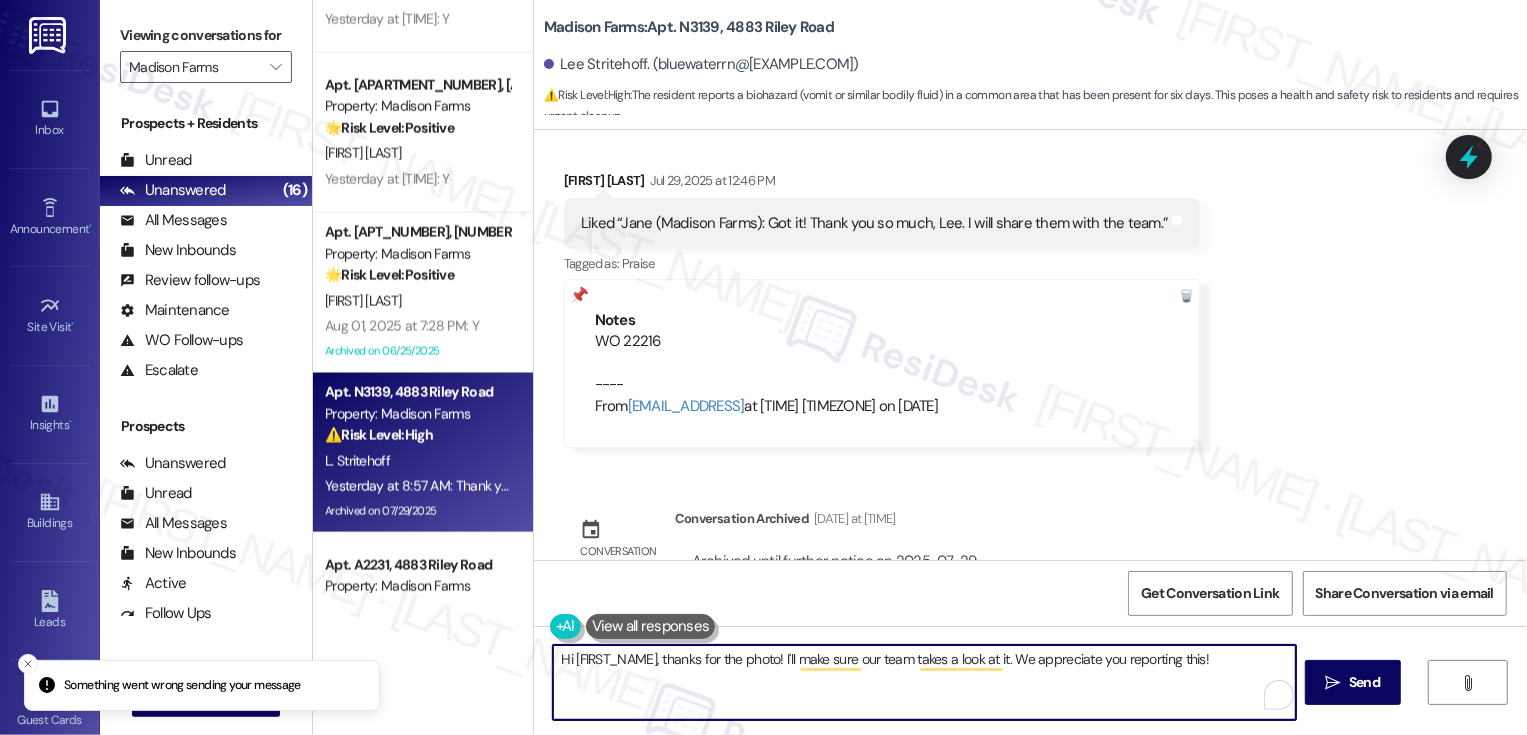 scroll, scrollTop: 24579, scrollLeft: 0, axis: vertical 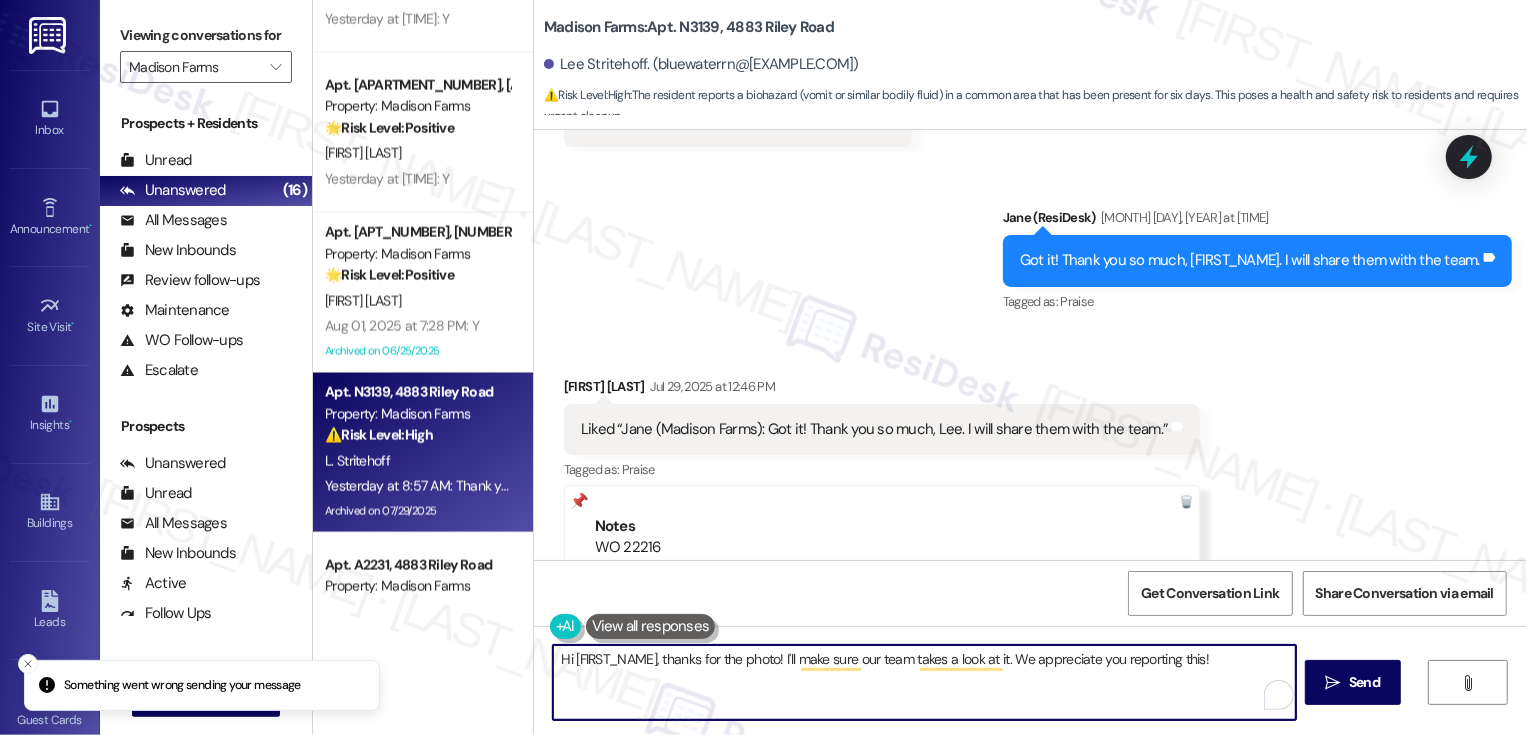 type on "Hi {{first_name}}, thanks for the photo! I'll make sure our team takes a look at it. We appreciate you reporting this!" 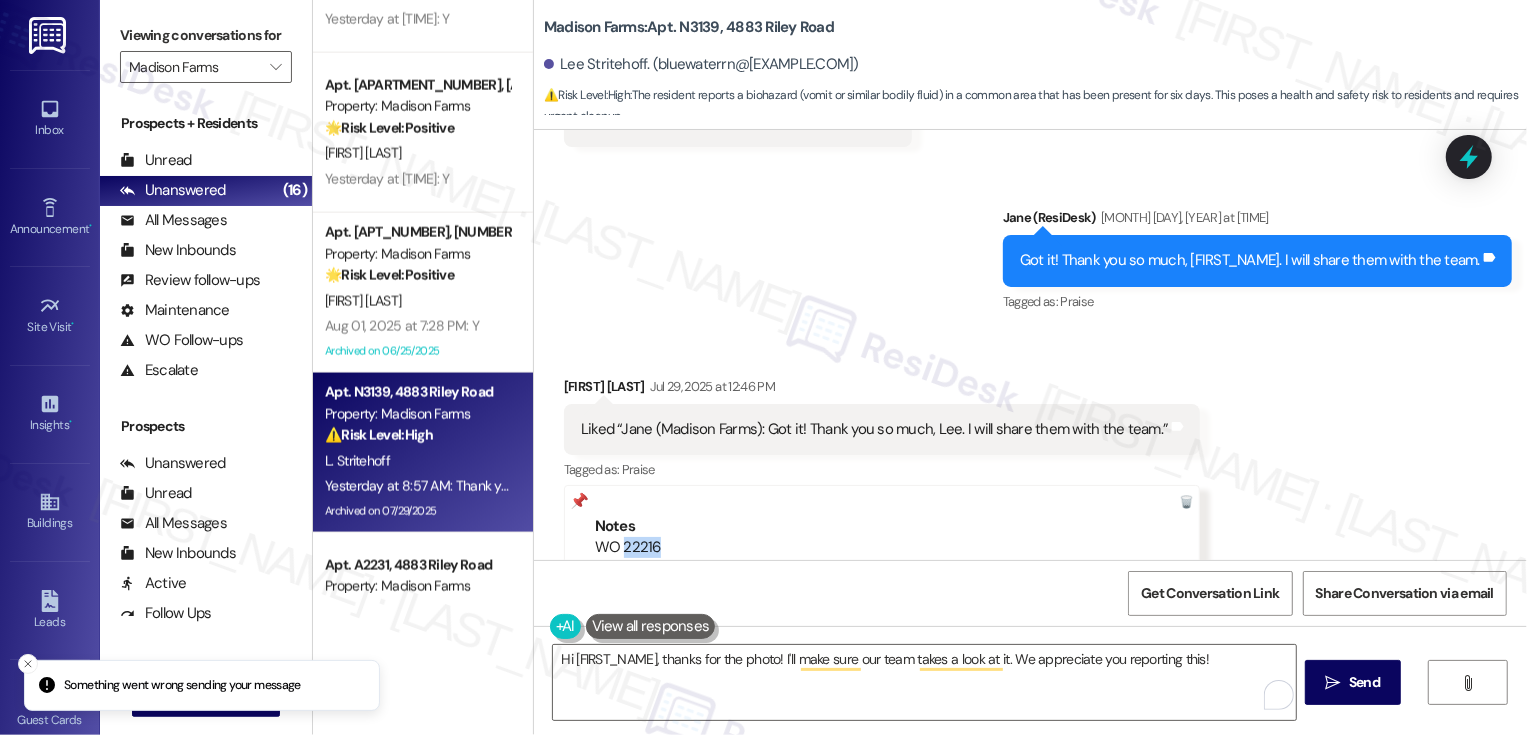 copy on "22216" 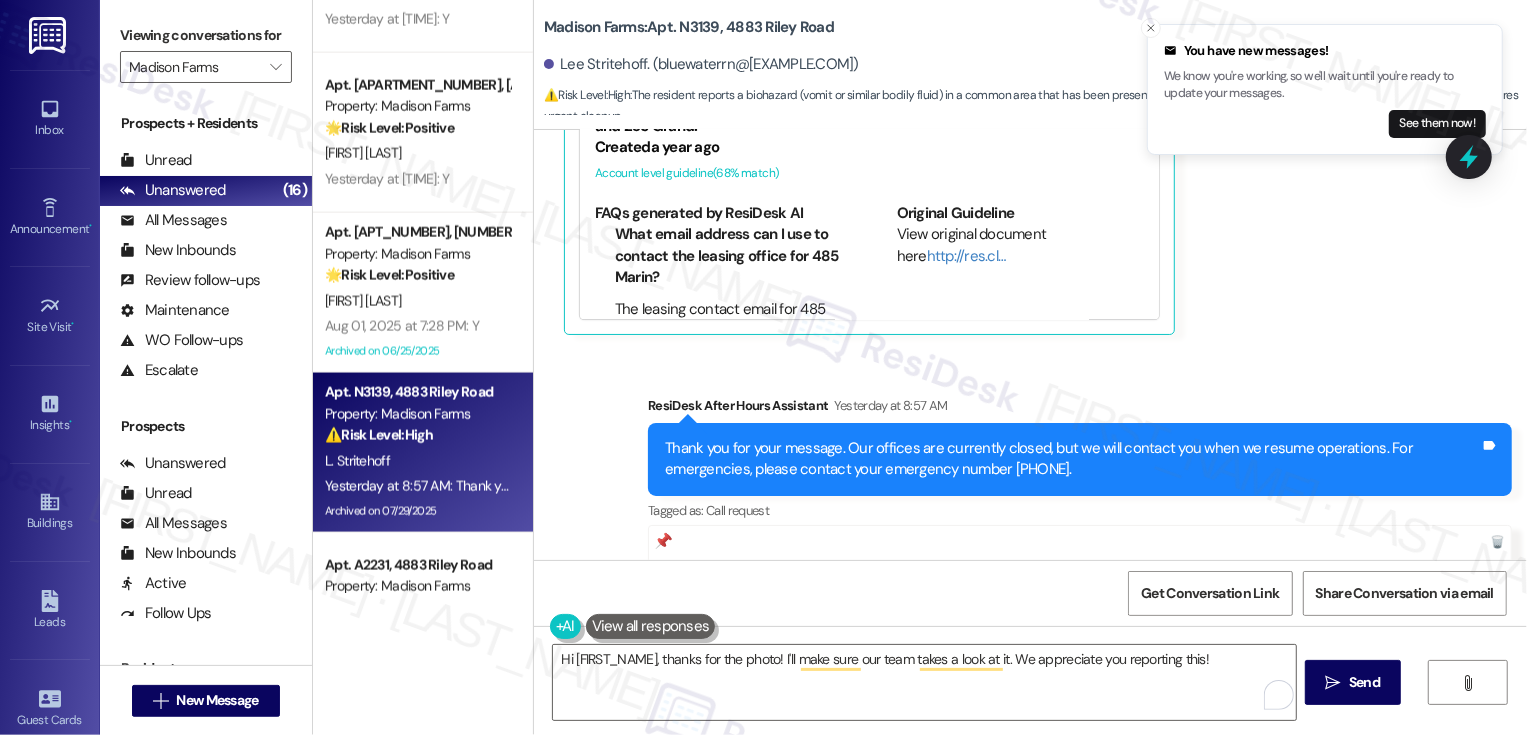 scroll, scrollTop: 25985, scrollLeft: 0, axis: vertical 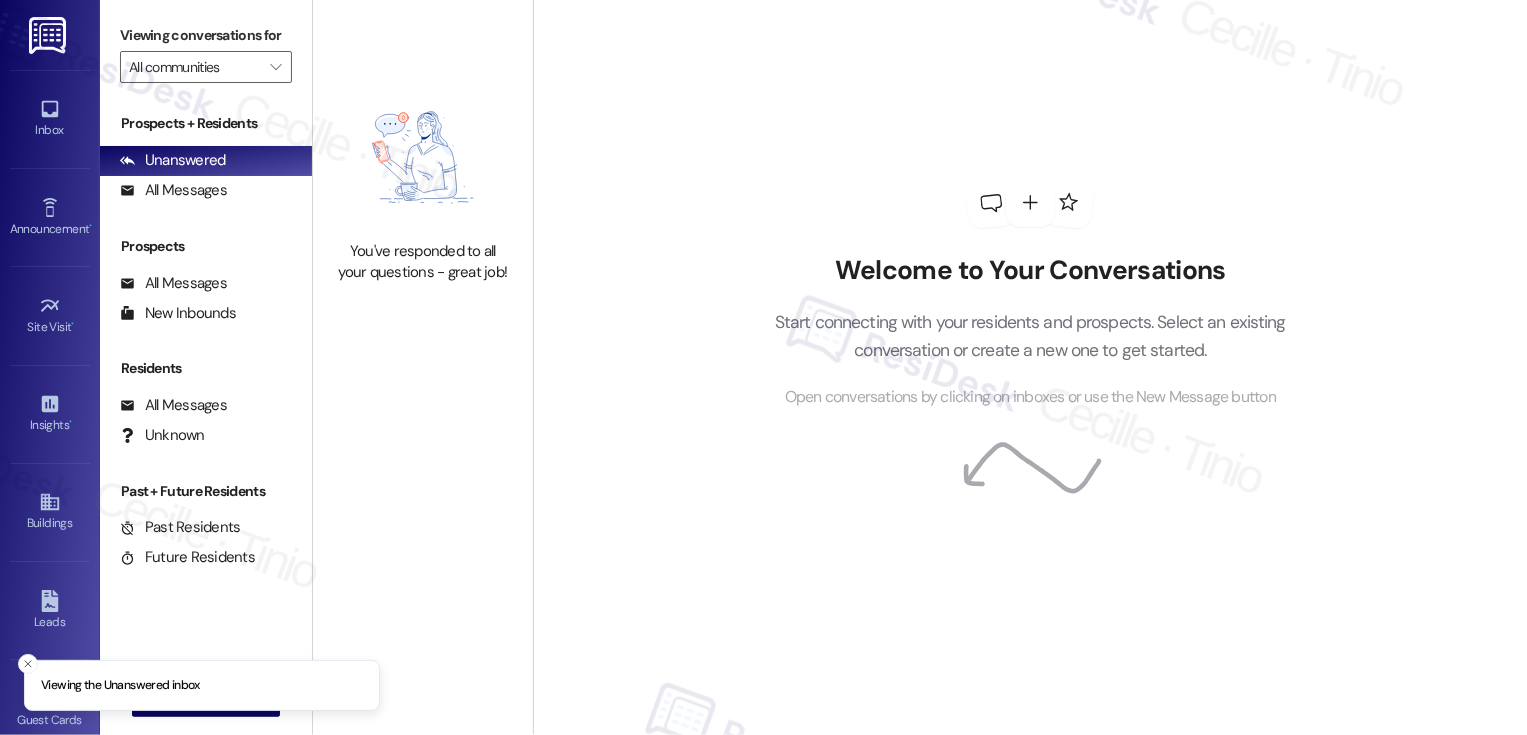 type on "Madison Farms" 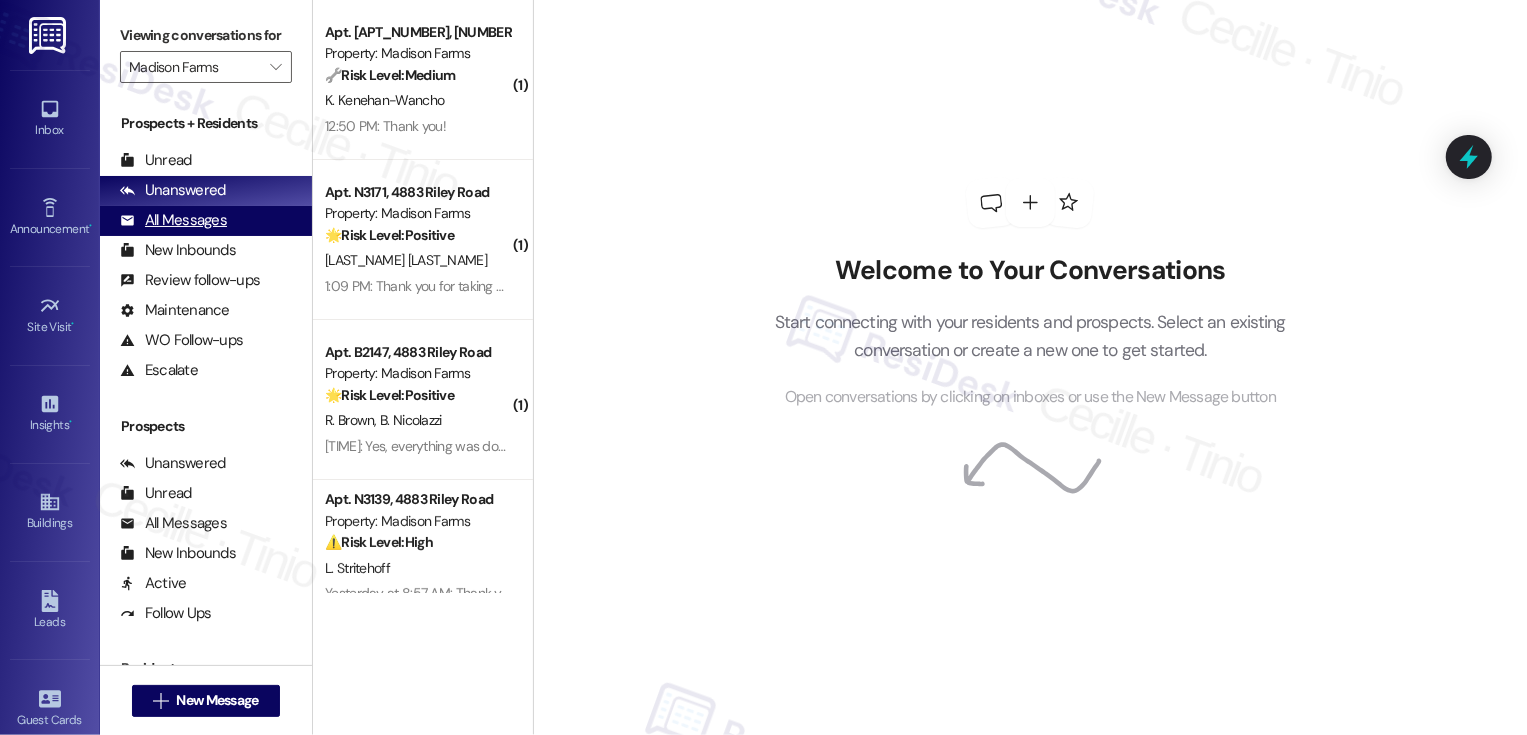 click on "All Messages" at bounding box center (173, 220) 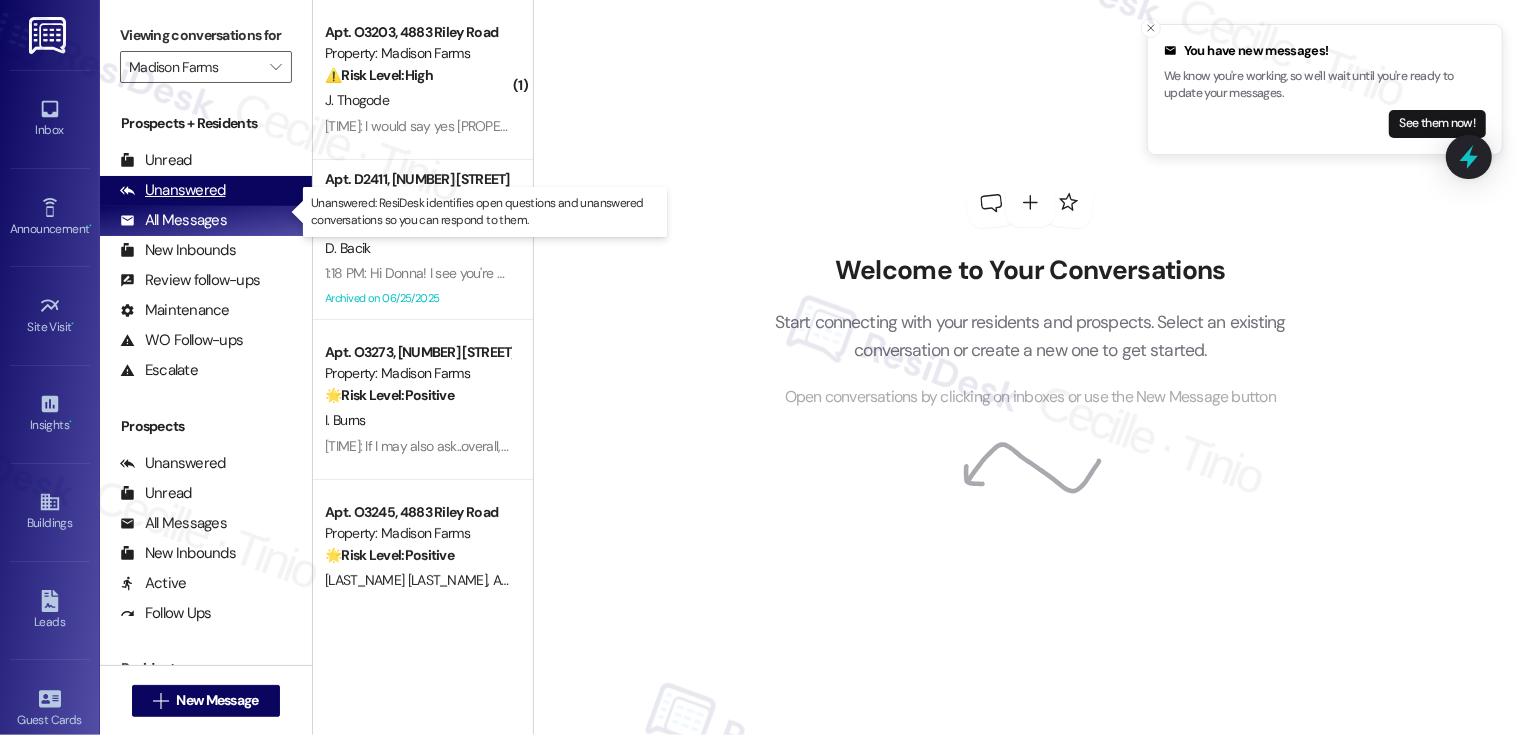 click on "Unanswered (0)" at bounding box center (206, 191) 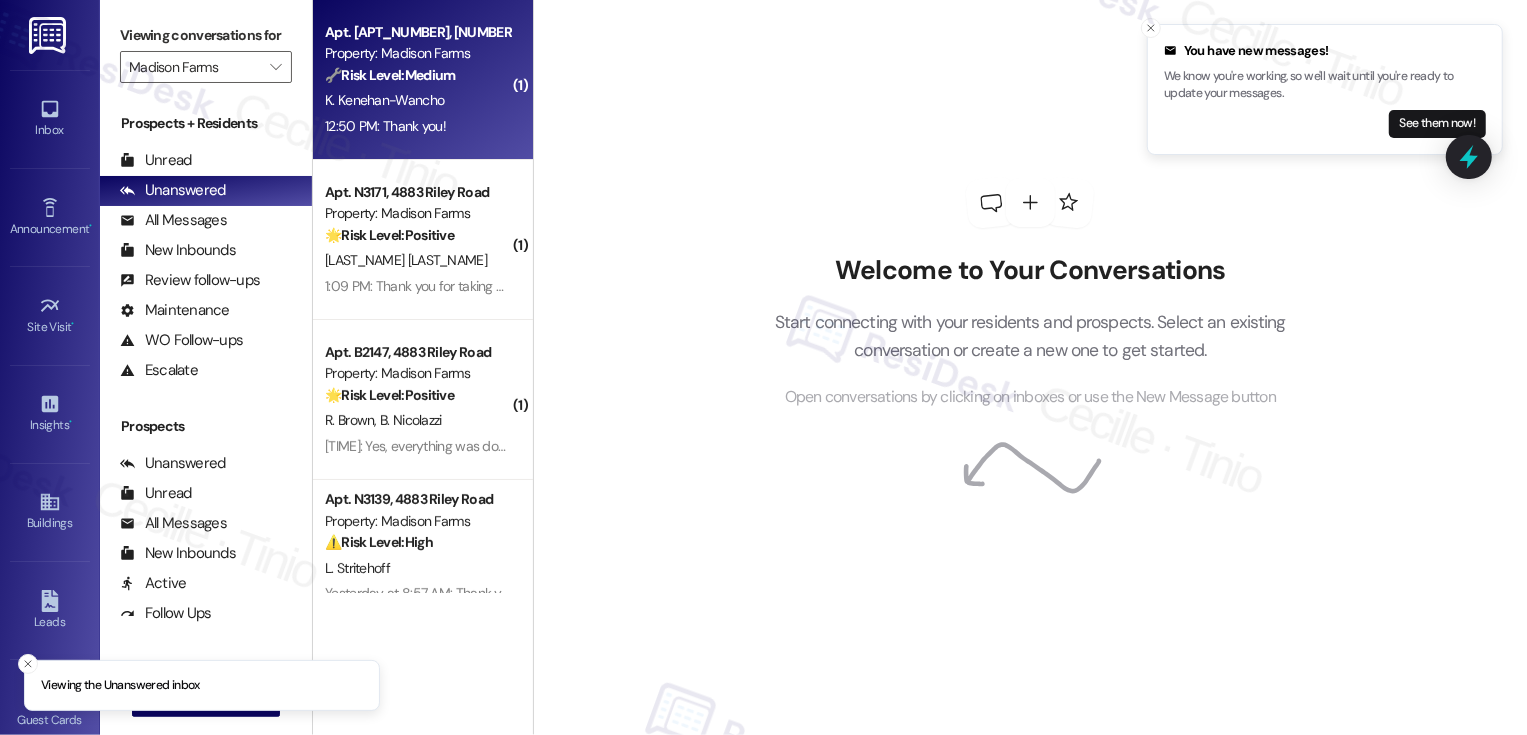 click on "[TIME]: Thank you! [TIME]: Thank you!" at bounding box center (417, 126) 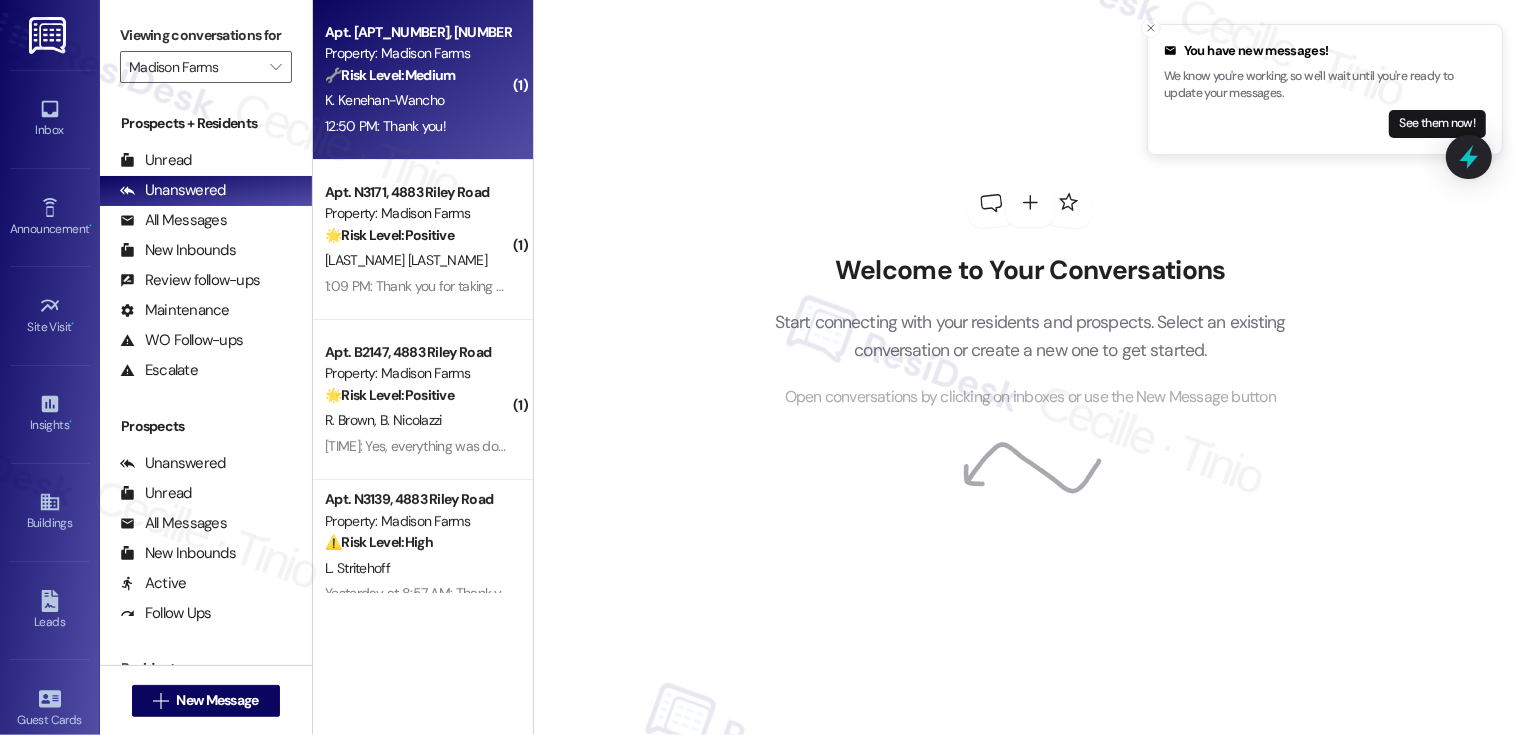 click on "[TIME]: Thank you! [TIME]: Thank you!" at bounding box center [417, 126] 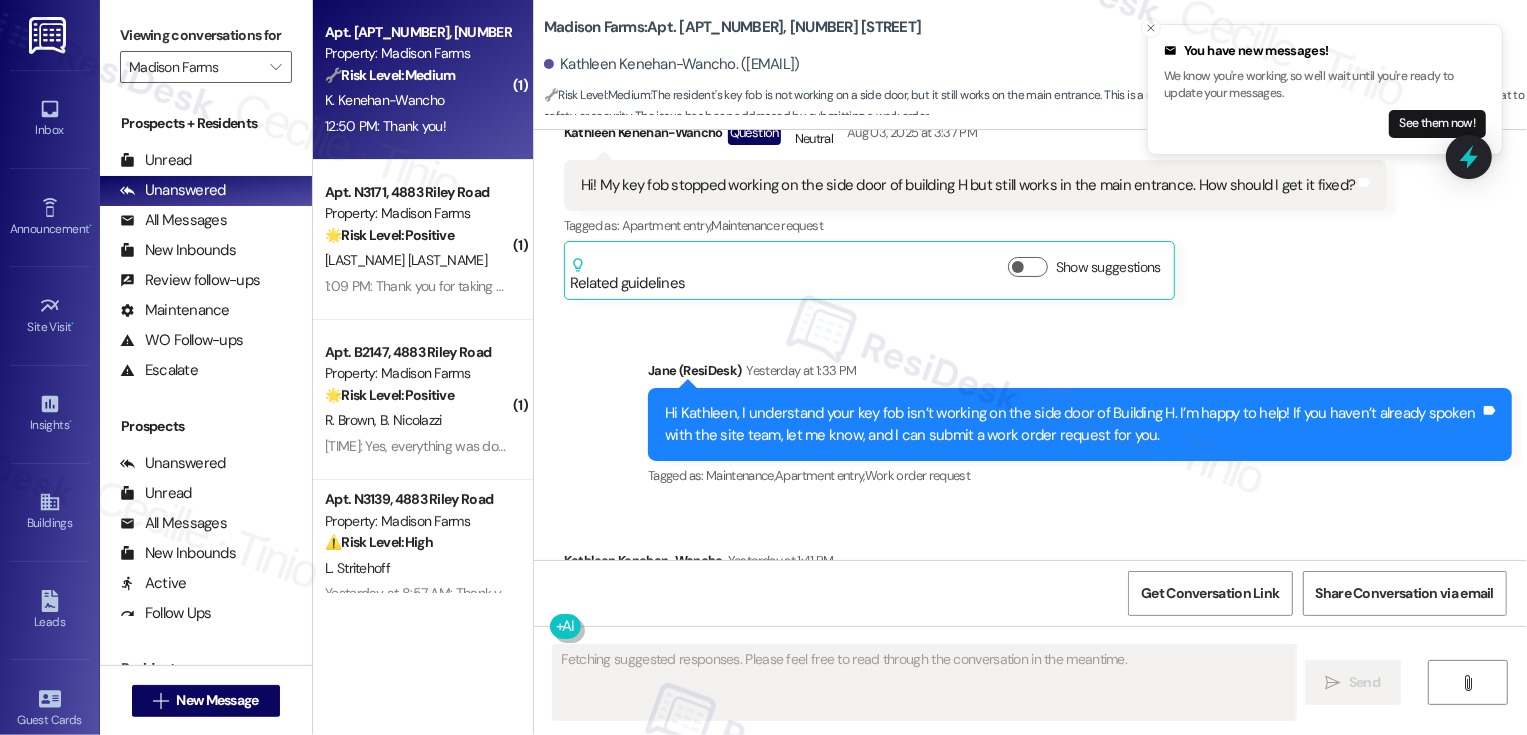 scroll, scrollTop: 5316, scrollLeft: 0, axis: vertical 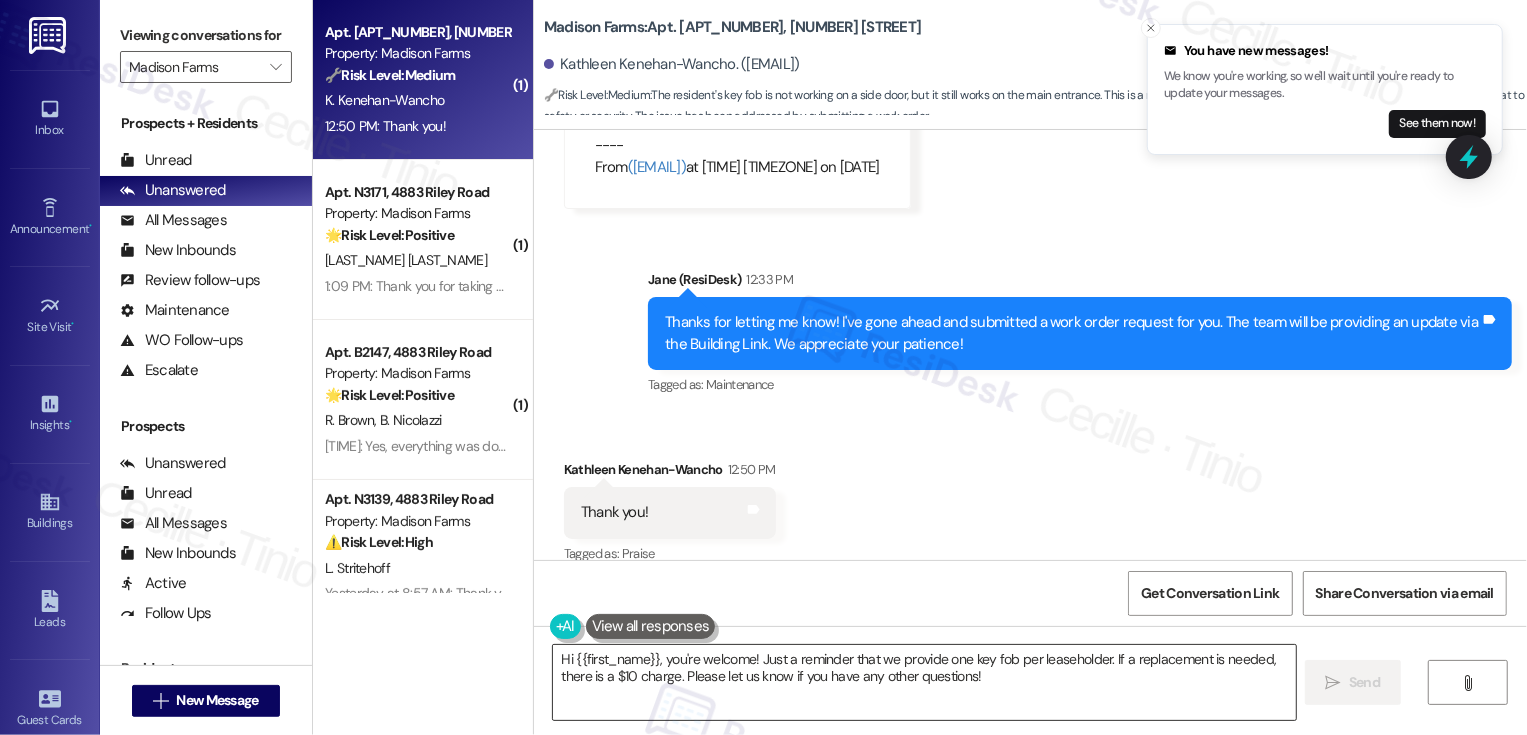 click on "Hi {{first_name}}, you're welcome! Just a reminder that we provide one key fob per leaseholder. If a replacement is needed, there is a $10 charge. Please let us know if you have any other questions!" at bounding box center [924, 682] 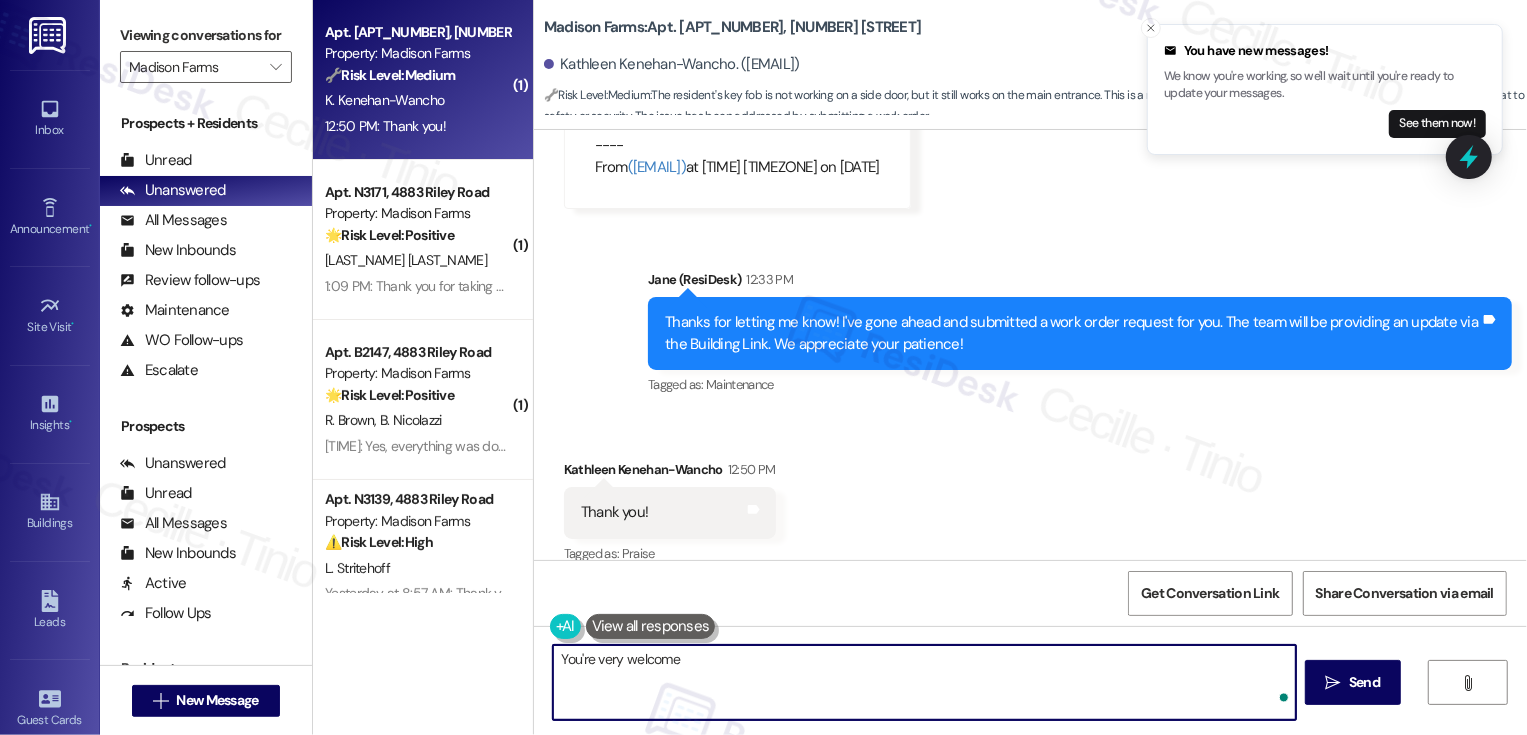 type on "You're very welcome!" 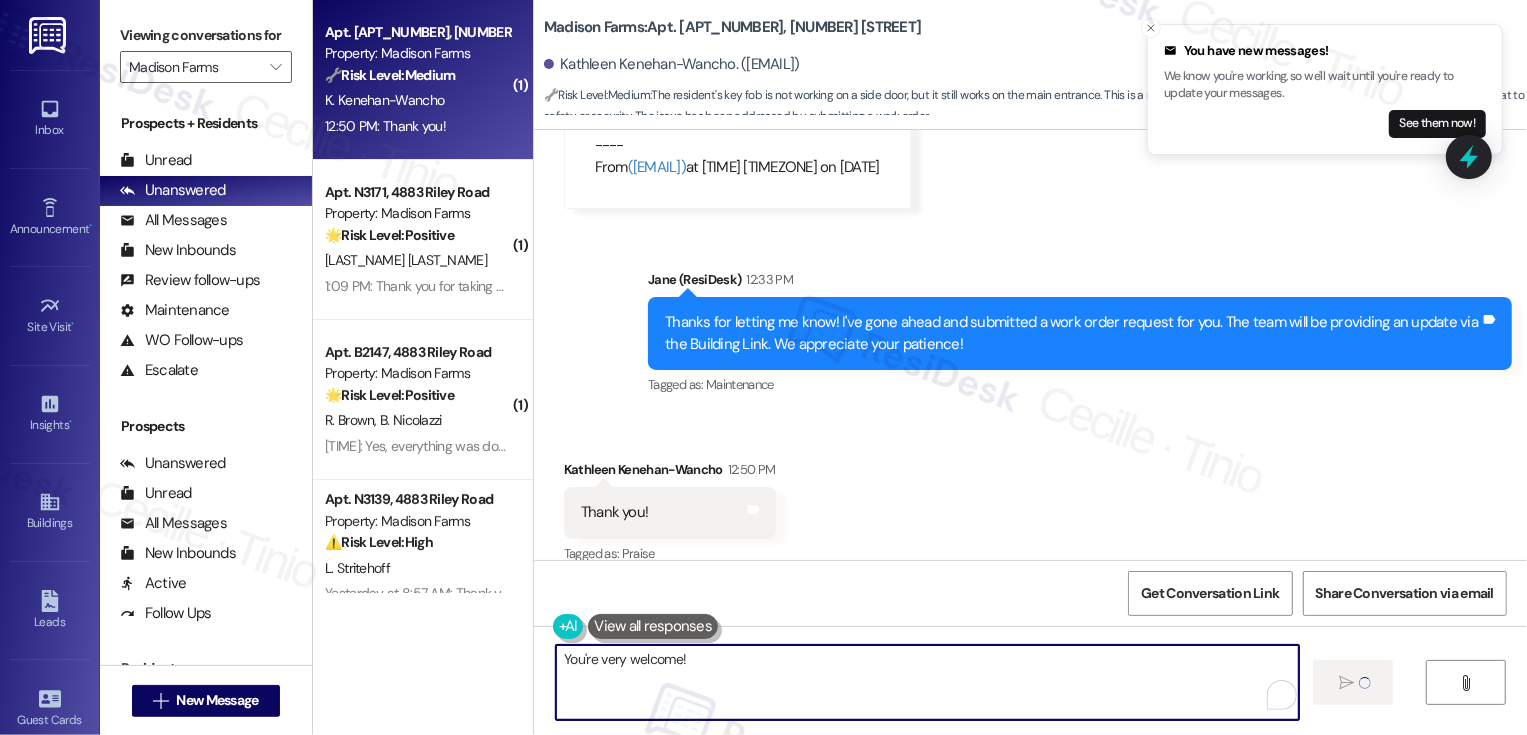 type 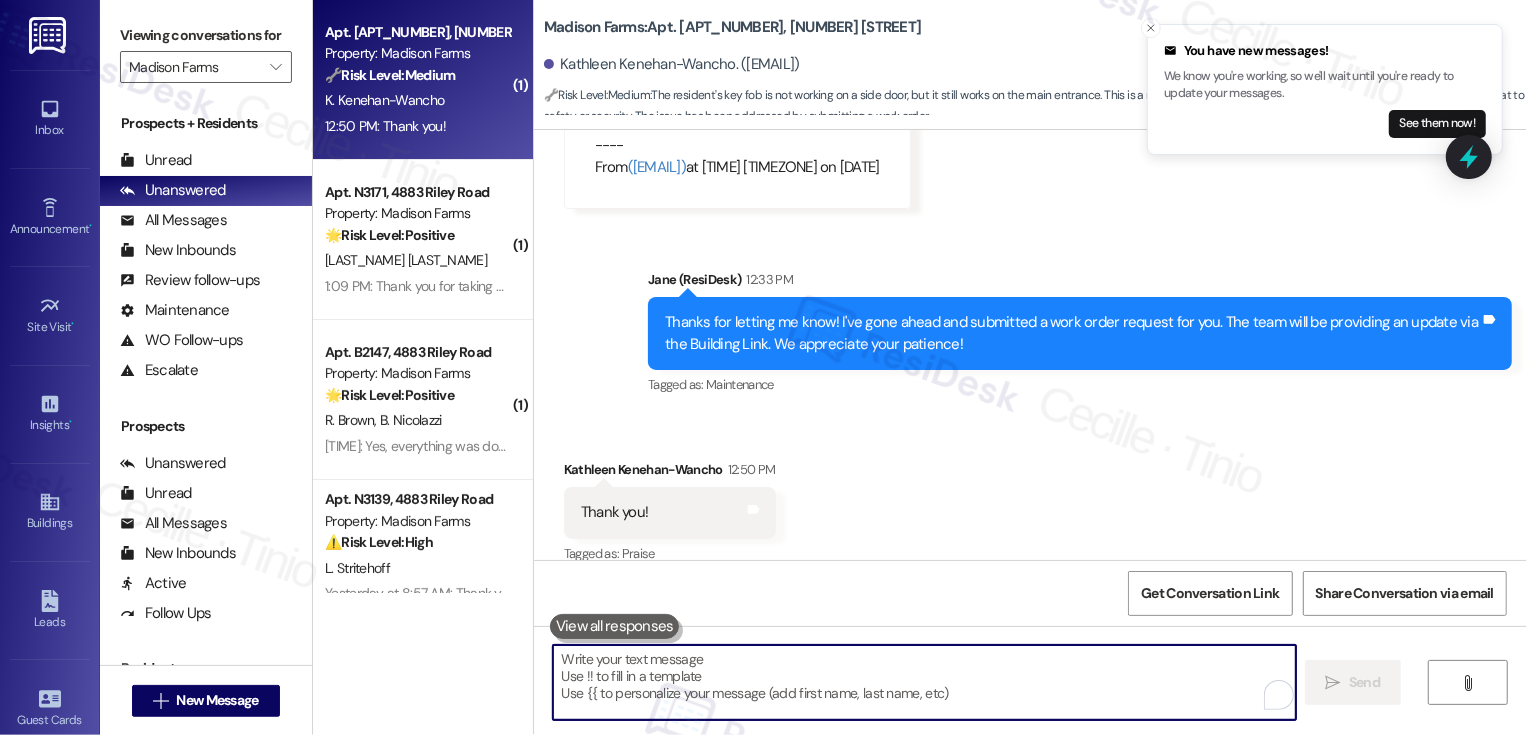 scroll, scrollTop: 5457, scrollLeft: 0, axis: vertical 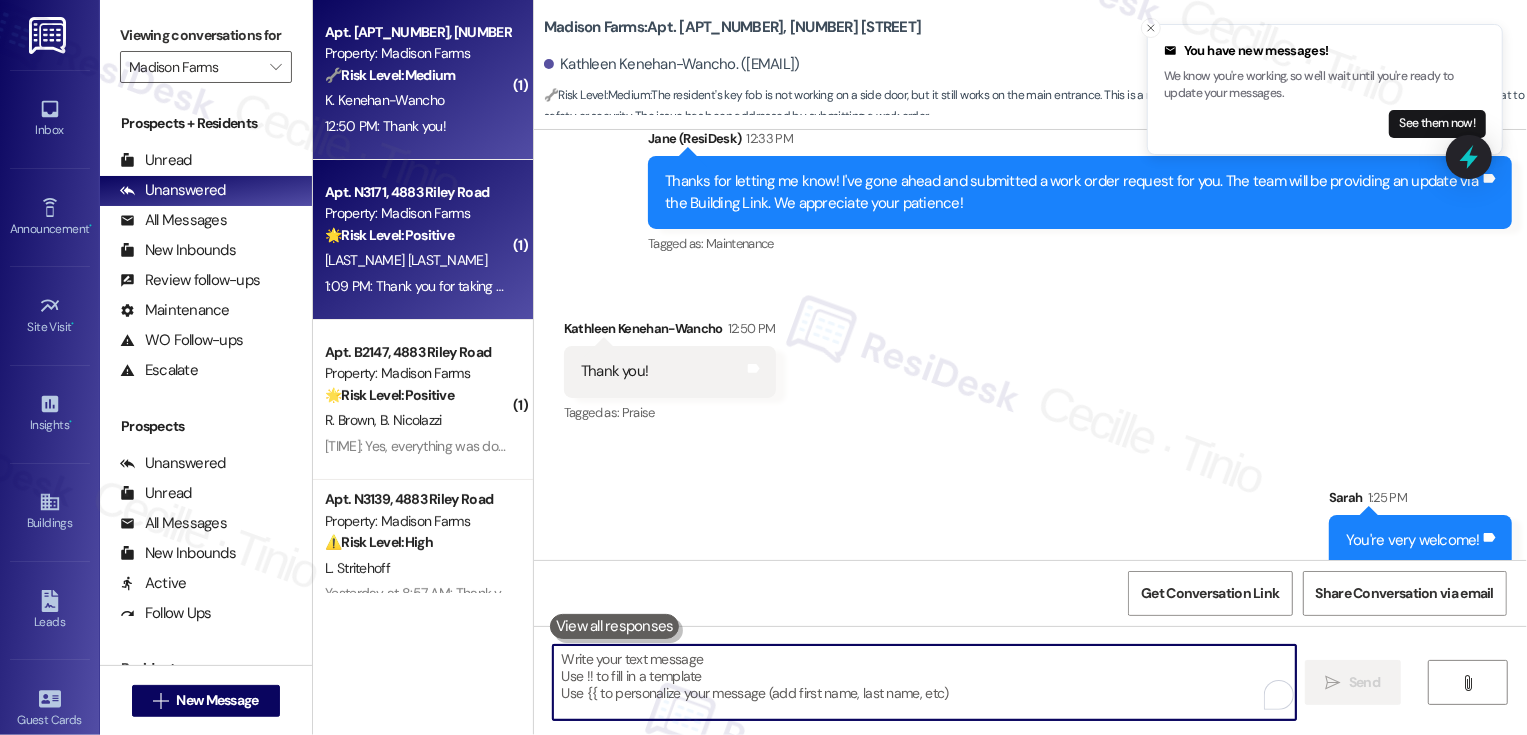 click on "[LAST_NAME] [LAST_NAME]" at bounding box center [417, 260] 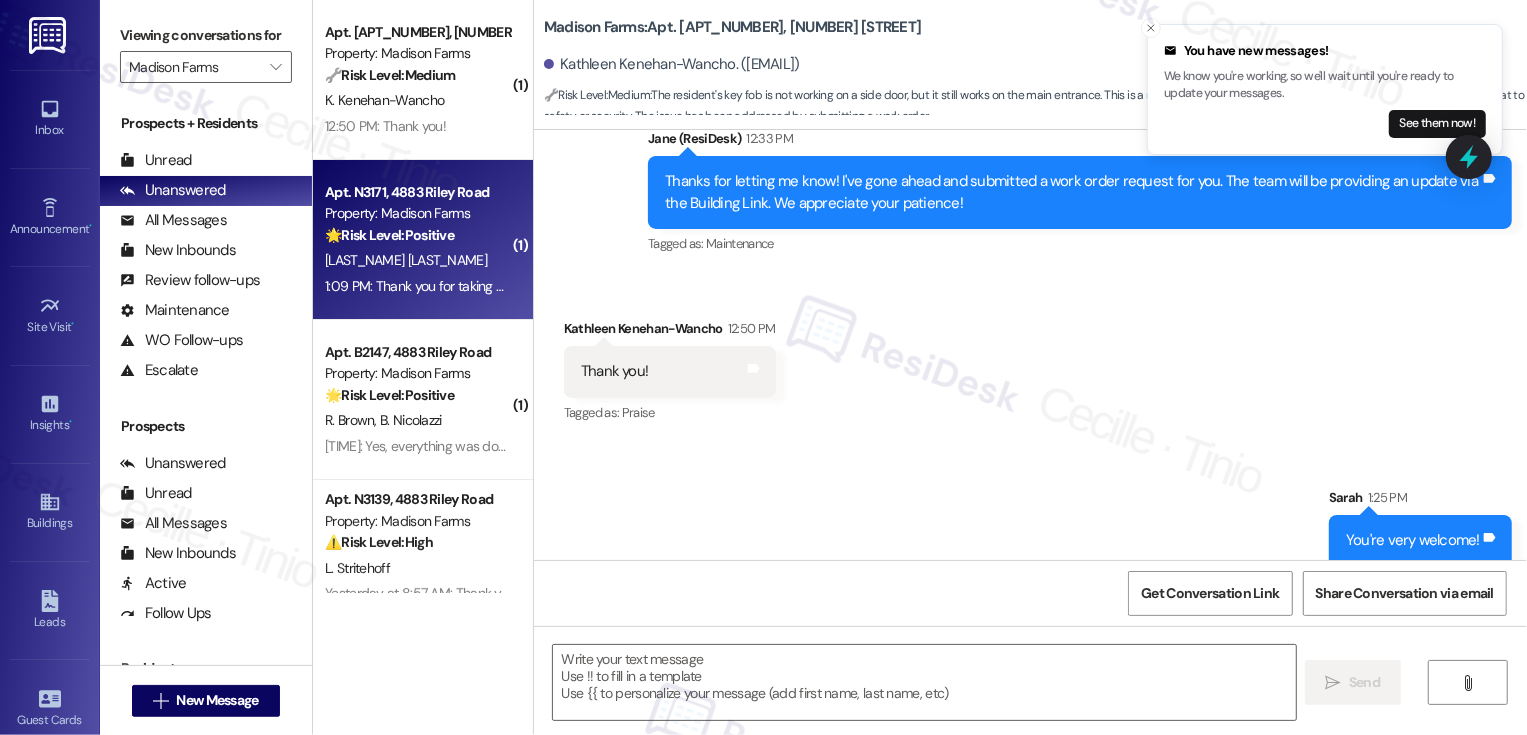 type on "Fetching suggested responses. Please feel free to read through the conversation in the meantime." 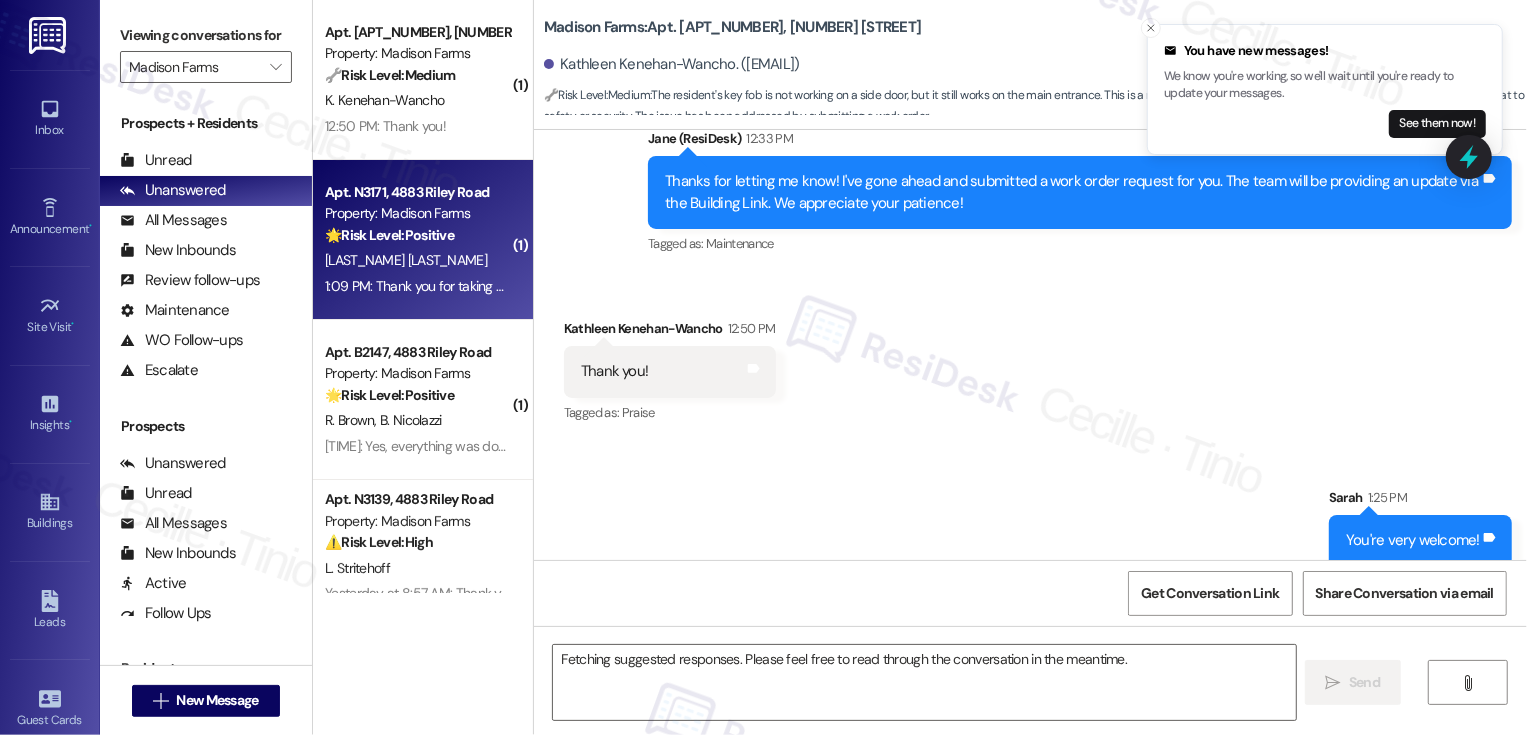 click on "[LAST_NAME] [LAST_NAME]" at bounding box center (417, 260) 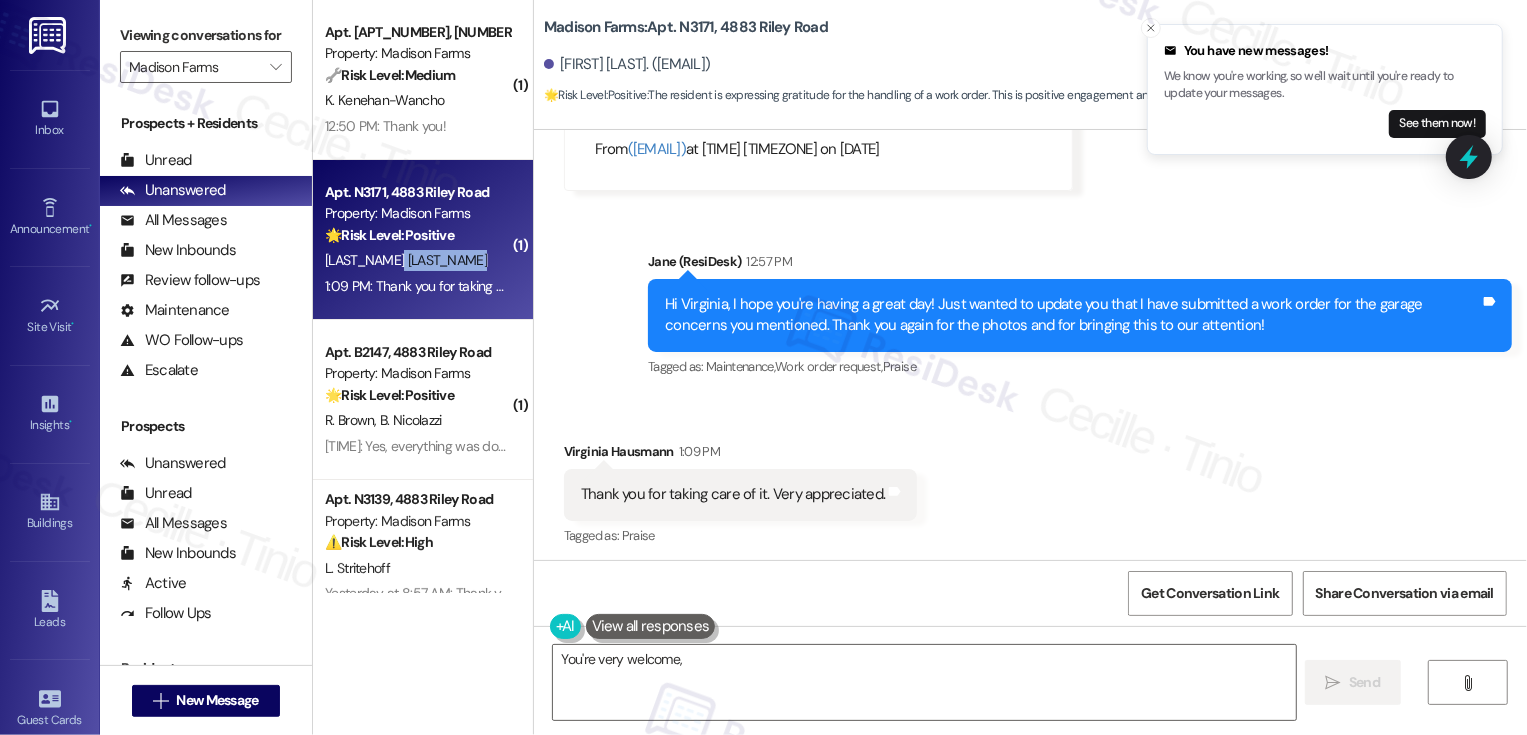 scroll, scrollTop: 7229, scrollLeft: 0, axis: vertical 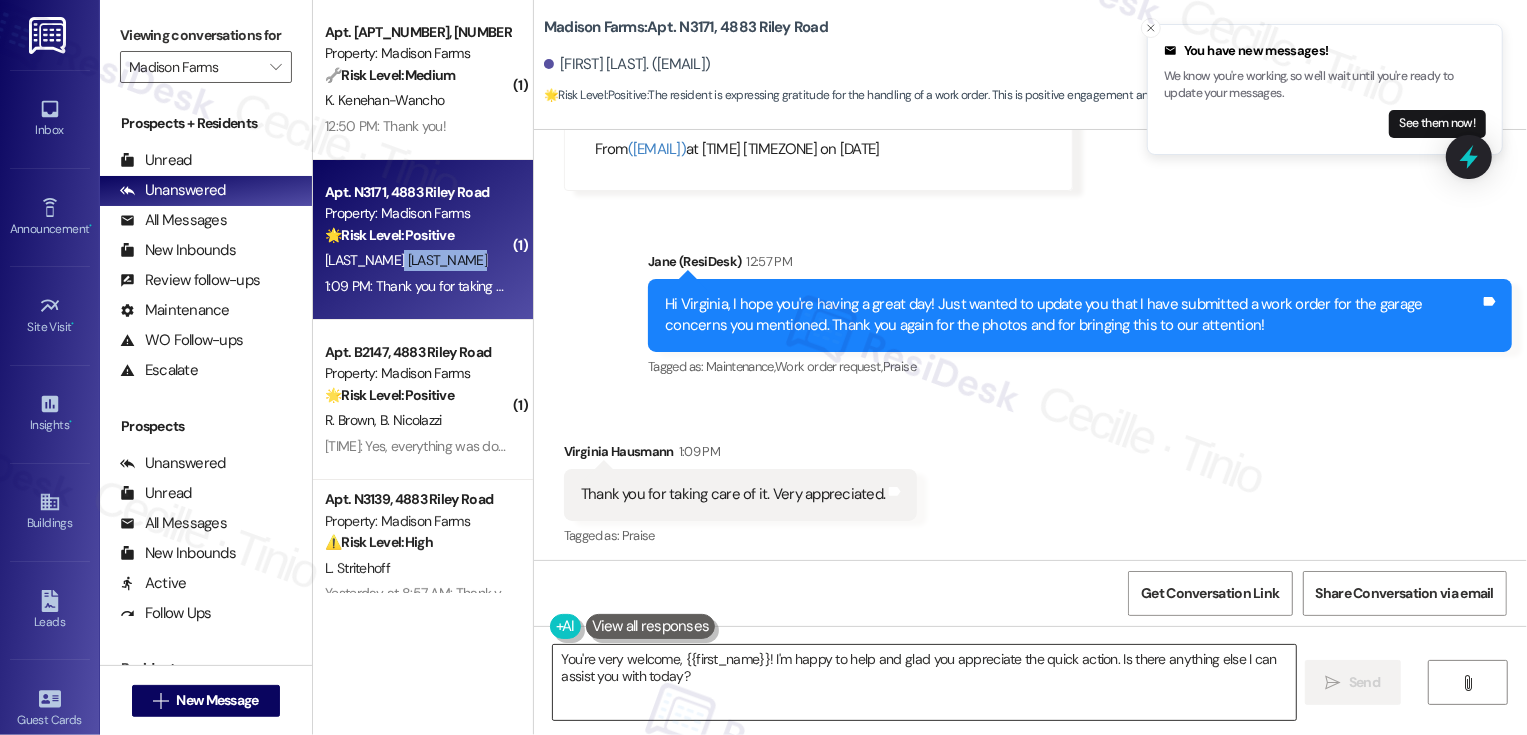 click on "You're very welcome, {{first_name}}! I'm happy to help and glad you appreciate the quick action. Is there anything else I can assist you with today?" at bounding box center (924, 682) 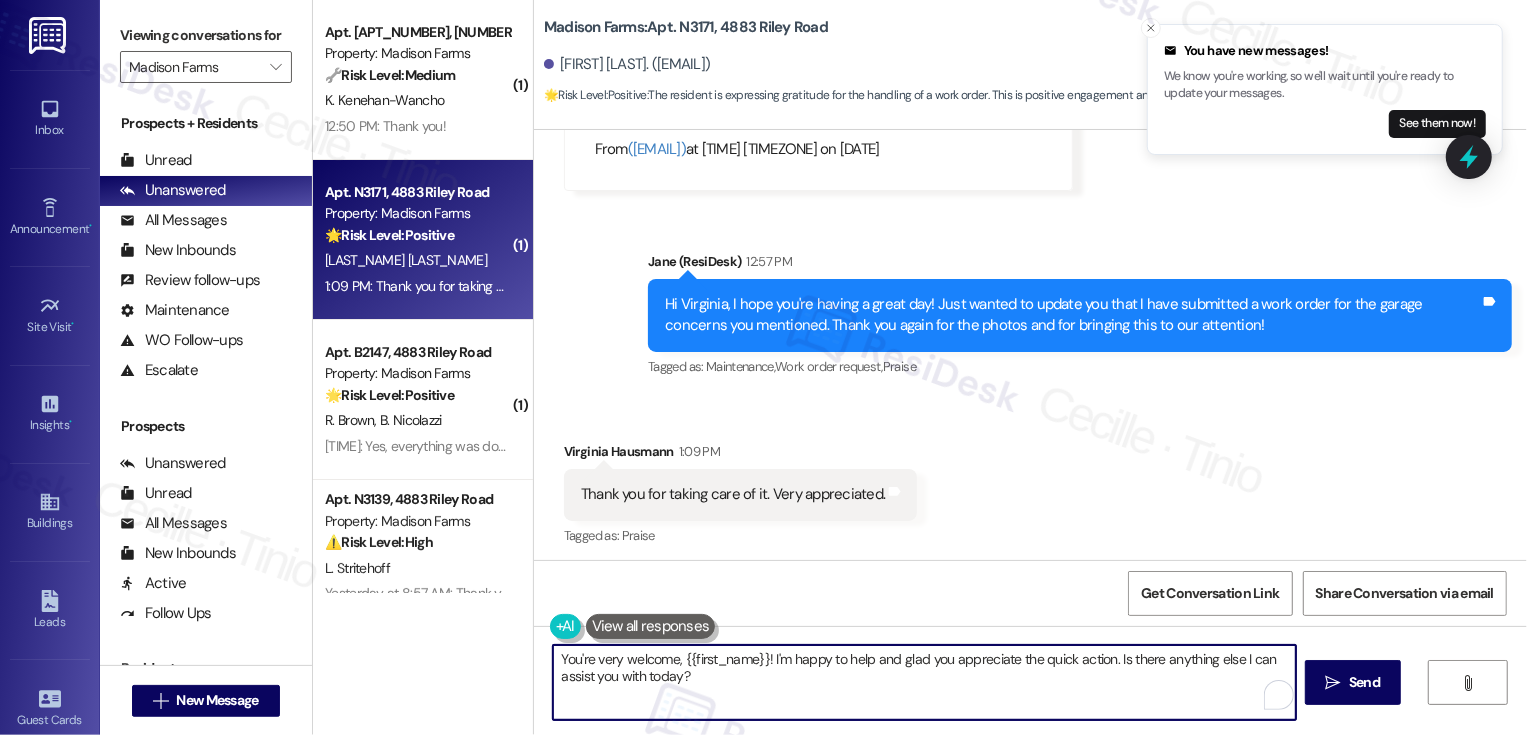 click on "You're very welcome, {{first_name}}! I'm happy to help and glad you appreciate the quick action. Is there anything else I can assist you with today?" at bounding box center (924, 682) 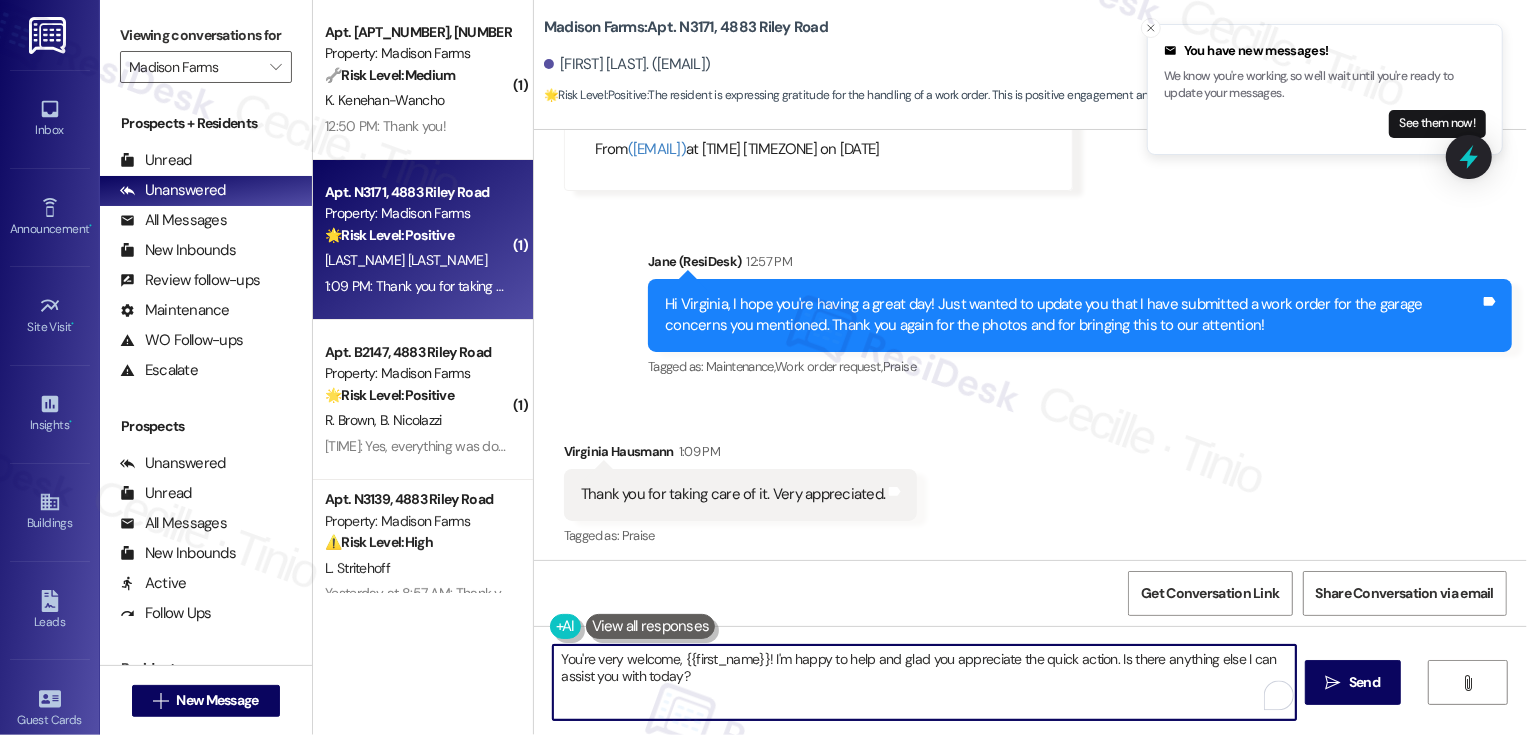 drag, startPoint x: 769, startPoint y: 658, endPoint x: 788, endPoint y: 699, distance: 45.188496 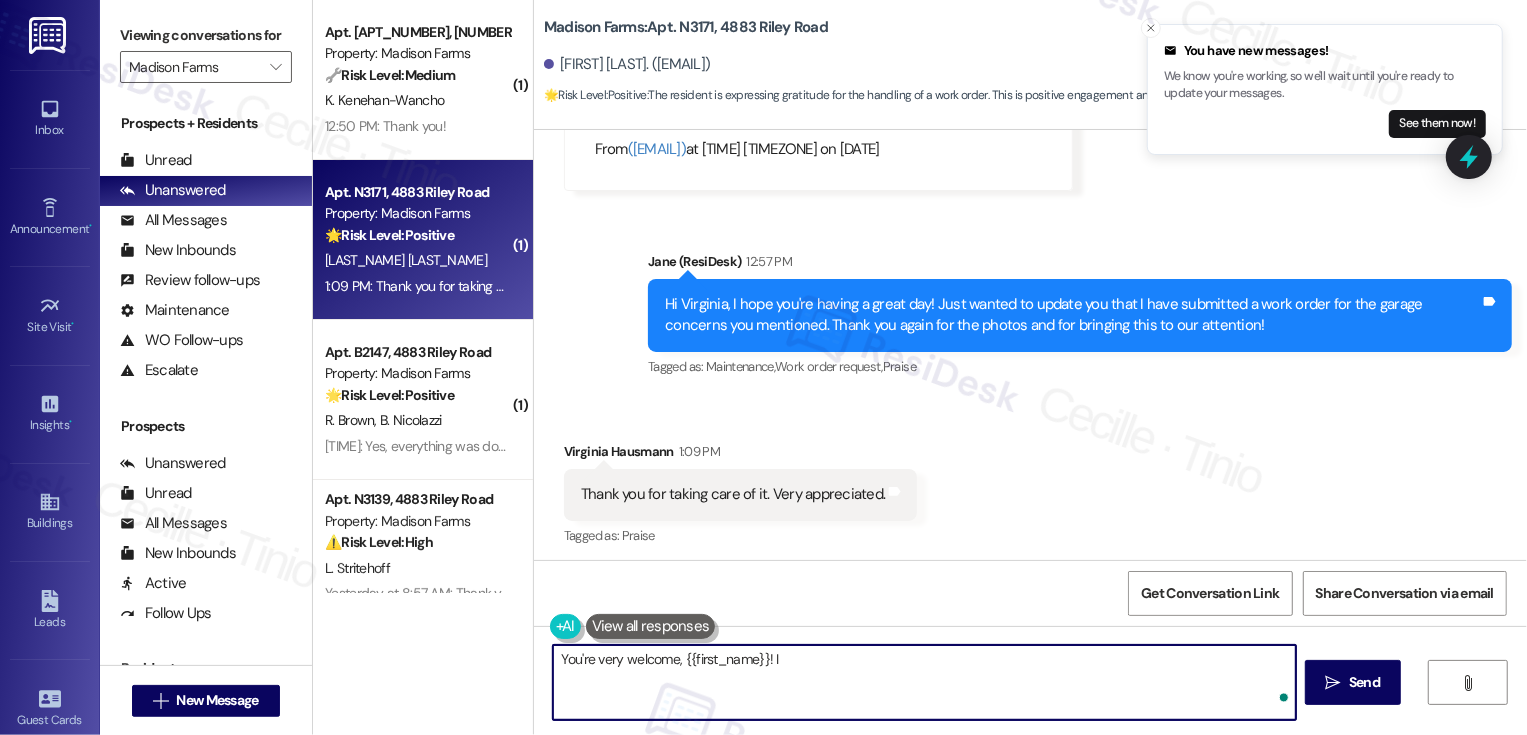 type on "You're very welcome, {{first_name}}!" 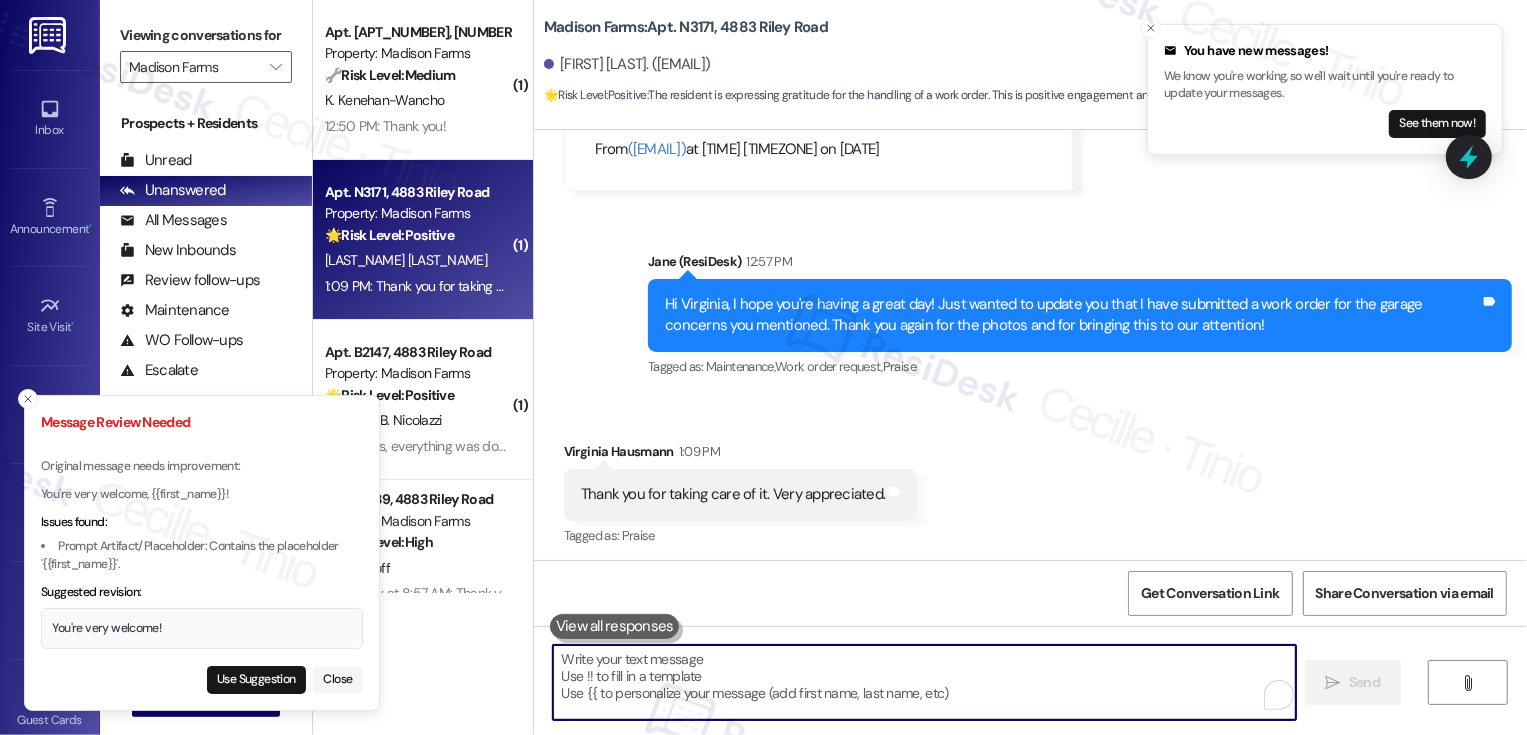 click on "Close" at bounding box center (338, 680) 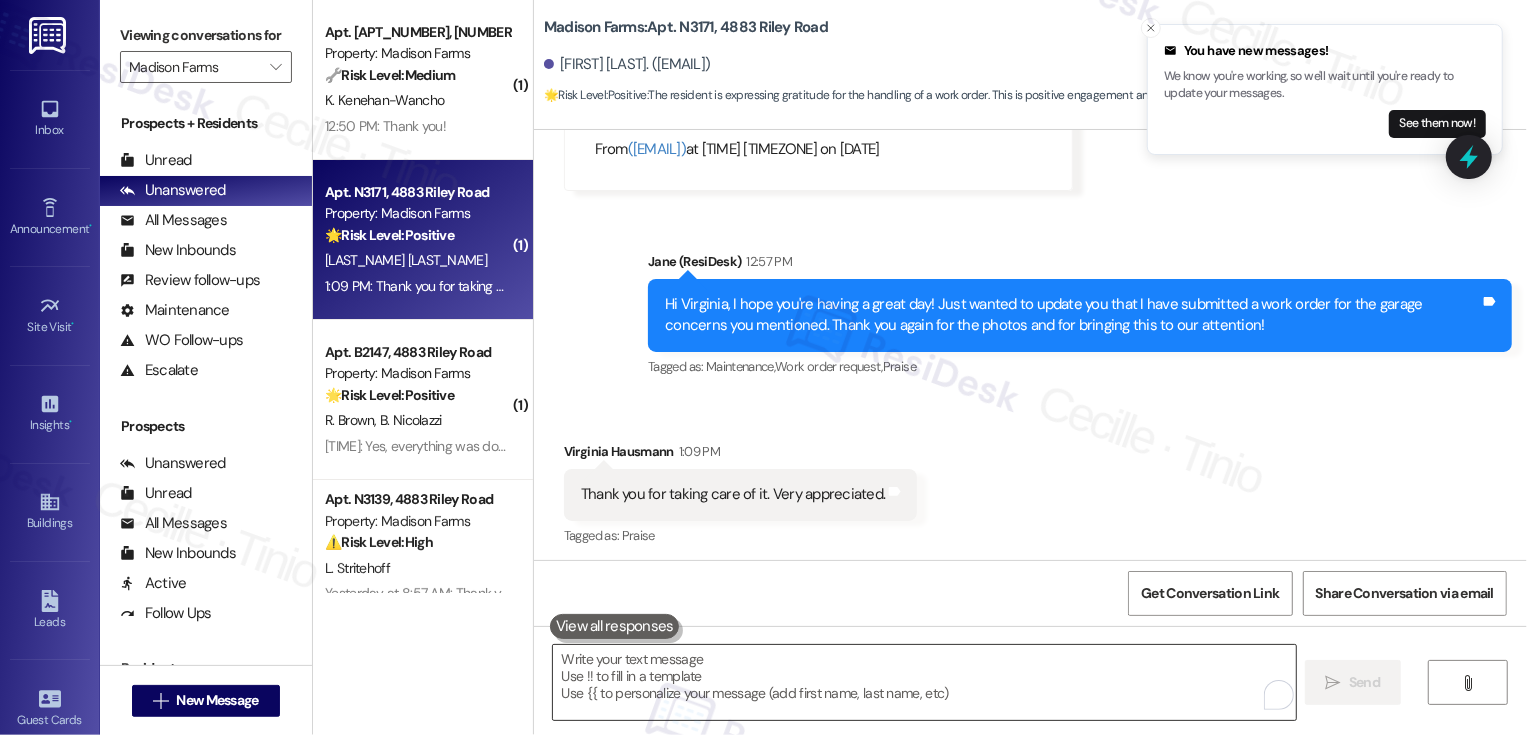 click at bounding box center (924, 682) 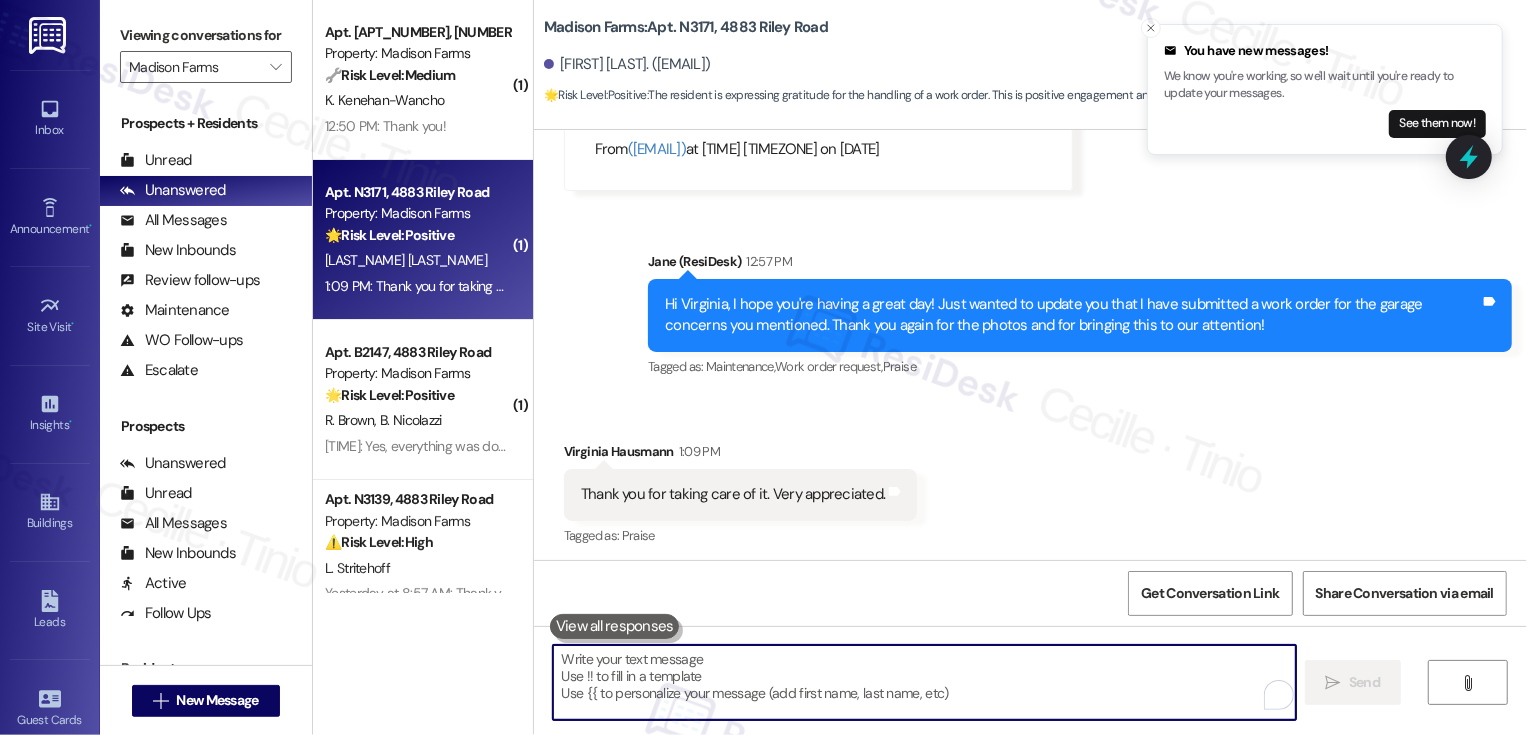 paste on "Hi {{first_name}}, thanks for the photo! I'll make sure our team takes a look at it. We appreciate you reporting this!" 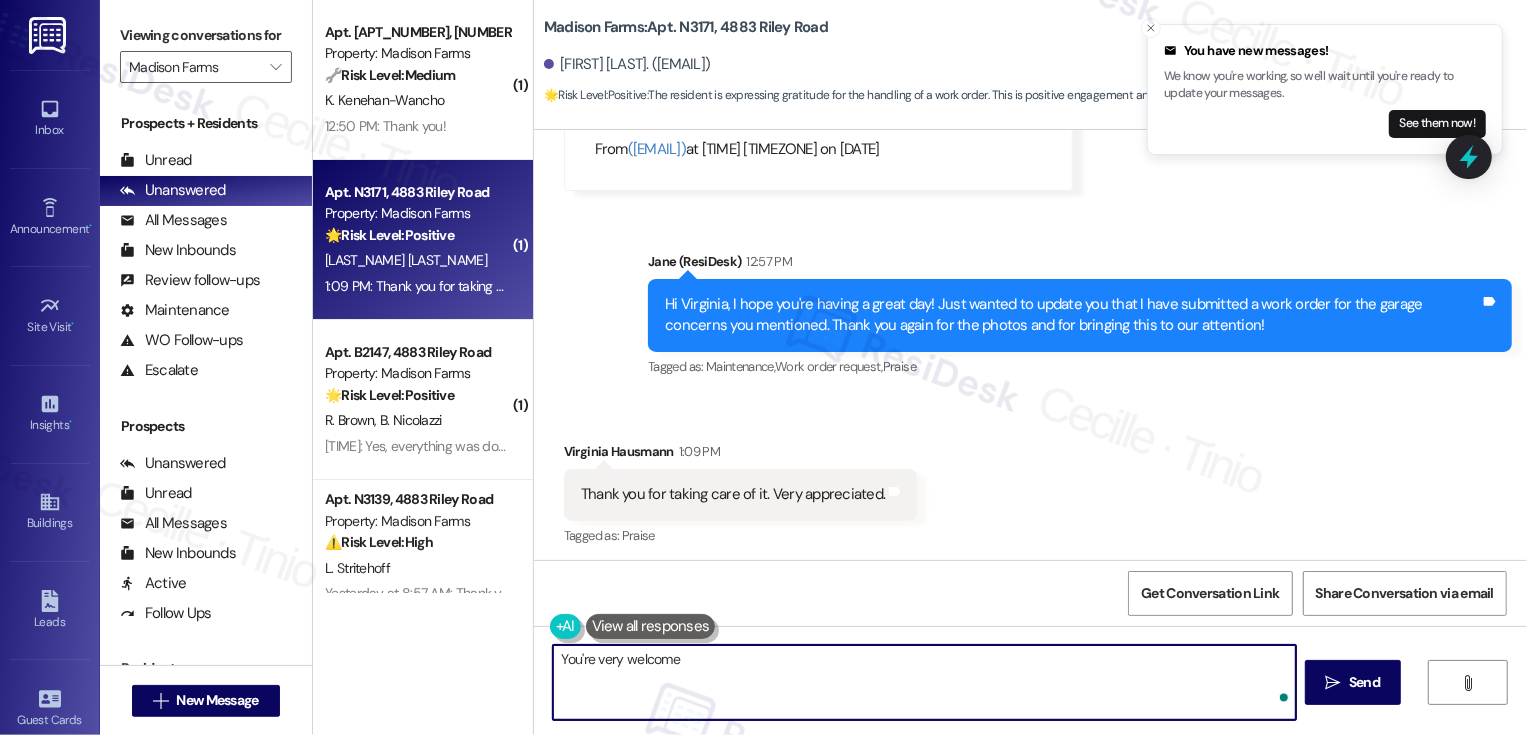type on "You're very welcome!" 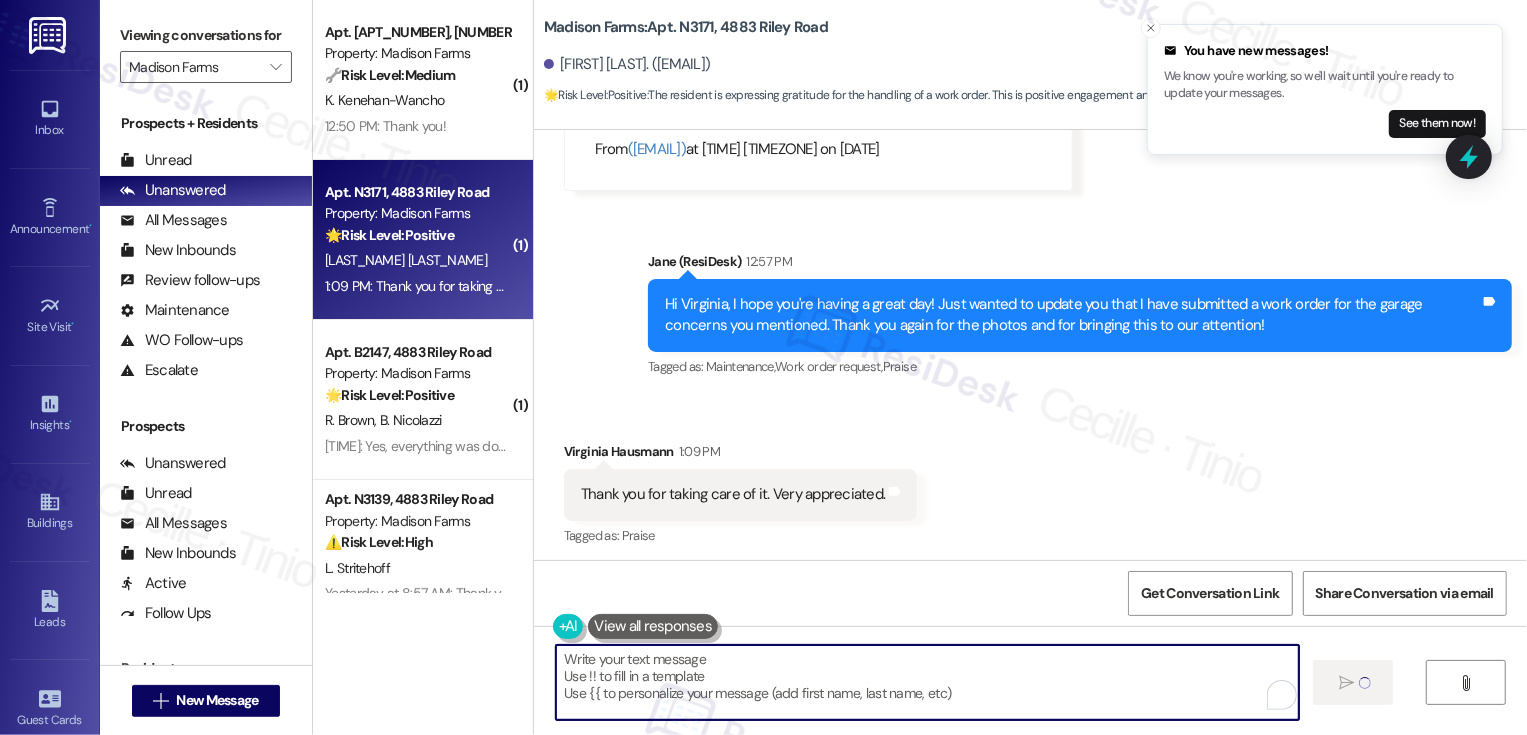 type on "Fetching suggested responses. Please feel free to read through the conversation in the meantime." 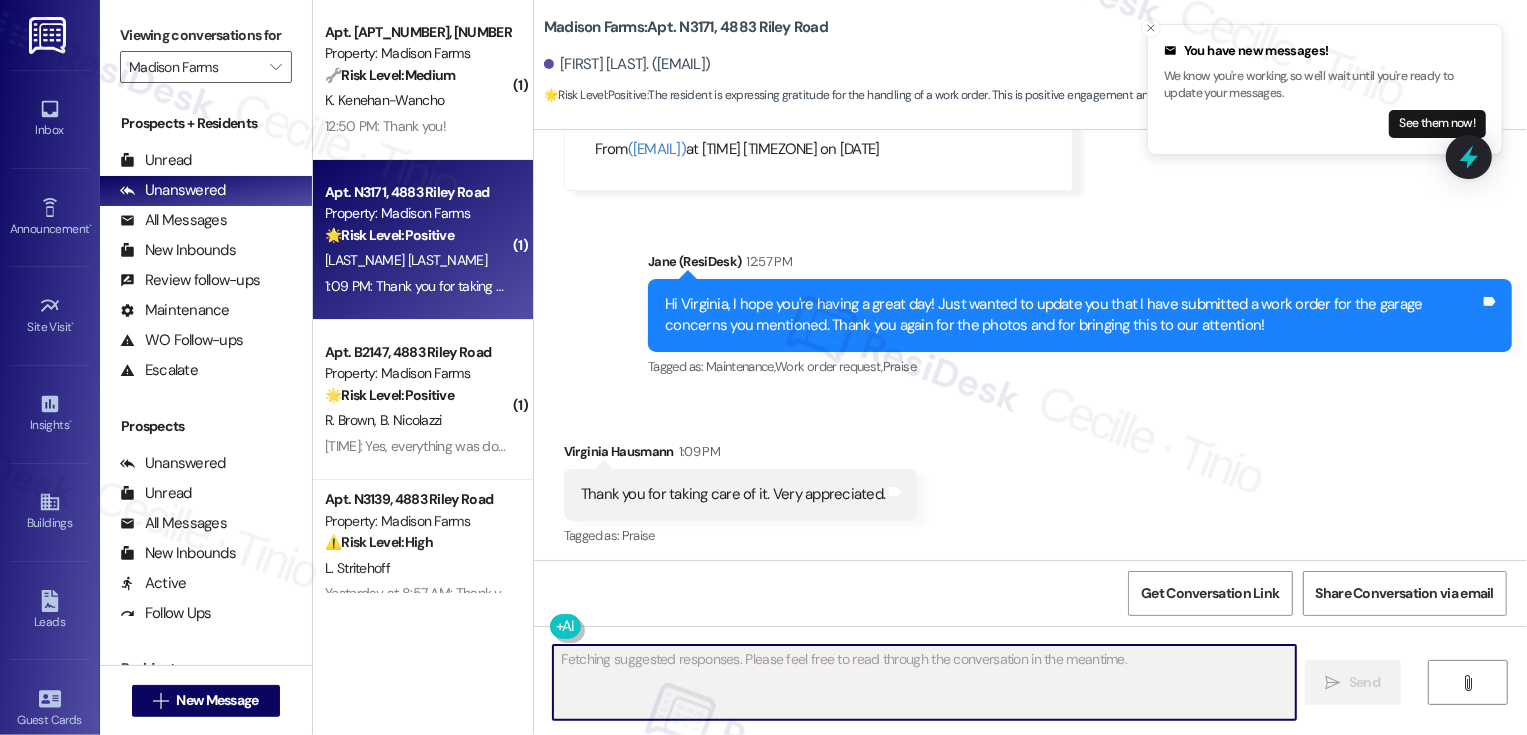 scroll, scrollTop: 7368, scrollLeft: 0, axis: vertical 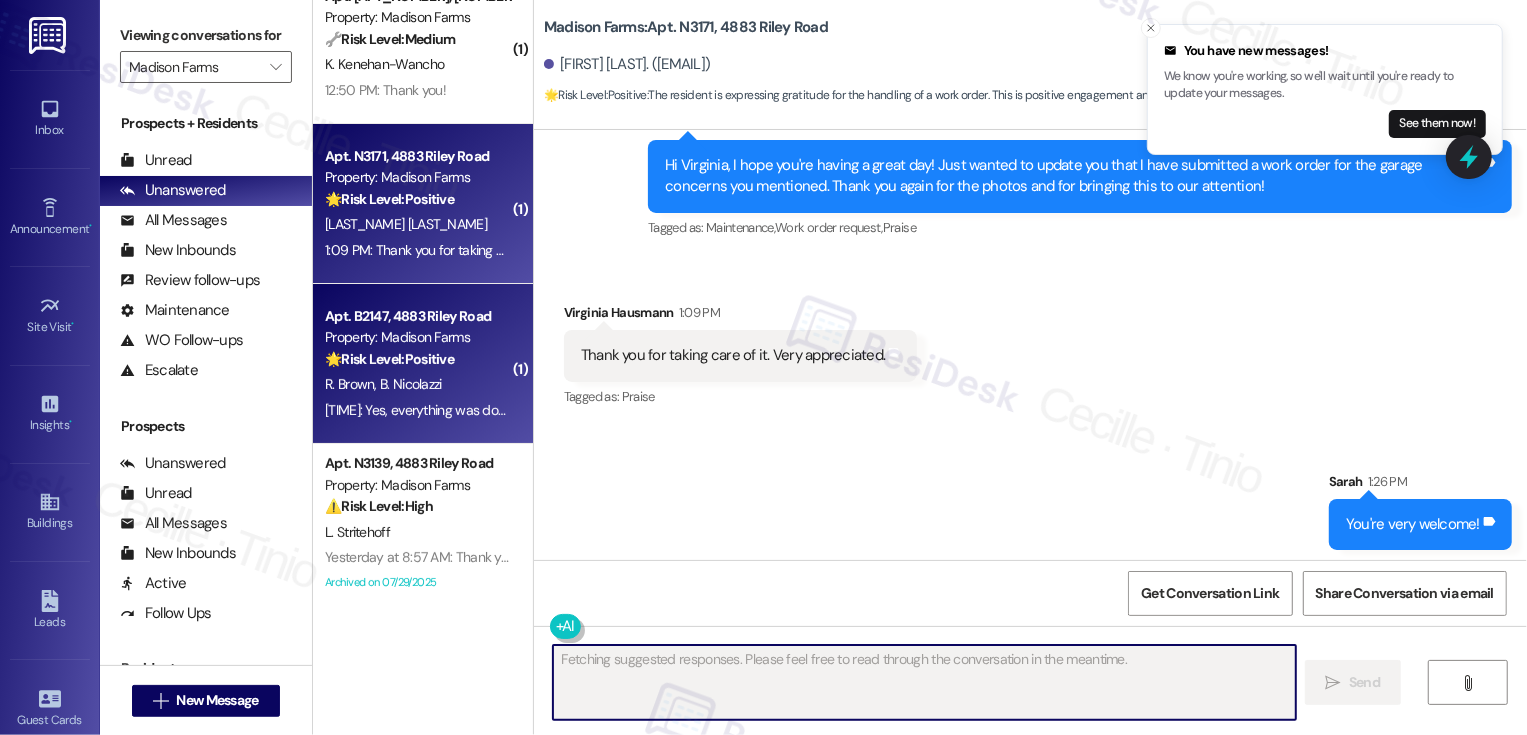 click on "[LAST NAME] [LAST NAME] [LAST NAME]" at bounding box center [417, 384] 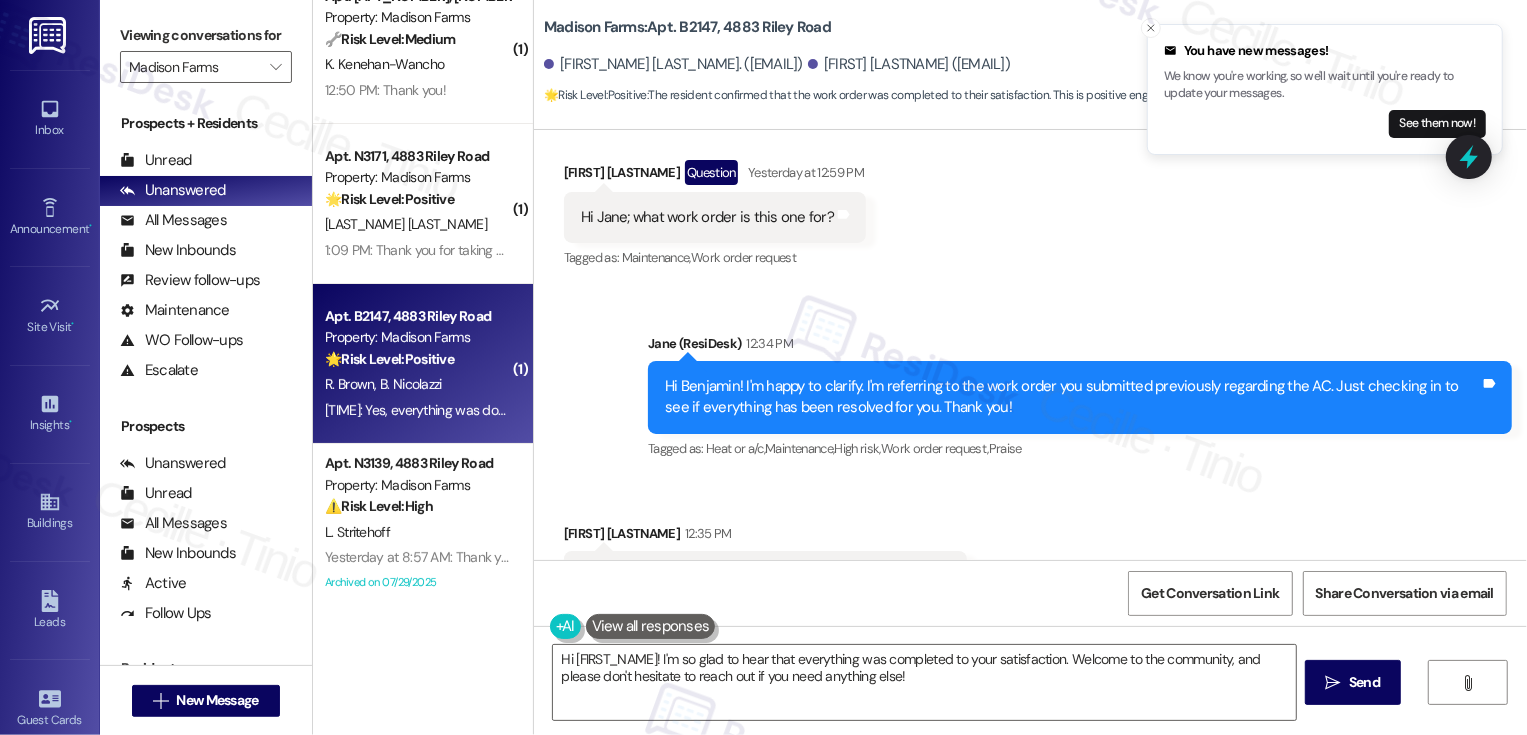 scroll, scrollTop: 1527, scrollLeft: 0, axis: vertical 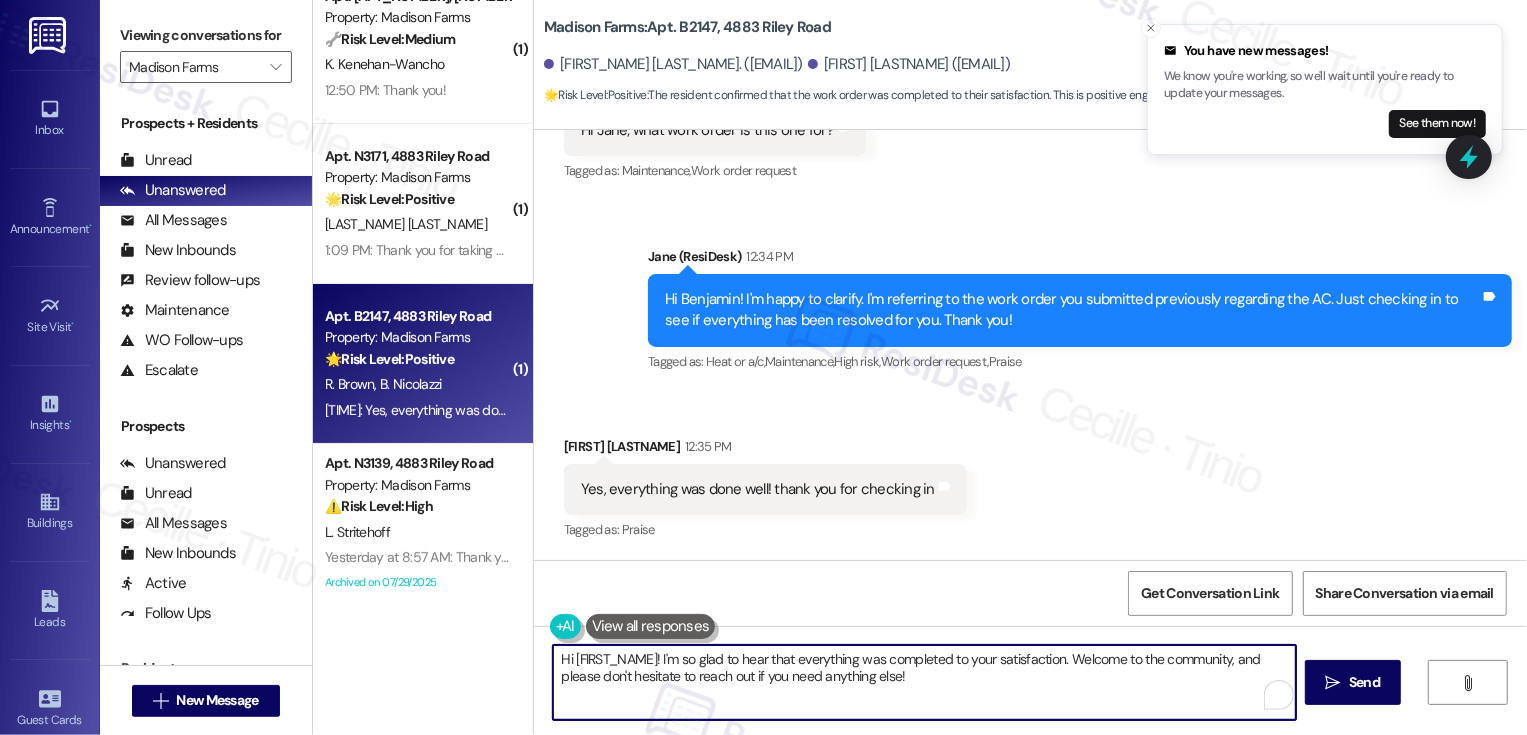 drag, startPoint x: 650, startPoint y: 658, endPoint x: 544, endPoint y: 661, distance: 106.04244 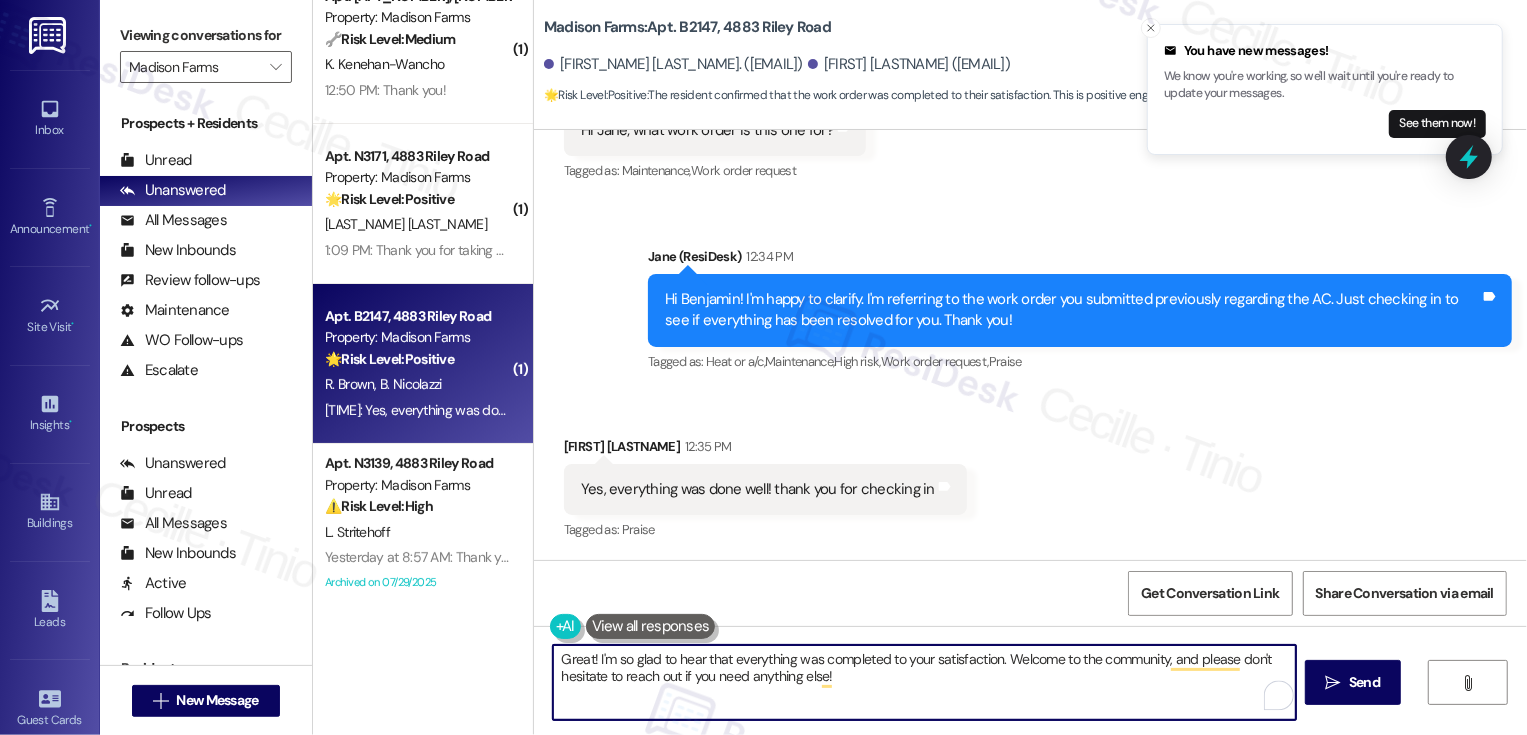 drag, startPoint x: 997, startPoint y: 656, endPoint x: 1012, endPoint y: 709, distance: 55.081757 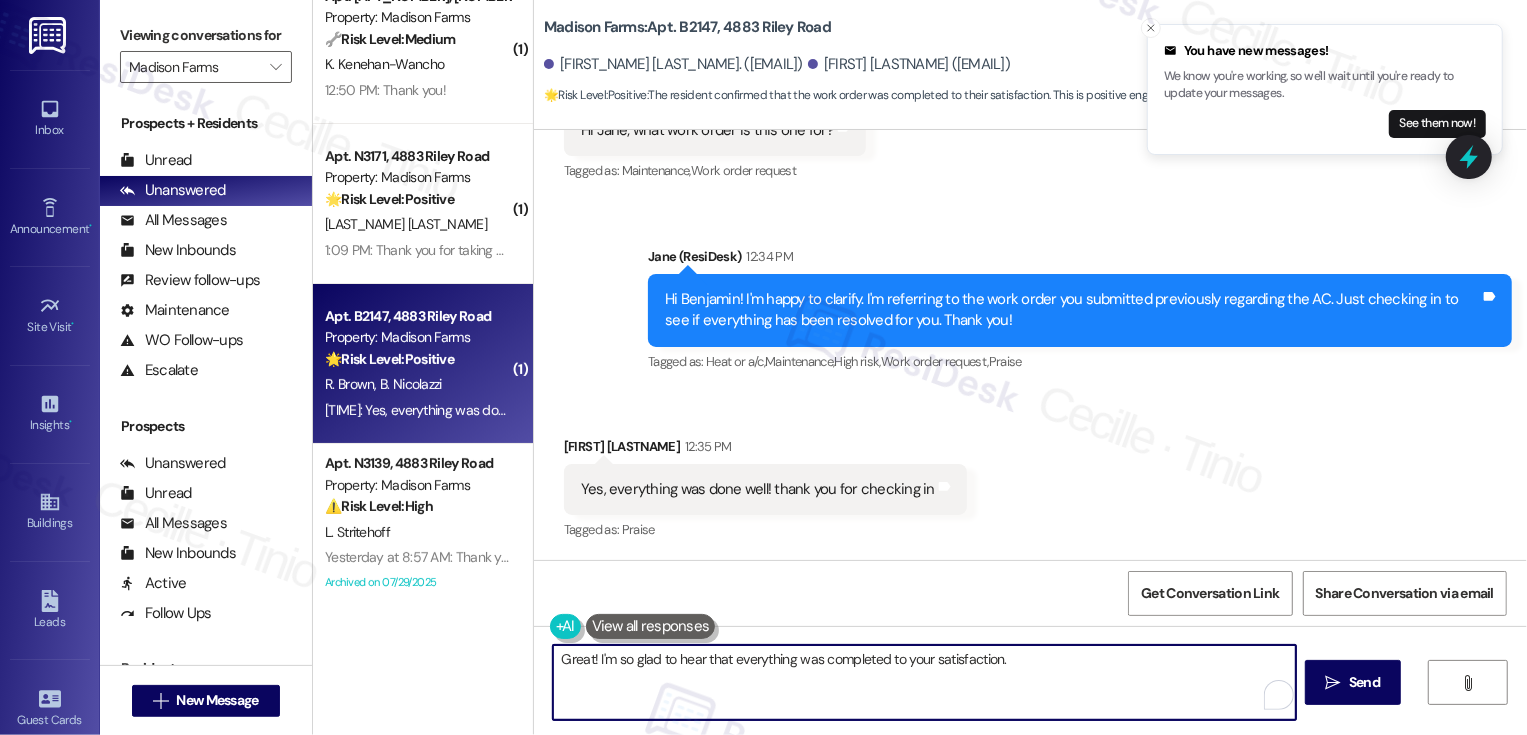 paste on "If I may ask..overall, has {{property}} lived up to your expectations?" 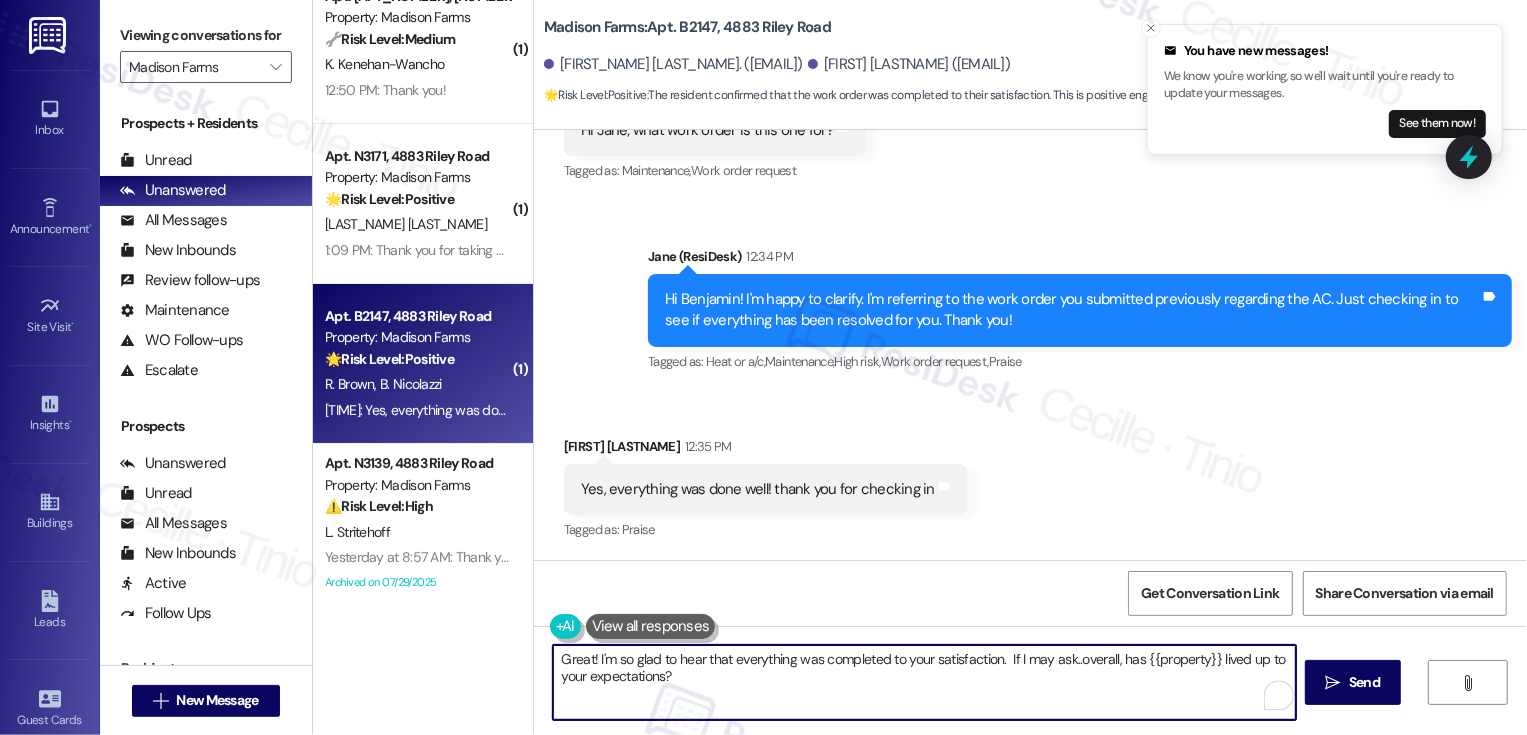 click on "Great! I'm so glad to hear that everything was completed to your satisfaction.  If I may ask..overall, has {{property}} lived up to your expectations?" at bounding box center [924, 682] 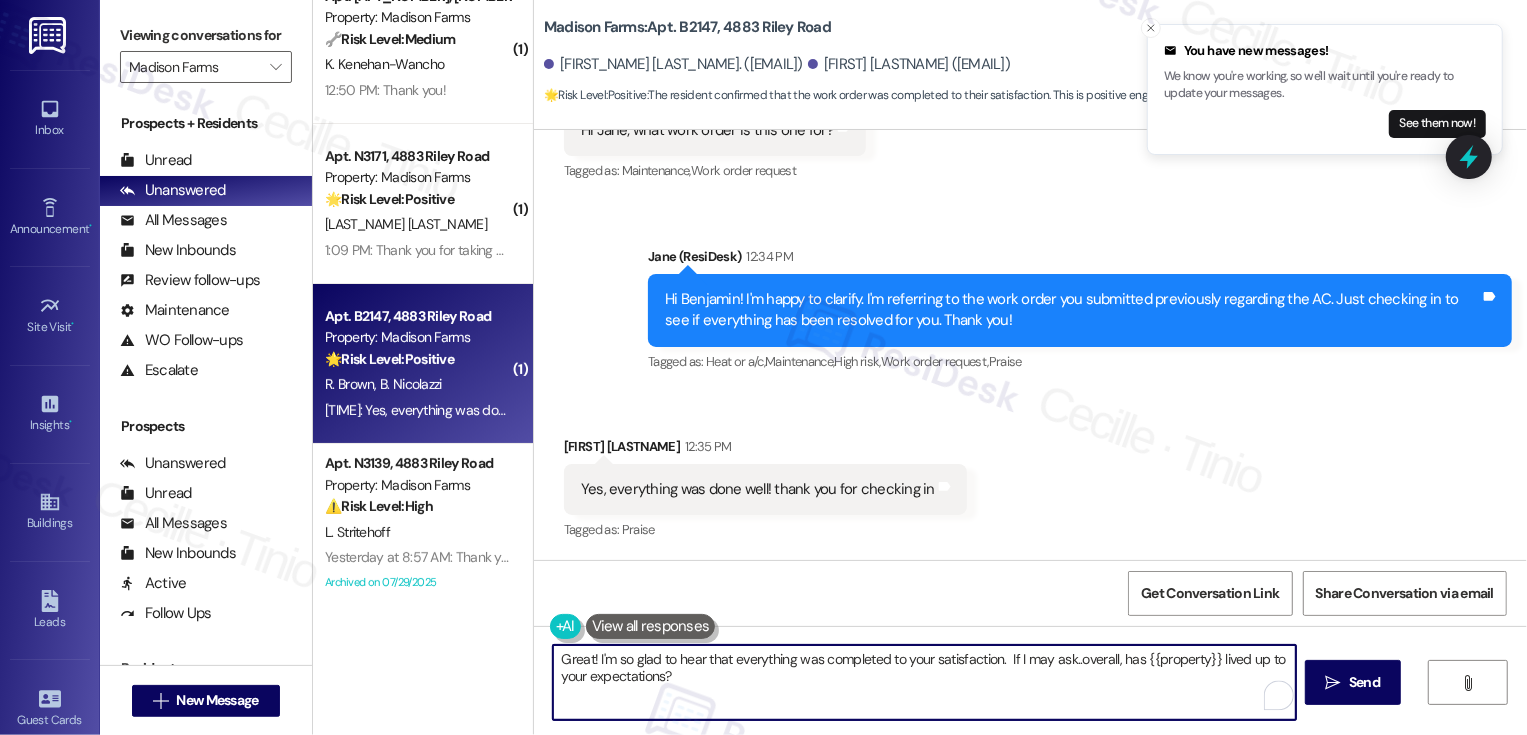 type on "Great! I'm so glad to hear that everything was completed to your satisfaction. If I may ask..overall, has {{property}} lived up to your expectations?" 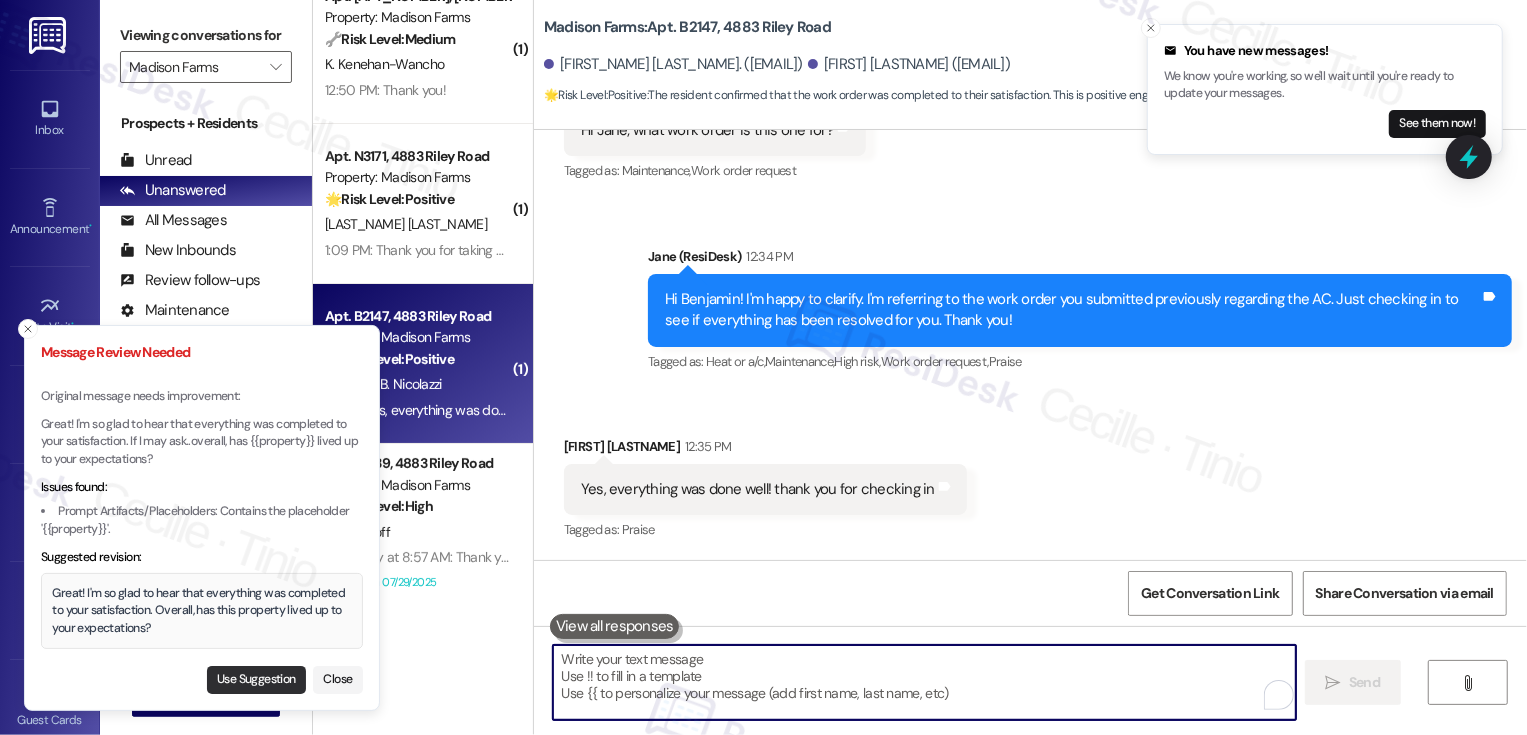 click on "Use Suggestion" at bounding box center (256, 680) 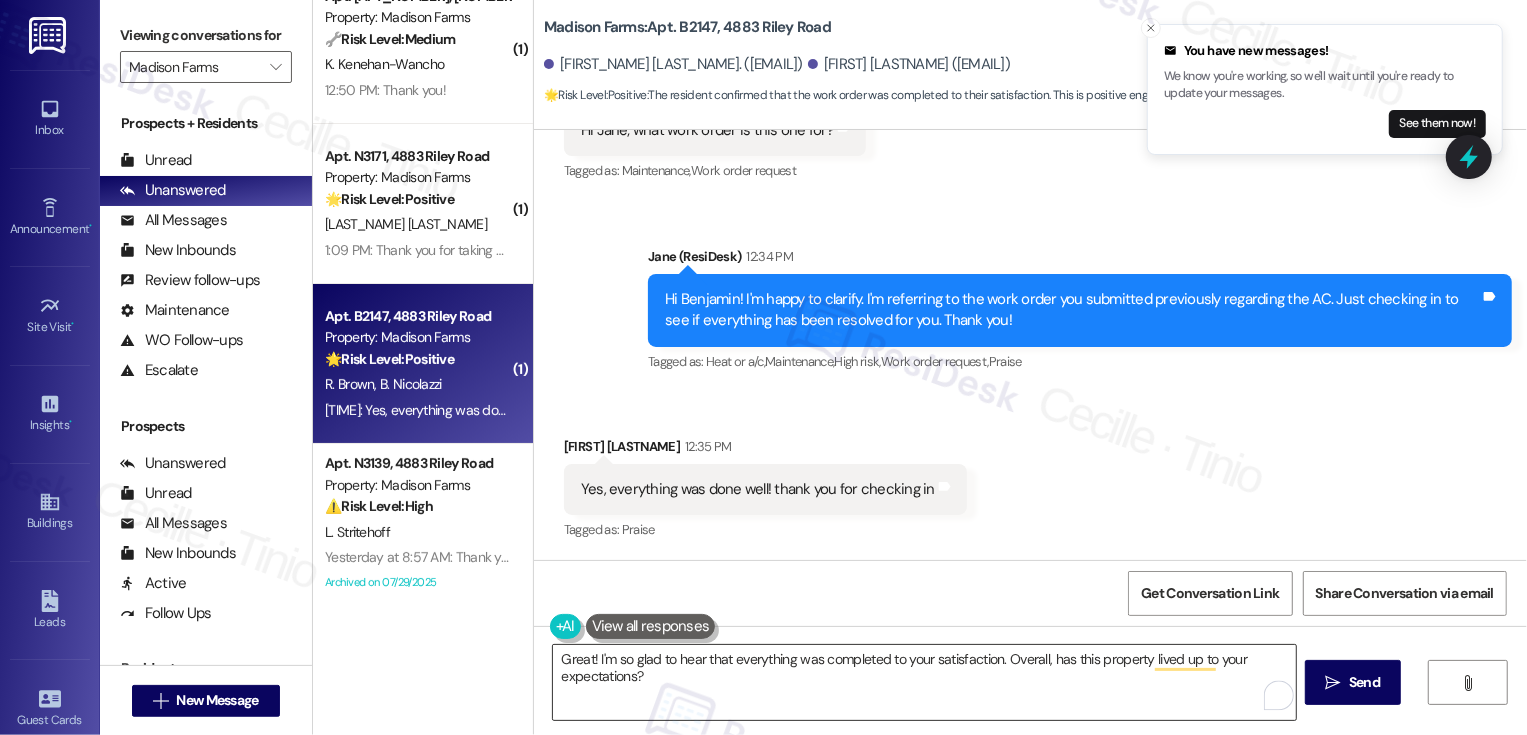 click on "Great! I'm so glad to hear that everything was completed to your satisfaction. Overall, has this property lived up to your expectations?" at bounding box center [924, 682] 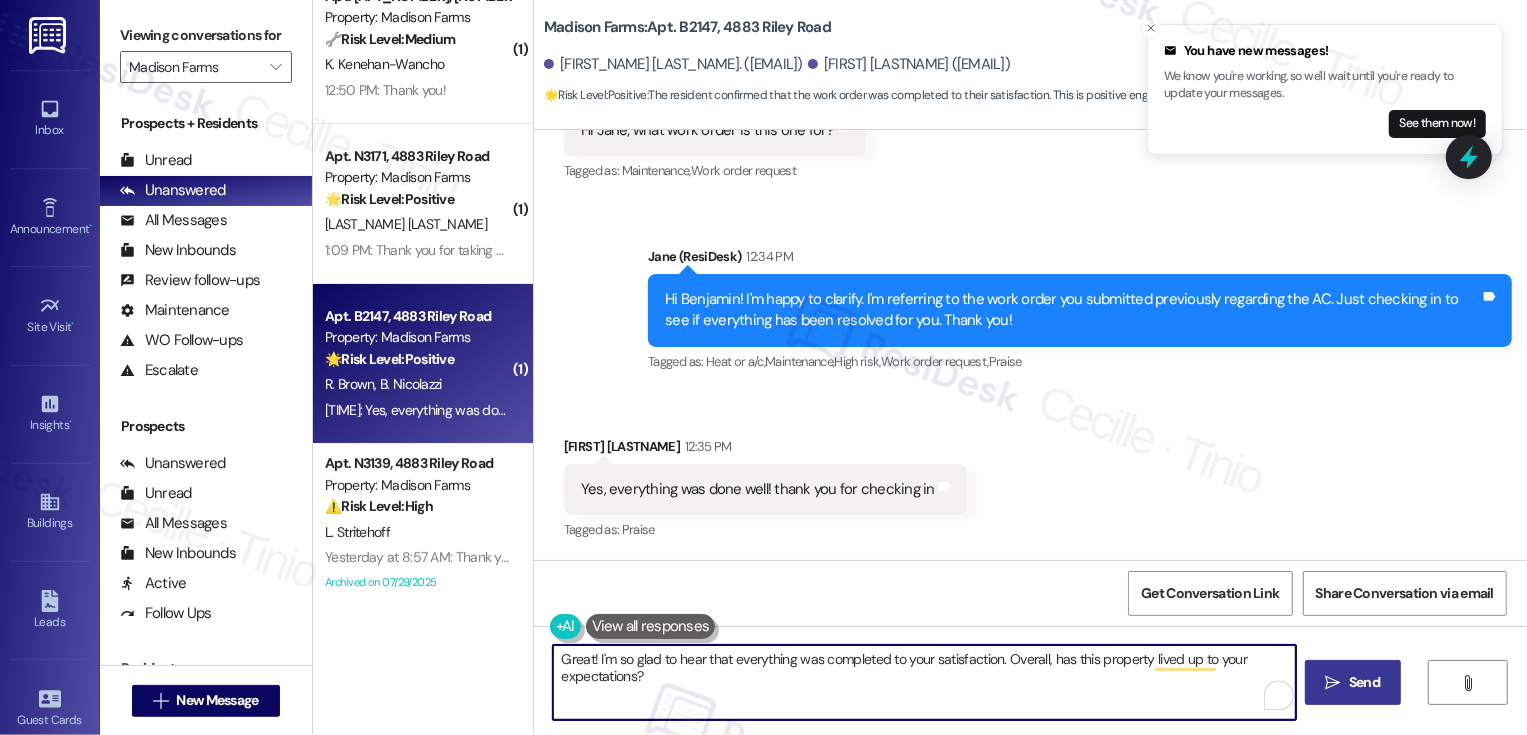 click on "Send" at bounding box center [1364, 682] 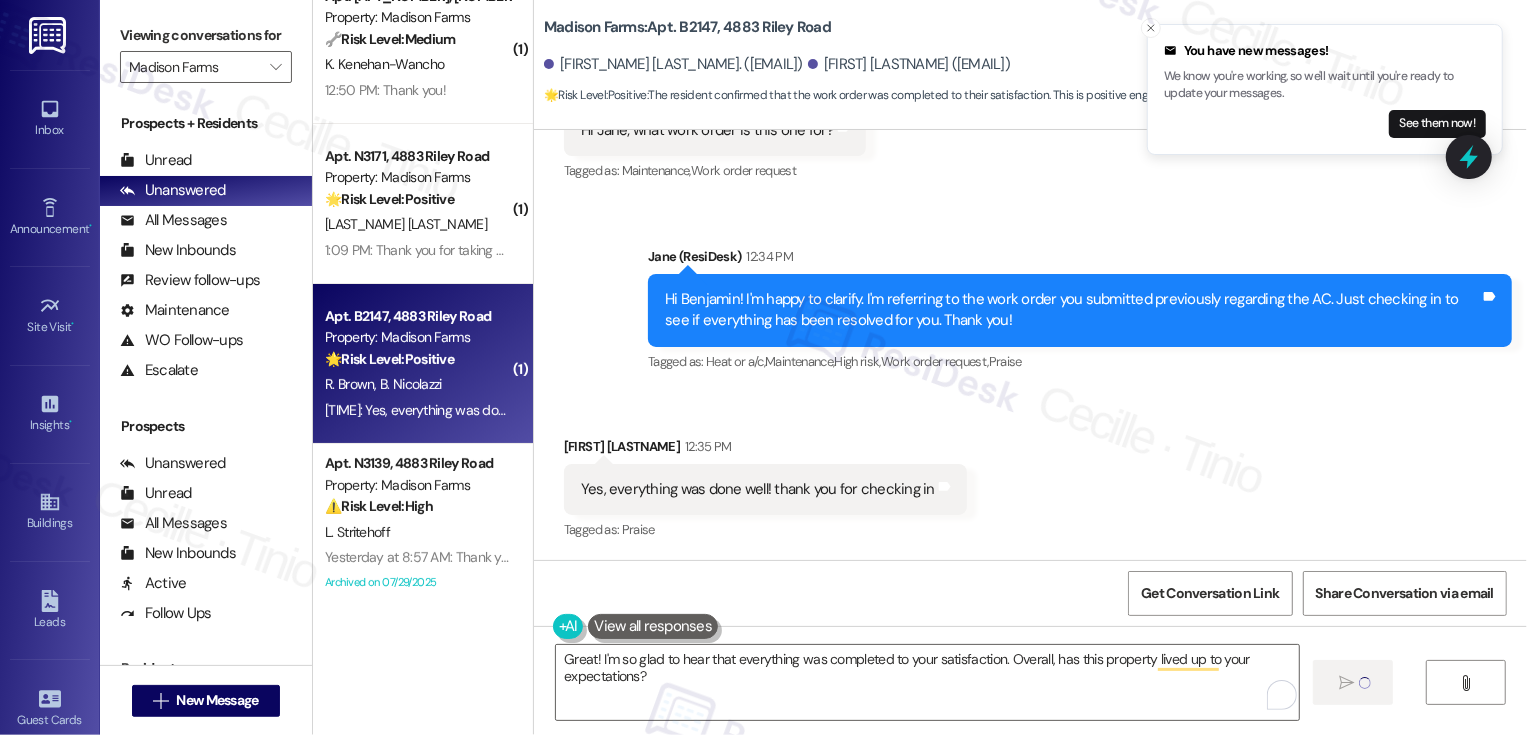 type 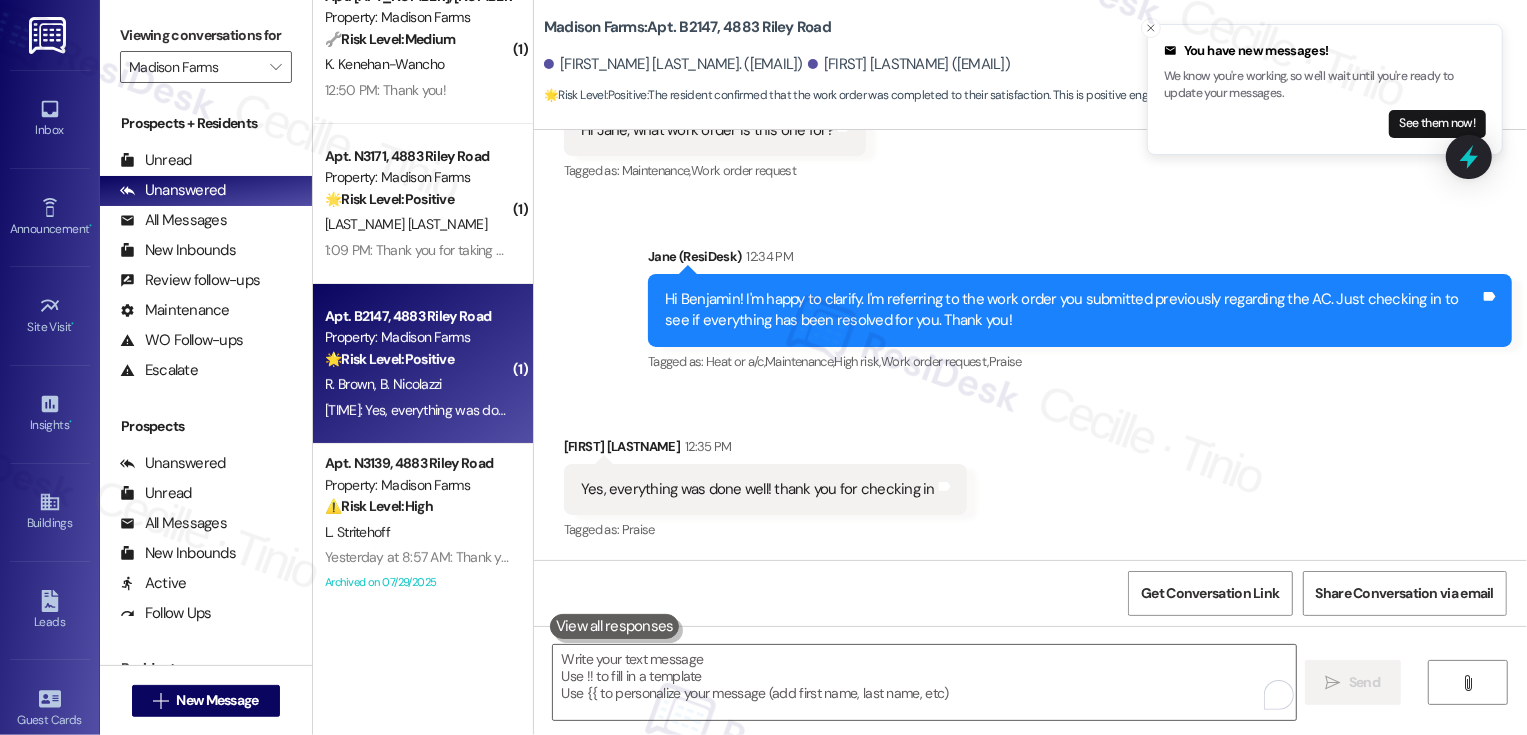 scroll, scrollTop: 1688, scrollLeft: 0, axis: vertical 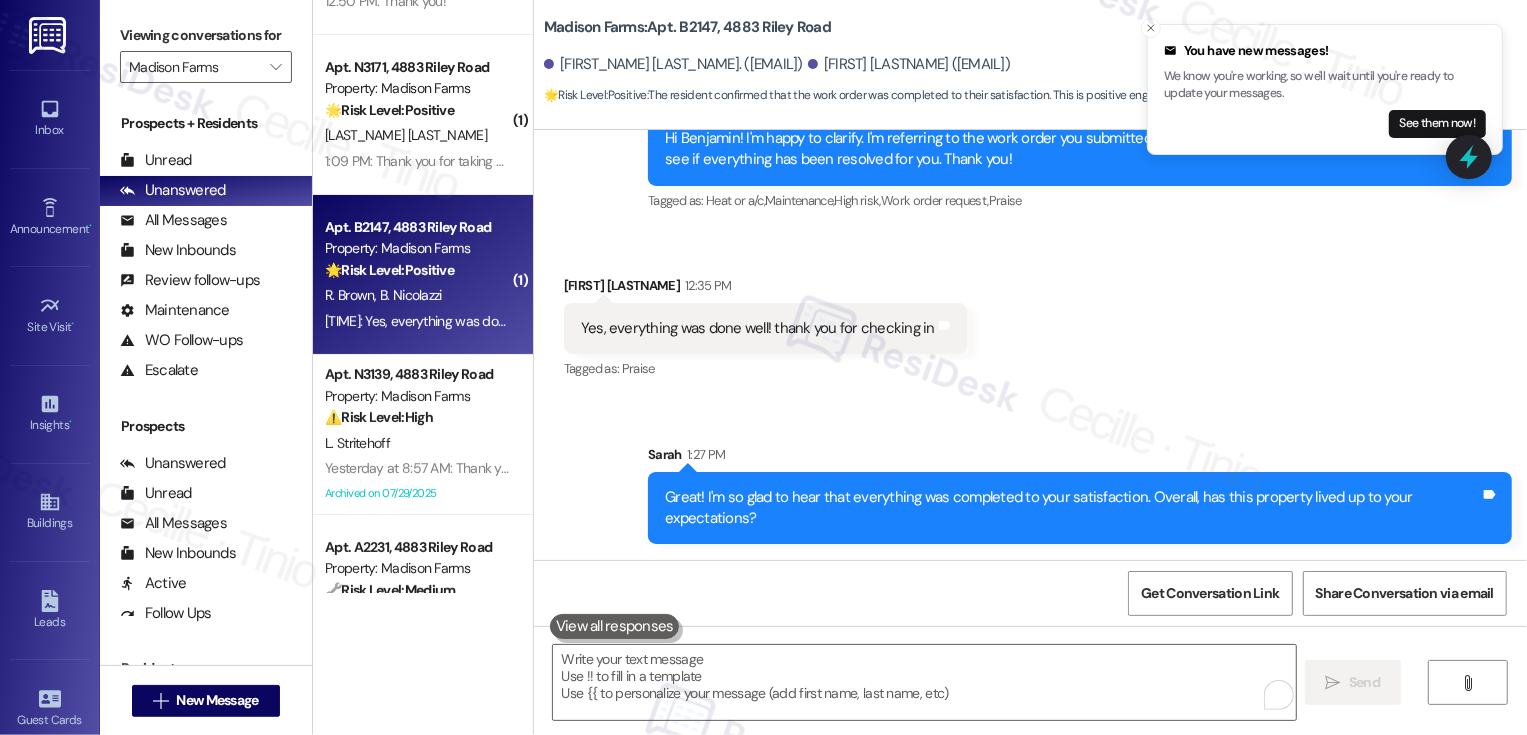click on "⚠️  Risk Level:  High The resident reports a biohazard (vomit or similar bodily fluid) in a common area that has been present for six days. This poses a health and safety risk to residents and requires urgent cleanup." at bounding box center [417, 417] 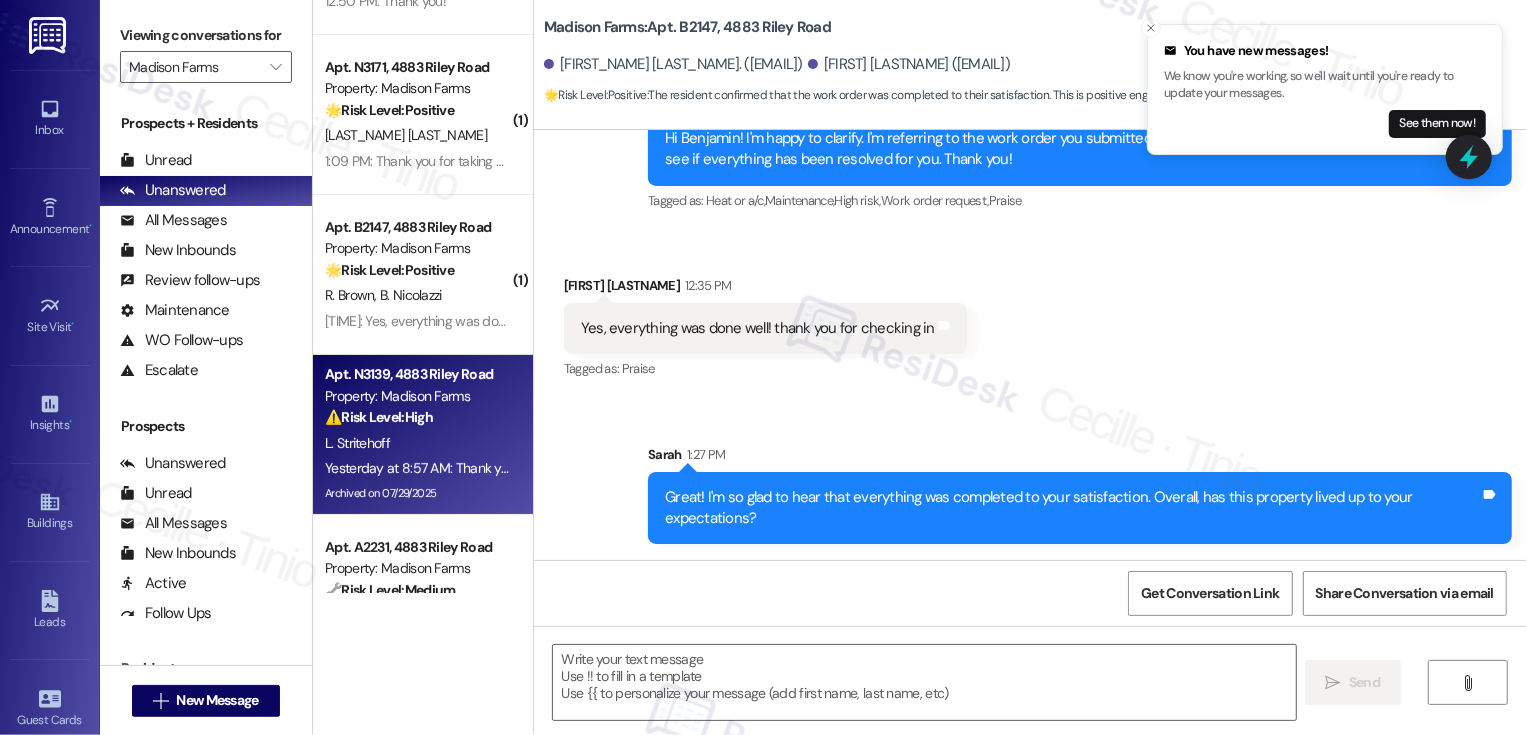 click on "⚠️  Risk Level:  High The resident reports a biohazard (vomit or similar bodily fluid) in a common area that has been present for six days. This poses a health and safety risk to residents and requires urgent cleanup." at bounding box center [417, 417] 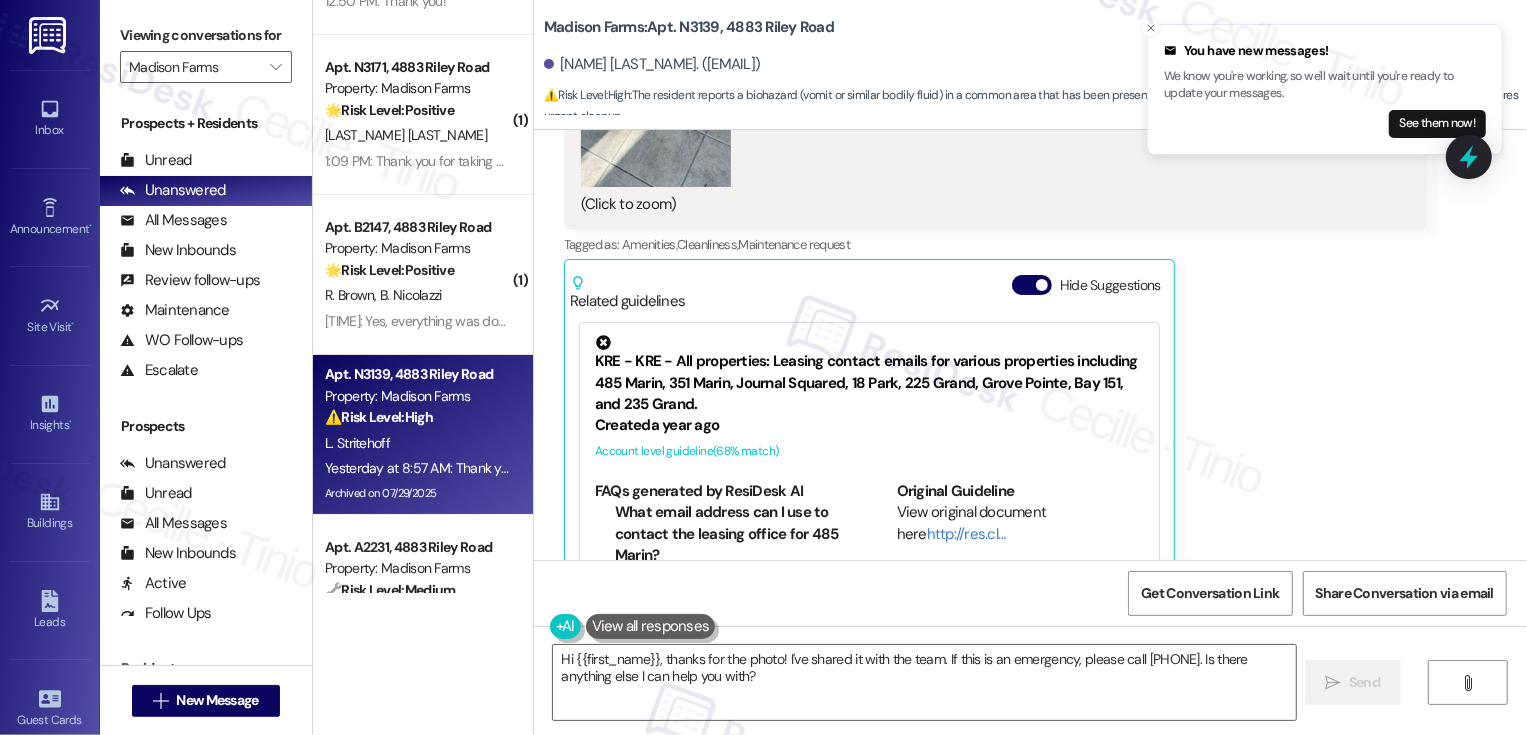scroll, scrollTop: 26013, scrollLeft: 0, axis: vertical 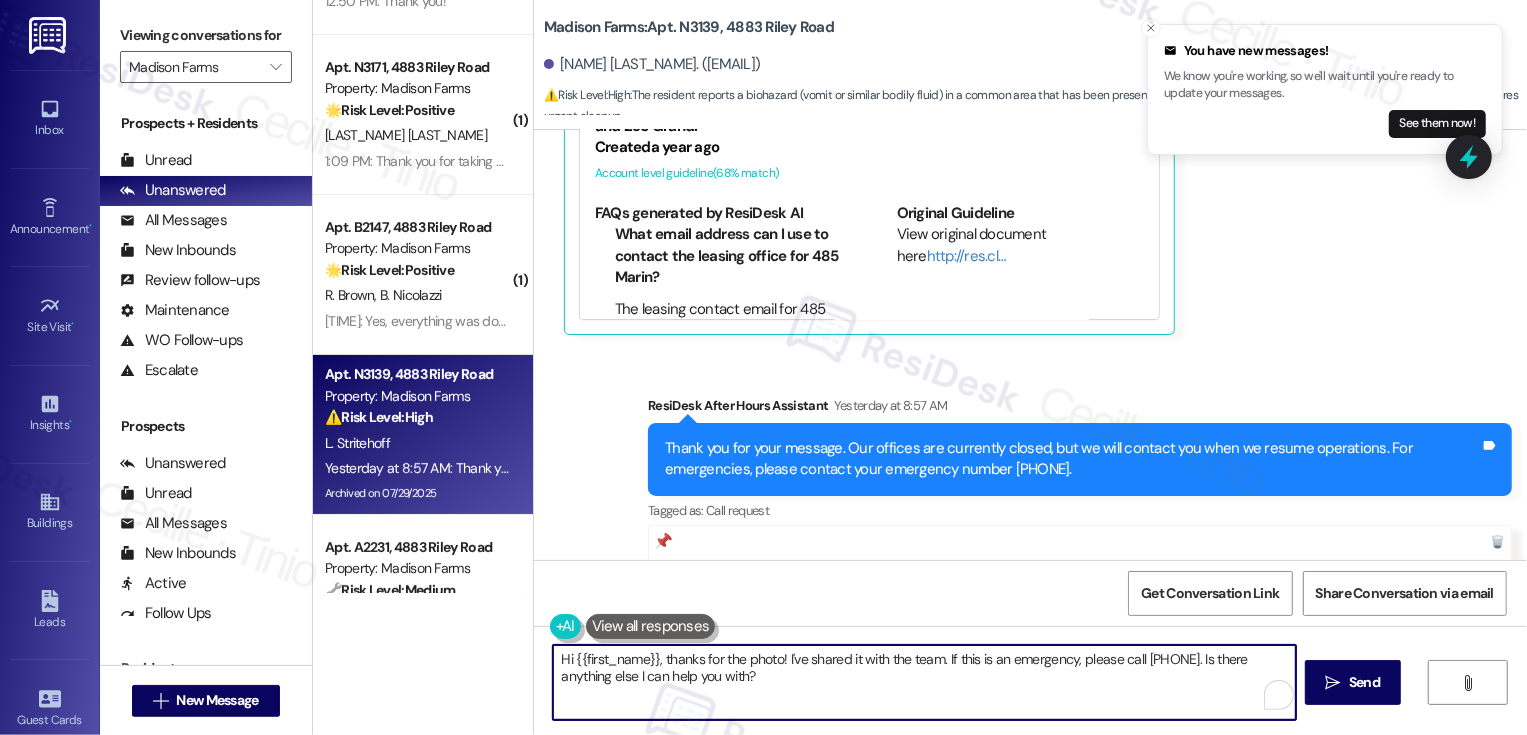 click on "Hi {{first_name}}, thanks for the photo! I've shared it with the team. If this is an emergency, please call [PHONE]. Is there anything else I can help you with?  Send " at bounding box center (1030, 701) 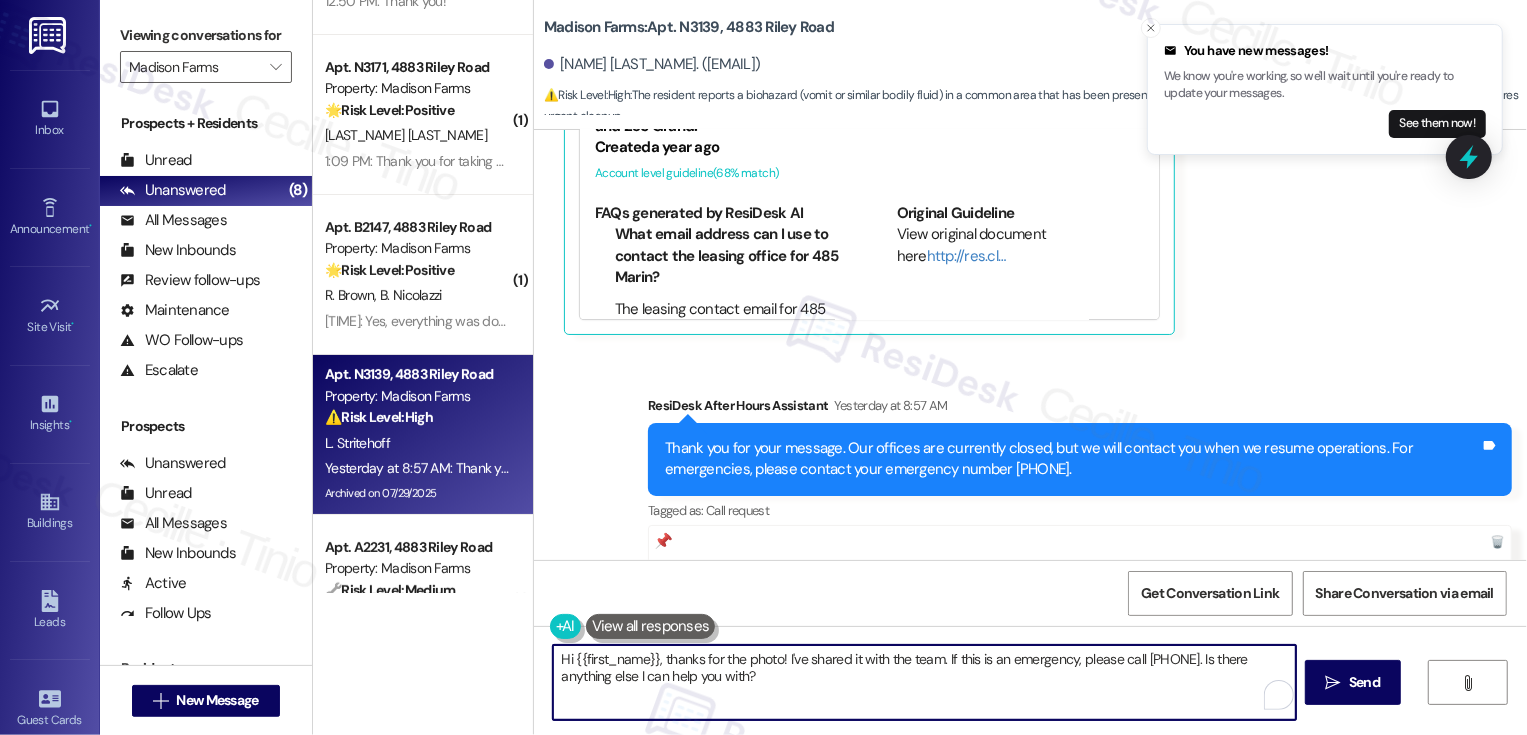 drag, startPoint x: 935, startPoint y: 659, endPoint x: 958, endPoint y: 687, distance: 36.23534 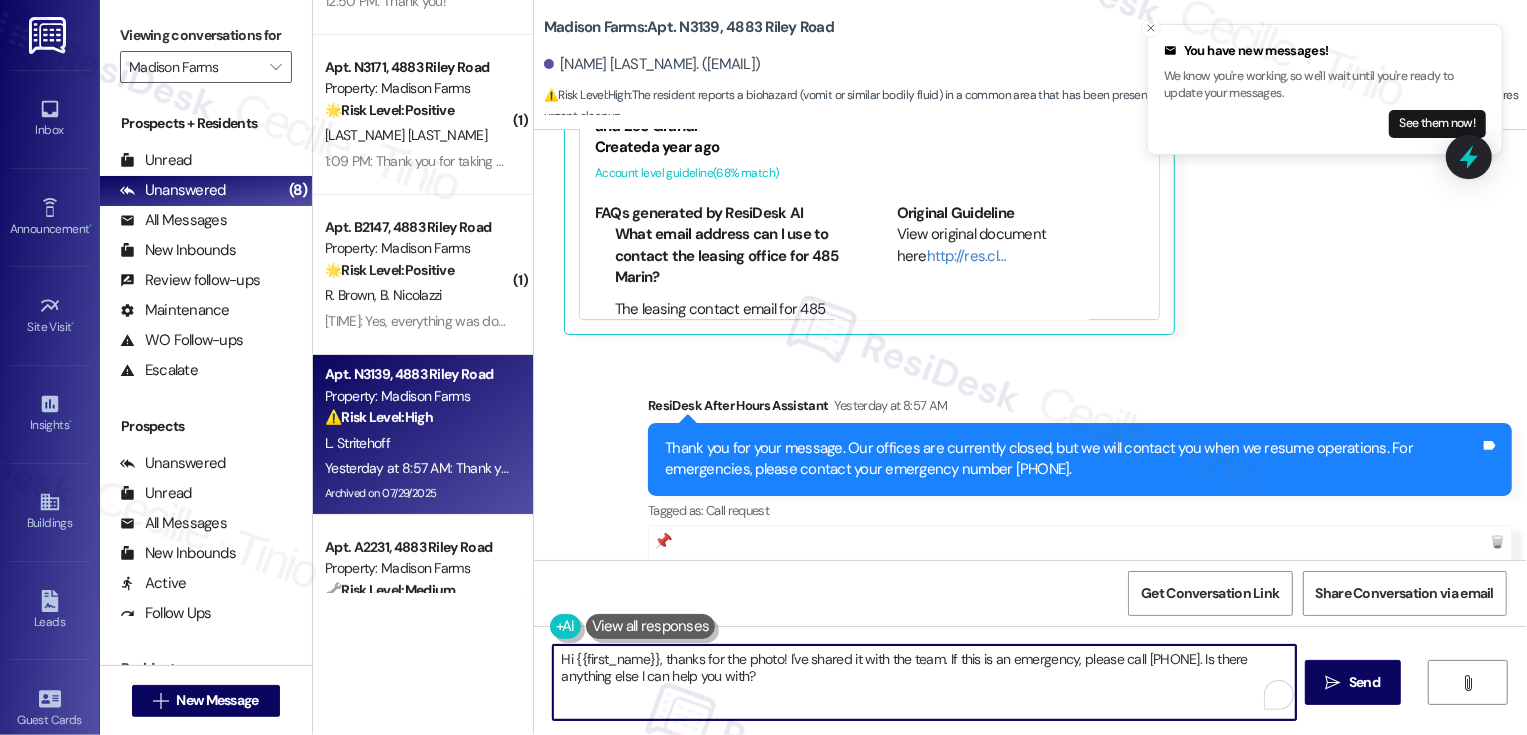 click on "Hi {{first_name}}, thanks for the photo! I've shared it with the team. If this is an emergency, please call [PHONE]. Is there anything else I can help you with?" at bounding box center [924, 682] 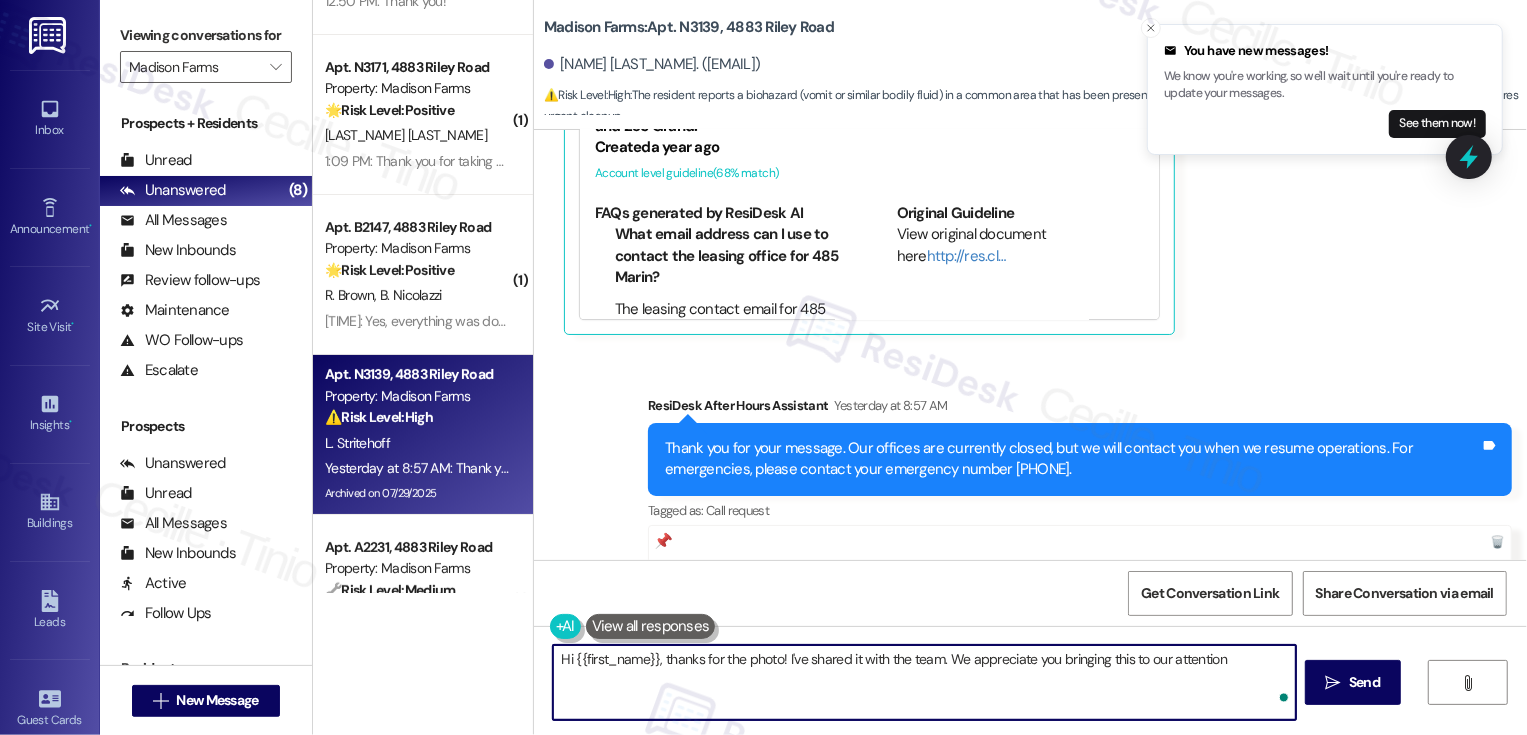 type on "Hi {{first_name}}, thanks for the photo! I've shared it with the team. We appreciate you bringing this to our attention!" 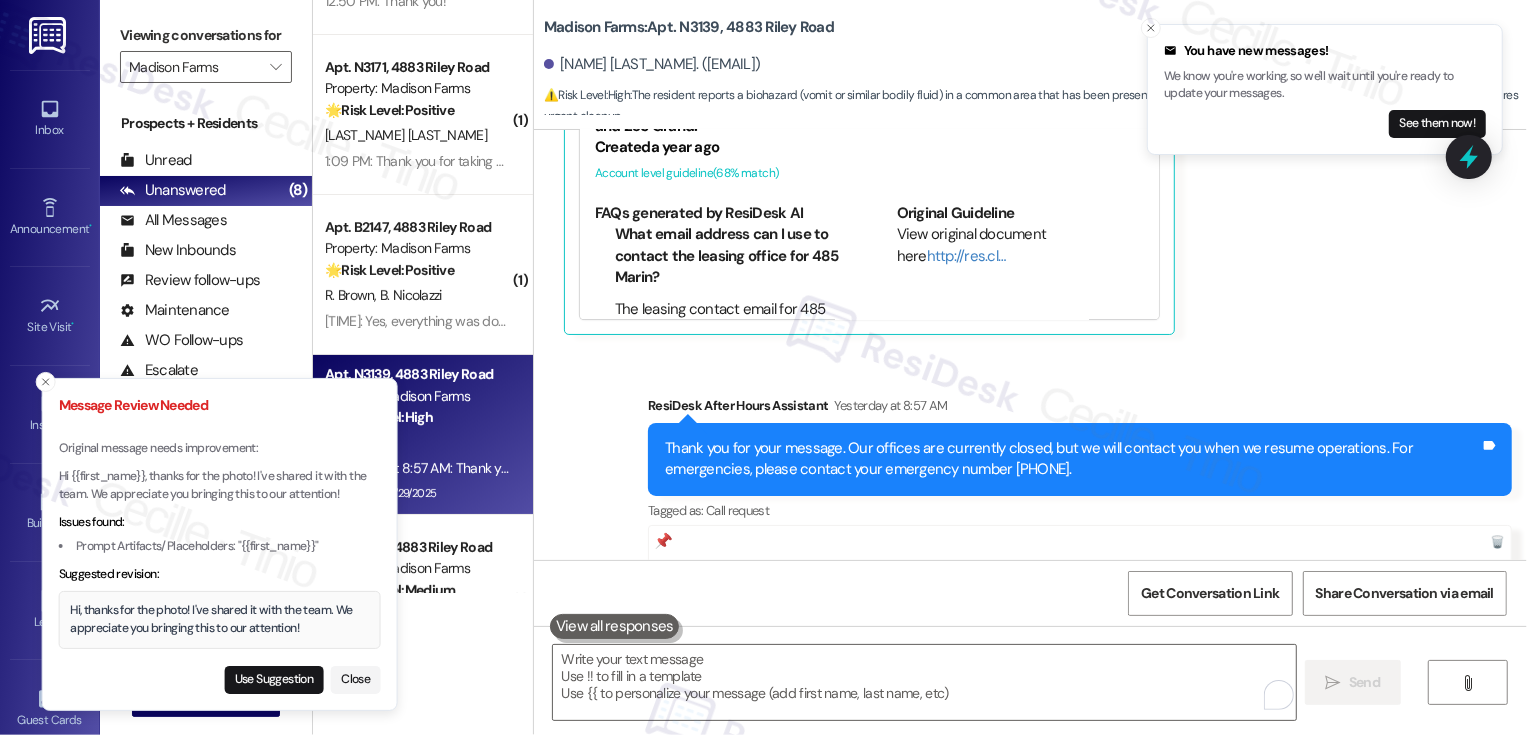 drag, startPoint x: 41, startPoint y: 473, endPoint x: 262, endPoint y: 501, distance: 222.7667 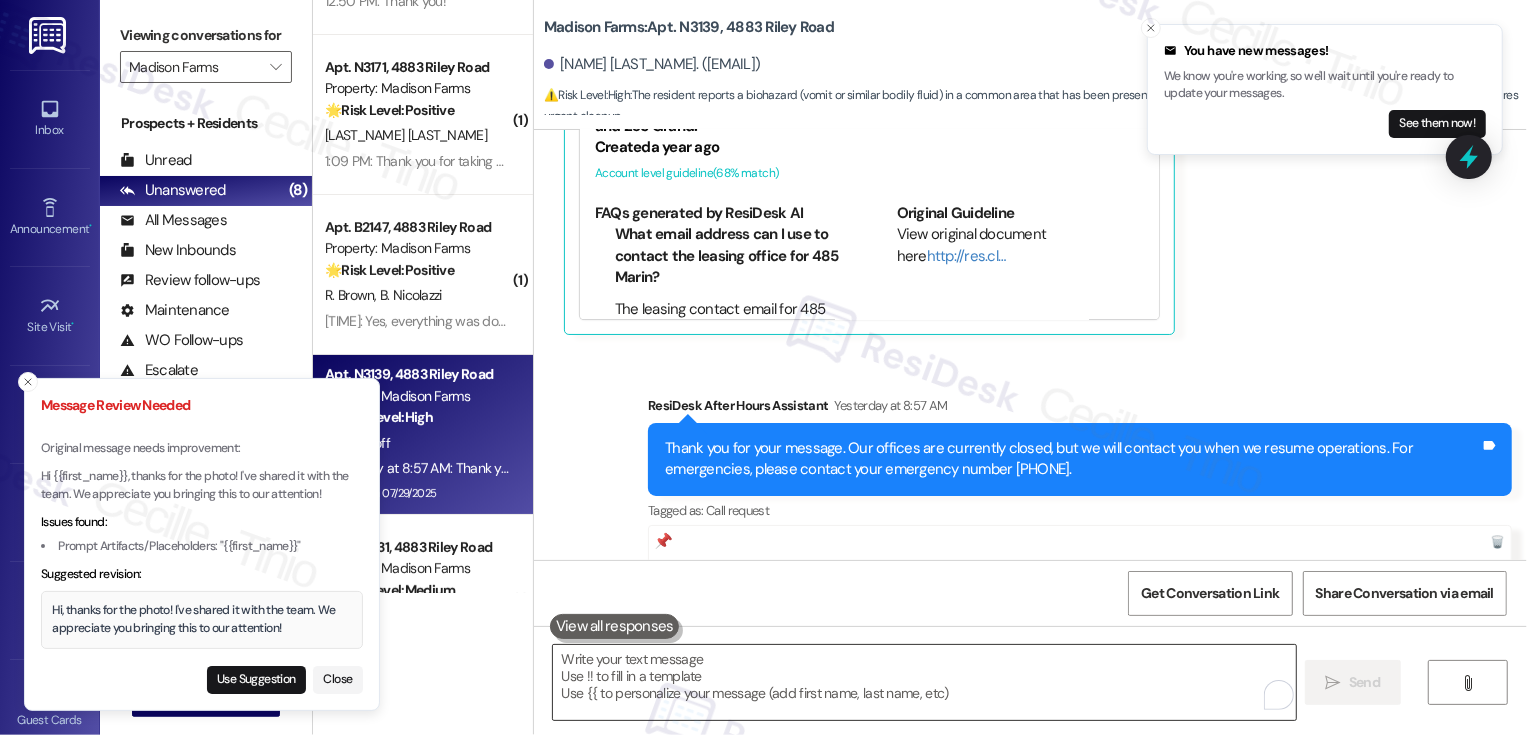 click at bounding box center [924, 682] 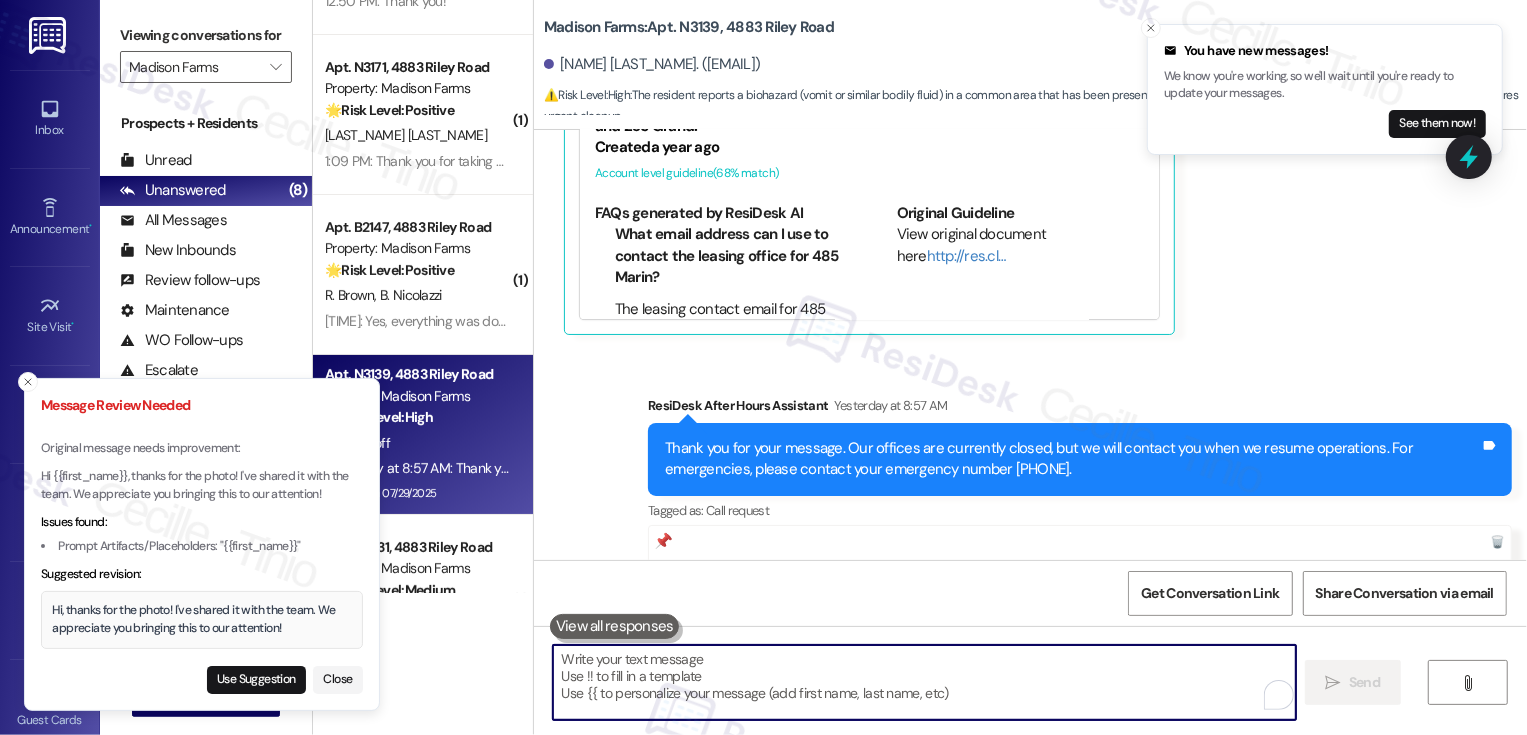 paste on "Hi {{first_name}}, thanks for the photo! I've shared it with the team. We appreciate you bringing this to our attention!" 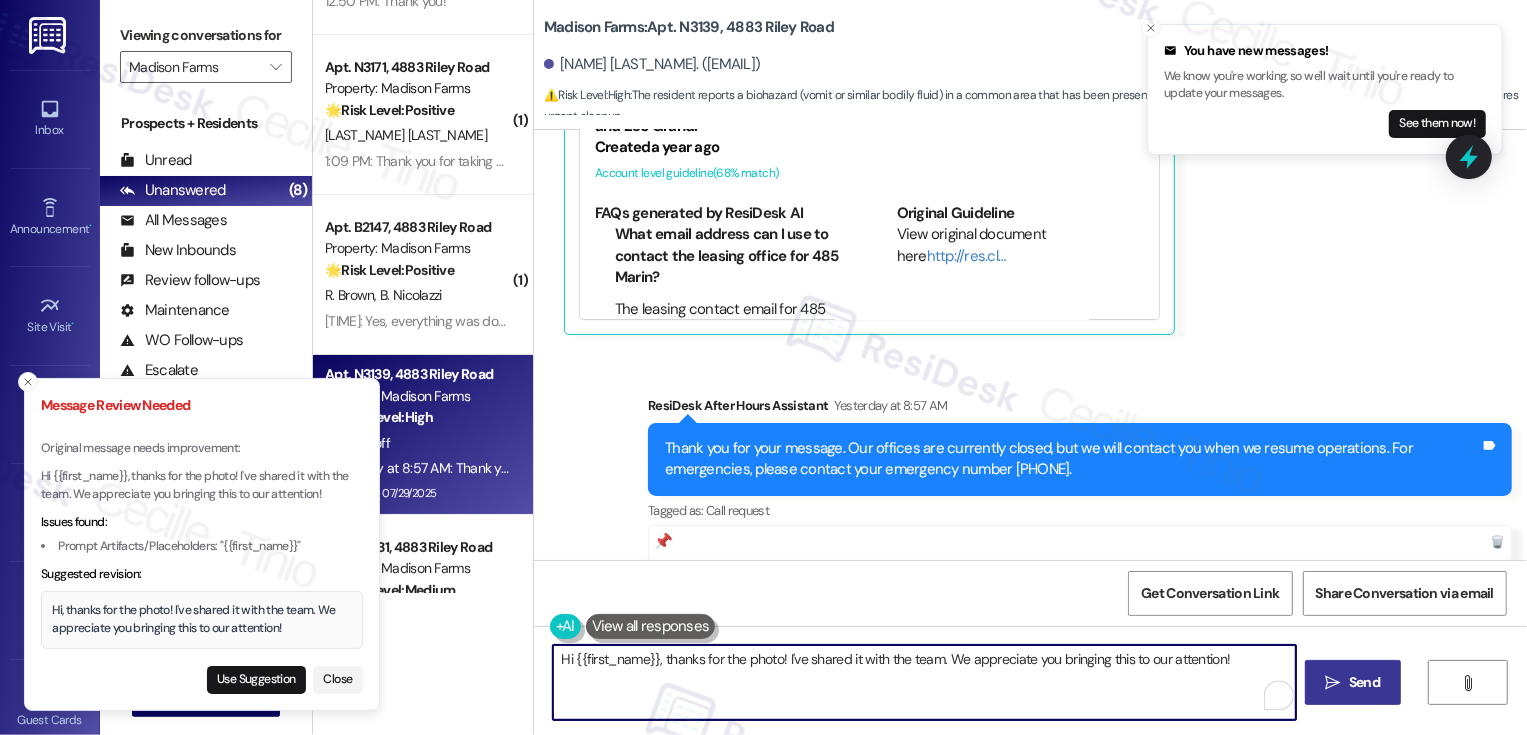 type on "Hi {{first_name}}, thanks for the photo! I've shared it with the team. We appreciate you bringing this to our attention!" 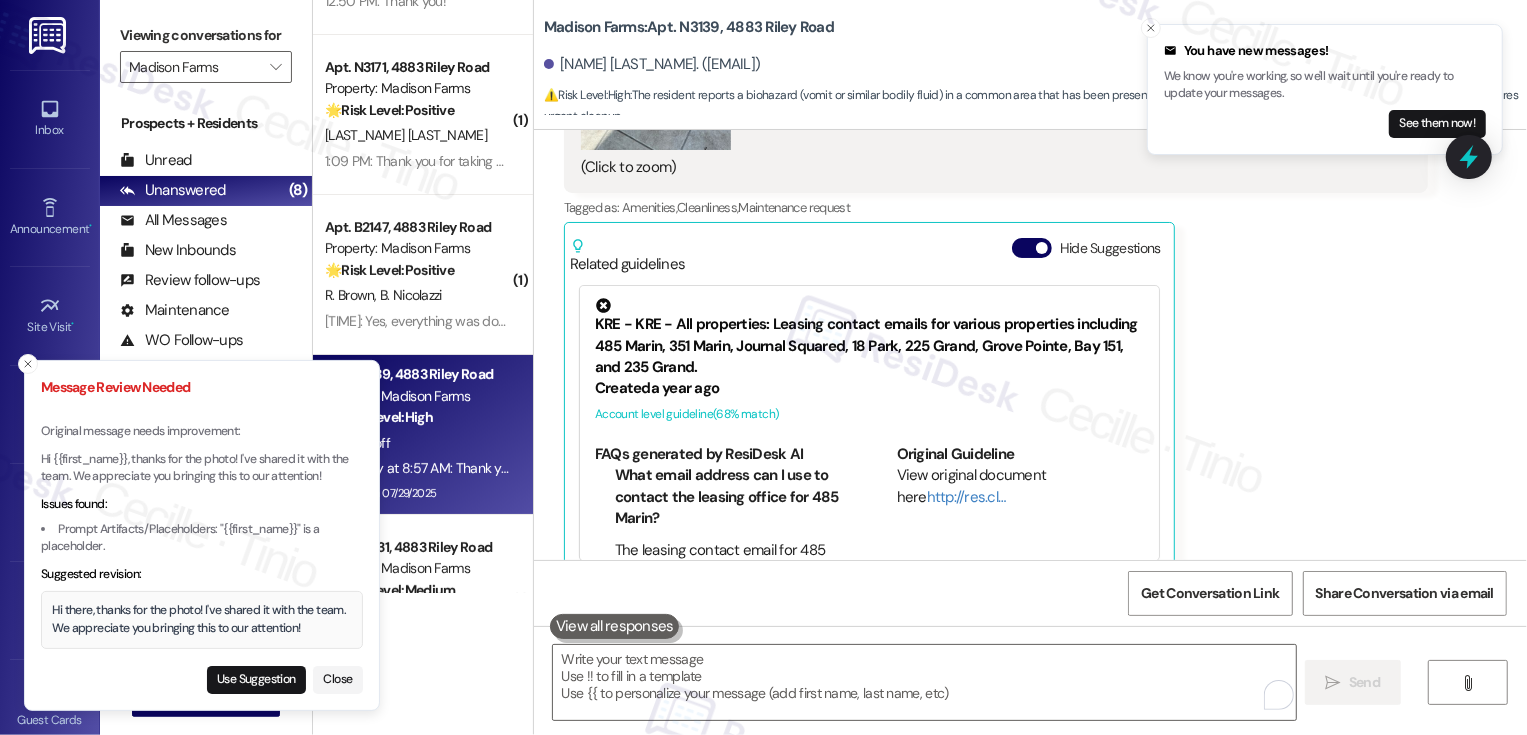 scroll, scrollTop: 26013, scrollLeft: 0, axis: vertical 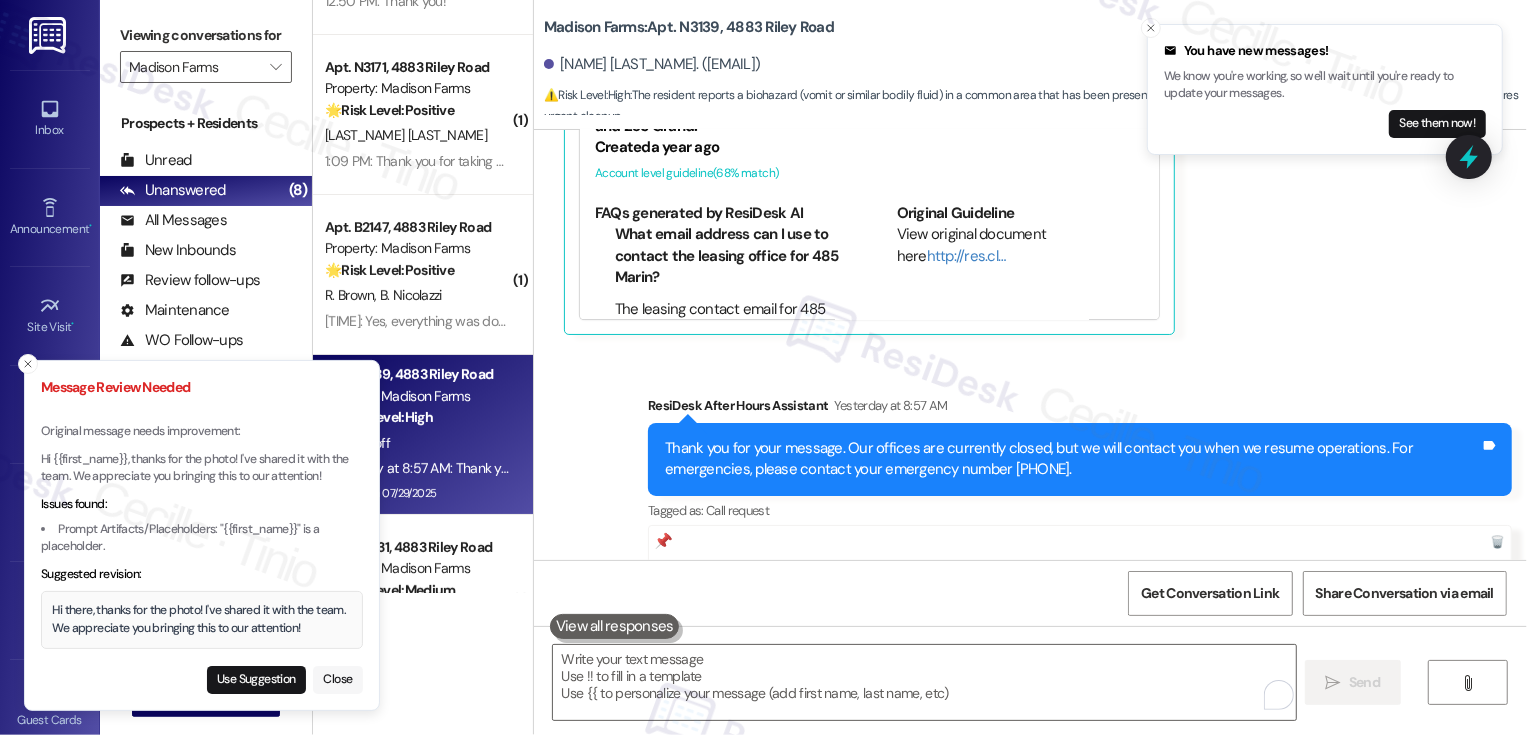 click on "Close" at bounding box center (338, 680) 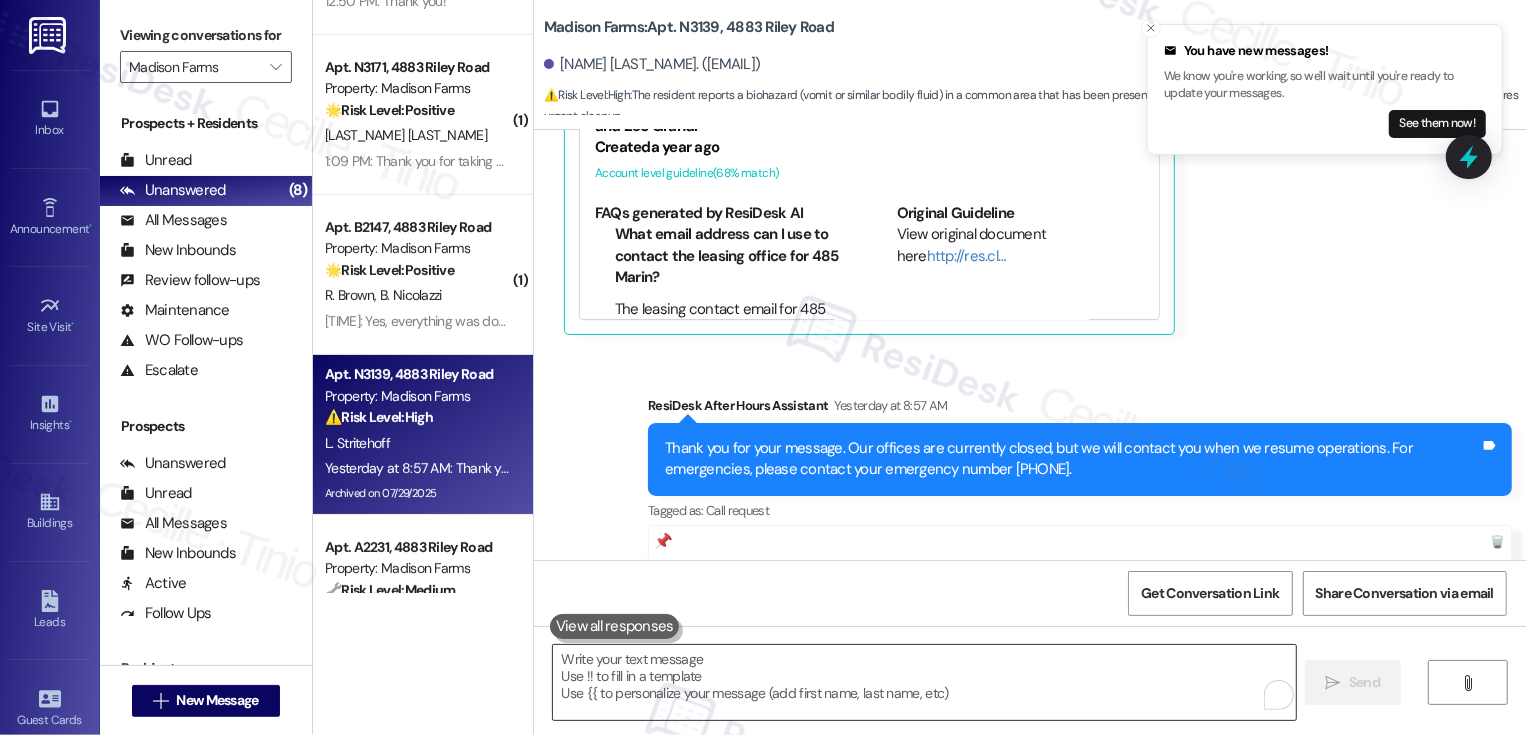 click at bounding box center (924, 682) 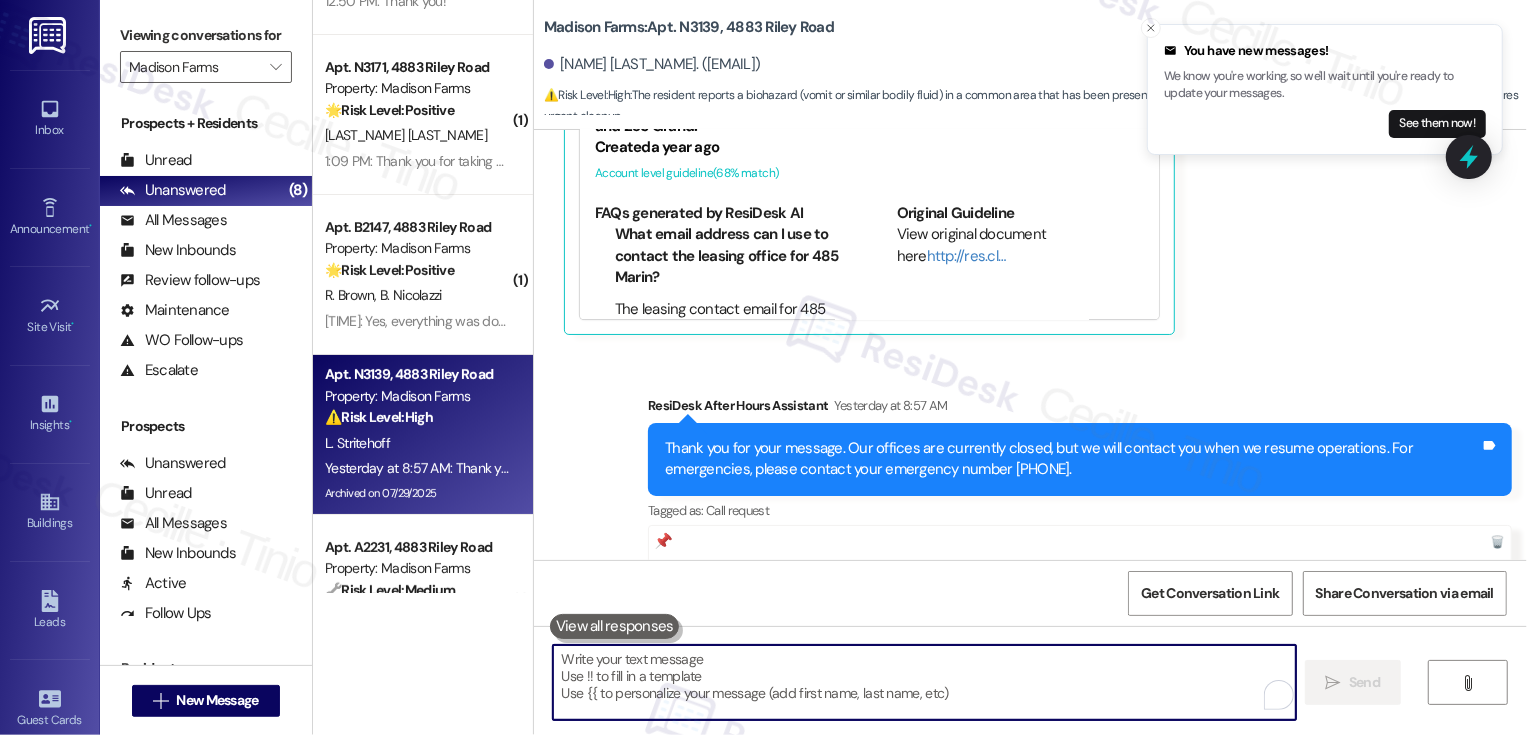 paste on "Hi {{first_name}}, thanks for the photo! I've shared it with the team. We appreciate you bringing this to our attention!" 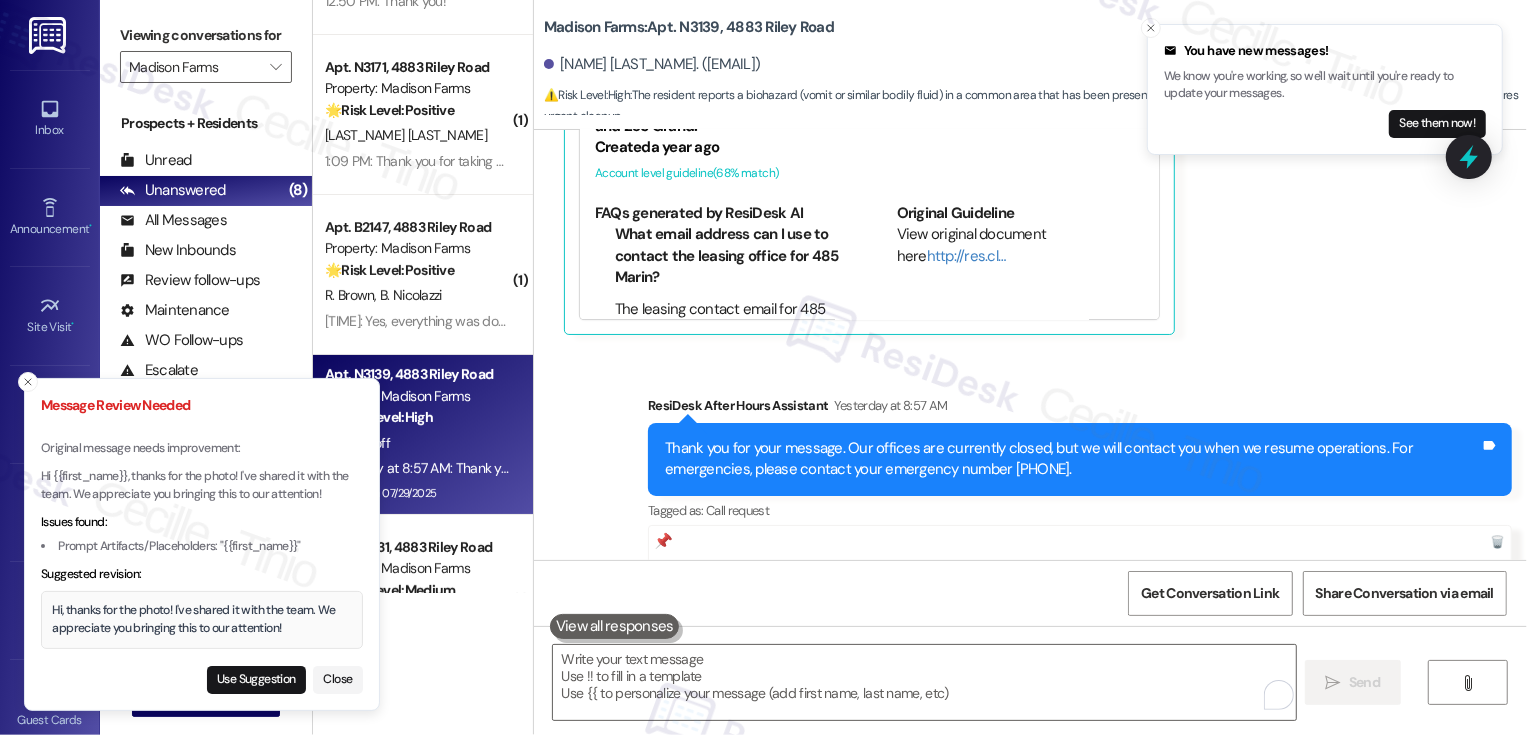 click on "Hi {{first_name}}, thanks for the photo! I've shared it with the team. We appreciate you bringing this to our attention!" at bounding box center [202, 485] 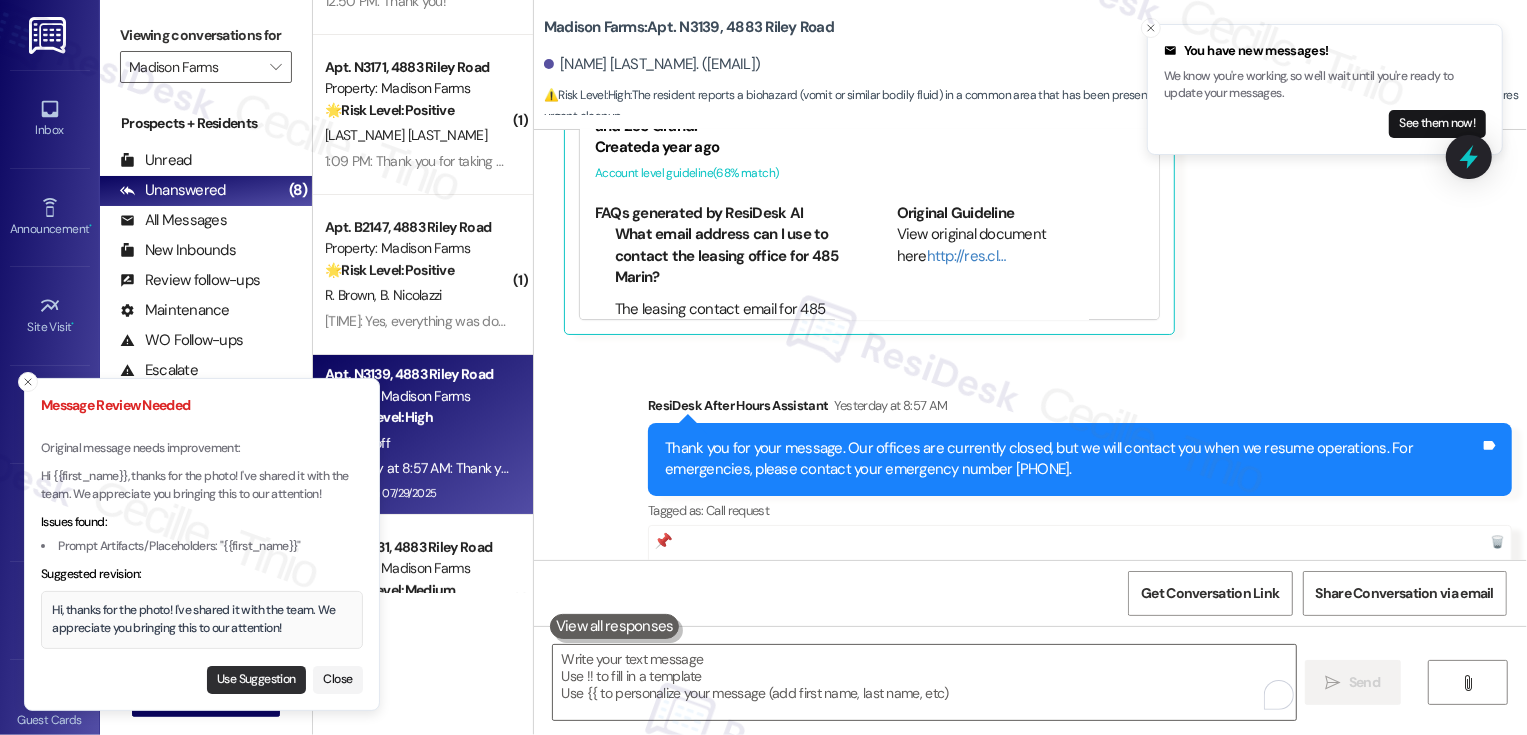 click on "Use Suggestion" at bounding box center (256, 680) 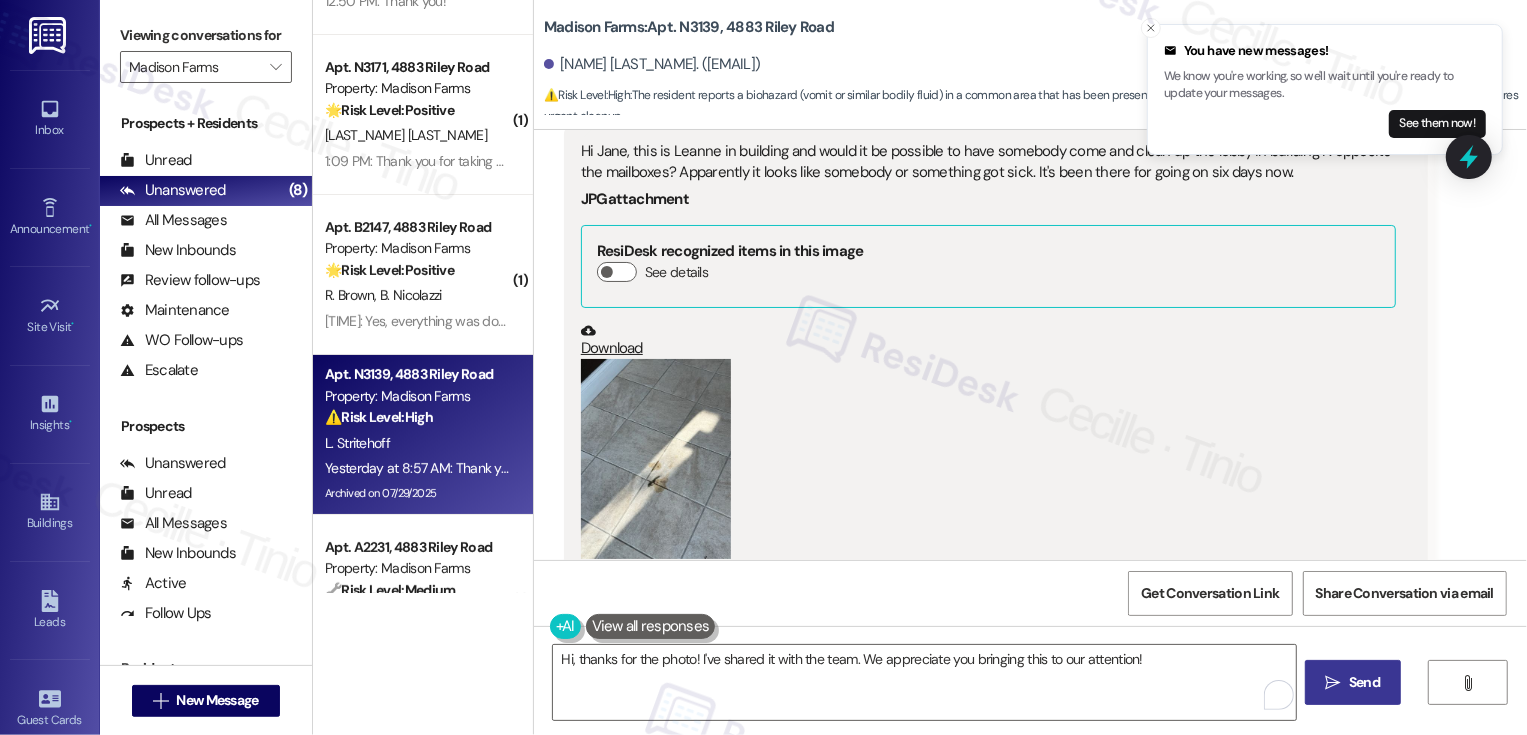 scroll, scrollTop: 24911, scrollLeft: 0, axis: vertical 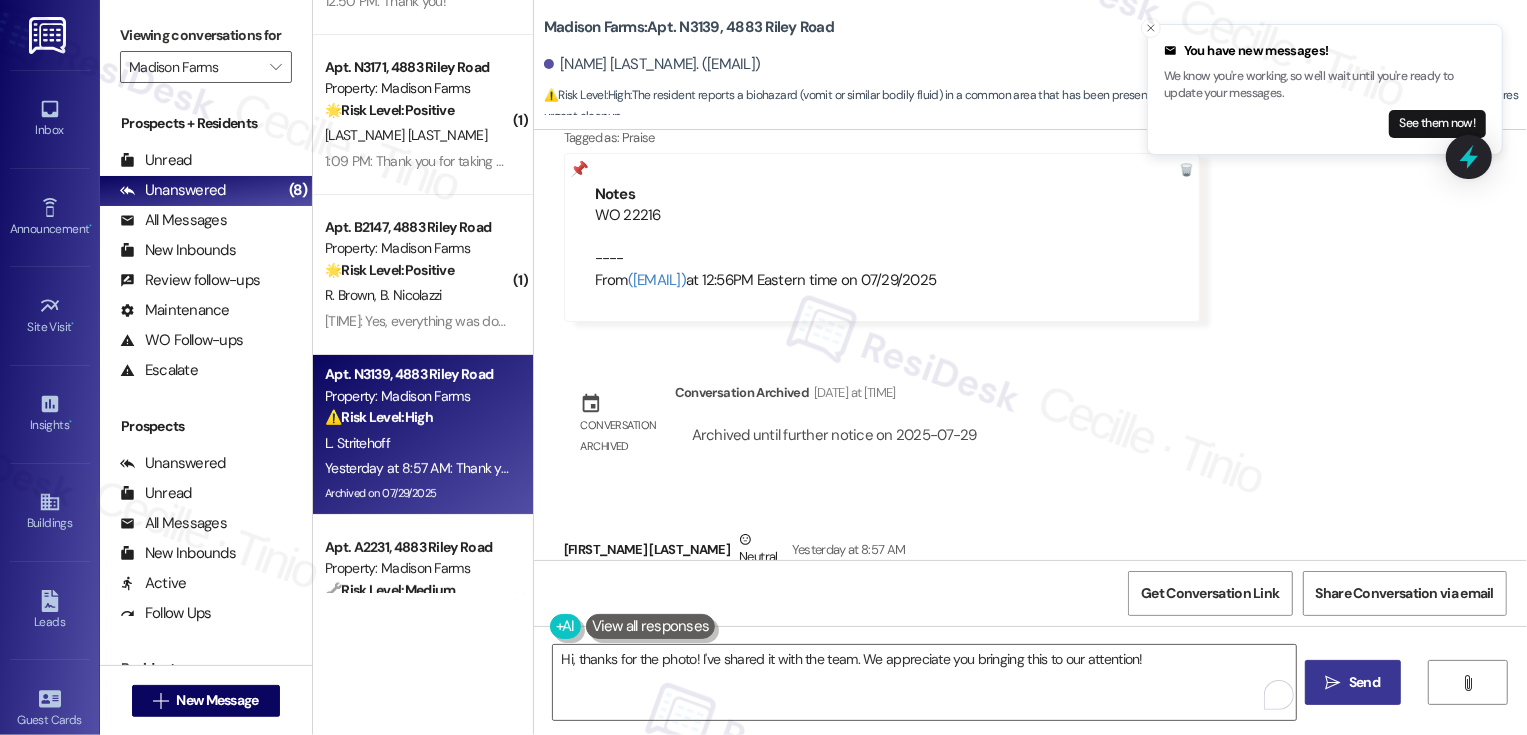 click on "Hi Jane, this is Leanne in building and would it be possible to have somebody come and clean up the lobby in building N opposite the mailboxes? Apparently it looks like somebody or something got sick. It's been there for going on six days now." at bounding box center [988, 614] 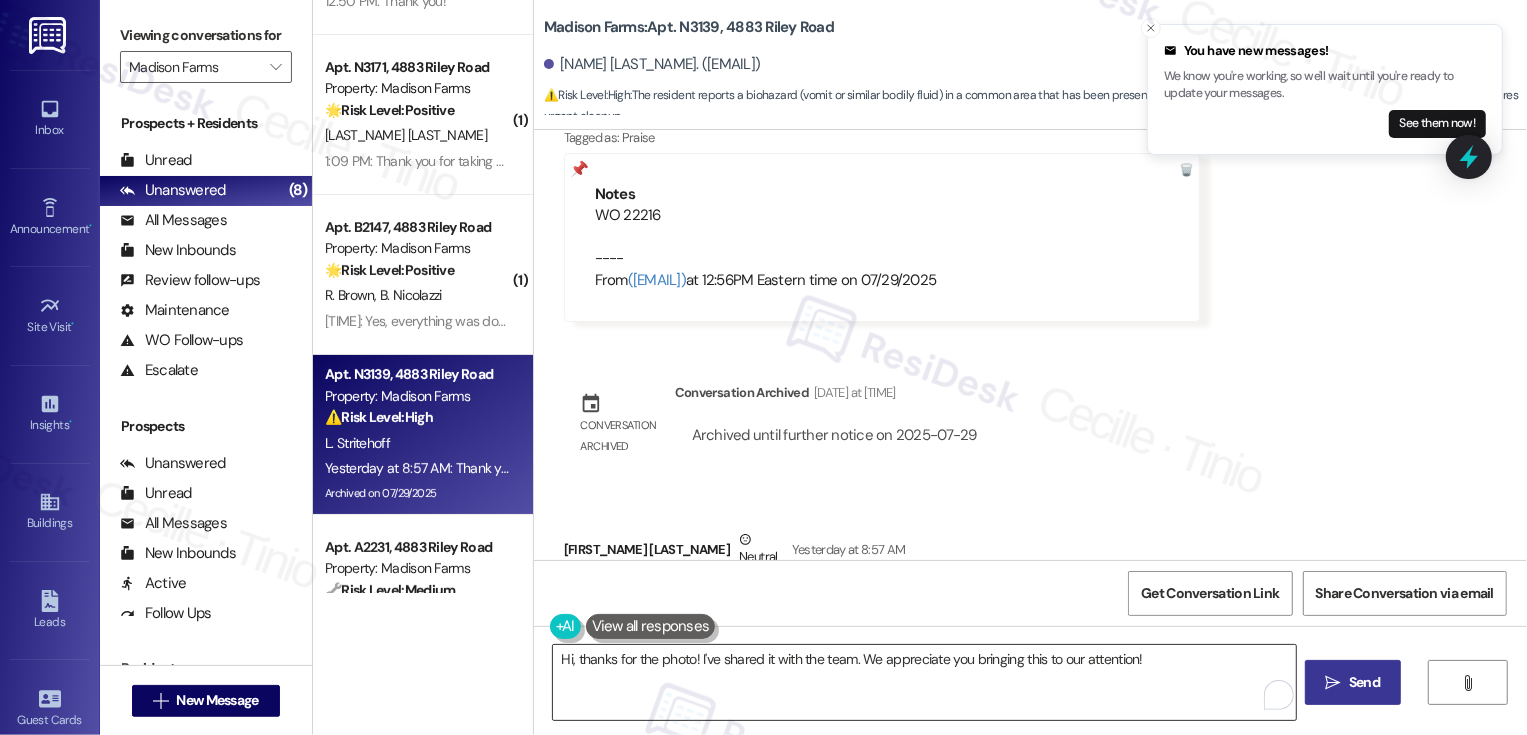 click on "Hi, thanks for the photo! I've shared it with the team. We appreciate you bringing this to our attention!" at bounding box center [924, 682] 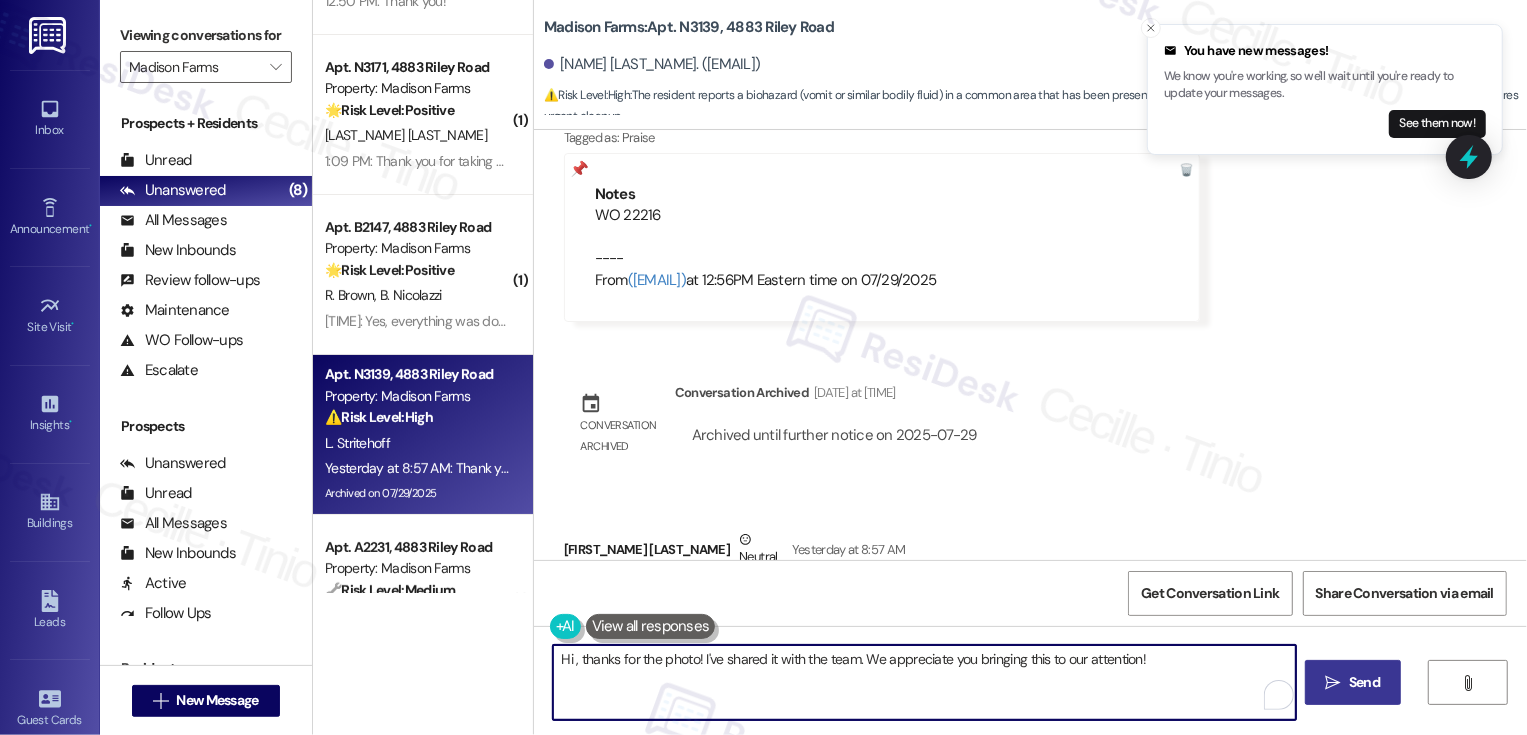 paste on "Leanne" 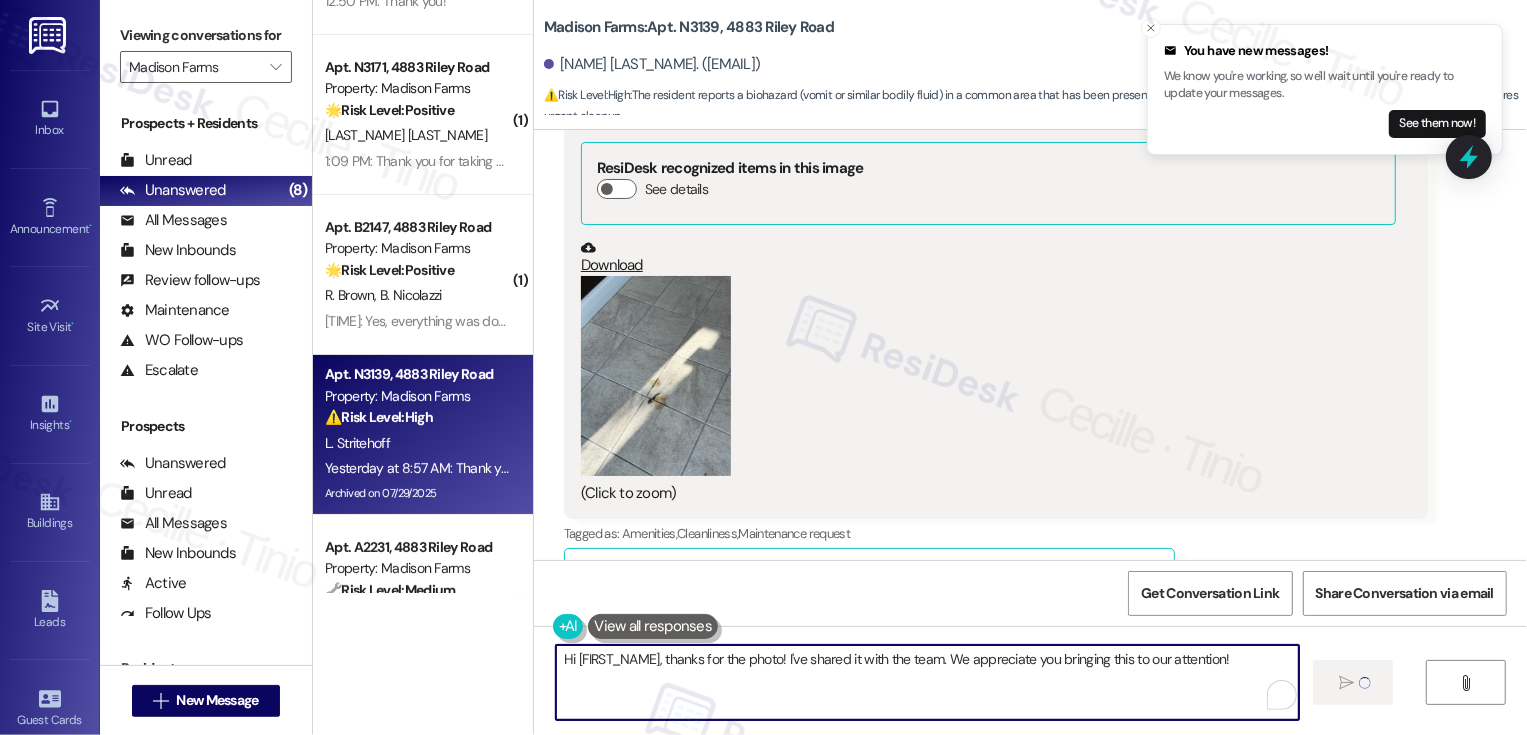 scroll, scrollTop: 25717, scrollLeft: 0, axis: vertical 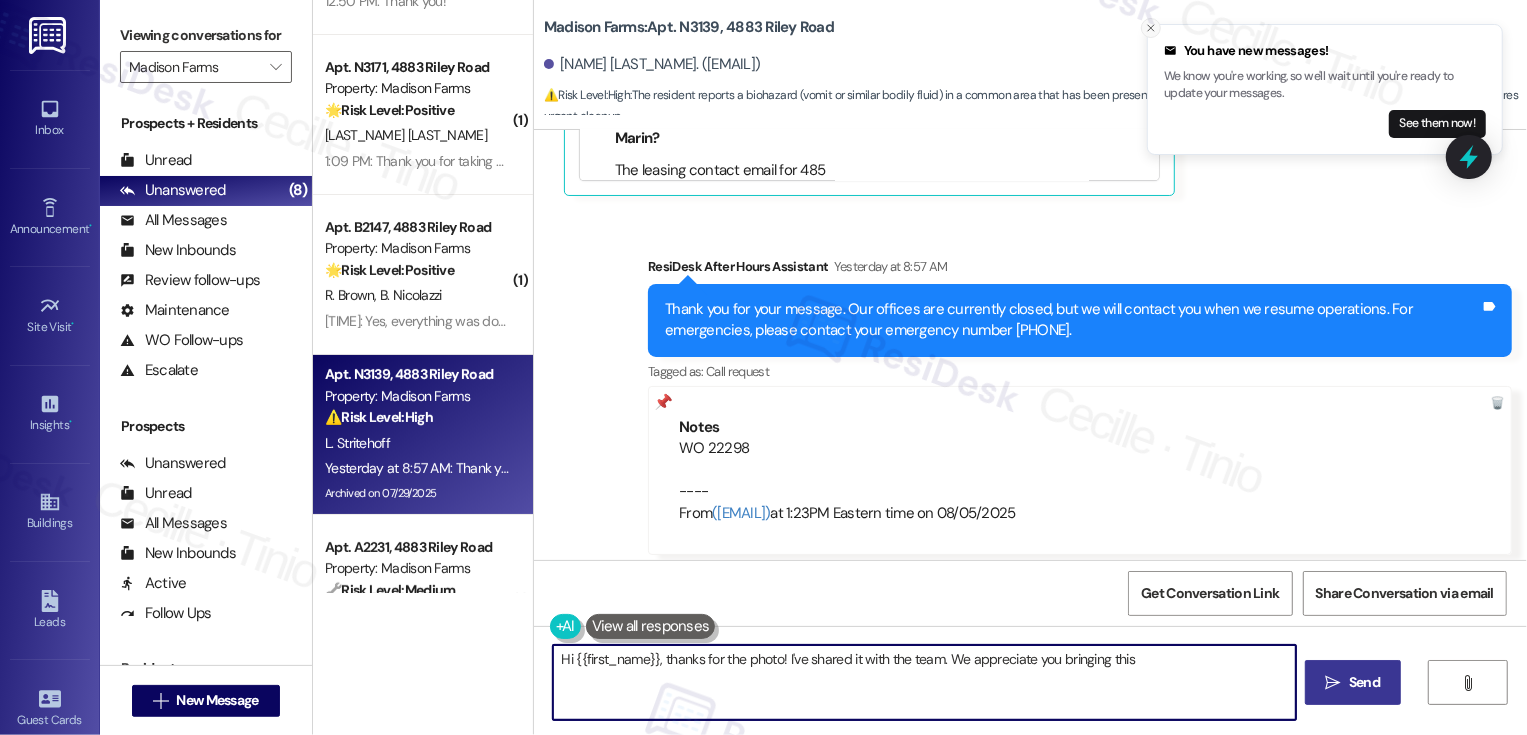 click 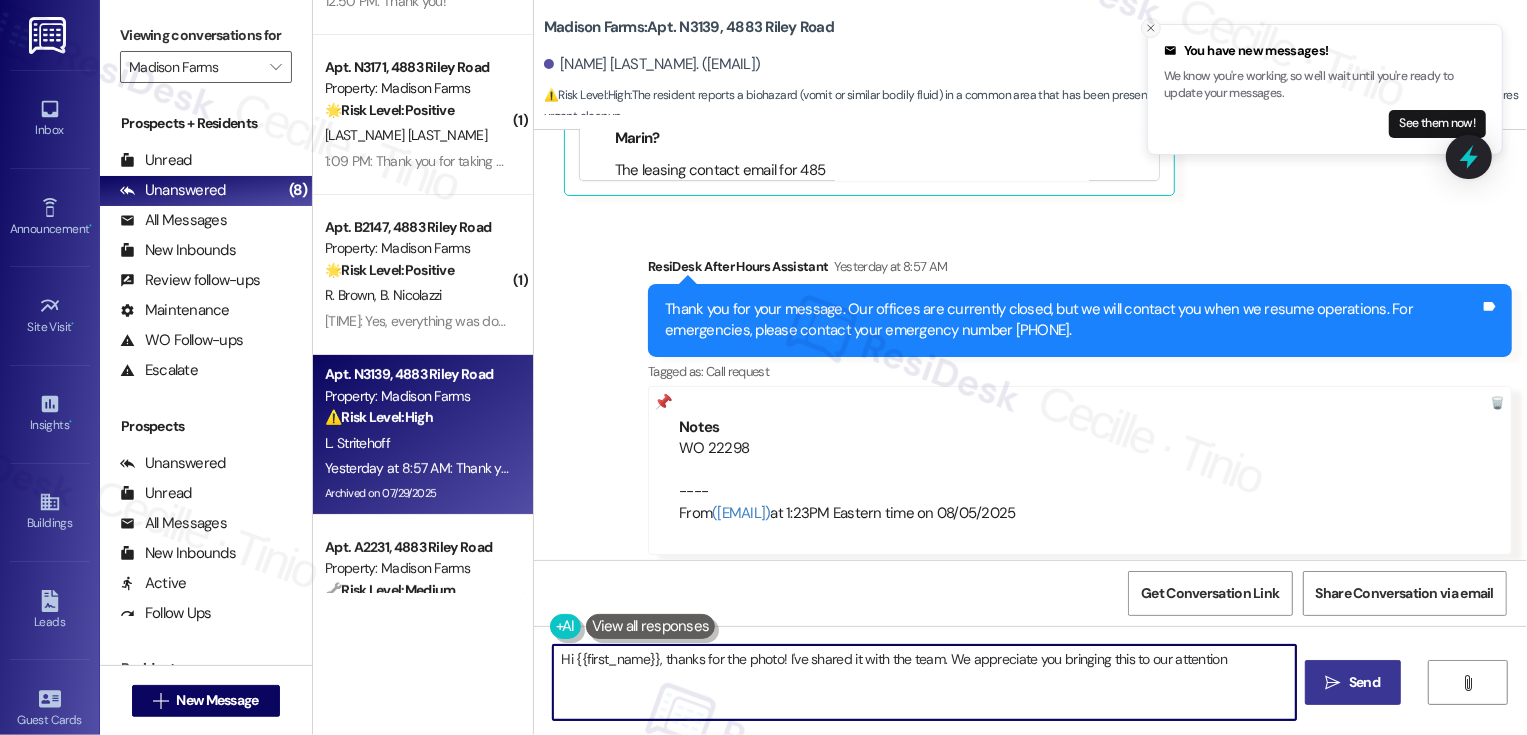 type on "Hi {{first_name}}, thanks for the photo! I've shared it with the team. We appreciate you bringing this to our attention!" 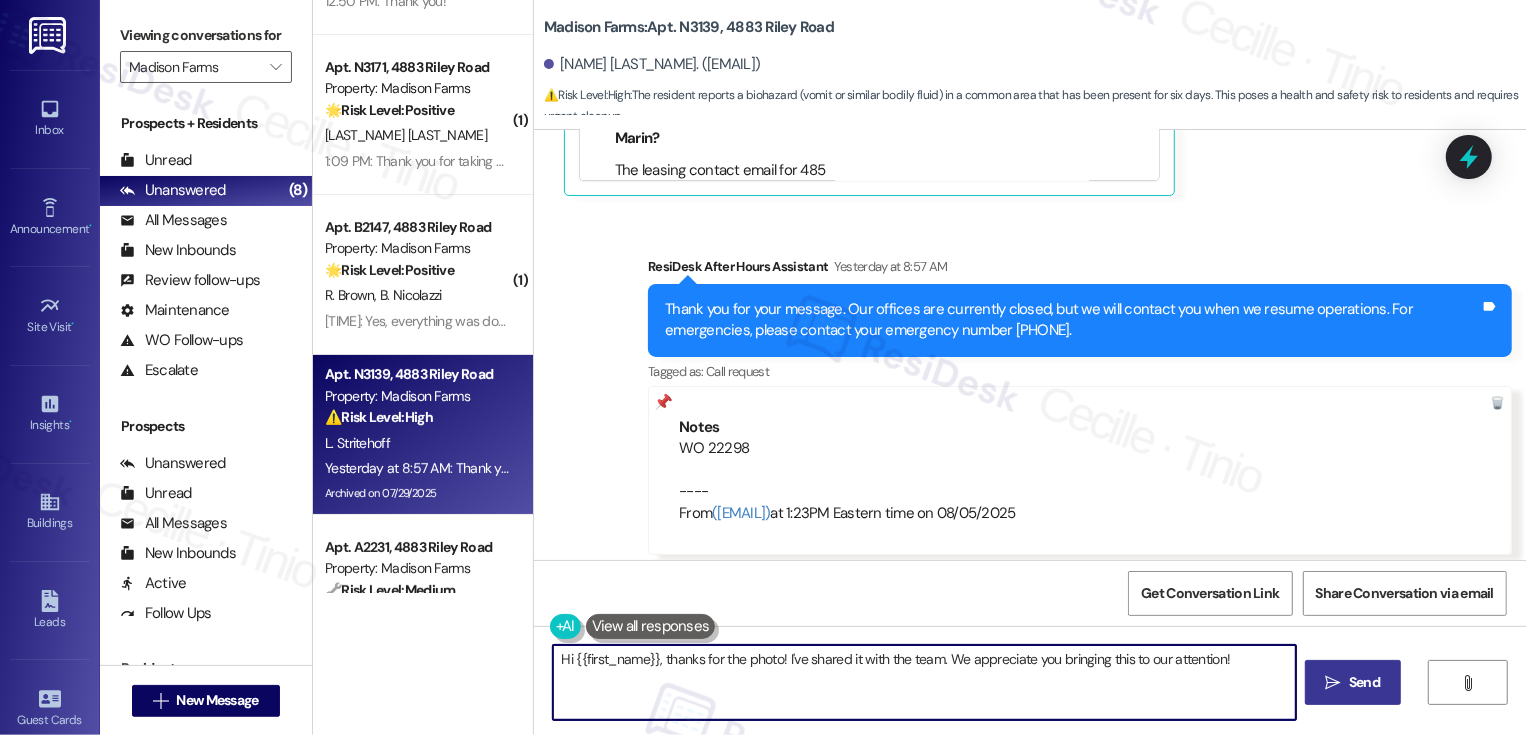 scroll, scrollTop: 26152, scrollLeft: 0, axis: vertical 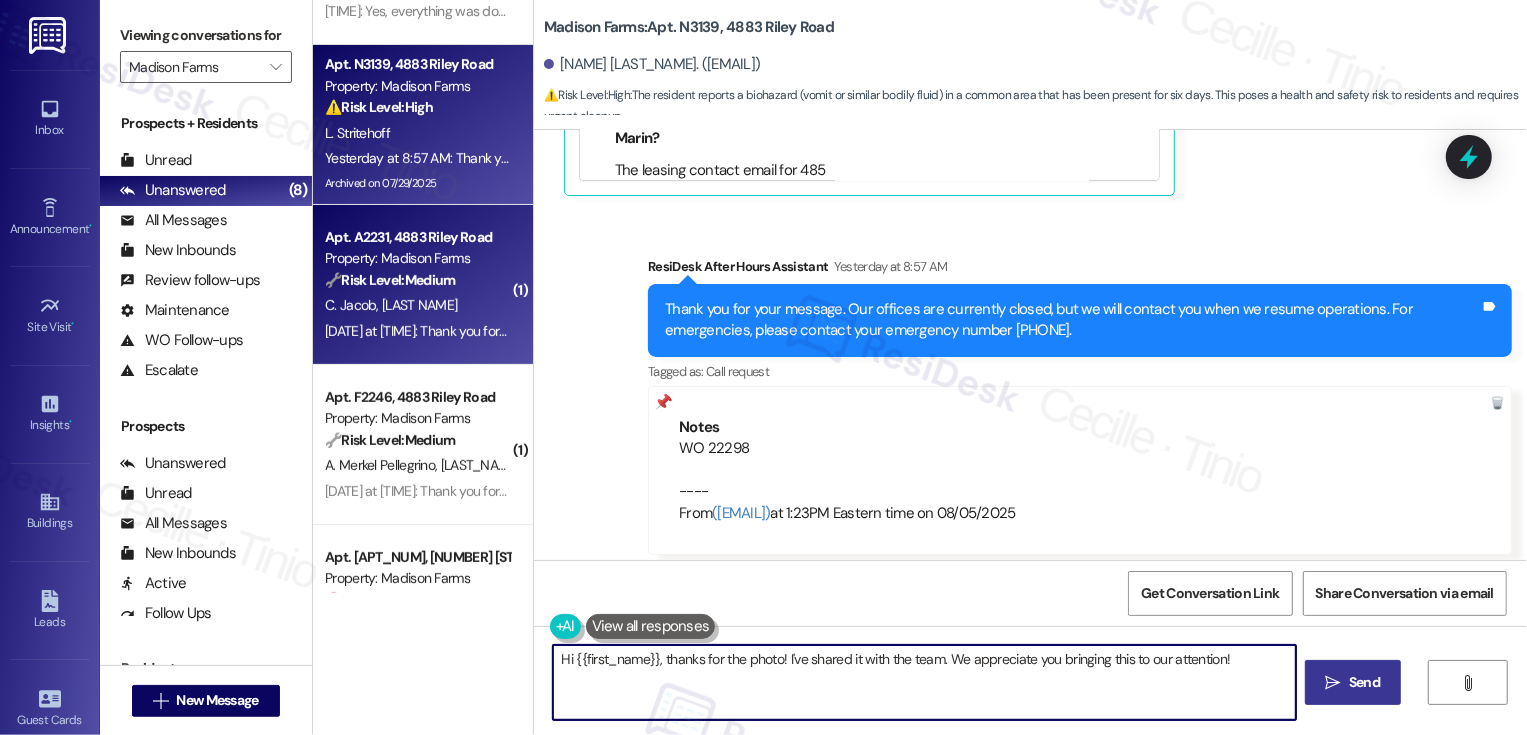 click on "[FIRST] [LAST]" at bounding box center (417, 305) 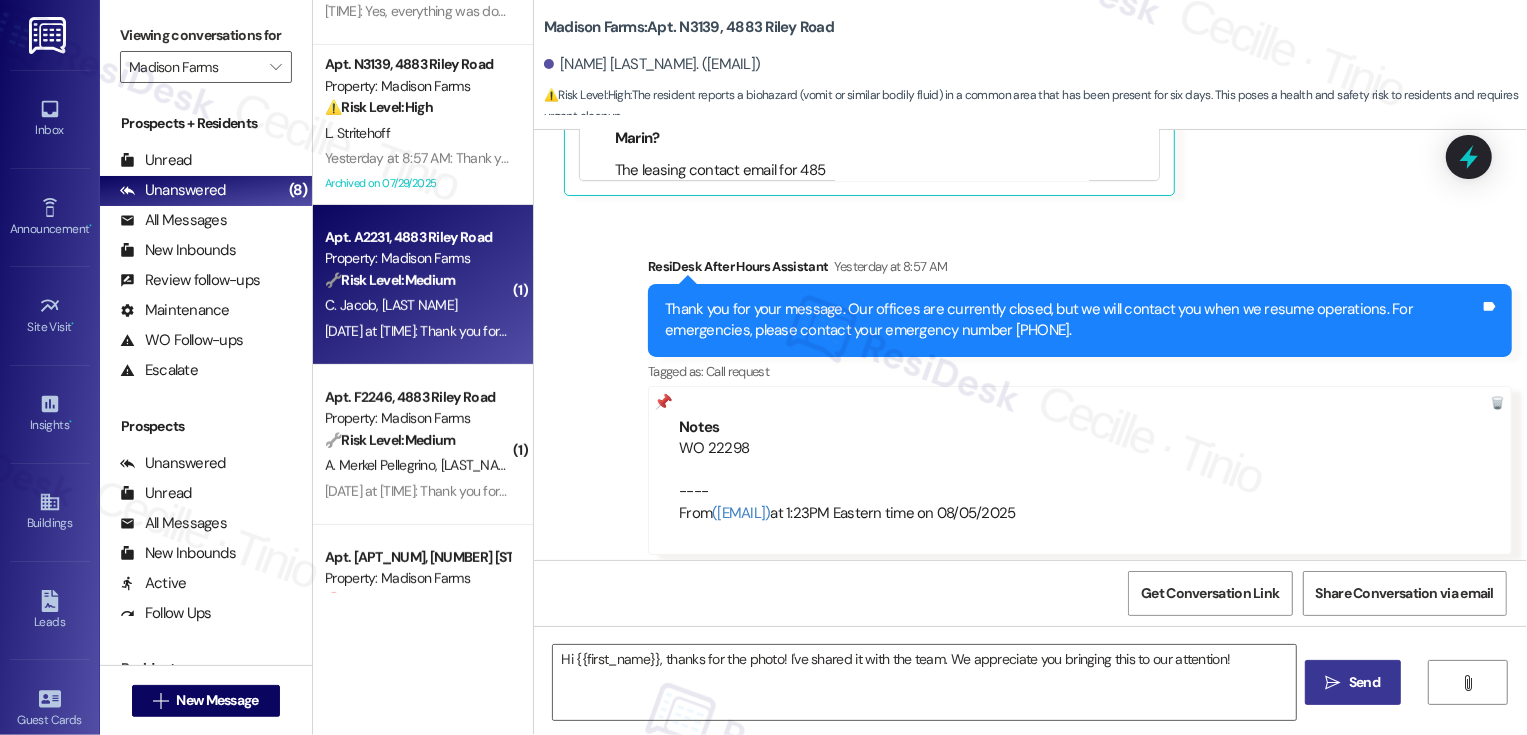 click on "[FIRST] [LAST]" at bounding box center [417, 305] 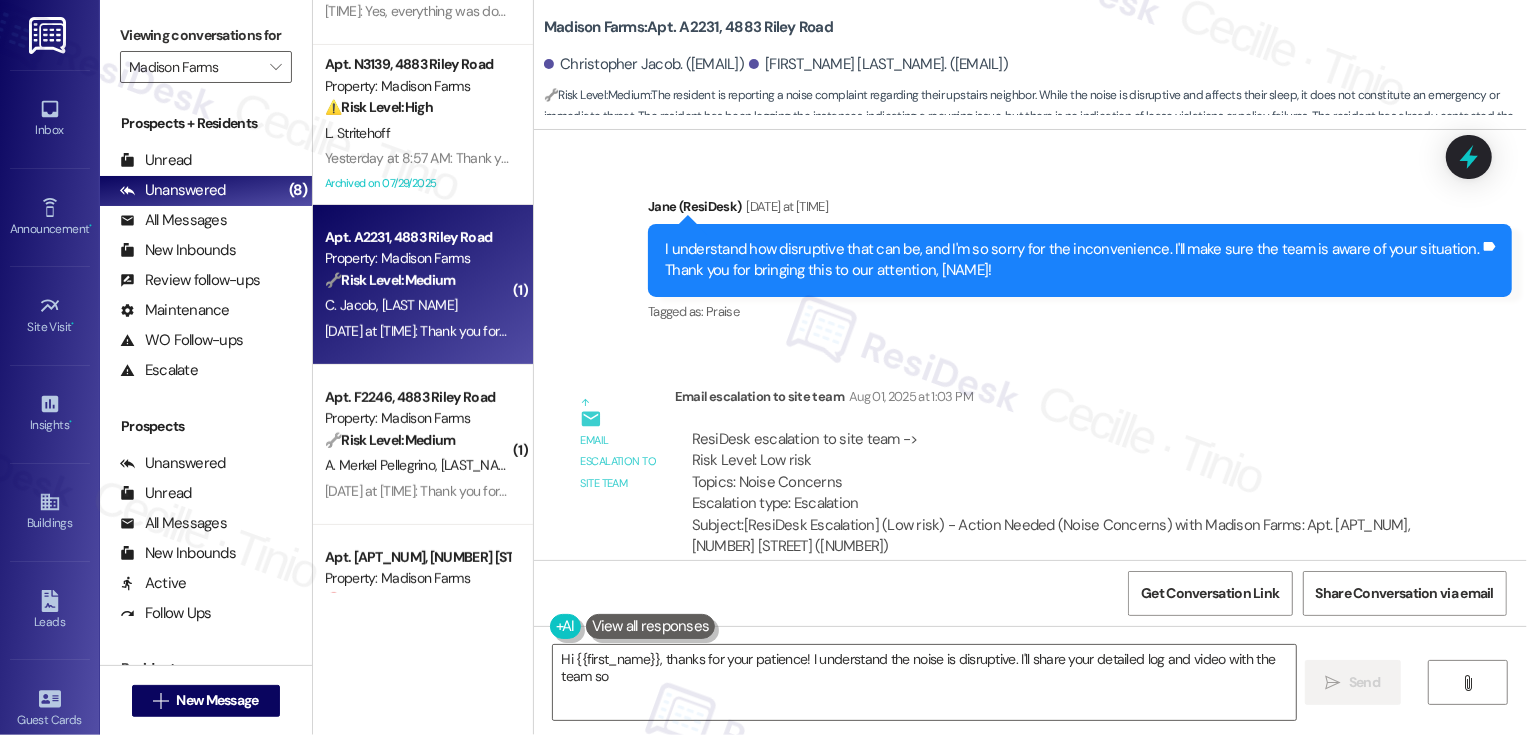 scroll, scrollTop: 7130, scrollLeft: 0, axis: vertical 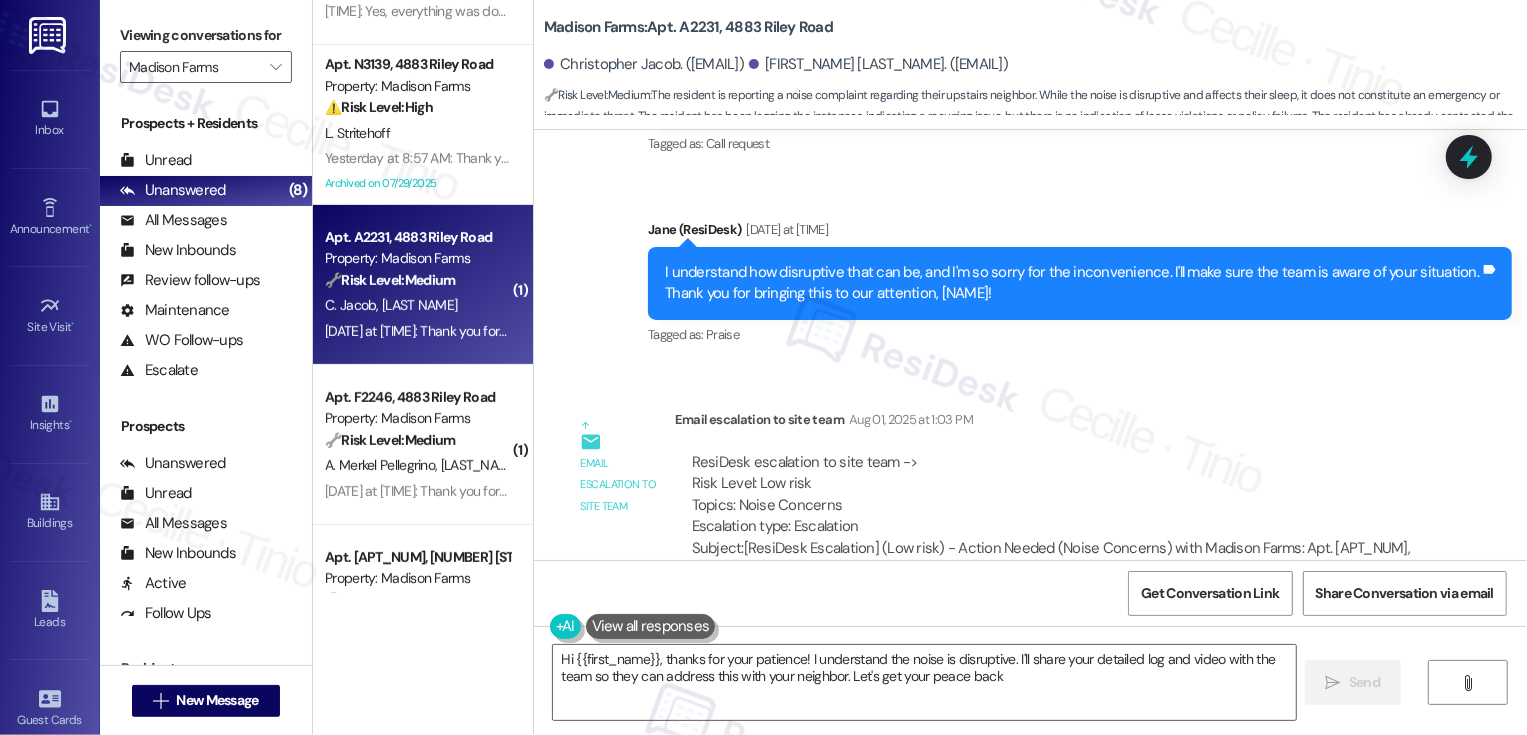type on "Hi [FIRST_NAME], thanks for your patience! I understand the noise is disruptive. I'll share your detailed log and video with the team so they can address this with your neighbor. Let's get your peace back!" 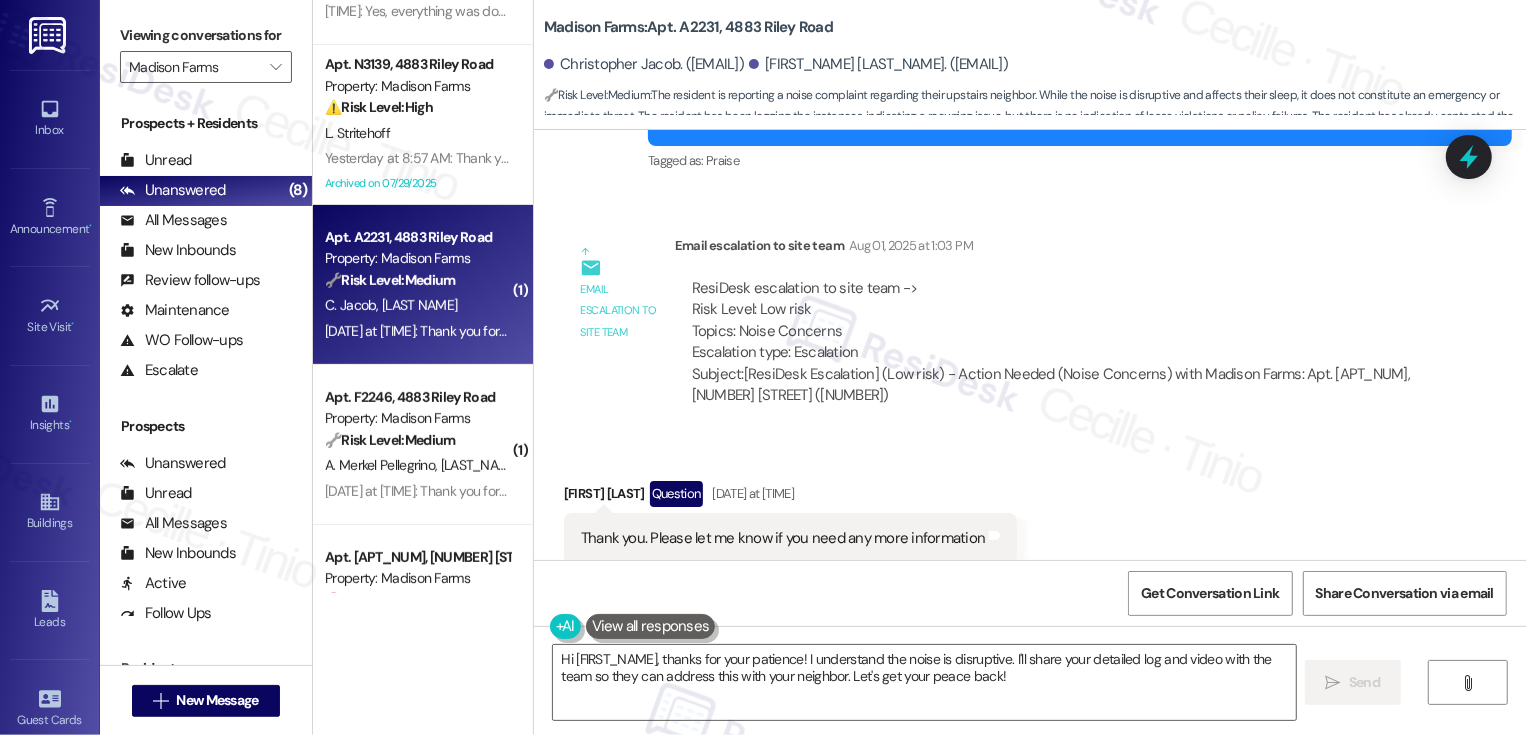 scroll, scrollTop: 7500, scrollLeft: 0, axis: vertical 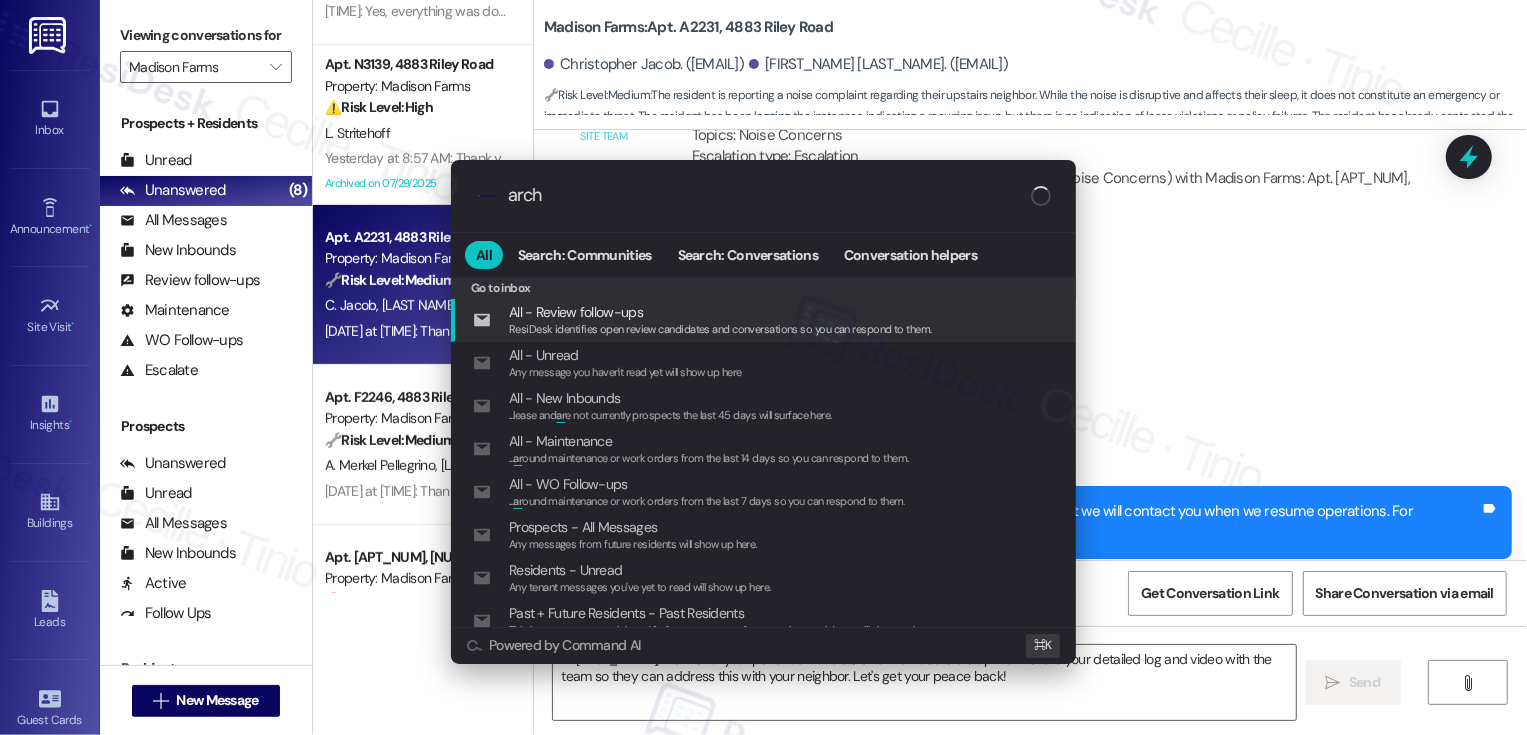 type on "archi" 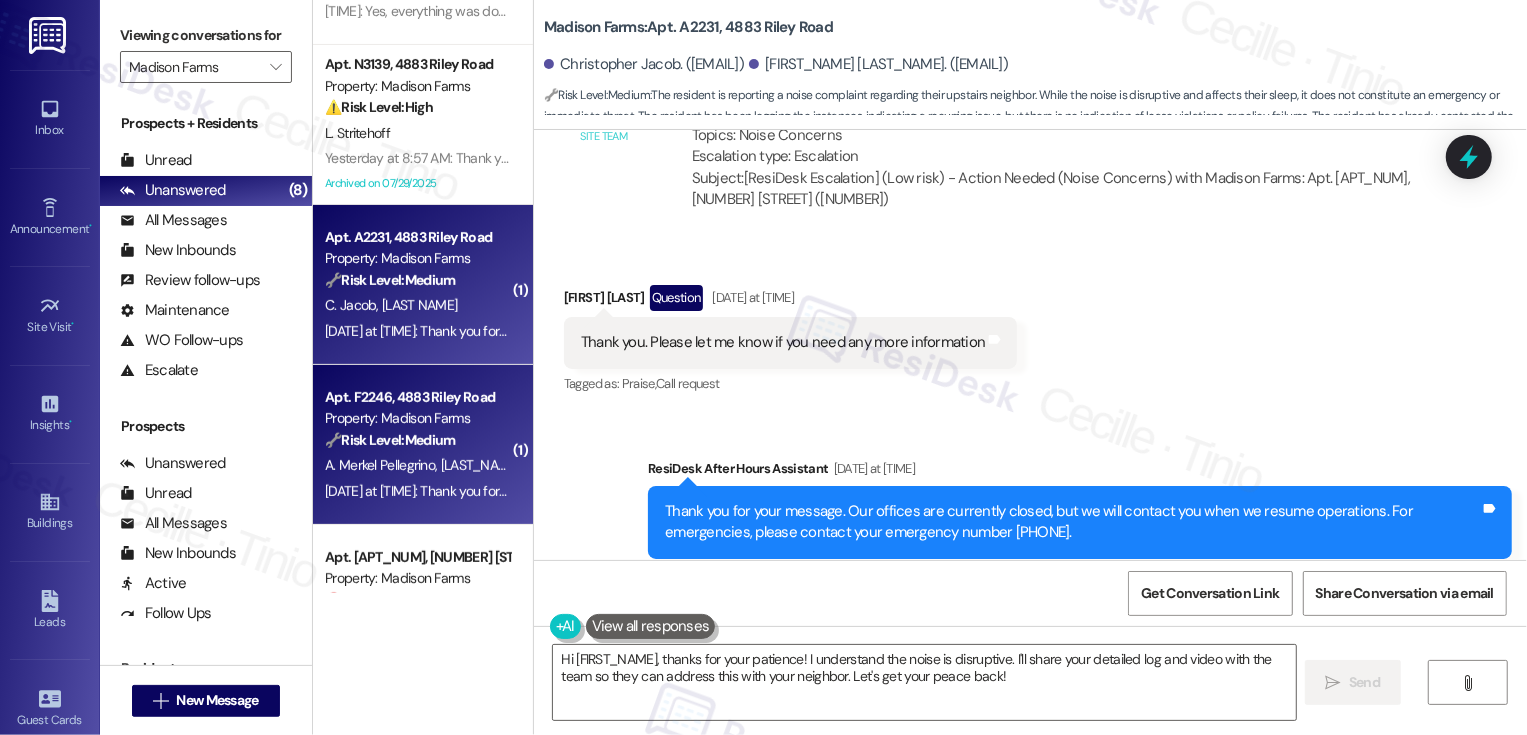 click on "Property: Madison Farms" at bounding box center [417, 418] 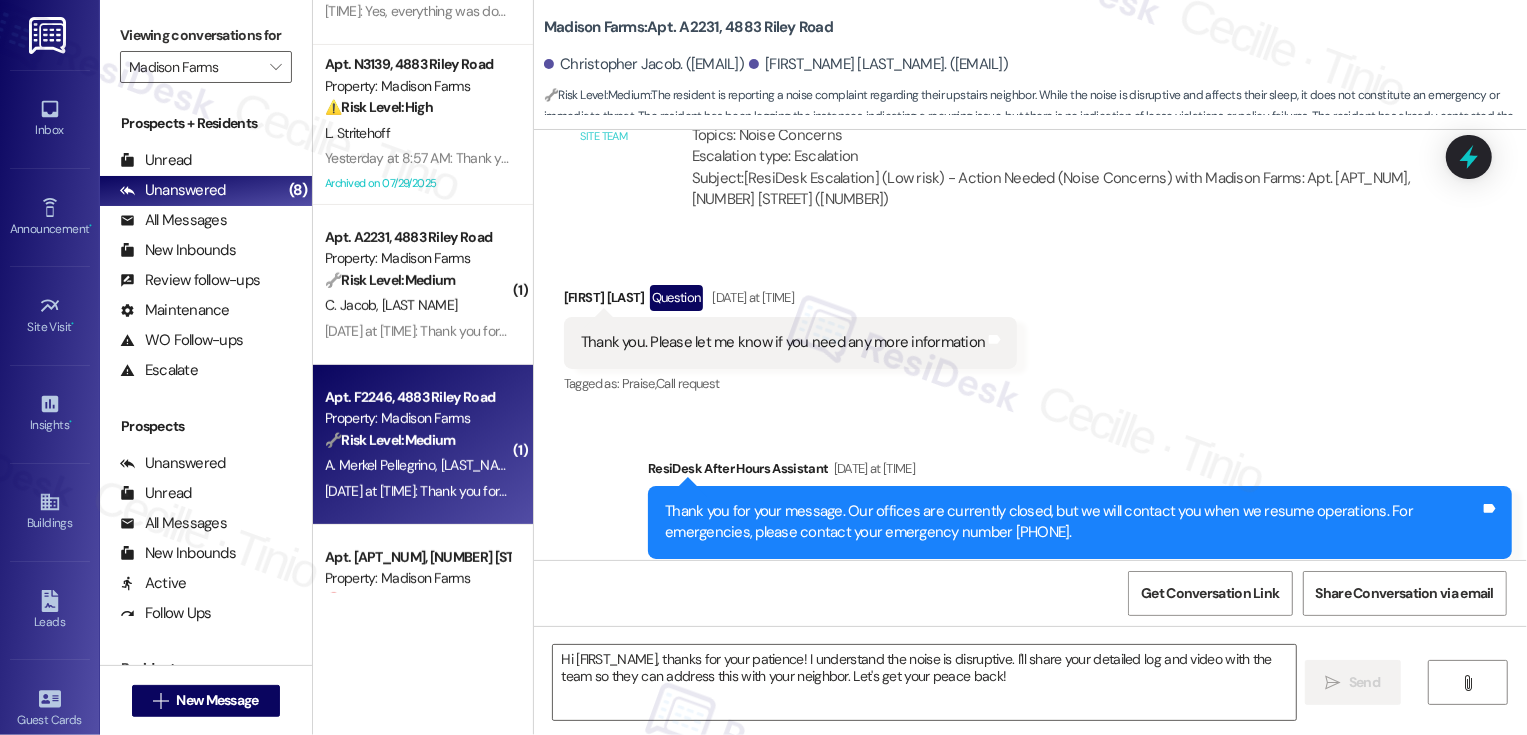 type on "Fetching suggested responses. Please feel free to read through the conversation in the meantime." 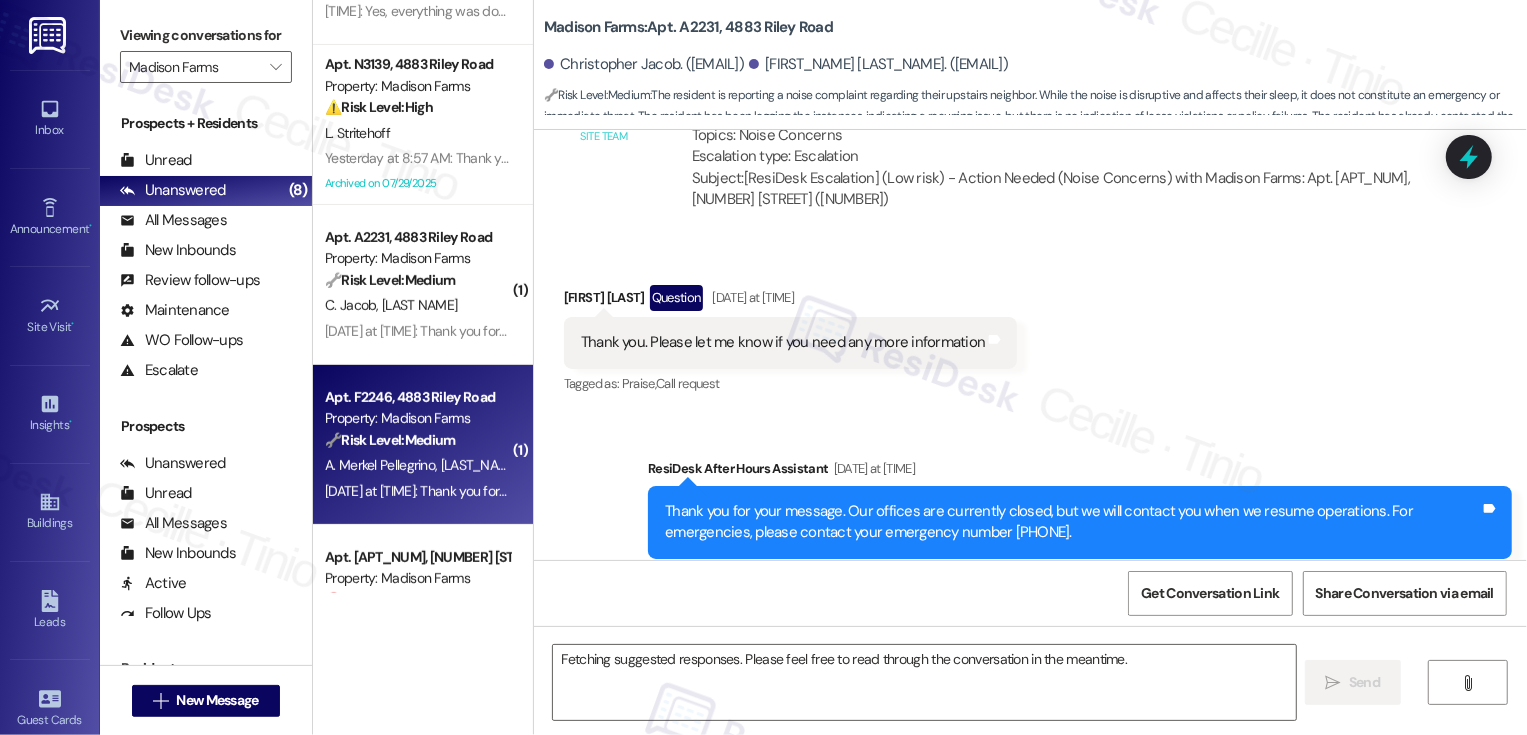 click on "Property: Madison Farms" at bounding box center (417, 418) 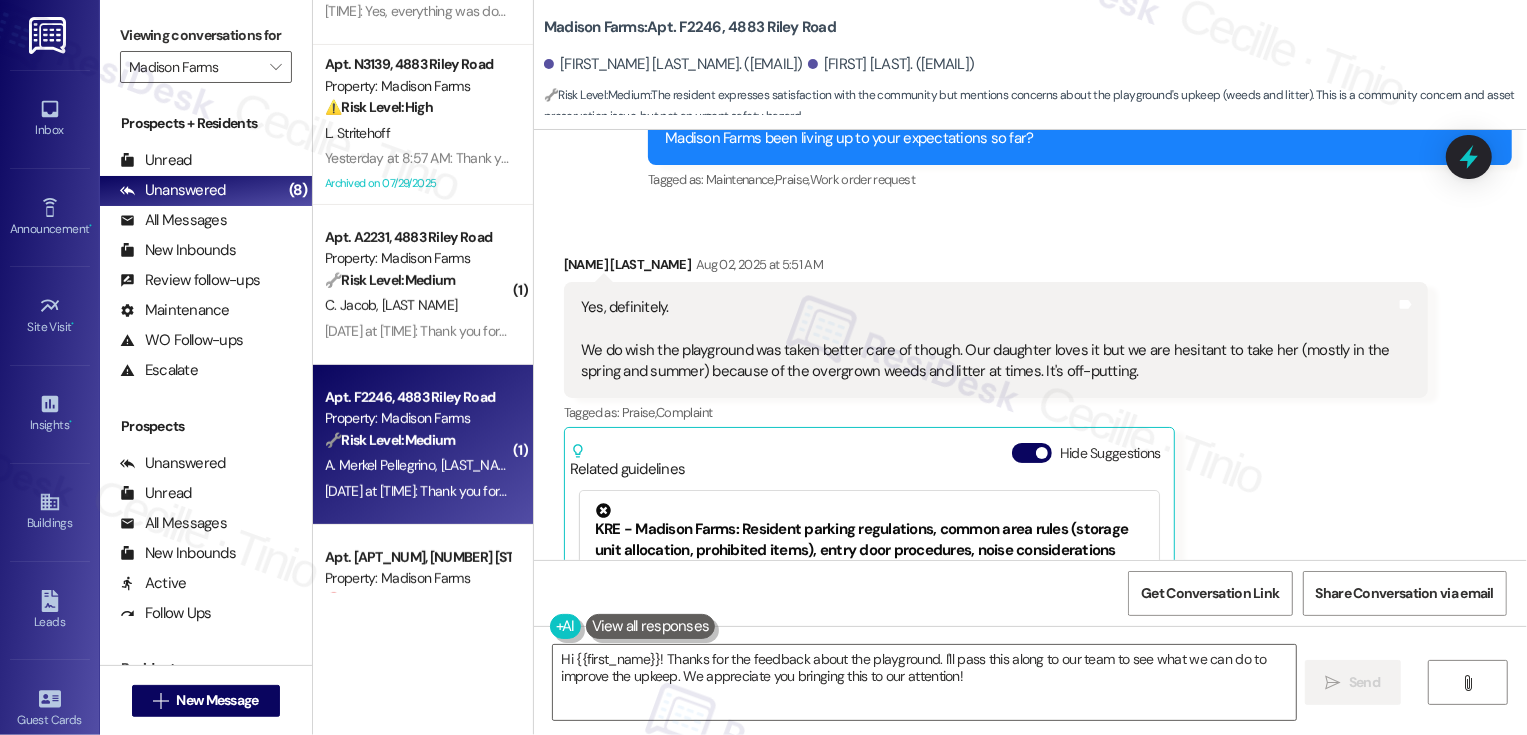 scroll, scrollTop: 4113, scrollLeft: 0, axis: vertical 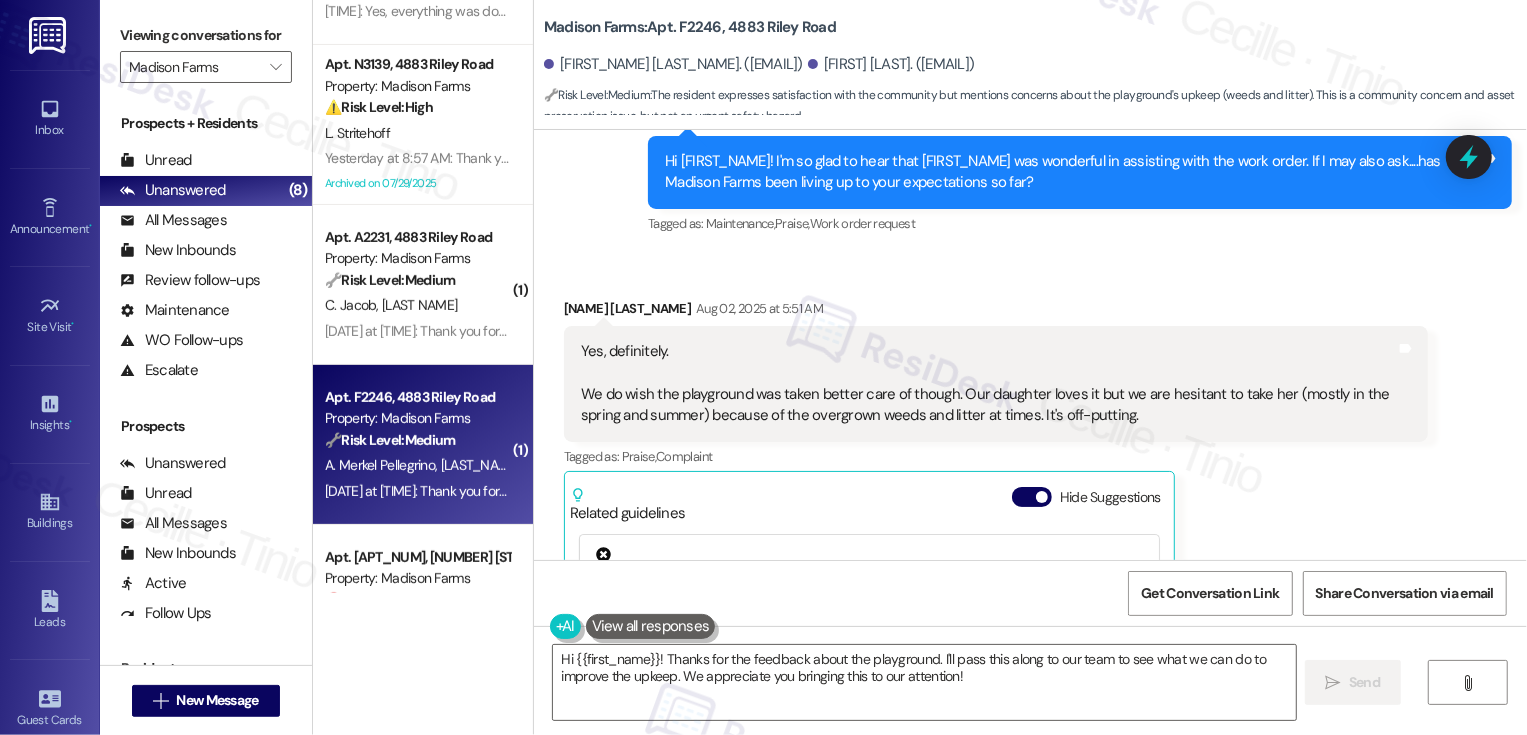 click on "[FIRST] [LASTNAME] [DATE] at [TIME]" at bounding box center [996, 312] 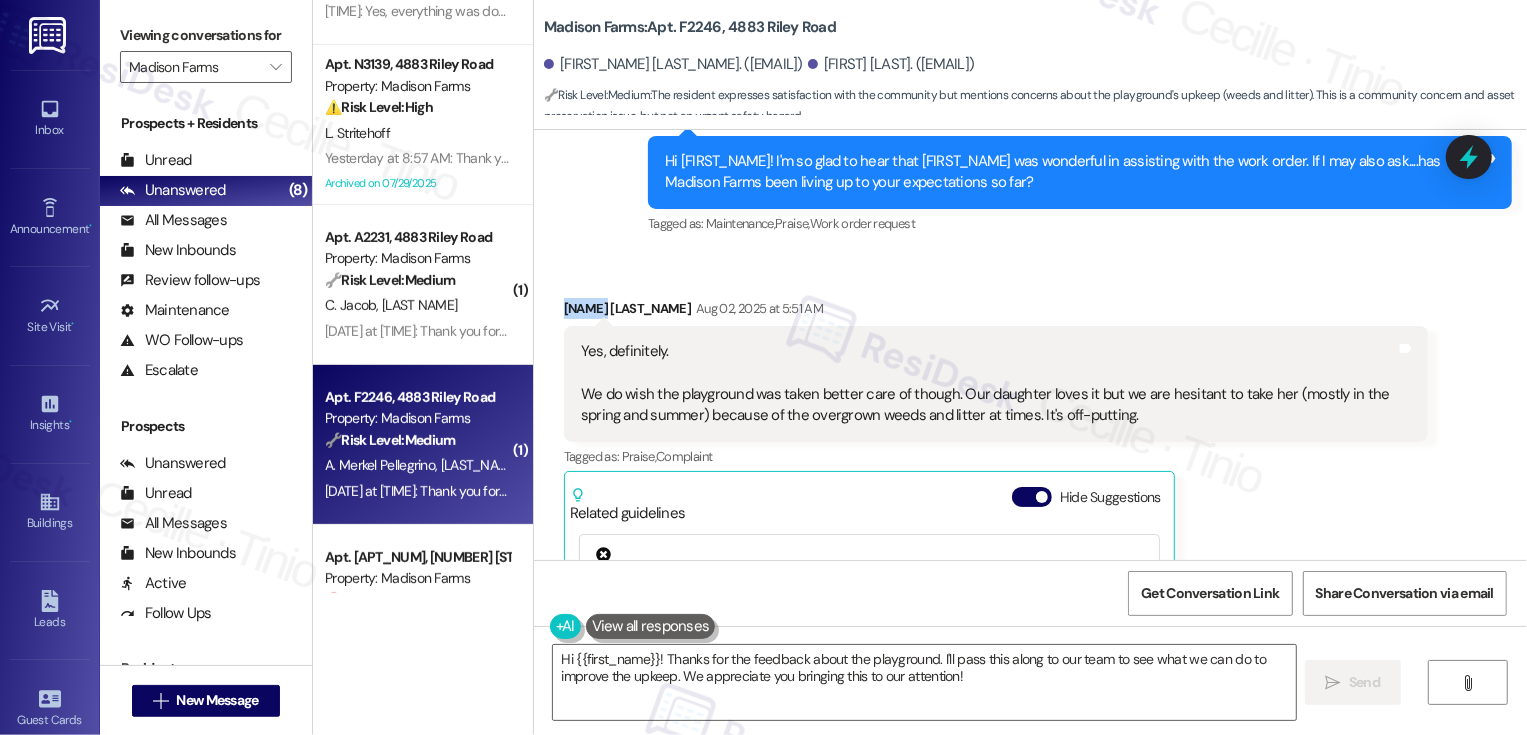 copy on "[FIRST_NAME]" 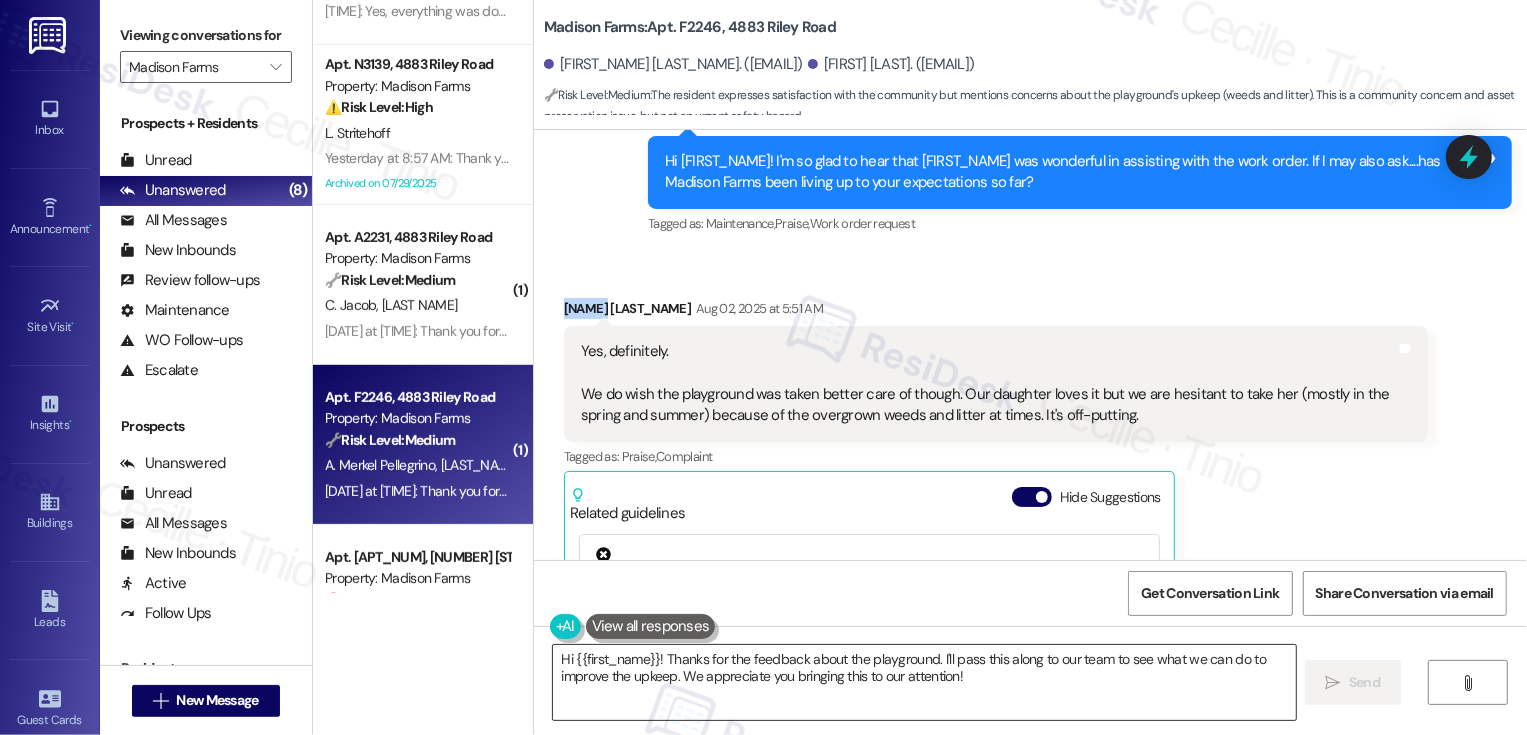 click on "Hi {{first_name}}! Thanks for the feedback about the playground. I'll pass this along to our team to see what we can do to improve the upkeep. We appreciate you bringing this to our attention!" at bounding box center [924, 682] 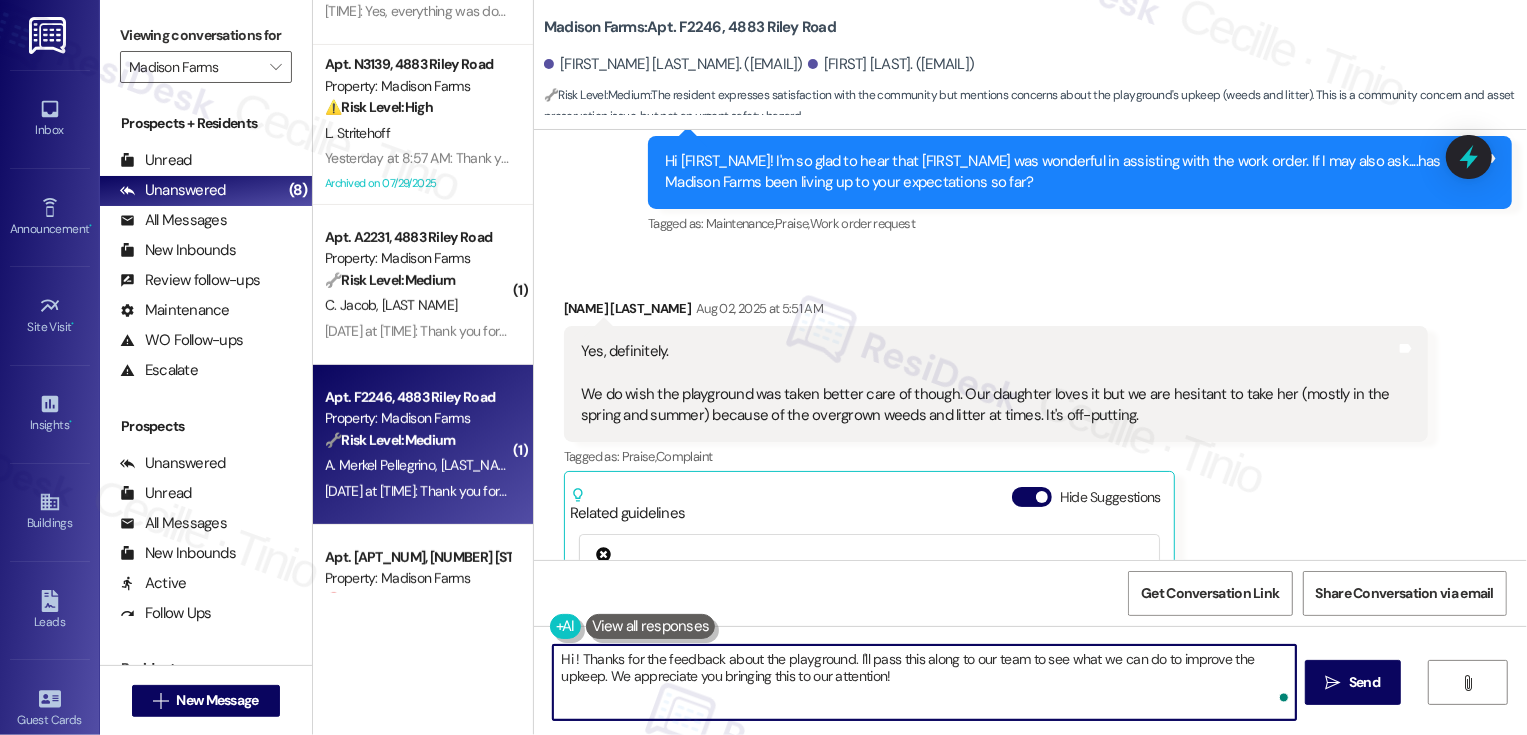 paste on "[FIRST_NAME]" 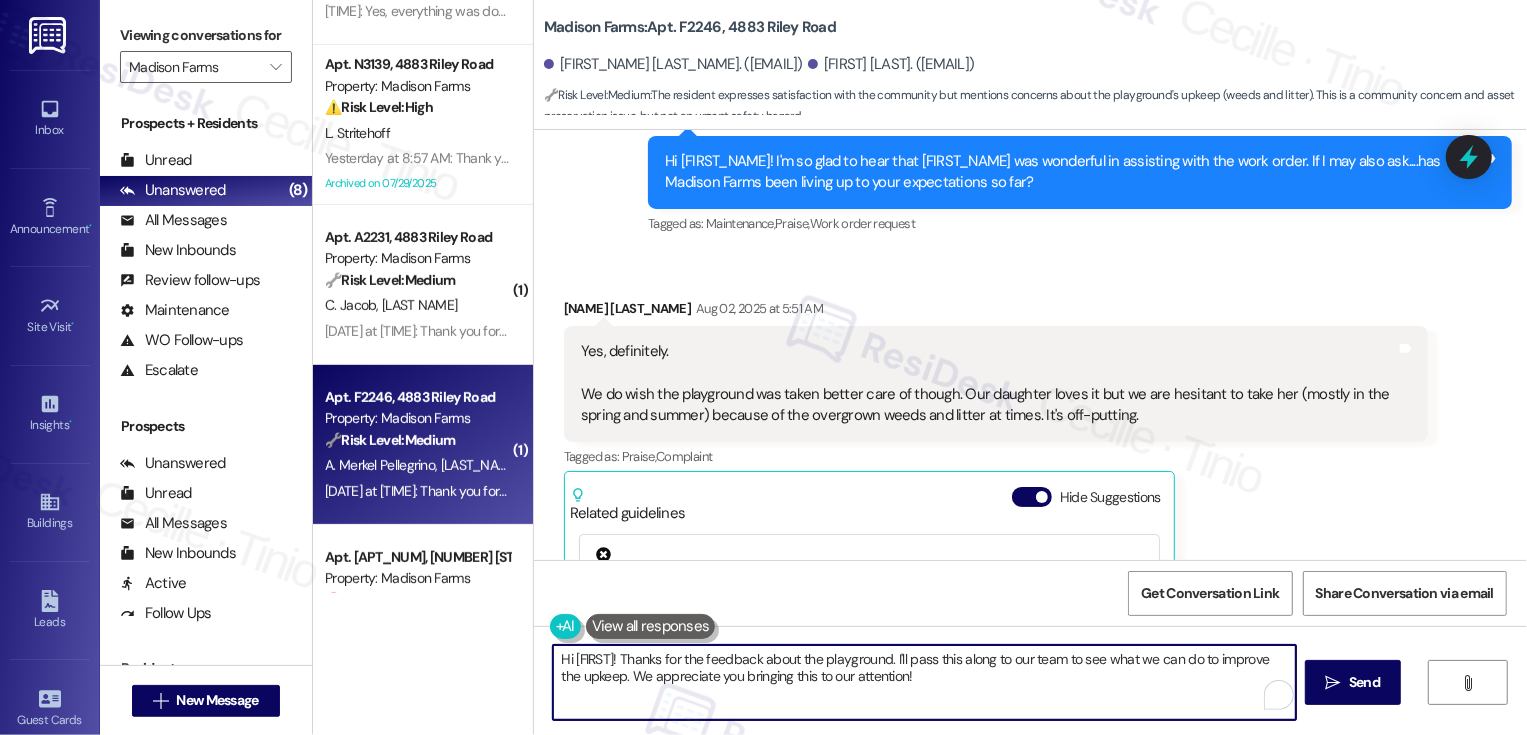 click on "Hi [FIRST]! Thanks for the feedback about the playground. I'll pass this along to our team to see what we can do to improve the upkeep. We appreciate you bringing this to our attention!" at bounding box center [924, 682] 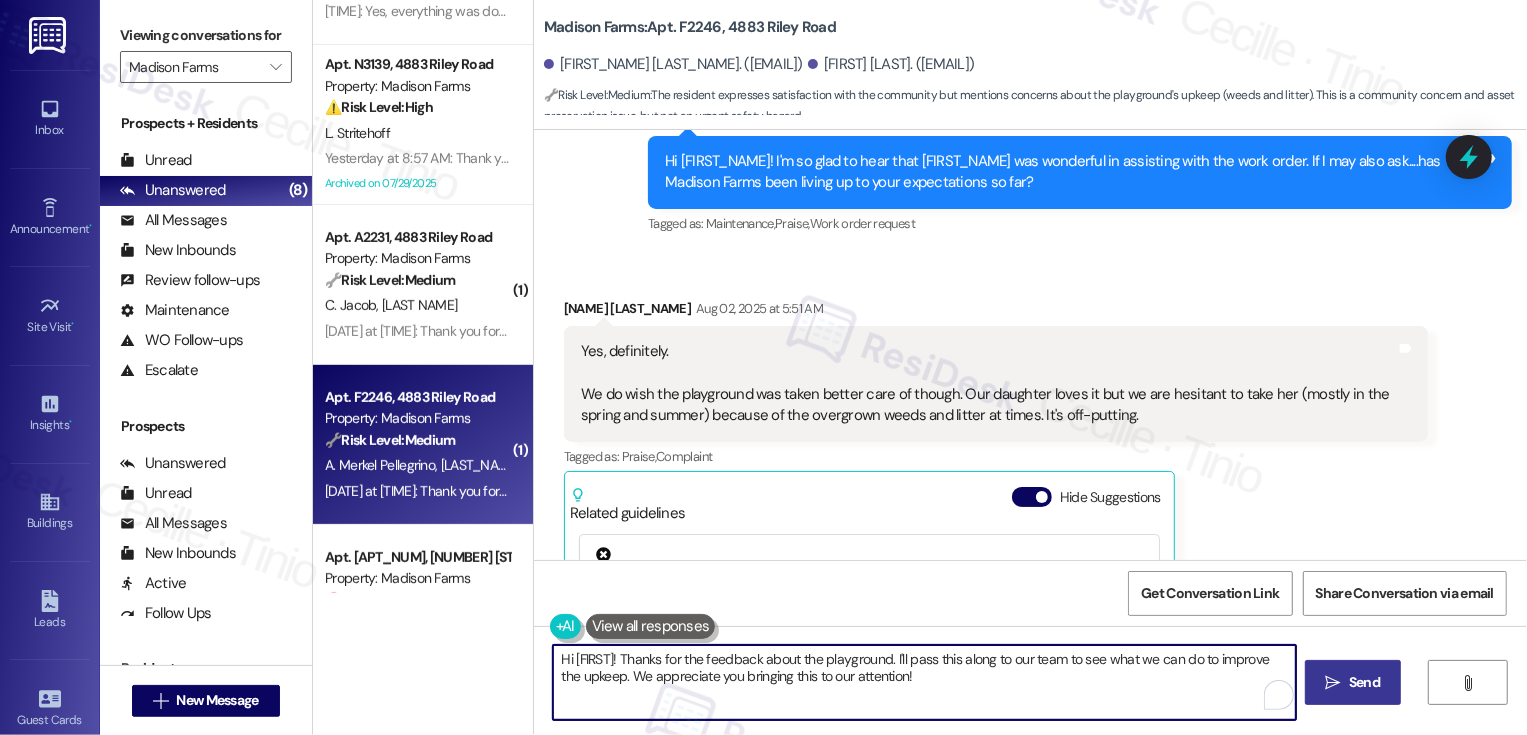 type on "Hi [FIRST]! Thanks for the feedback about the playground. I'll pass this along to our team to see what we can do to improve the upkeep. We appreciate you bringing this to our attention!" 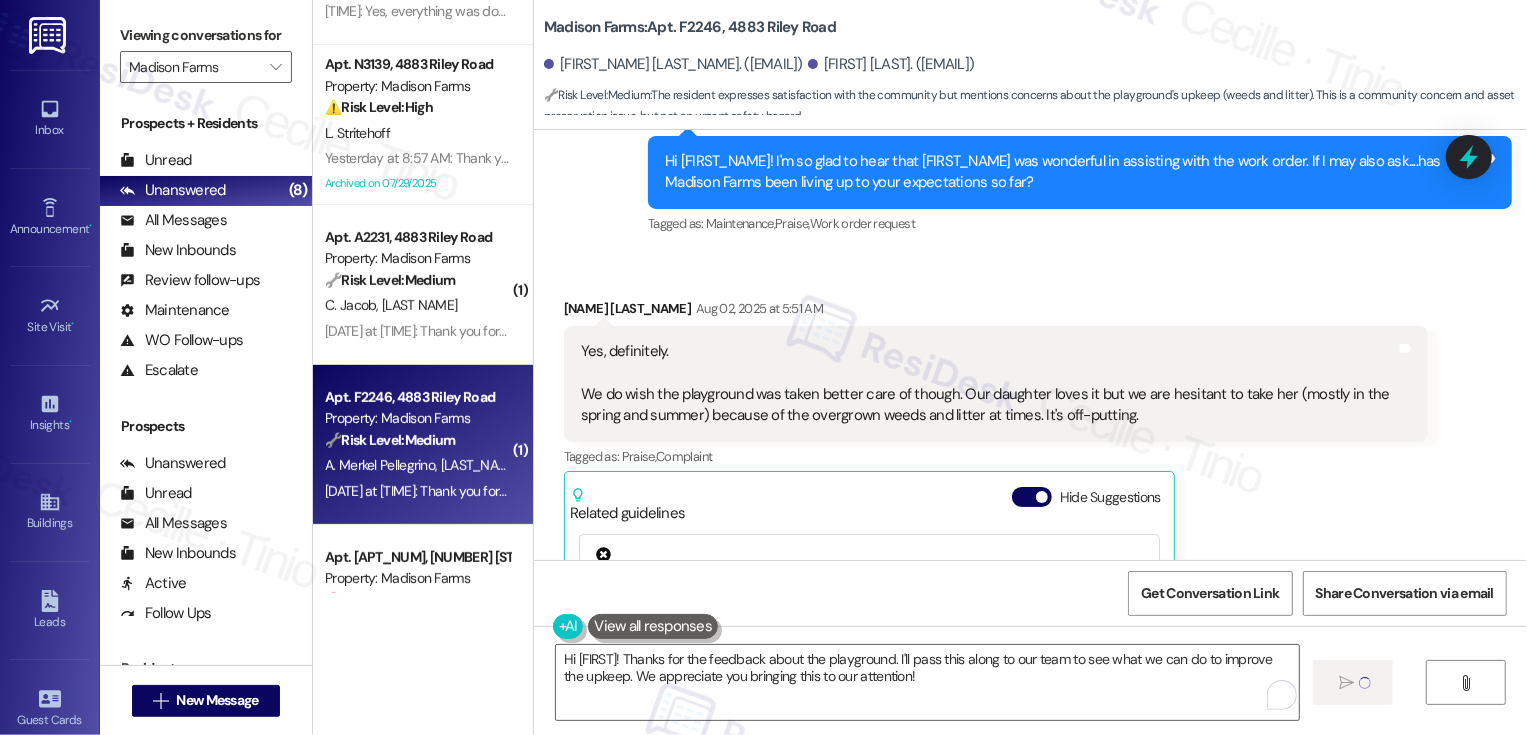 type 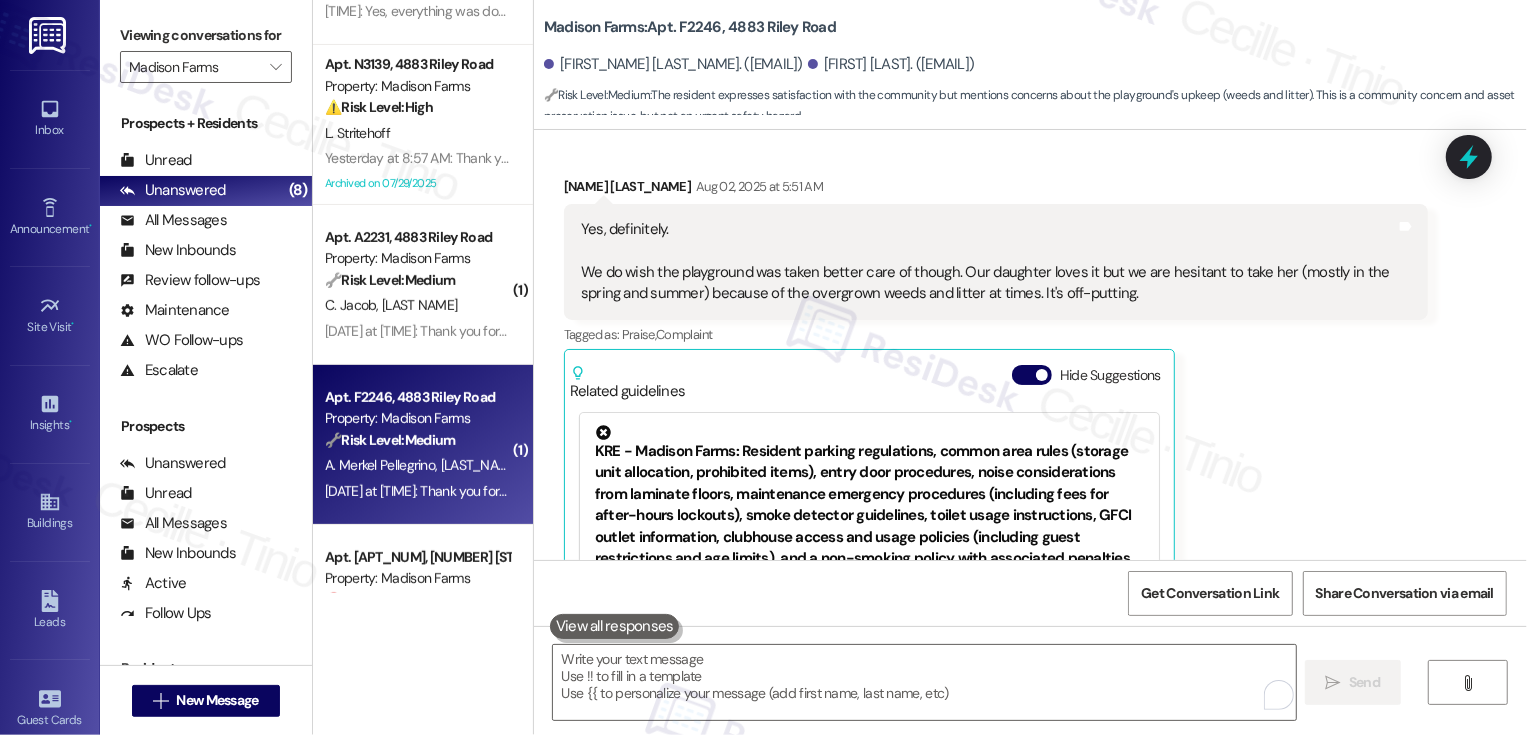 scroll, scrollTop: 4215, scrollLeft: 0, axis: vertical 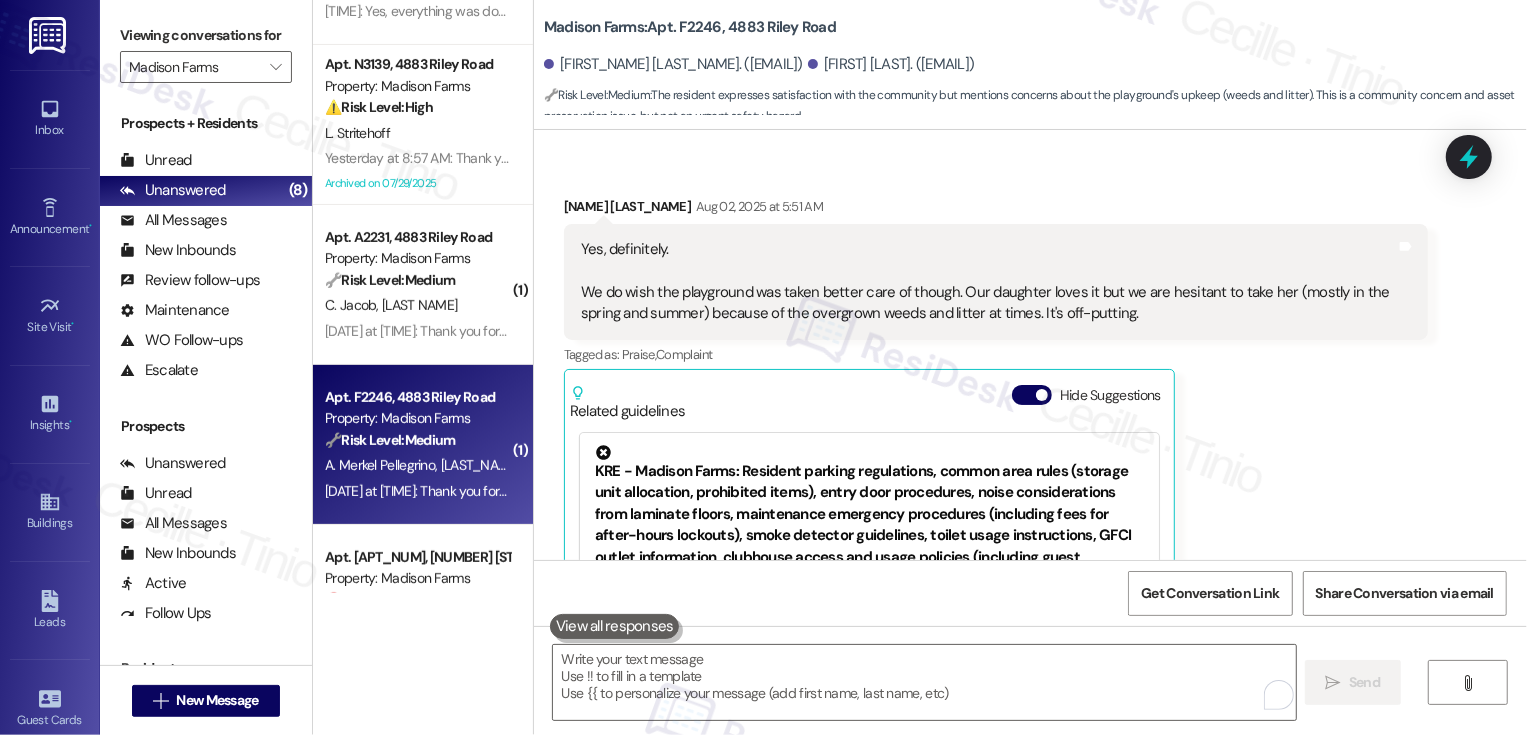 click on "Angela Merkel Pellegrino Aug 02, 2025 at 5:51 AM Yes, definitely.
We do wish the playground was taken better care of though. Our daughter loves it but we are hesitant to take her (mostly in the spring and summer) because of the overgrown weeds and litter at times. It's off-putting.  Tags and notes Tagged as:   Praise ,  Click to highlight conversations about Praise Complaint Click to highlight conversations about Complaint  Related guidelines Hide Suggestions KRE - Madison Farms: Resident parking regulations, common area rules (storage unit allocation, prohibited items), entry door procedures, noise considerations from laminate floors, maintenance emergency procedures (including fees for after-hours lockouts), smoke detector guidelines, toilet usage instructions, GFCI outlet information, clubhouse access and usage policies (including guest restrictions and age limits), and a non-smoking policy with associated penalties.
Created  3 months ago Property level guideline  ( 69 % match) Original Guideline  (" at bounding box center (996, 459) 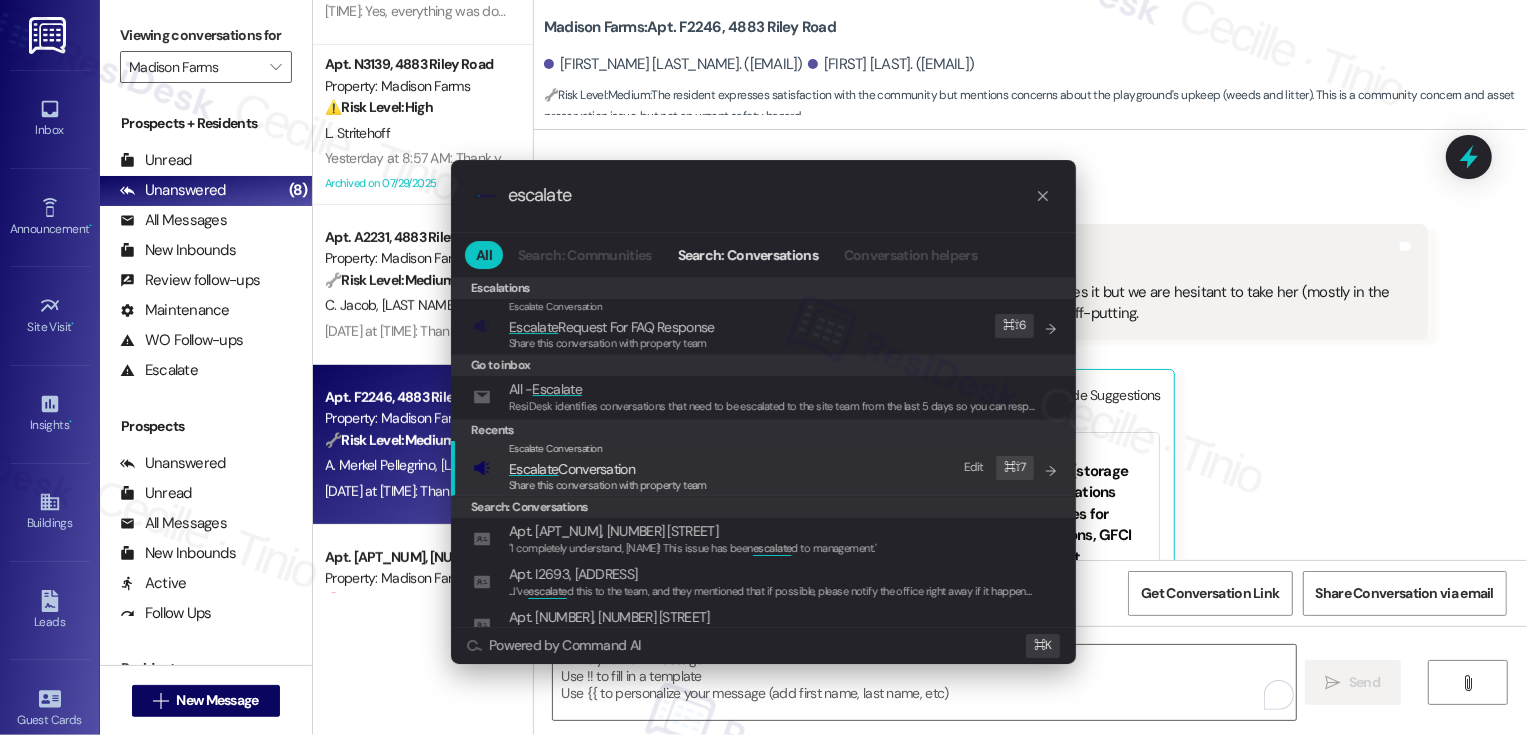 type on "escalate" 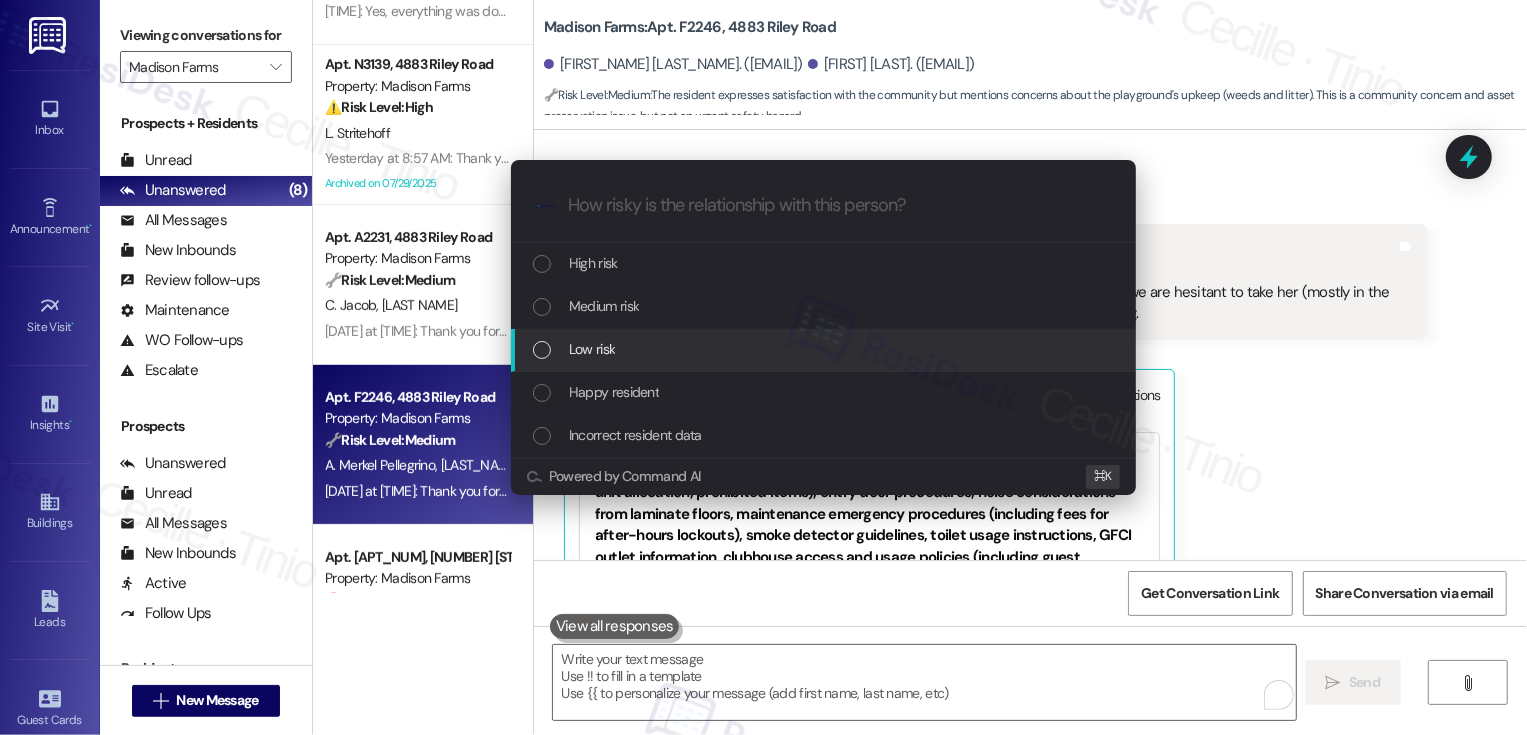 click on "Low risk" at bounding box center (592, 349) 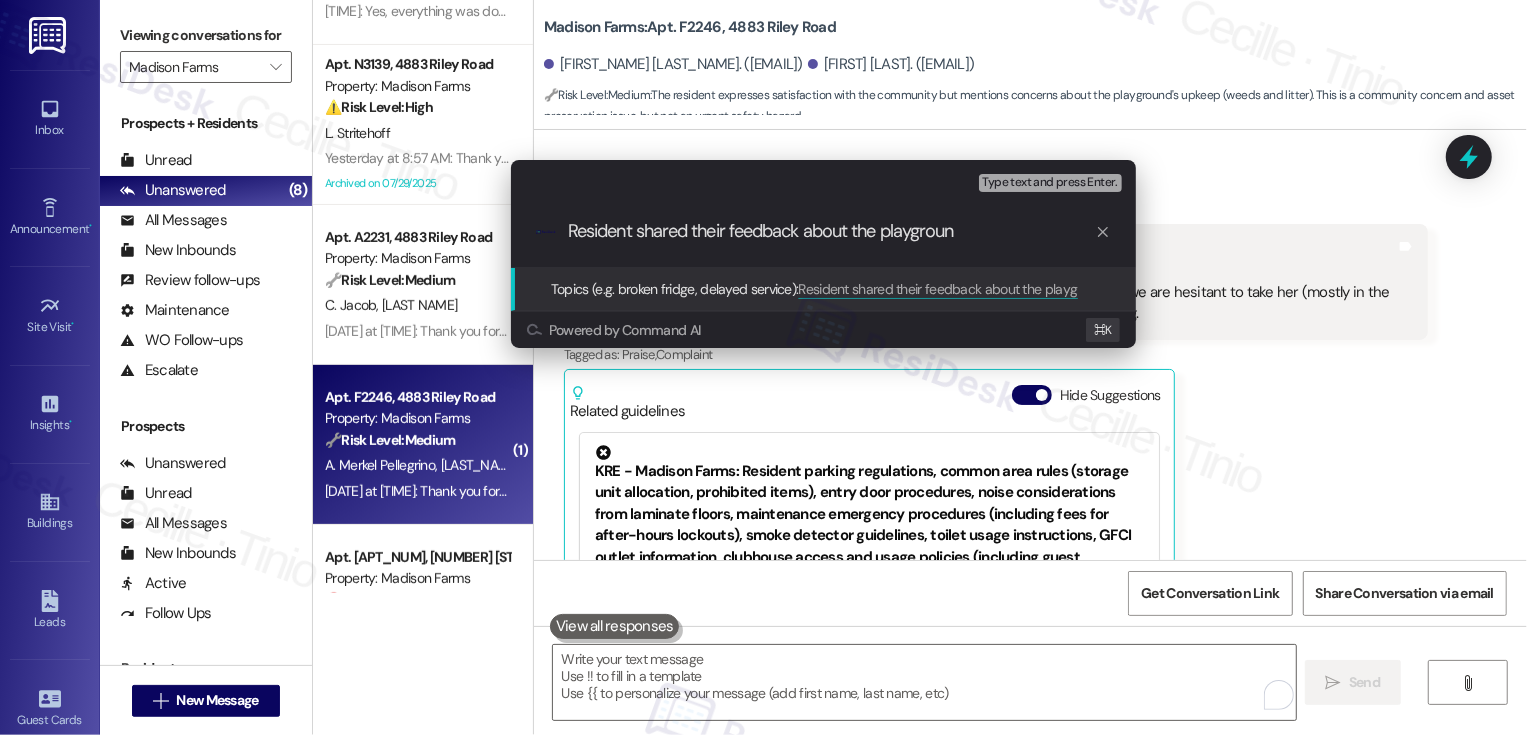 type on "Resident shared their feedback about the playground" 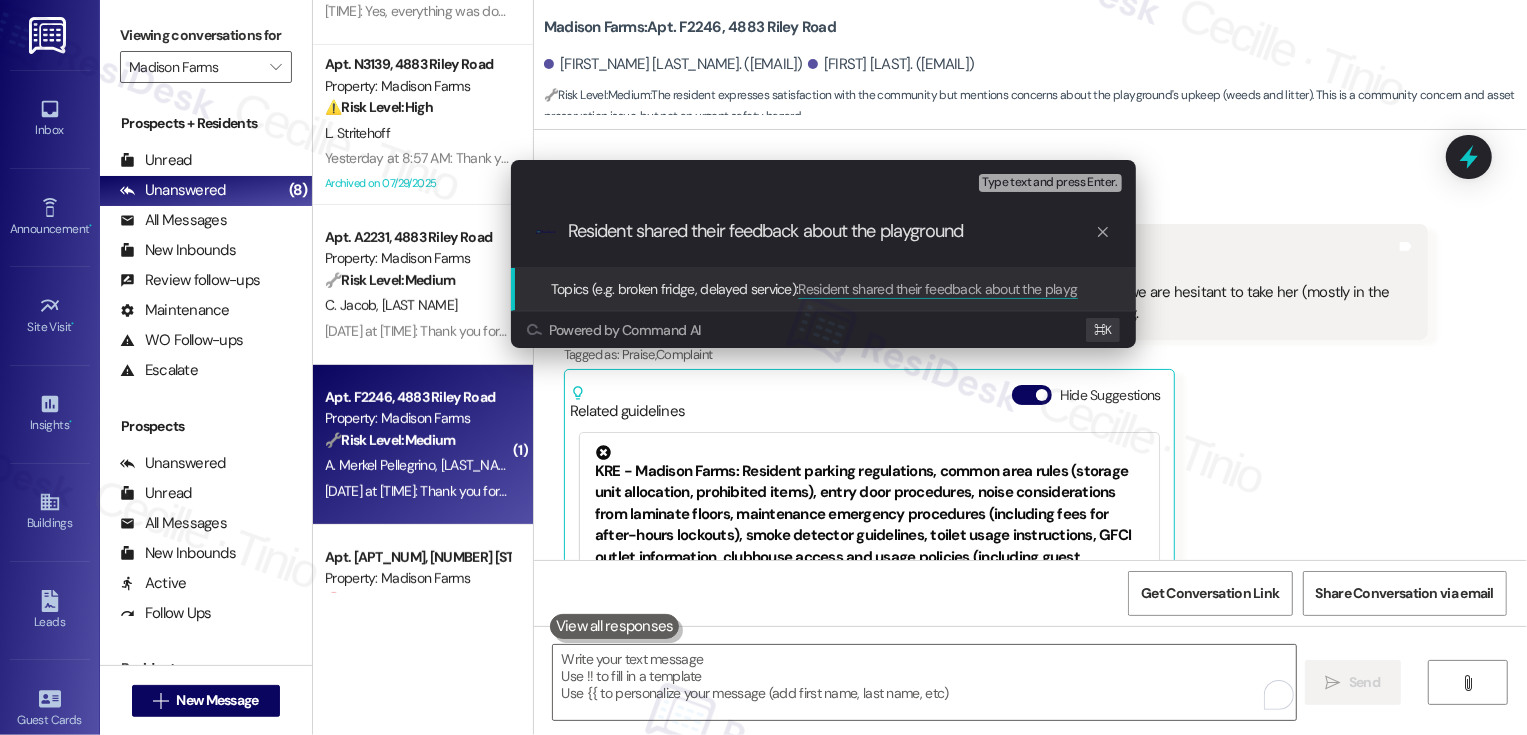 type 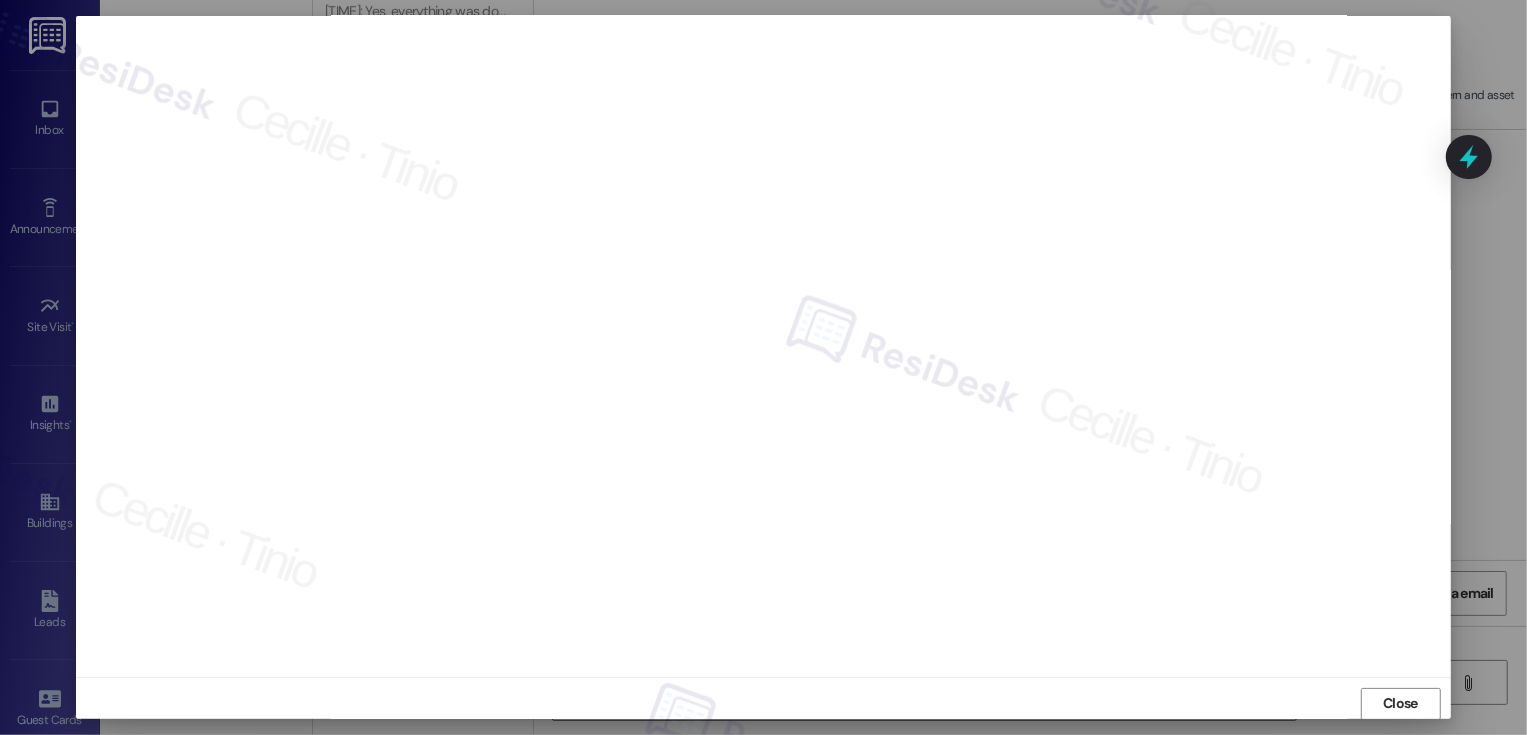 scroll, scrollTop: 11, scrollLeft: 0, axis: vertical 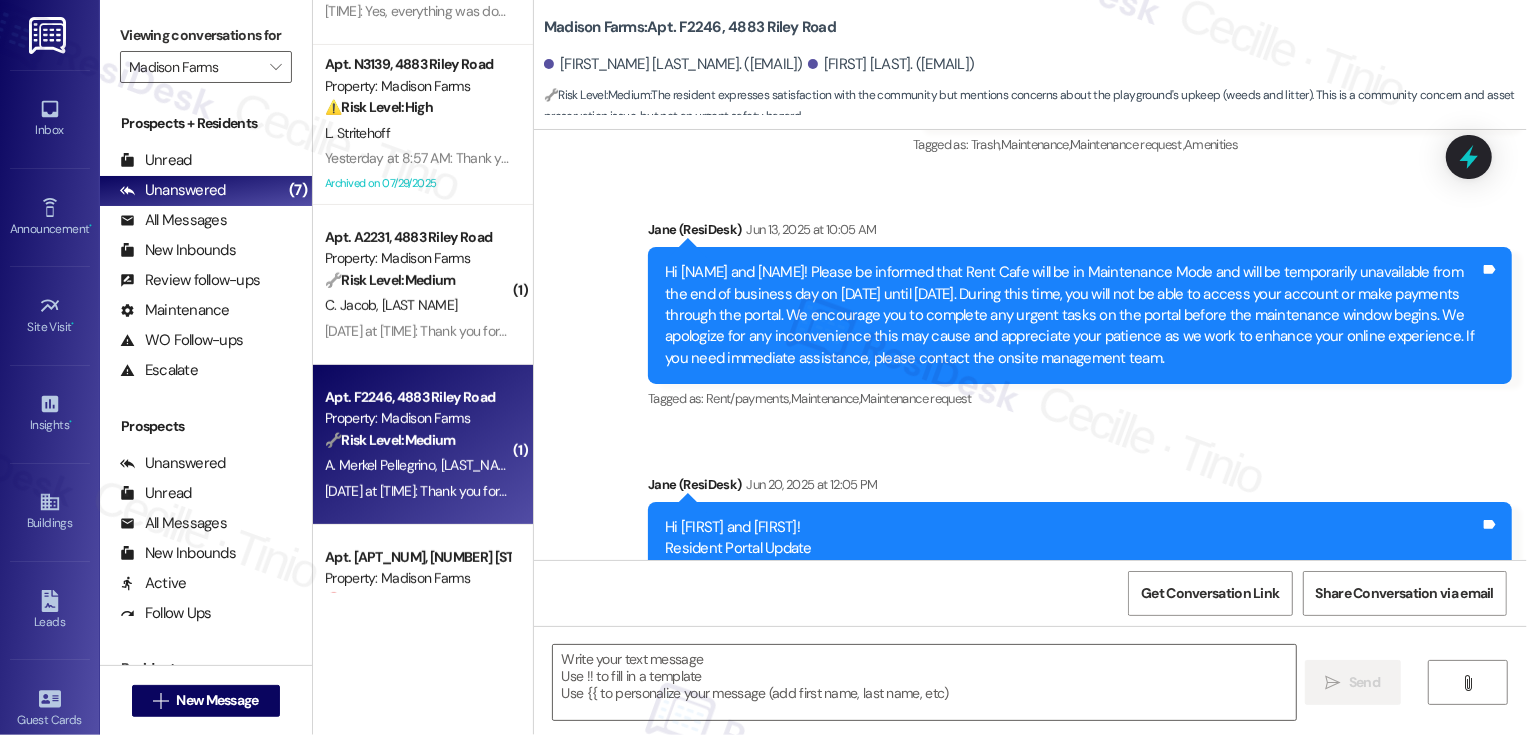 type on "Fetching suggested responses. Please feel free to read through the conversation in the meantime." 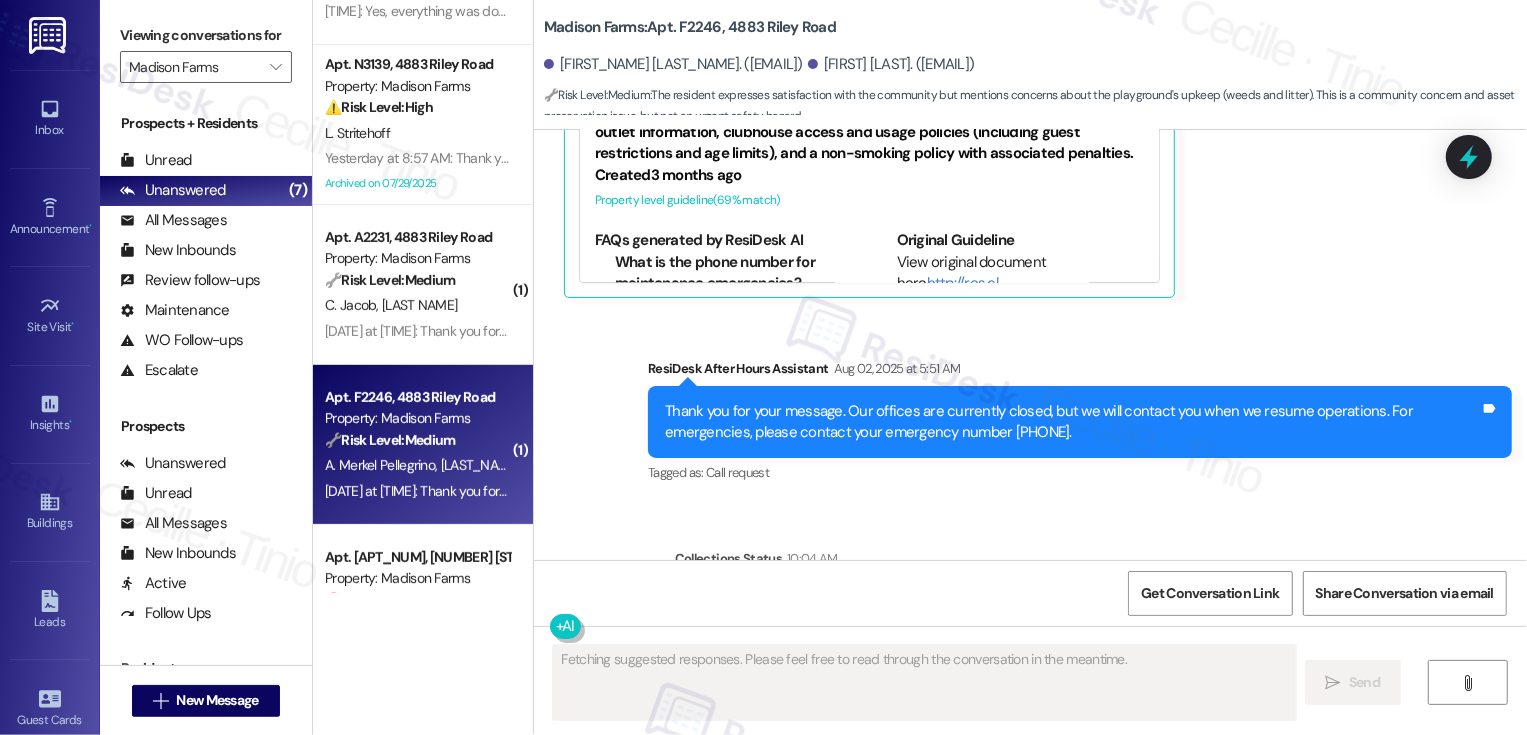 scroll, scrollTop: 4936, scrollLeft: 0, axis: vertical 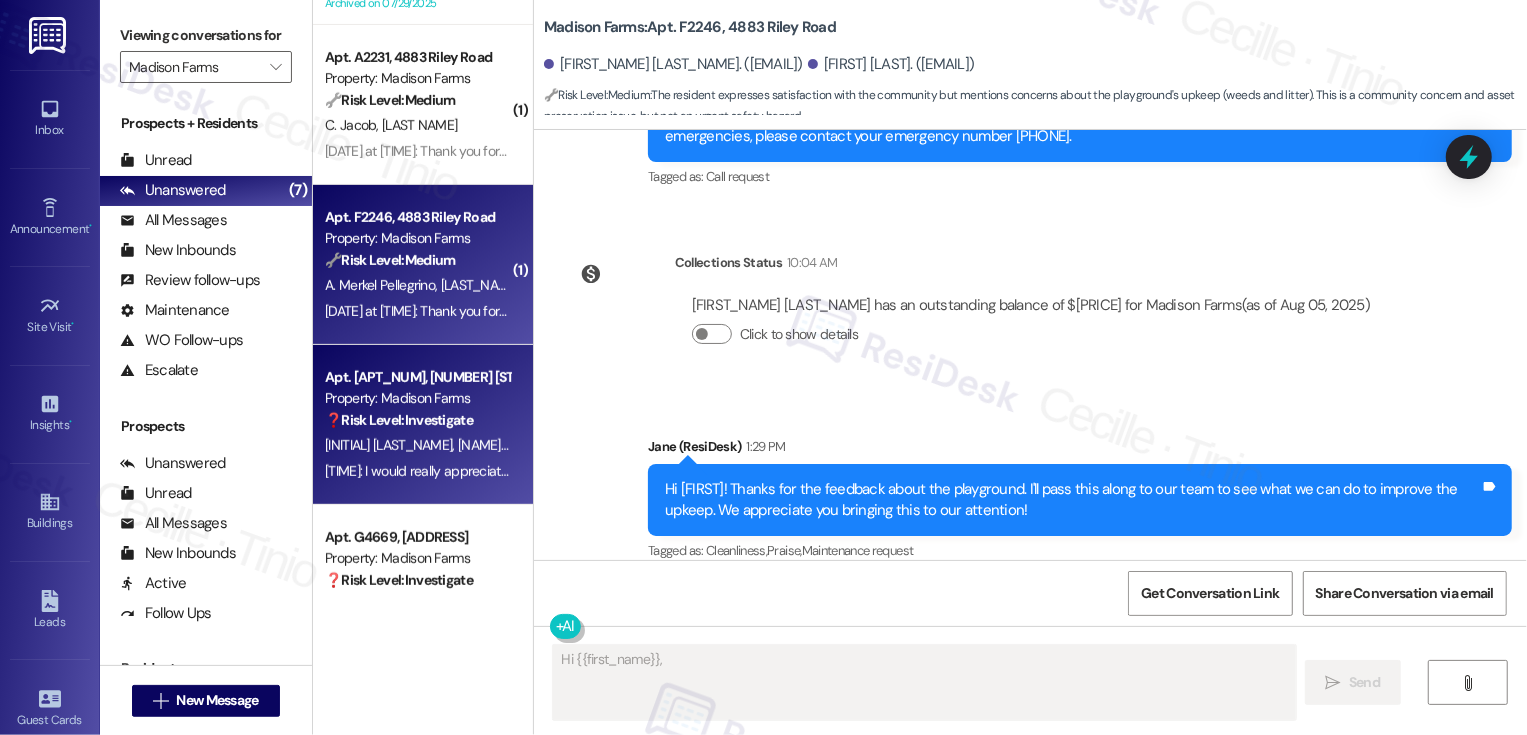 click on "❓  Risk Level:  Investigate" at bounding box center [399, 420] 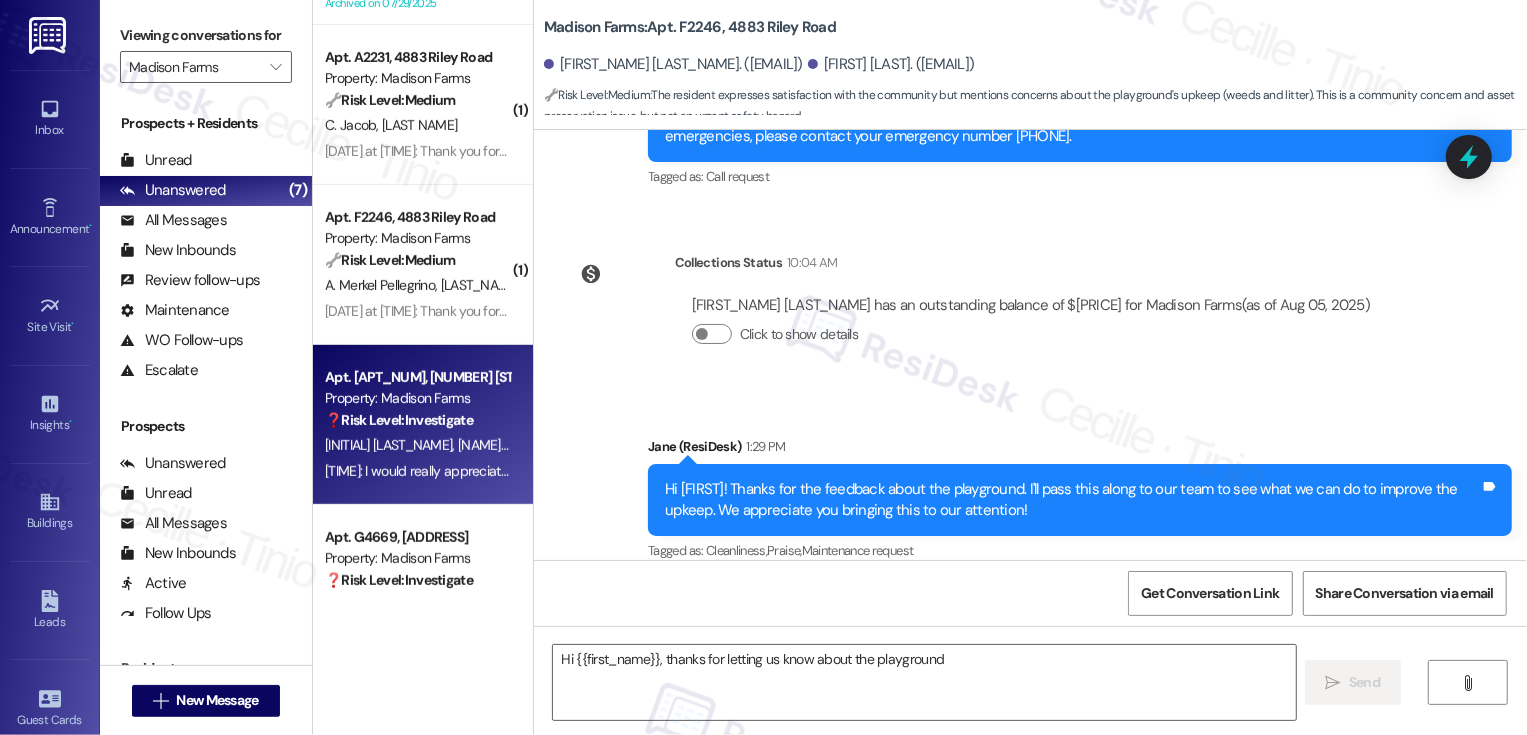 click on "❓  Risk Level:  Investigate" at bounding box center [399, 420] 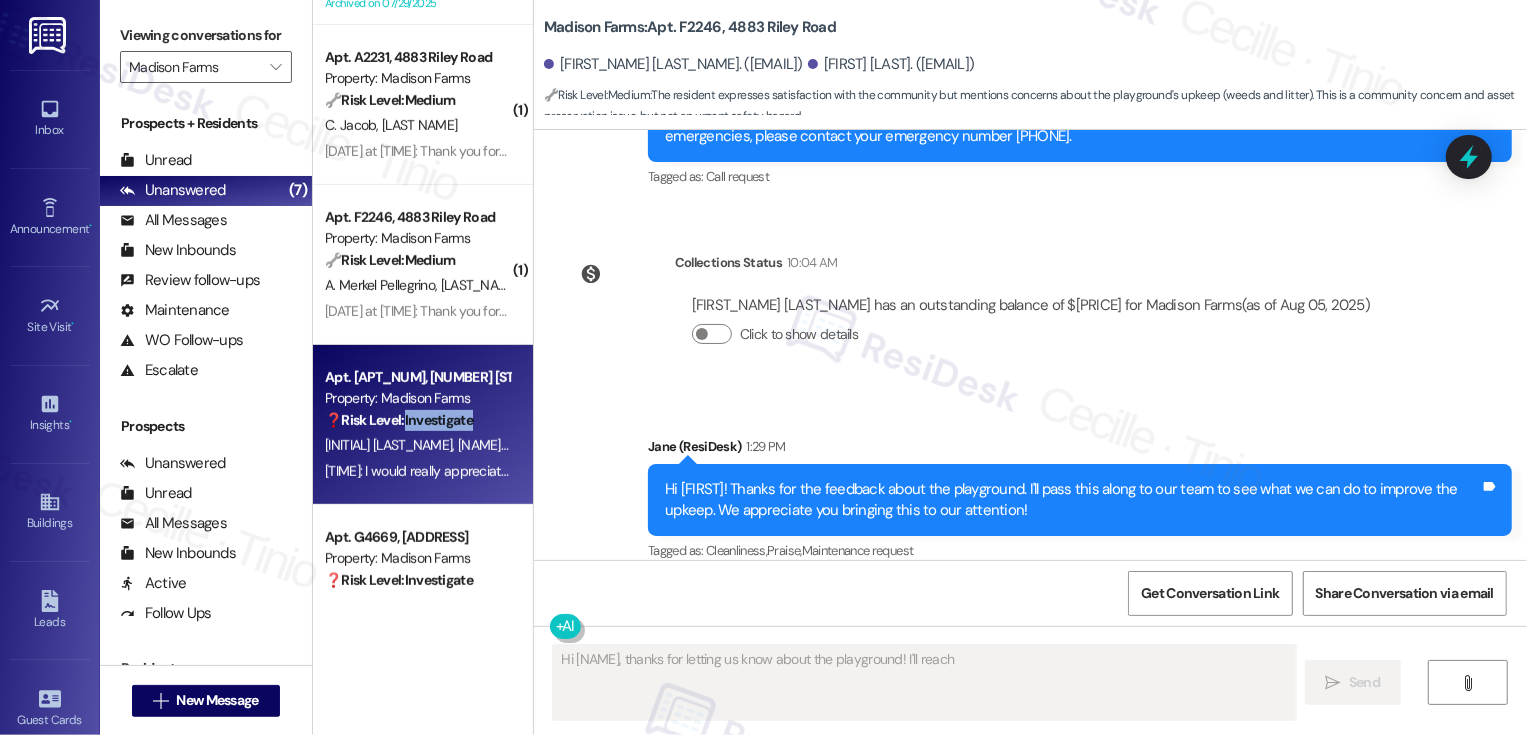 type on "Hi {{first_name}}, thanks for letting us know about the playground! I'll reach out" 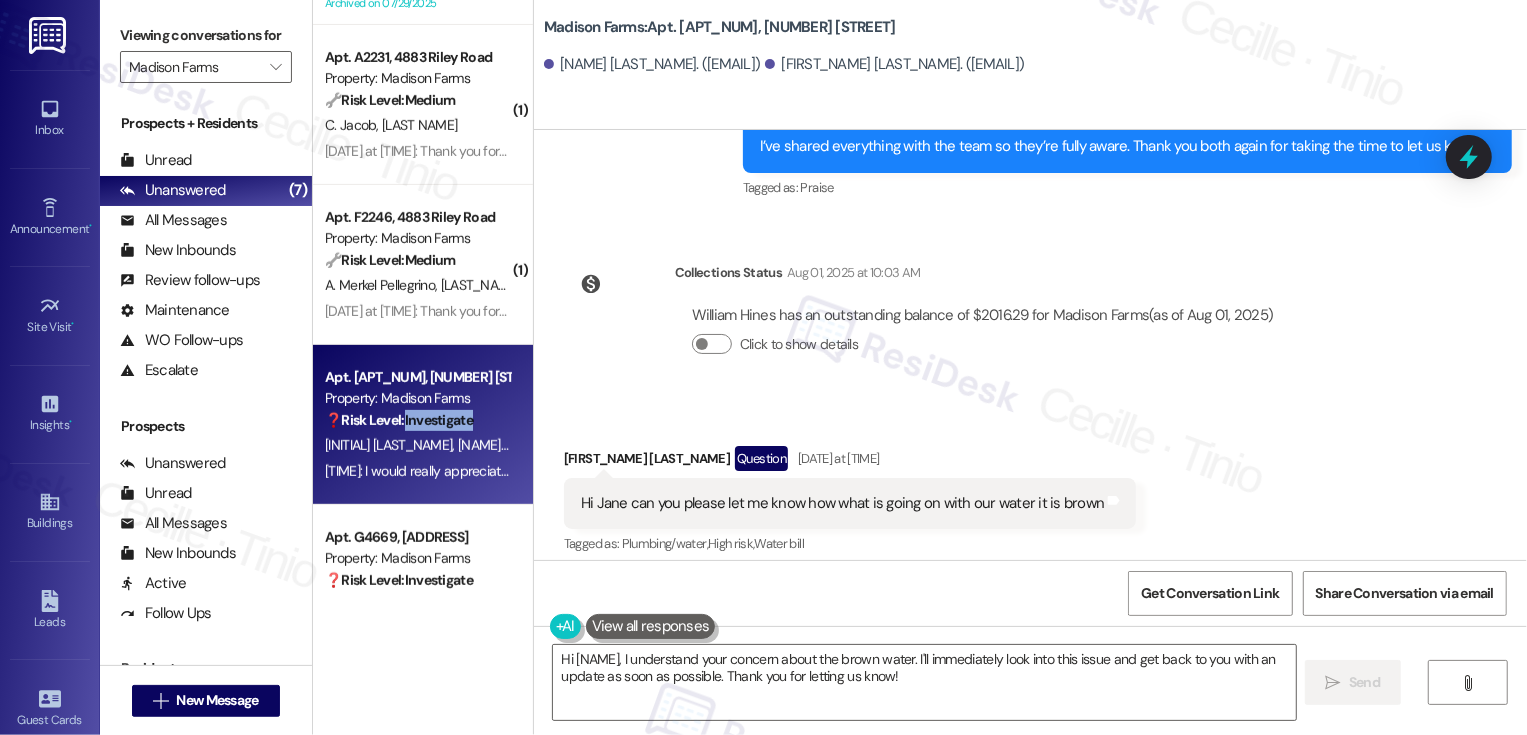 scroll, scrollTop: 11390, scrollLeft: 0, axis: vertical 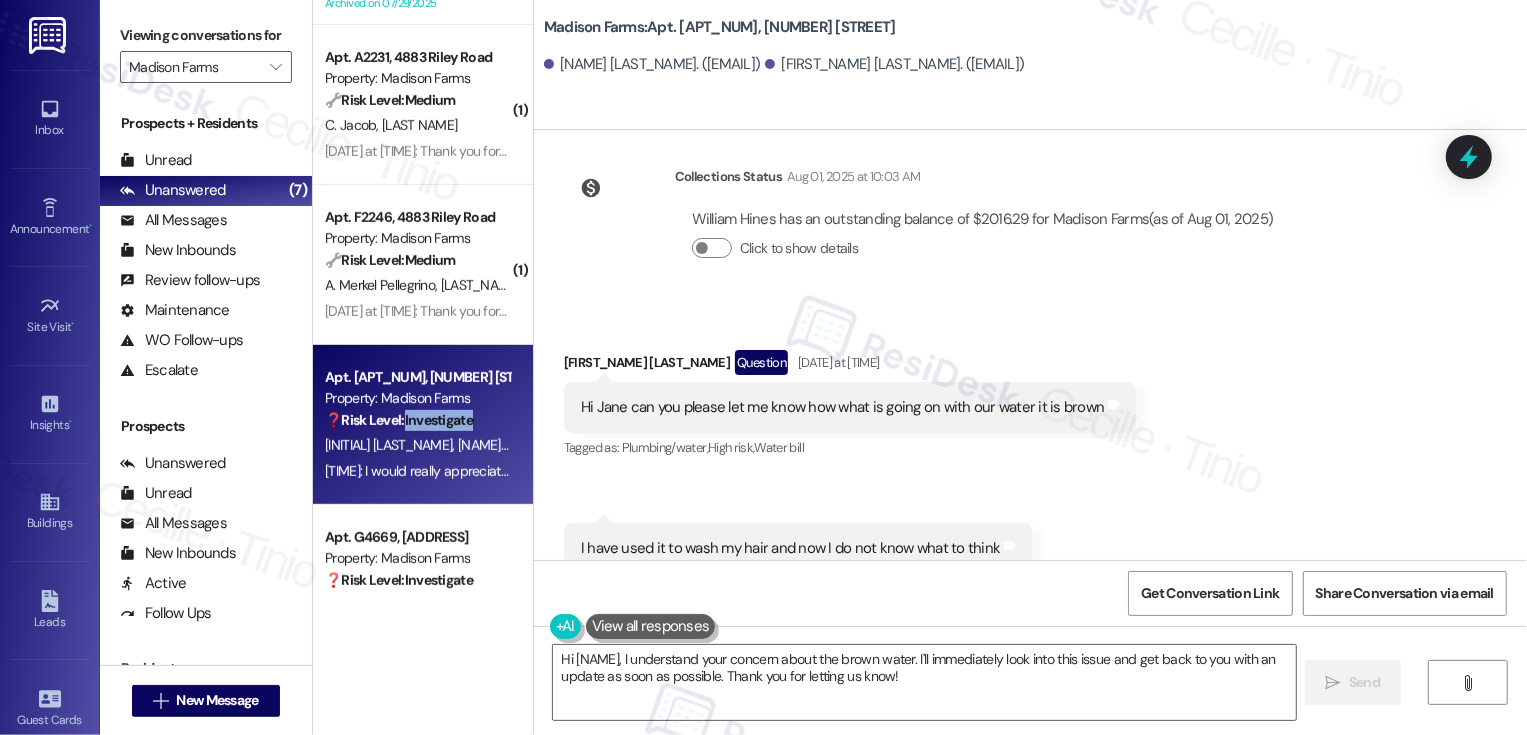 click on "[NAME] [LAST_NAME] Question [MONTH] [DAY], [YEAR] at [TIME]" at bounding box center [850, 366] 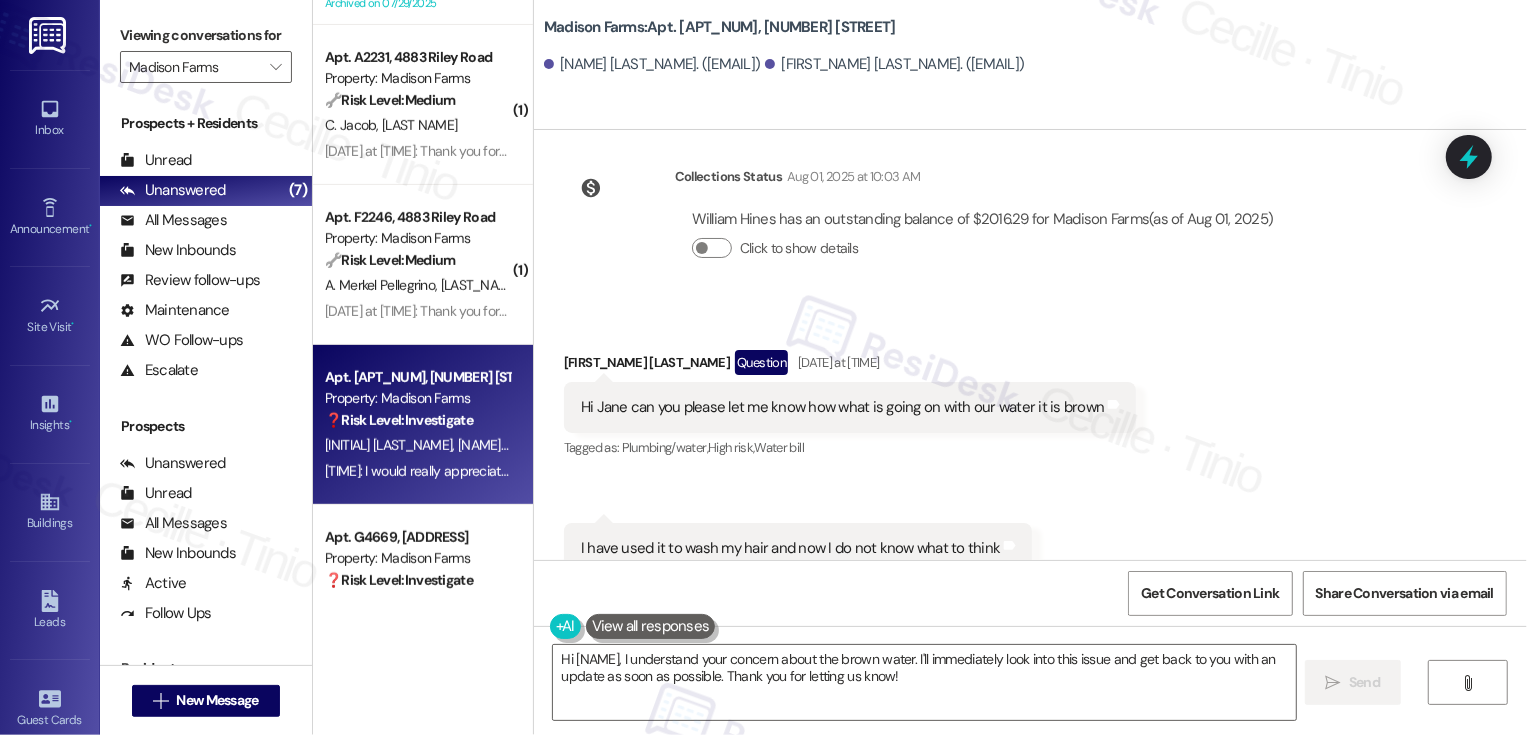 click on "[NAME] [LAST_NAME] Question [MONTH] [DAY], [YEAR] at [TIME]" at bounding box center (850, 366) 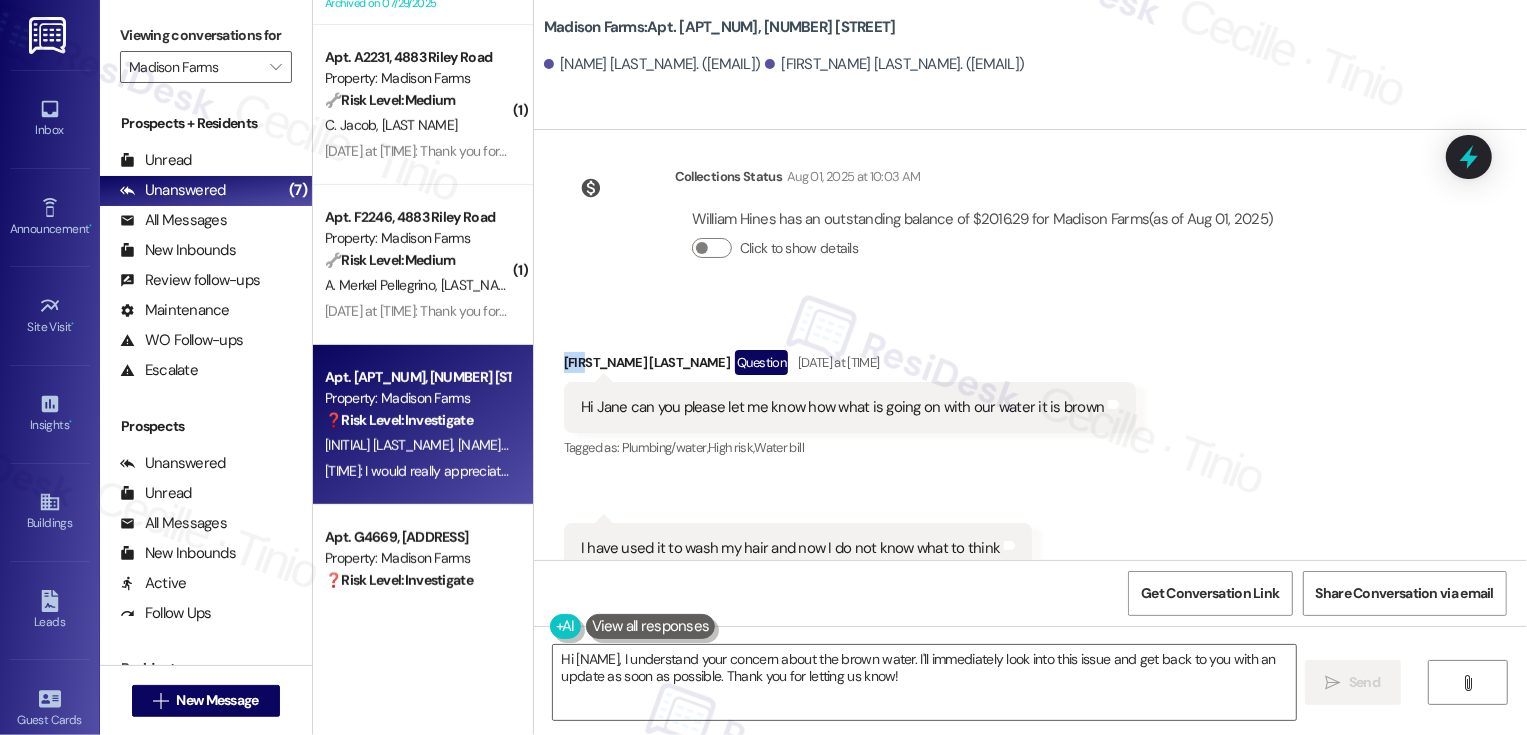 copy on "Lori" 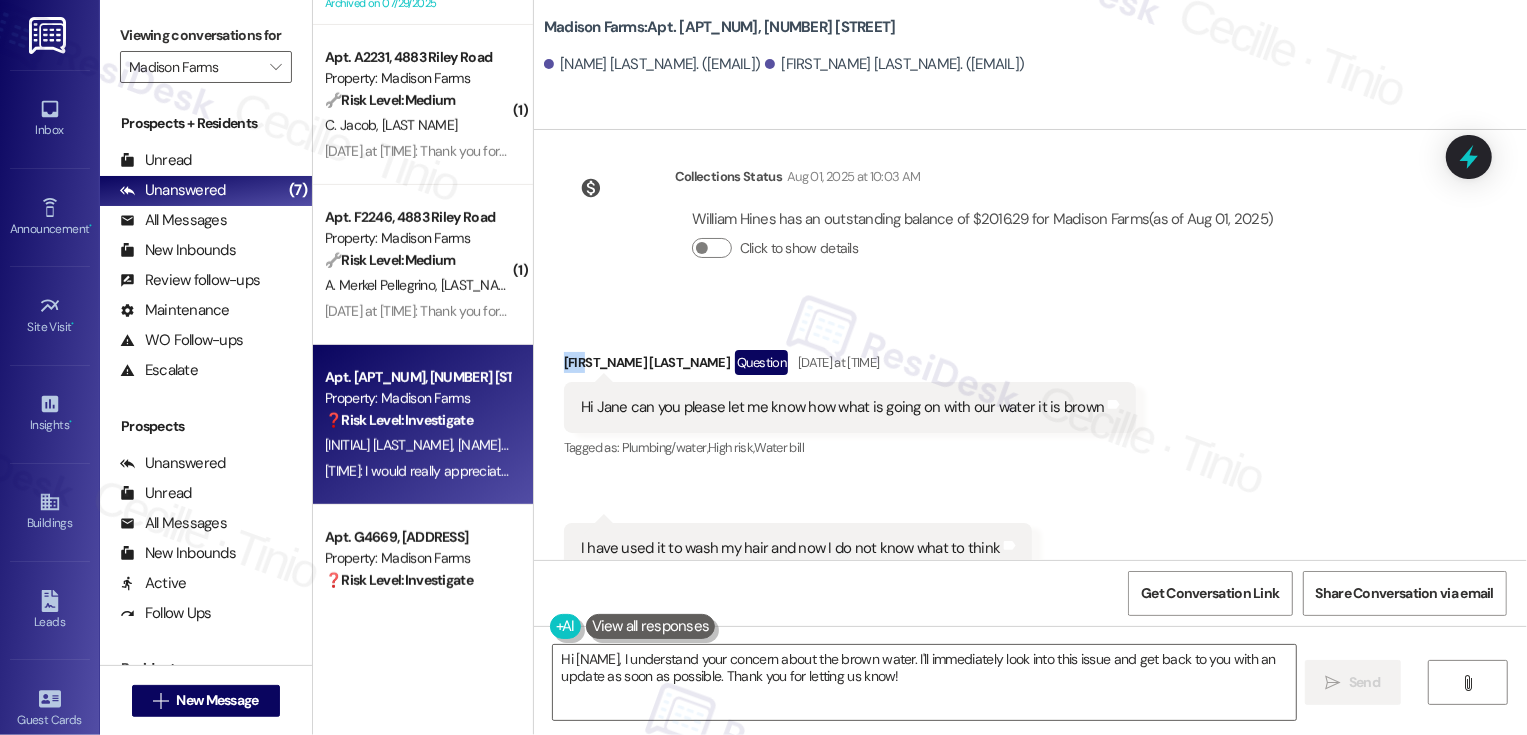 copy on "Lori" 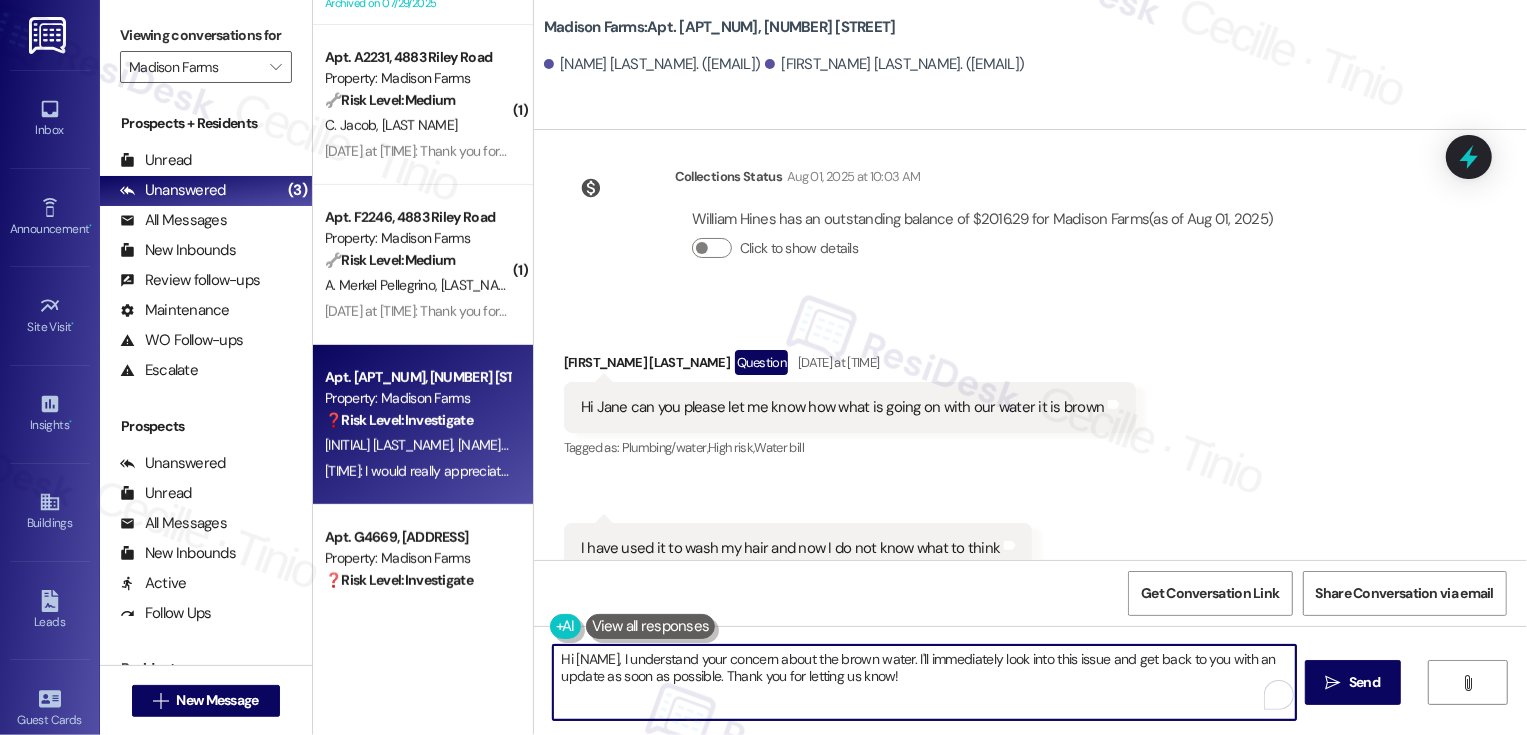 drag, startPoint x: 566, startPoint y: 656, endPoint x: 648, endPoint y: 660, distance: 82.0975 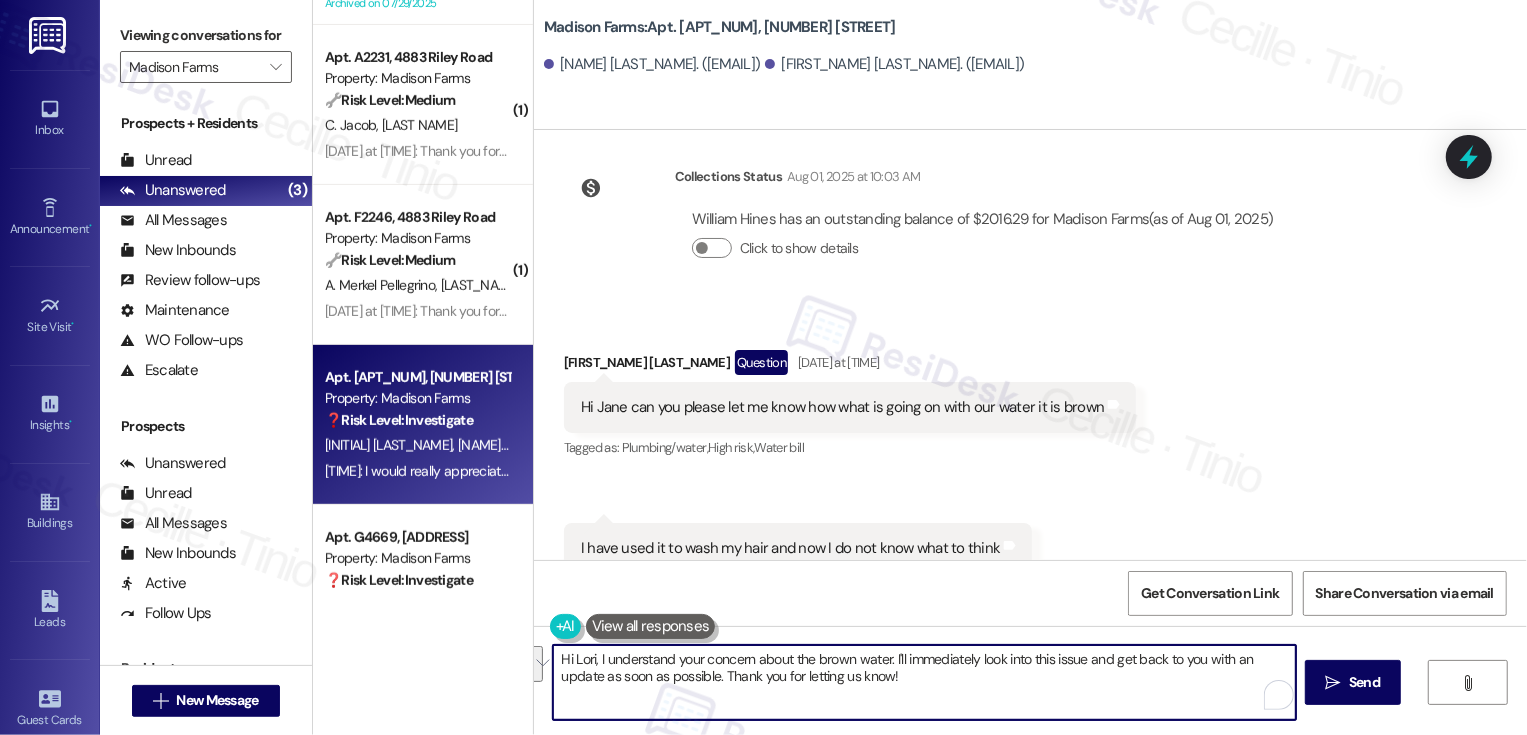 drag, startPoint x: 886, startPoint y: 655, endPoint x: 907, endPoint y: 682, distance: 34.20526 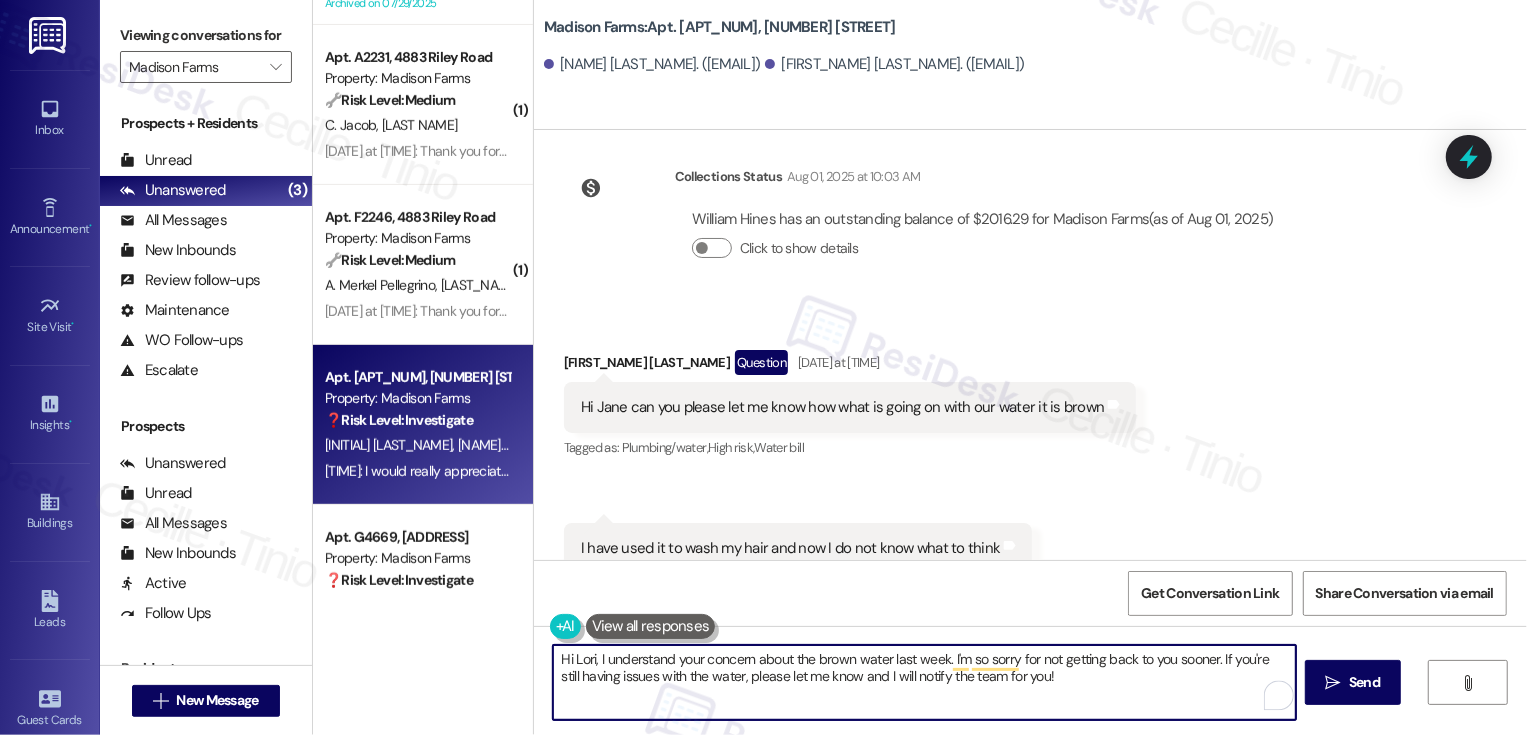 click on "Hi Lori, I understand your concern about the brown water last week. I'm so sorry for not getting back to you sooner. If you're still having issues with the water, please let me know and I will notify the team for you!" at bounding box center [924, 682] 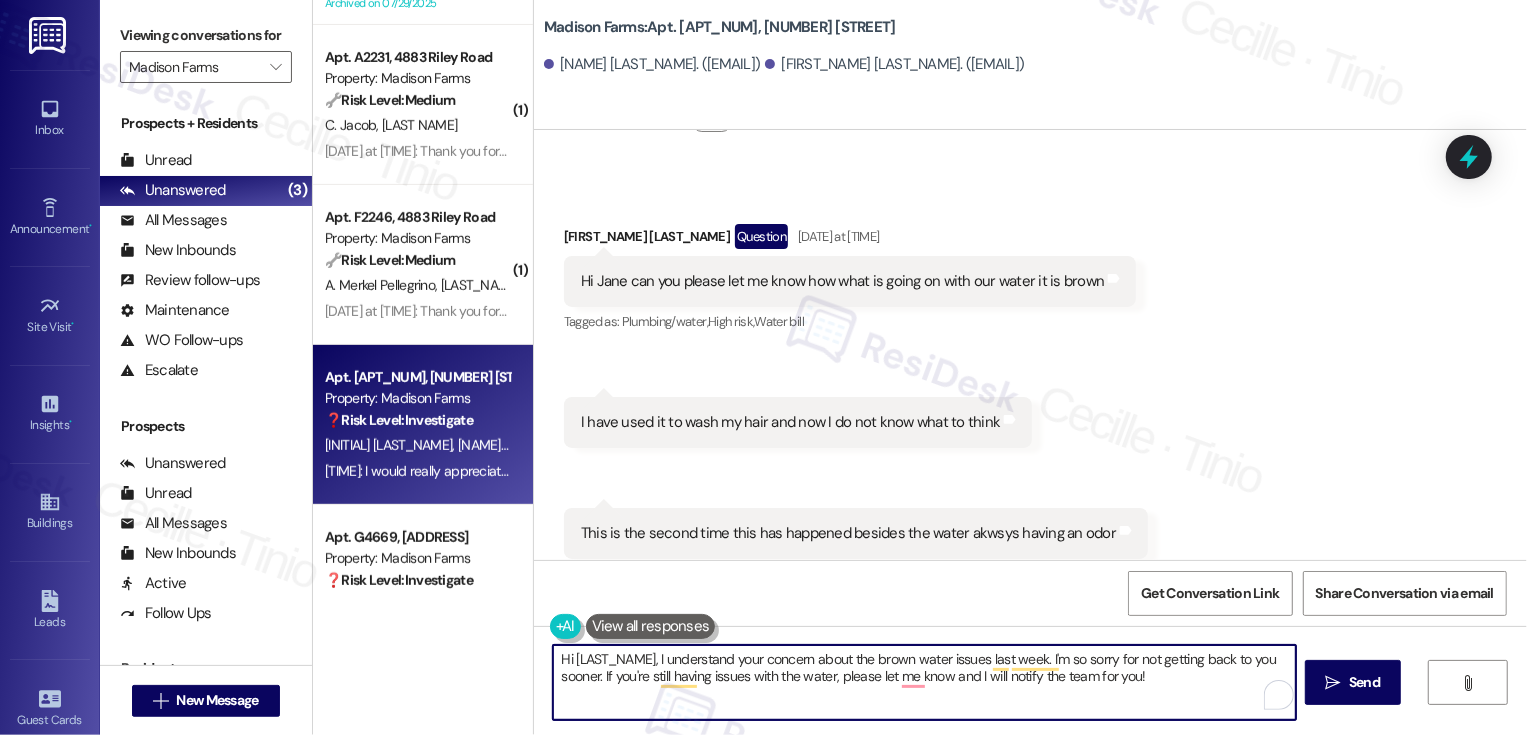 scroll, scrollTop: 11523, scrollLeft: 0, axis: vertical 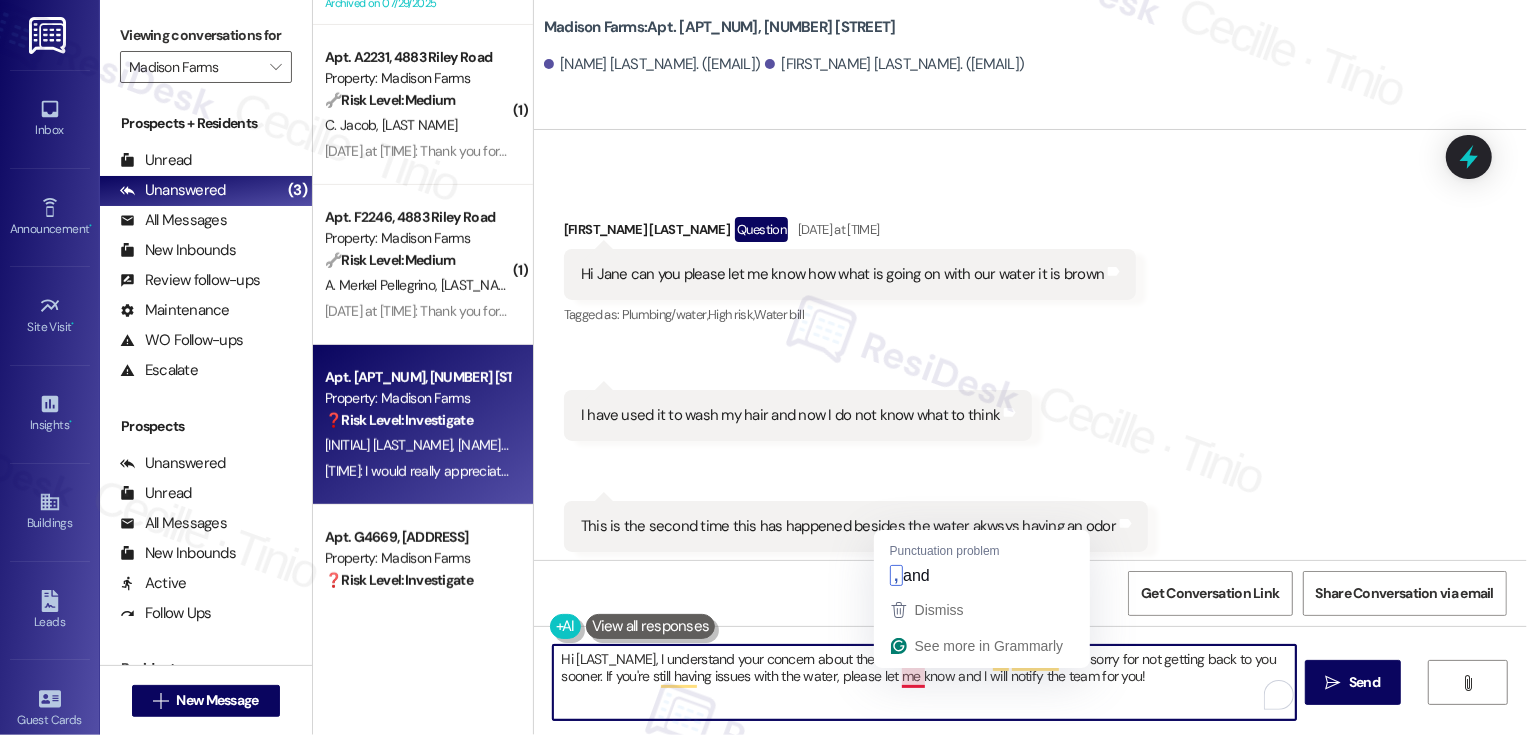 click on "Hi [LAST_NAME], I understand your concern about the brown water issues last week. I'm so sorry for not getting back to you sooner. If you're still having issues with the water, please let me know and I will notify the team for you!" at bounding box center (924, 682) 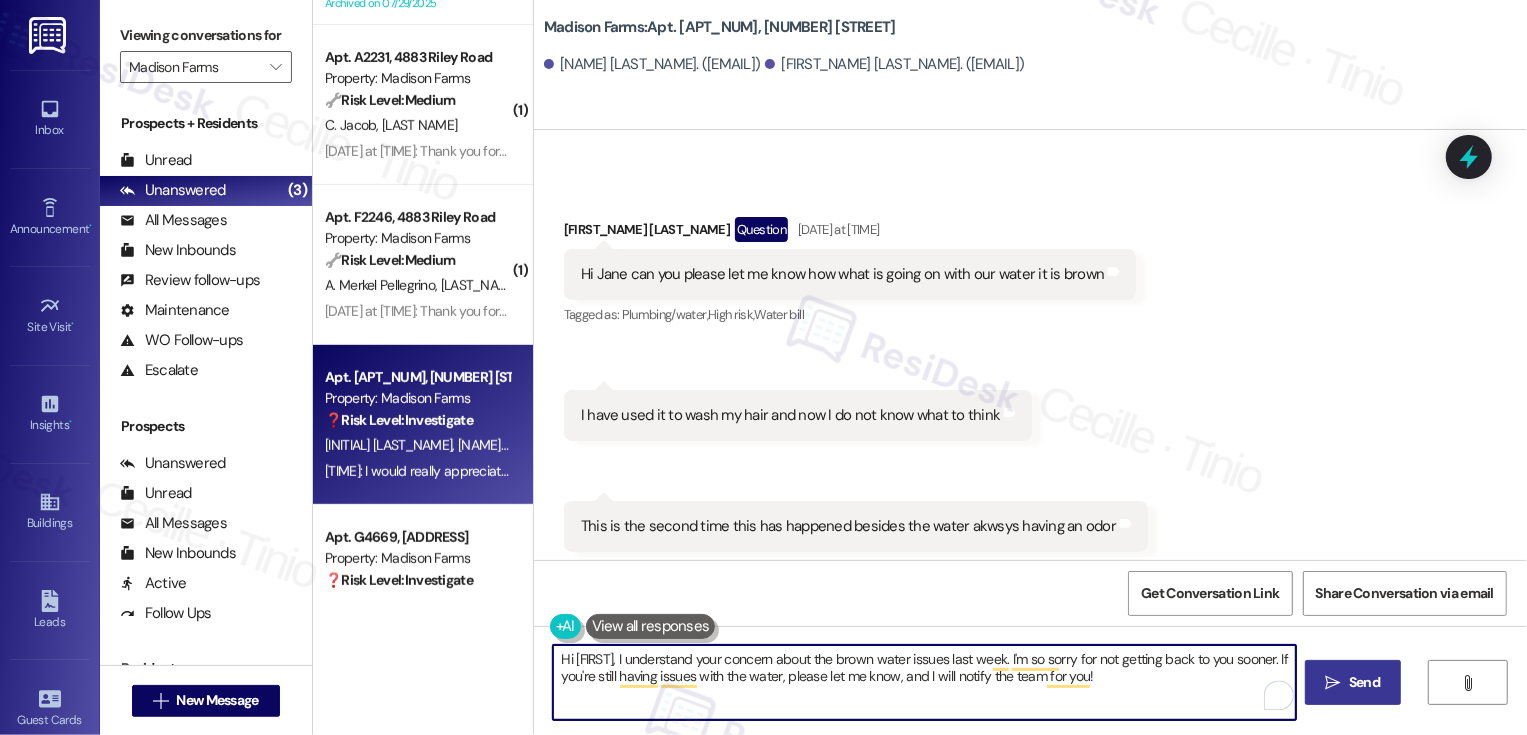 type on "Hi [FIRST], I understand your concern about the brown water issues last week. I'm so sorry for not getting back to you sooner. If you're still having issues with the water, please let me know, and I will notify the team for you!" 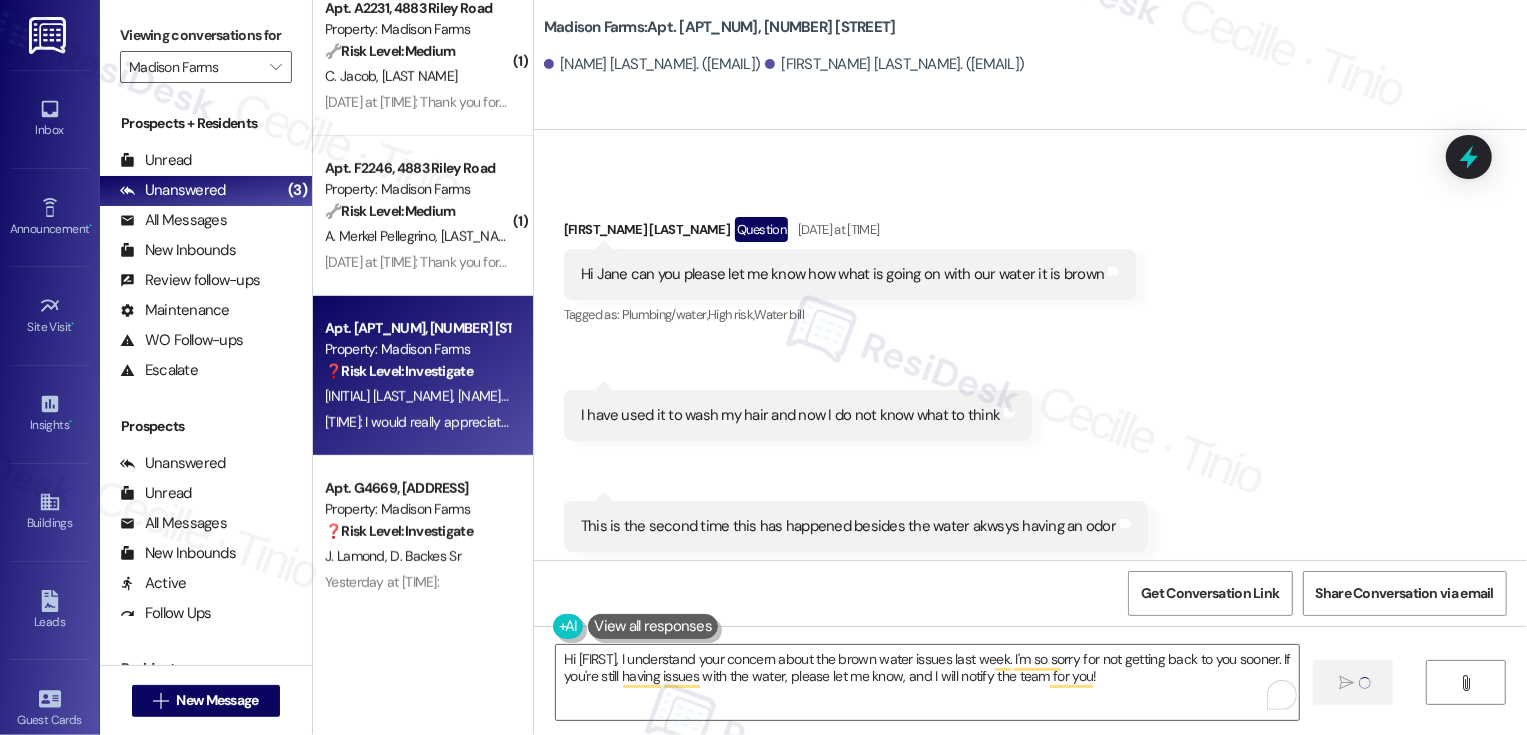 scroll, scrollTop: 686, scrollLeft: 0, axis: vertical 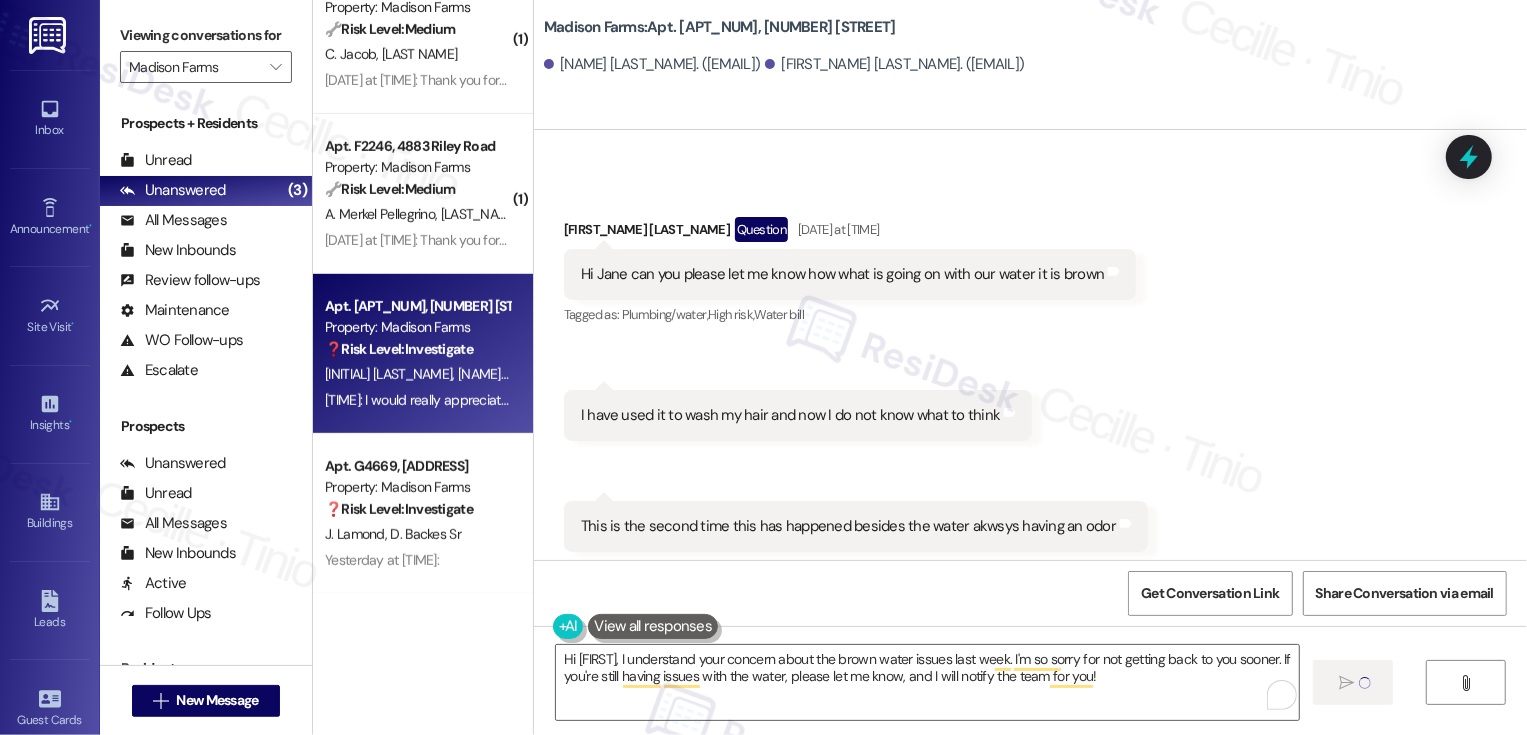 type 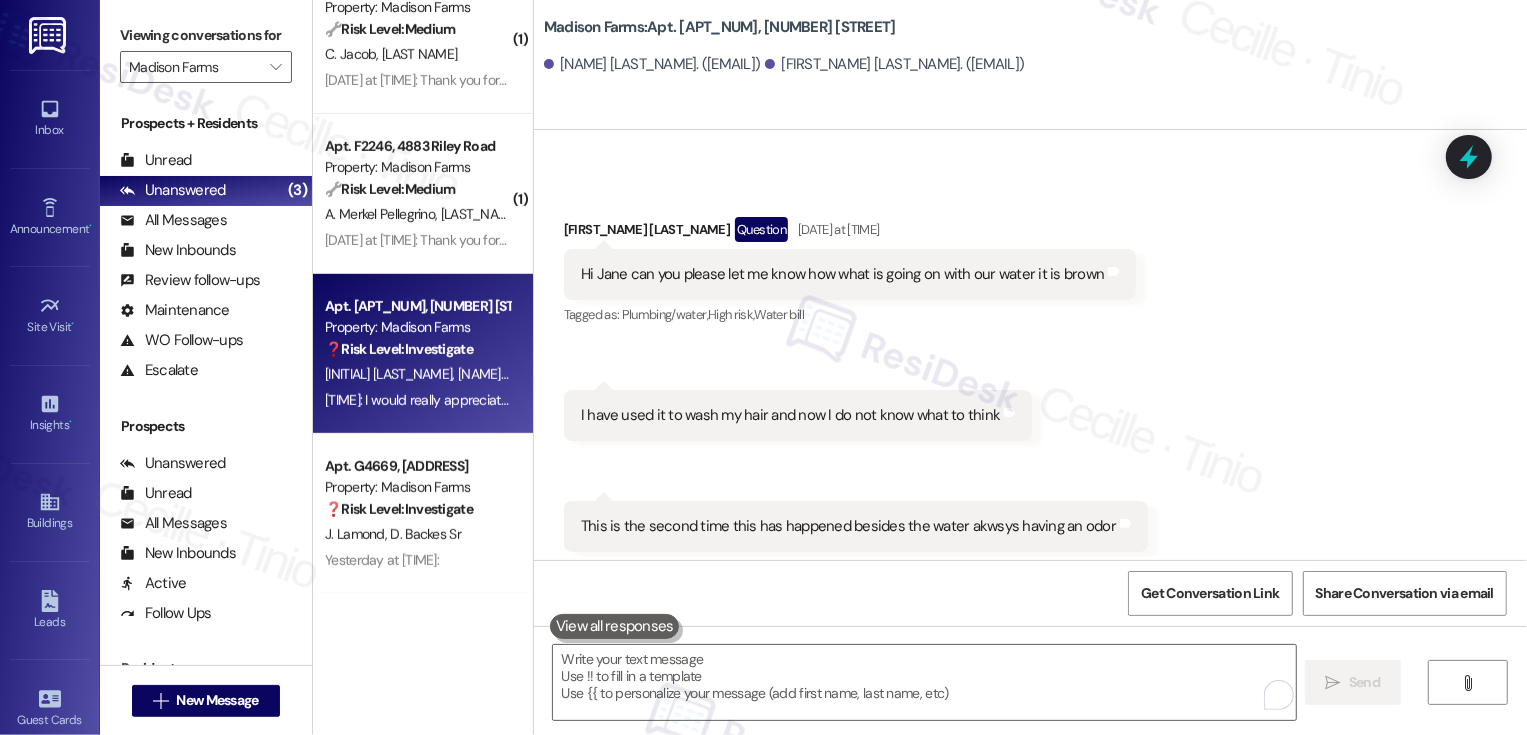 scroll, scrollTop: 11815, scrollLeft: 0, axis: vertical 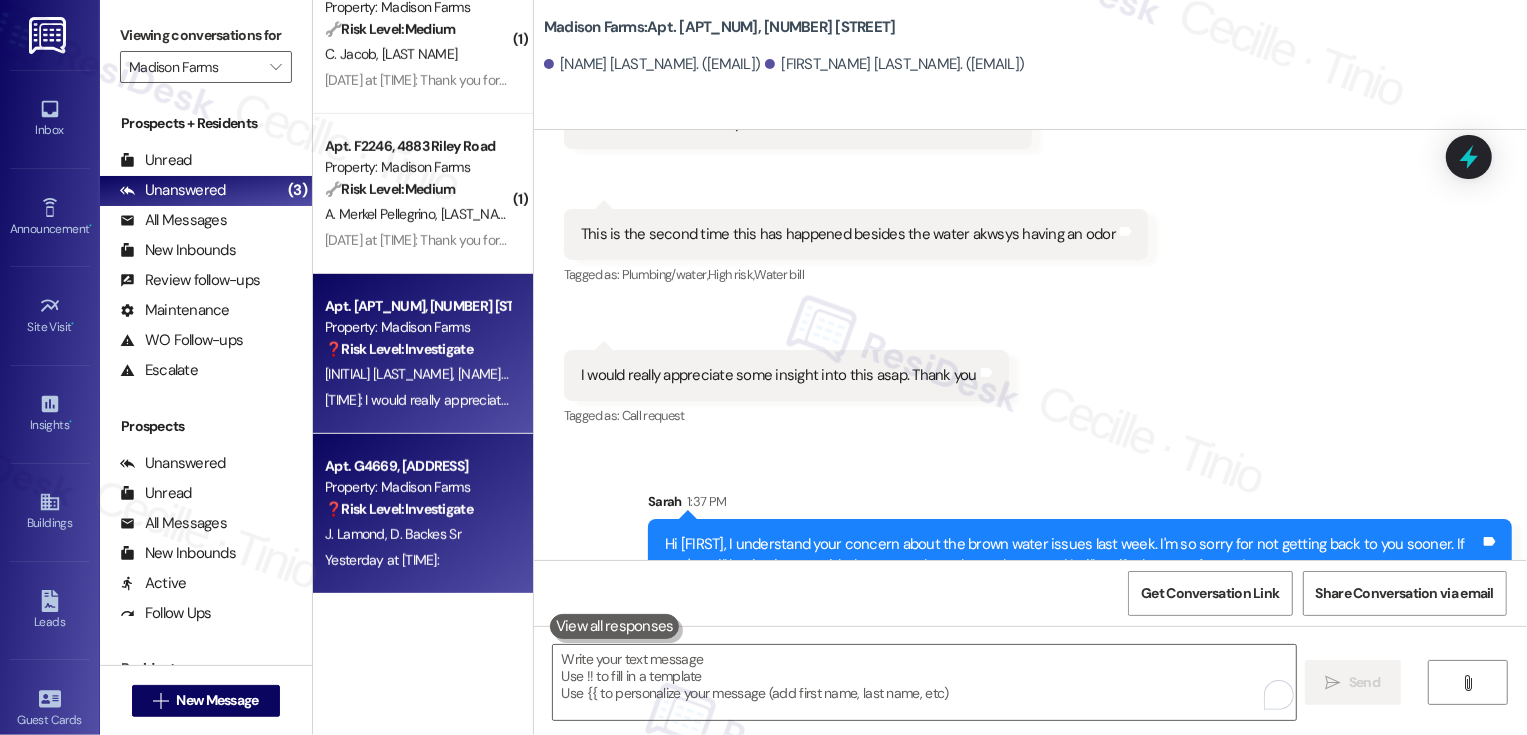 click on "Apt. G4669, [ADDRESS]" at bounding box center (417, 466) 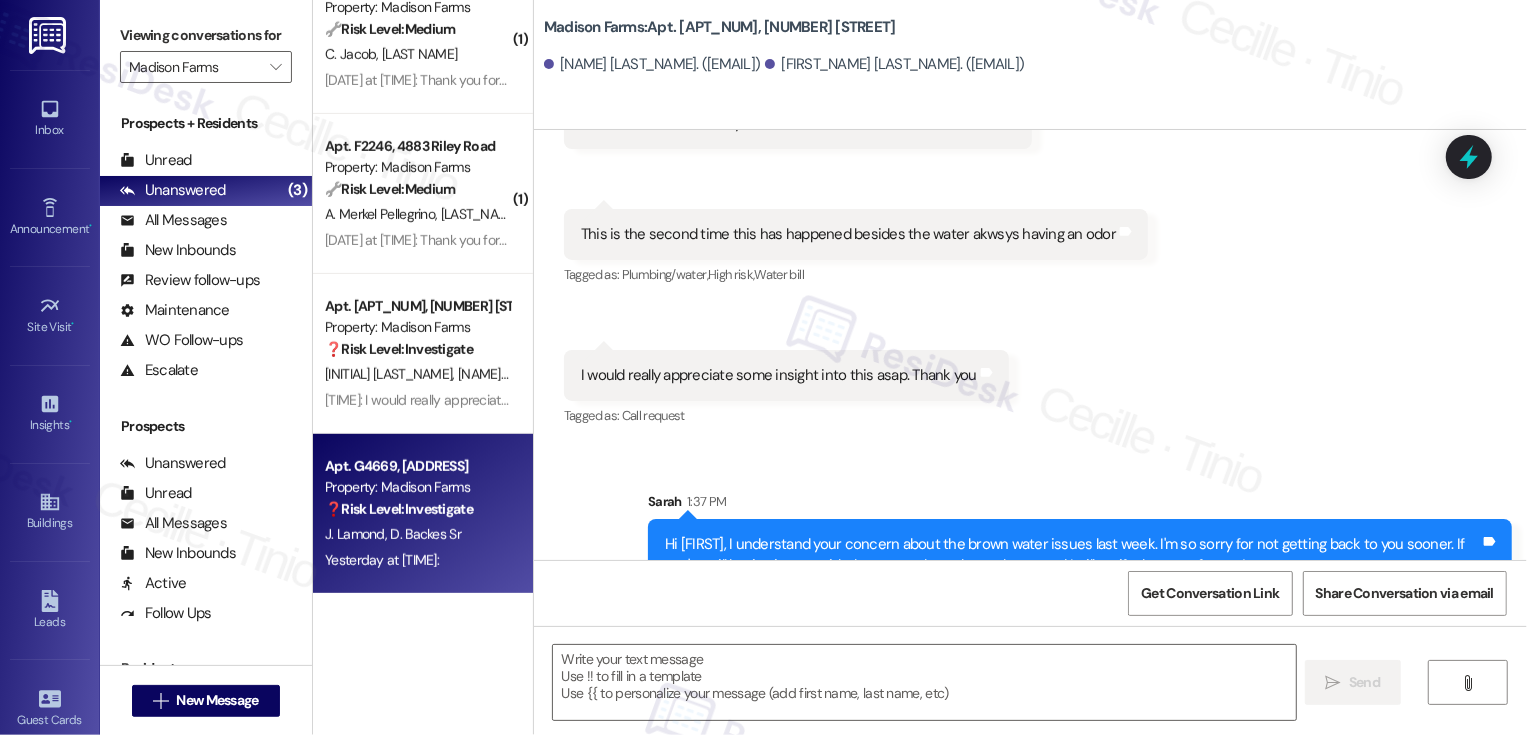 click on "Apt. G4669, [ADDRESS]" at bounding box center [417, 466] 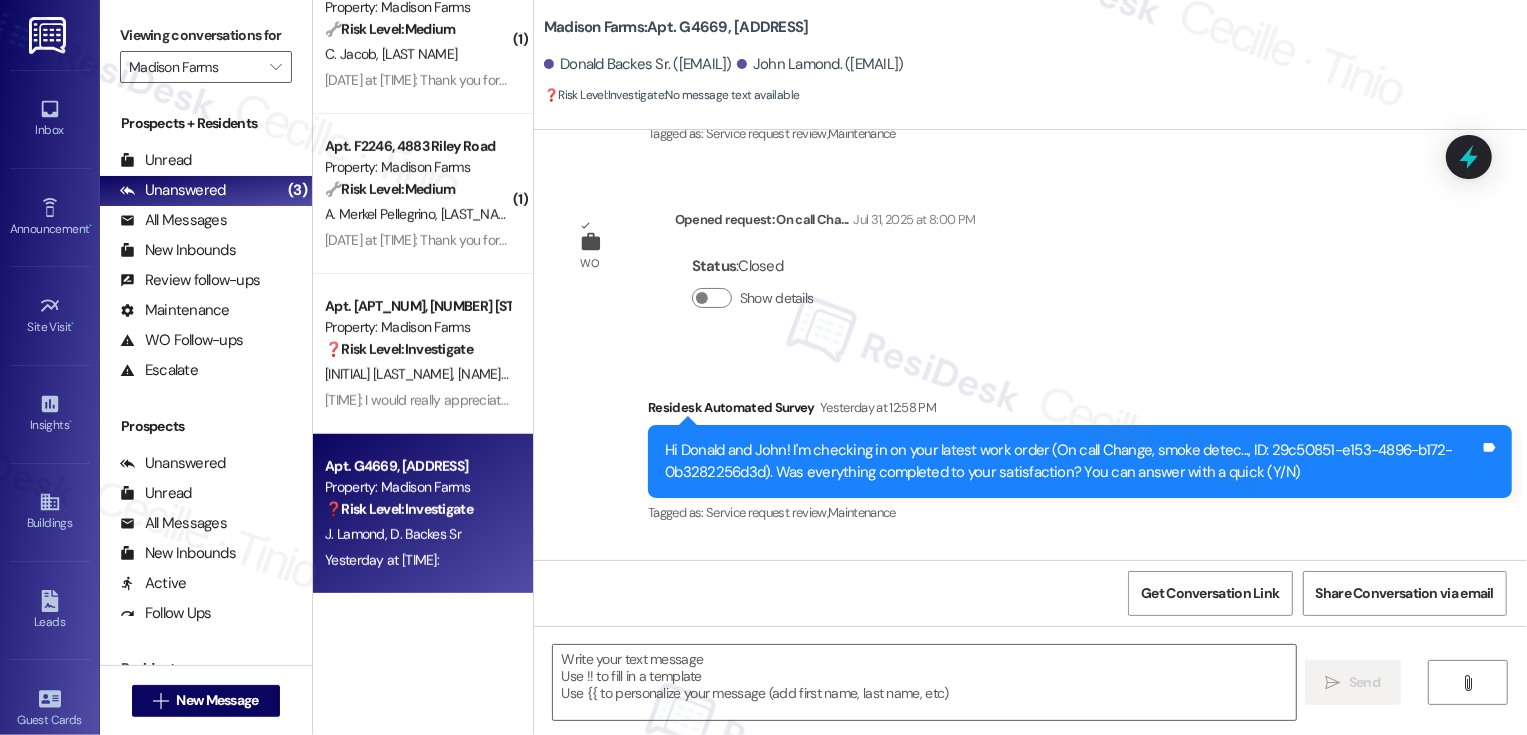 type on "Fetching suggested responses. Please feel free to read through the conversation in the meantime." 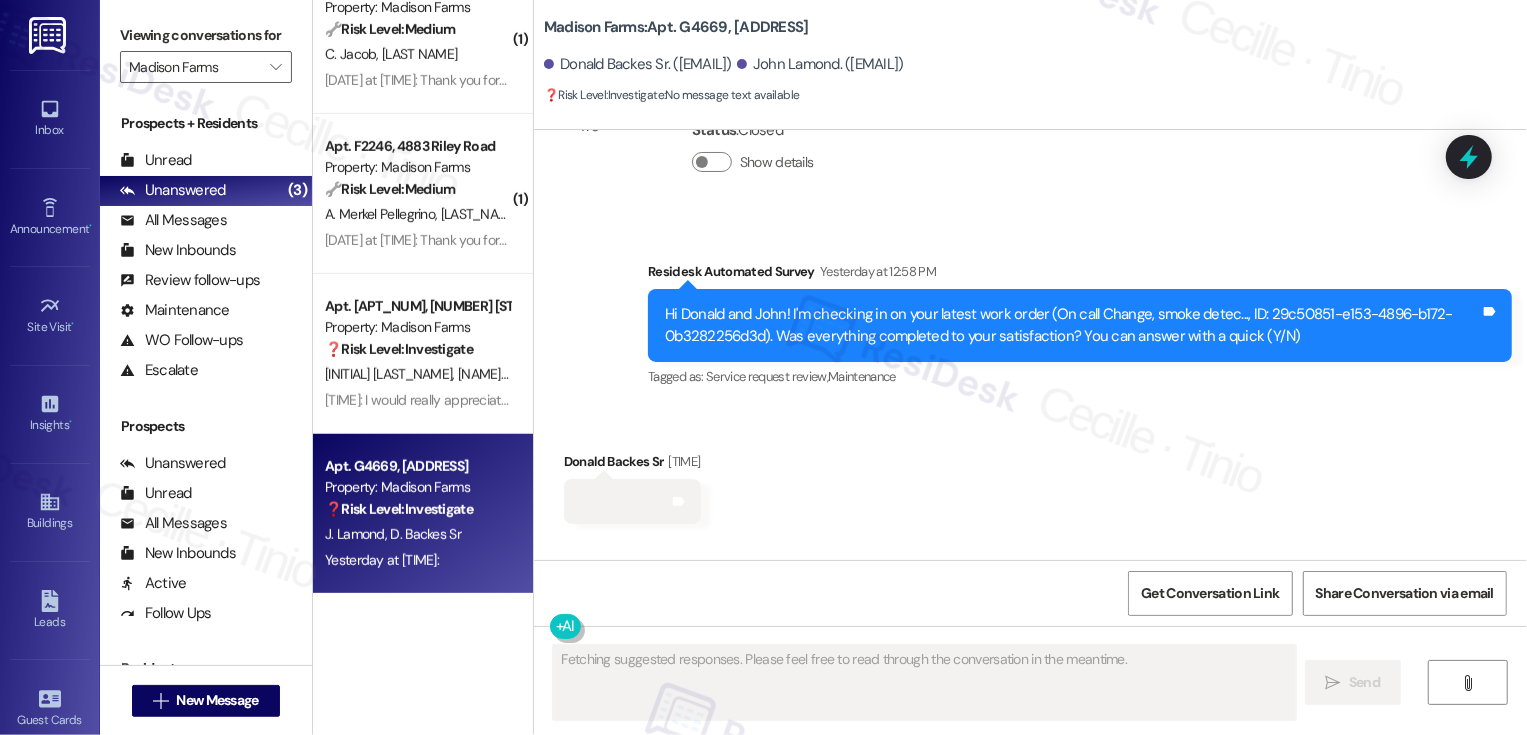 type 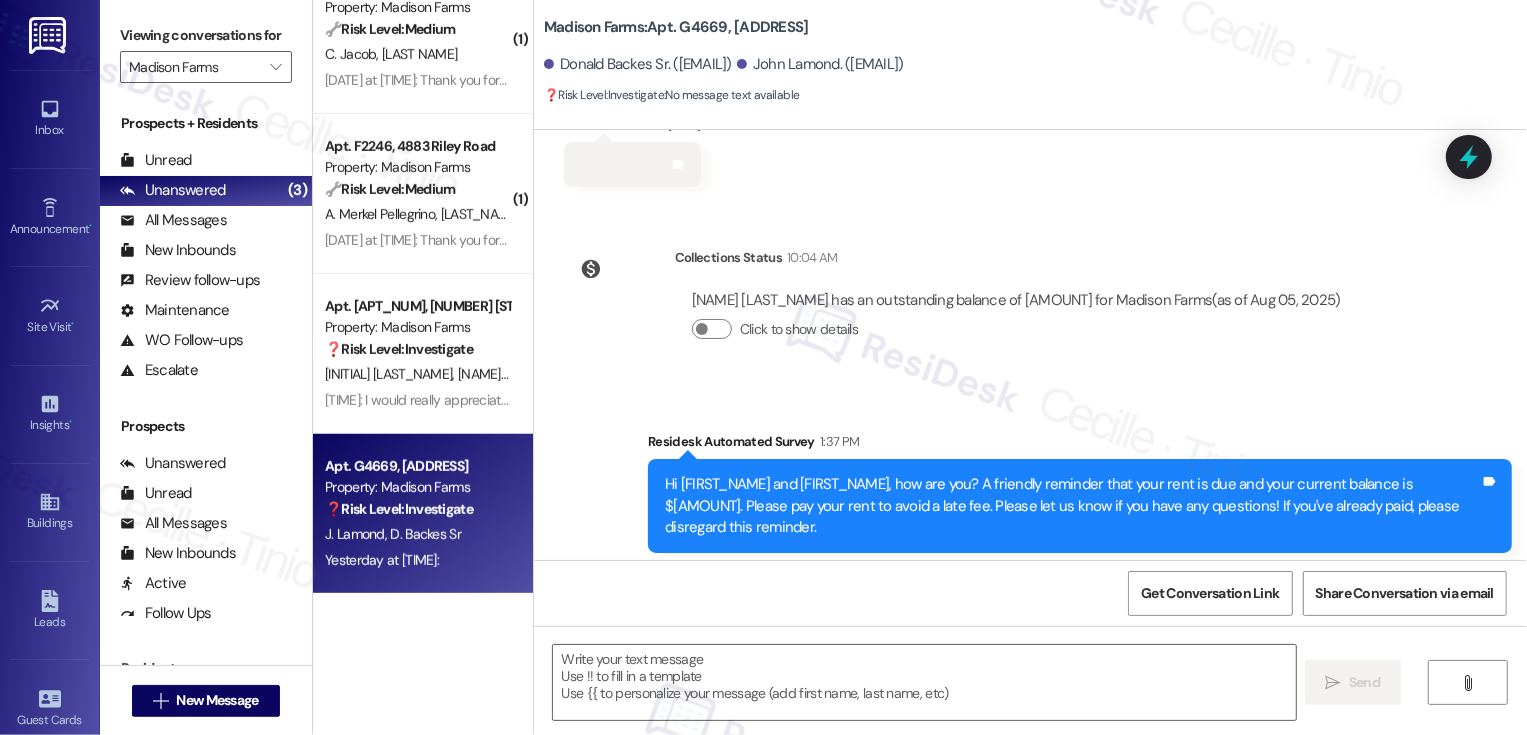 scroll, scrollTop: 841, scrollLeft: 0, axis: vertical 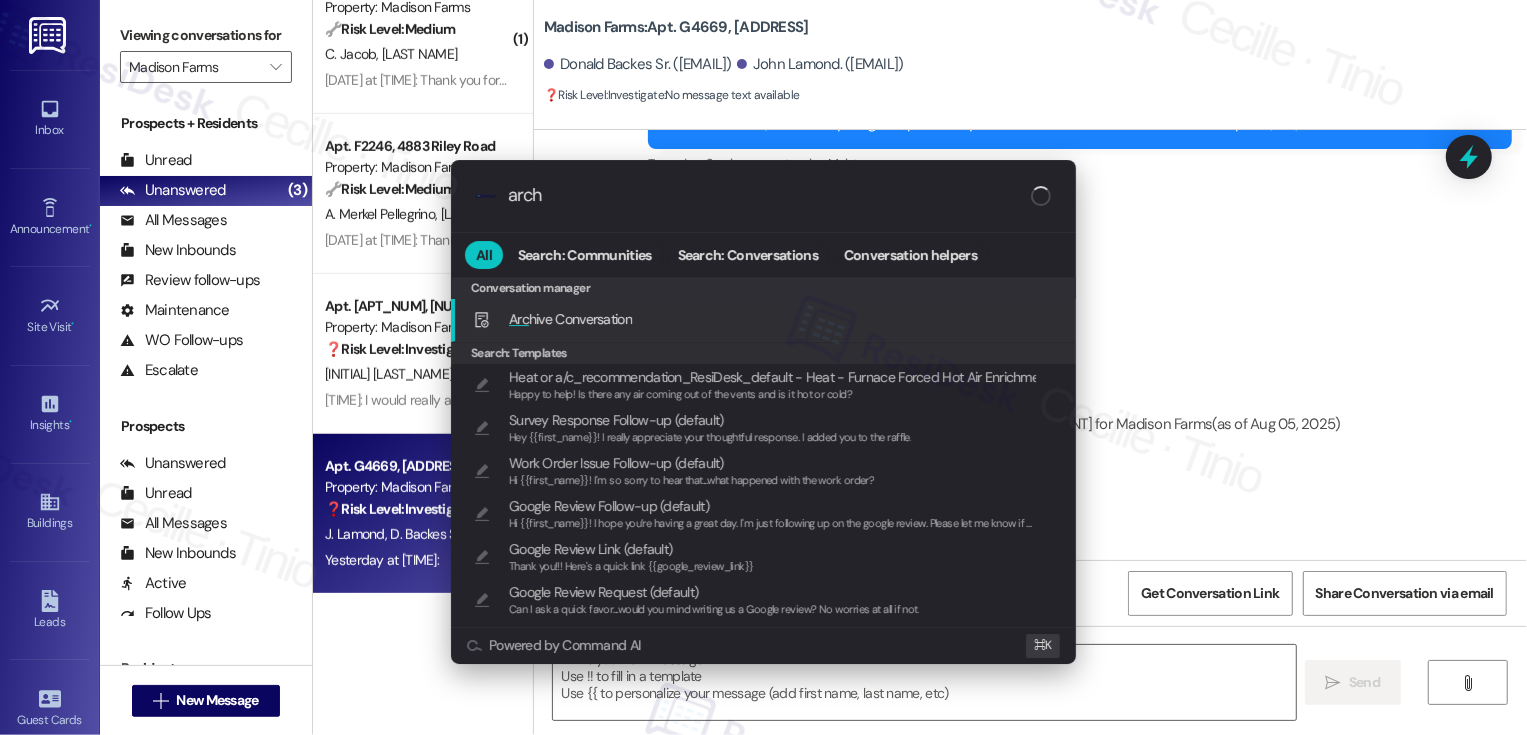 type on "archi" 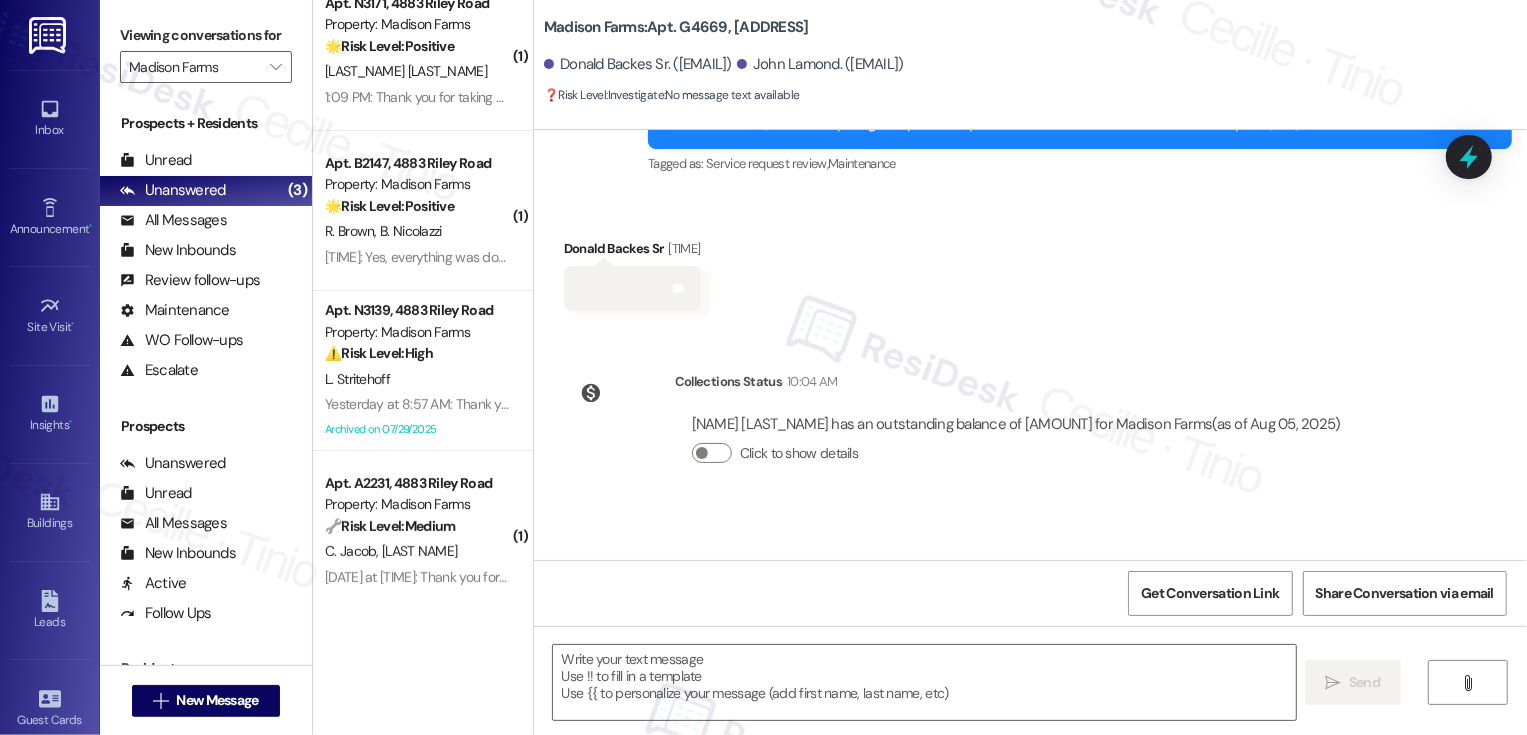 scroll, scrollTop: 0, scrollLeft: 0, axis: both 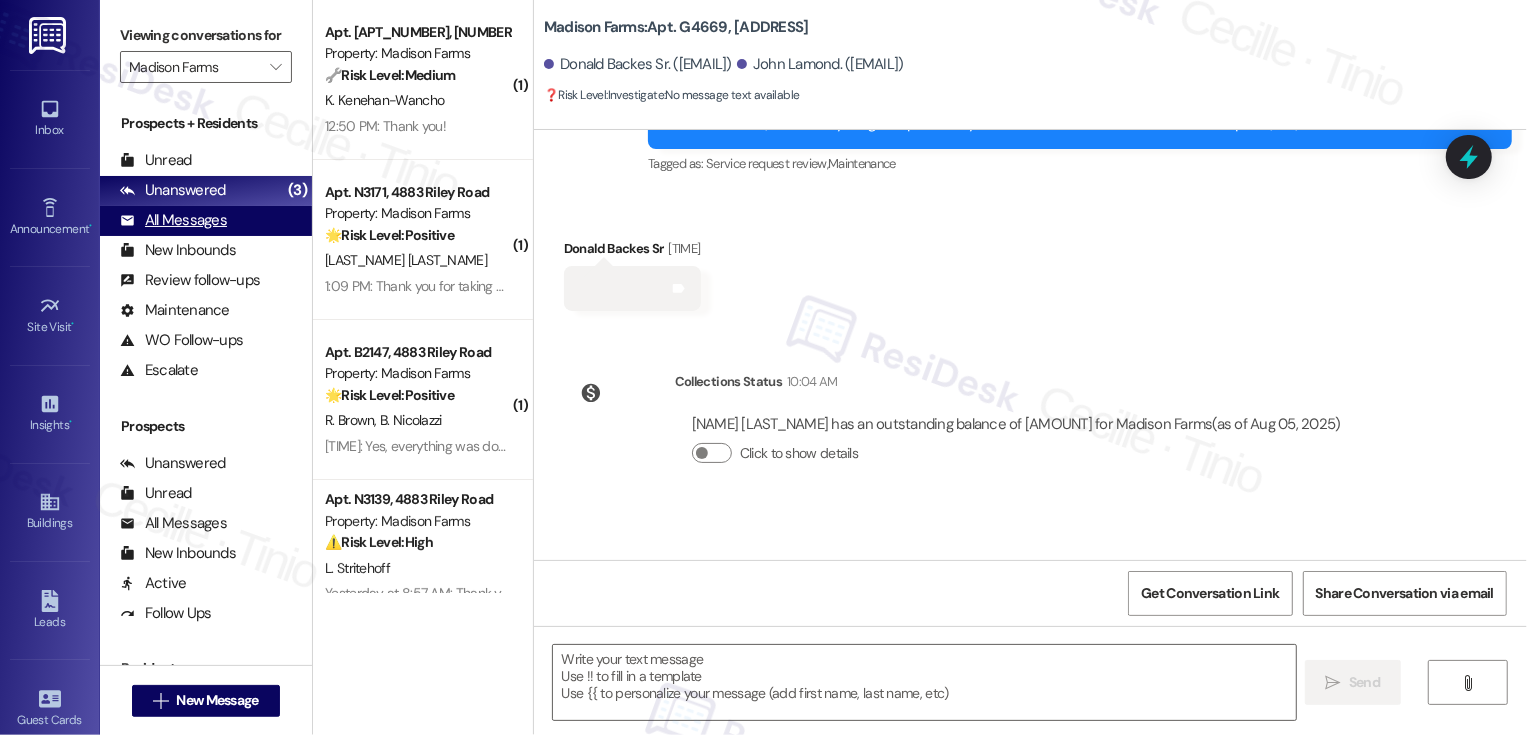 click on "All Messages" at bounding box center (173, 220) 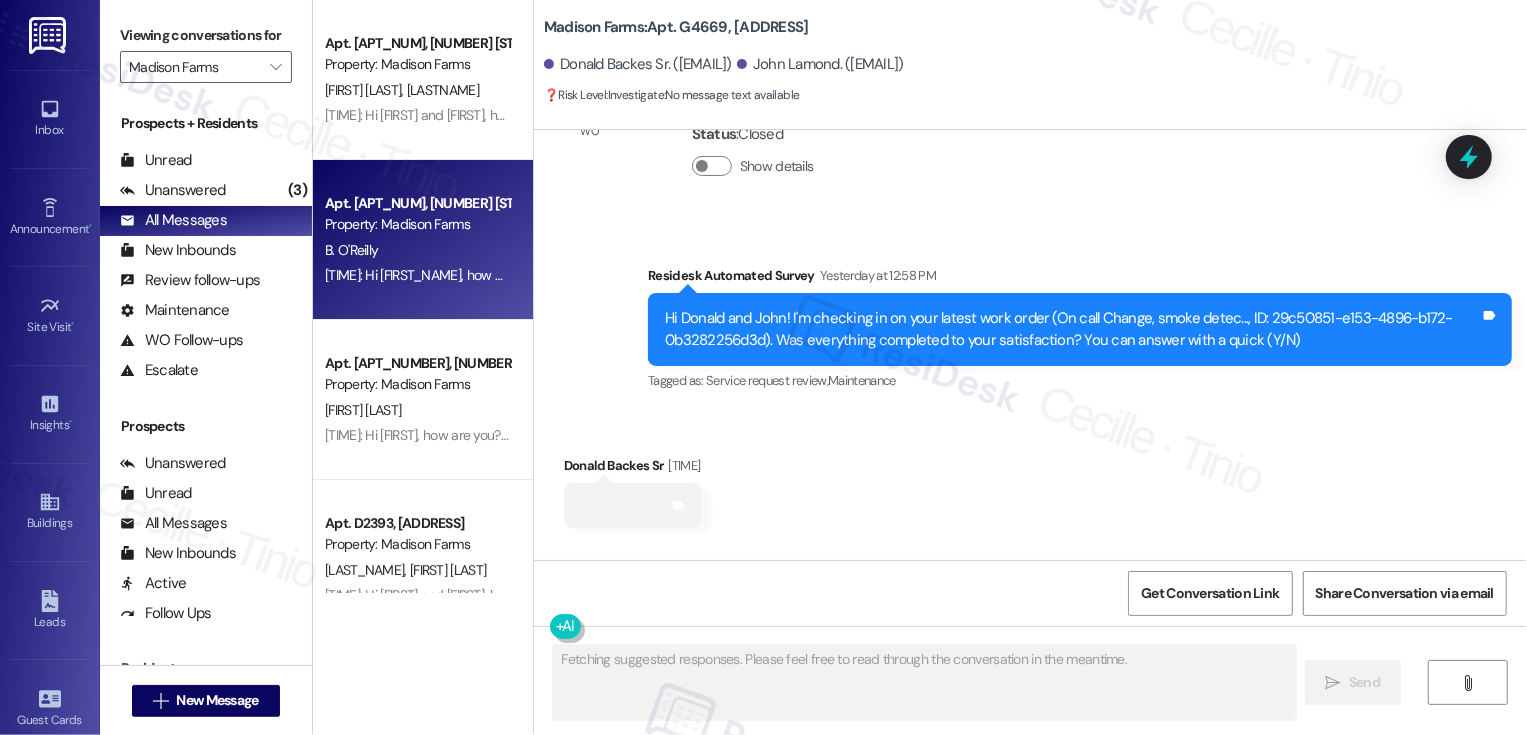 scroll, scrollTop: 466, scrollLeft: 0, axis: vertical 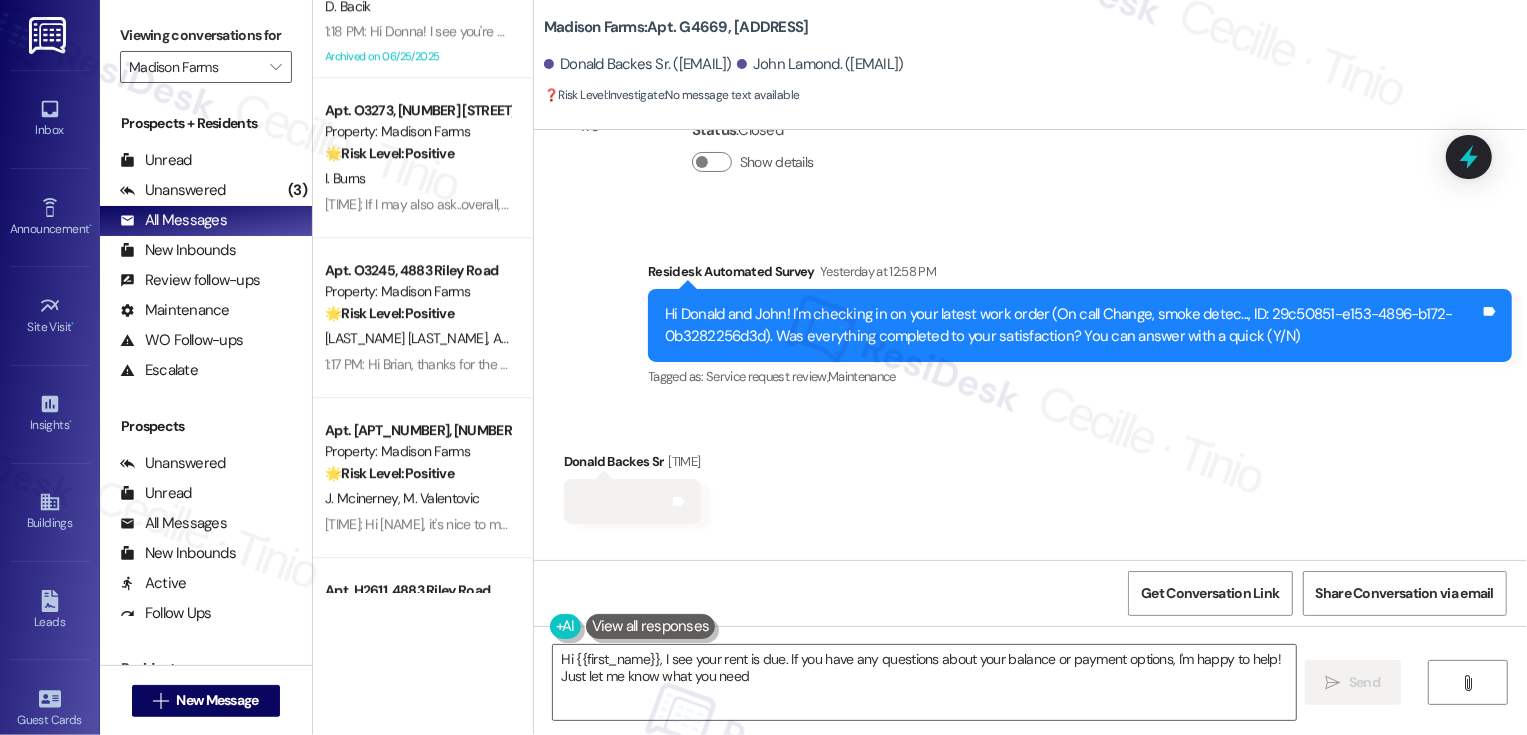 type on "Hi {{first_name}}, I see your rent is due. If you have any questions about your balance or payment options, I'm happy to help! Just let me know what you need." 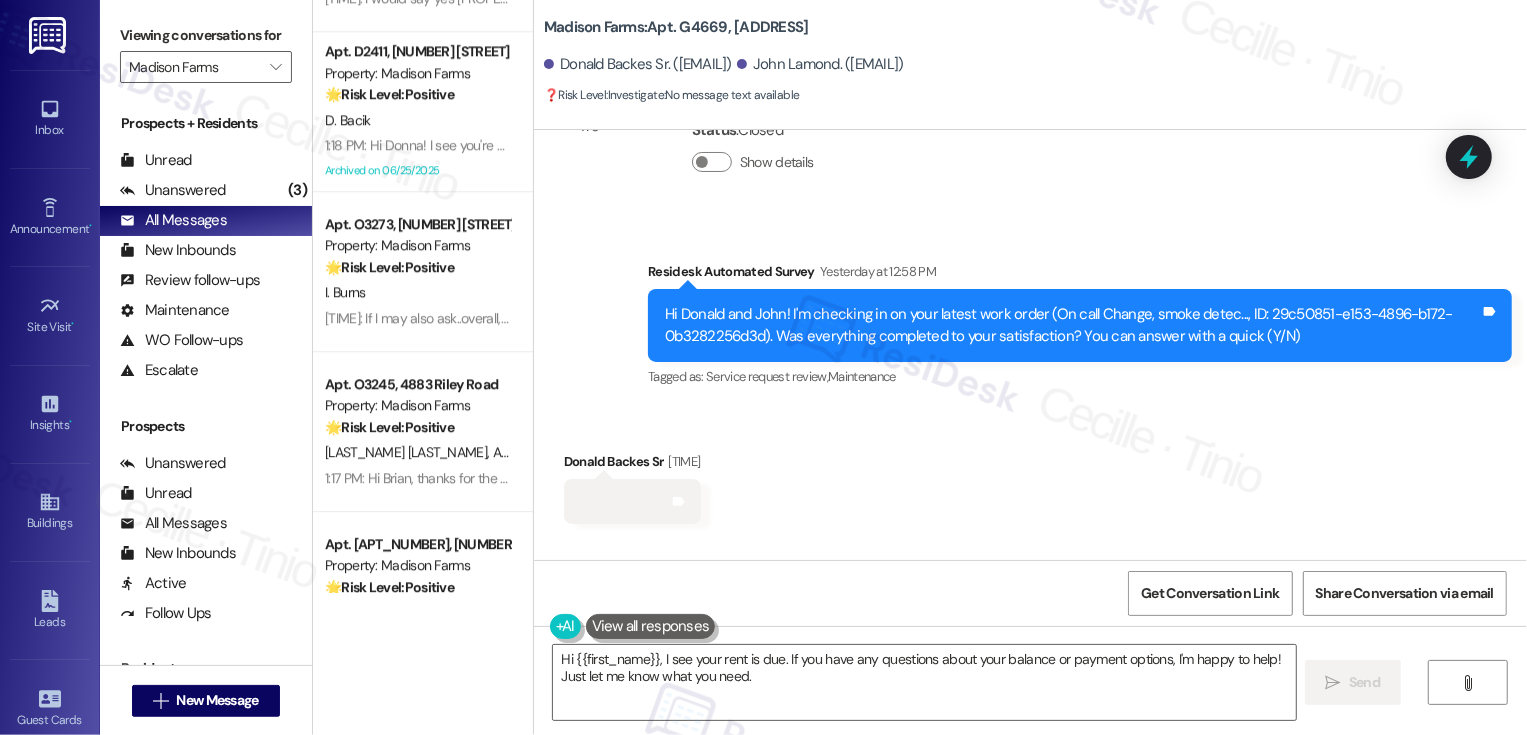 scroll, scrollTop: 3993, scrollLeft: 0, axis: vertical 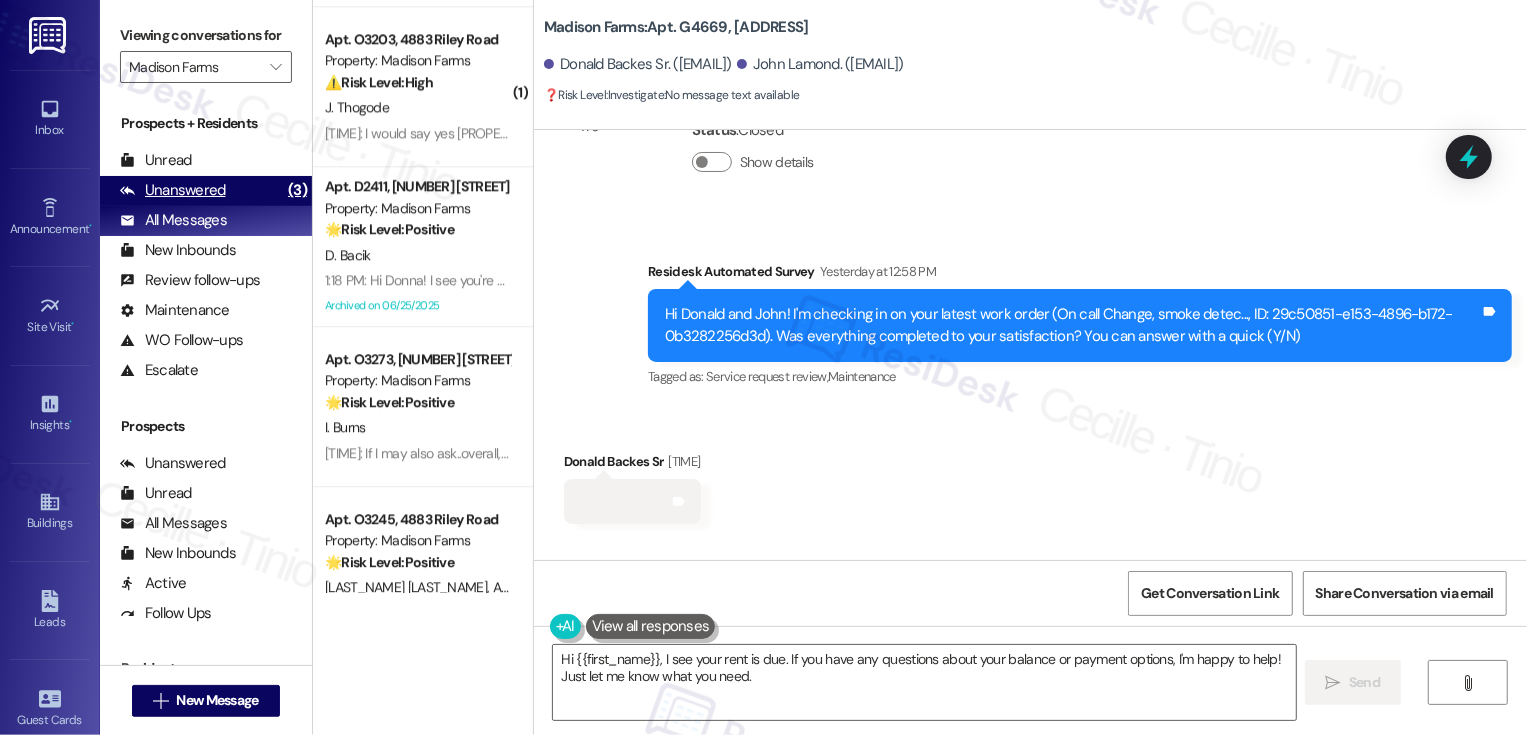 click on "Unanswered (3)" at bounding box center [206, 191] 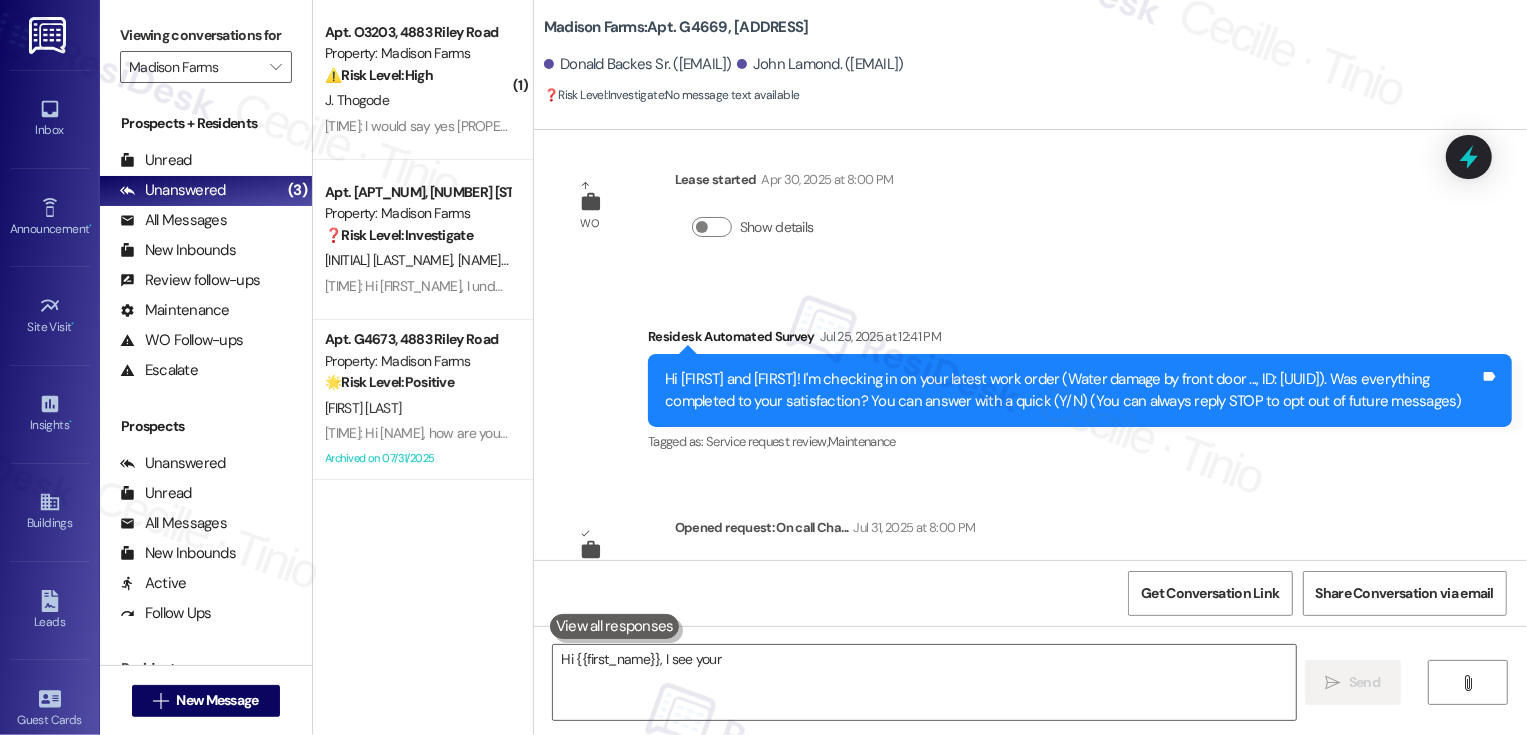 type on "Hi {{first_name}}, I see your" 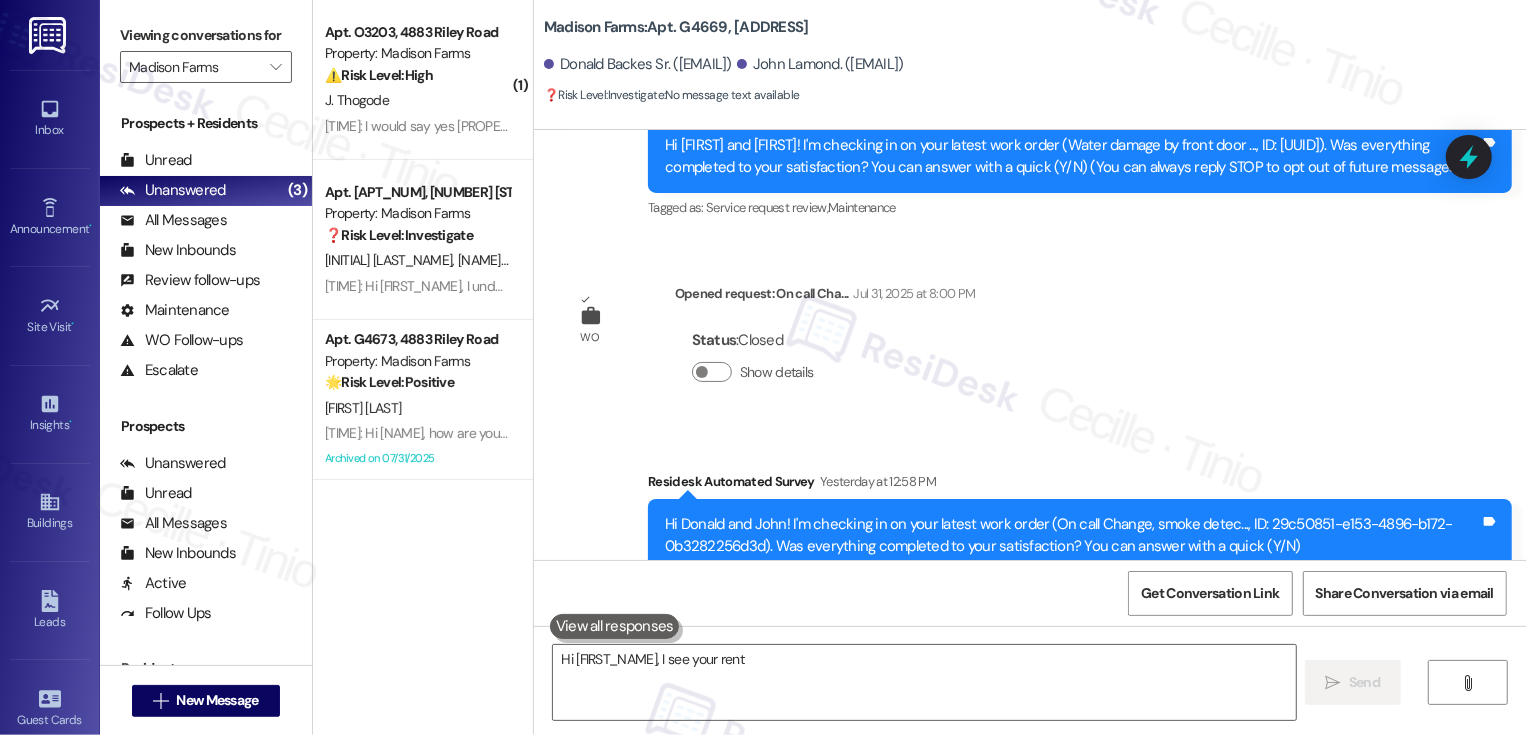 click on "J. Thogode" at bounding box center (417, 100) 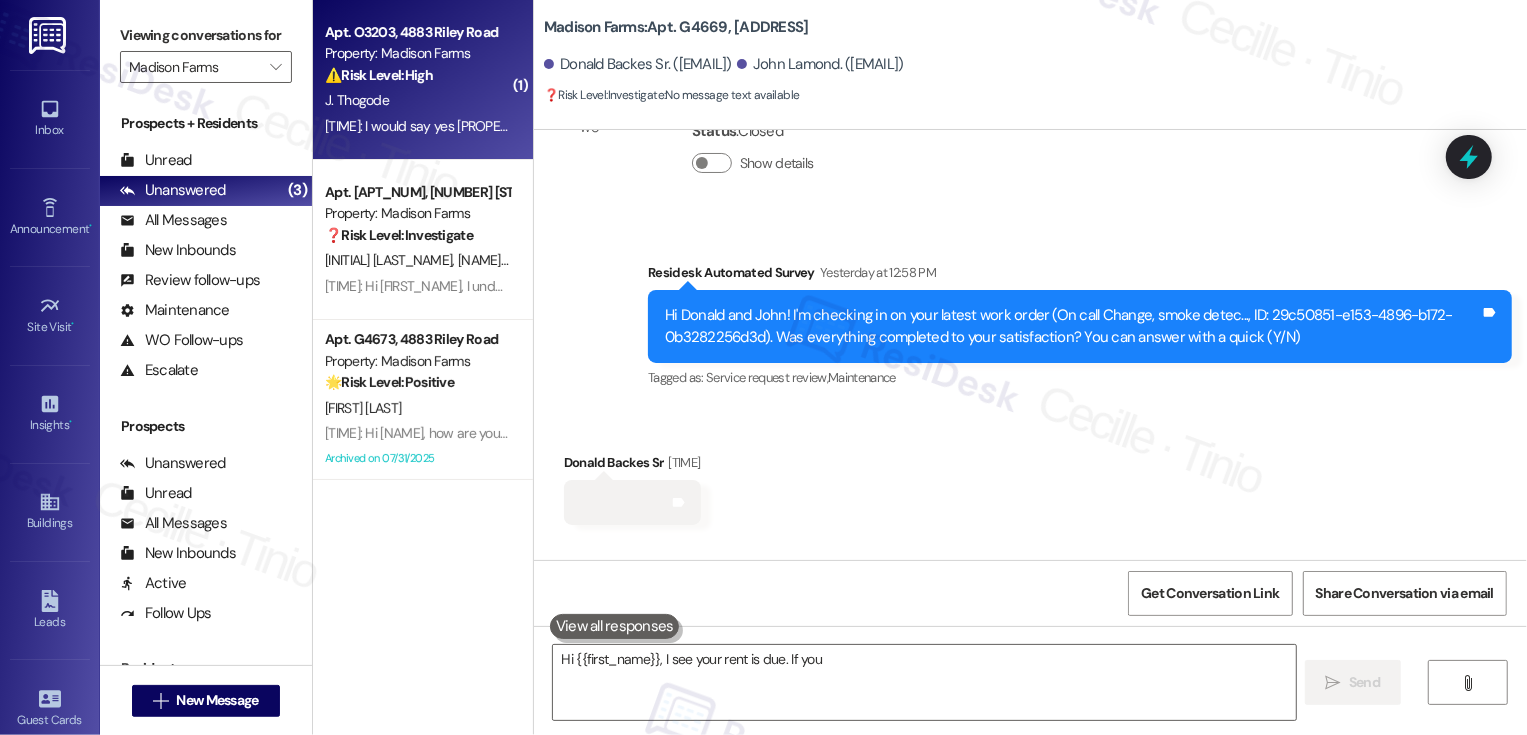scroll, scrollTop: 466, scrollLeft: 0, axis: vertical 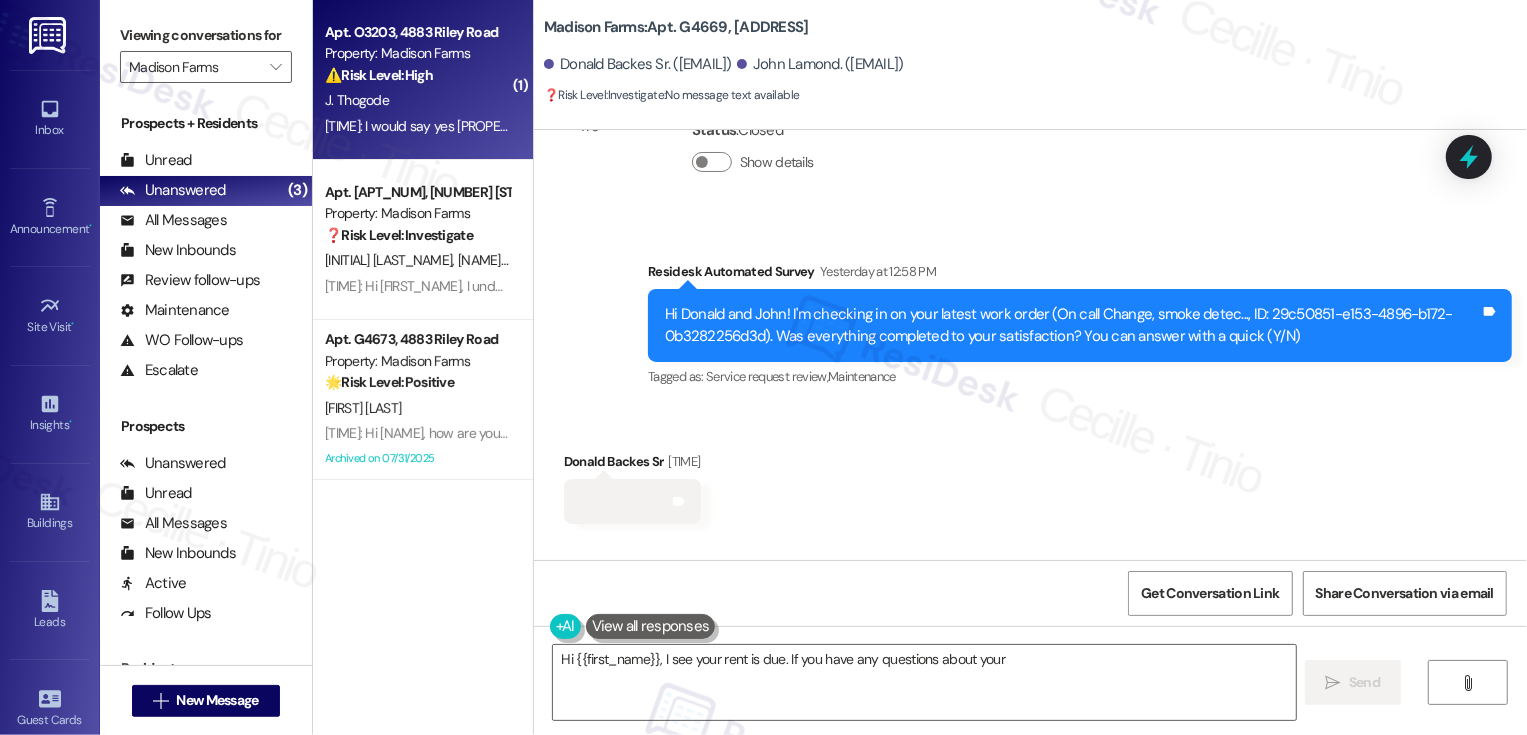 type on "Hi {{first_name}}, I see your rent is due. If you have any questions about your" 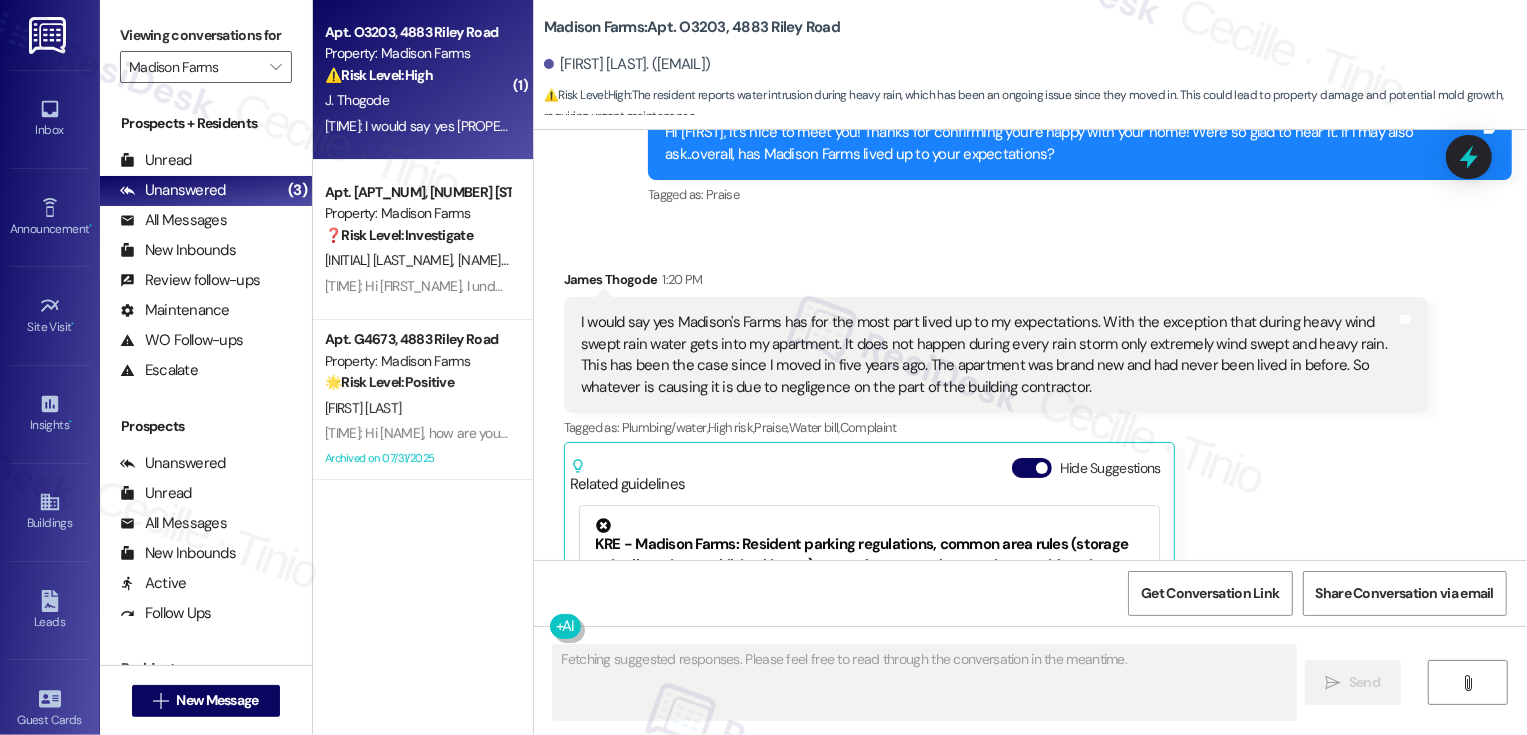 scroll, scrollTop: 1460, scrollLeft: 0, axis: vertical 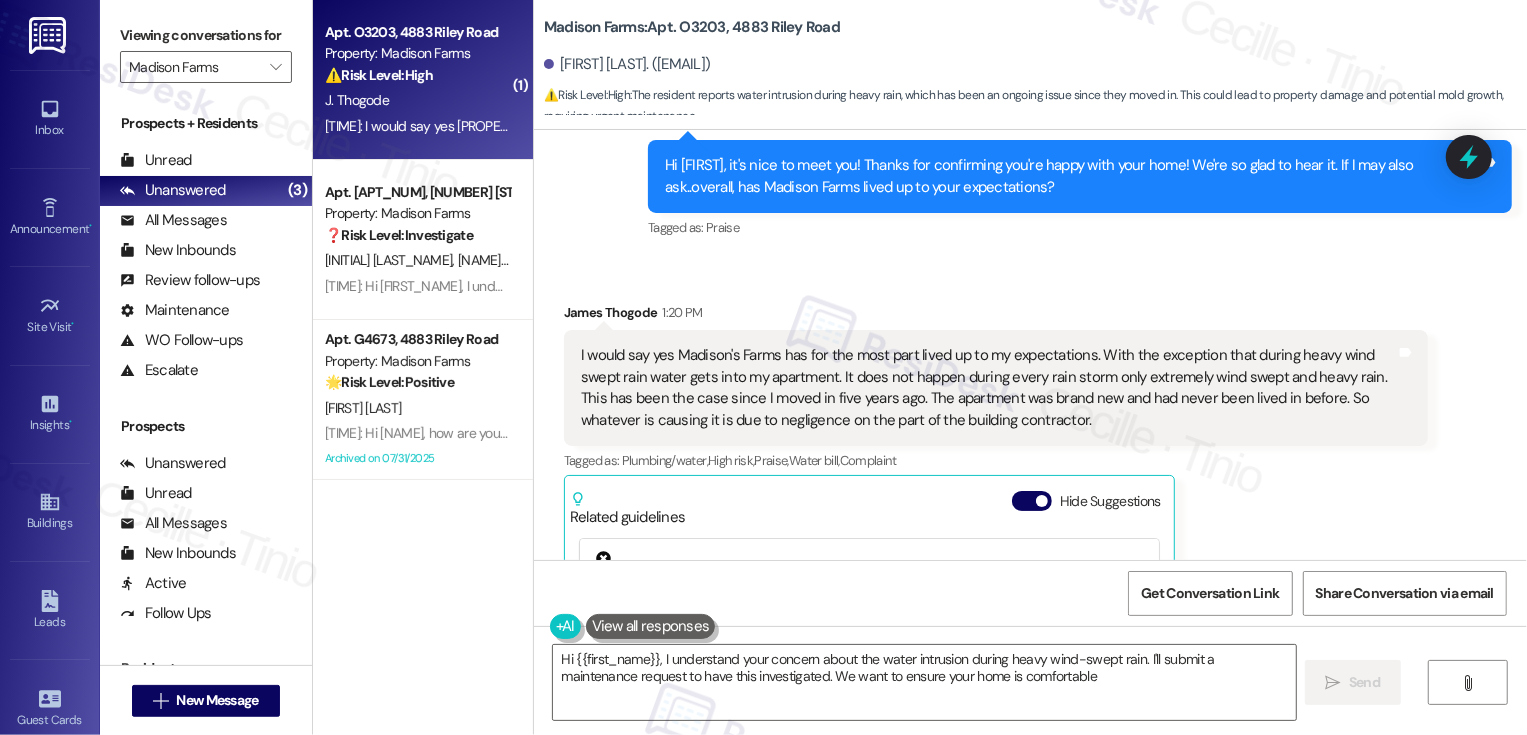 type on "Hi , I understand your concern about the water intrusion during heavy wind-swept rain. I'll submit a maintenance request to have this investigated. We want to ensure your home is comfortable!" 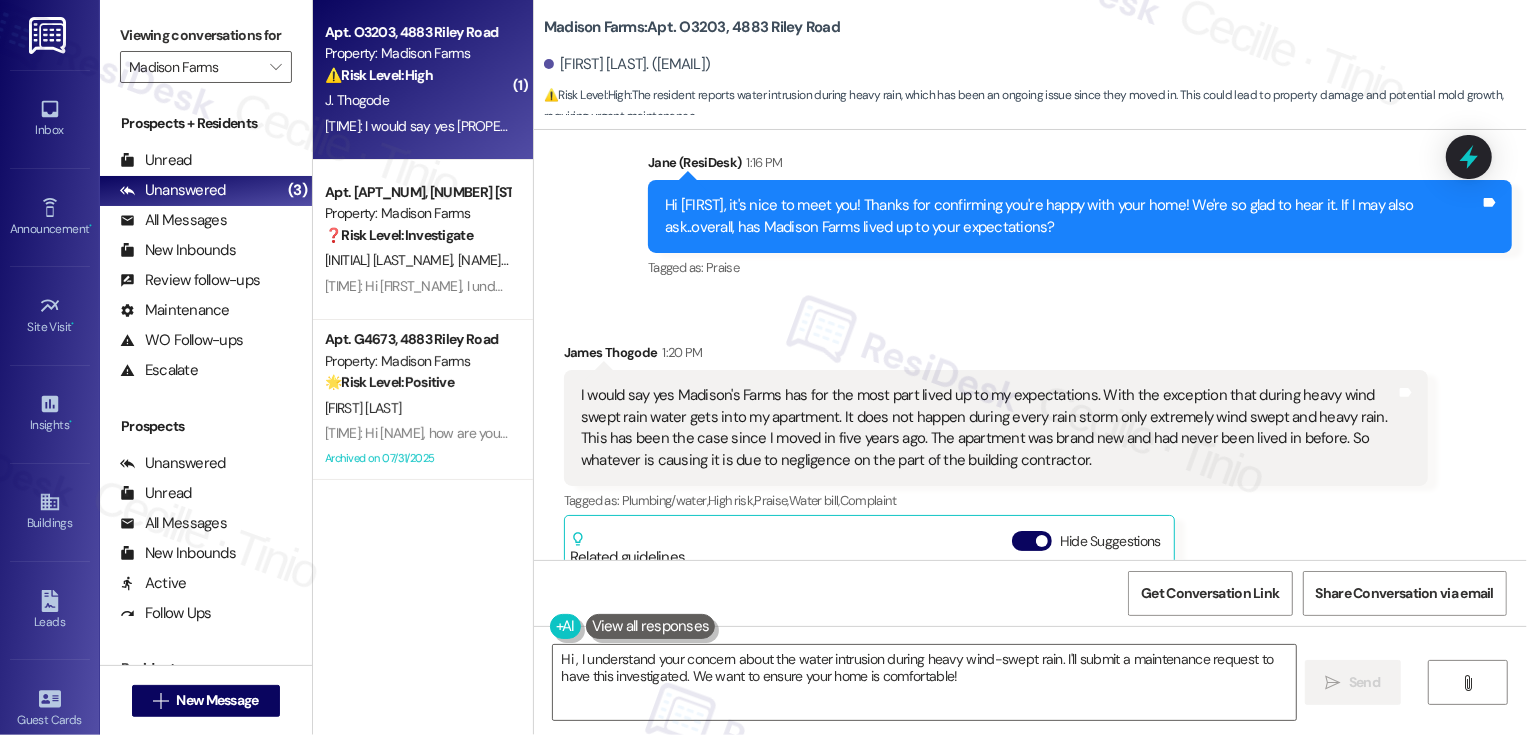 scroll, scrollTop: 1451, scrollLeft: 0, axis: vertical 